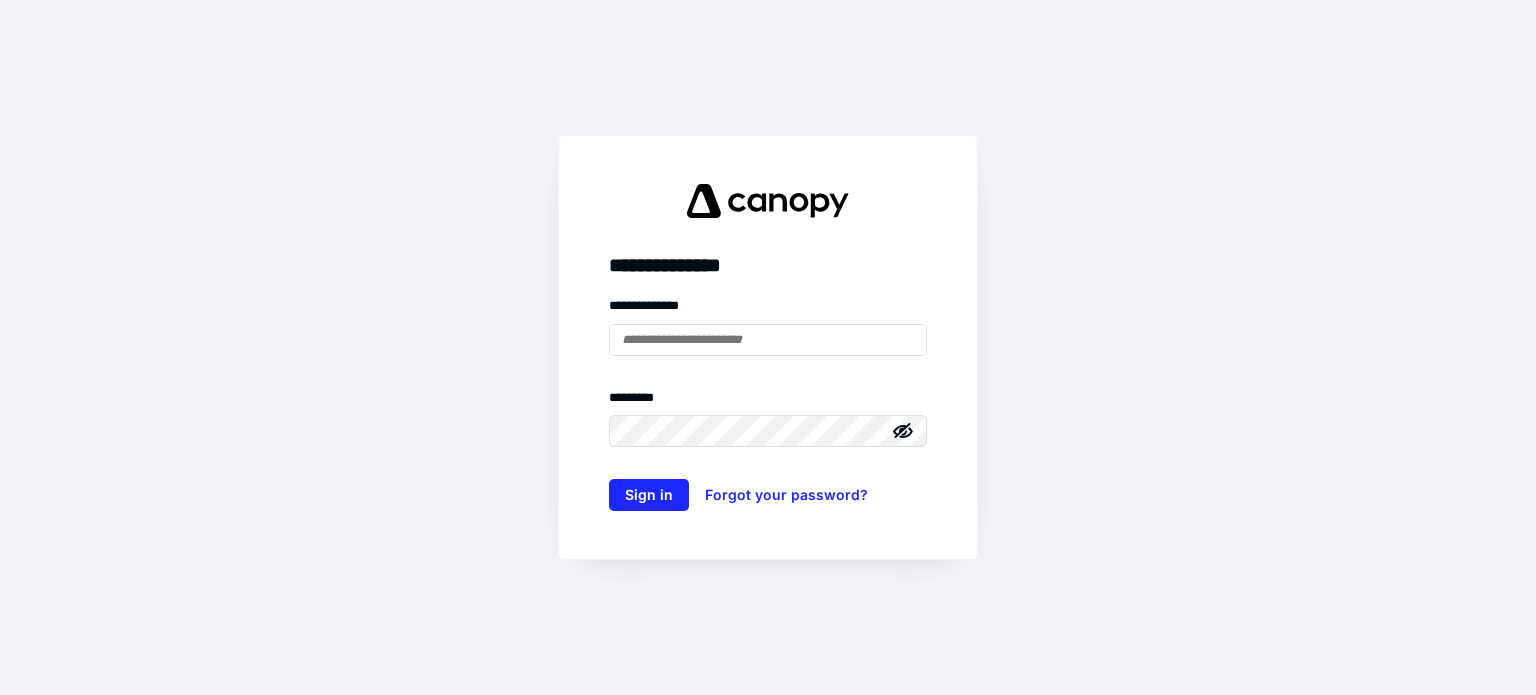 scroll, scrollTop: 0, scrollLeft: 0, axis: both 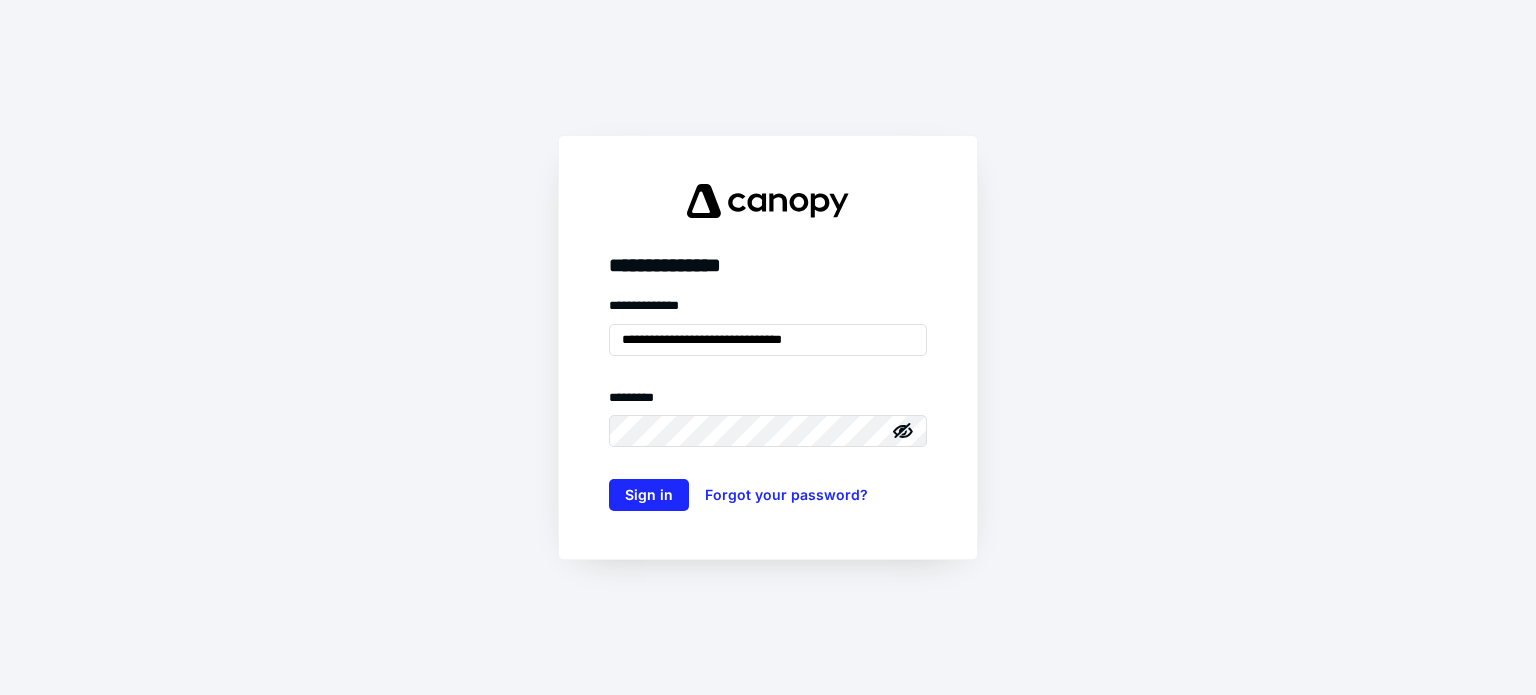 type on "**********" 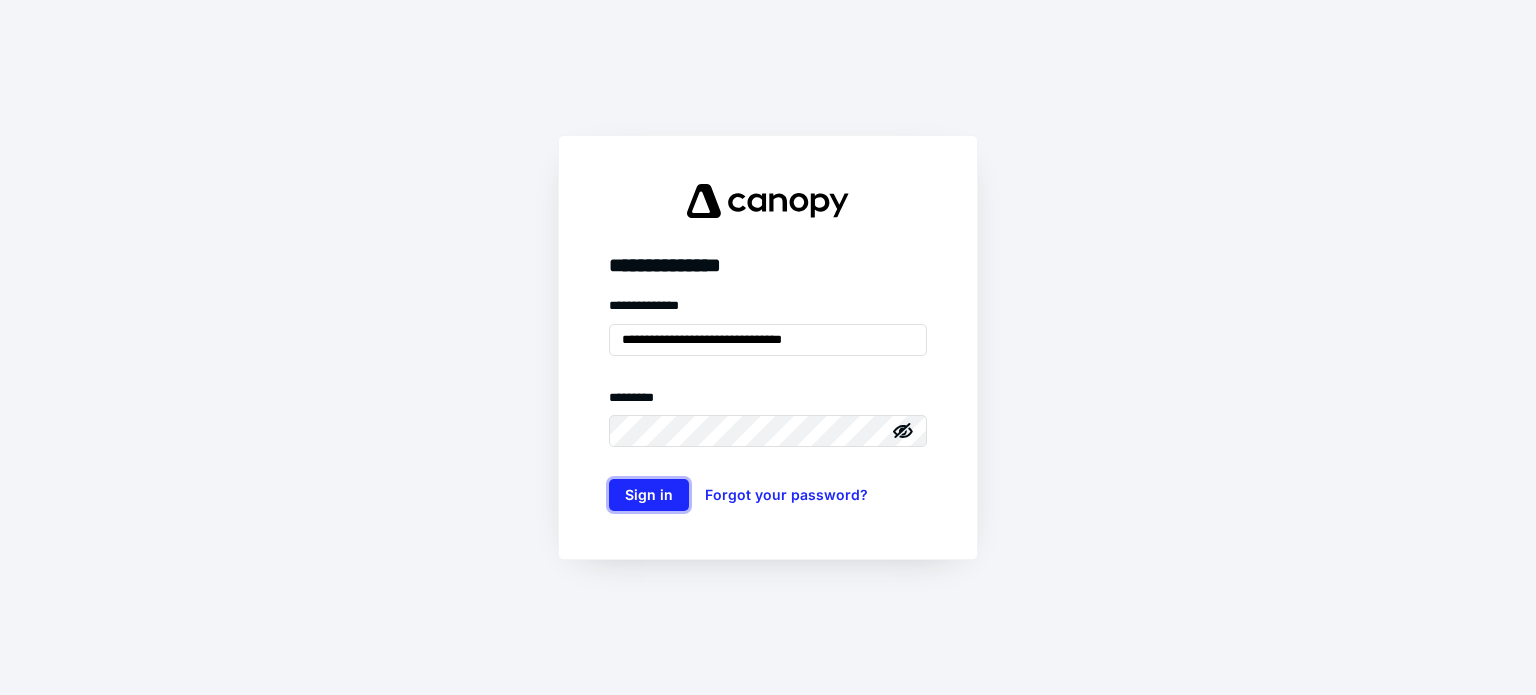 click on "Sign in" at bounding box center [649, 495] 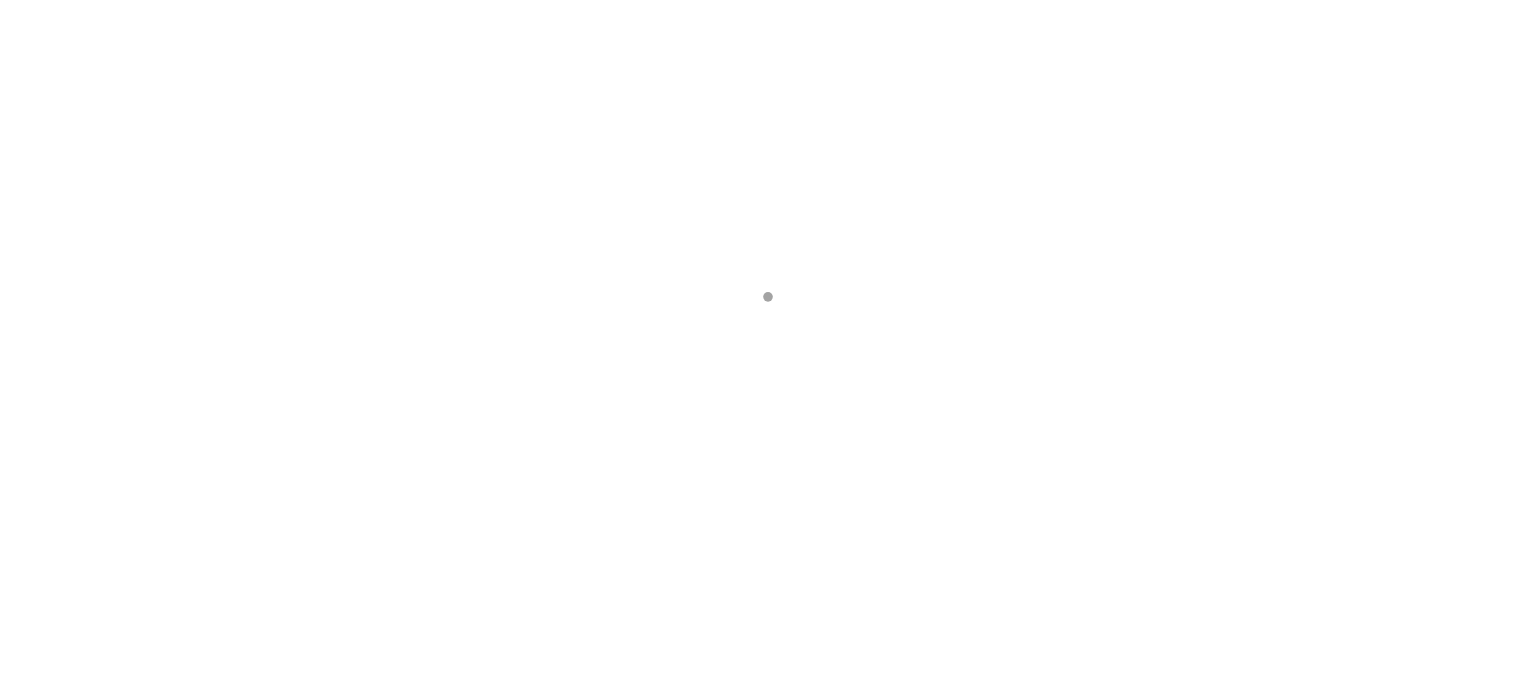 scroll, scrollTop: 0, scrollLeft: 0, axis: both 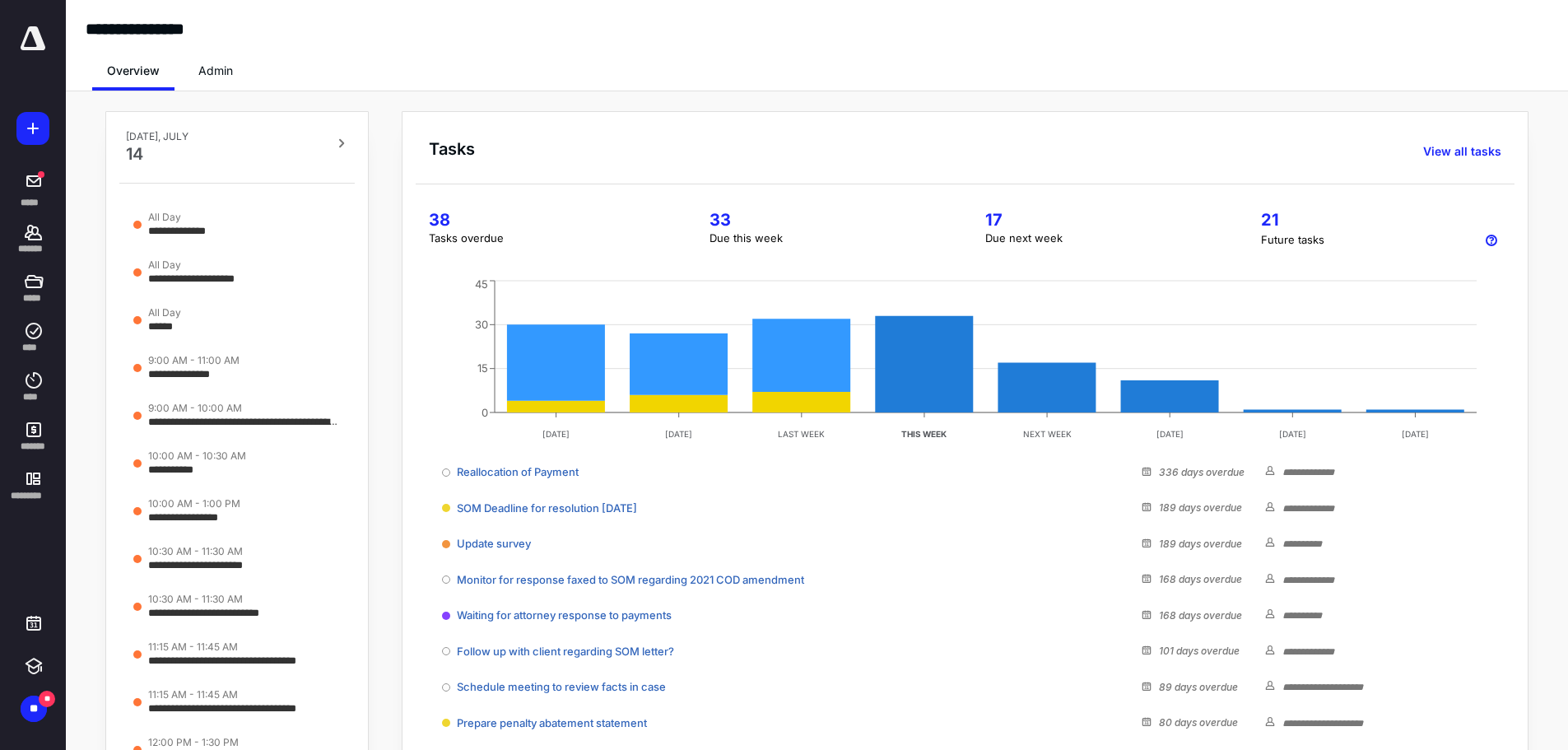 click 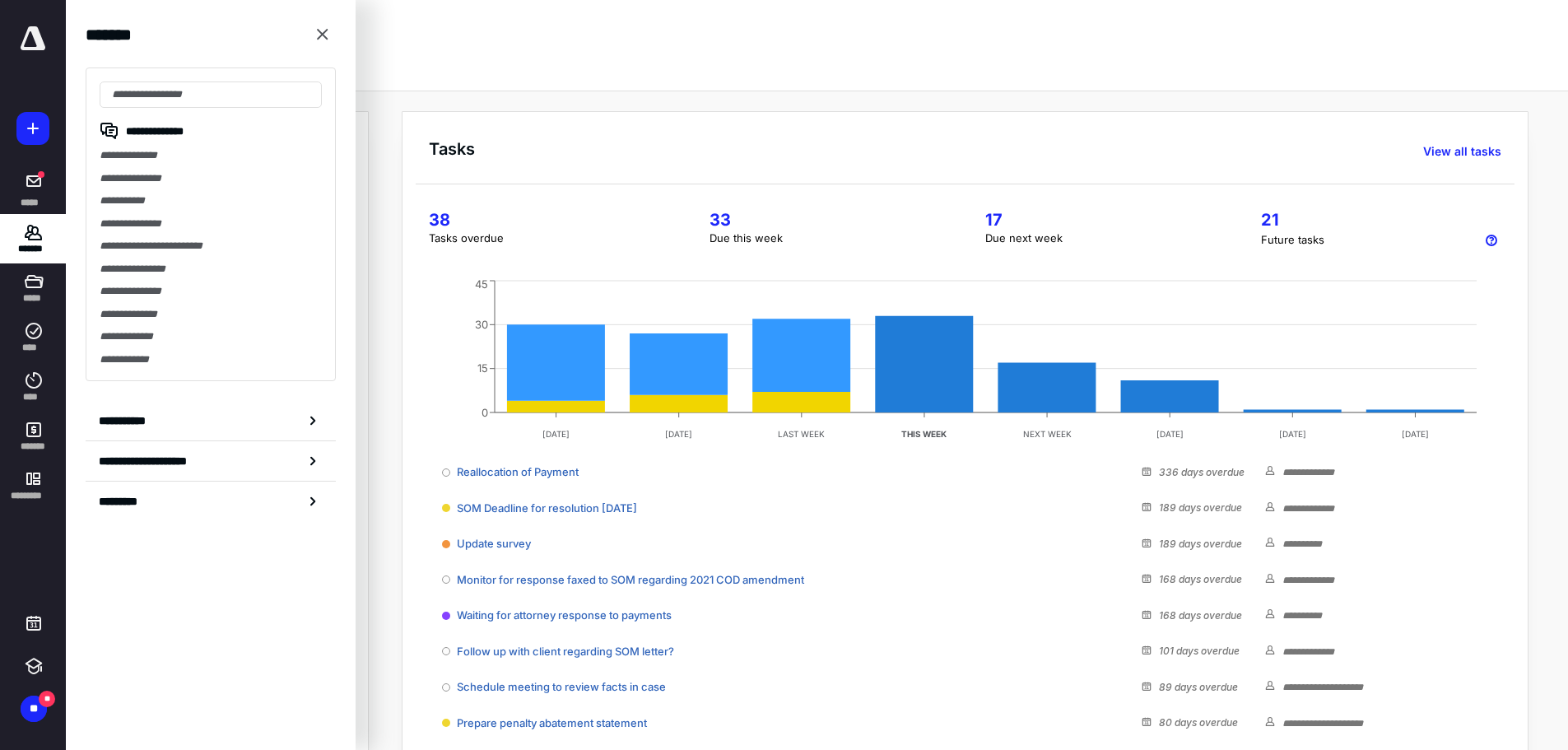 click at bounding box center [211, 95] 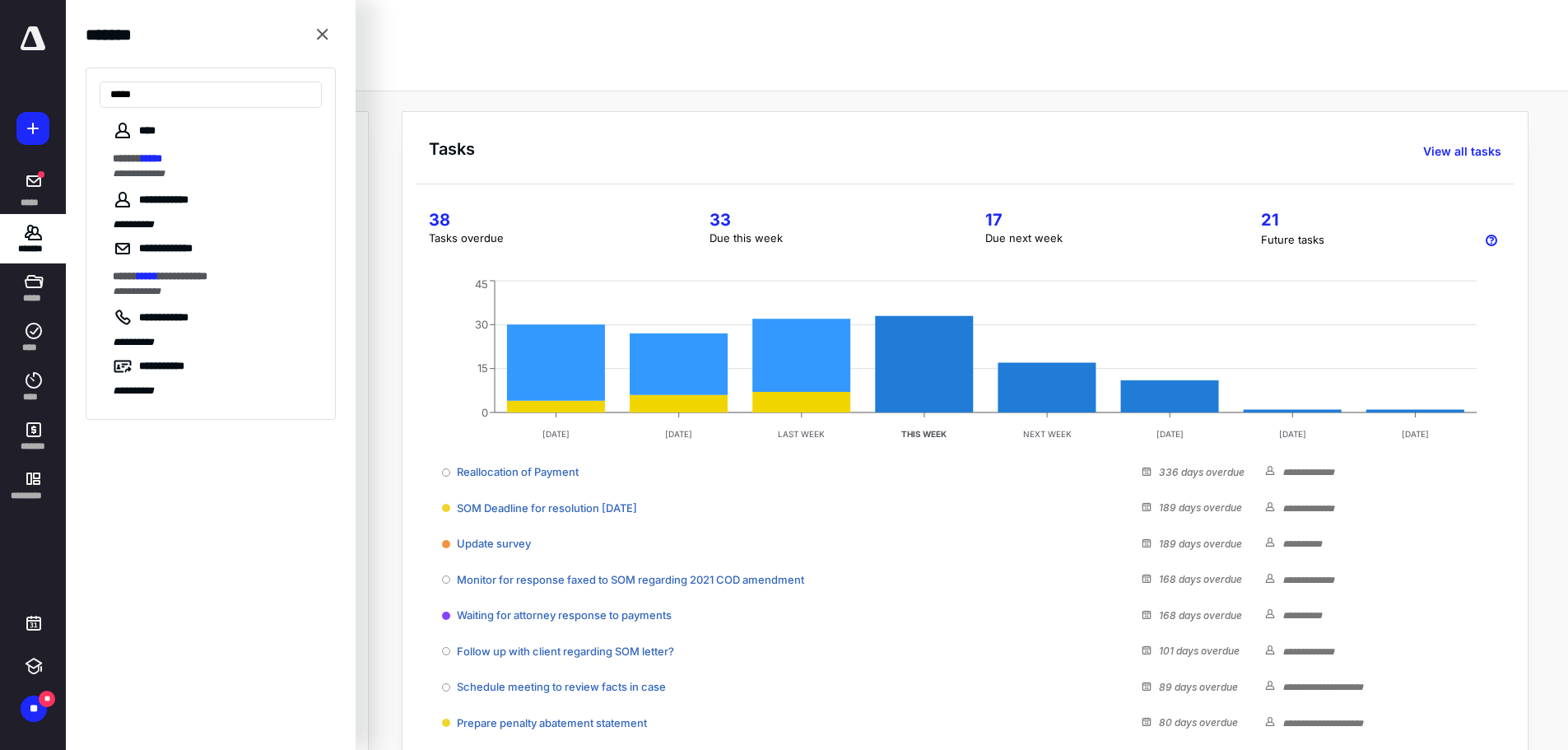 type on "*****" 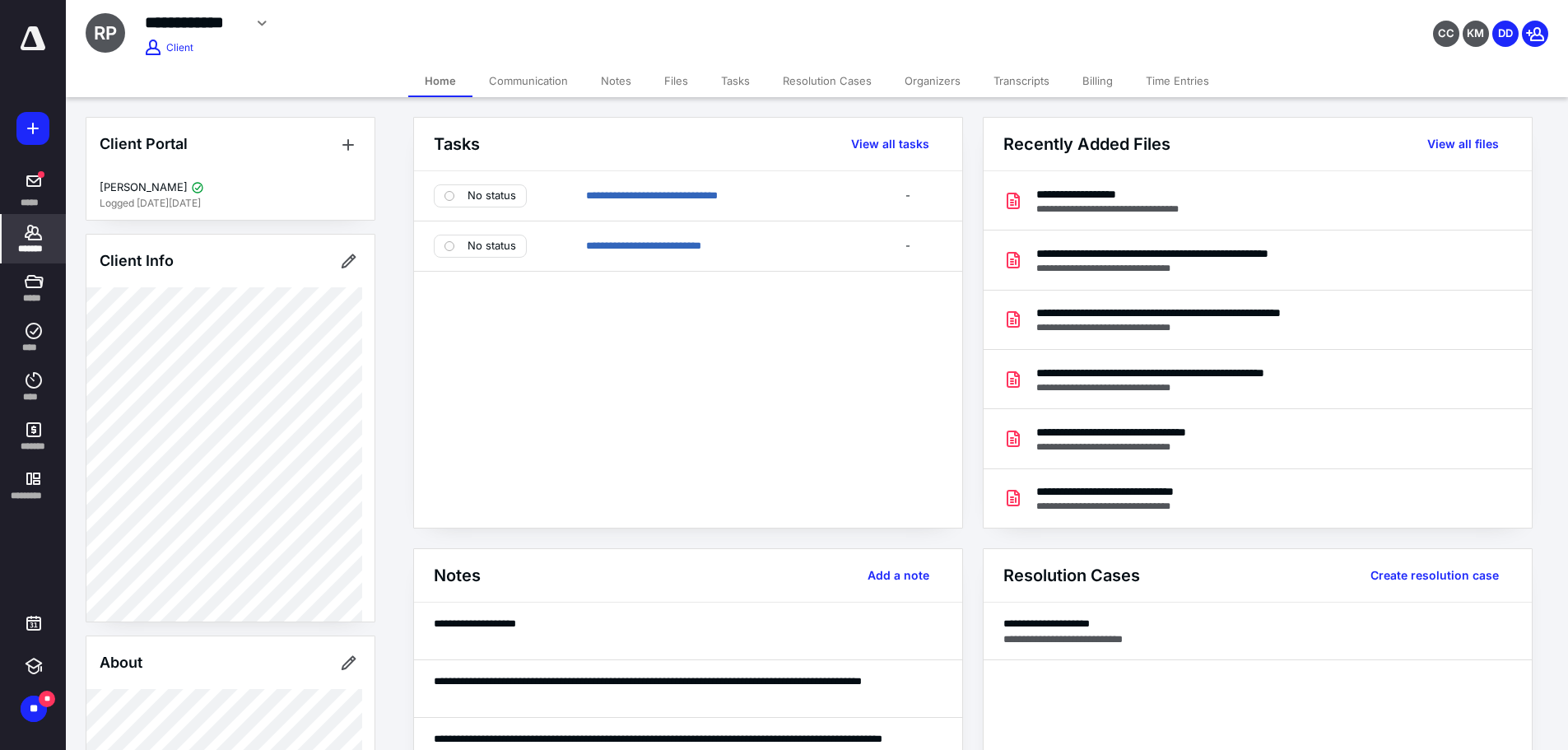 click on "Transcripts" at bounding box center [1021, 81] 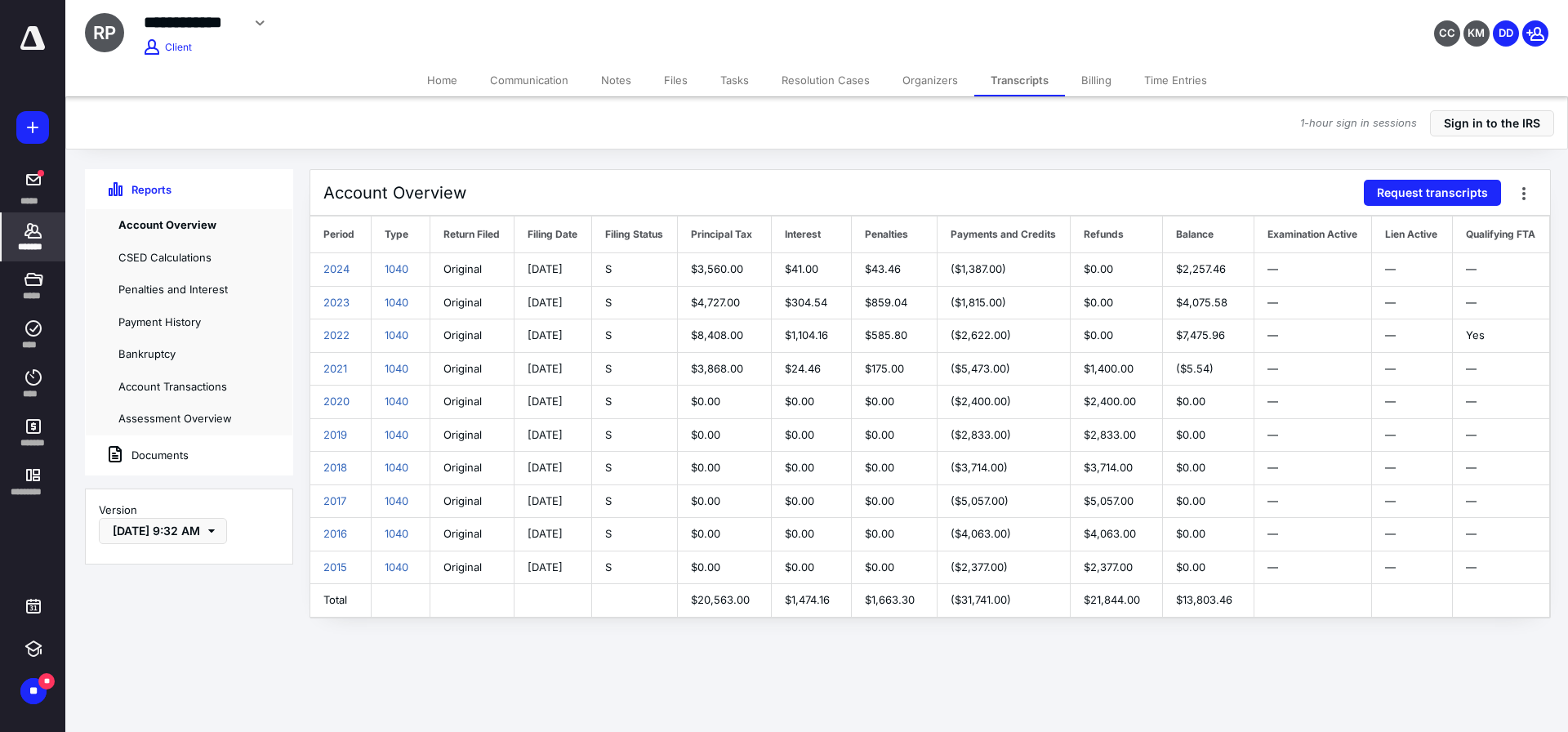 click on "Files" at bounding box center [675, 80] 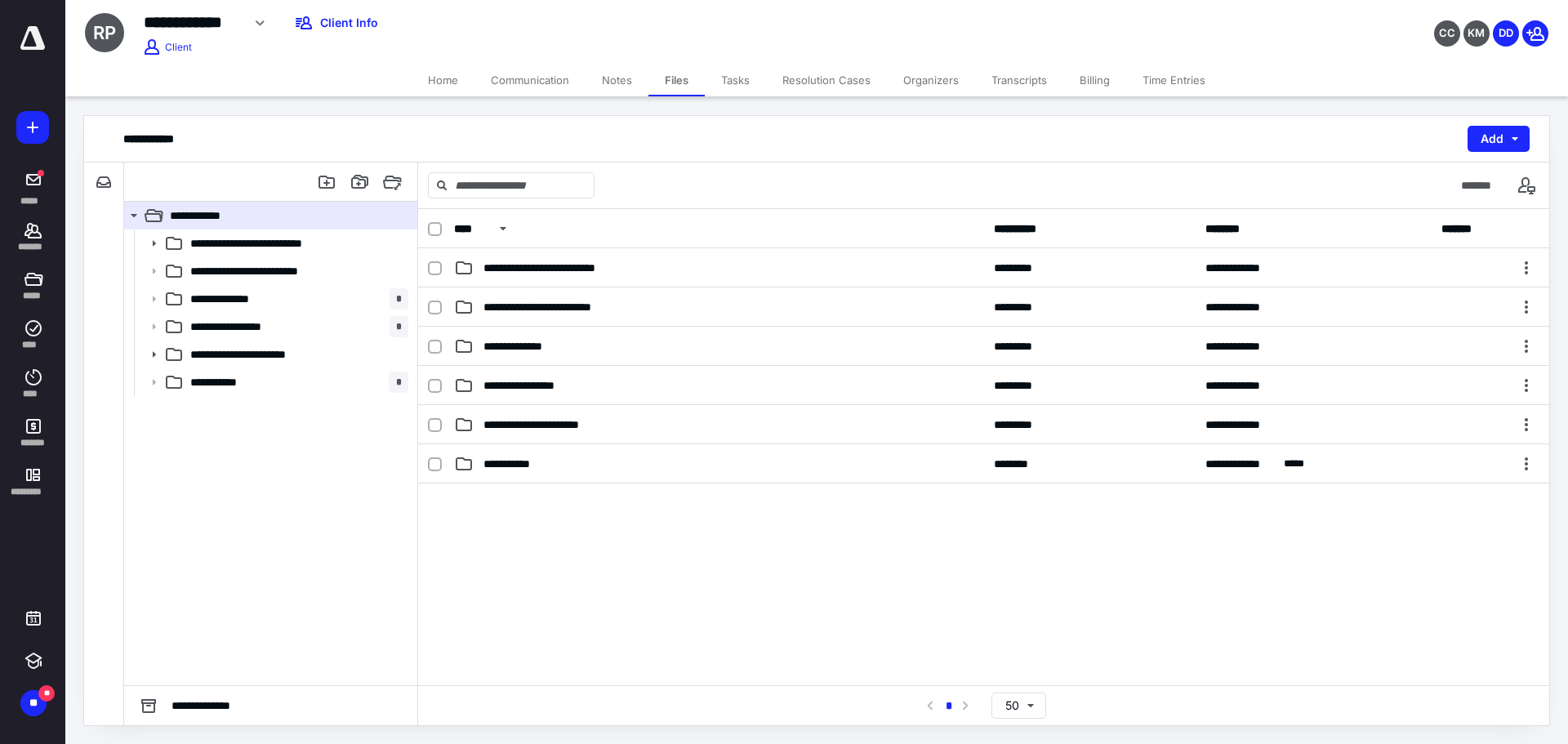 click 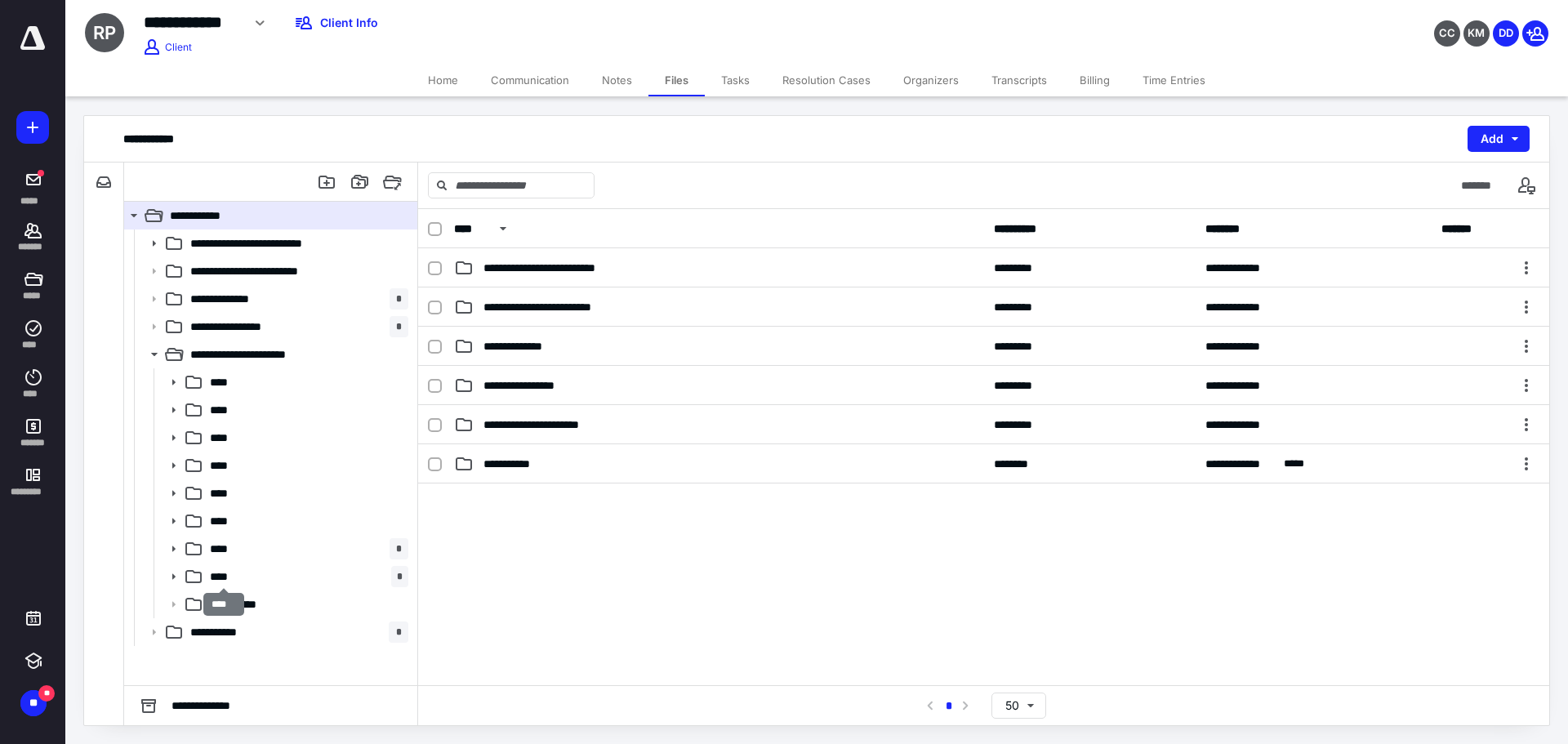click on "****" at bounding box center [224, 577] 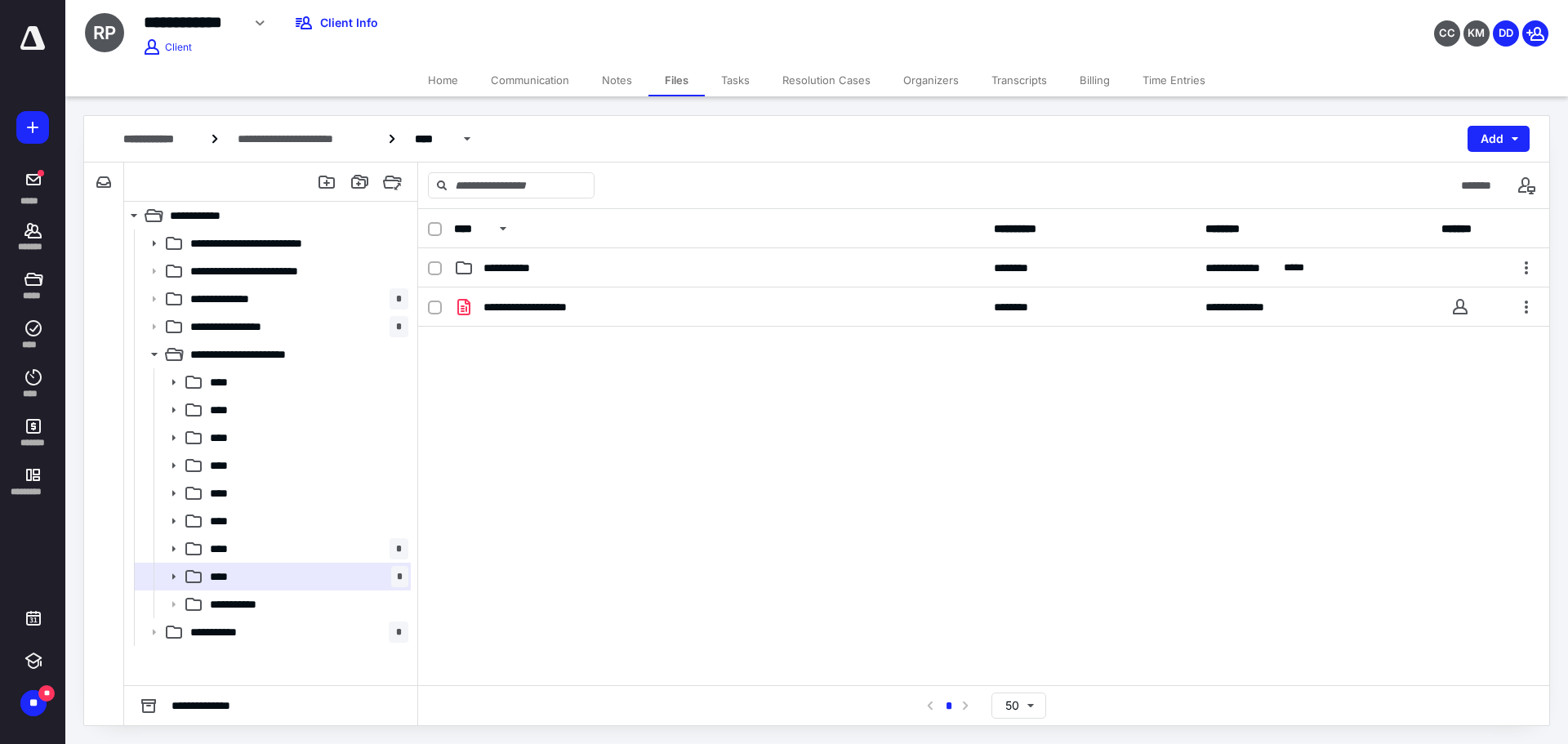 click on "**********" at bounding box center [235, 299] 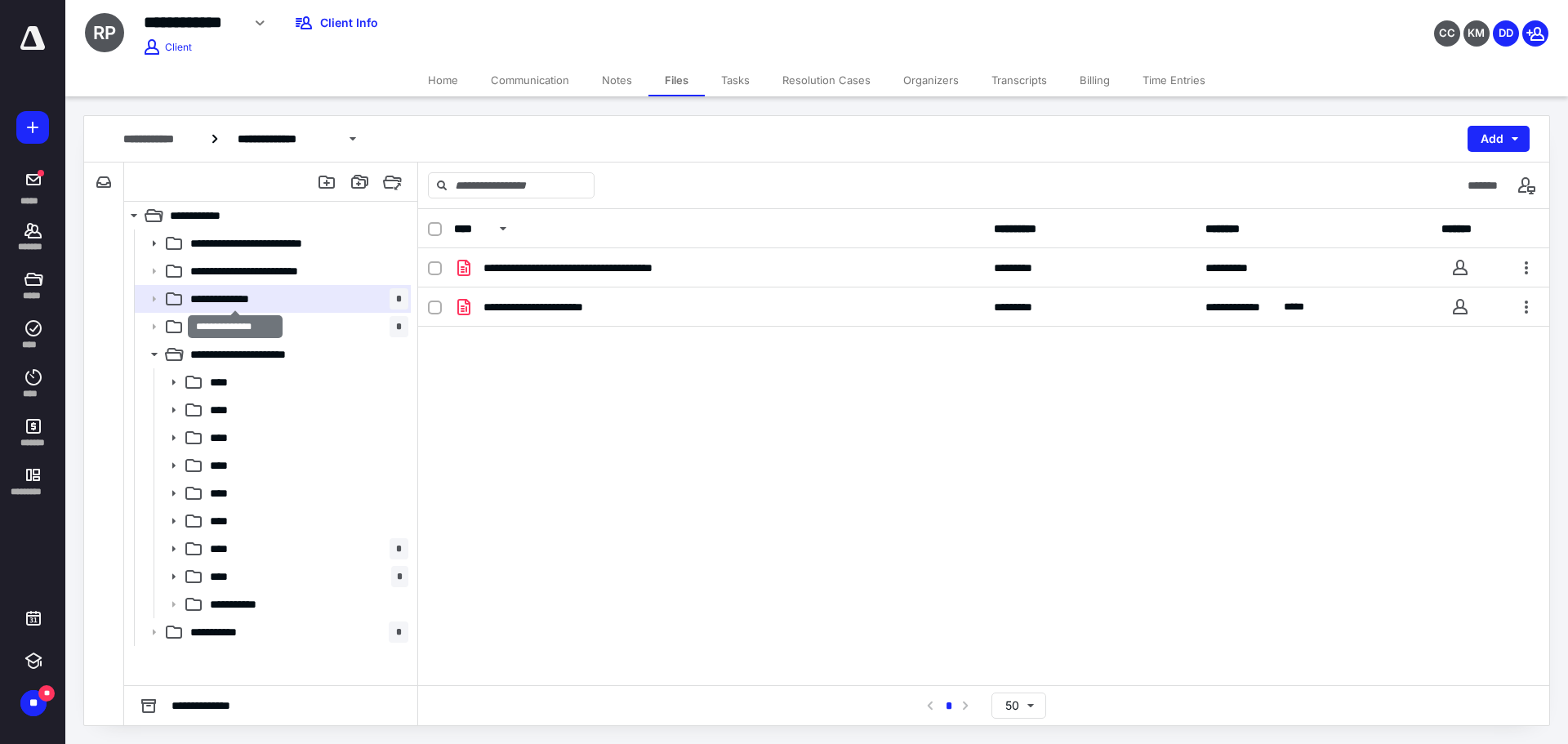 click on "**********" at bounding box center [235, 299] 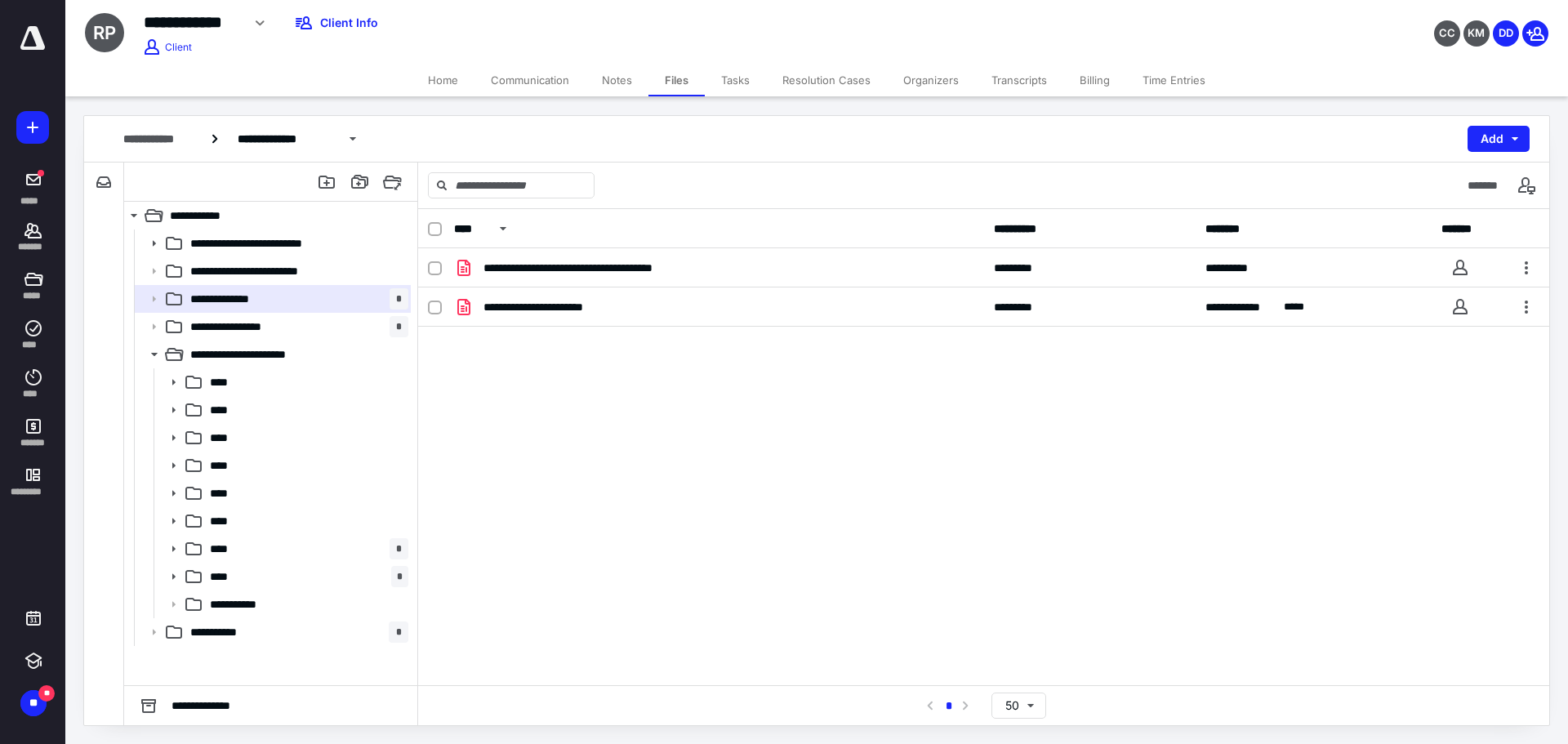 click on "**********" at bounding box center [244, 327] 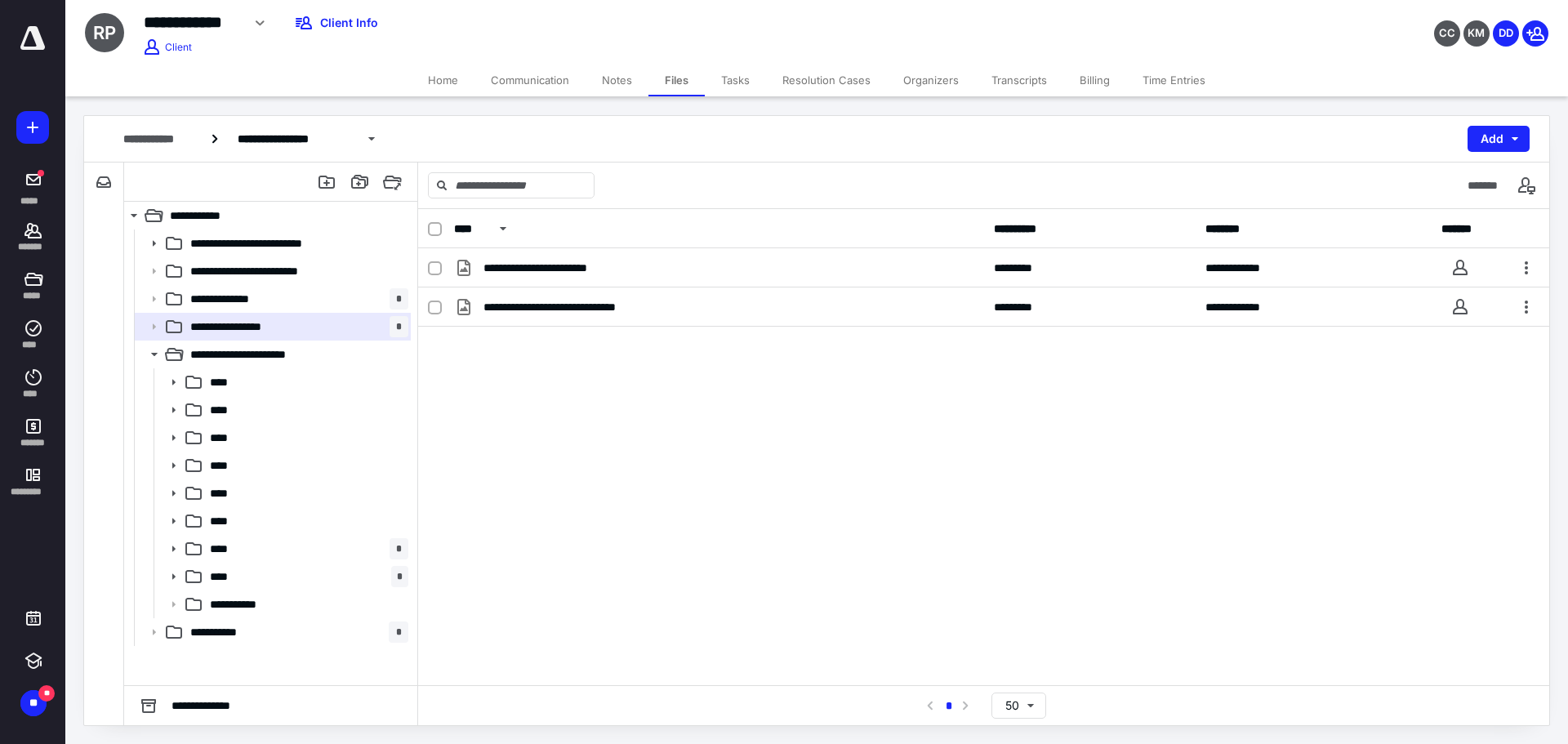 click on "****" at bounding box center [224, 577] 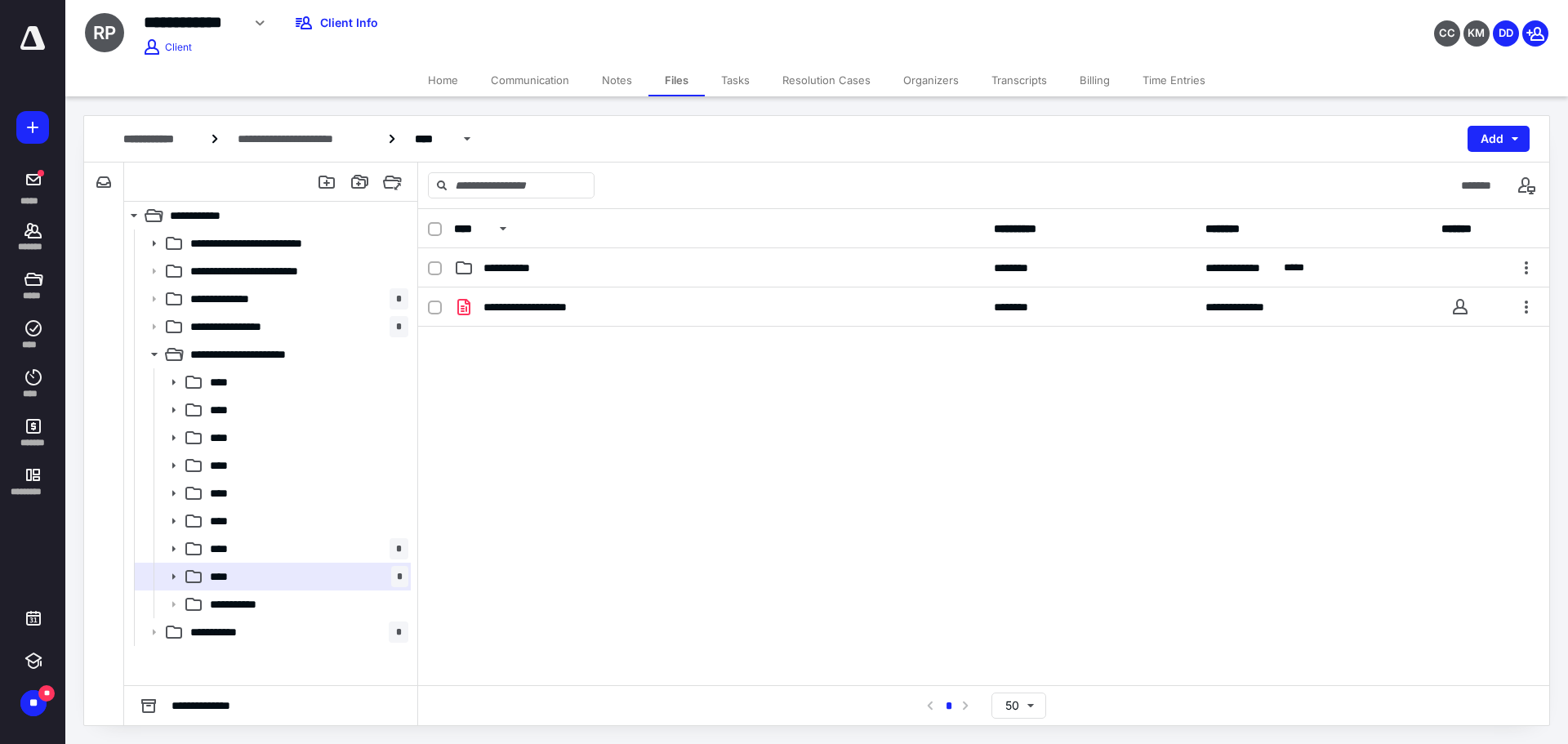 click on "**** *" at bounding box center [305, 549] 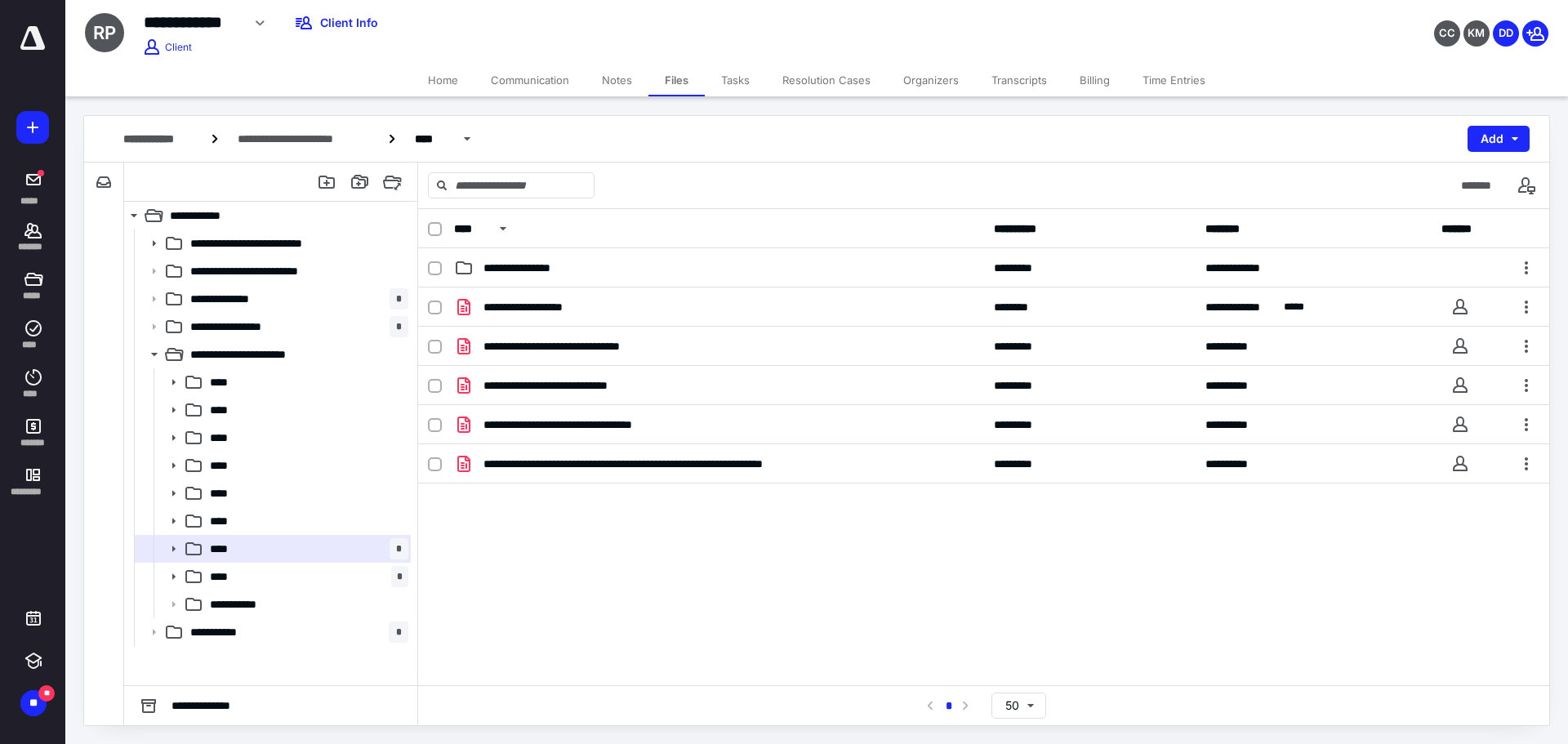 click on "Transcripts" at bounding box center [1019, 80] 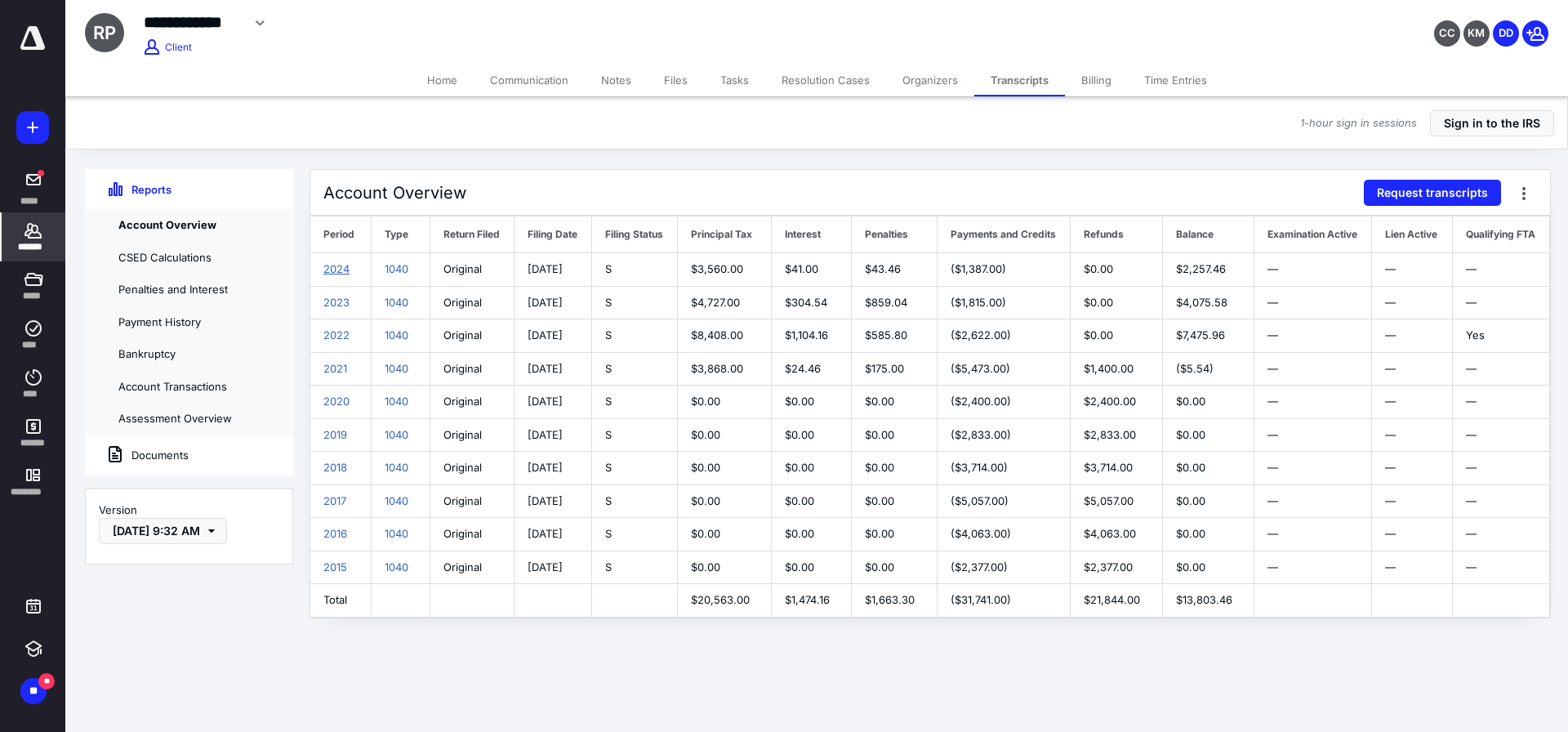 click on "2024" at bounding box center (336, 269) 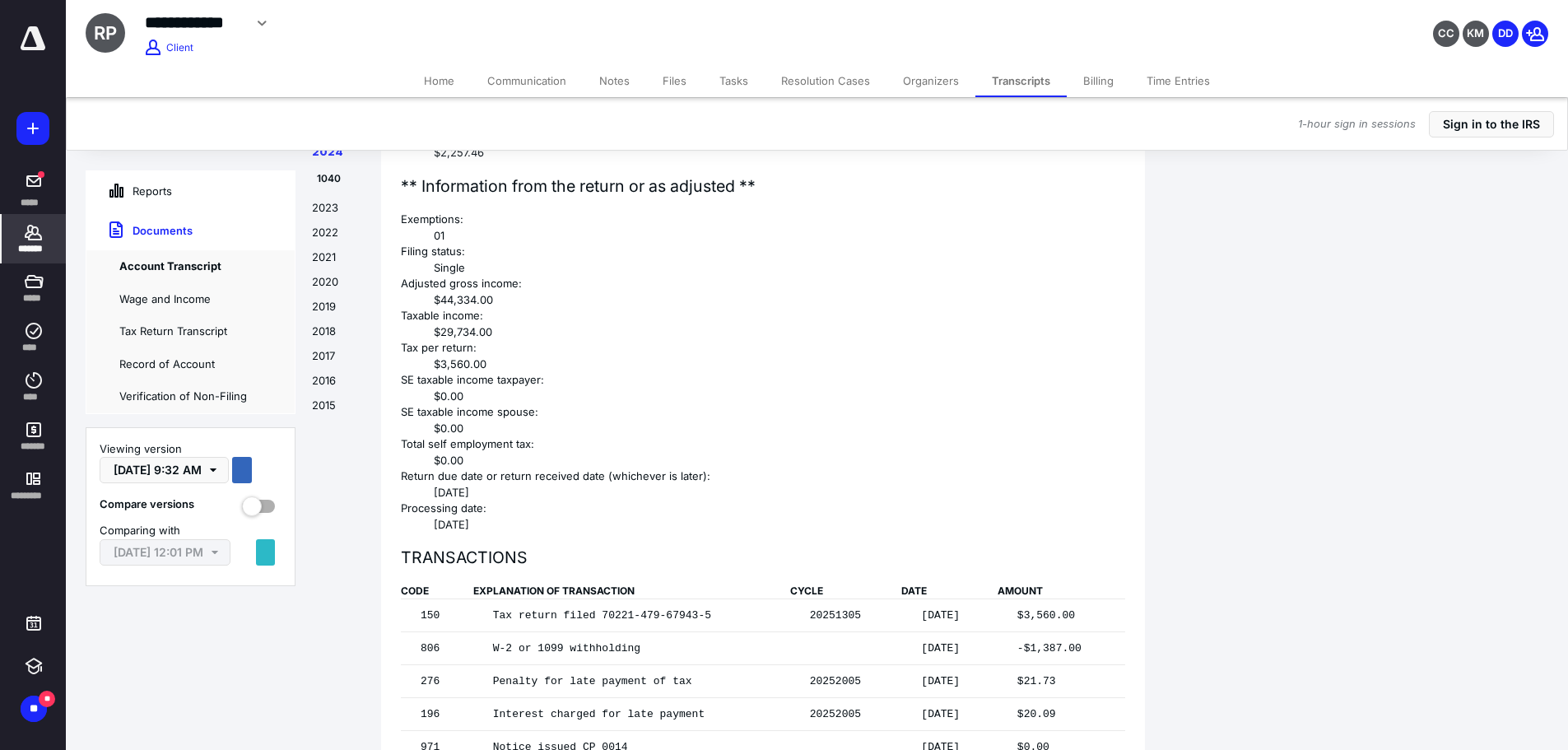 scroll, scrollTop: 1443, scrollLeft: 0, axis: vertical 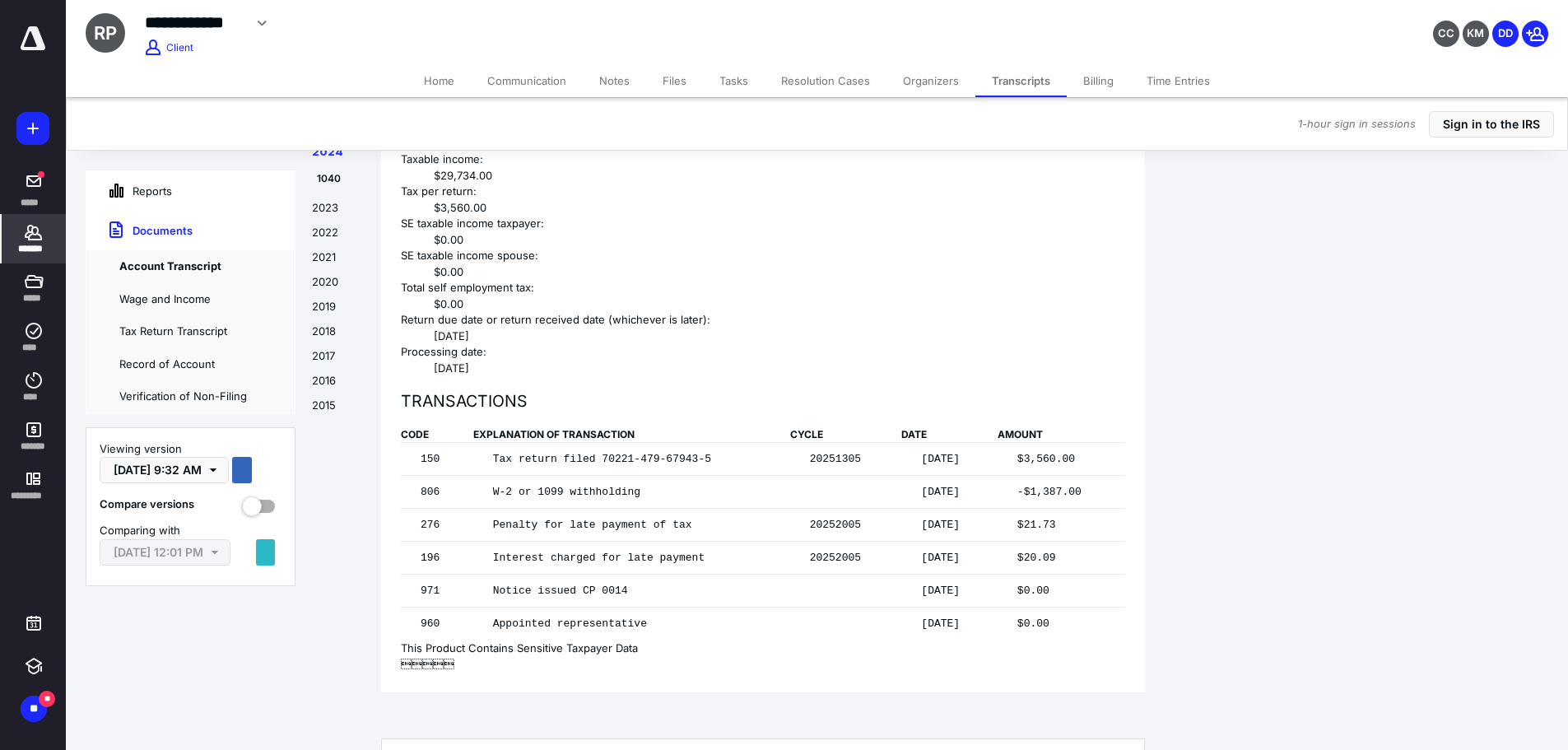 click on "Files" at bounding box center [674, 81] 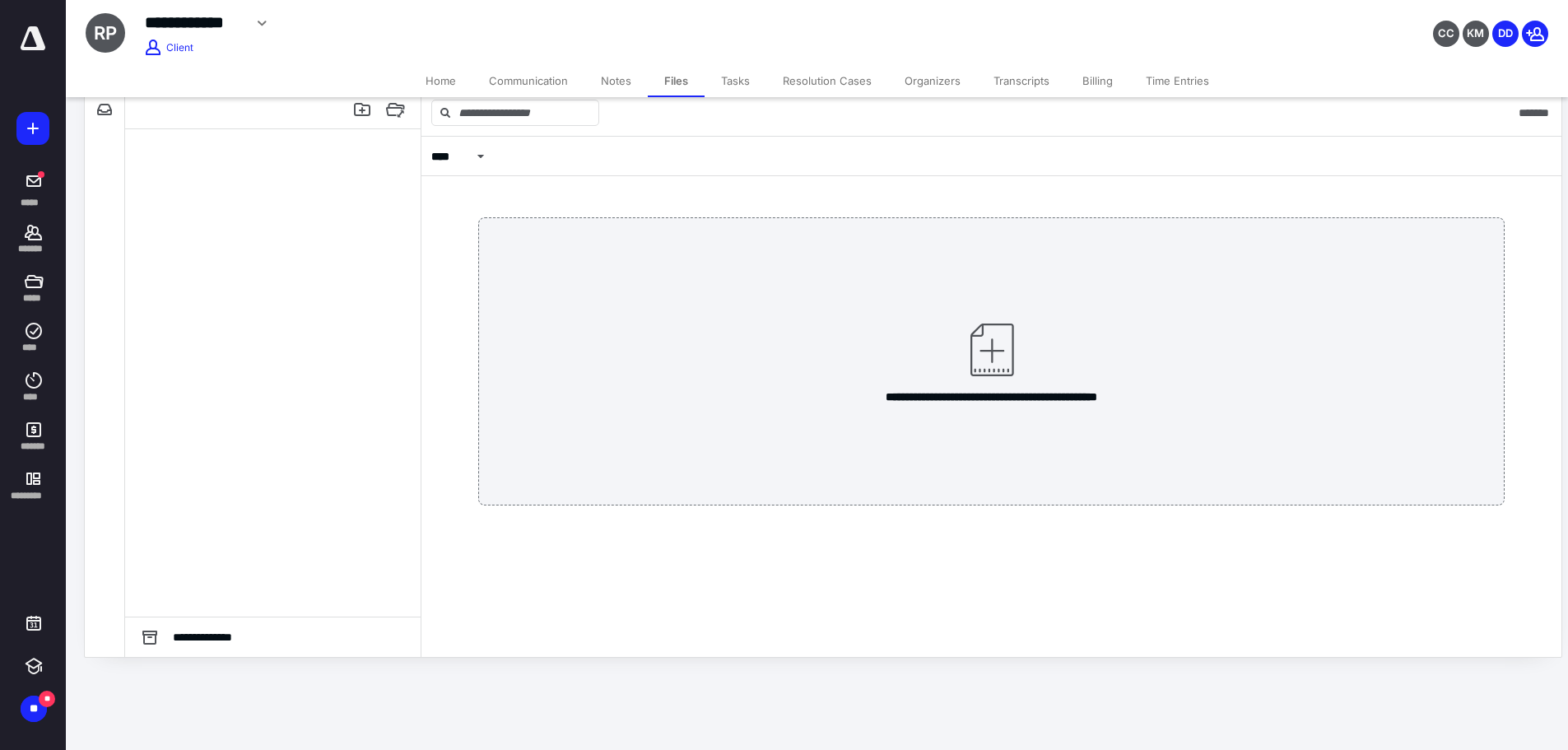 scroll, scrollTop: 0, scrollLeft: 0, axis: both 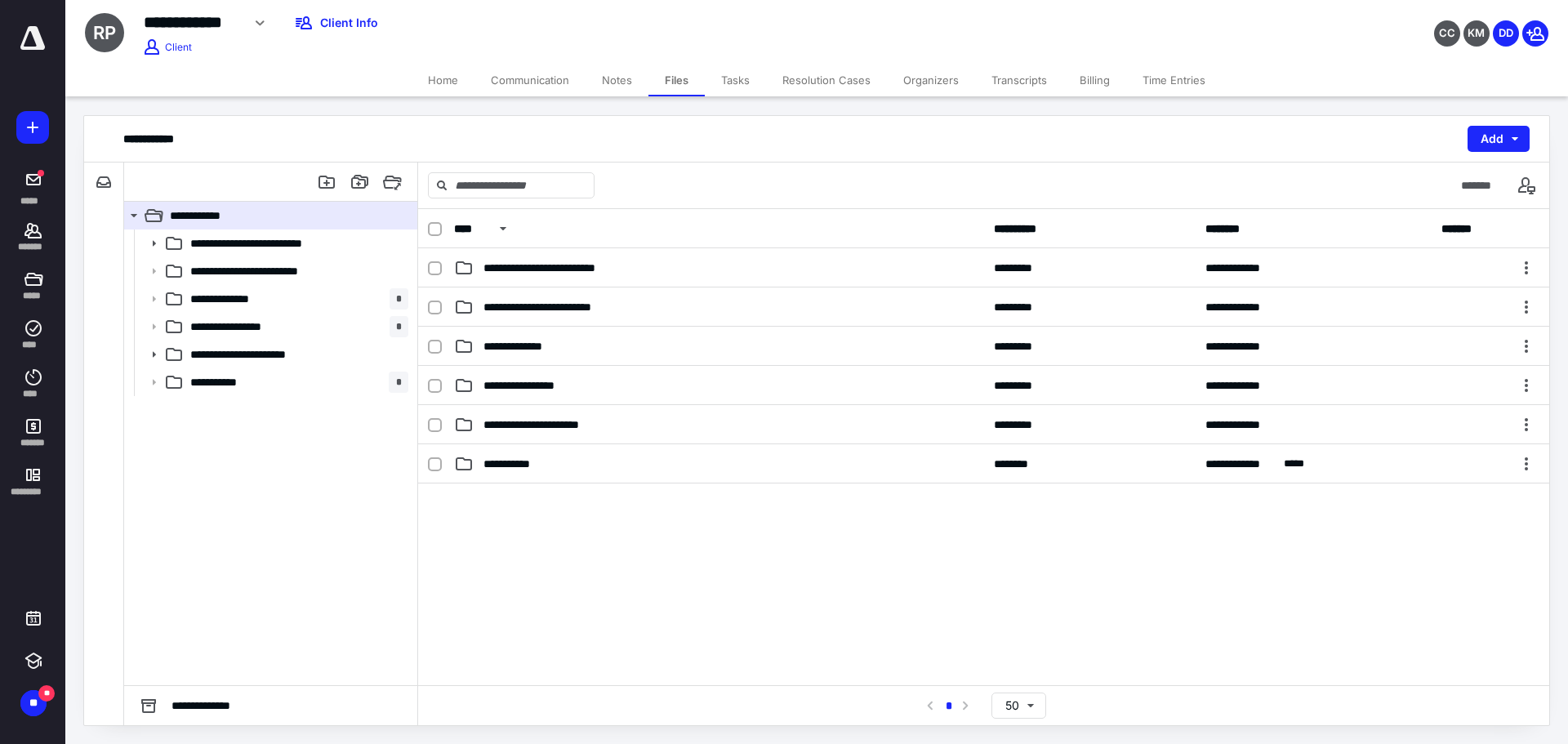 click 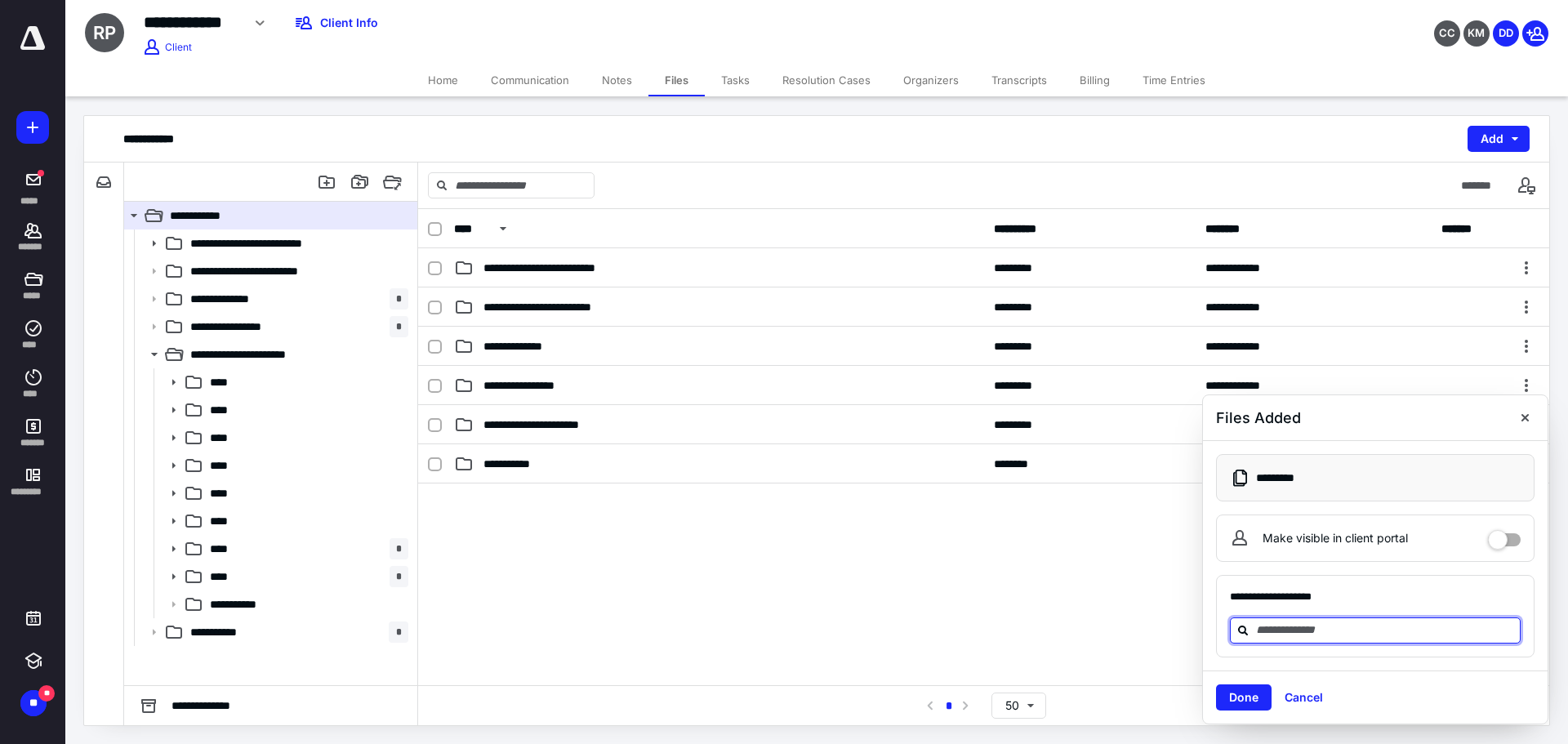 click at bounding box center [1385, 630] 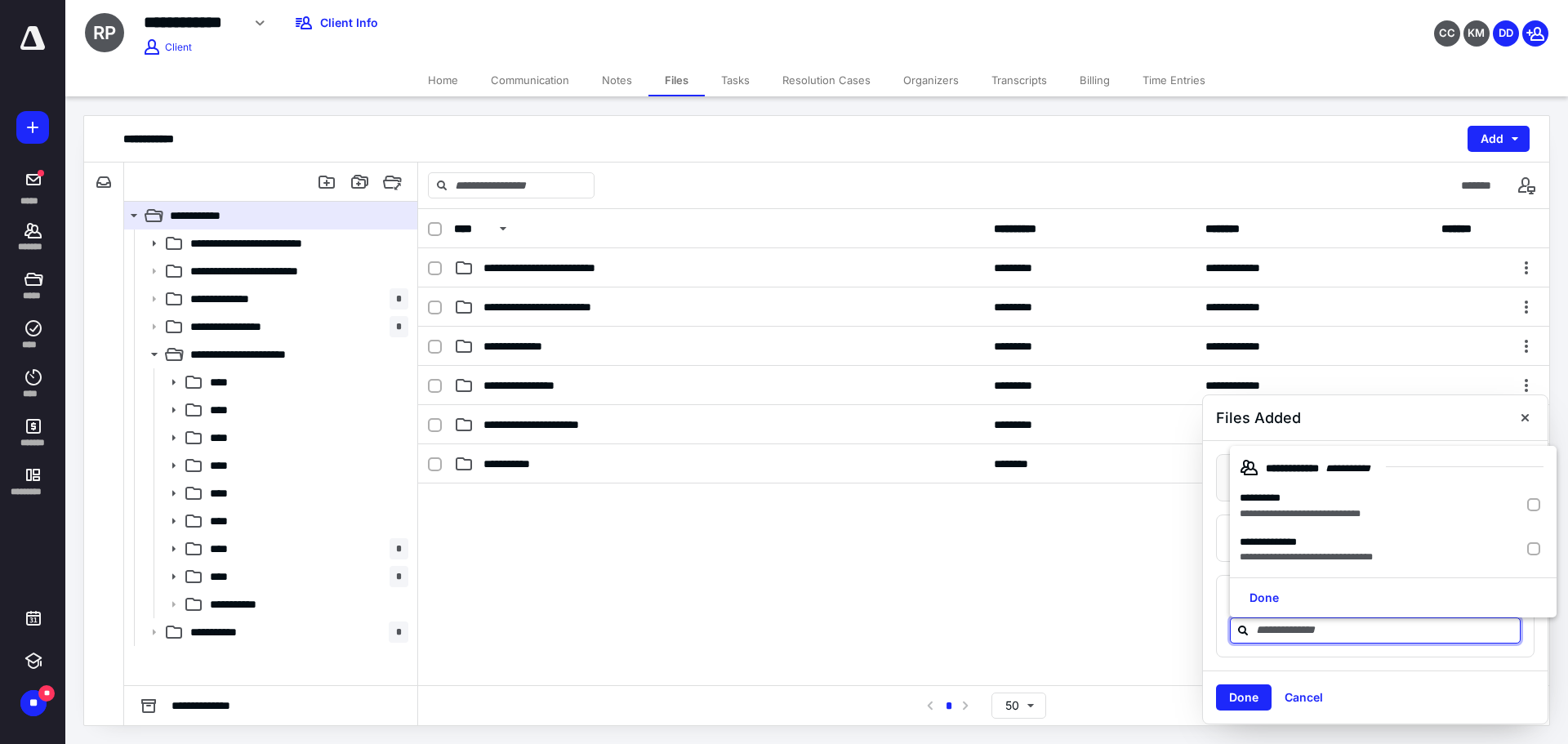 click on "**********" at bounding box center (1260, 497) 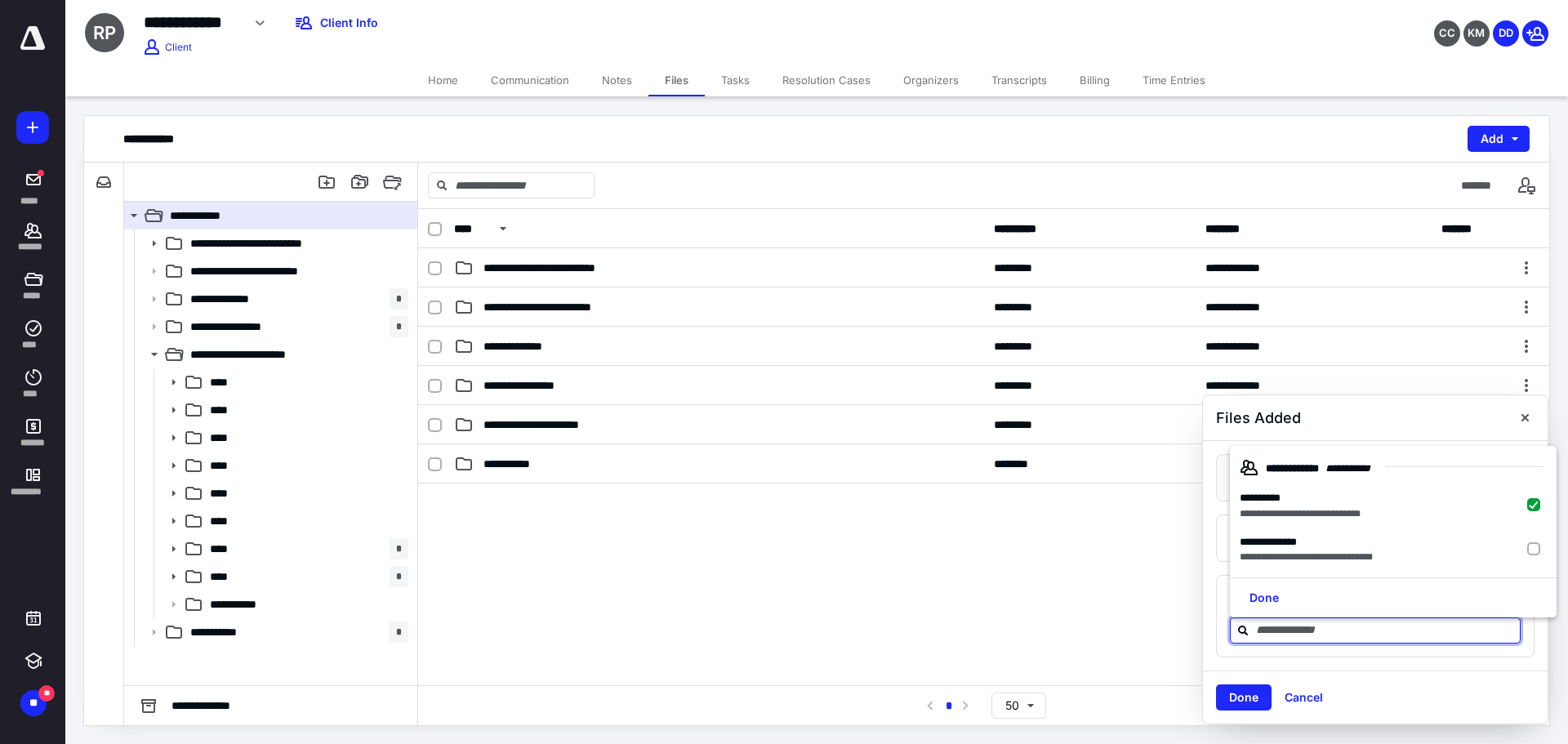 checkbox on "true" 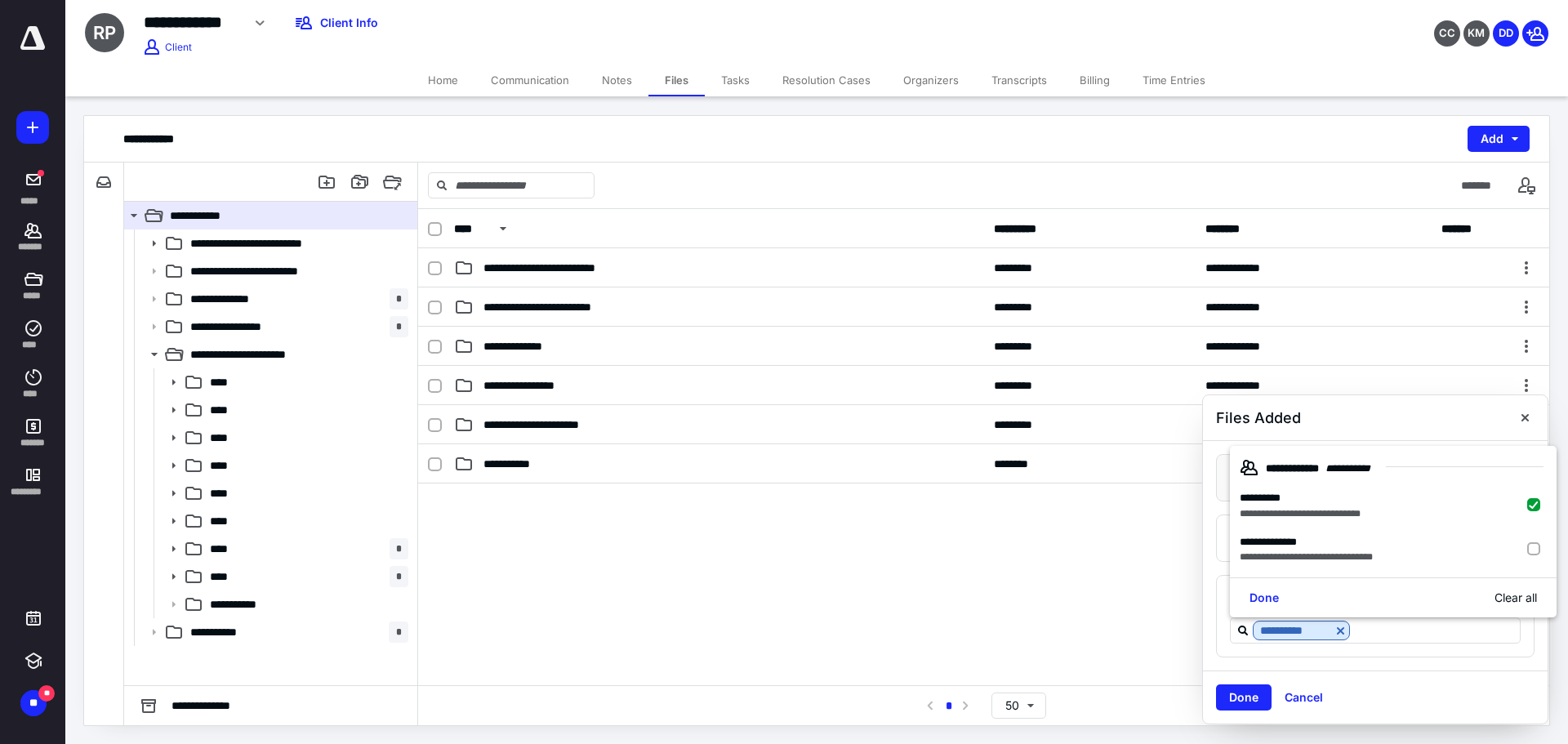 click on "Done" at bounding box center [1244, 697] 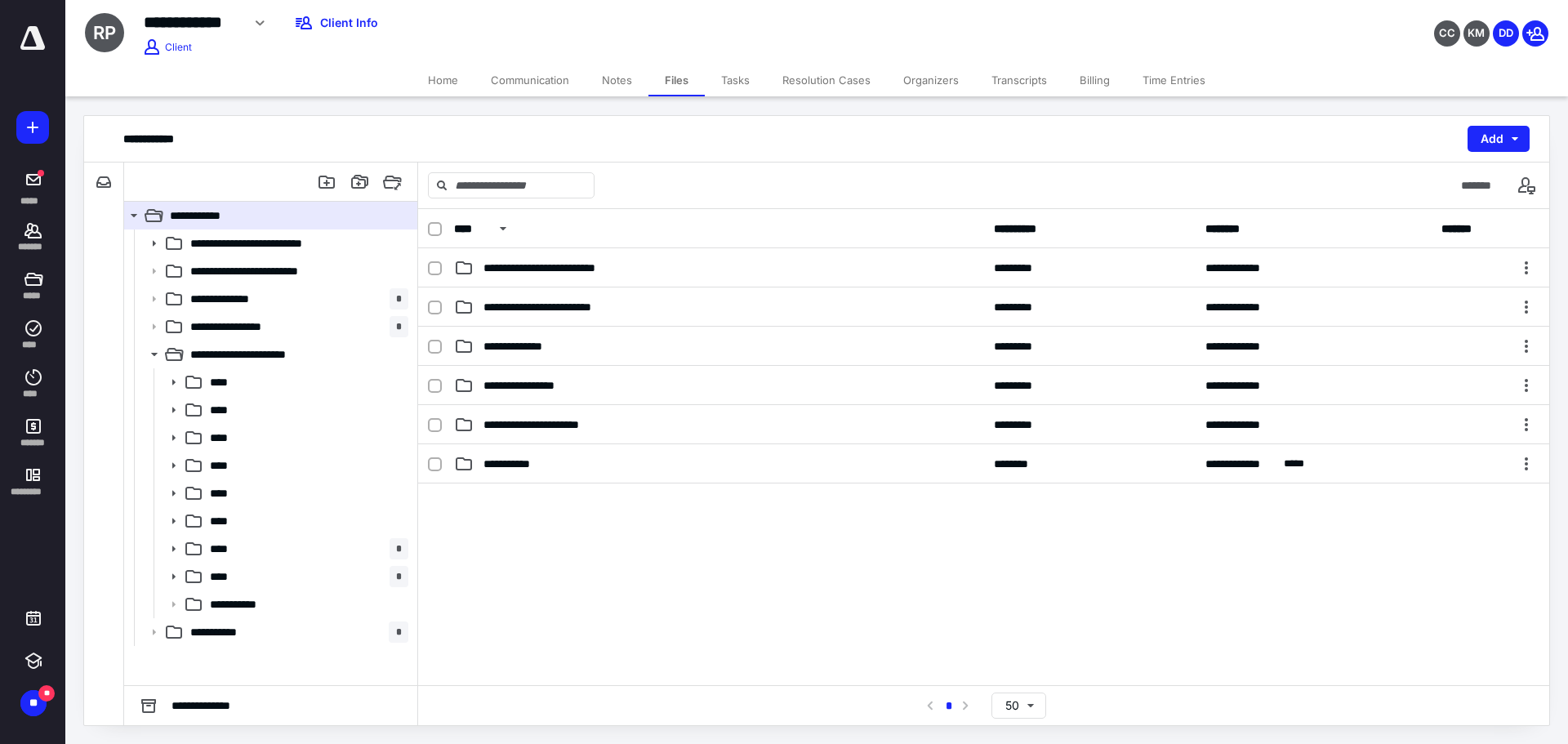 click 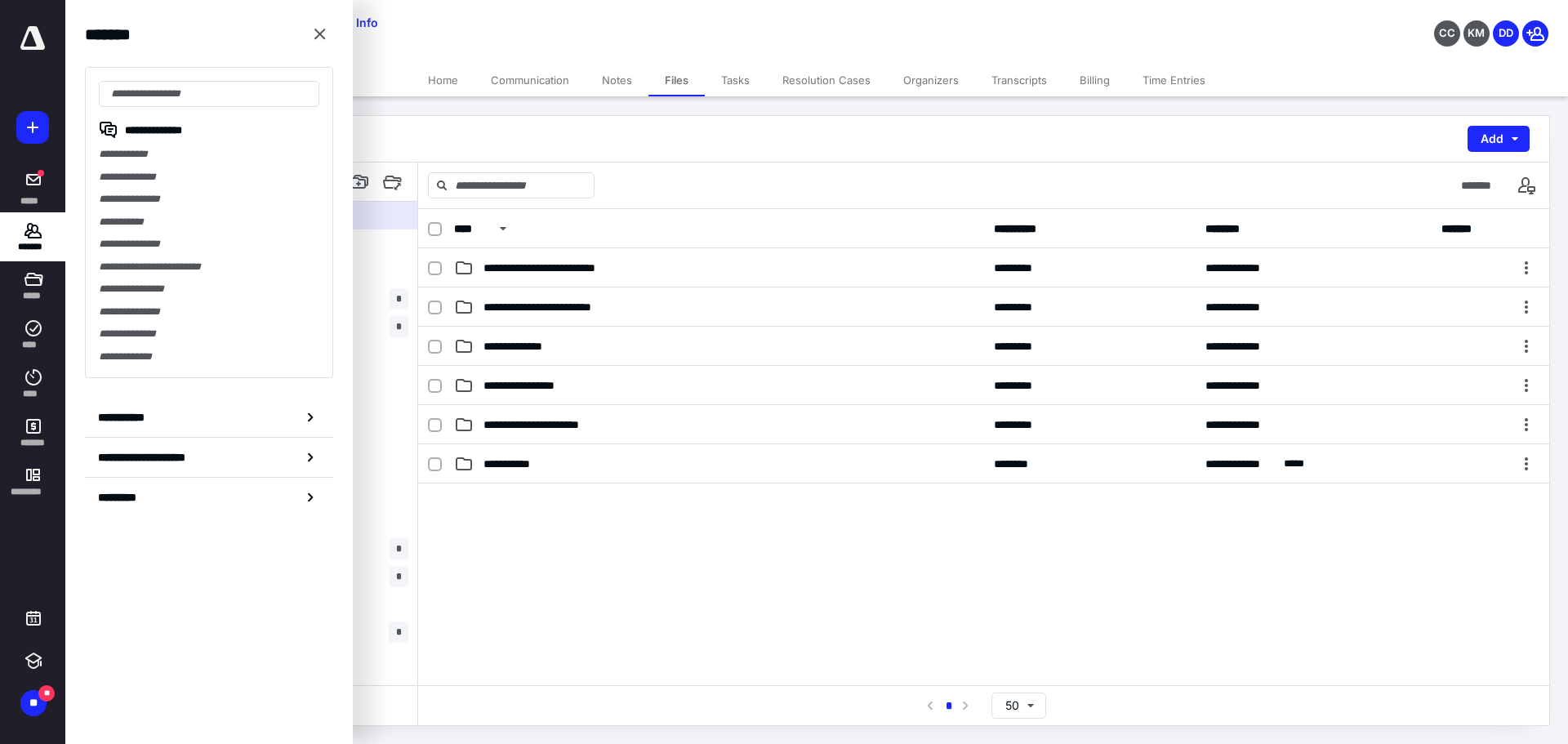click at bounding box center (209, 94) 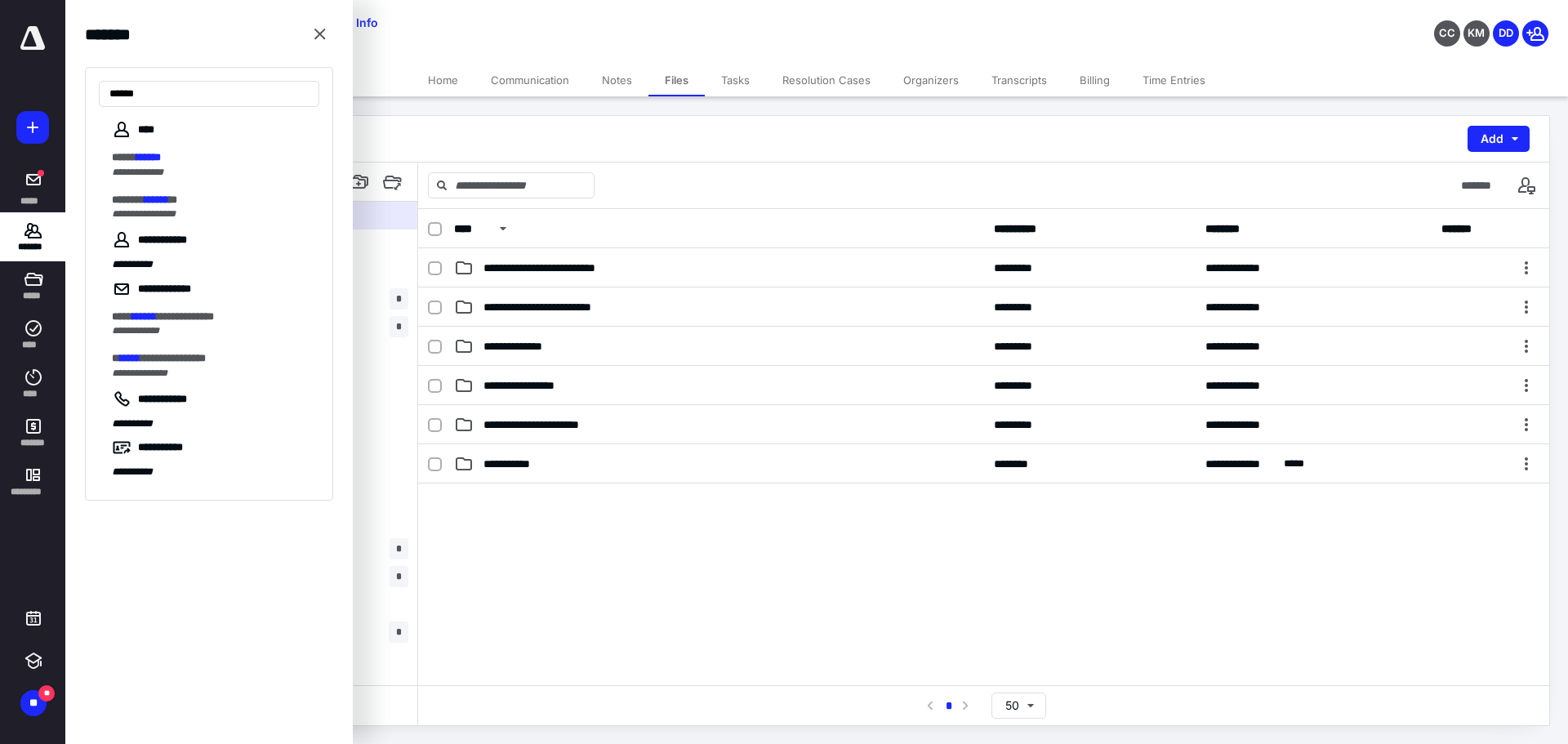 type on "******" 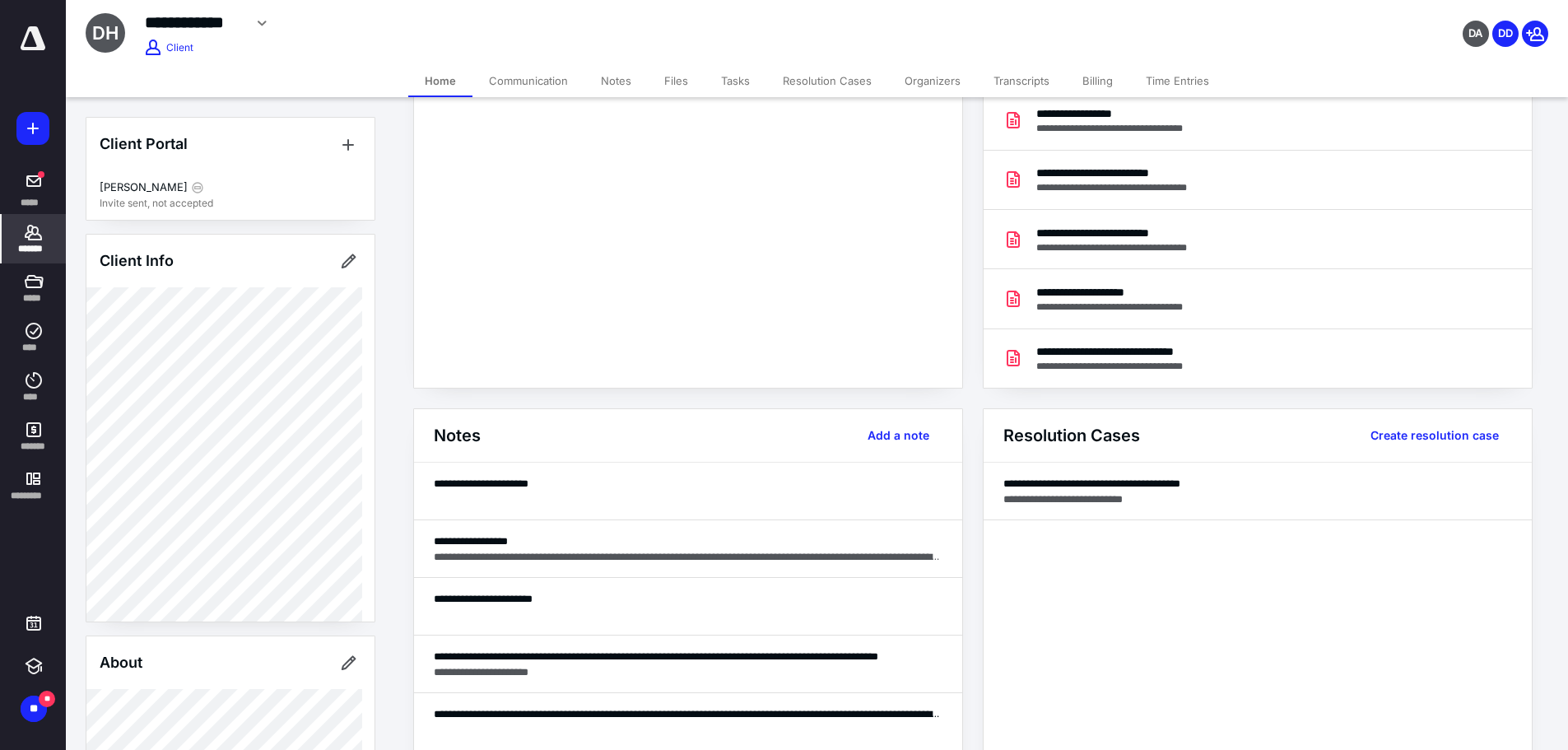 scroll, scrollTop: 165, scrollLeft: 0, axis: vertical 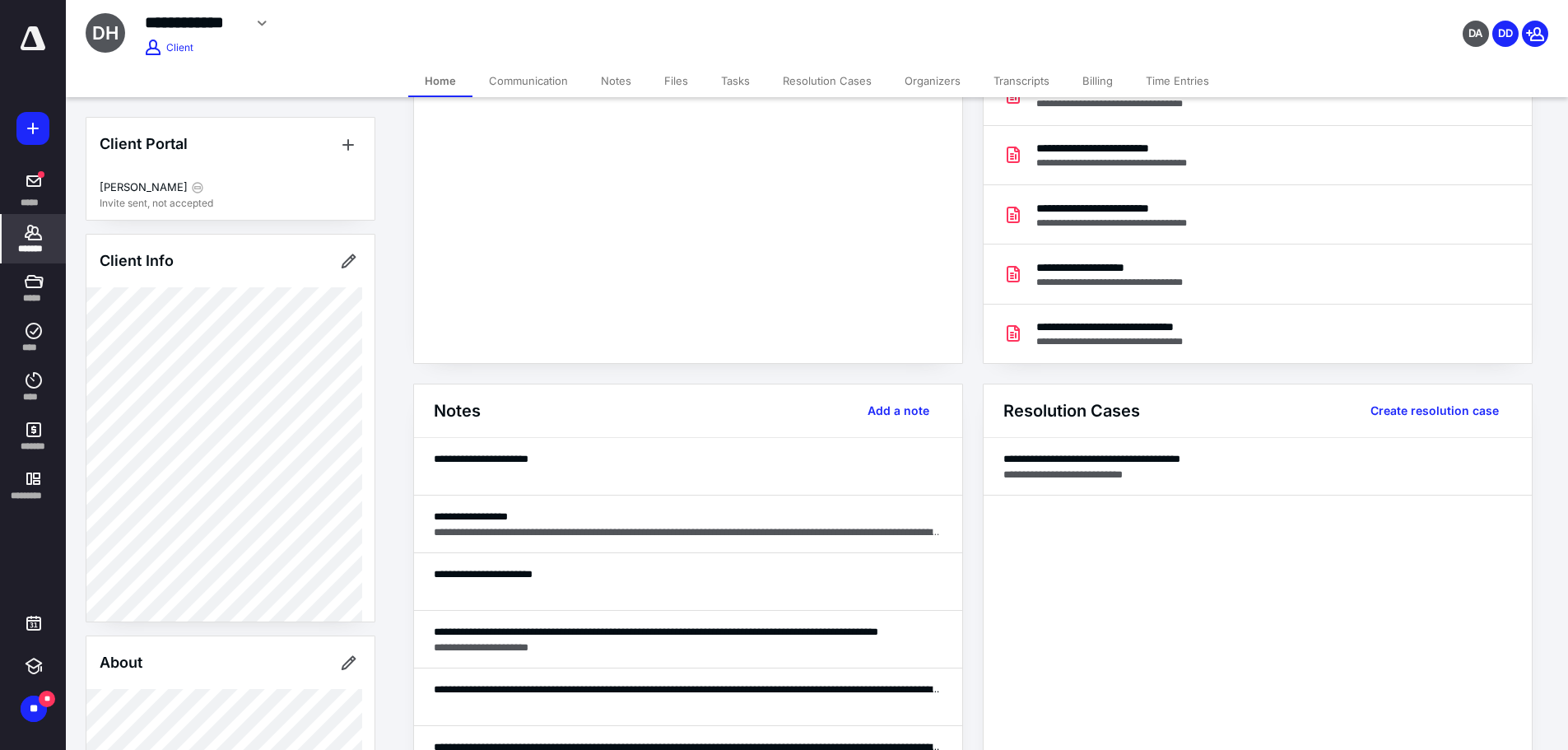 click on "Transcripts" at bounding box center [1021, 81] 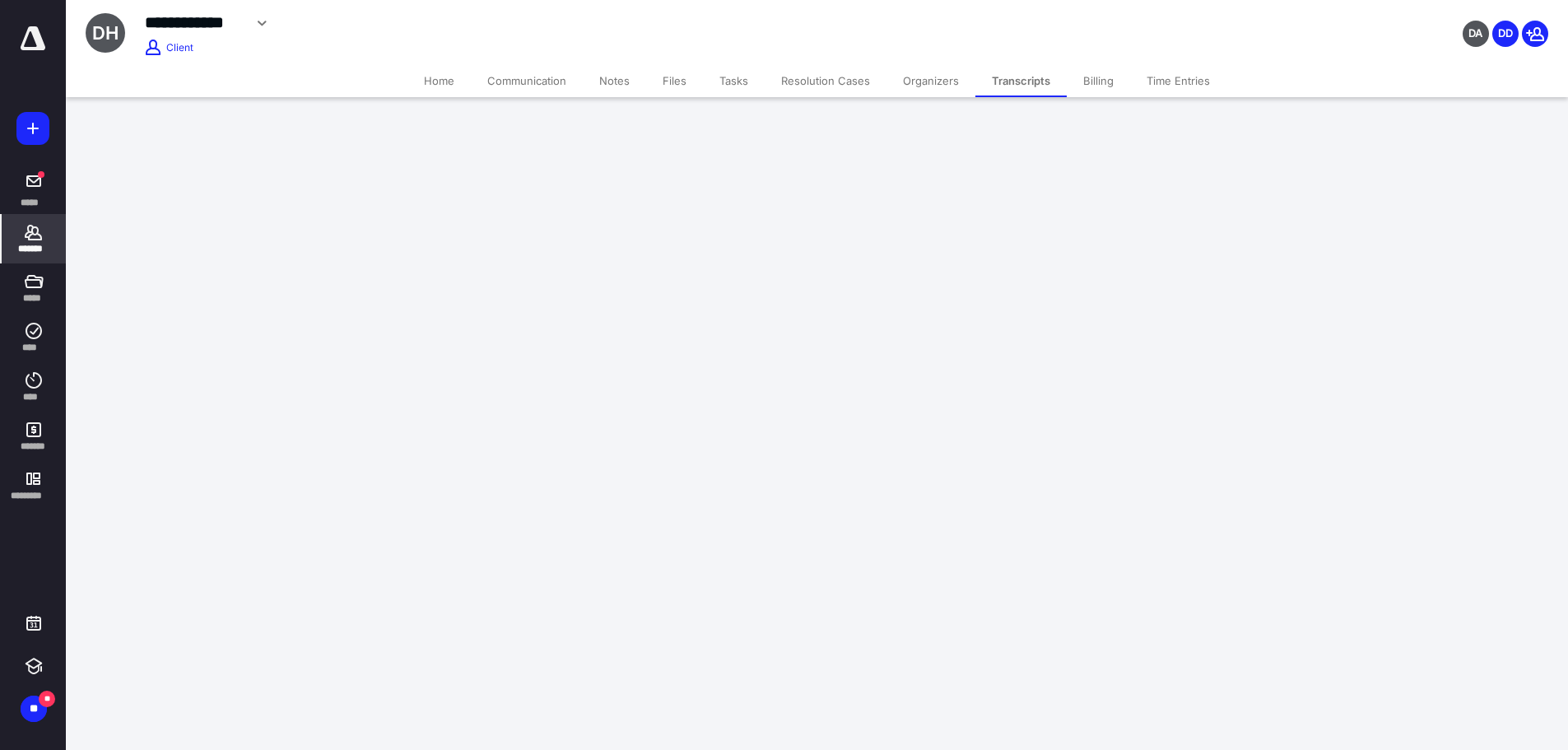 scroll, scrollTop: 0, scrollLeft: 0, axis: both 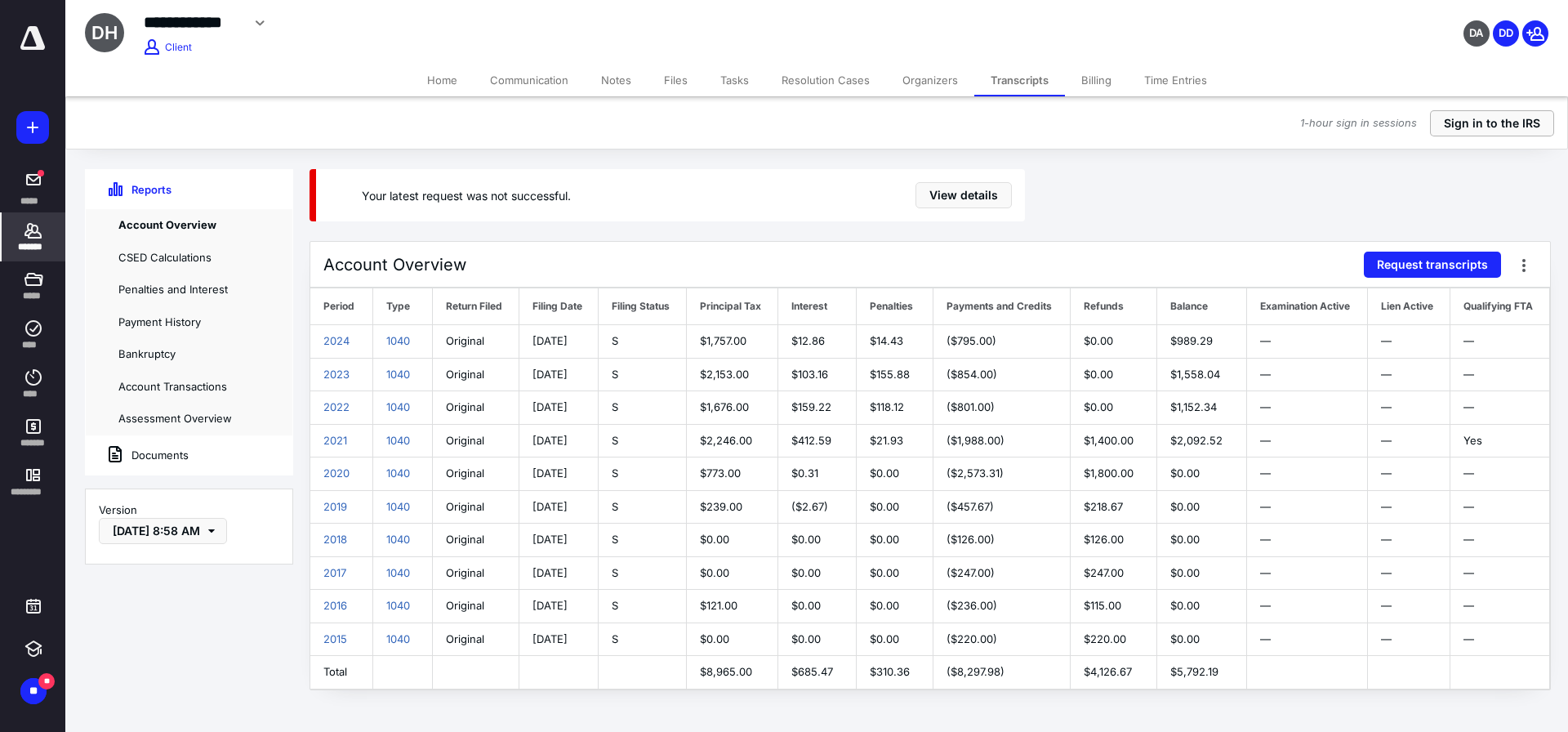 click on "Sign in to the IRS" at bounding box center [1492, 123] 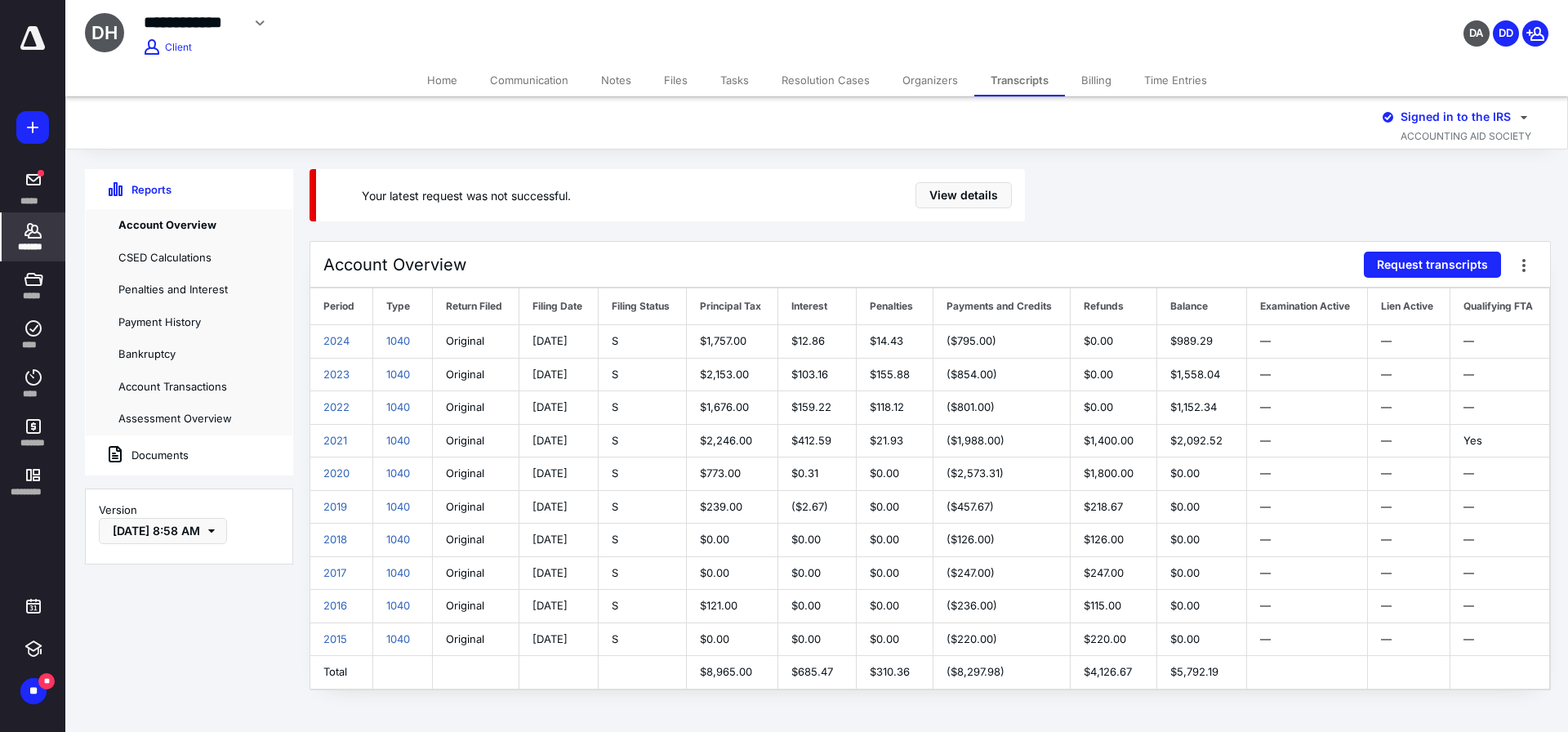 click on "Request transcripts" at bounding box center (1432, 265) 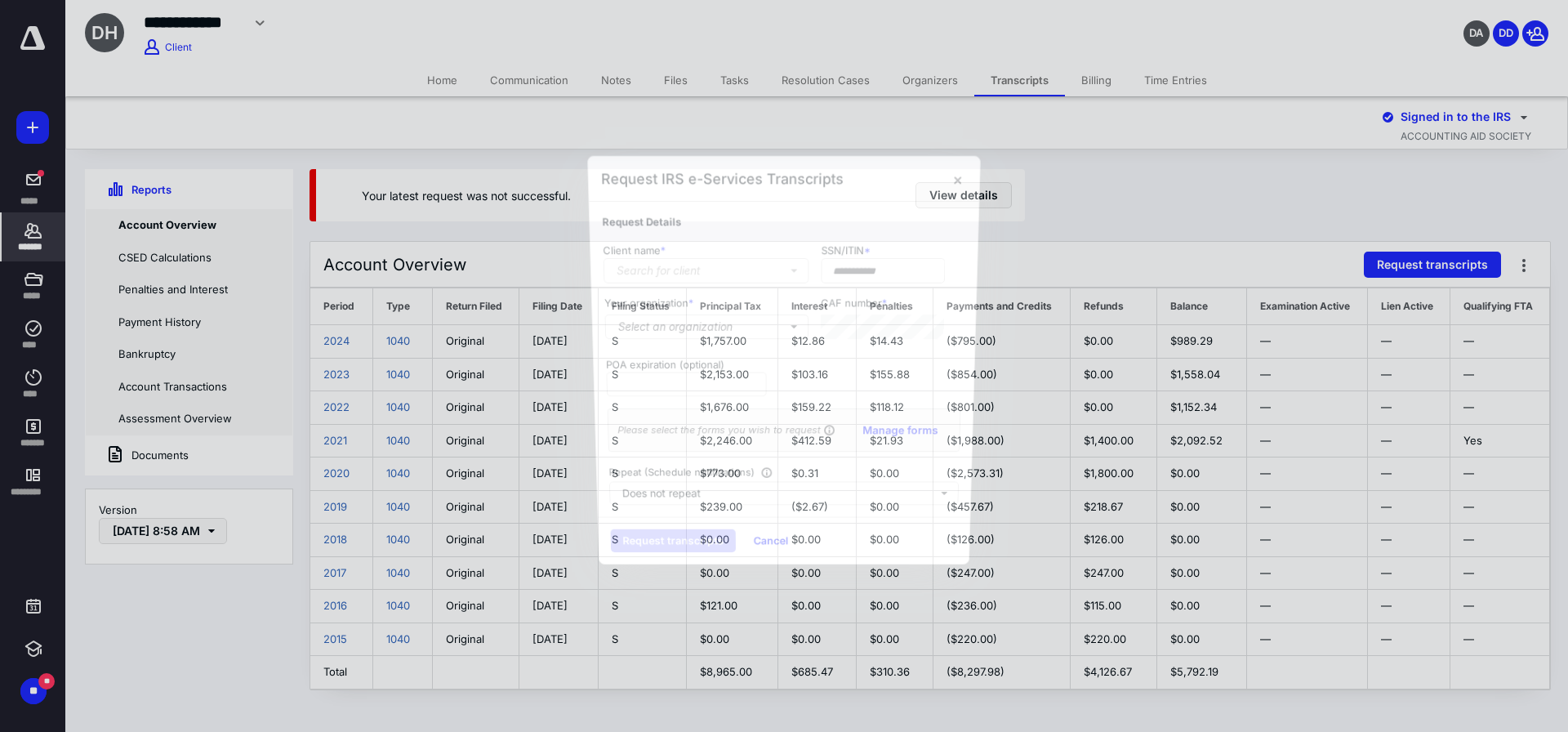 type on "**********" 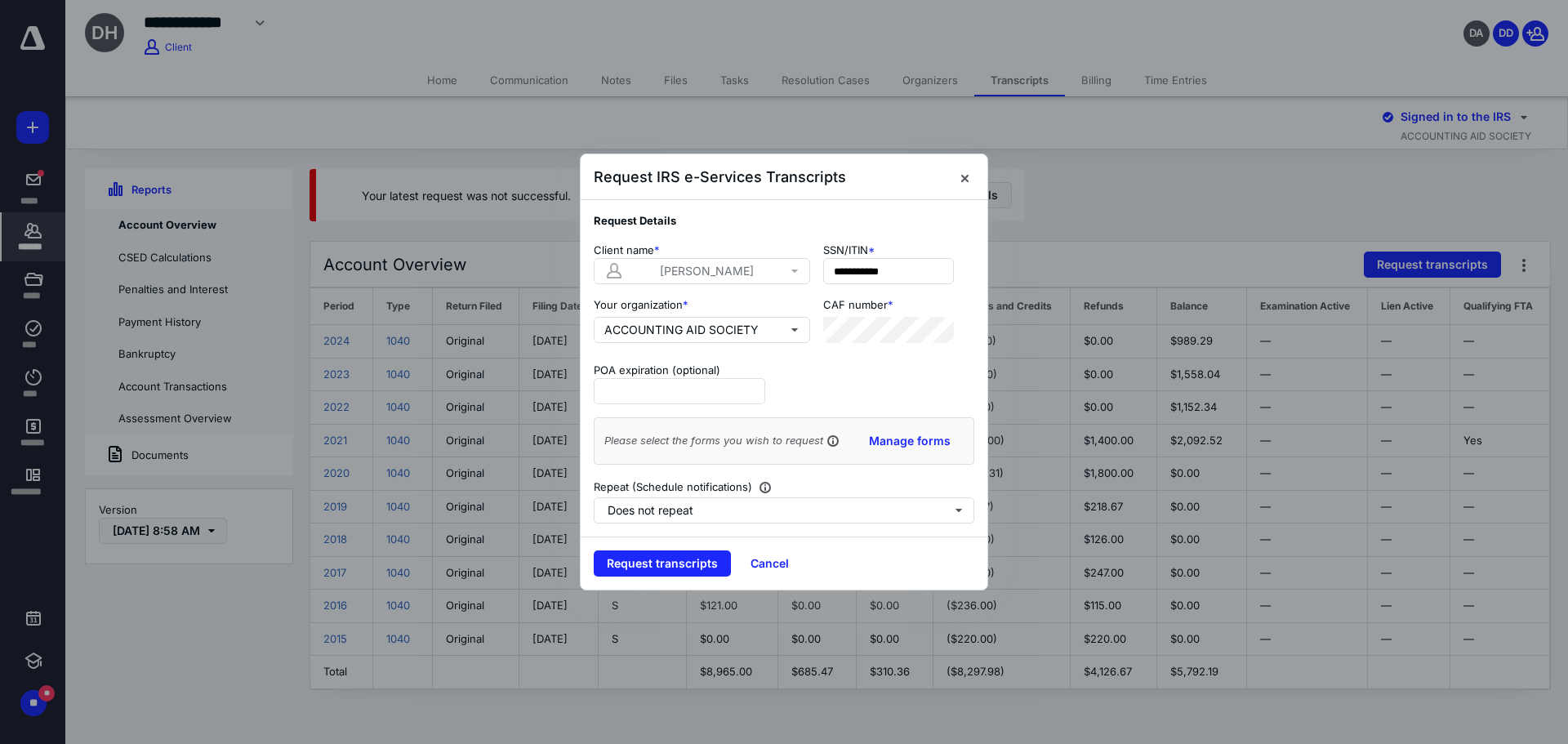 click on "Request transcripts" at bounding box center [662, 564] 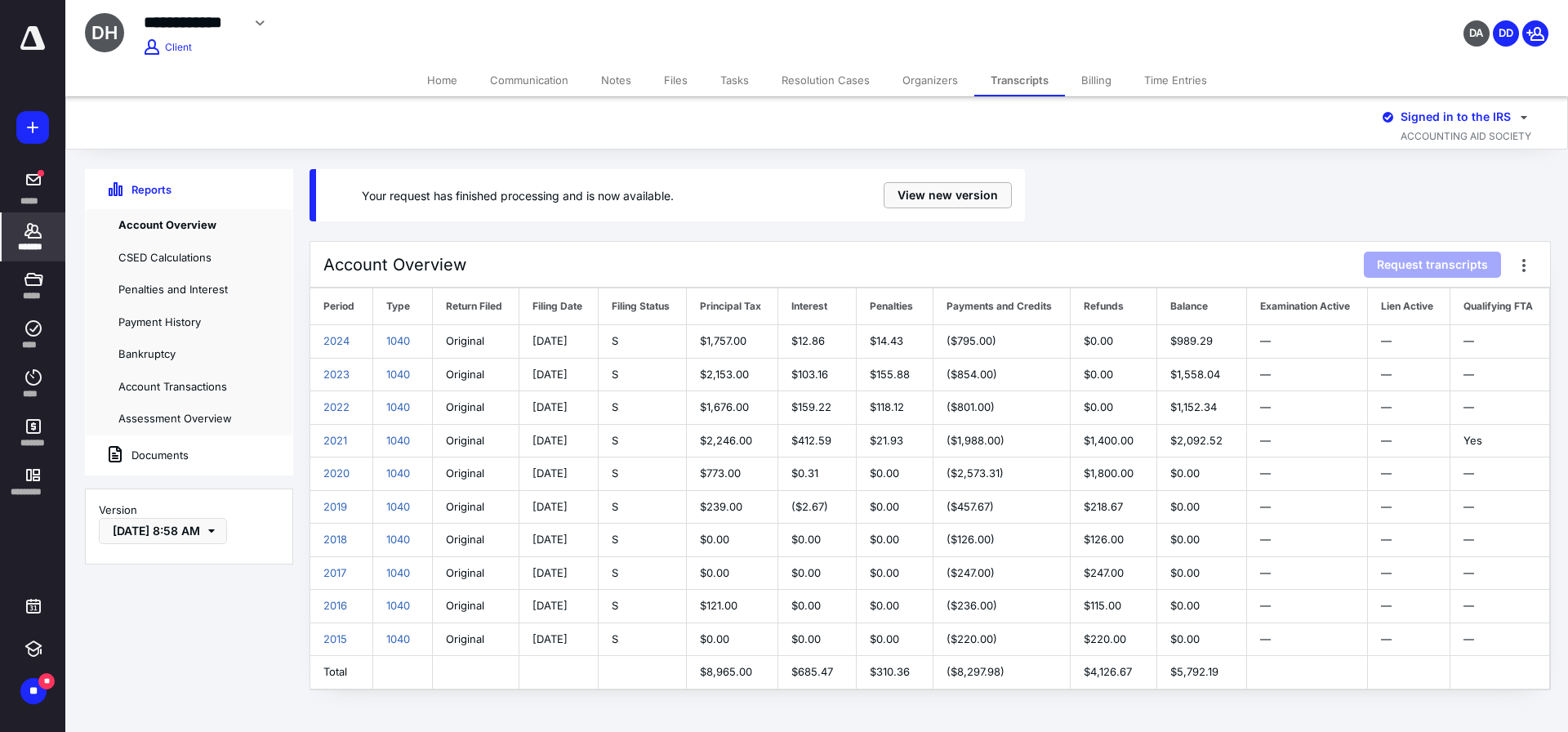 click on "View new version" at bounding box center (947, 195) 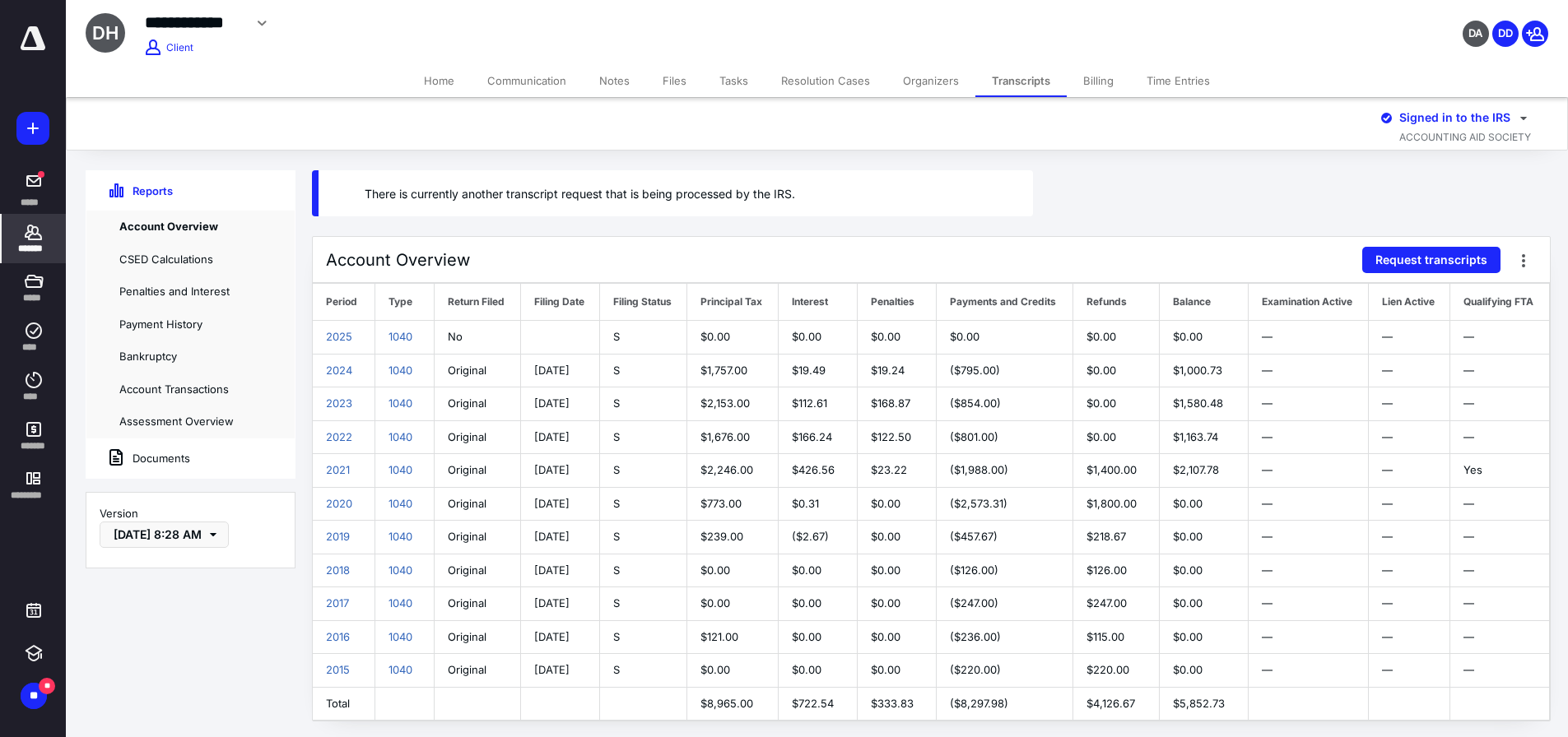 click on "Files" at bounding box center (674, 81) 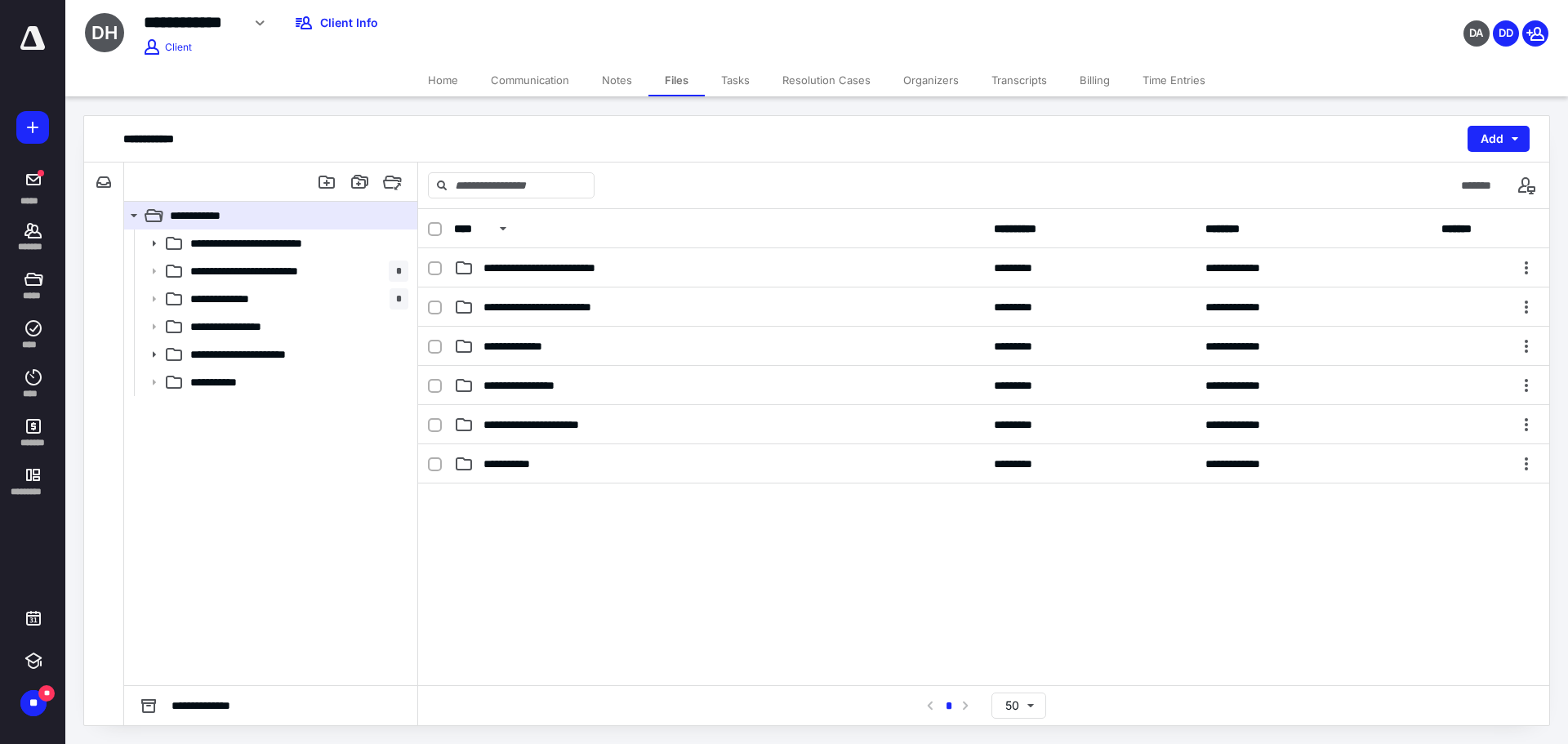 click 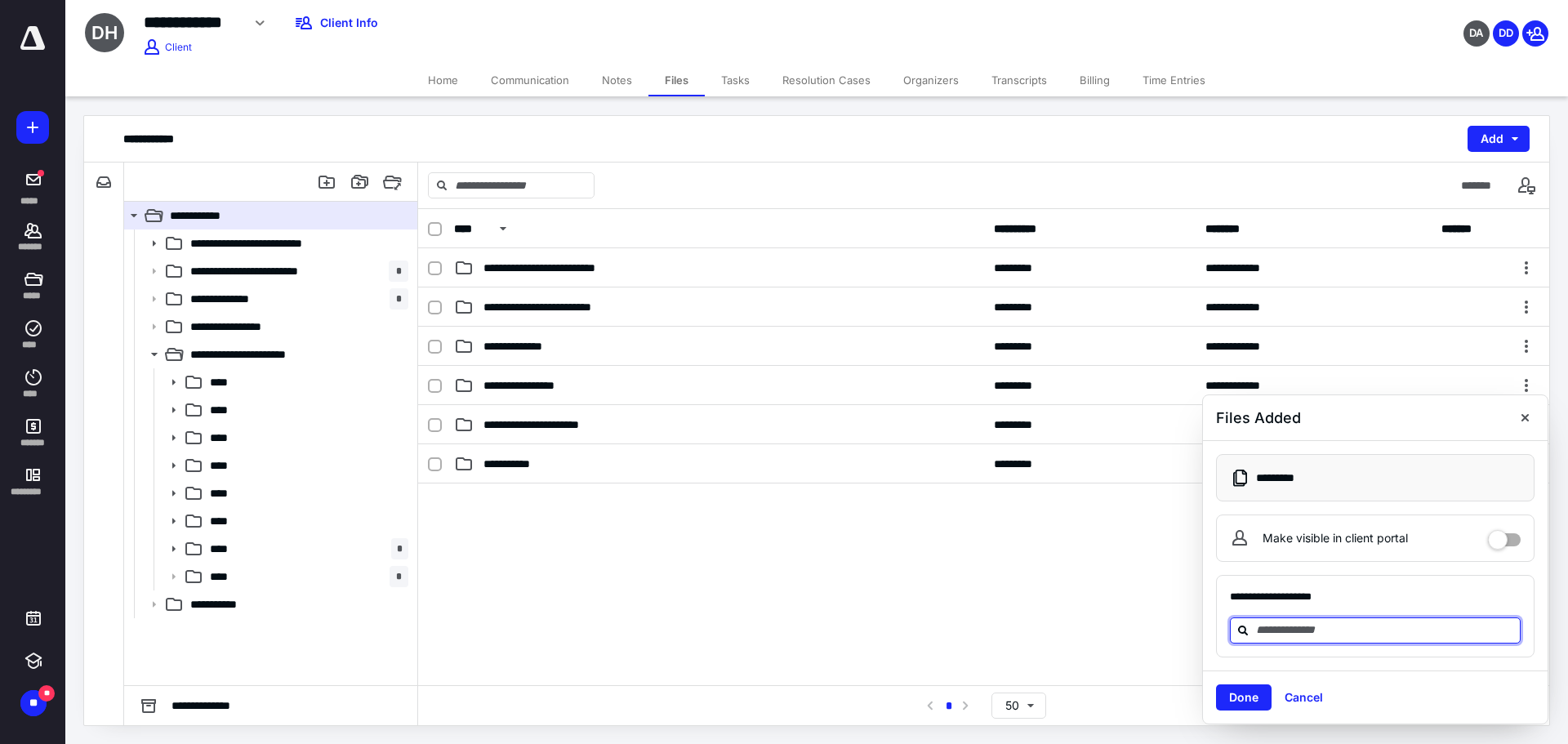 click at bounding box center [1385, 630] 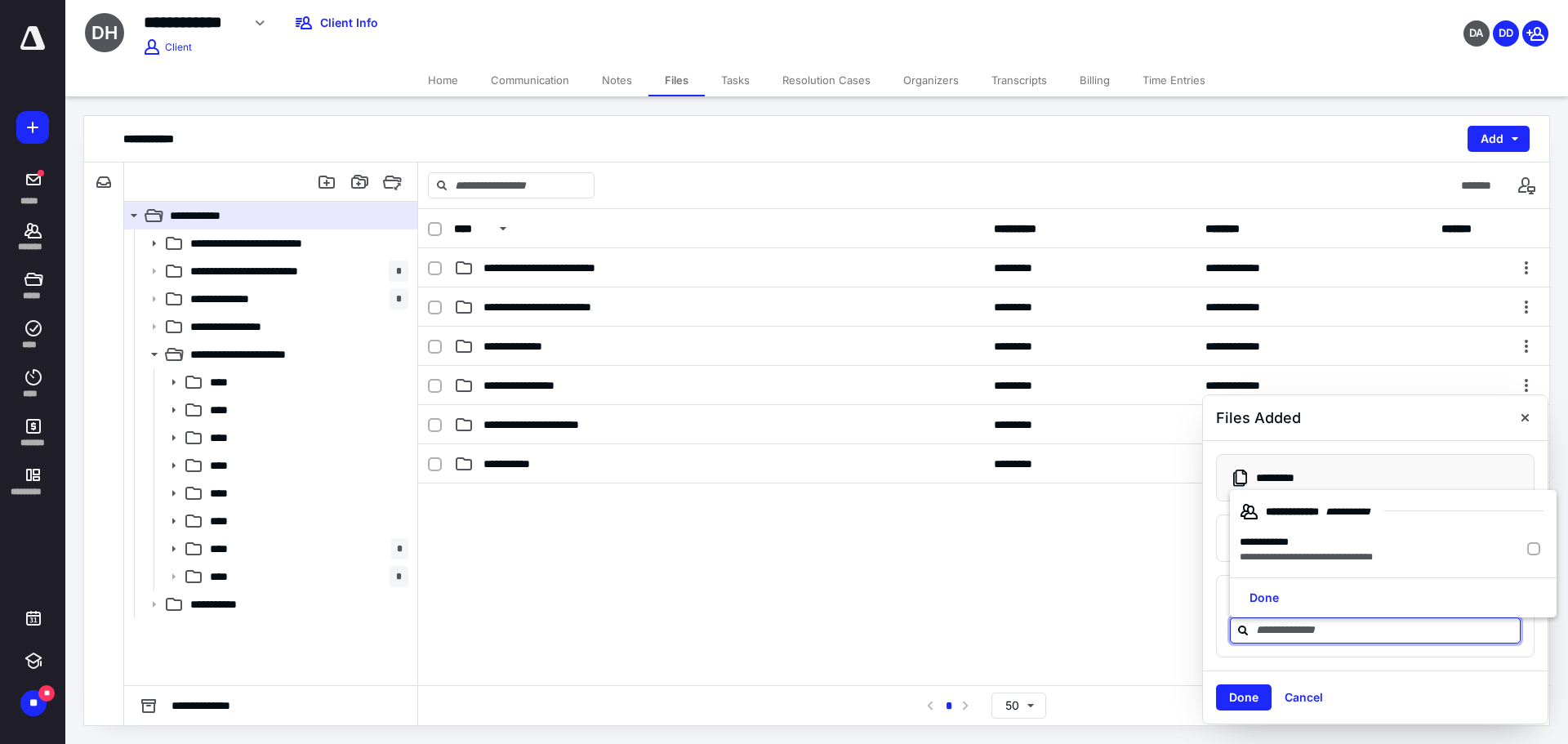 click on "**********" at bounding box center [1306, 542] 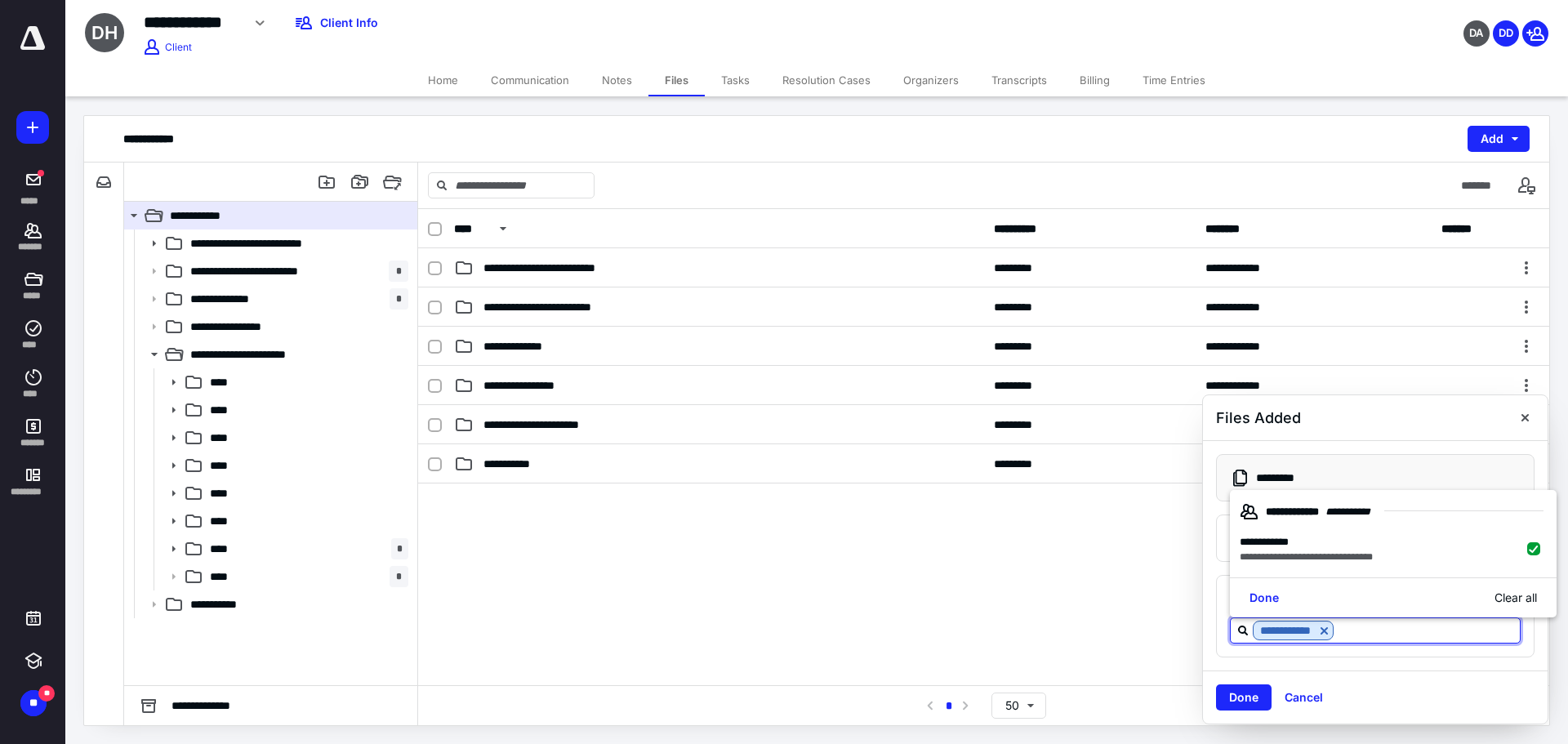 checkbox on "true" 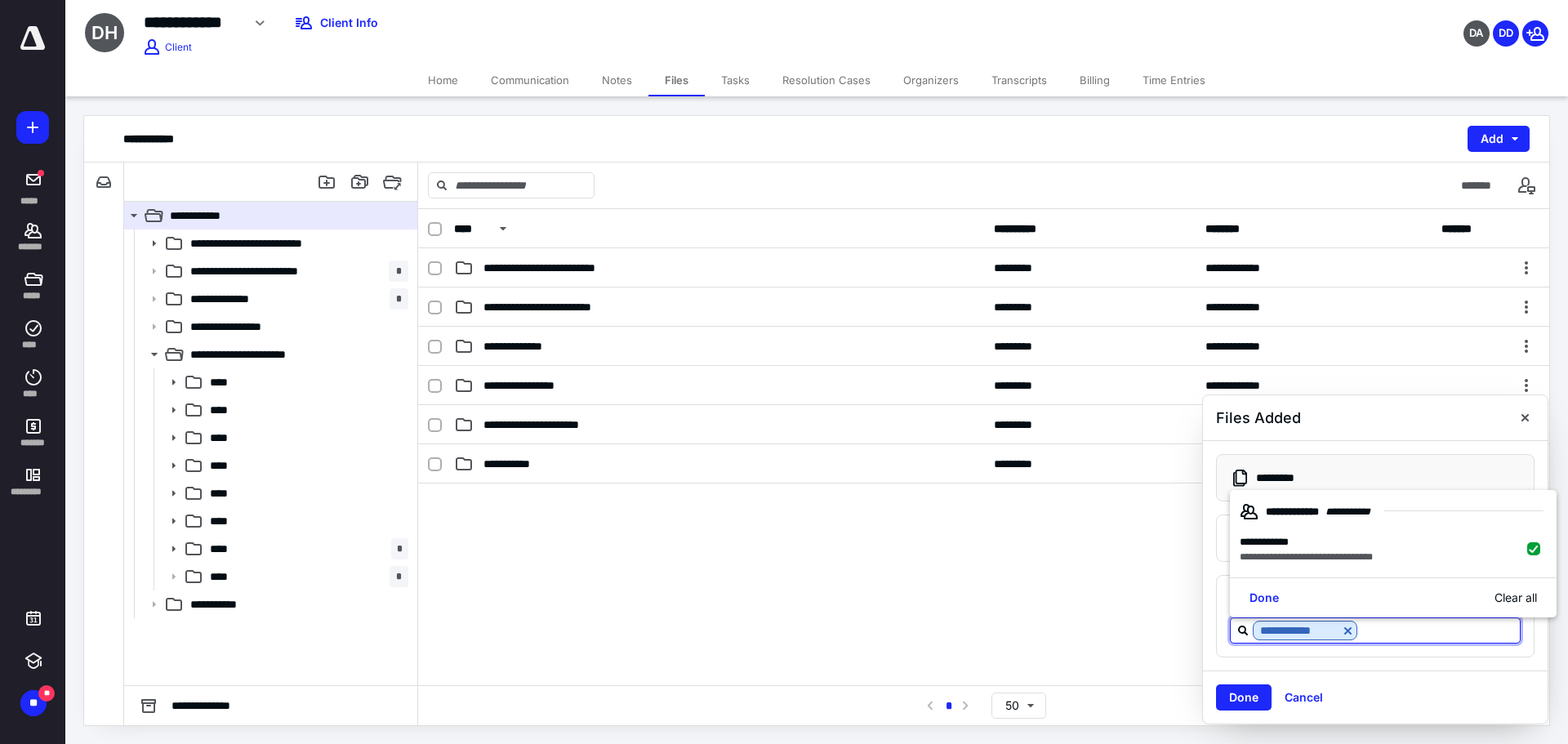 click on "Done" at bounding box center [1244, 697] 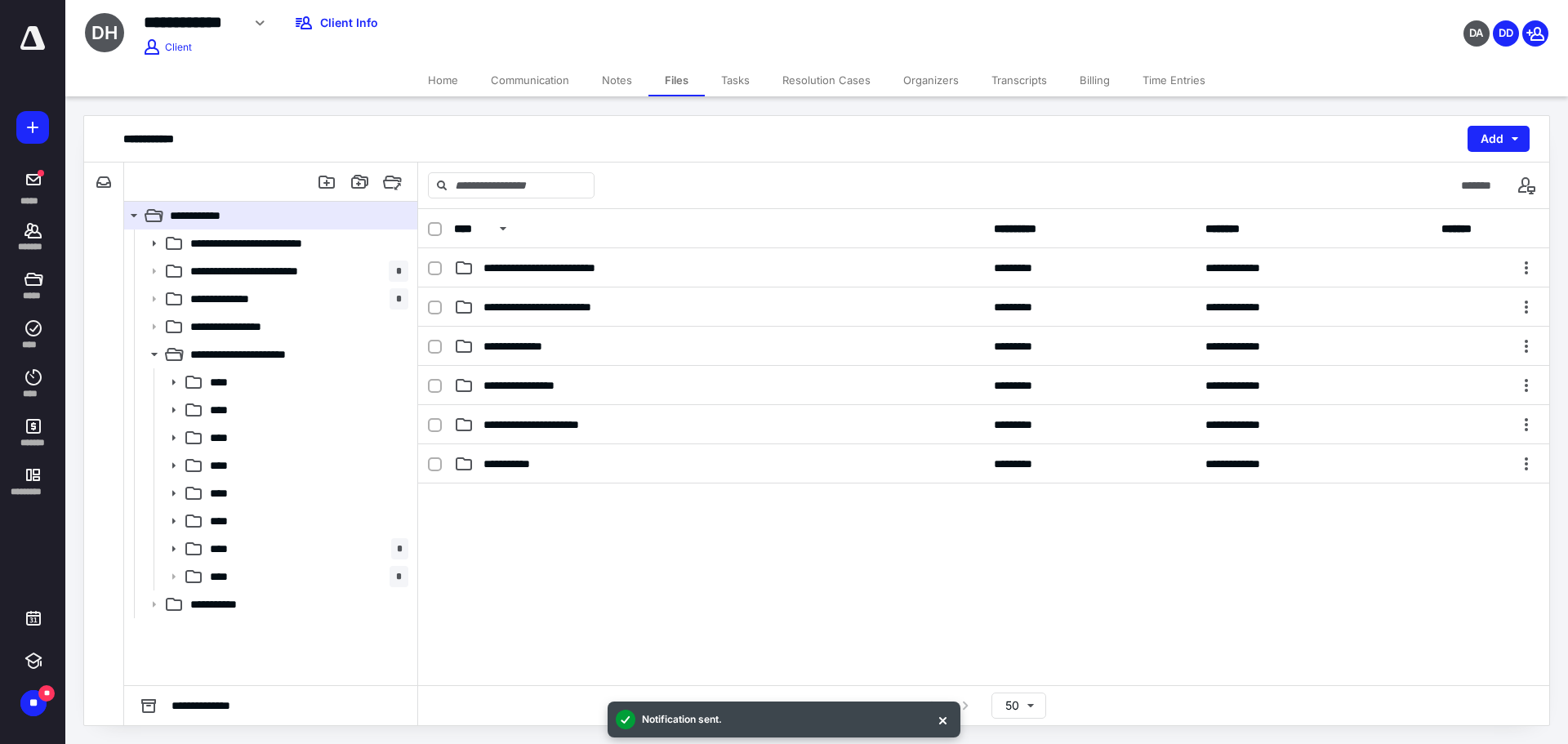 click on "Notes" at bounding box center (617, 80) 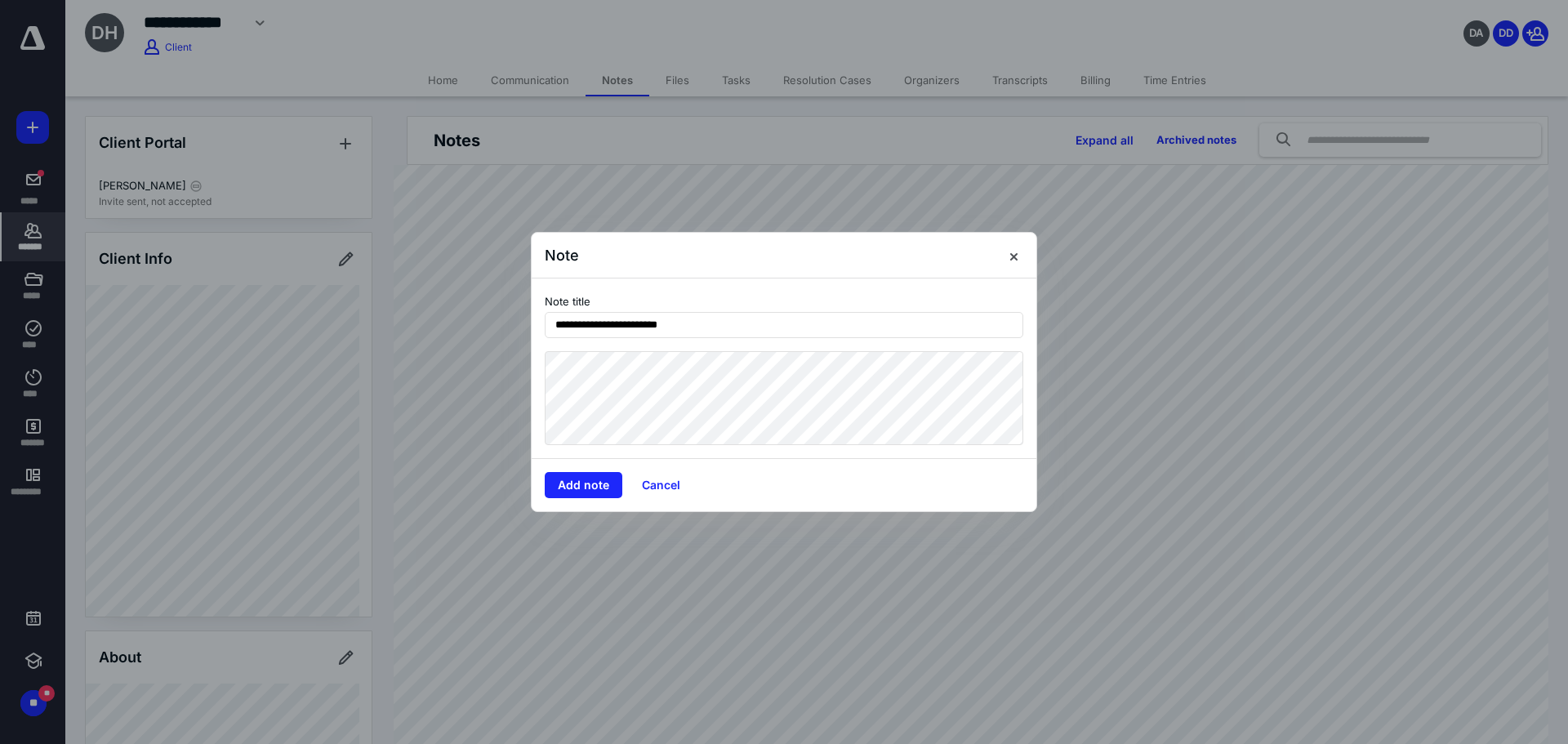 type on "**********" 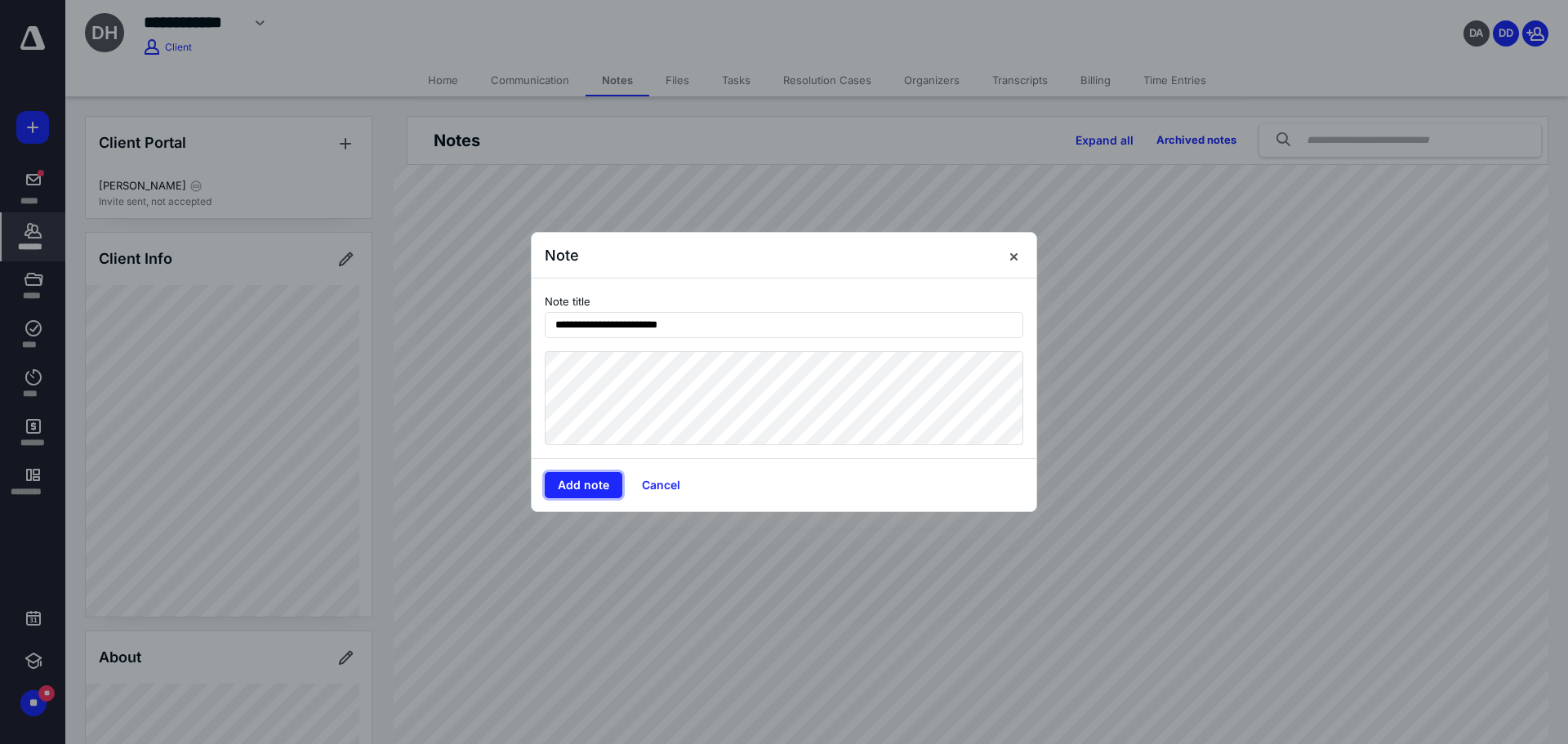 click on "Add note" at bounding box center (583, 485) 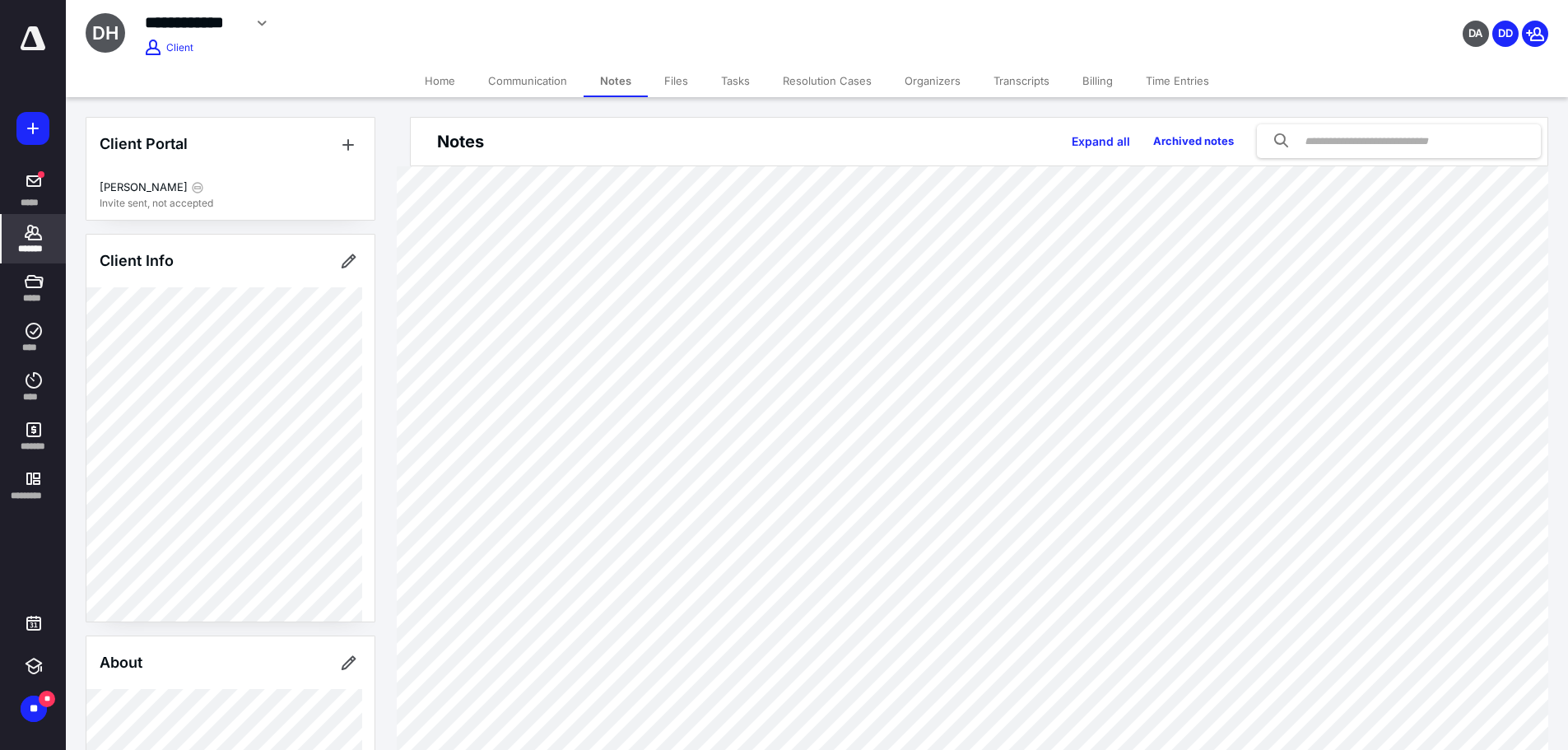 click 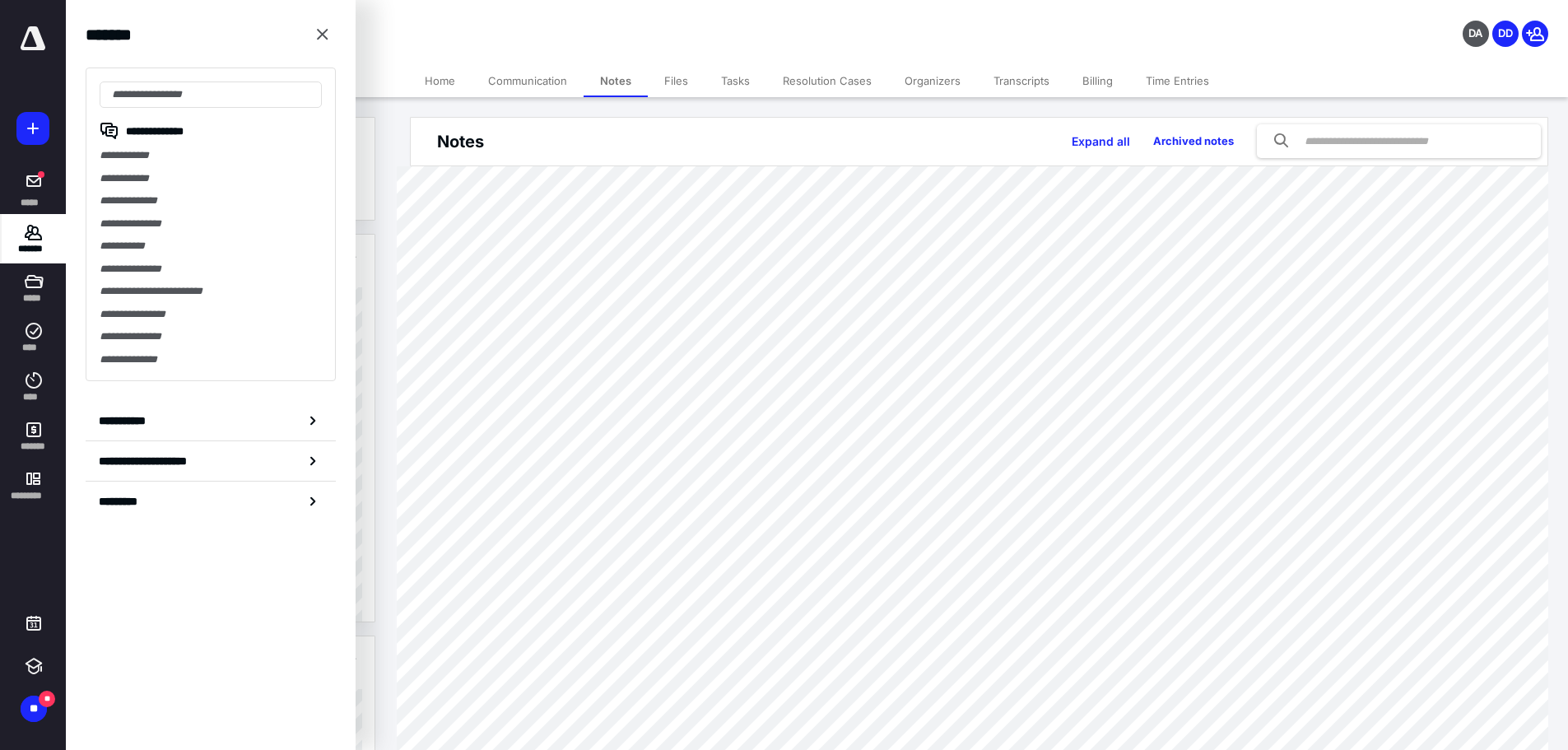 click at bounding box center (211, 95) 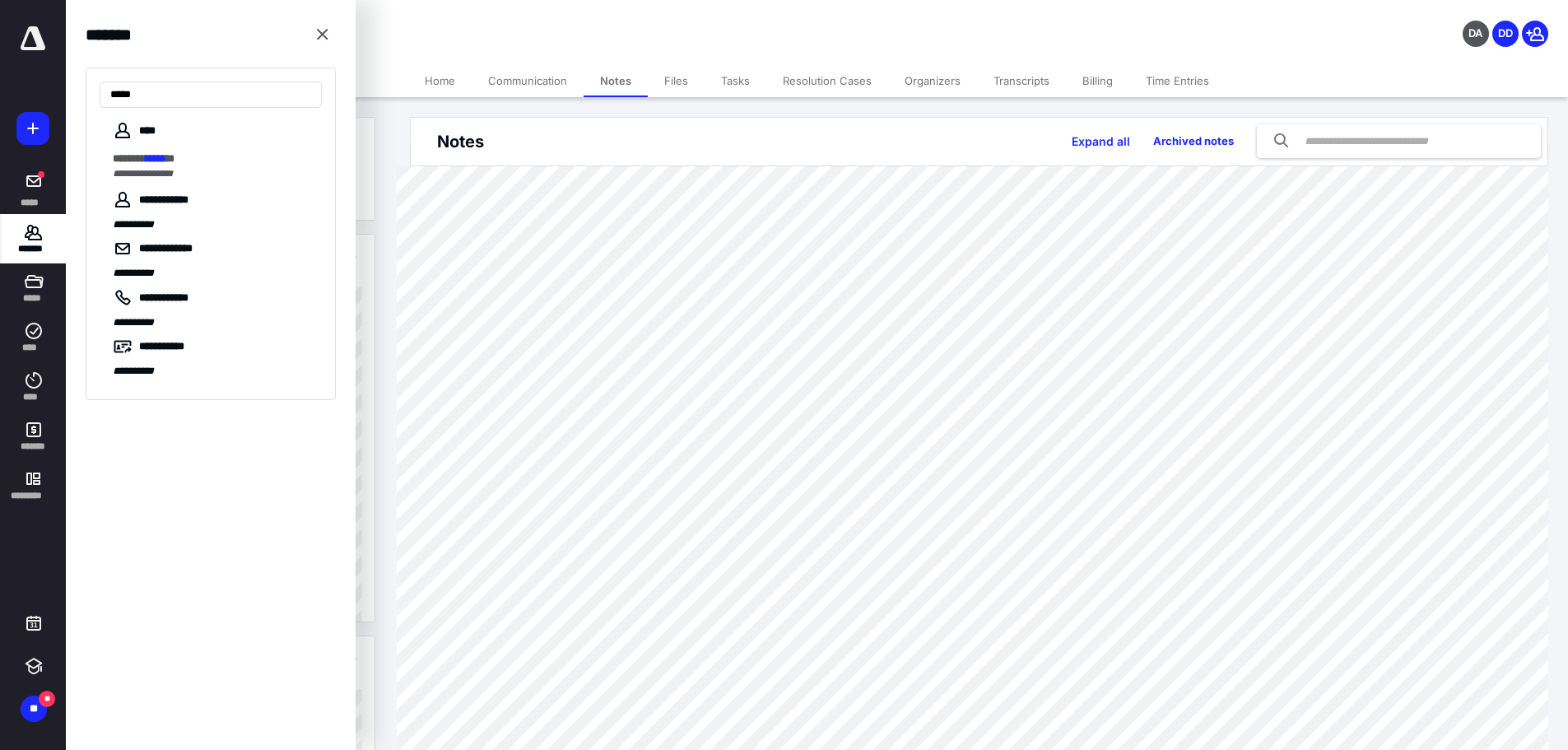 type on "*****" 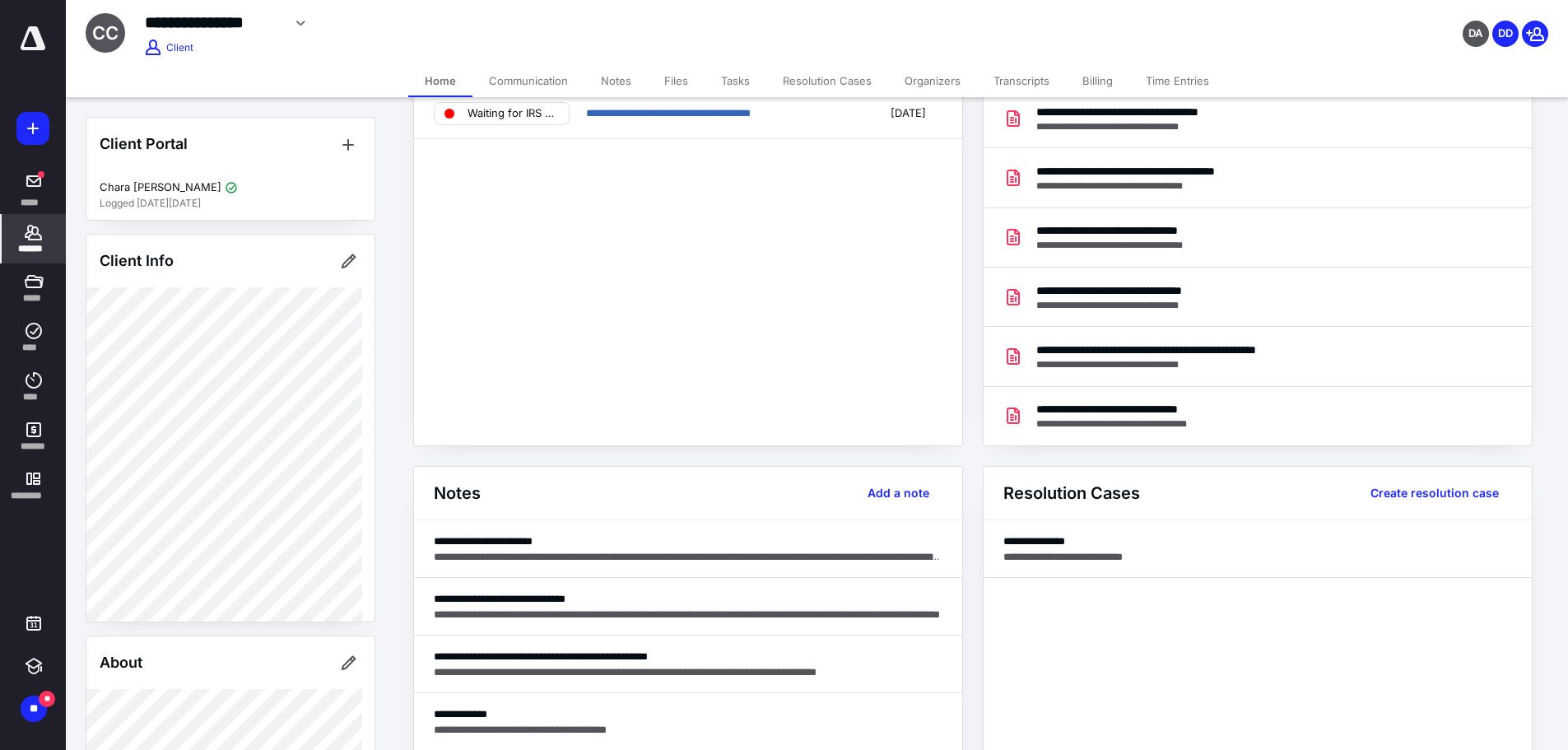 scroll, scrollTop: 0, scrollLeft: 0, axis: both 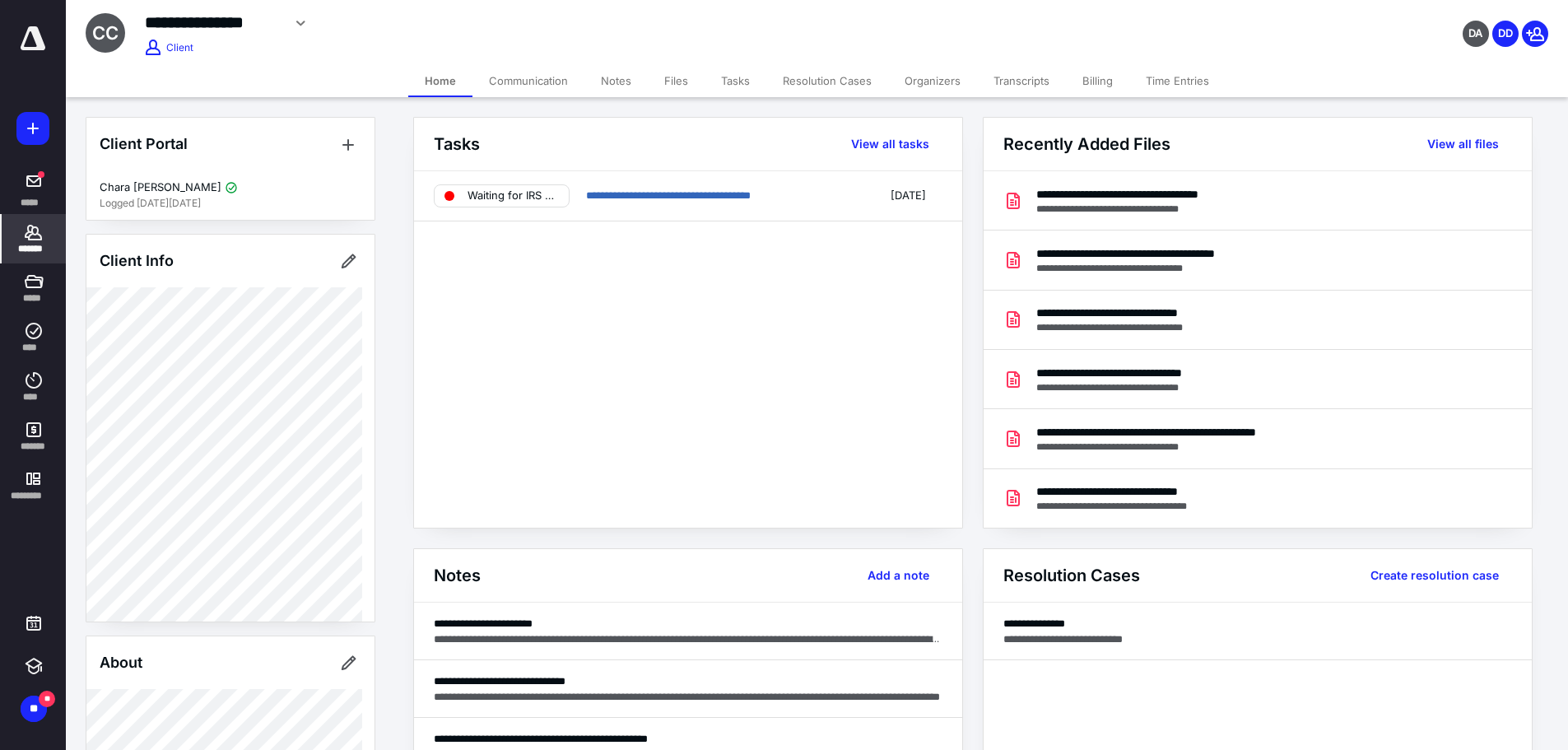 click on "Transcripts" at bounding box center (1021, 81) 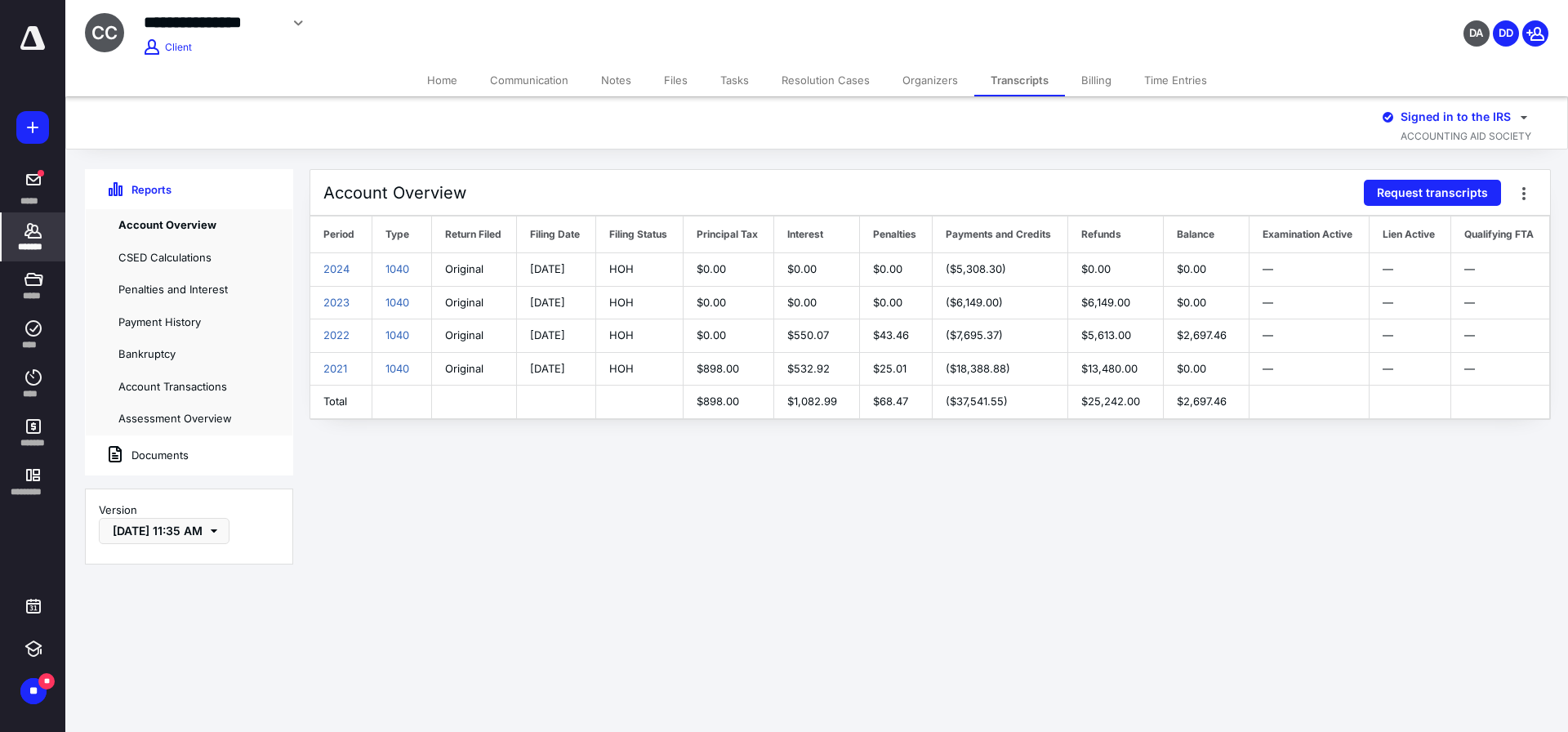 click on "Request transcripts" at bounding box center (1432, 193) 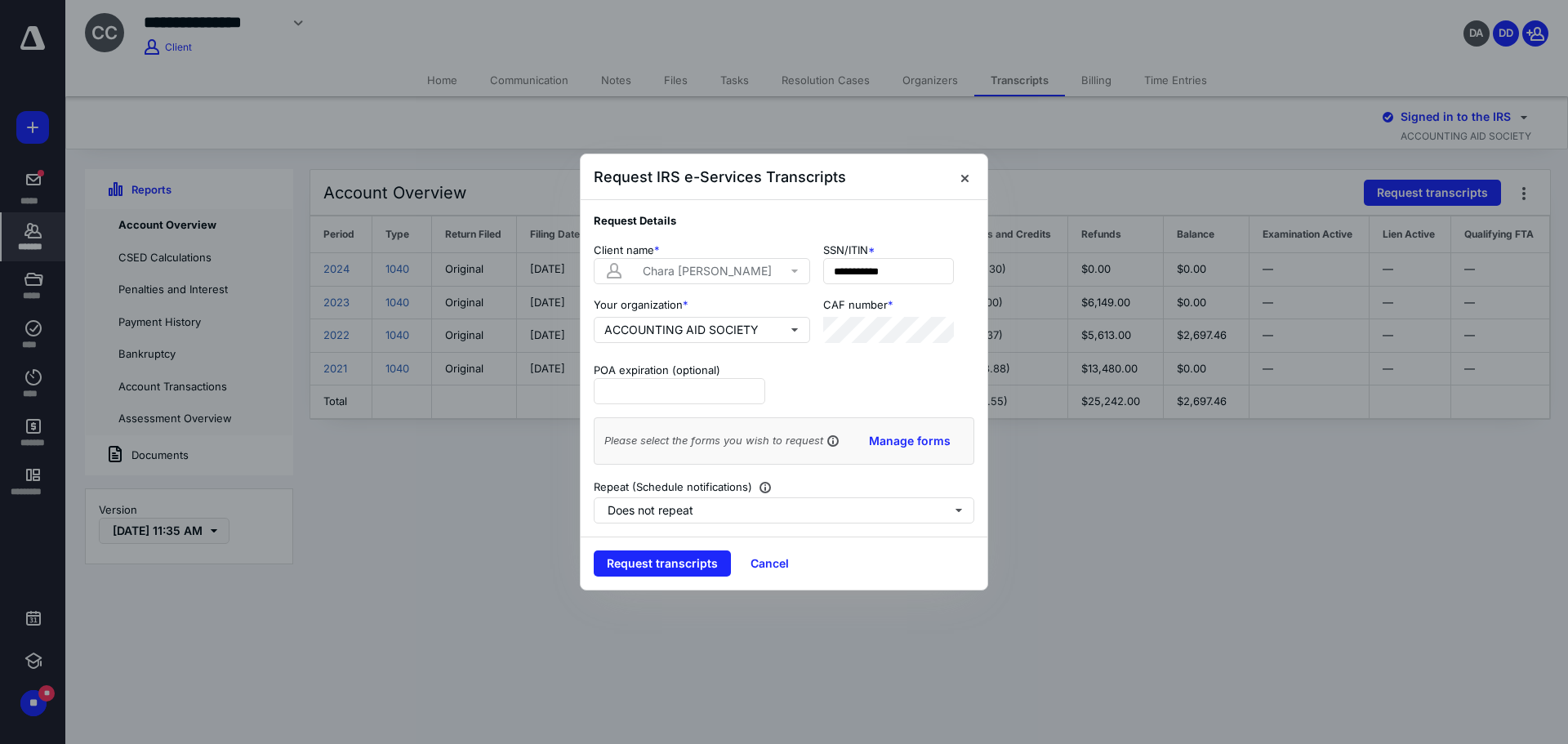 click on "Request transcripts" at bounding box center (662, 564) 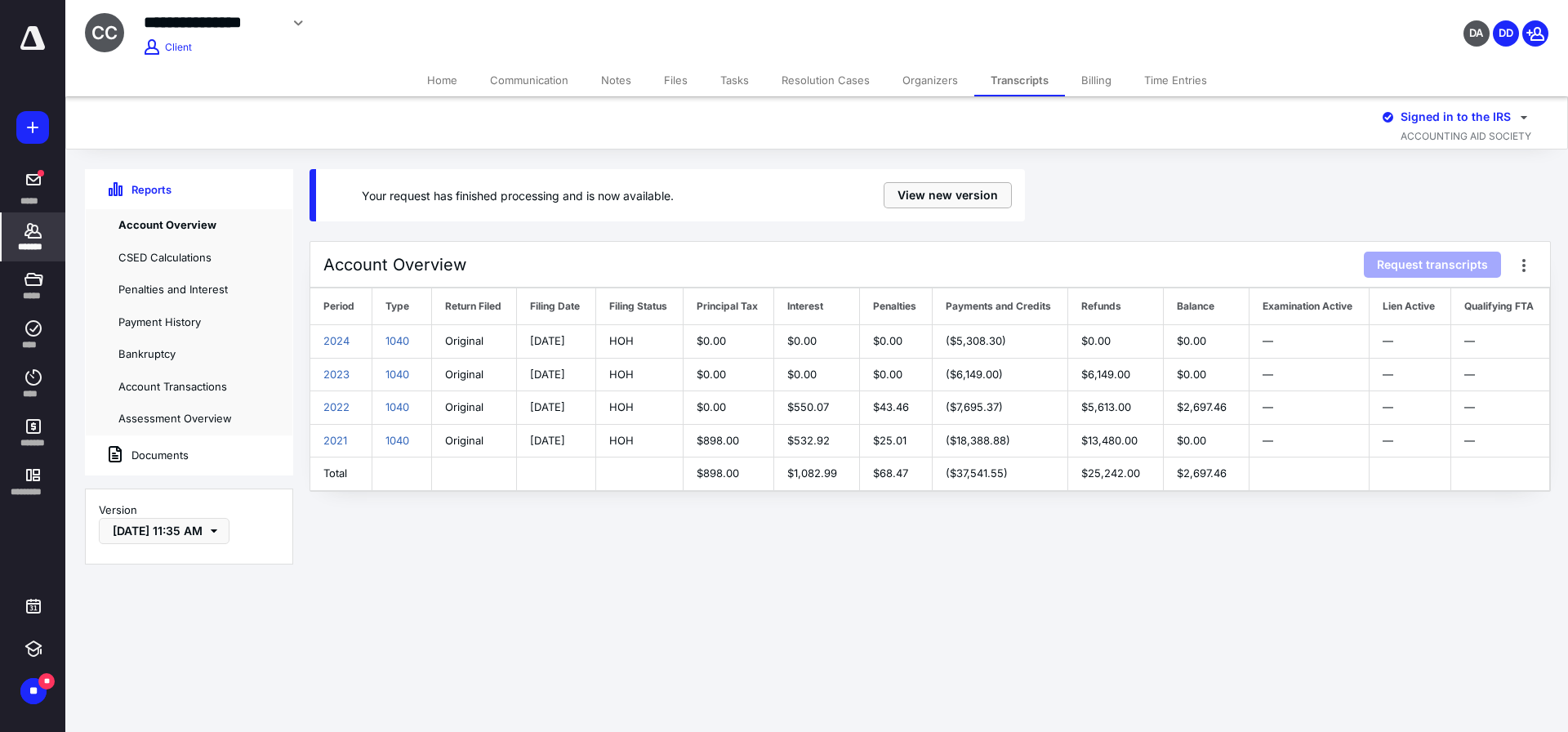 click on "View new version" at bounding box center (947, 195) 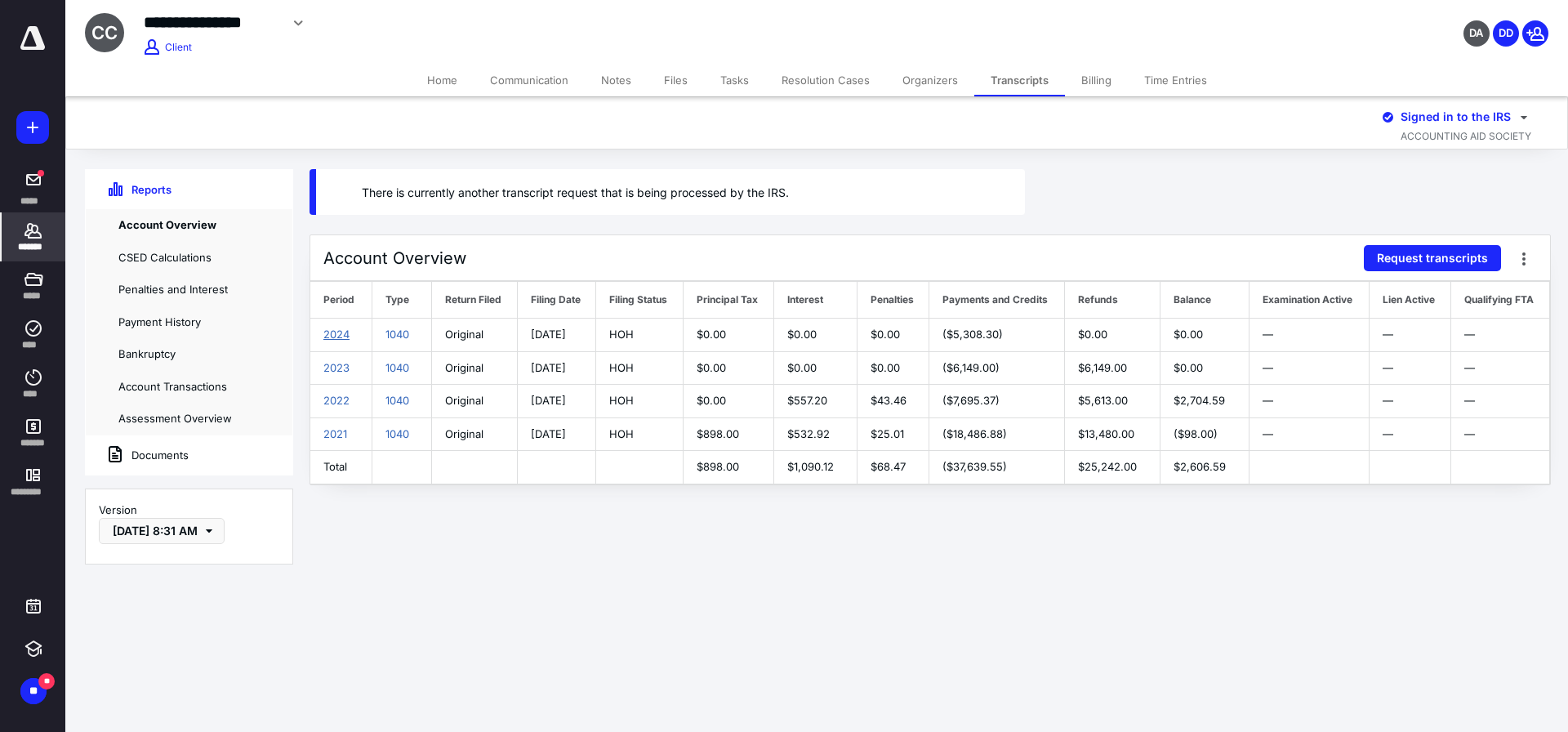 click on "2024" at bounding box center (336, 334) 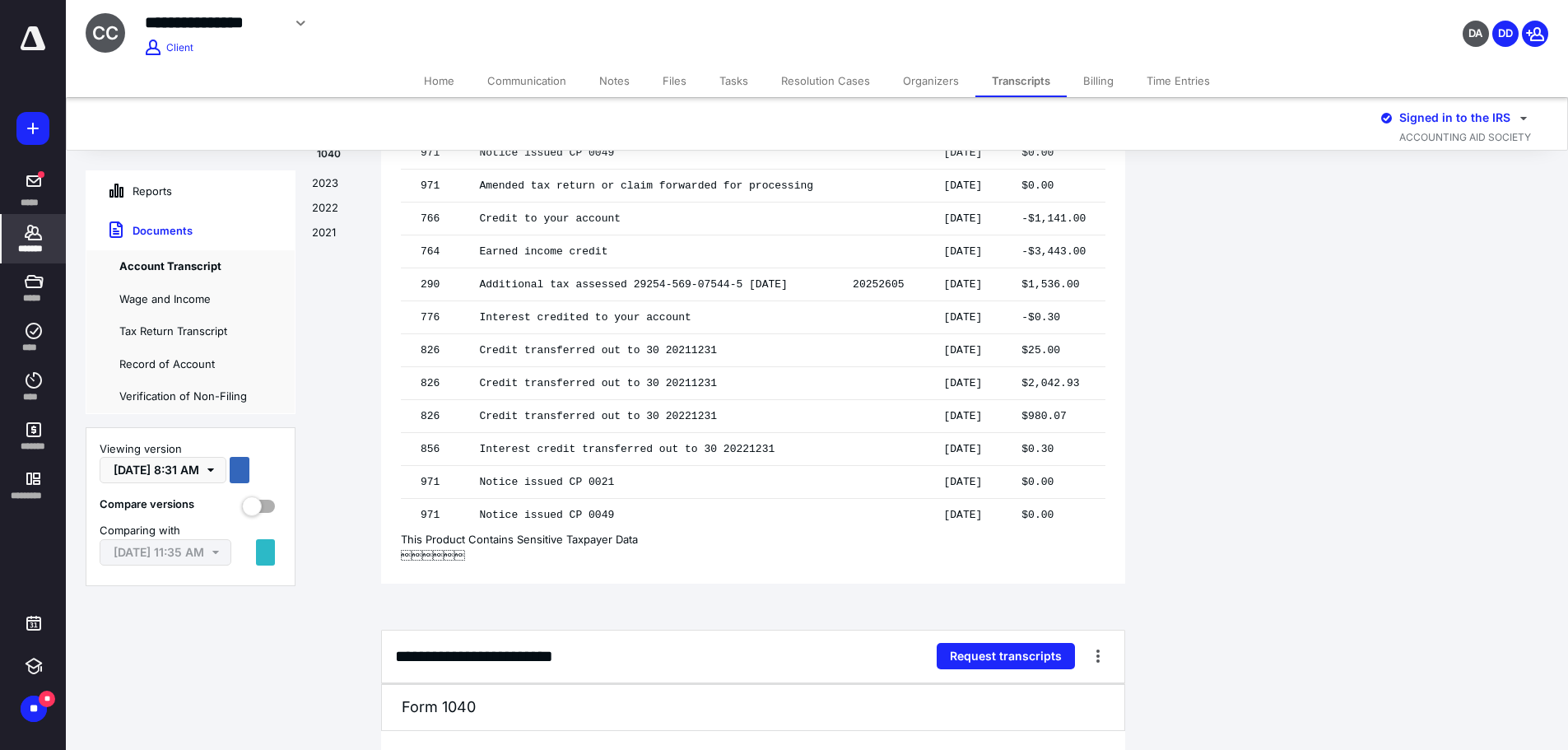 scroll, scrollTop: 1400, scrollLeft: 0, axis: vertical 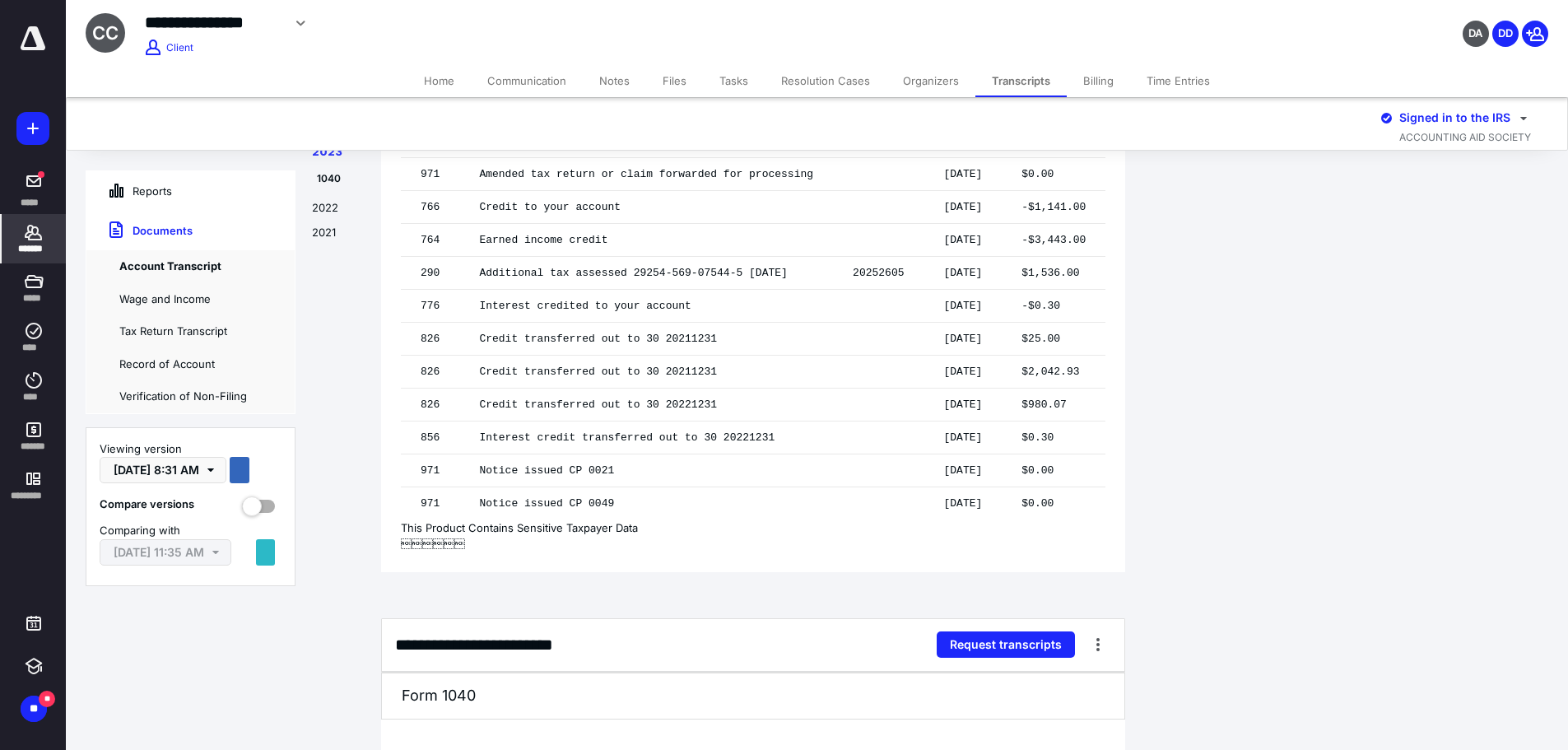 click on "Reports" at bounding box center (129, 191) 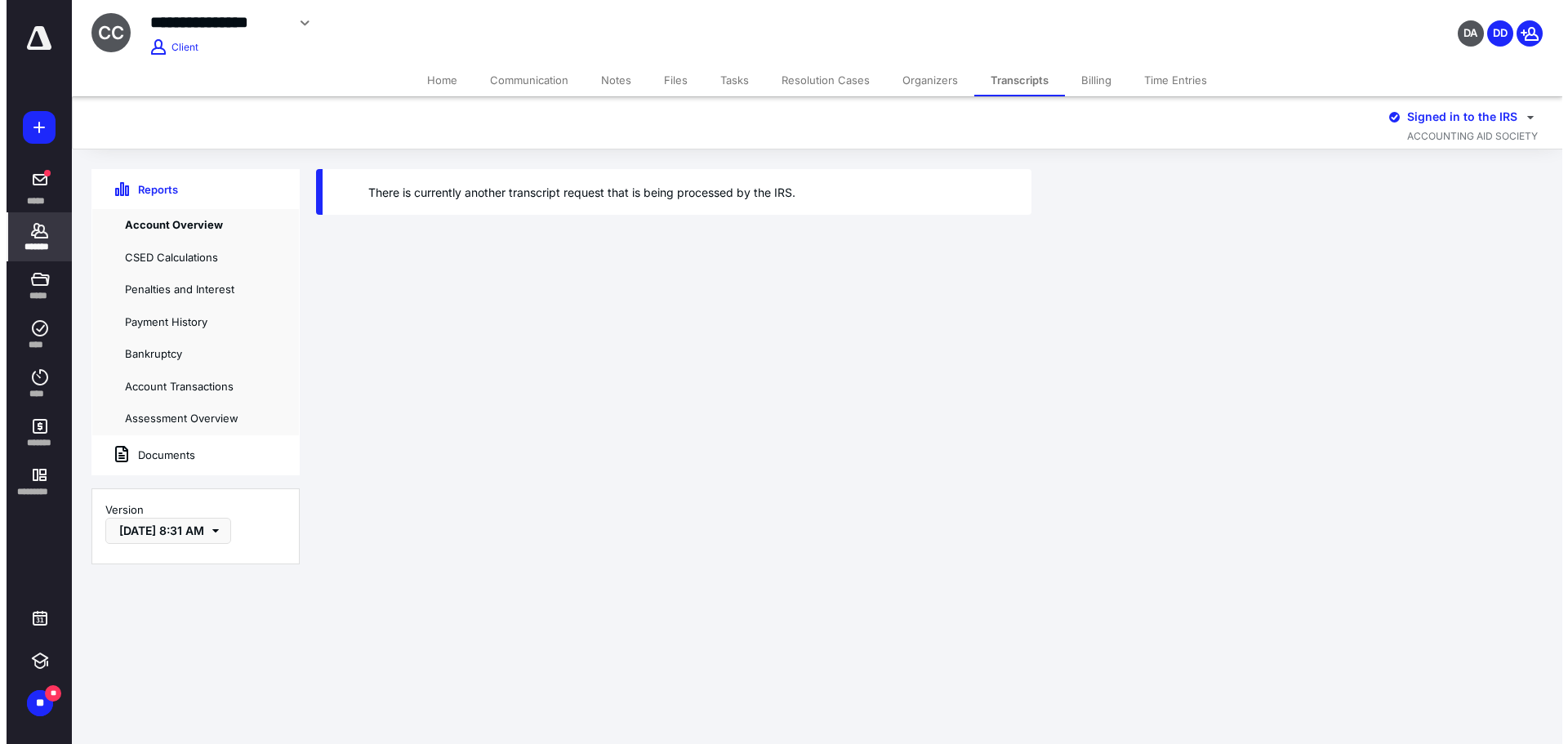 scroll, scrollTop: 0, scrollLeft: 0, axis: both 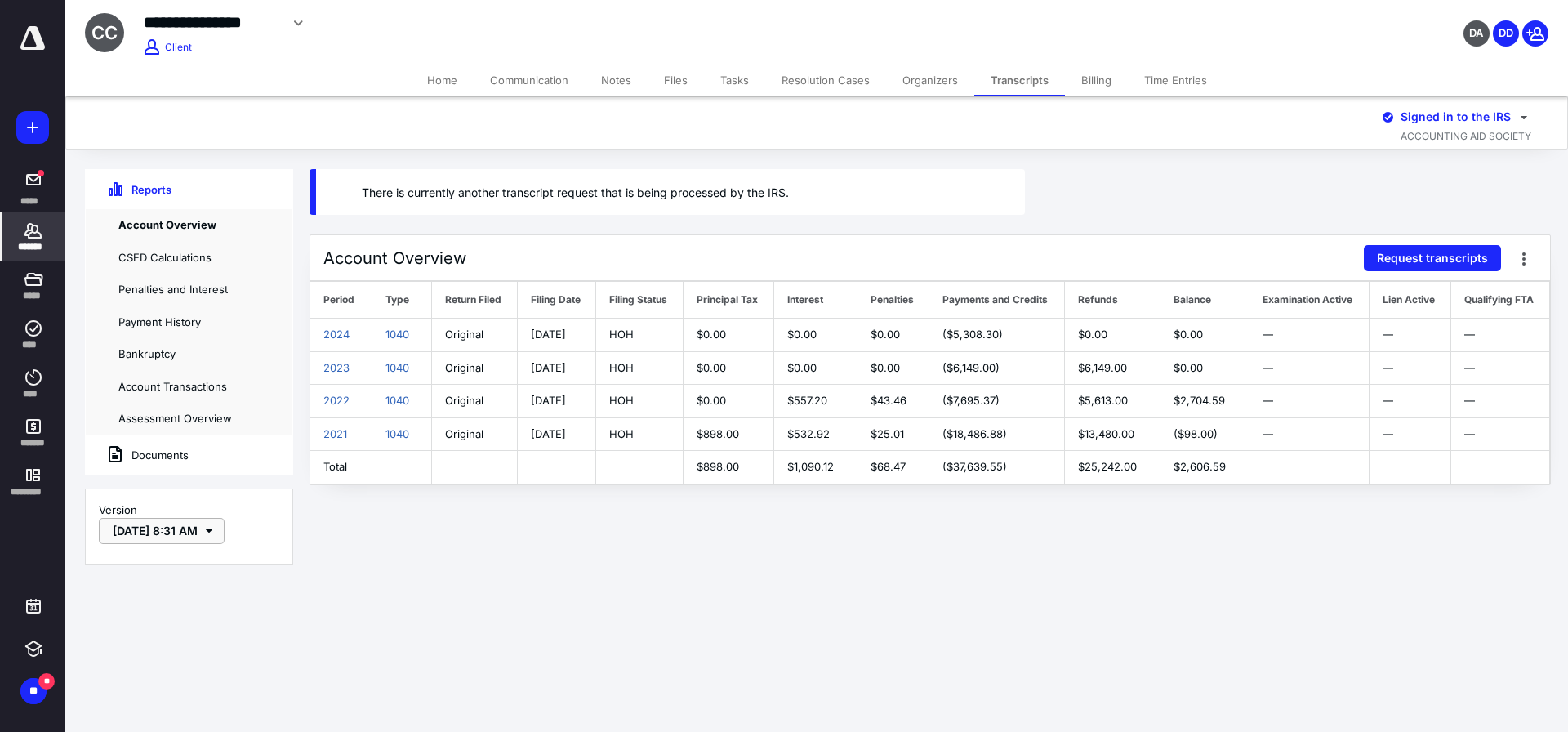click on "Jul 14, 2025, 8:31 AM" at bounding box center [162, 531] 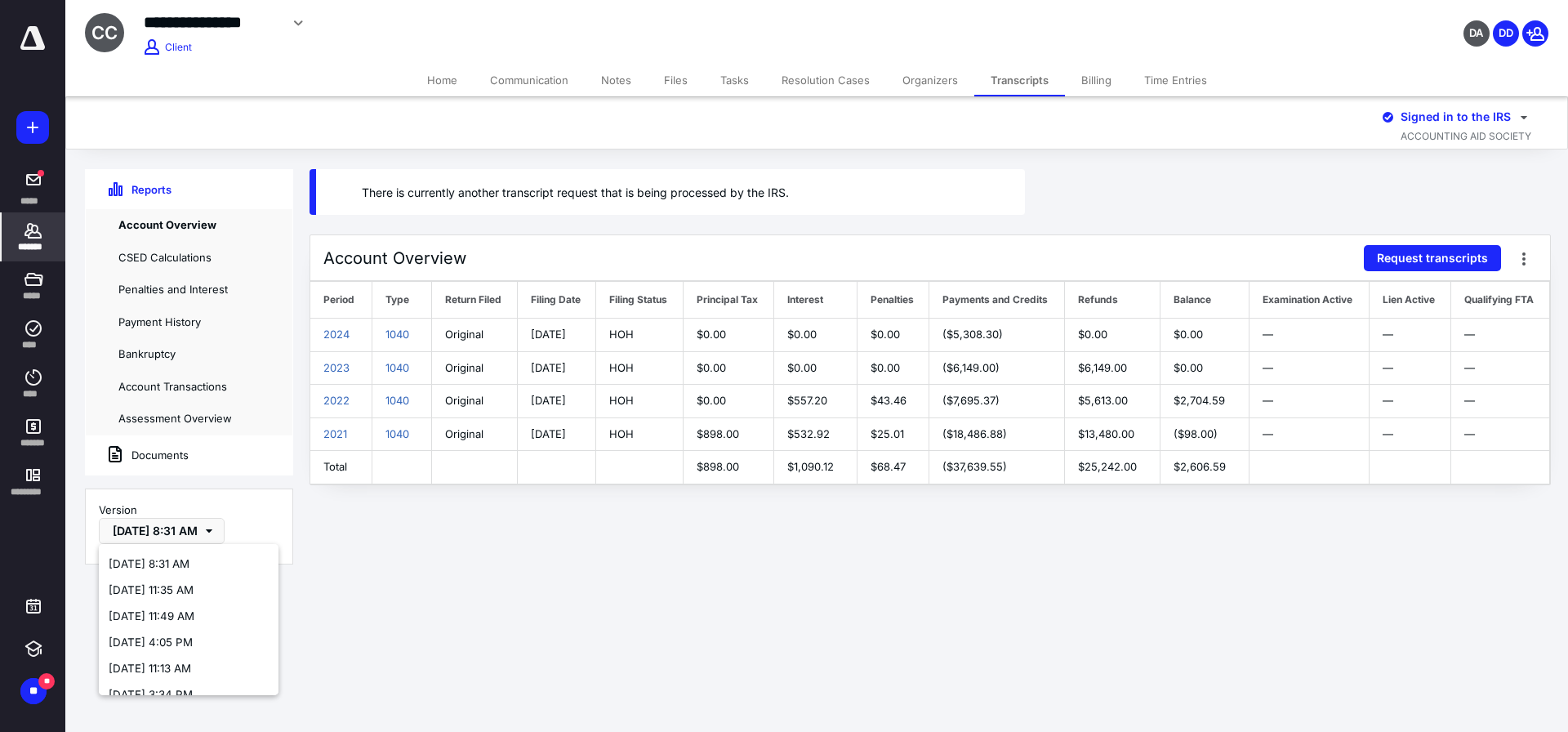 click on "Jul 2, 2025, 11:35 AM" at bounding box center [151, 590] 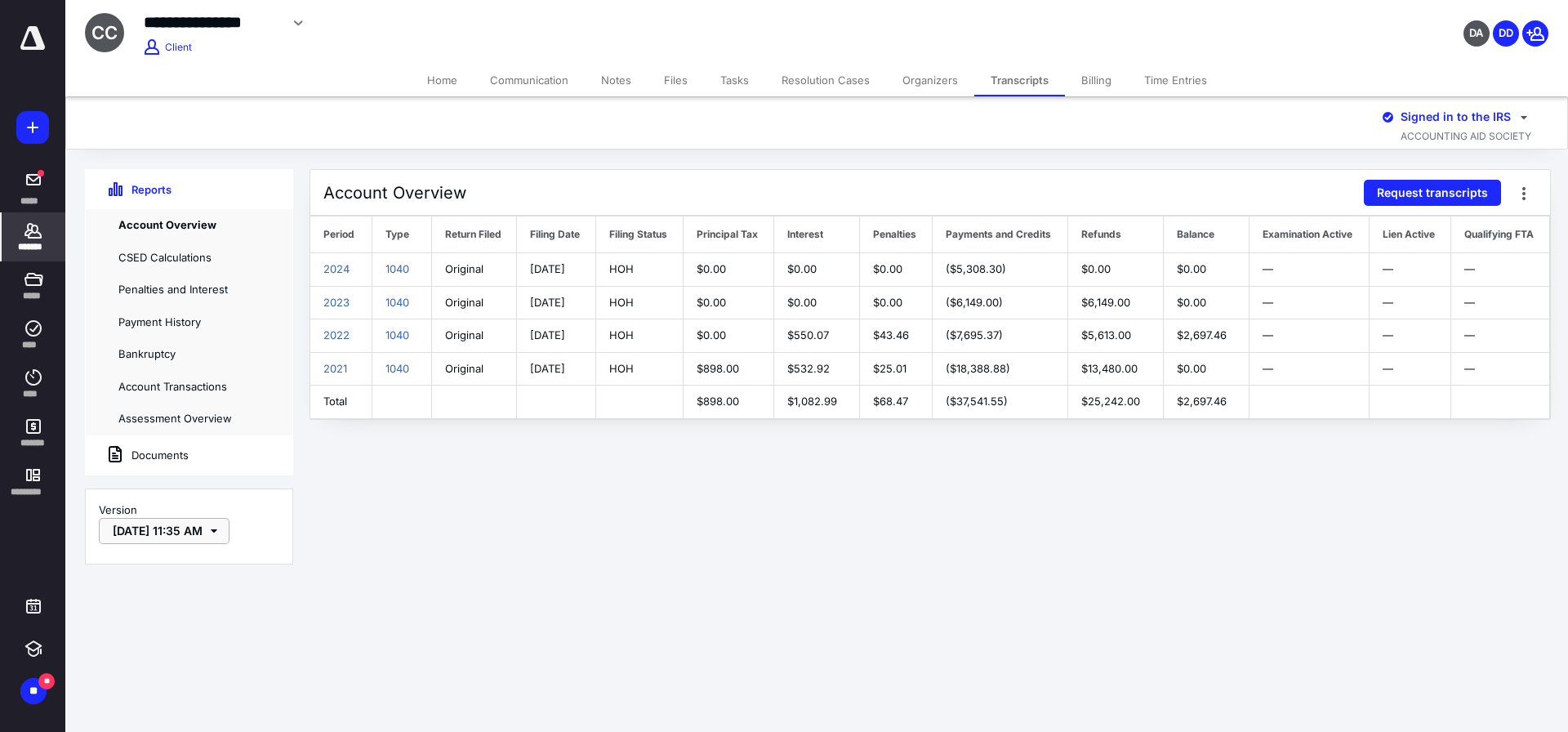 click on "Jul 2, 2025, 11:35 AM" at bounding box center [164, 531] 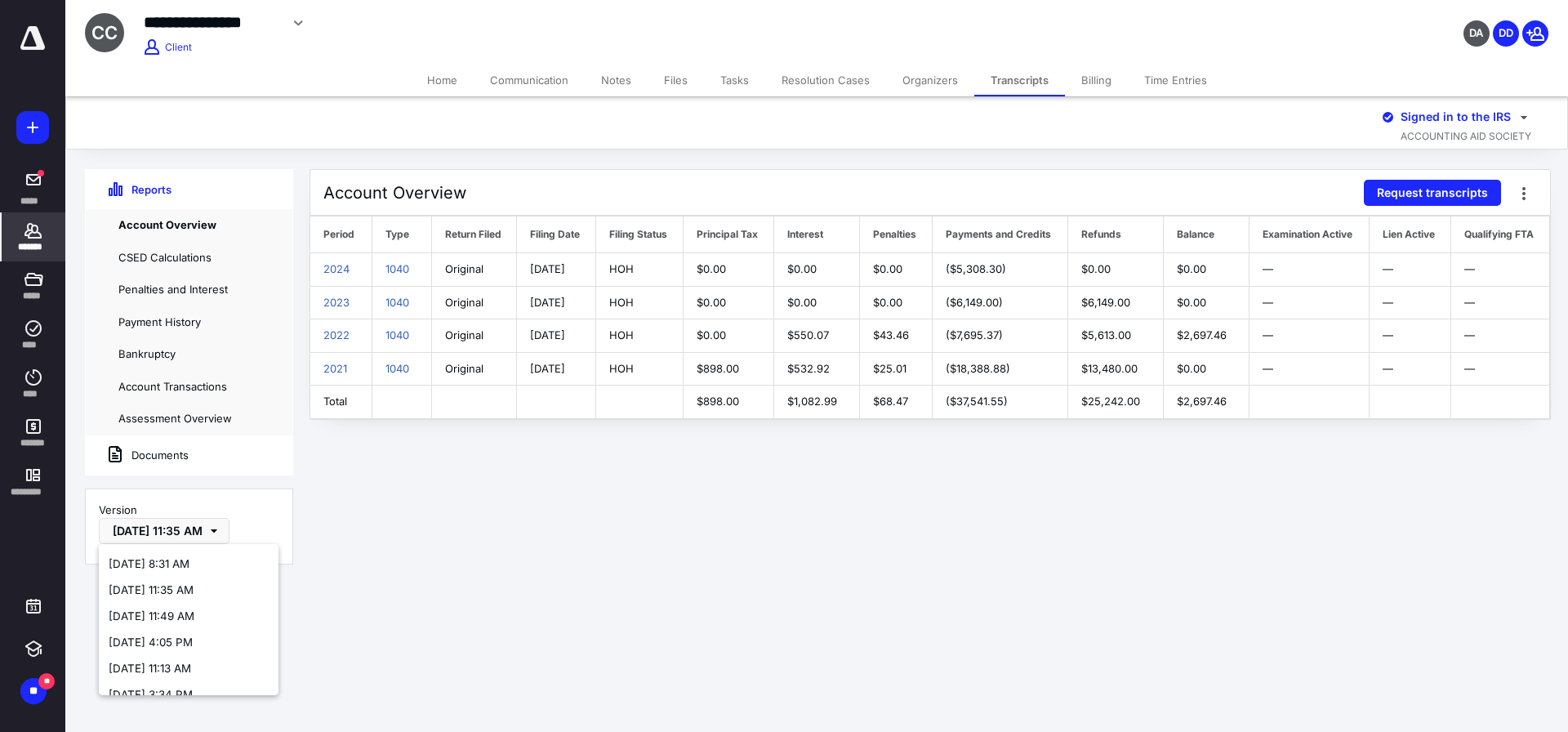 click on "Apr 23, 2025, 4:05 PM" at bounding box center (150, 642) 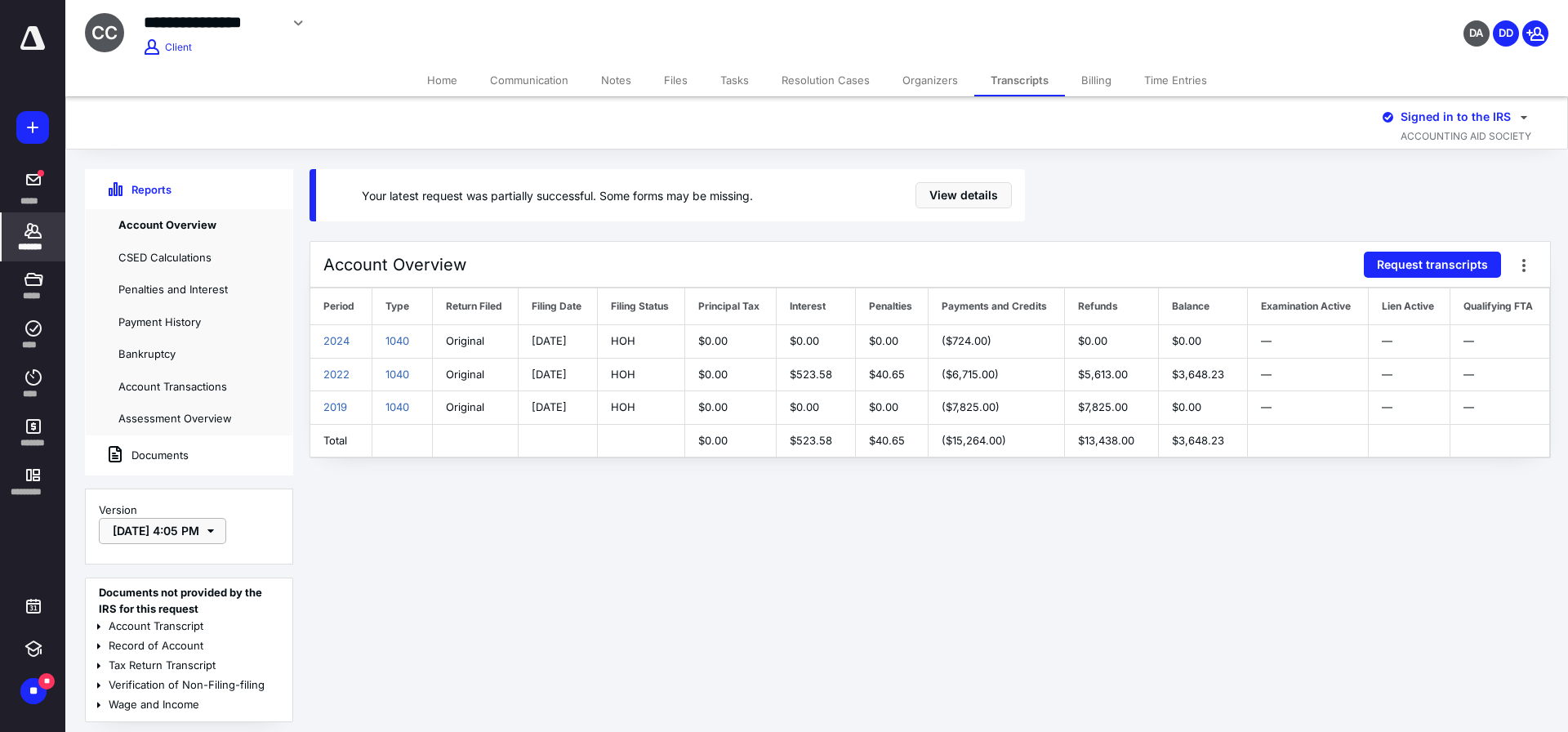 click on "Apr 23, 2025, 4:05 PM" at bounding box center (163, 531) 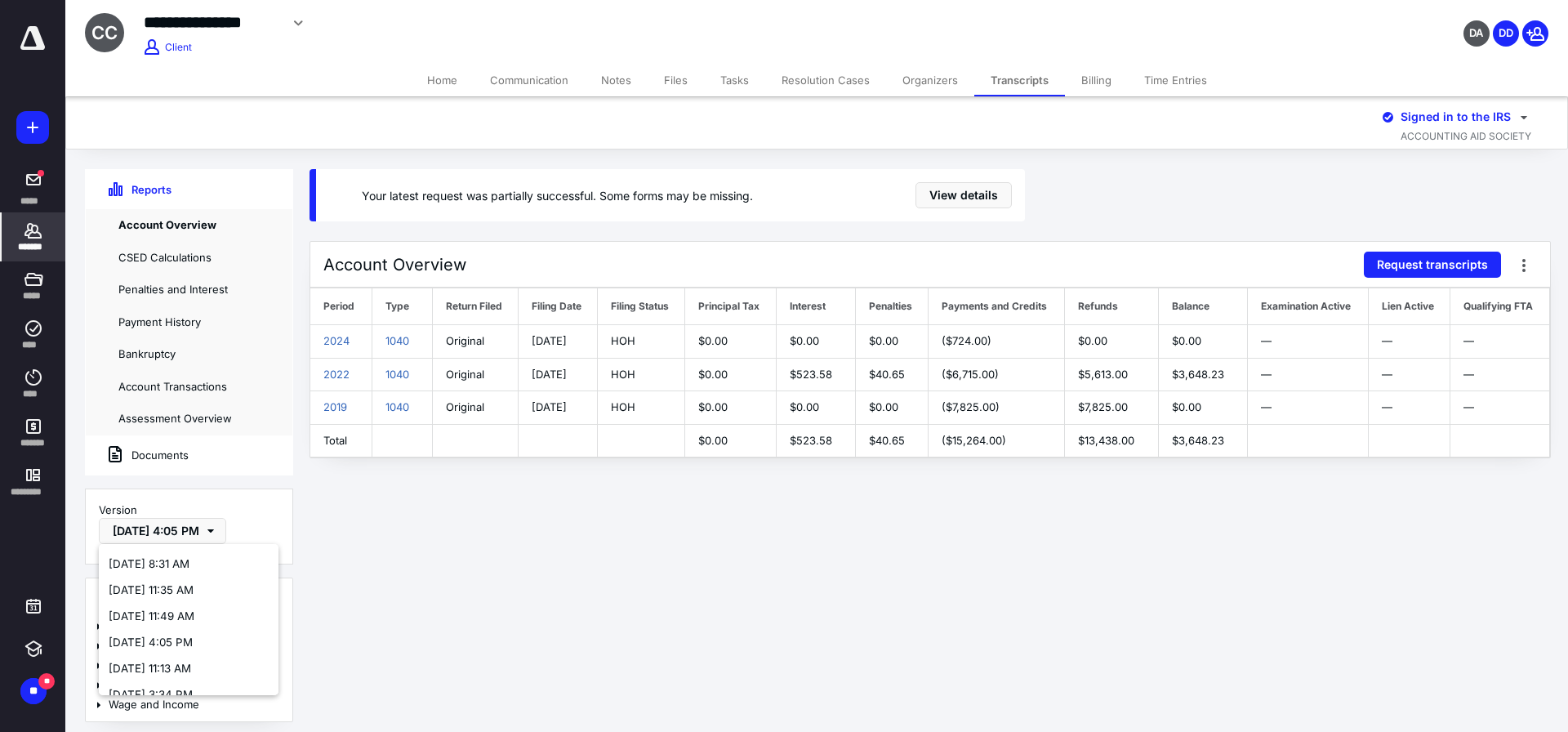click on "Jul 14, 2025, 8:31 AM" at bounding box center [149, 564] 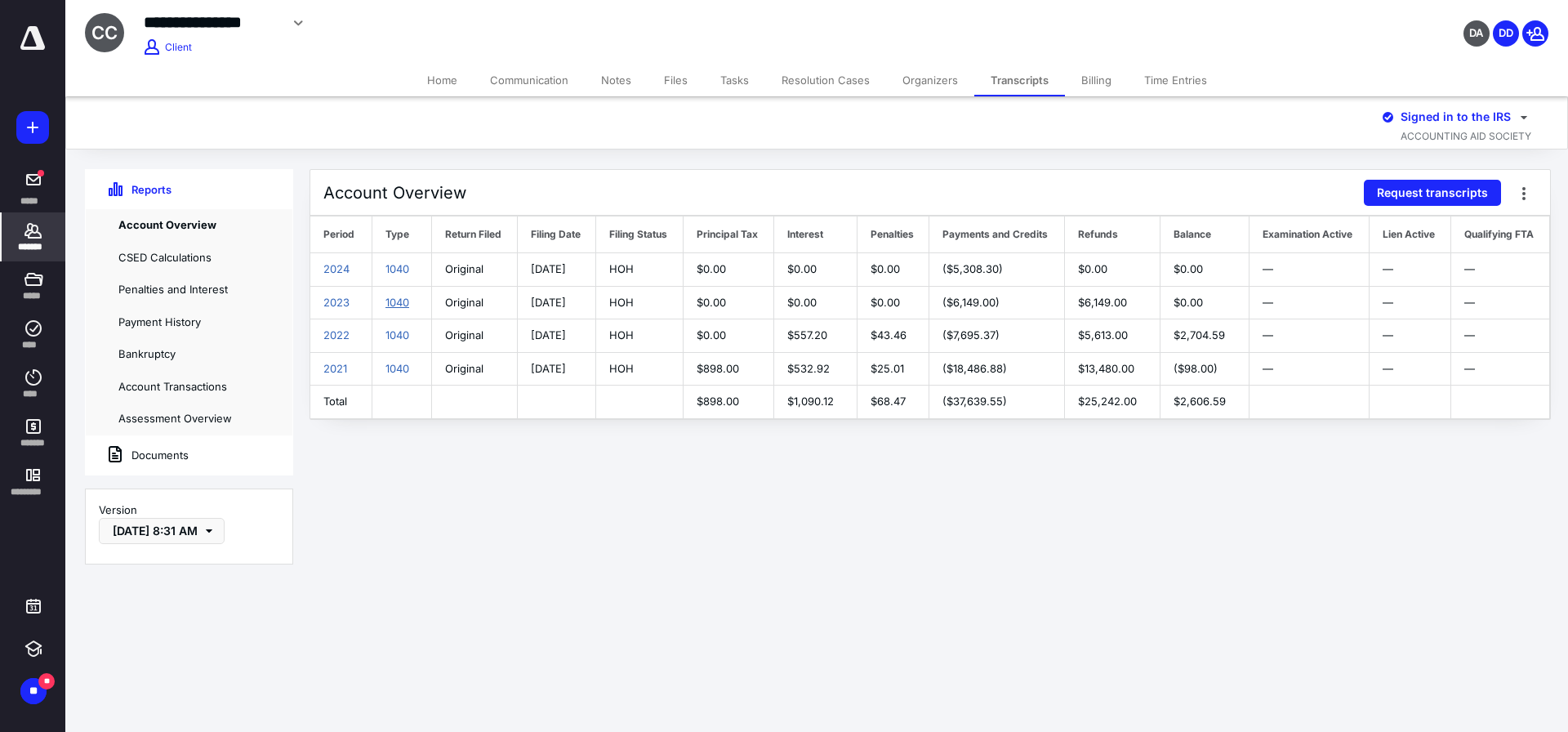 click on "1040" at bounding box center [397, 302] 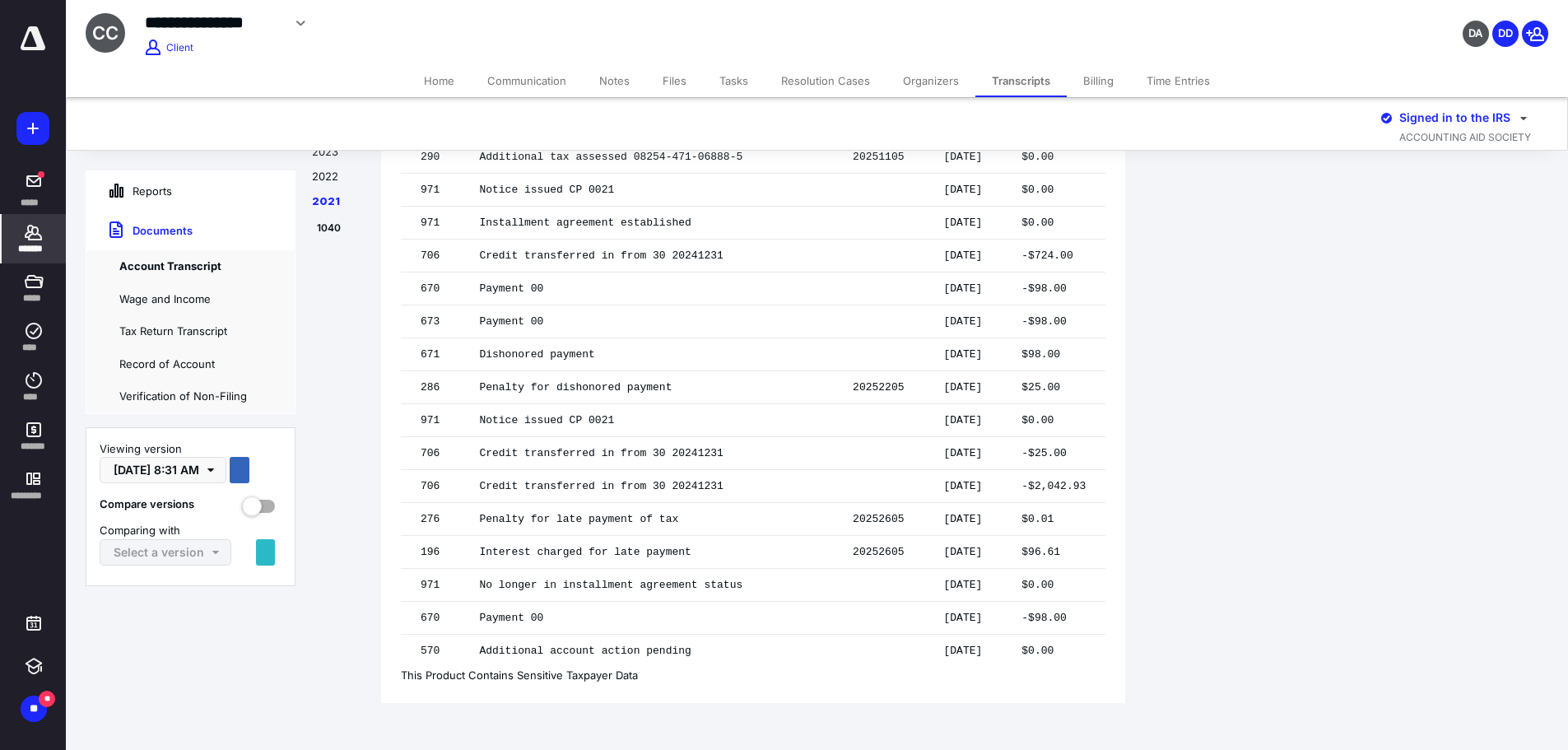 scroll, scrollTop: 7583, scrollLeft: 0, axis: vertical 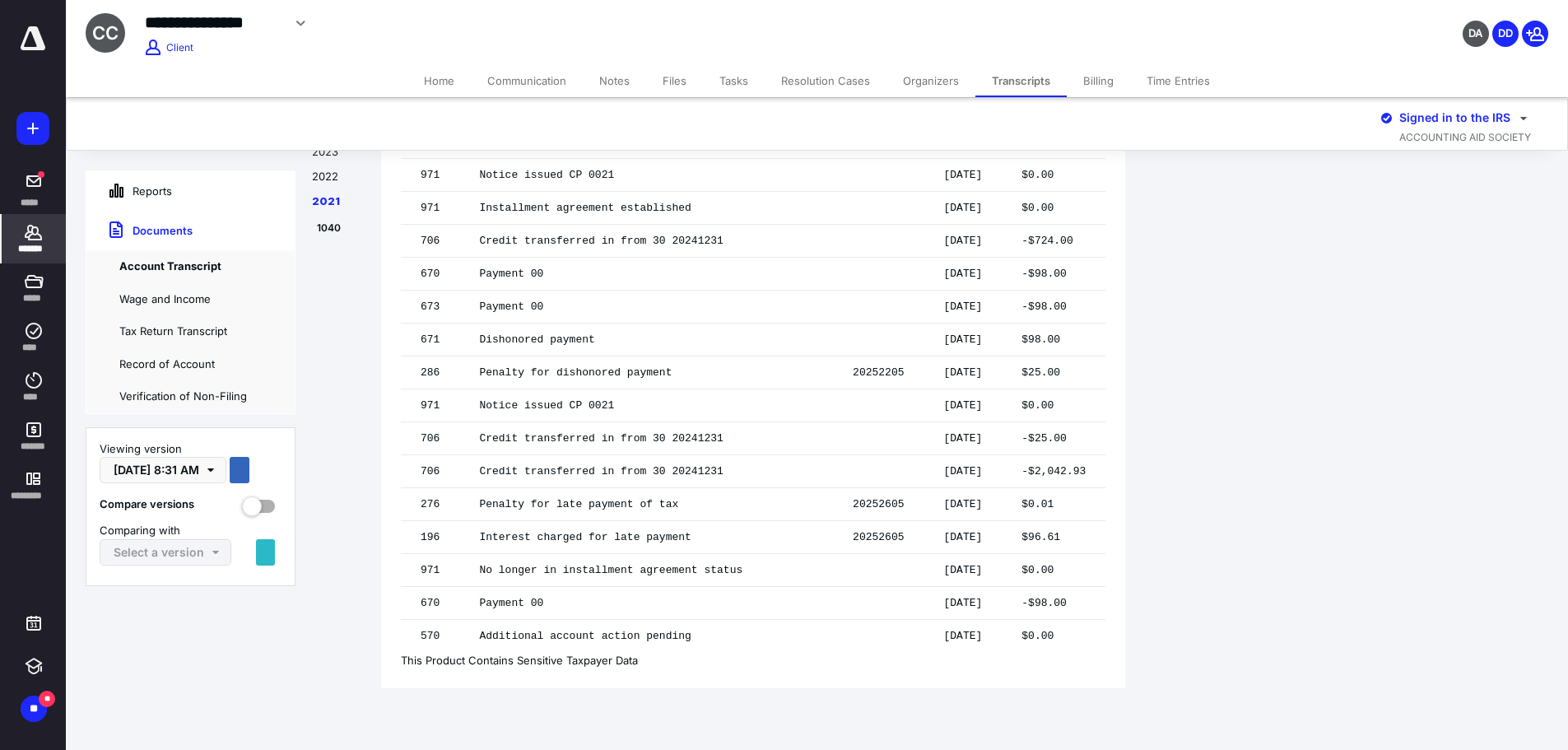 click on "Reports" at bounding box center (129, 191) 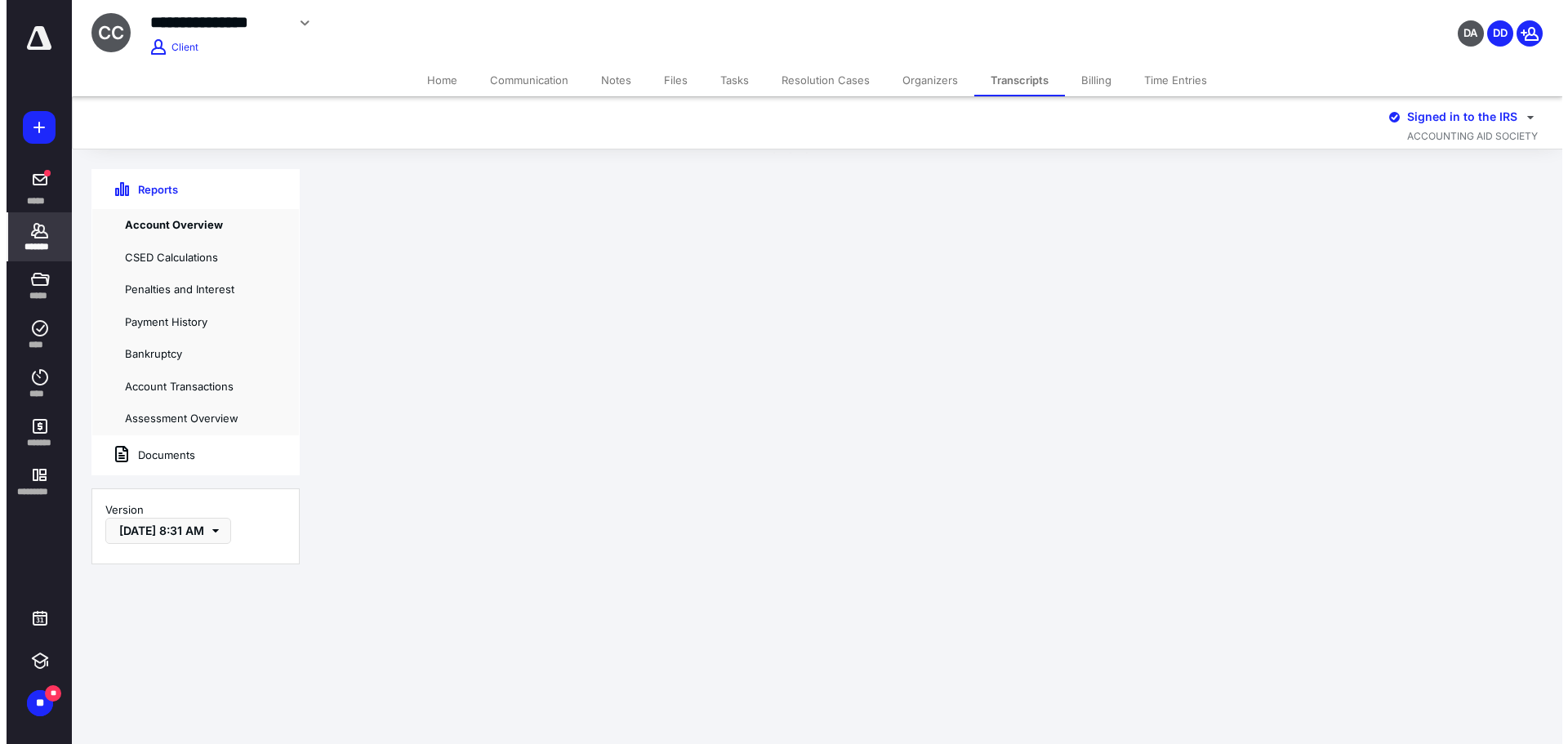 scroll, scrollTop: 0, scrollLeft: 0, axis: both 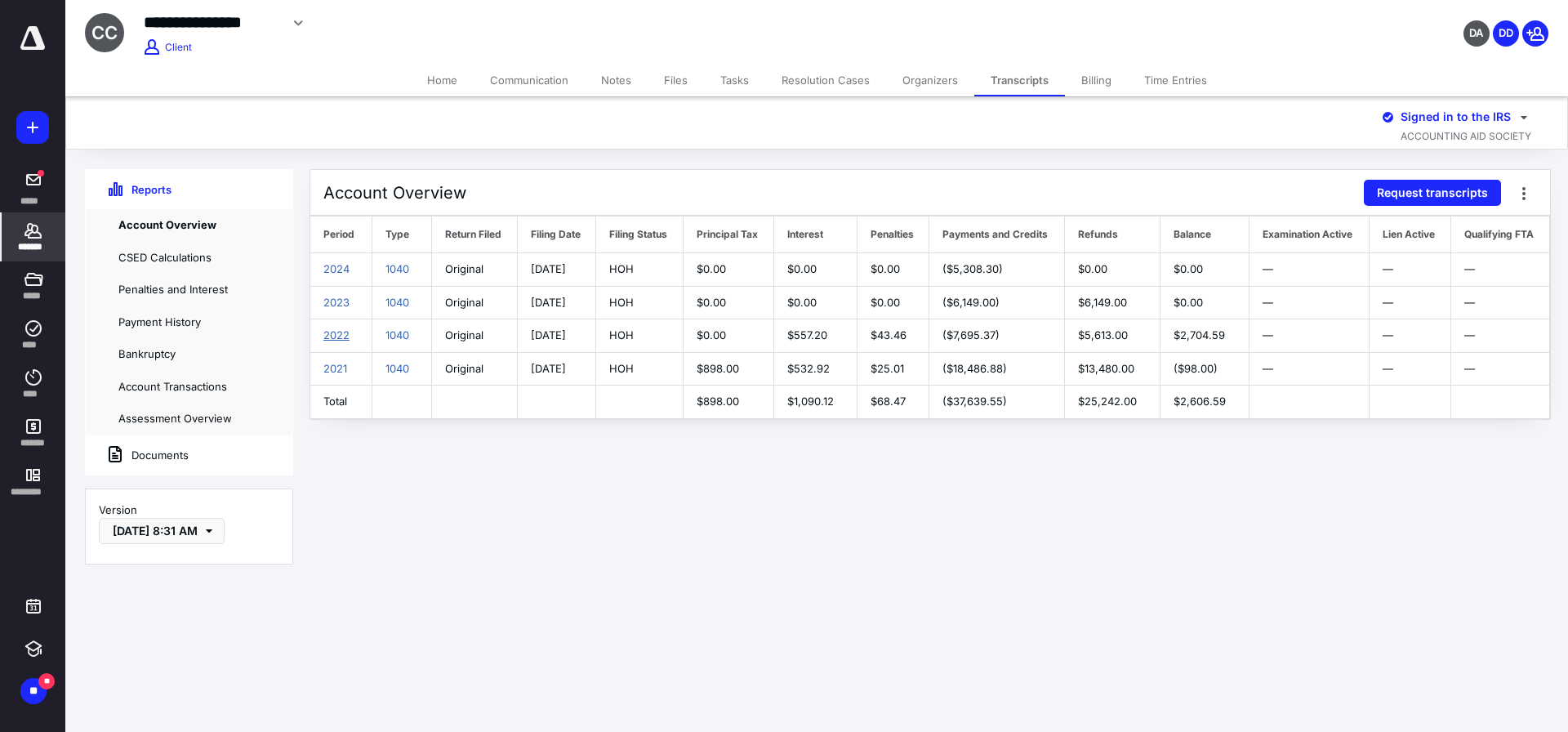 click on "2022" at bounding box center [336, 335] 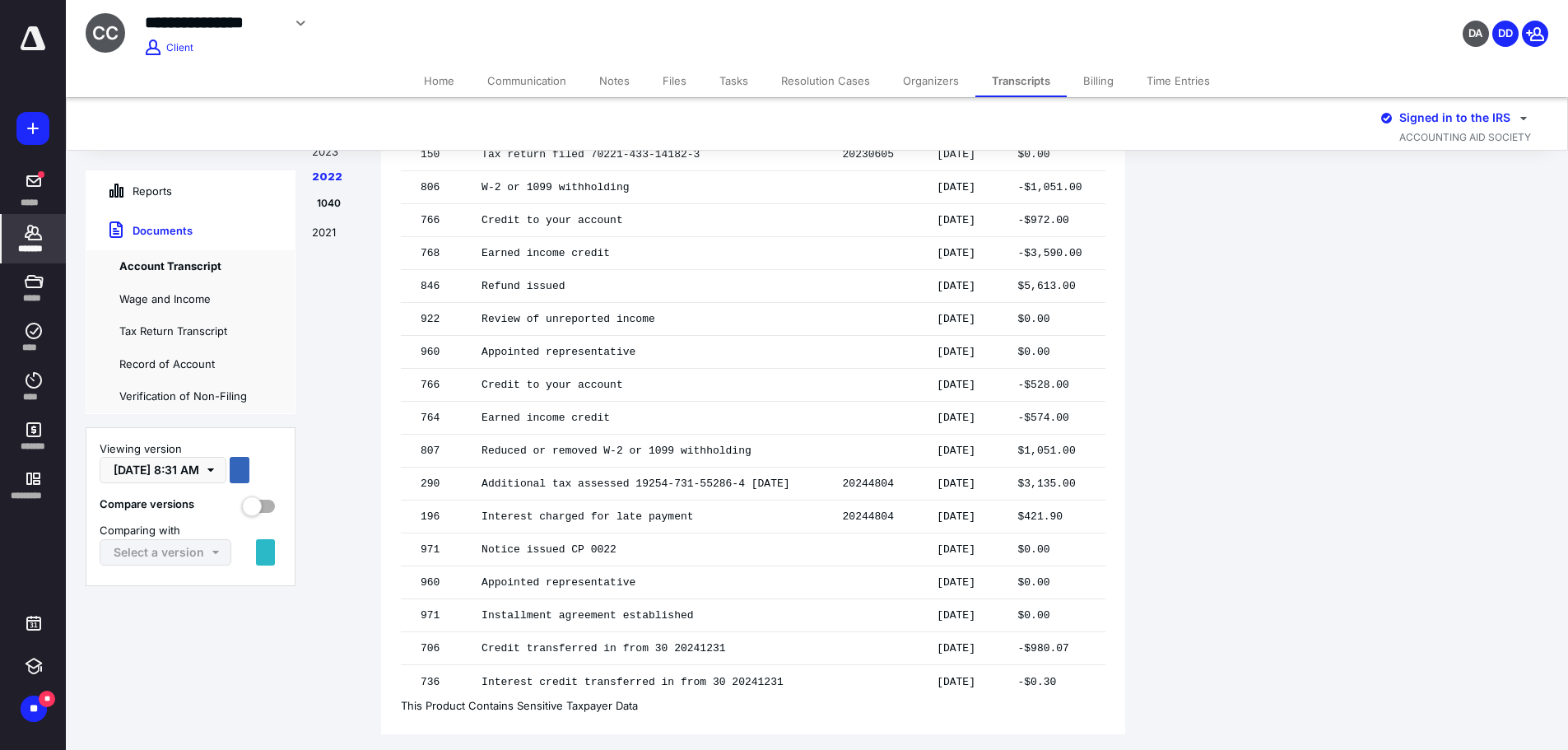 scroll, scrollTop: 4448, scrollLeft: 0, axis: vertical 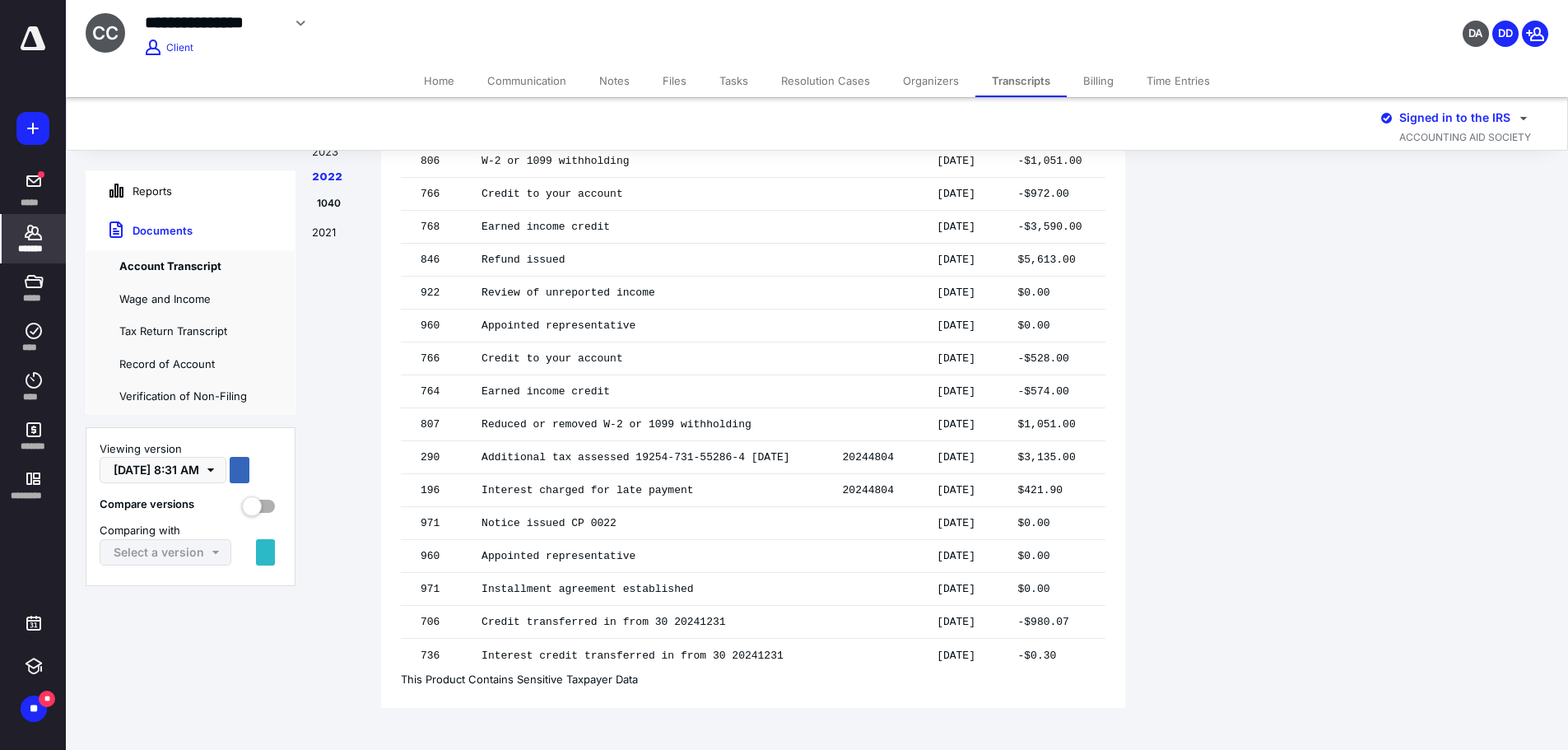 click on "Notes" at bounding box center [614, 81] 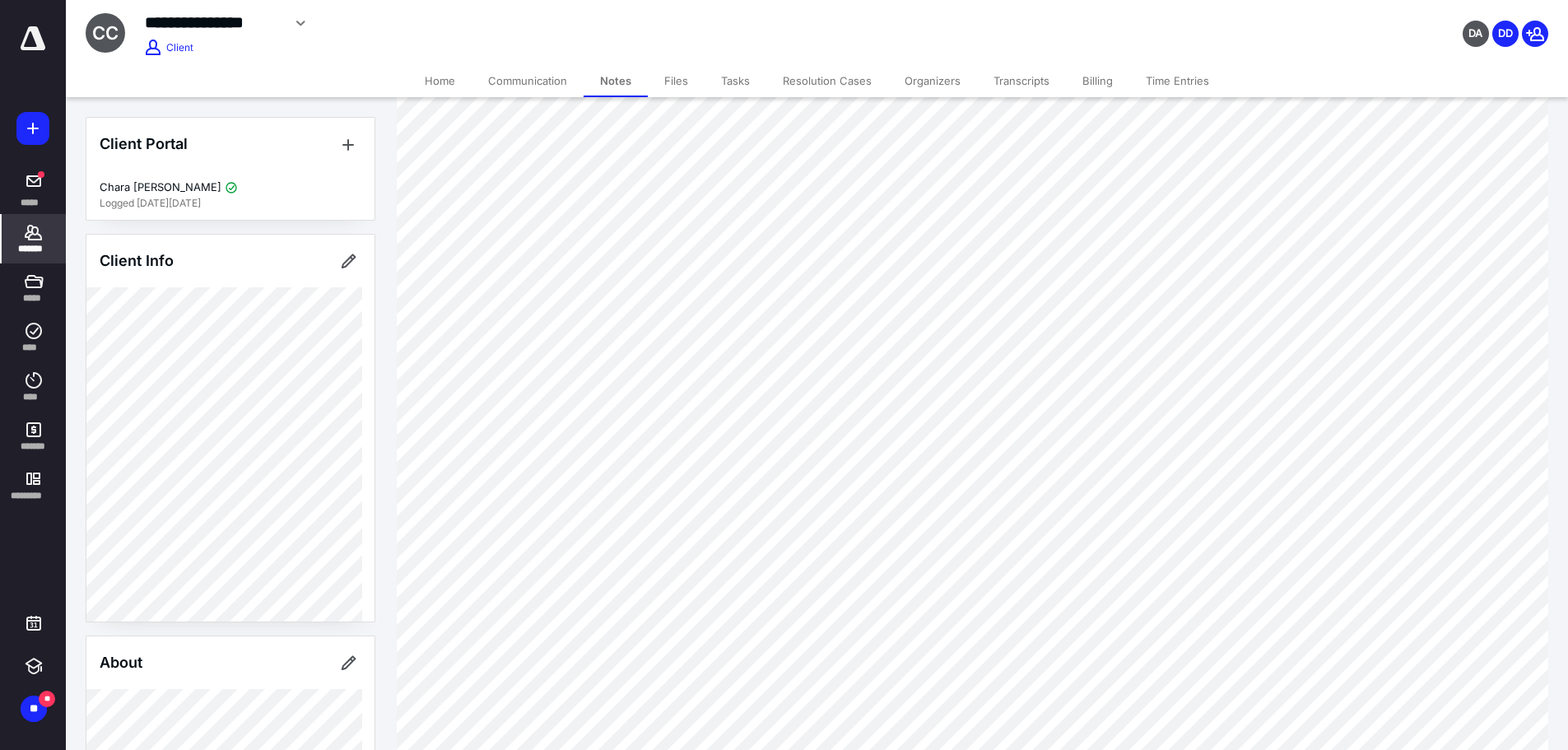 scroll, scrollTop: 659, scrollLeft: 0, axis: vertical 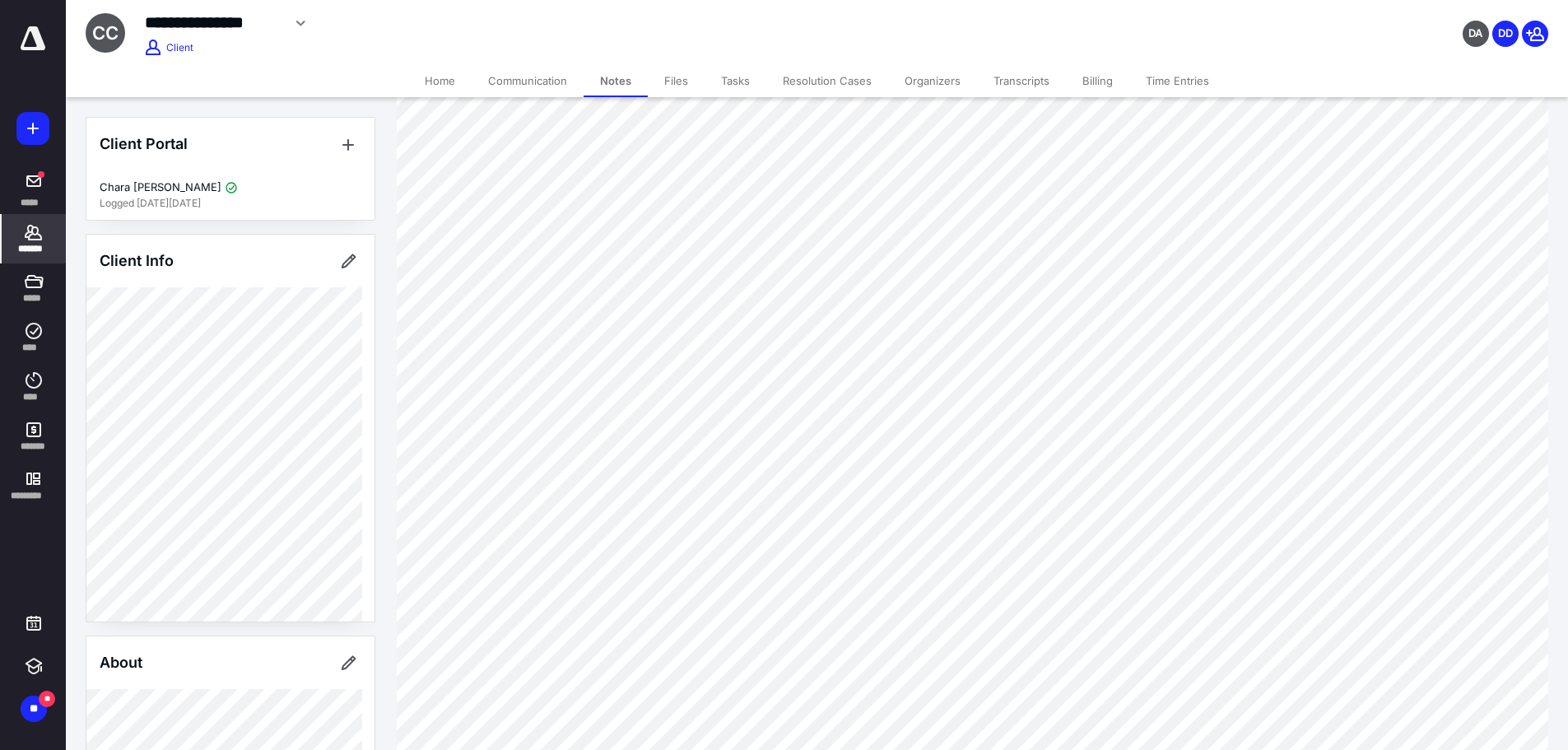 click on "Transcripts" at bounding box center (1021, 81) 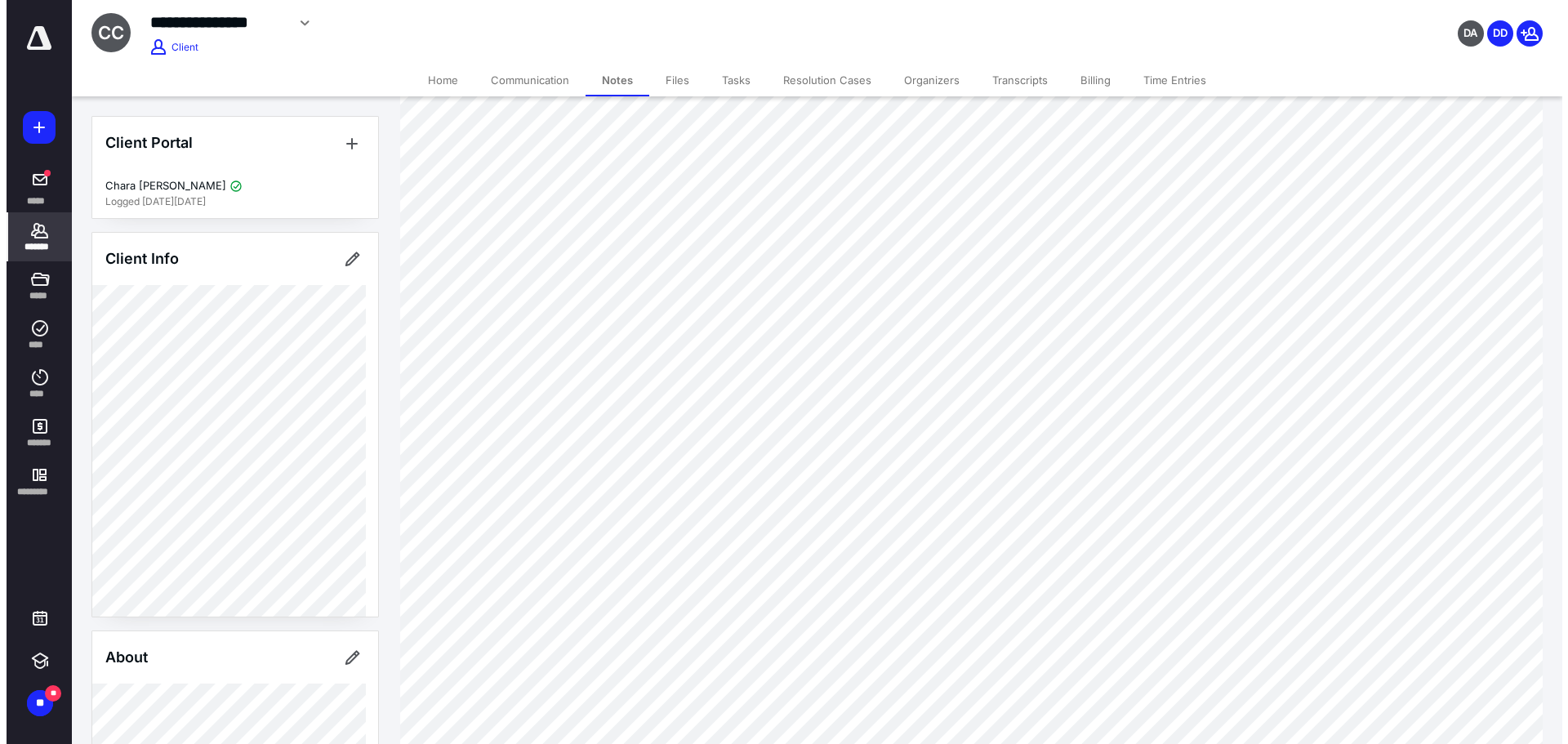 scroll, scrollTop: 0, scrollLeft: 0, axis: both 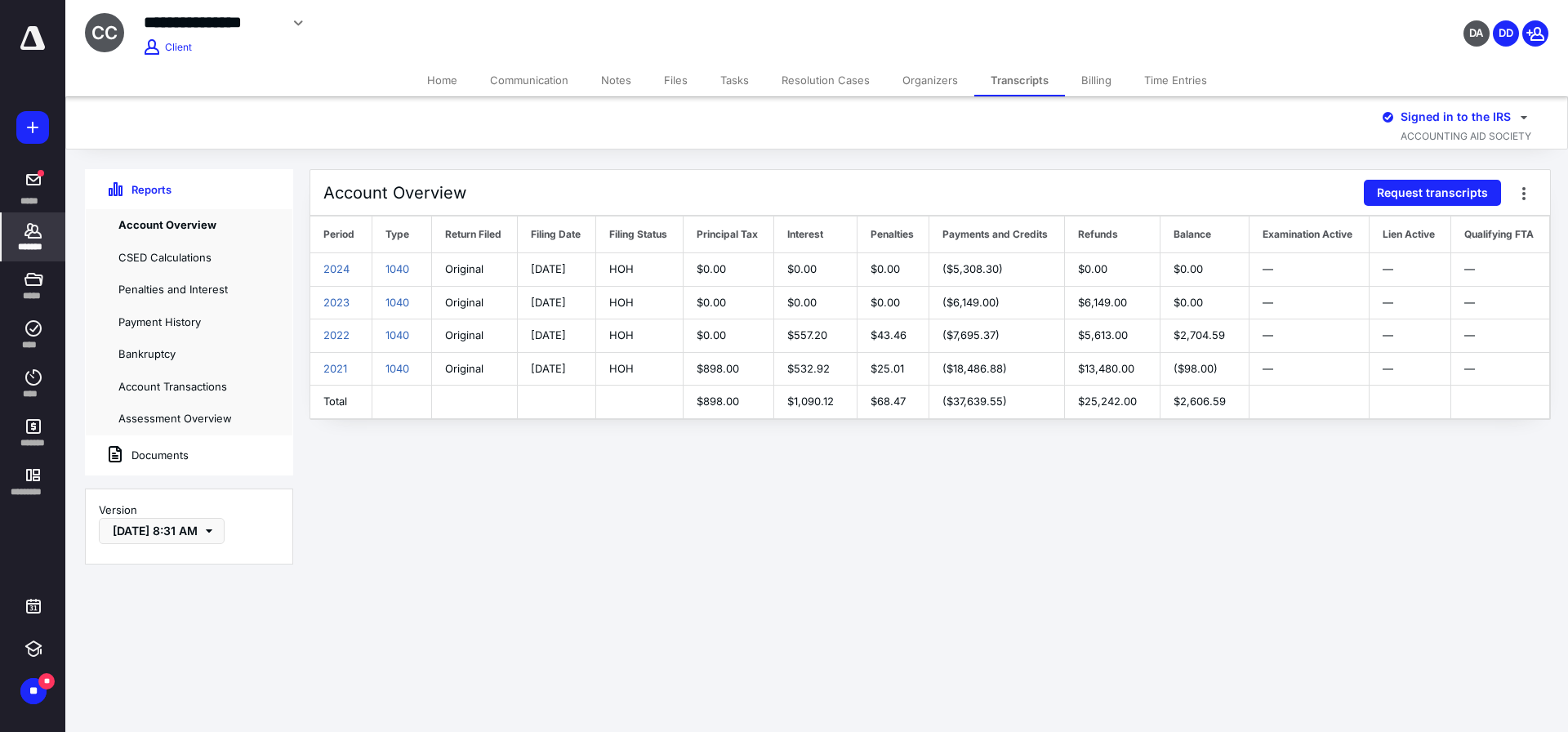 click on "Notes" at bounding box center (616, 80) 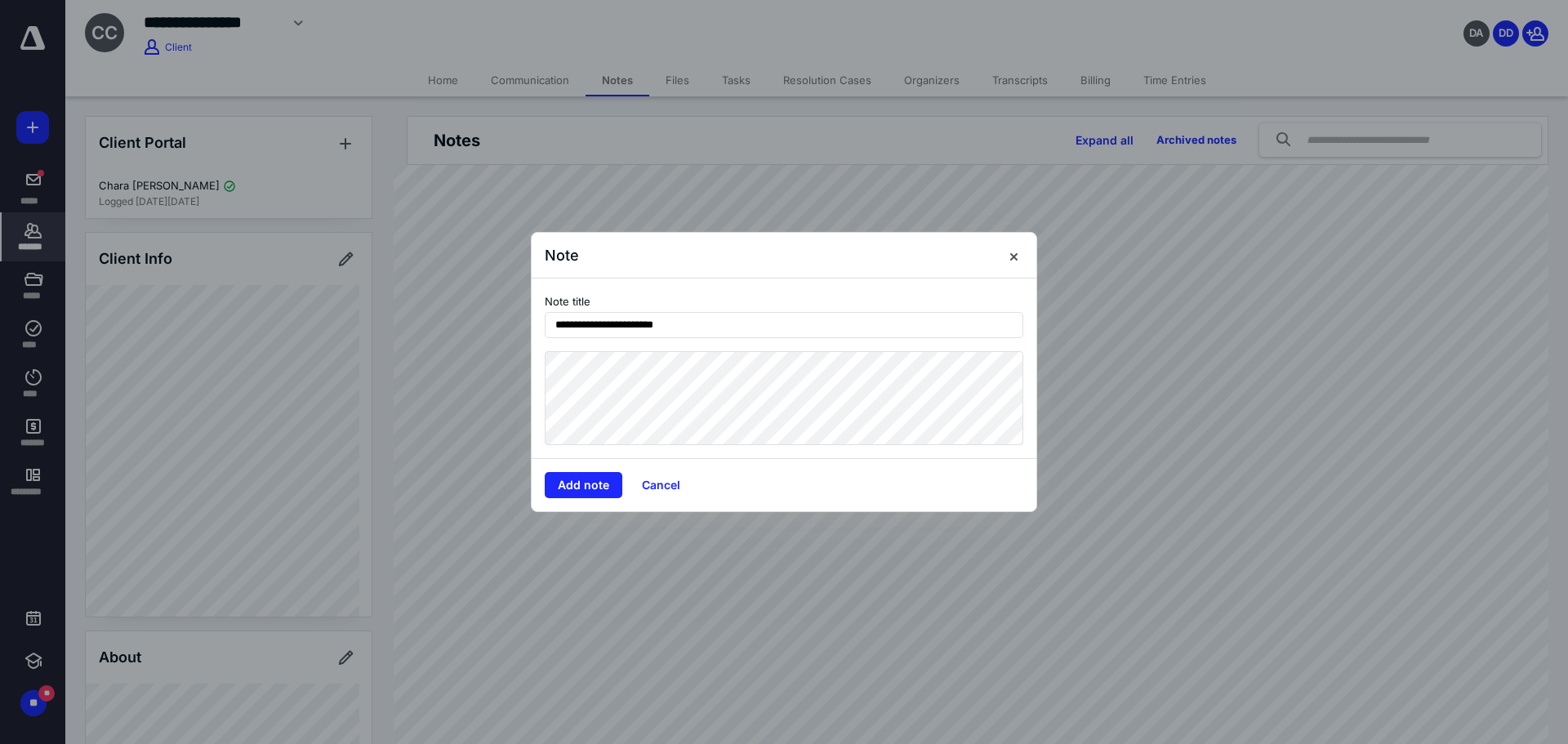 type on "**********" 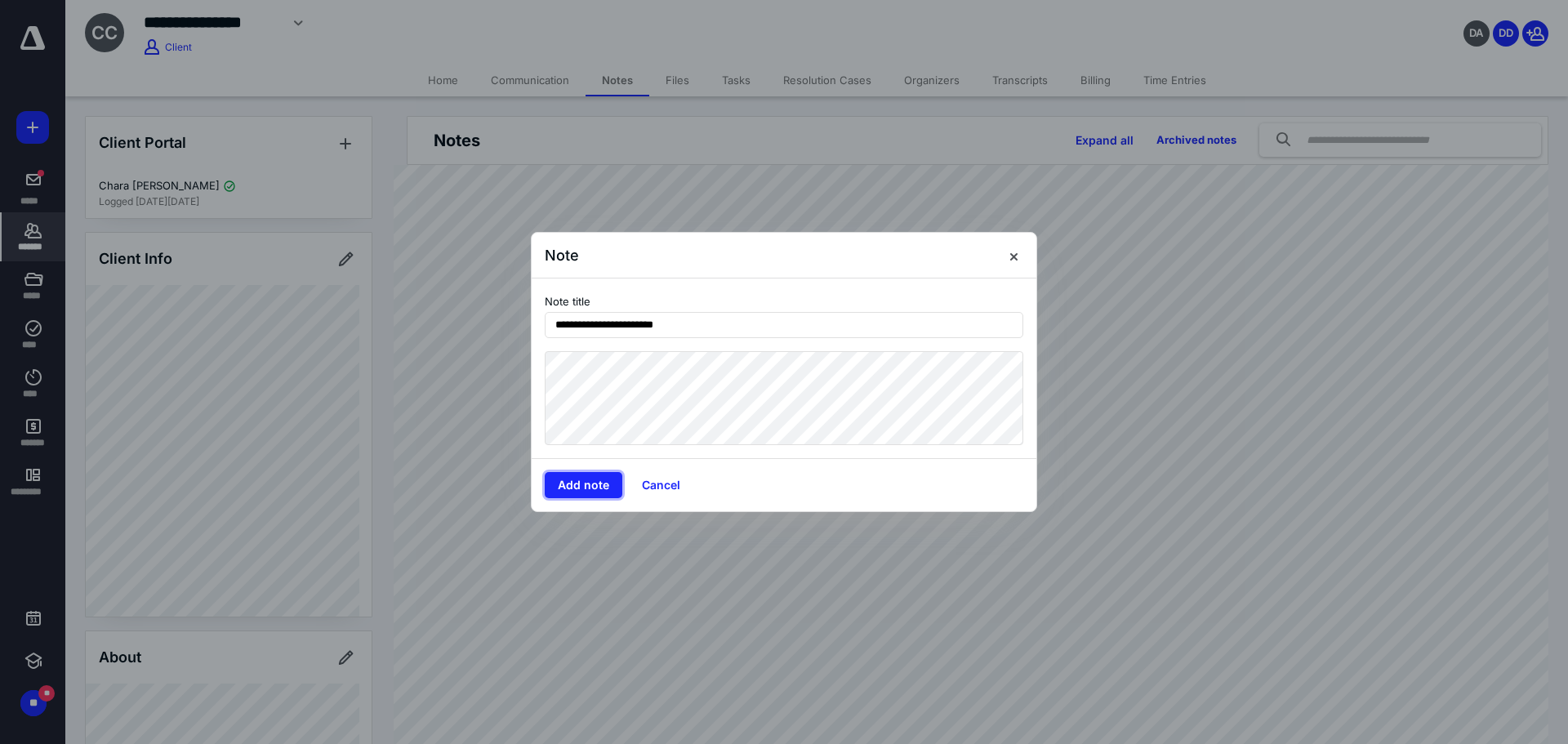 click on "Add note" at bounding box center (583, 485) 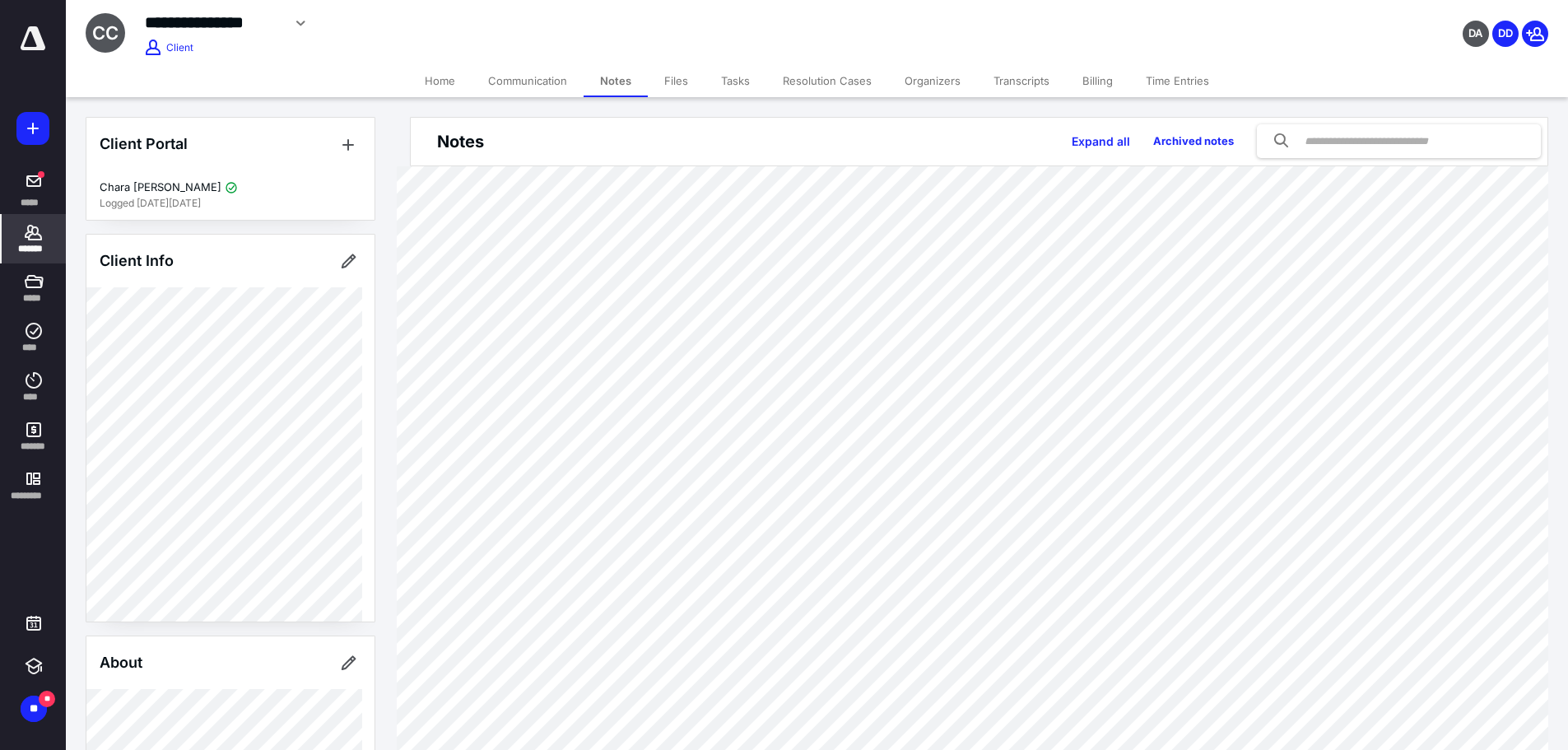 click on "Files" at bounding box center (676, 81) 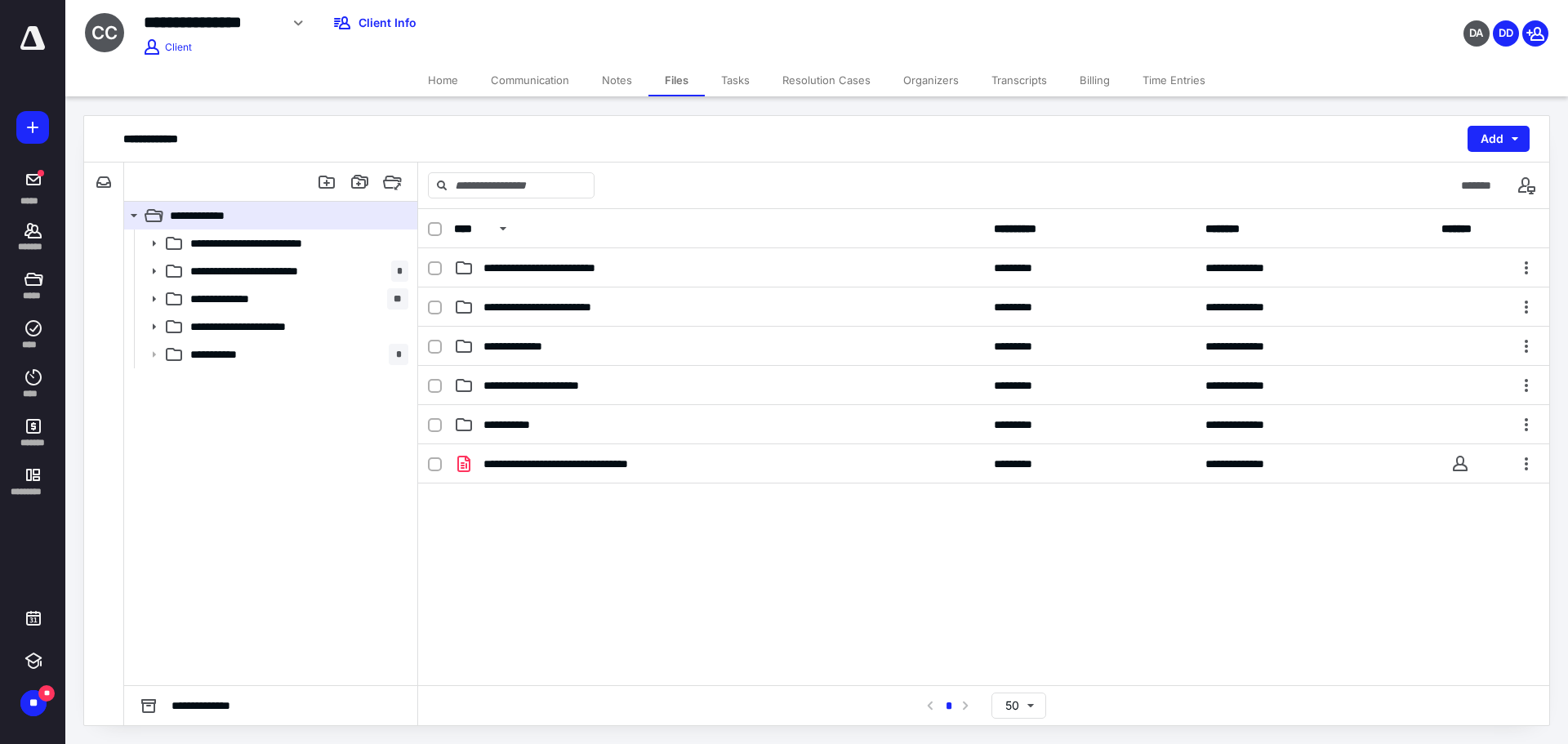 click on "**********" at bounding box center [220, 354] 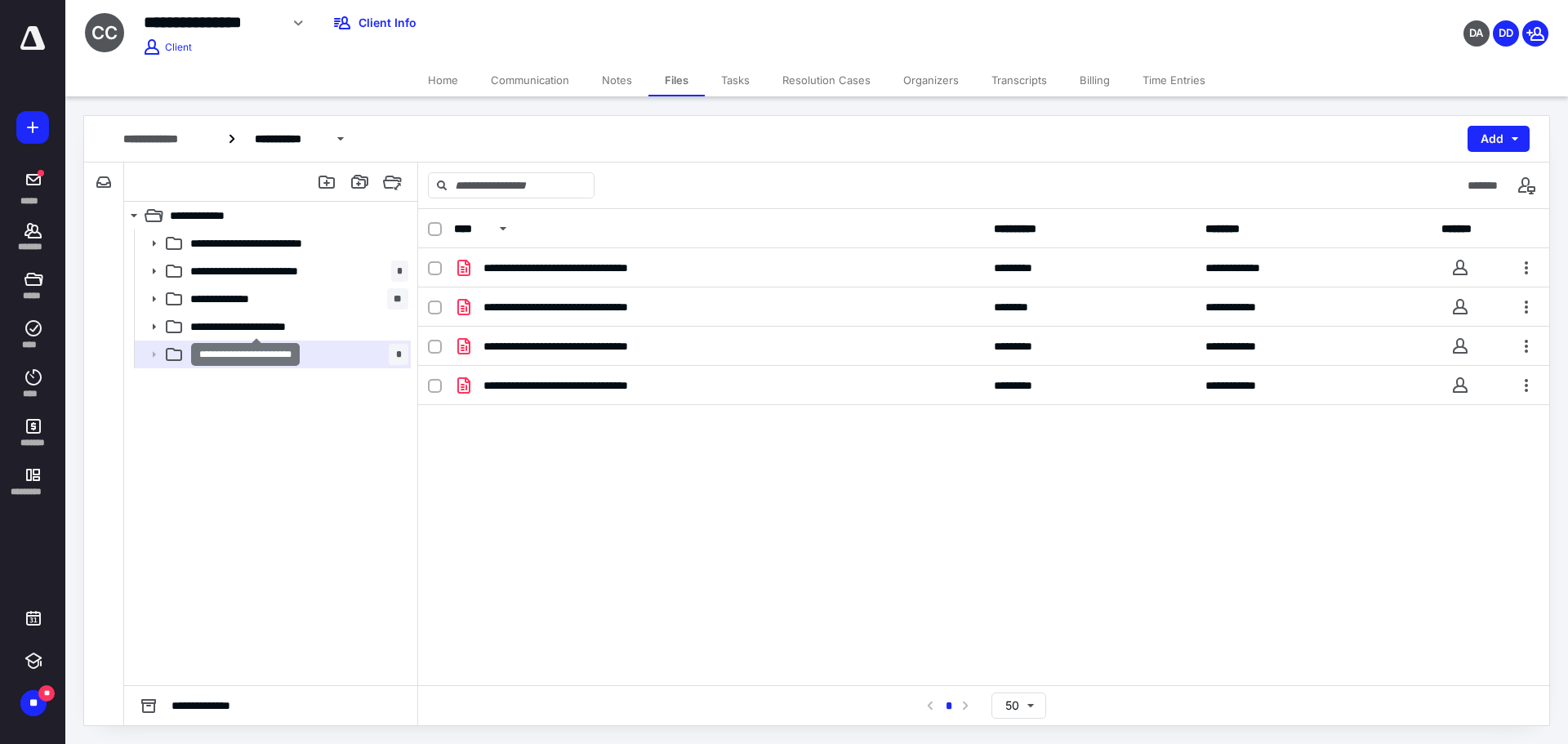 click on "**********" at bounding box center (256, 327) 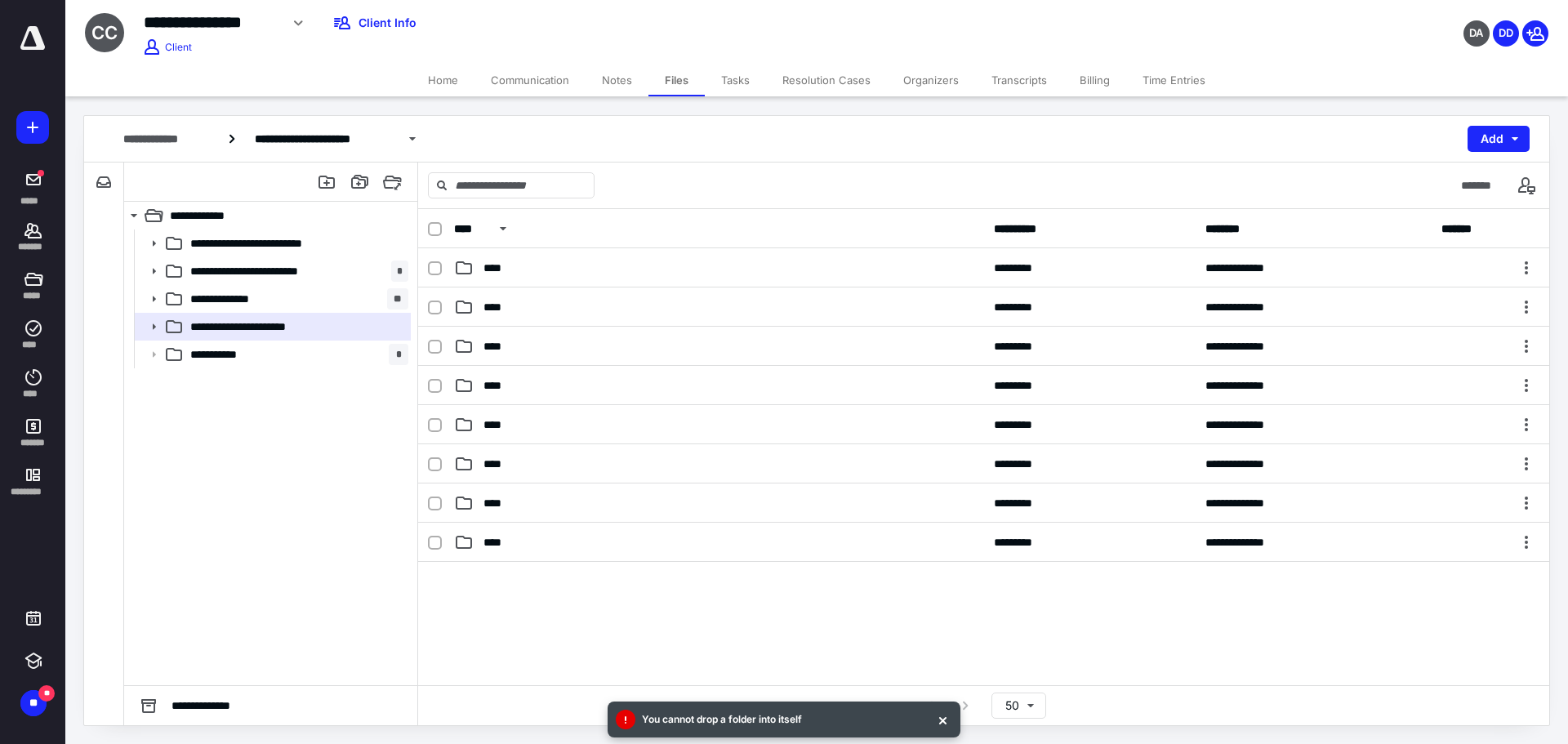 click 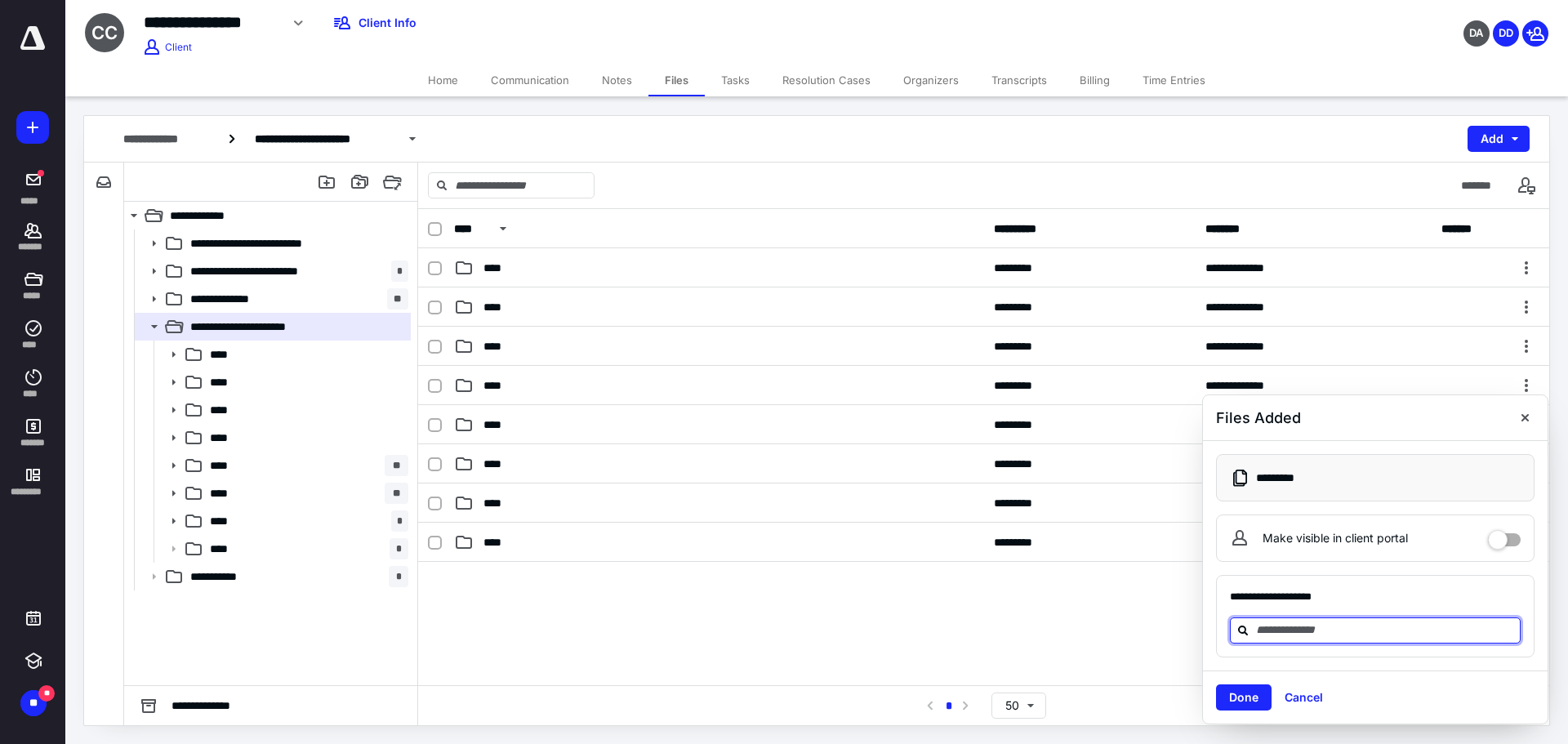 click at bounding box center [1385, 630] 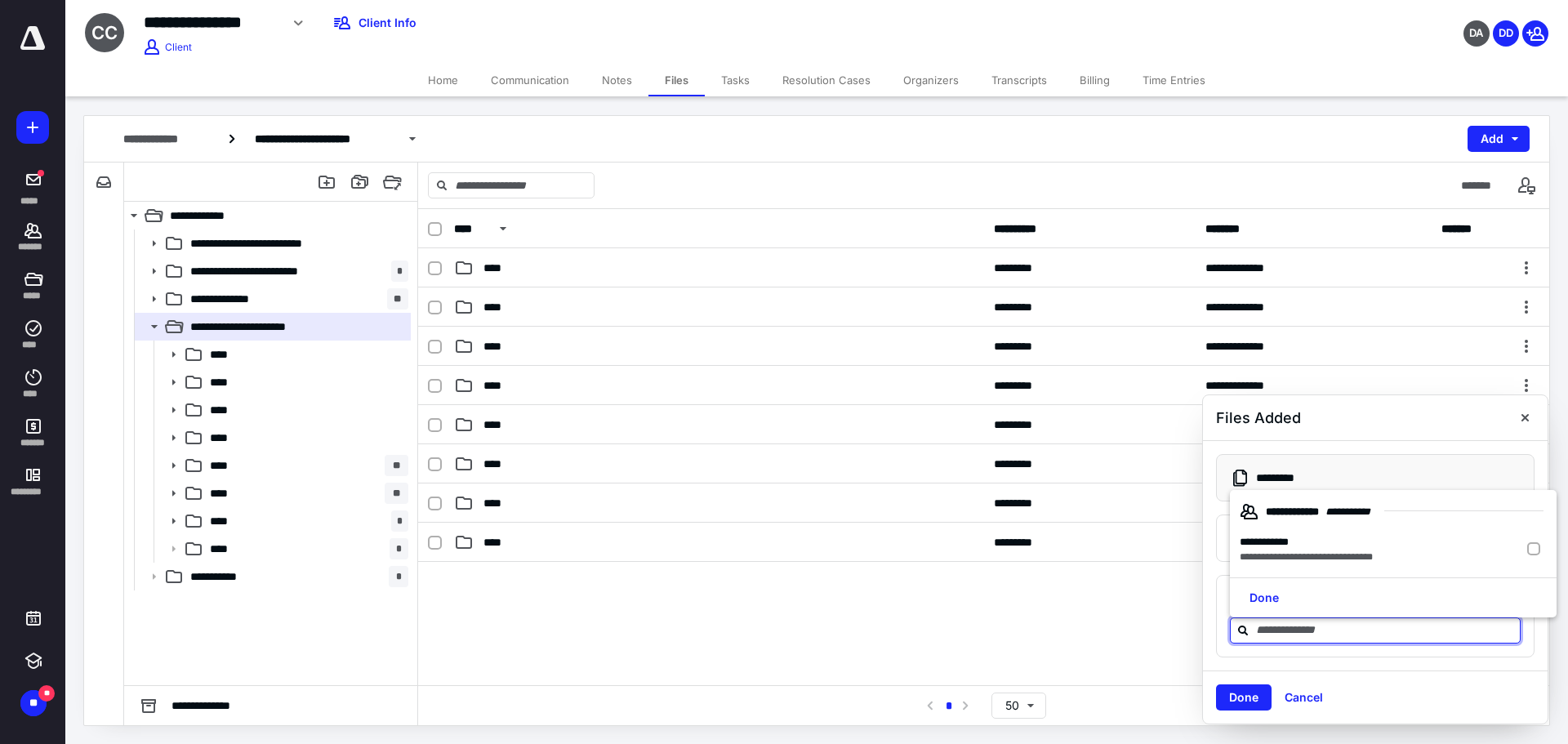 click on "**********" at bounding box center (1306, 542) 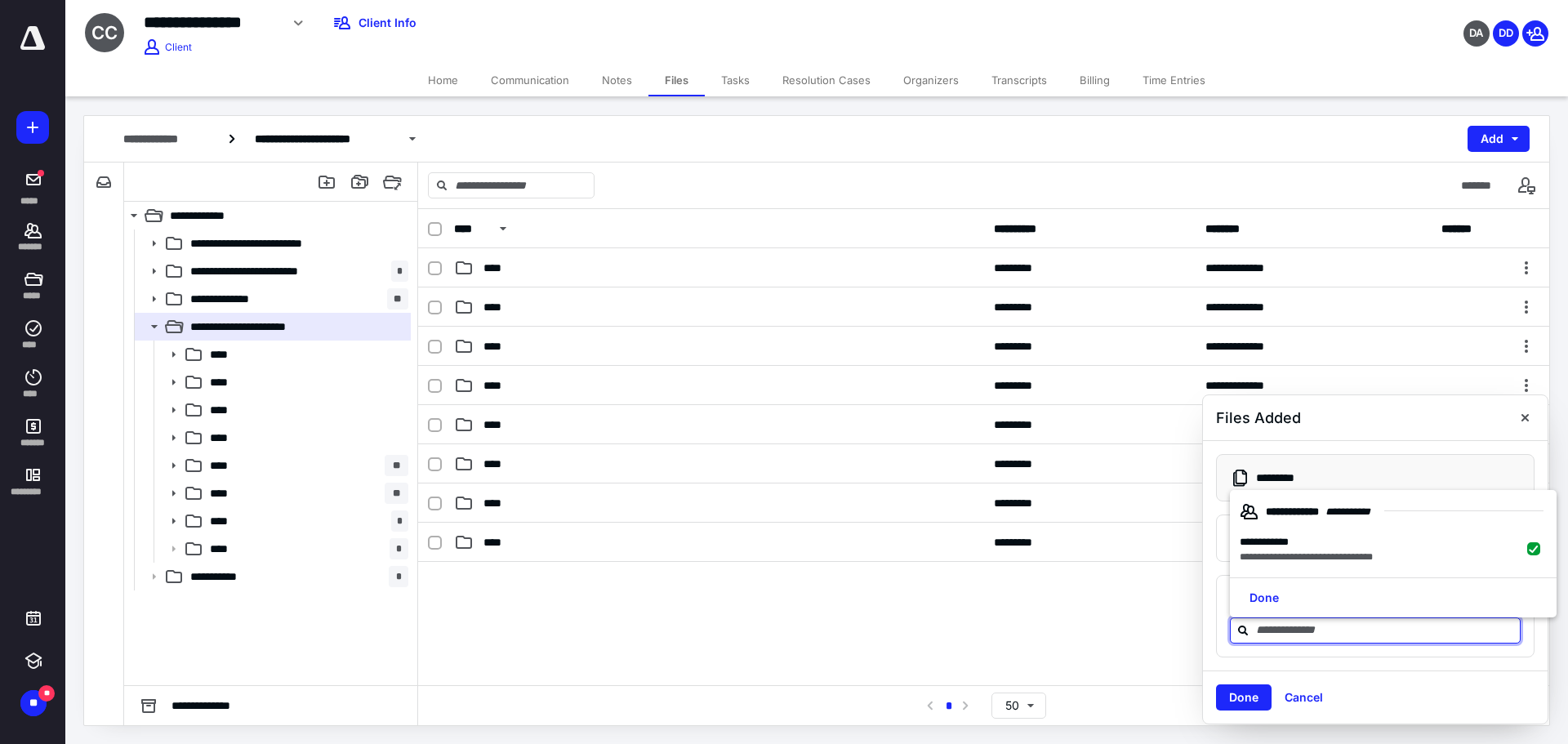 checkbox on "true" 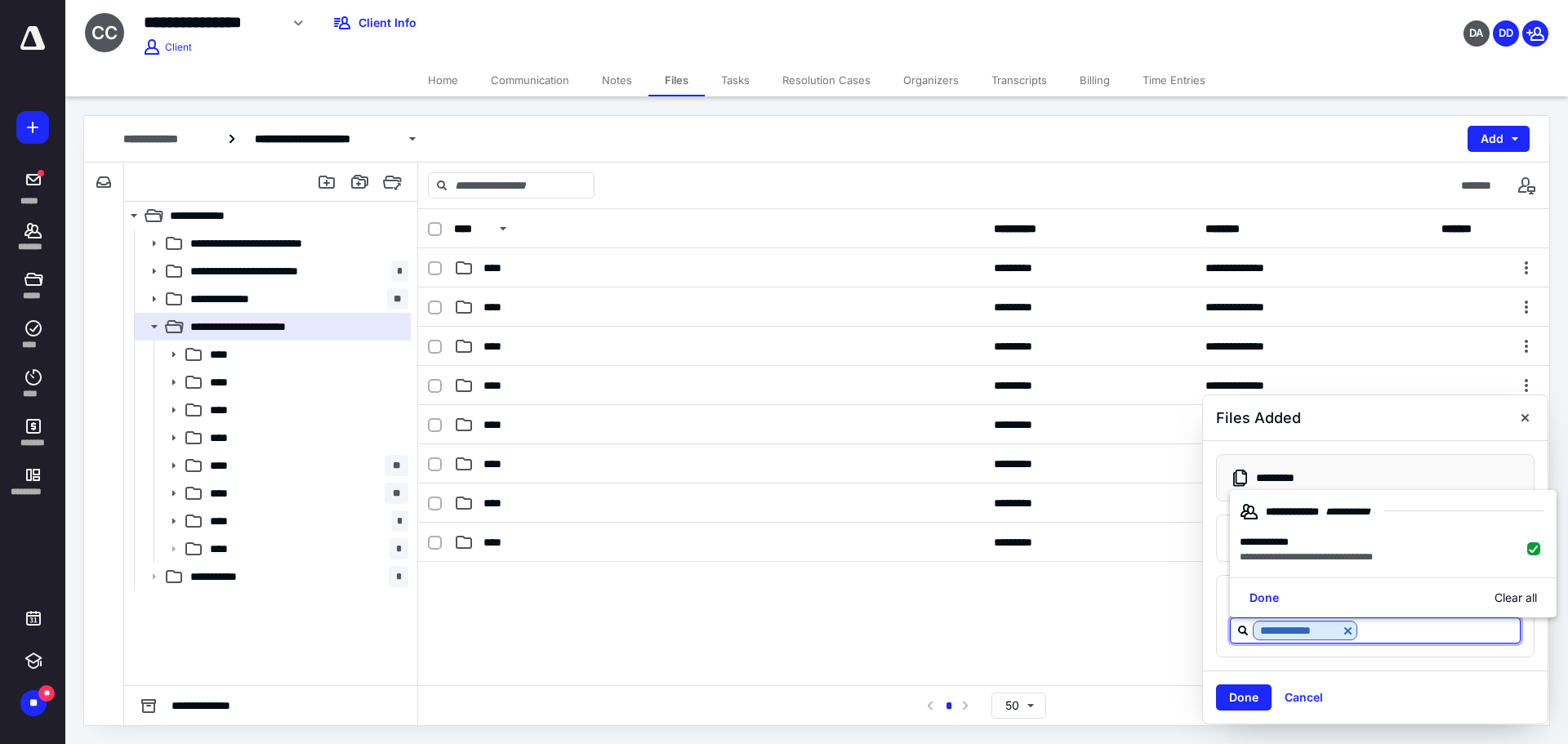 drag, startPoint x: 1268, startPoint y: 598, endPoint x: 1279, endPoint y: 620, distance: 24.596748 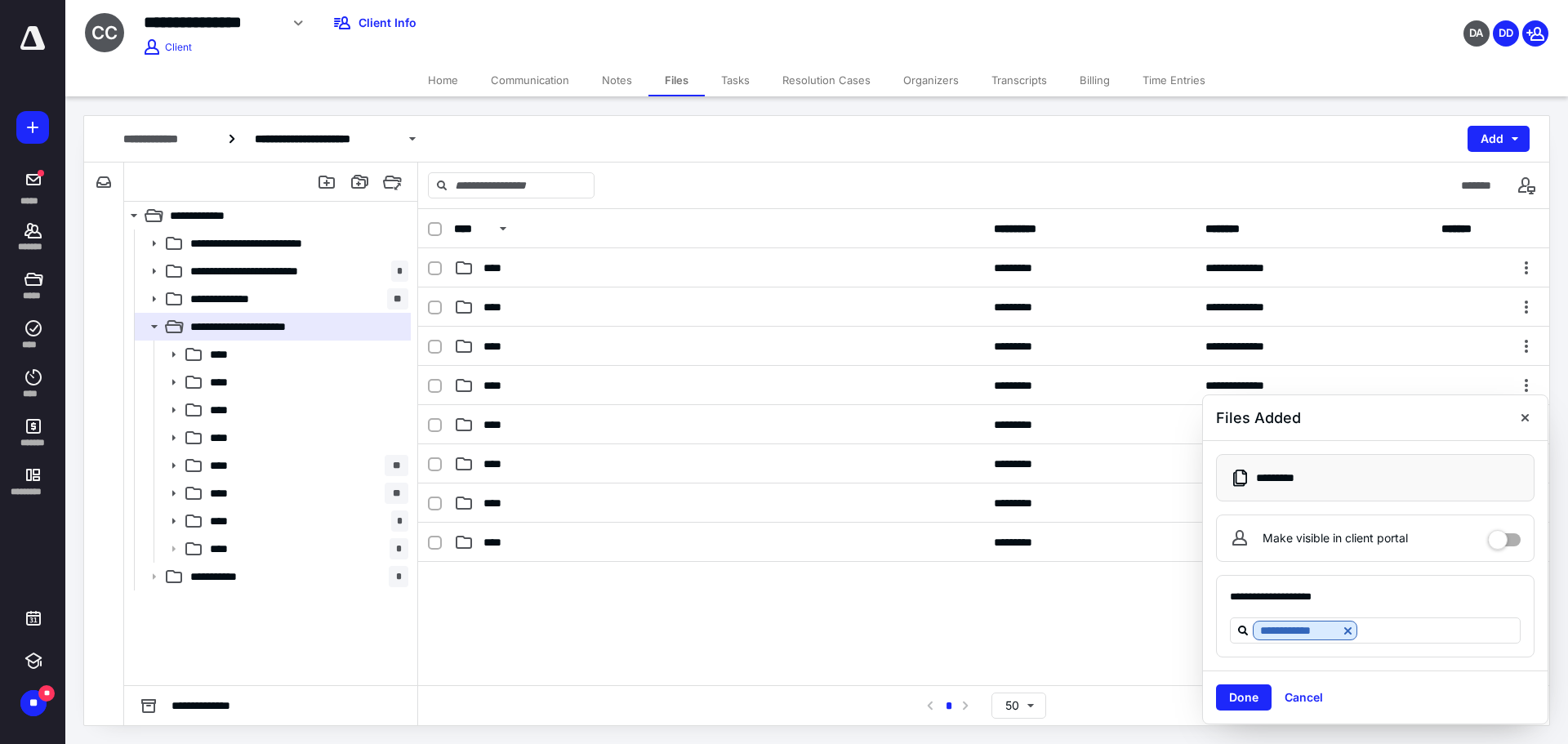 click on "Done" at bounding box center (1244, 697) 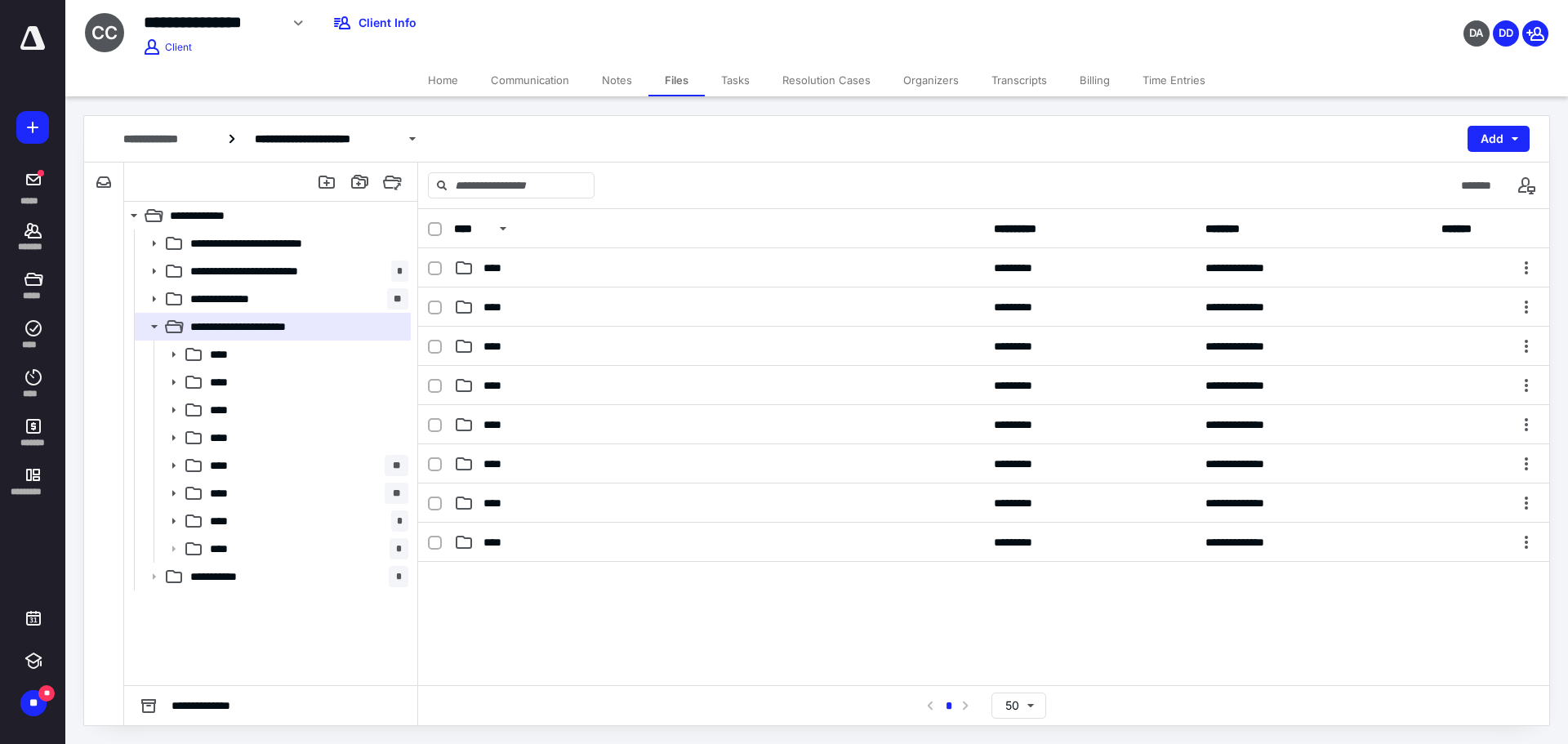 click 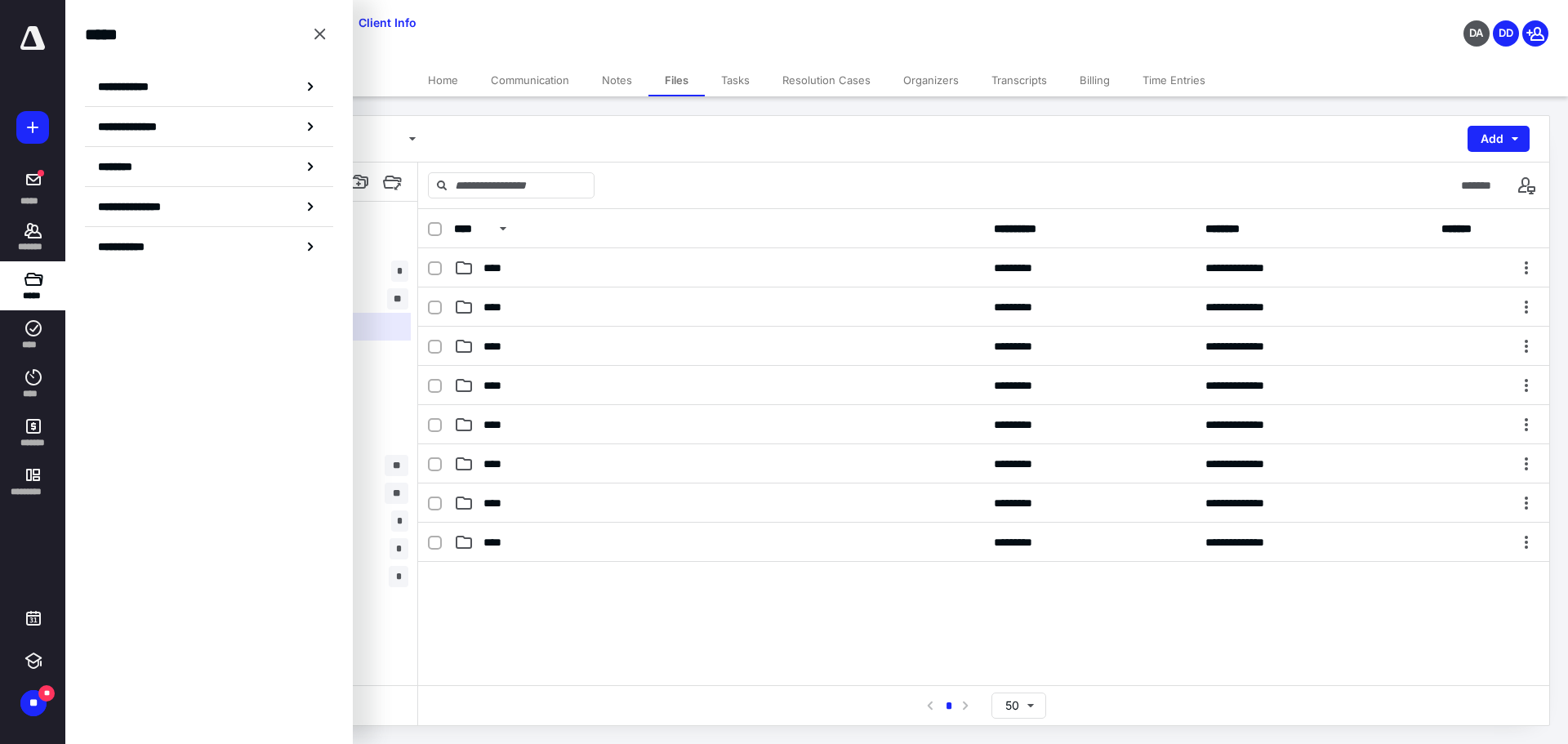 click on "**********" at bounding box center (209, 372) 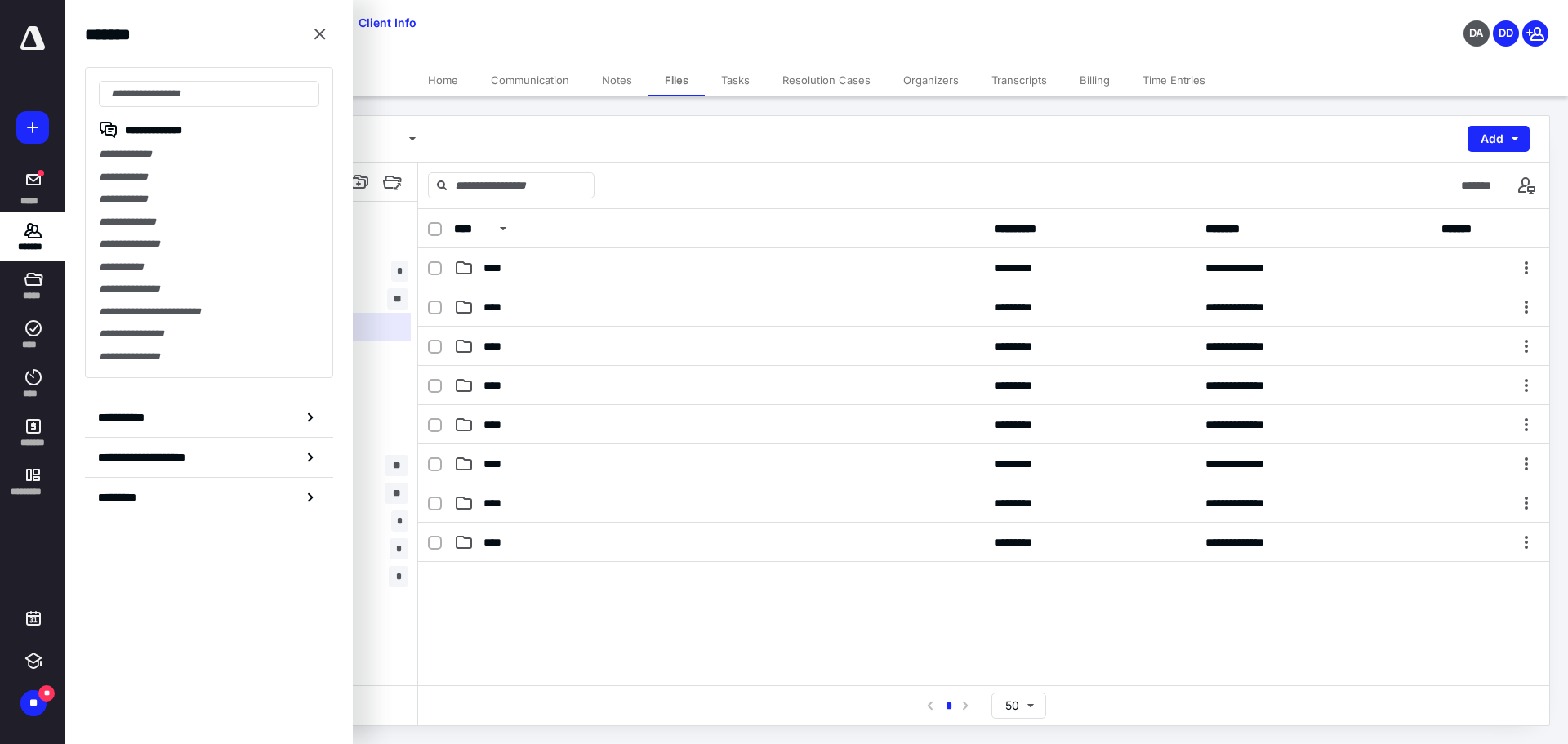 click at bounding box center [209, 94] 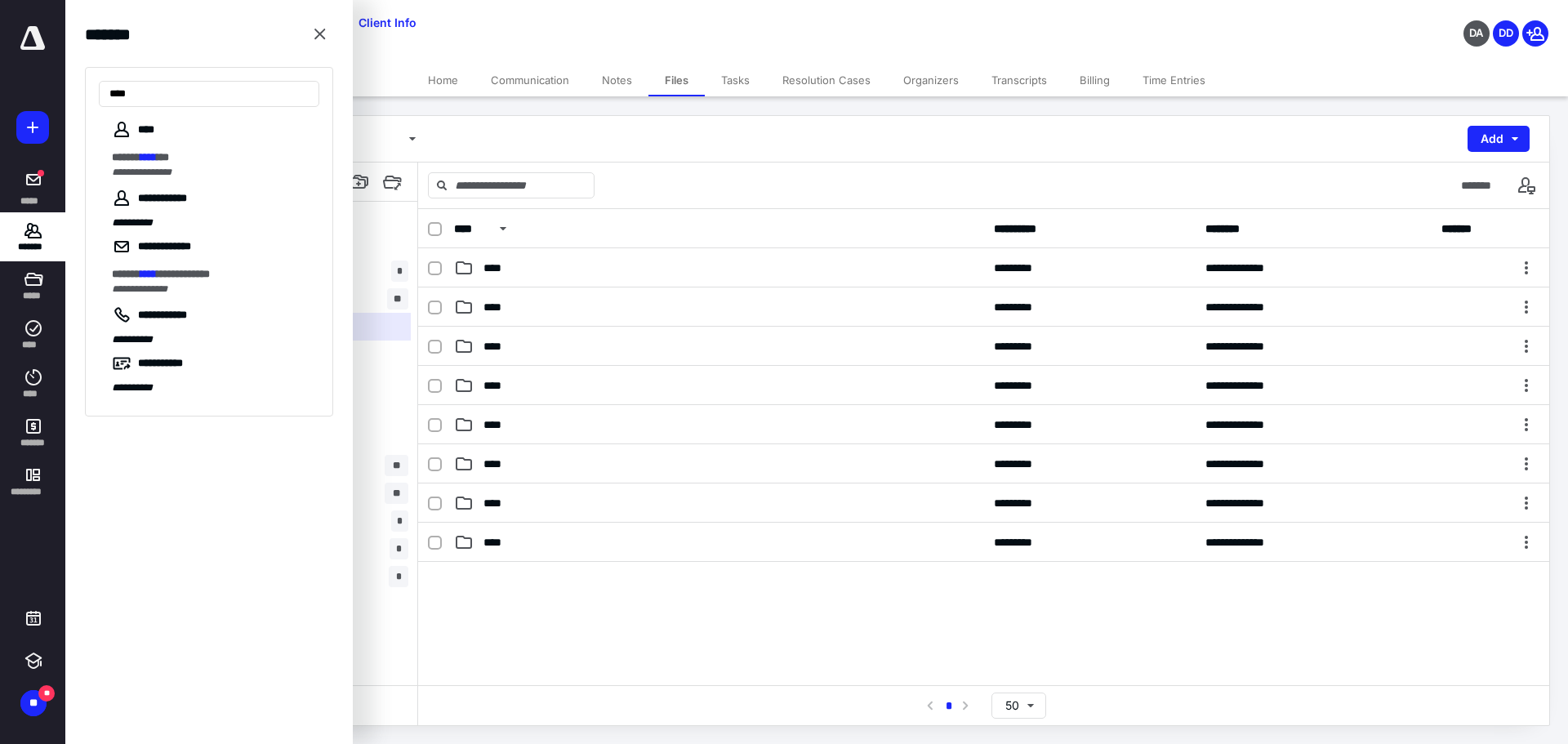 type on "****" 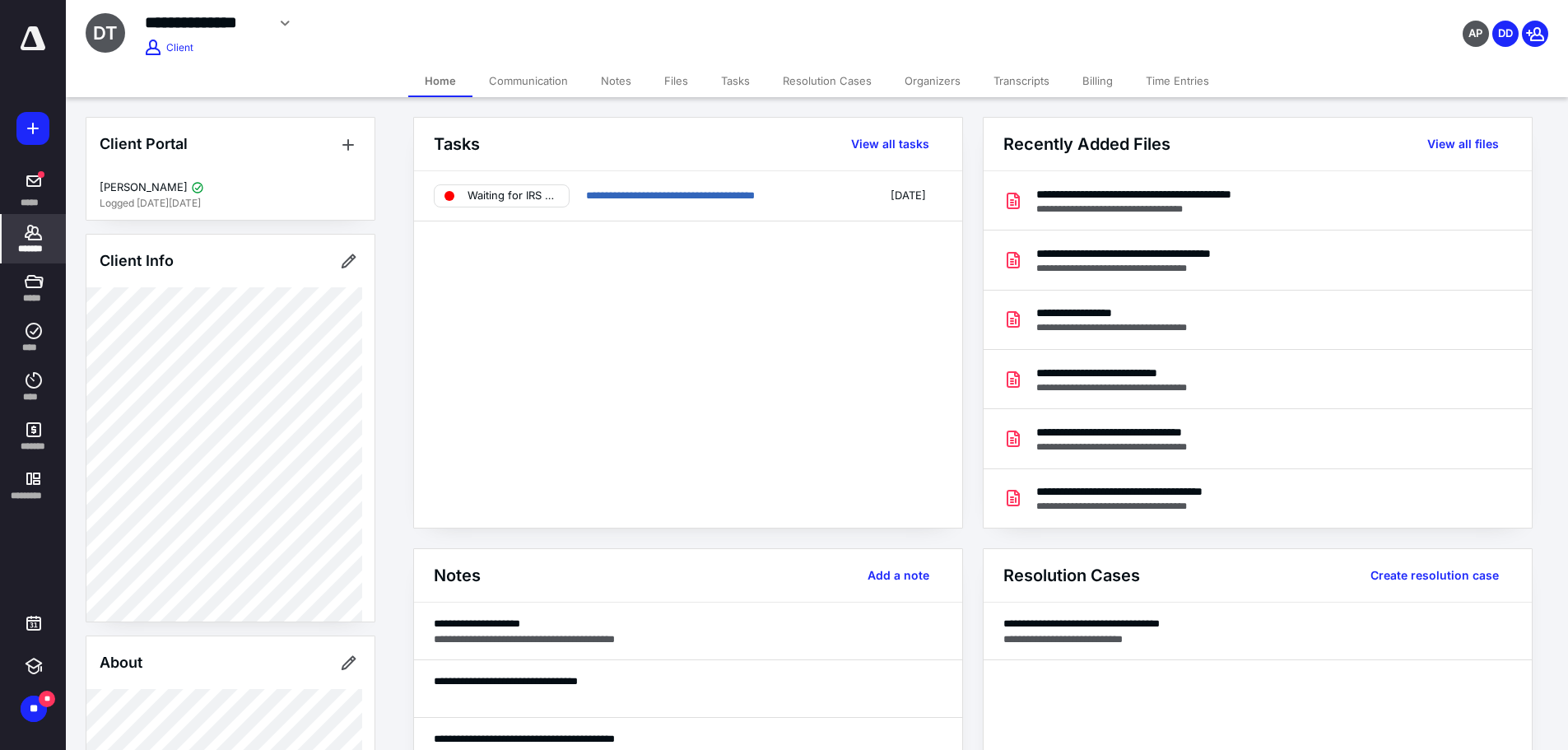 click on "Transcripts" at bounding box center (1021, 81) 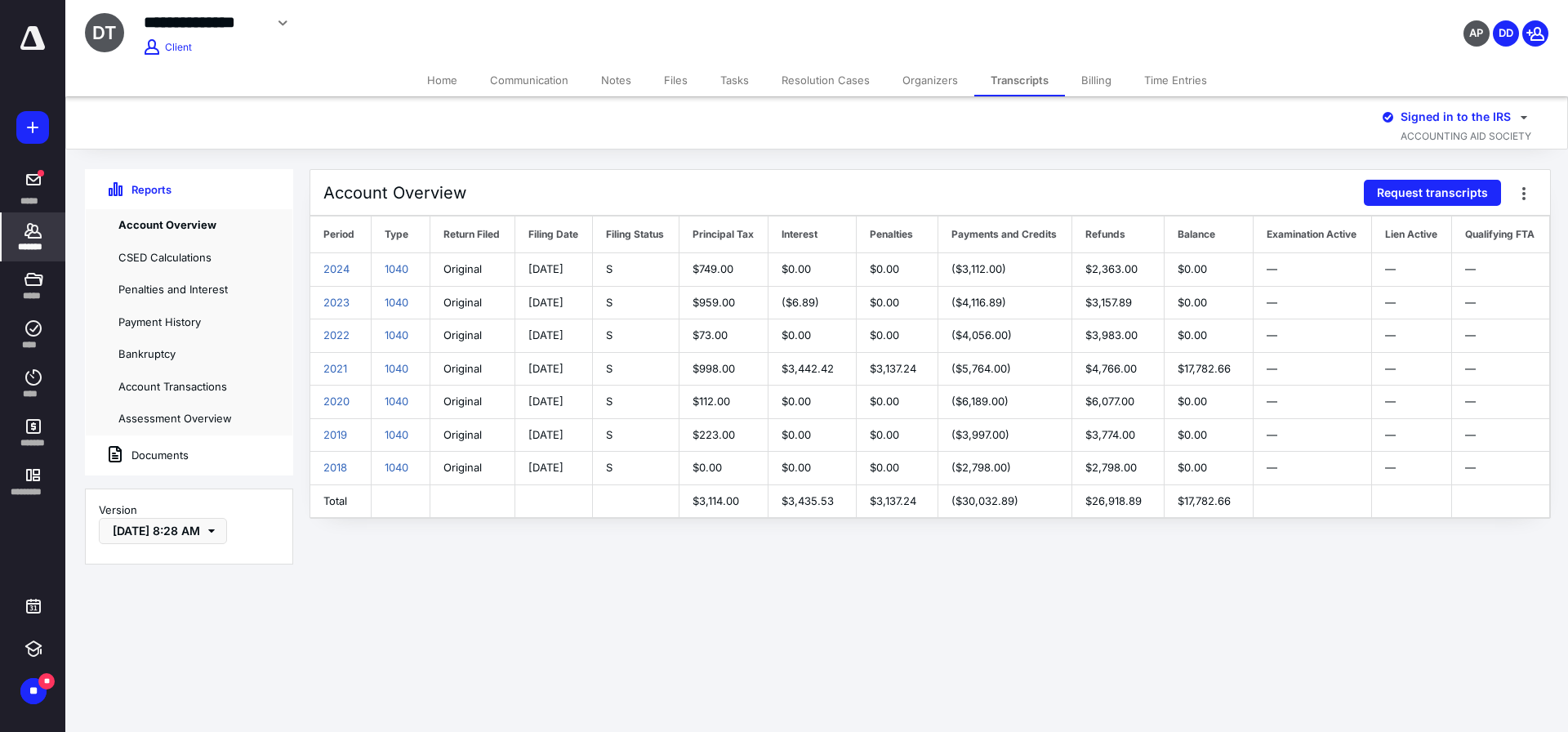 click 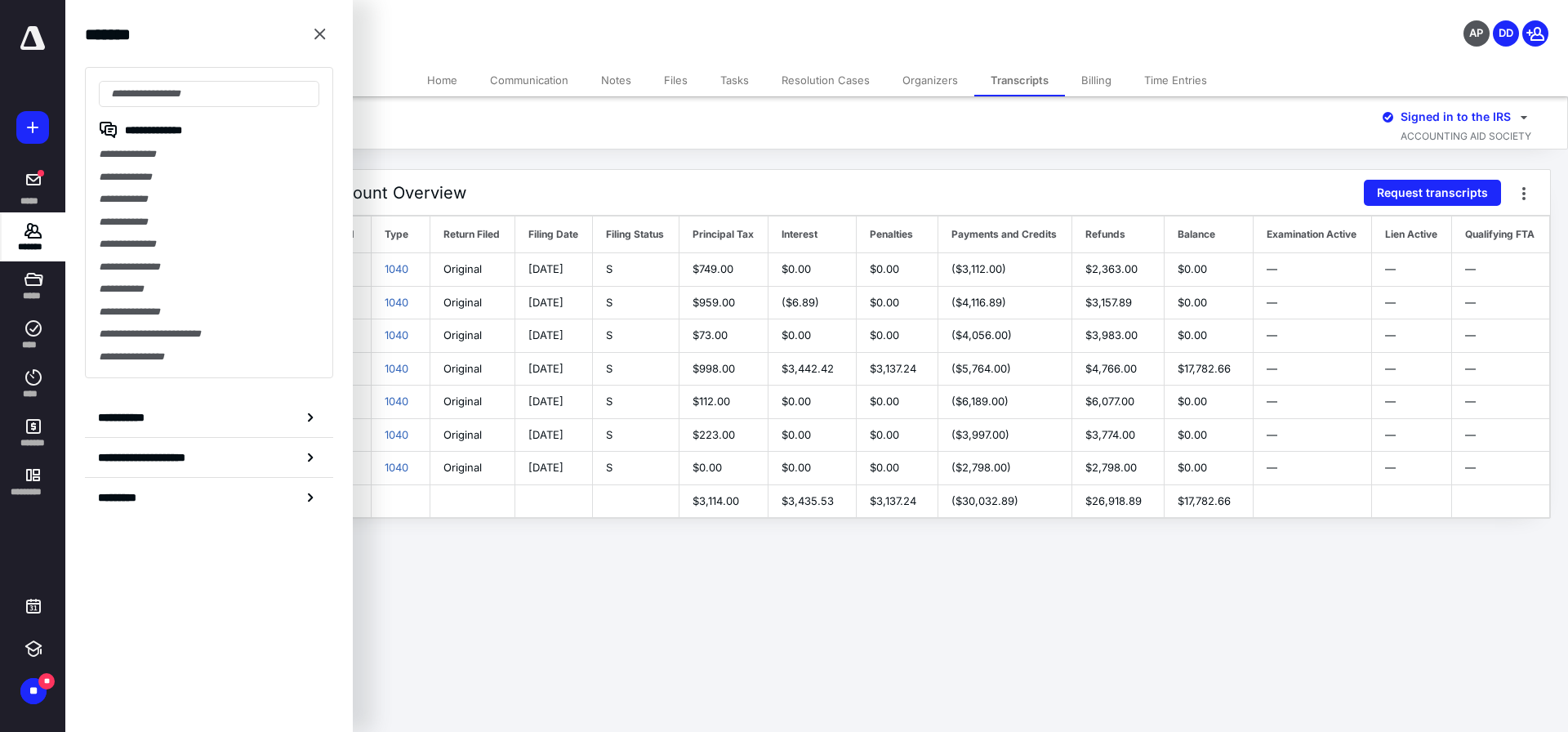 click at bounding box center (209, 94) 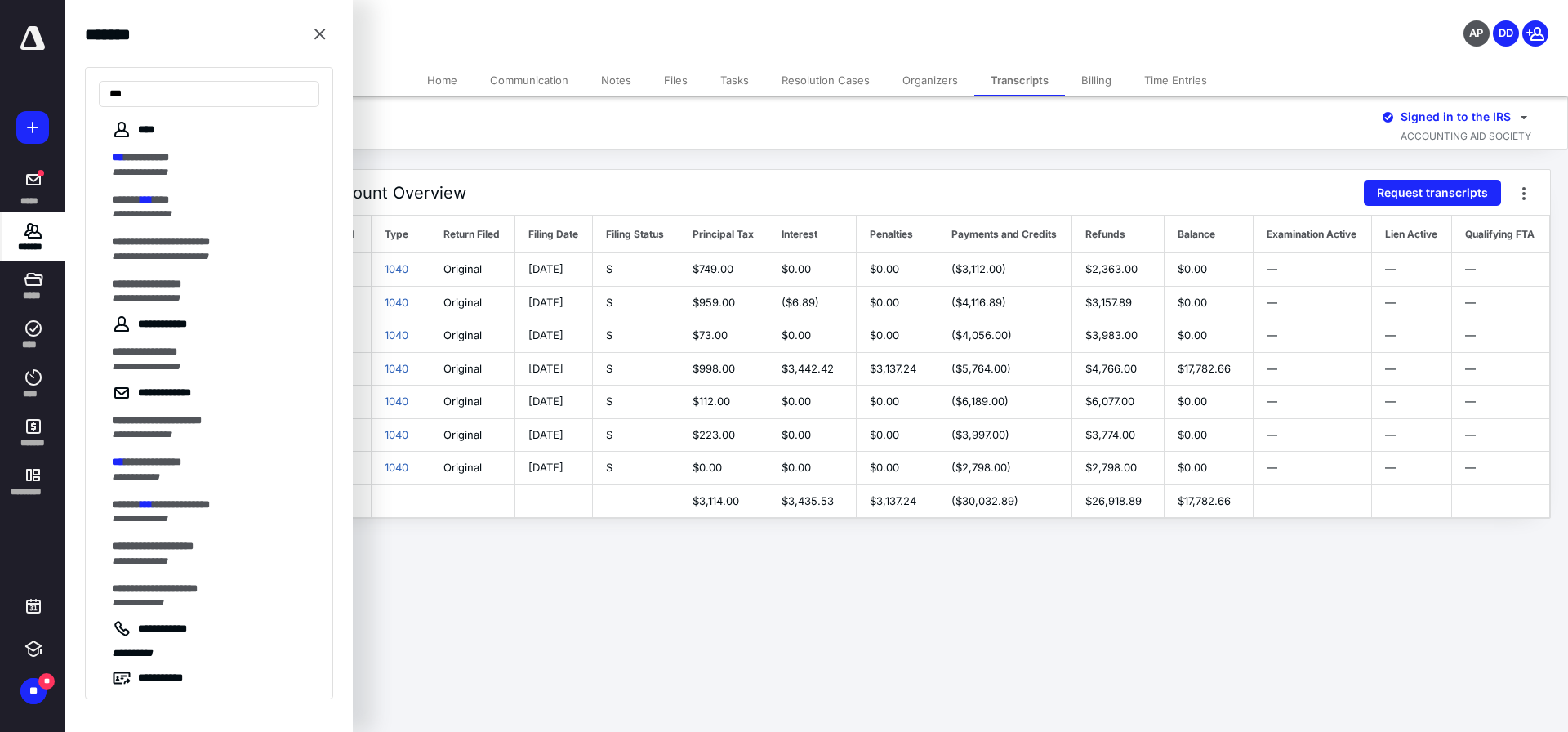 type on "***" 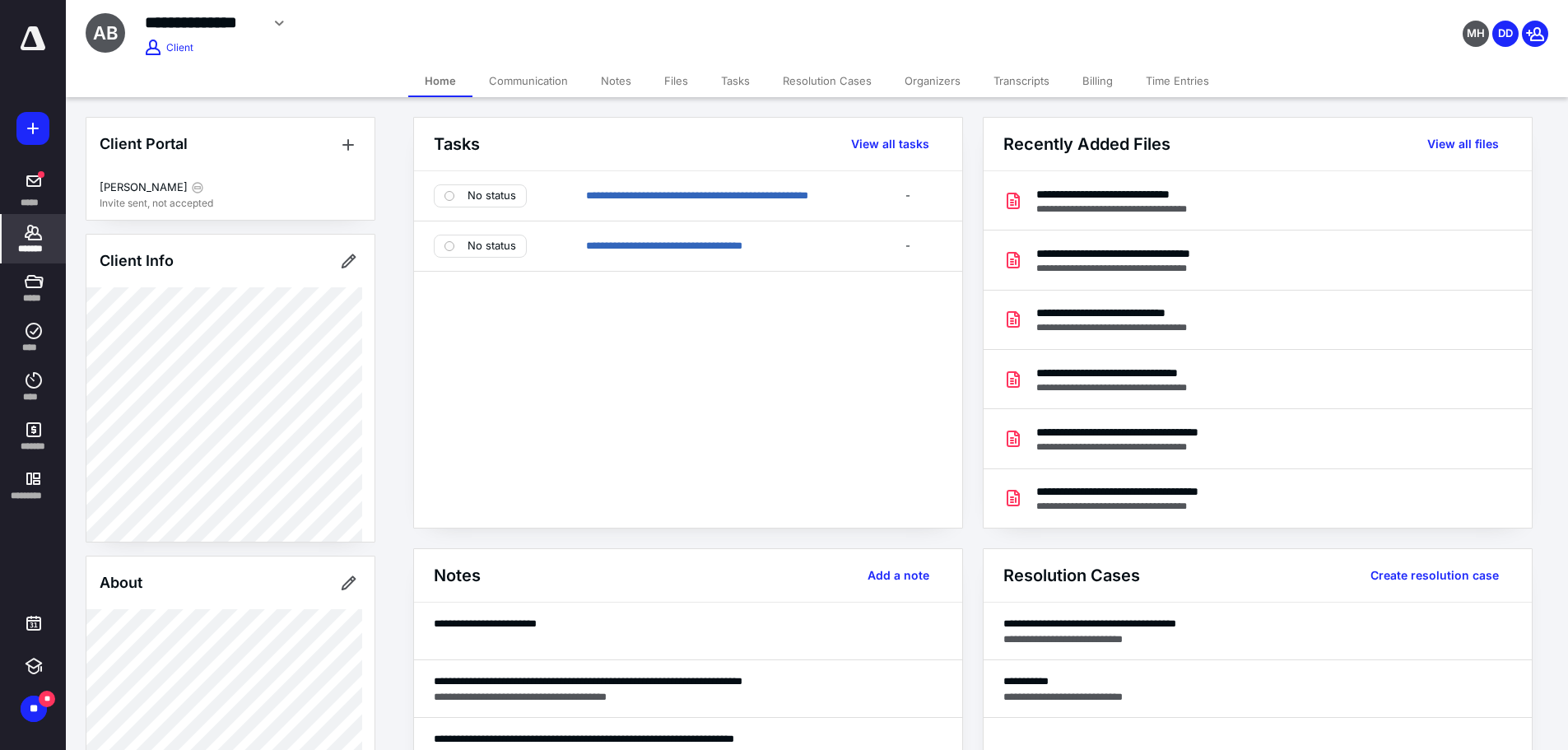 click on "Transcripts" at bounding box center [1021, 81] 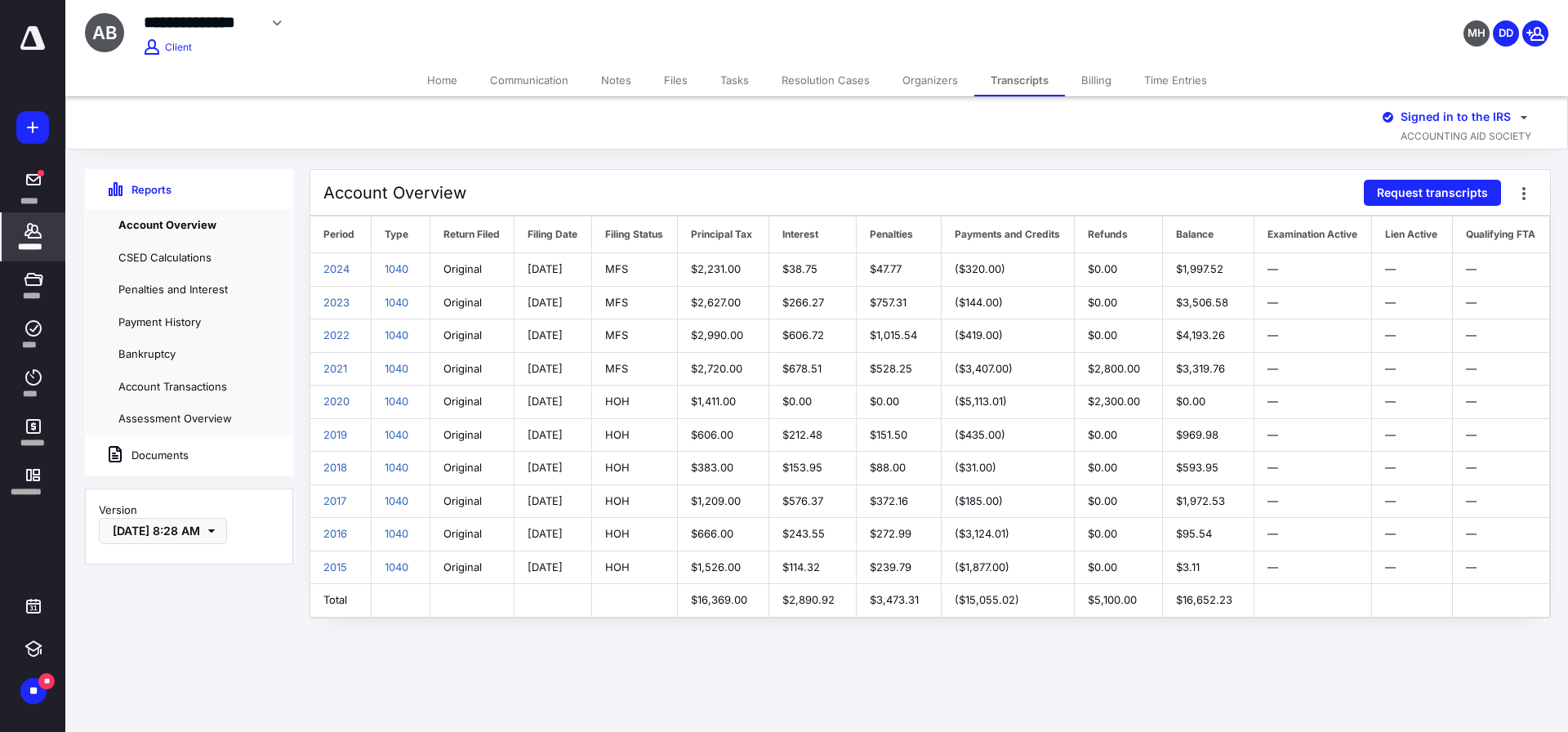 click on "Files" at bounding box center (675, 80) 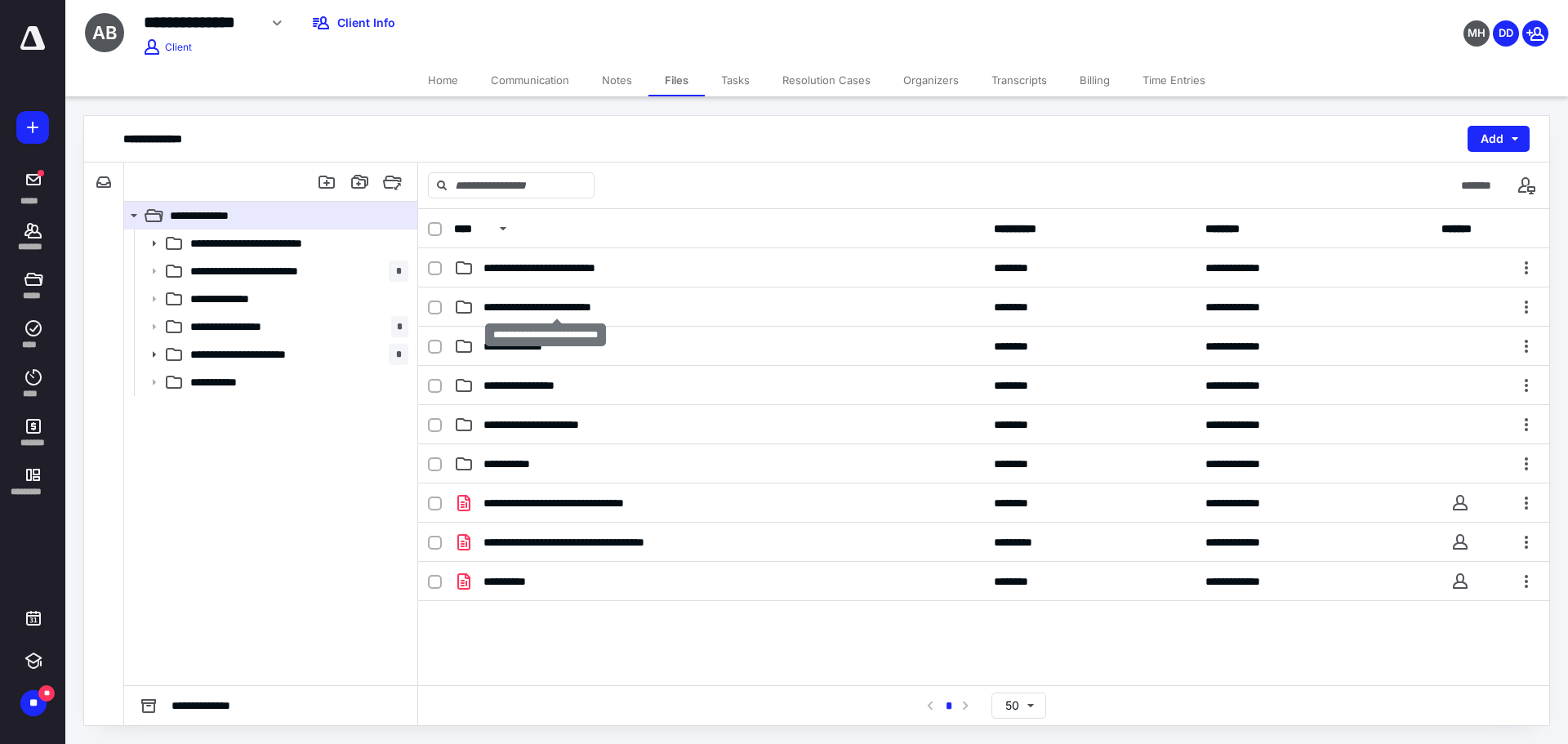 click on "**********" at bounding box center [557, 307] 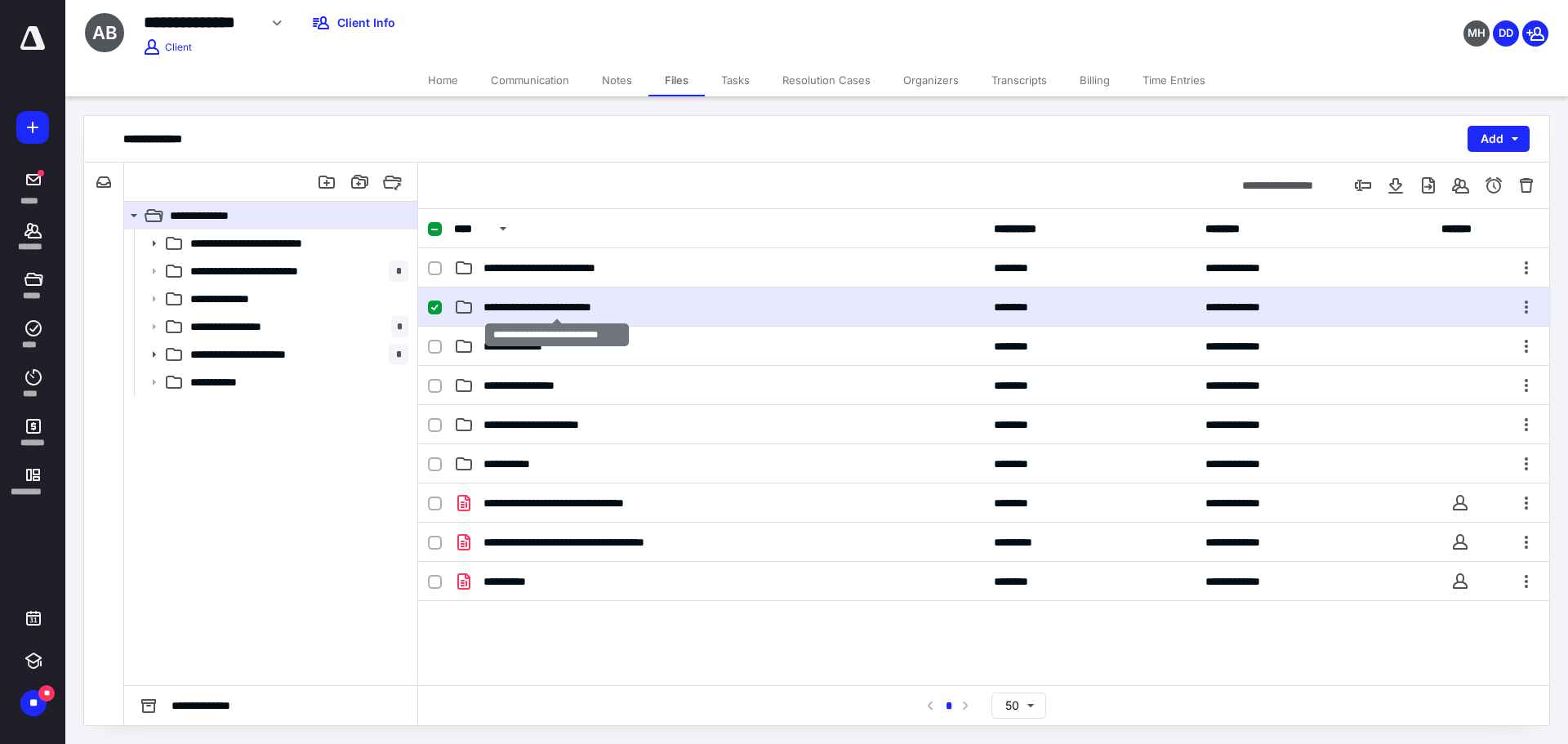 click on "**********" at bounding box center (557, 307) 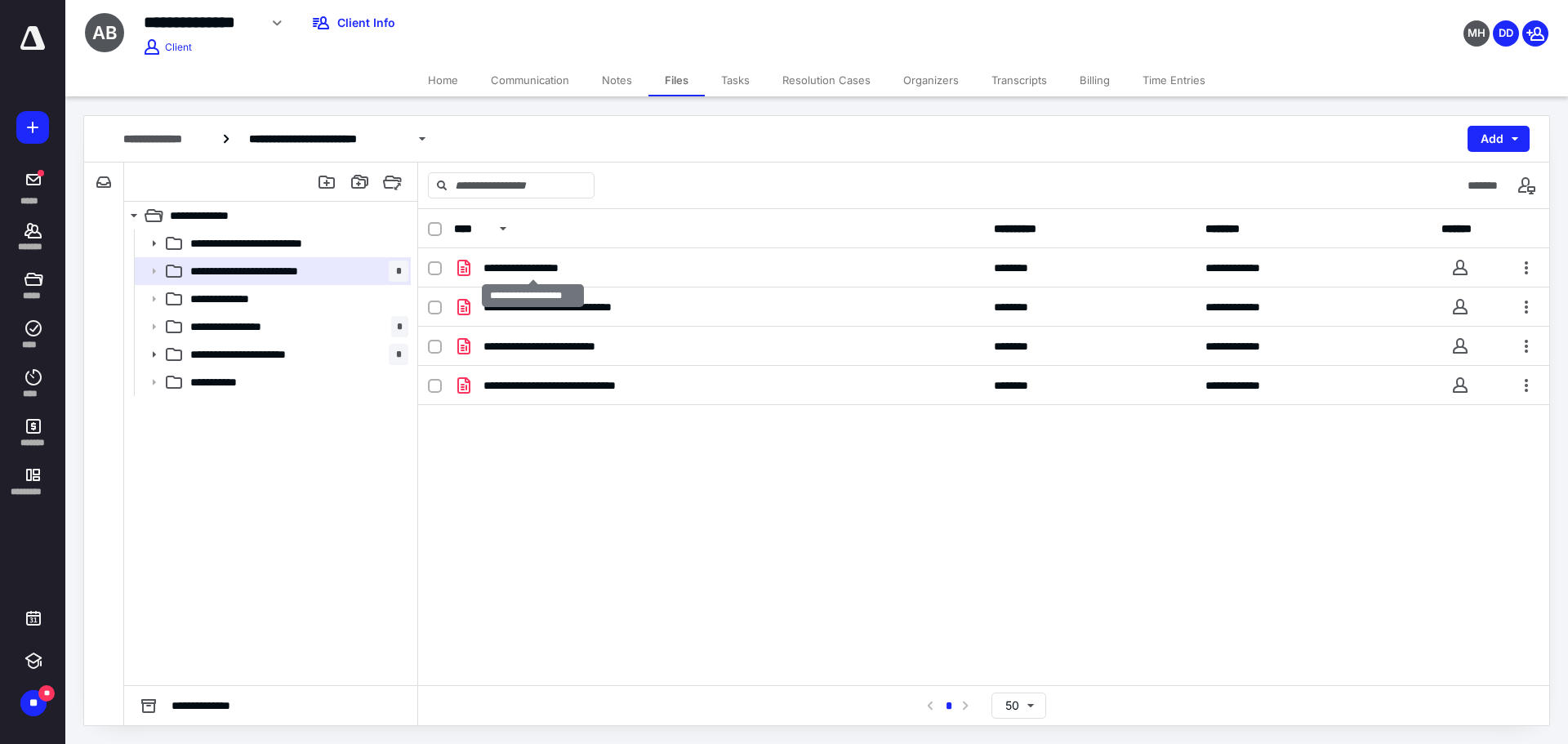 click on "**********" at bounding box center (533, 268) 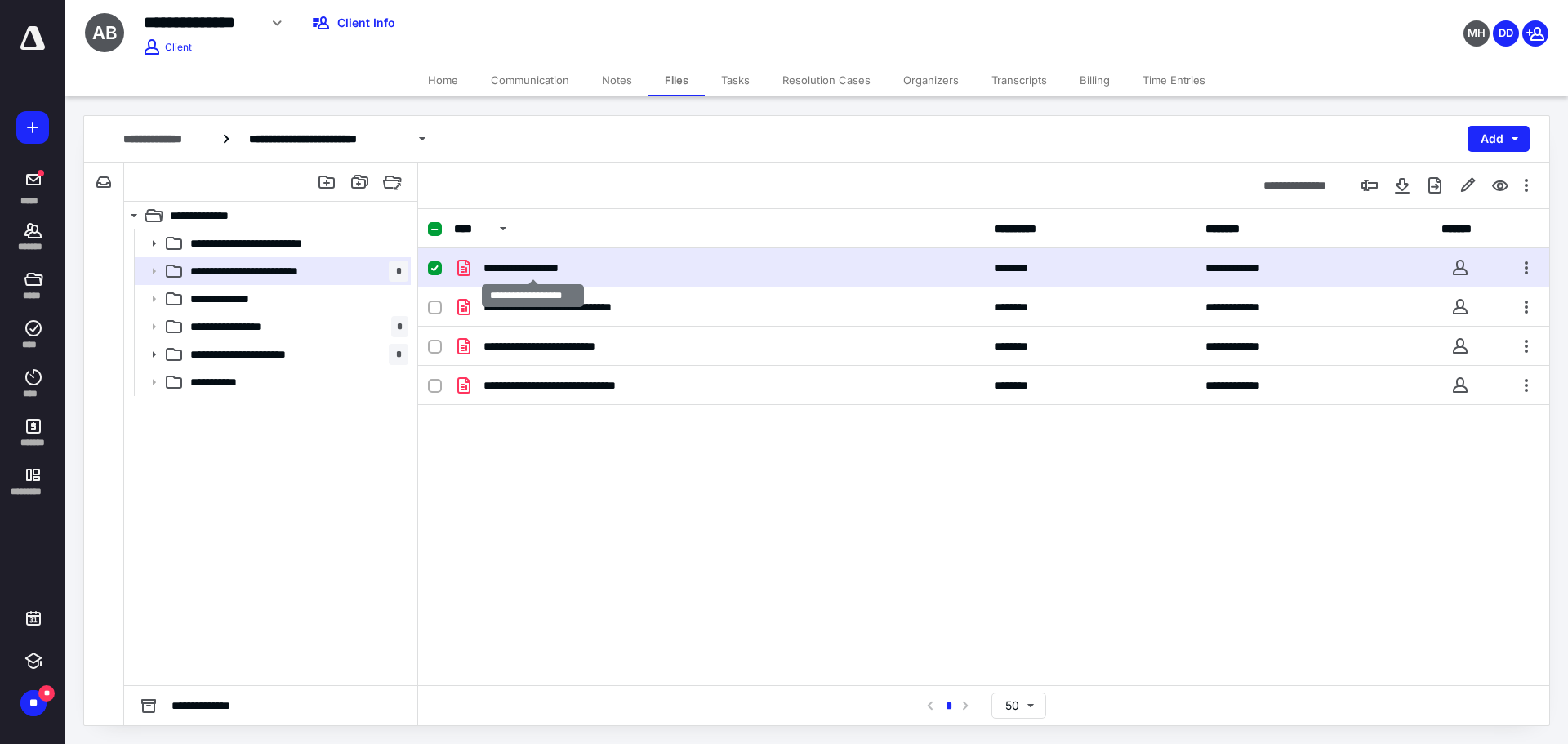 click on "**********" at bounding box center [533, 268] 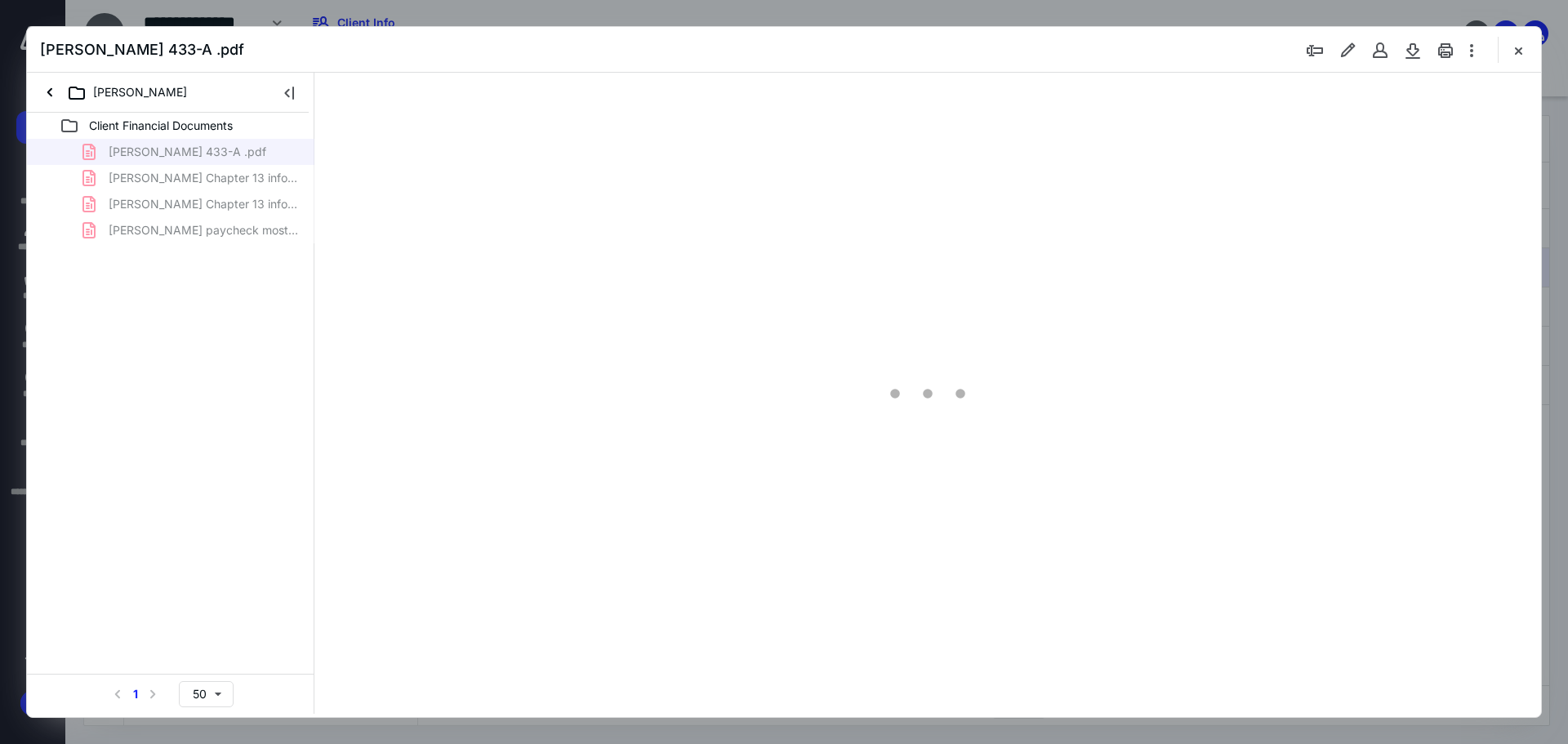scroll, scrollTop: 0, scrollLeft: 0, axis: both 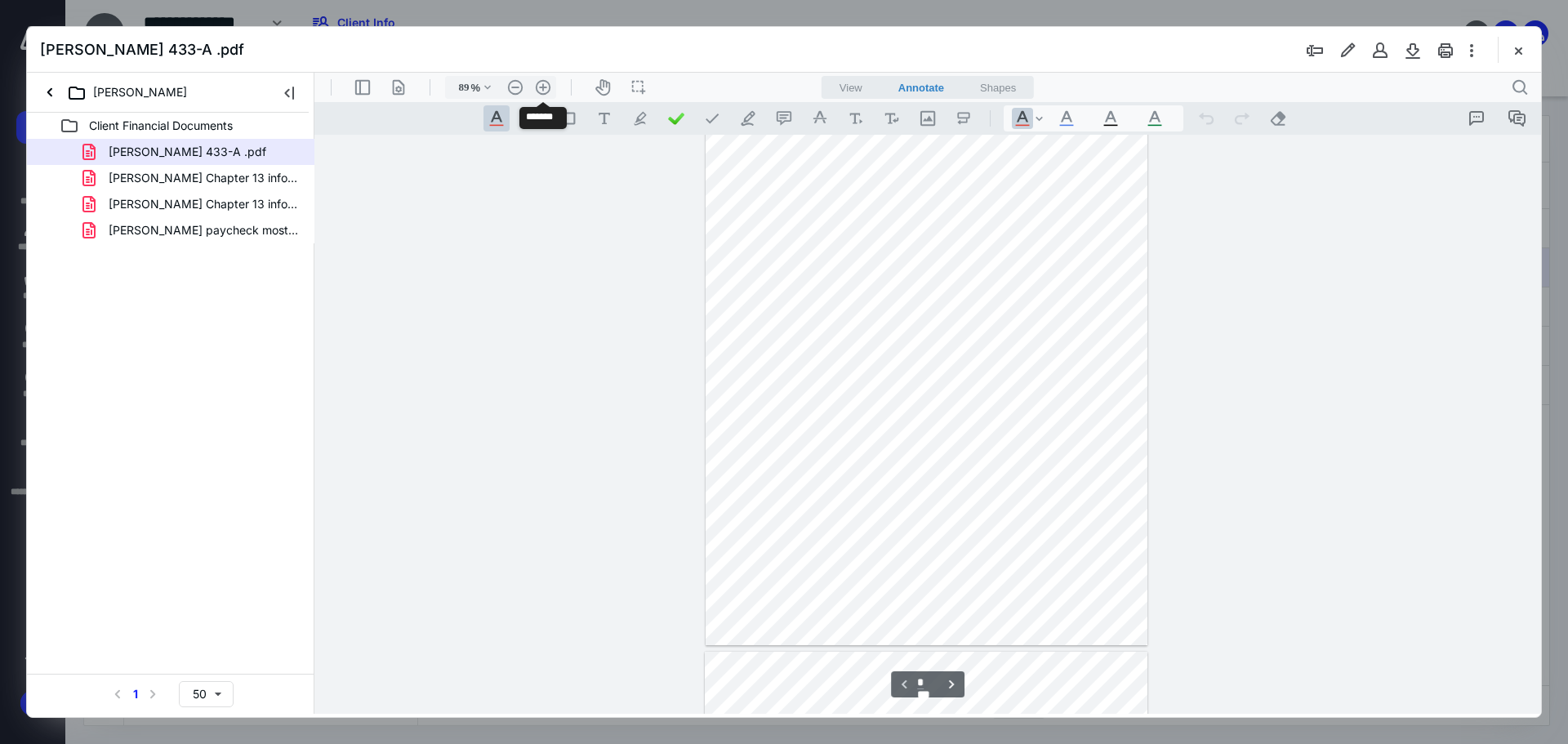click on ".cls-1{fill:#abb0c4;} icon - header - zoom - in - line" at bounding box center [543, 87] 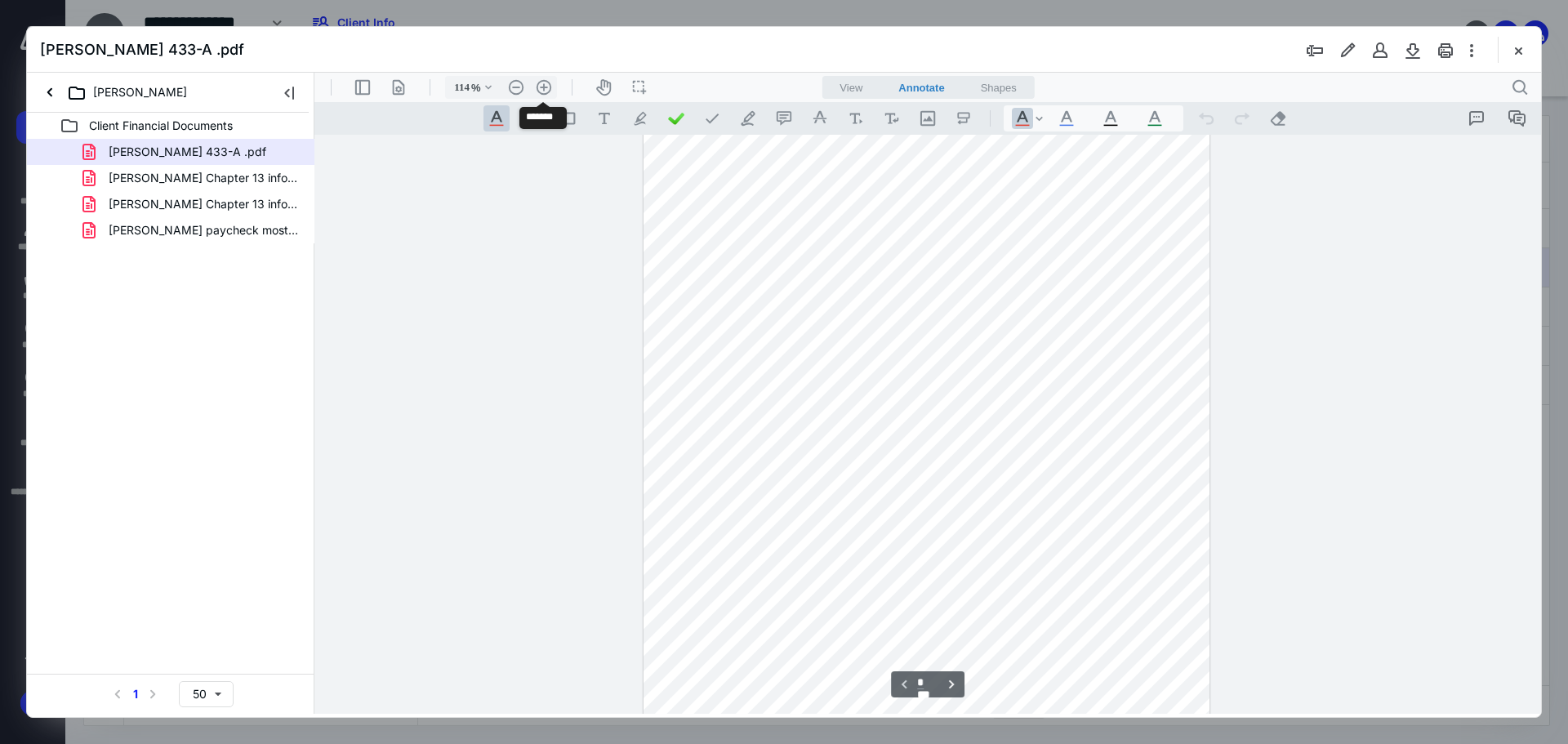 click on ".cls-1{fill:#abb0c4;} icon - header - zoom - in - line" at bounding box center [544, 87] 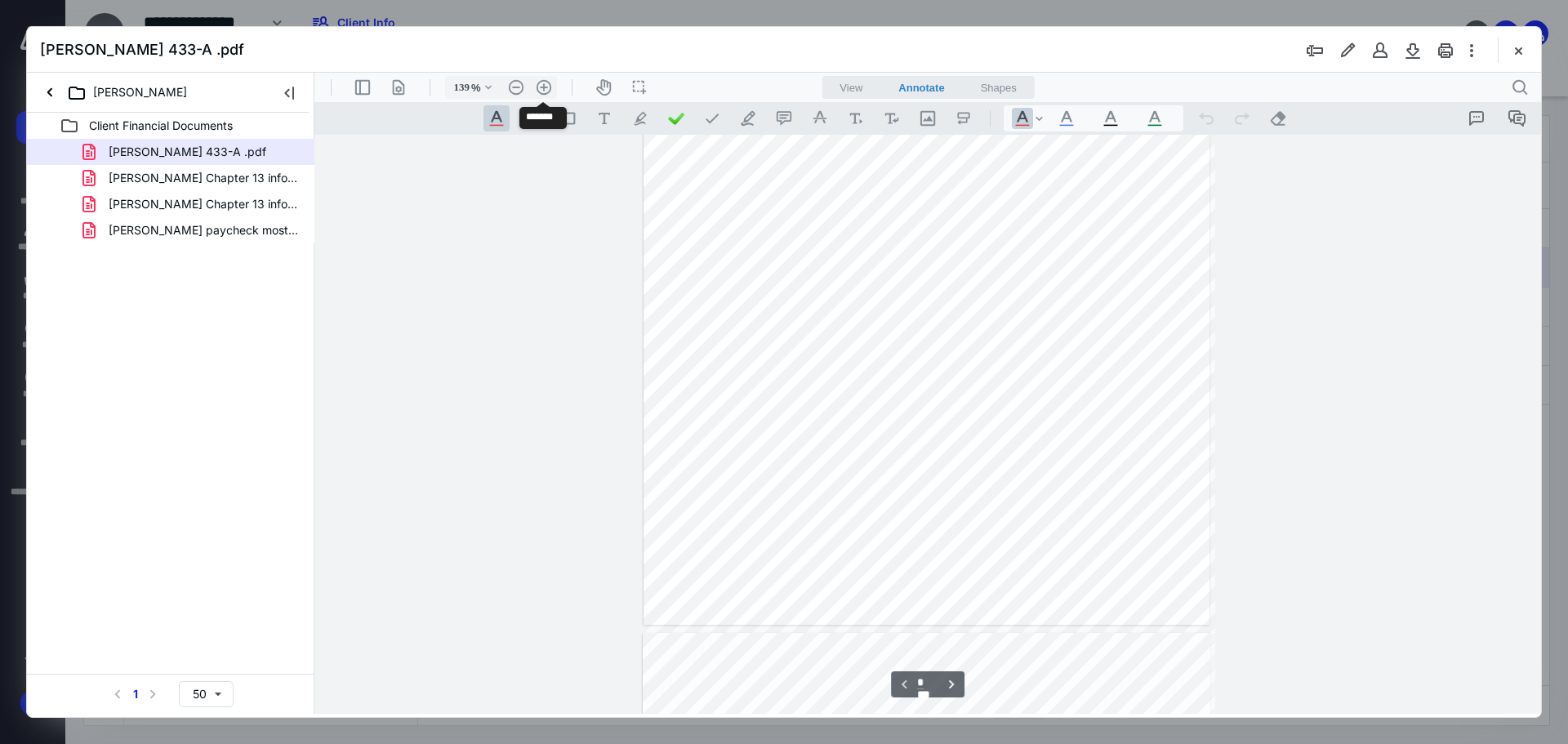 click on ".cls-1{fill:#abb0c4;} icon - header - zoom - in - line" at bounding box center [544, 87] 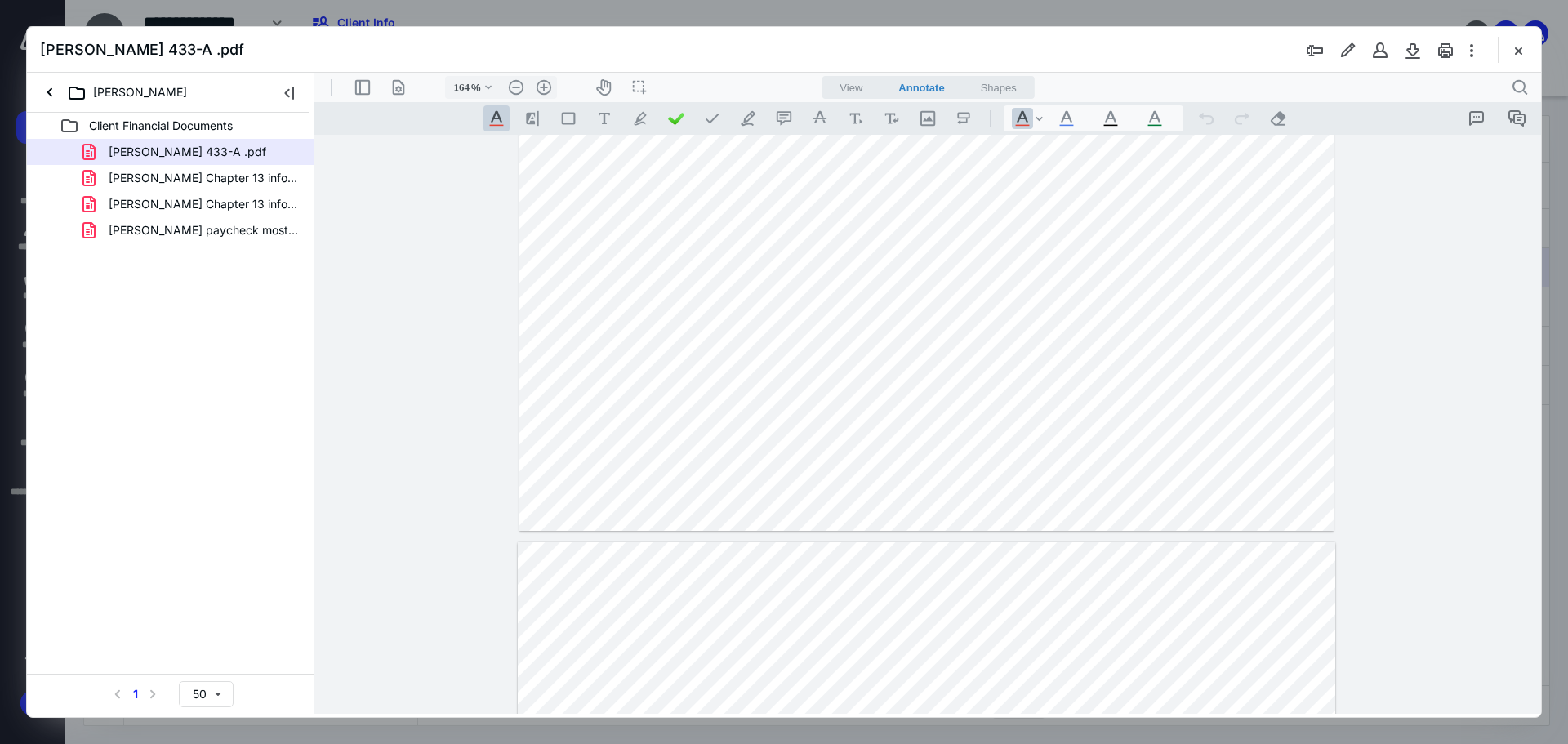 type on "*" 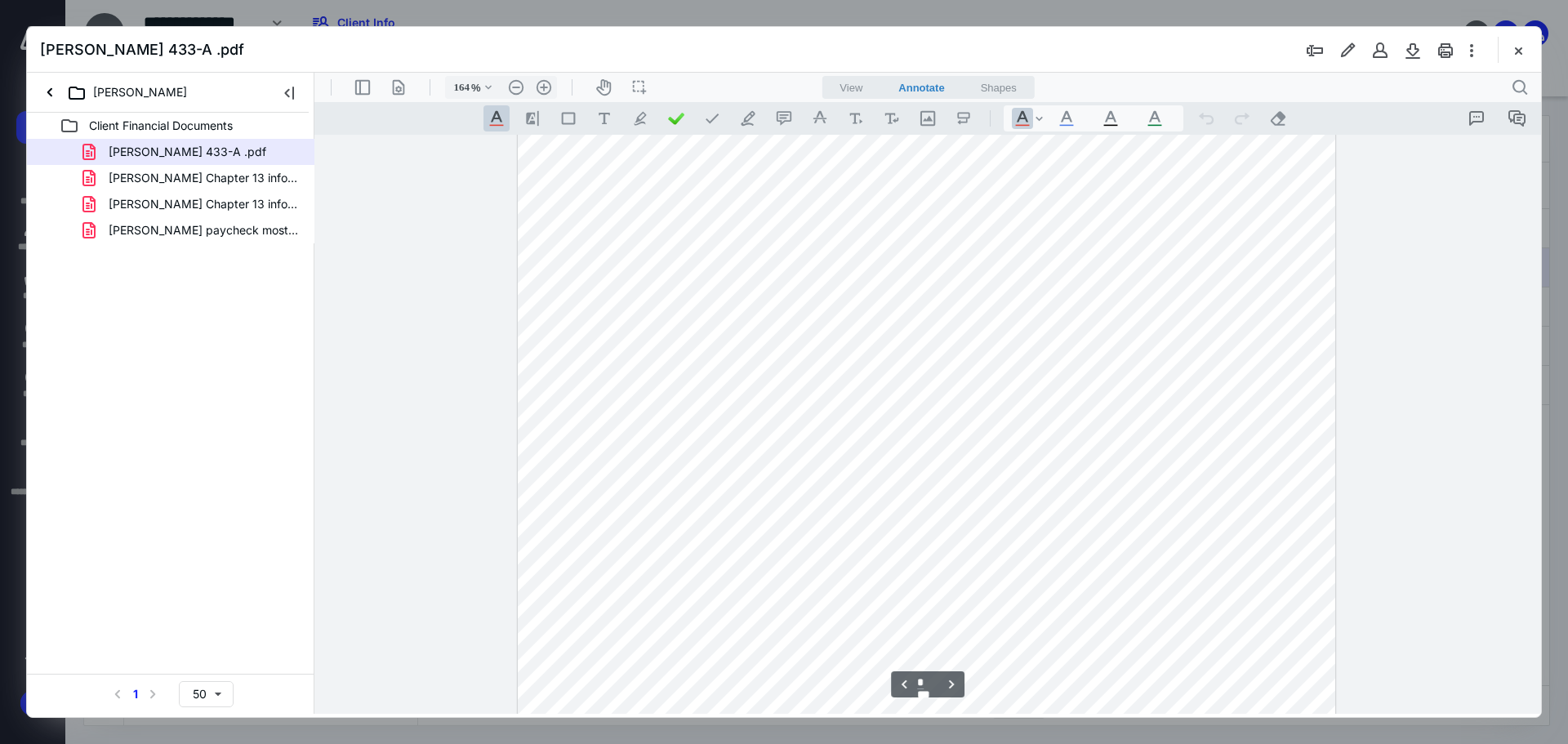 scroll, scrollTop: 1075, scrollLeft: 0, axis: vertical 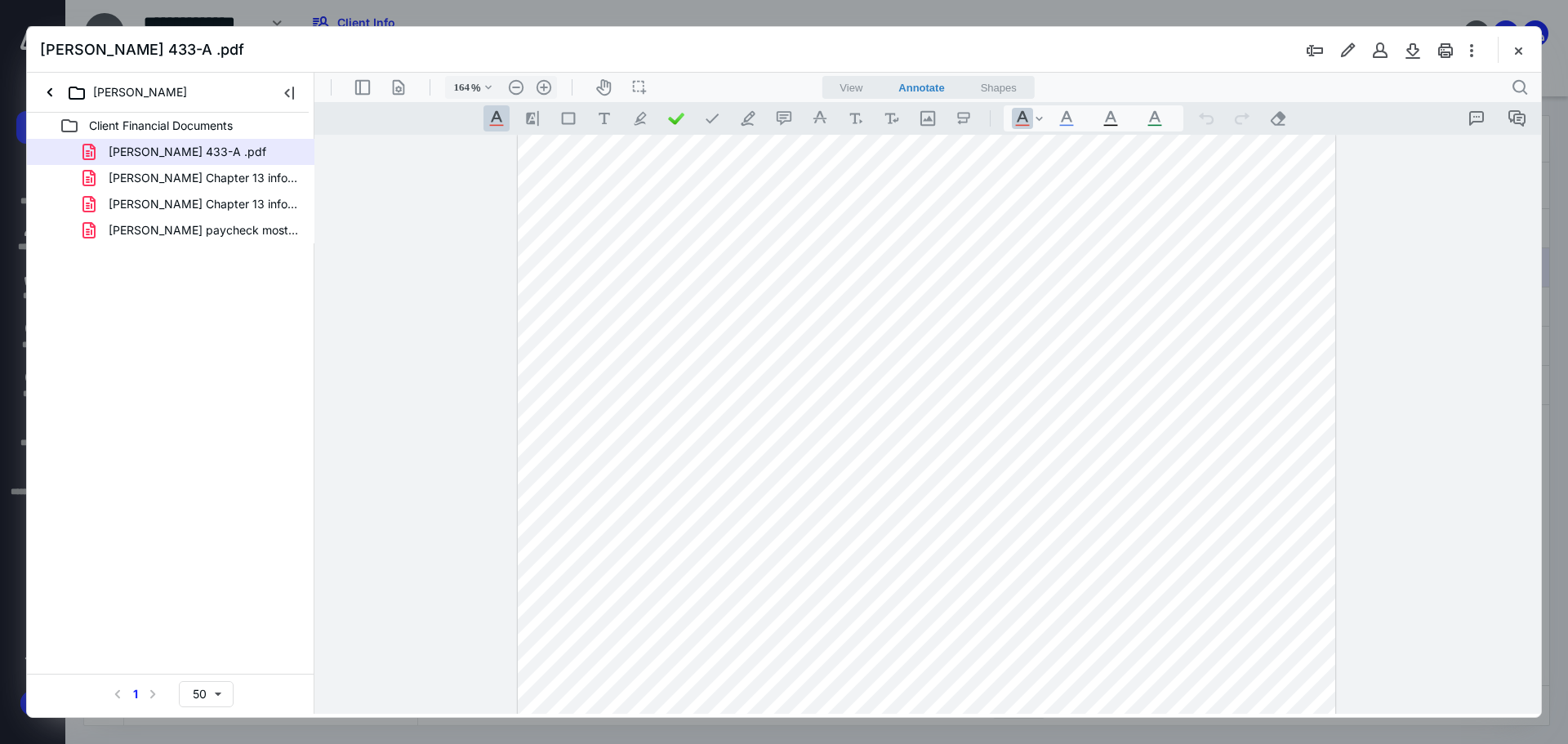 click at bounding box center [1518, 50] 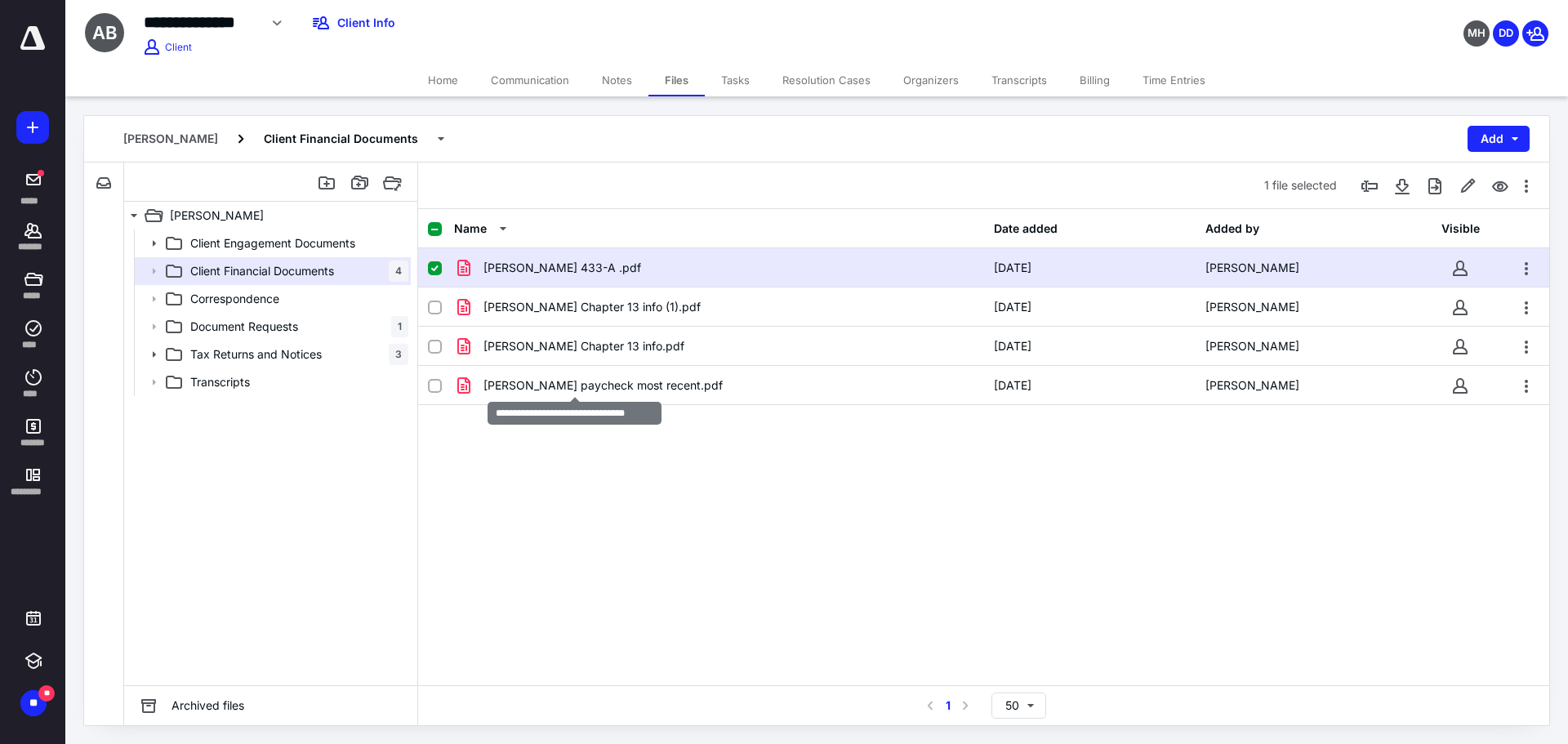 click on "Botello paycheck most recent.pdf" at bounding box center (603, 385) 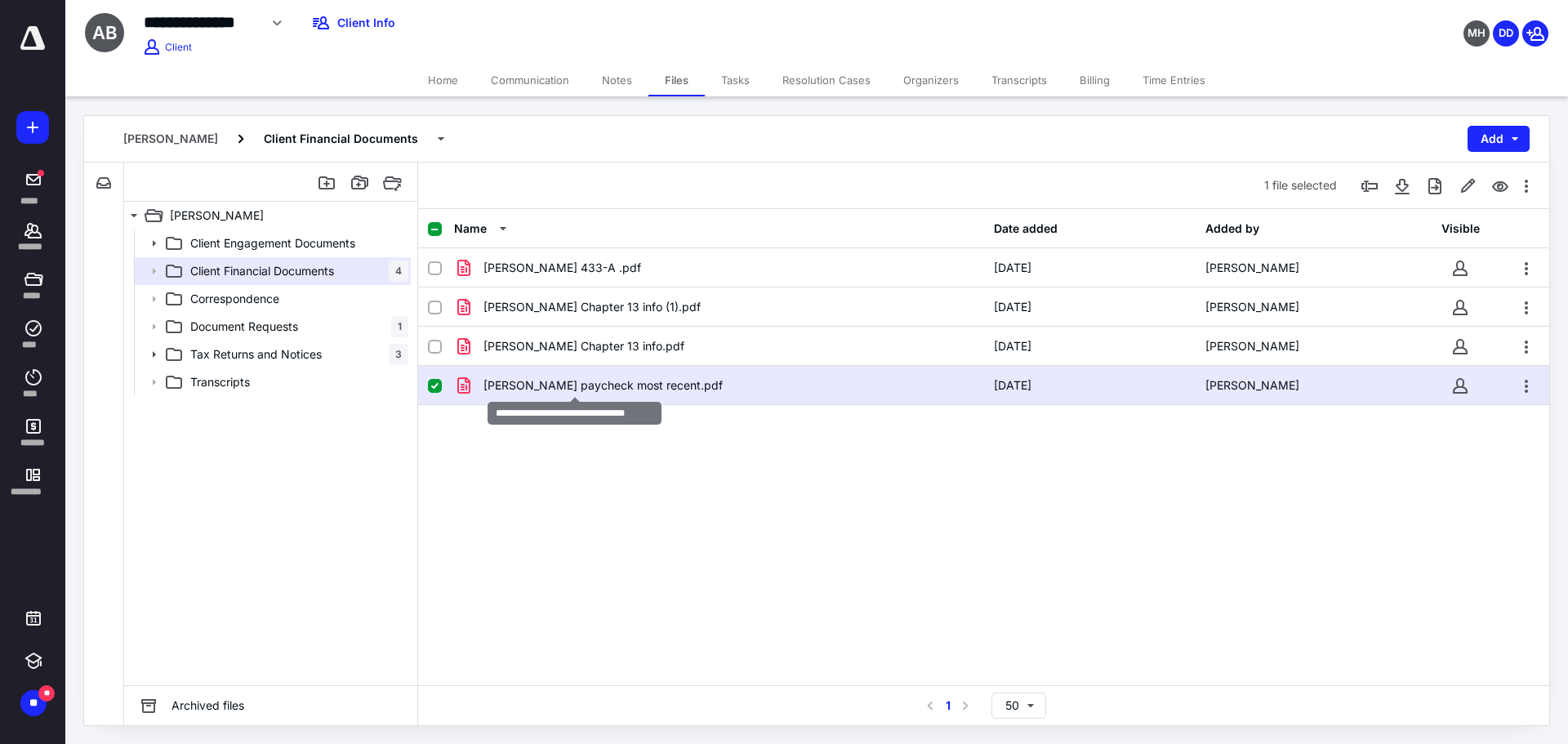 click on "Botello paycheck most recent.pdf" at bounding box center (603, 385) 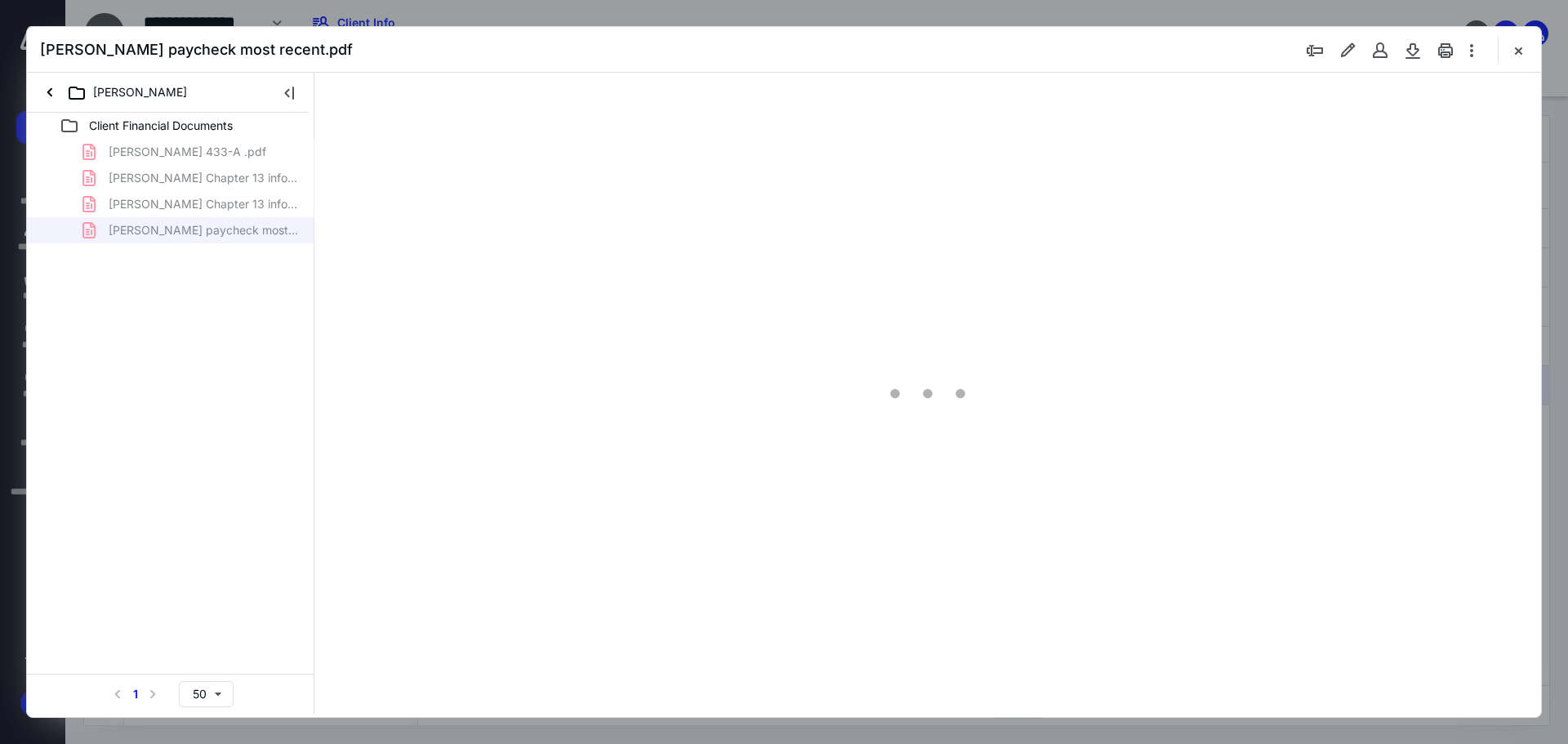scroll, scrollTop: 0, scrollLeft: 0, axis: both 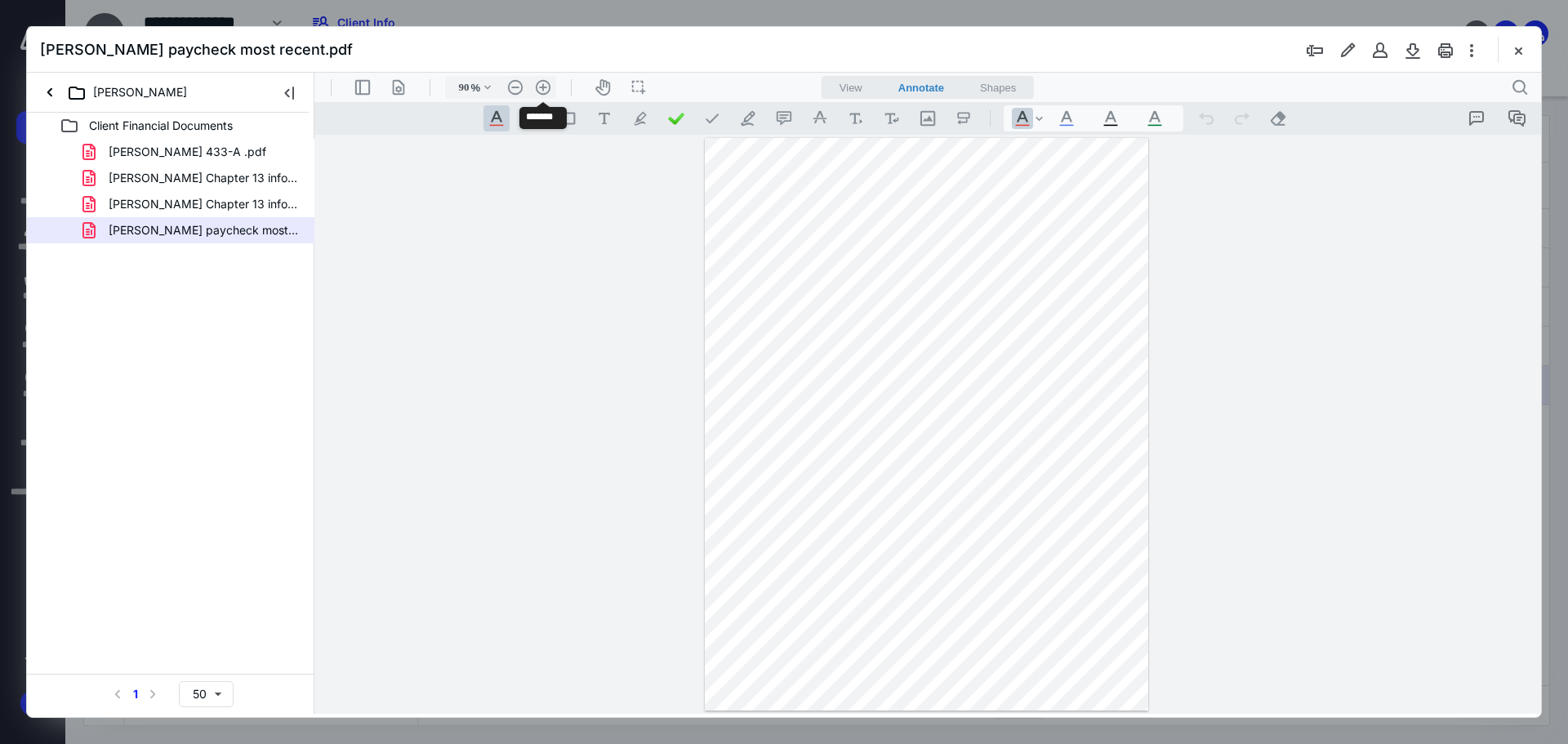 click on ".cls-1{fill:#abb0c4;} icon - header - zoom - in - line" at bounding box center (543, 87) 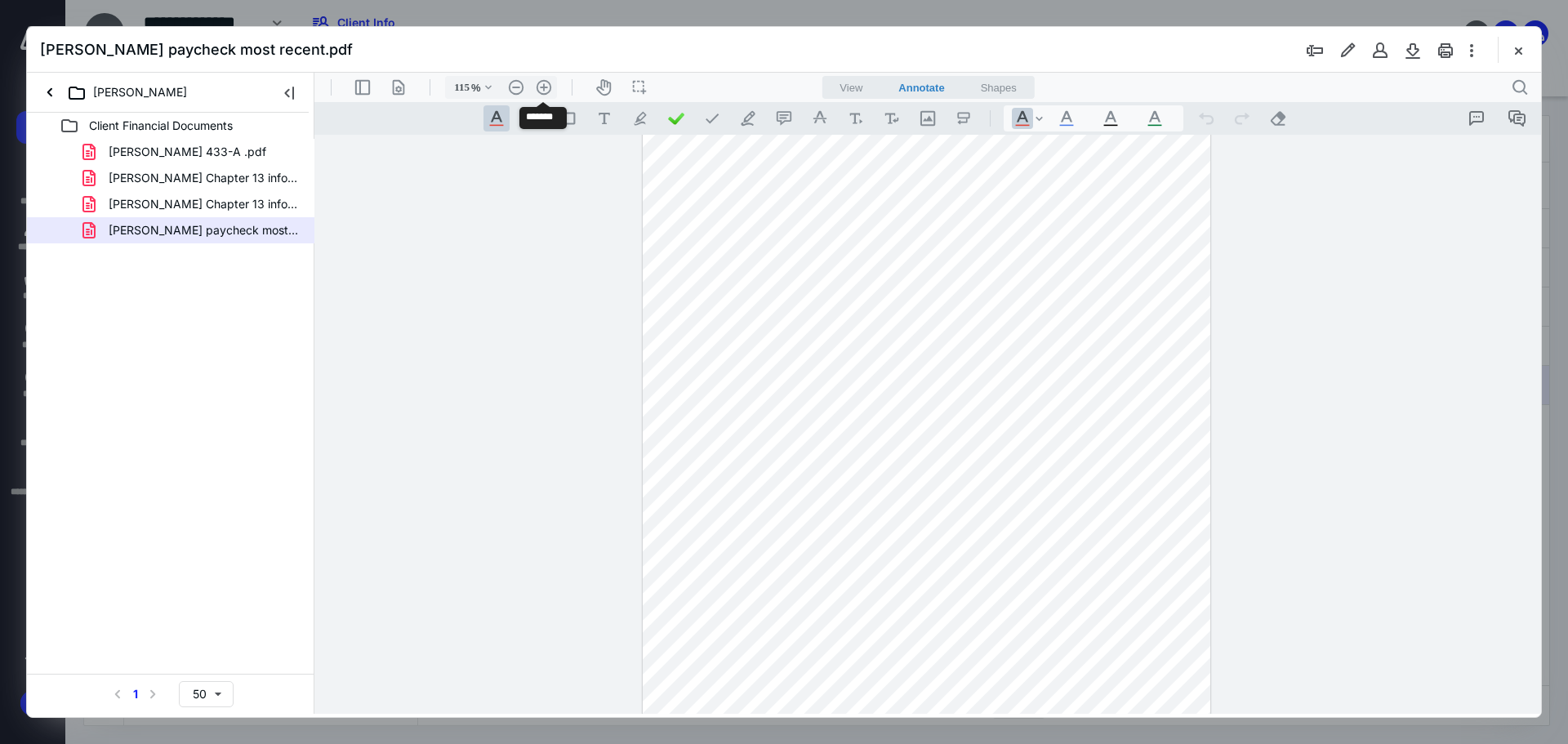 click on ".cls-1{fill:#abb0c4;} icon - header - zoom - in - line" at bounding box center (544, 87) 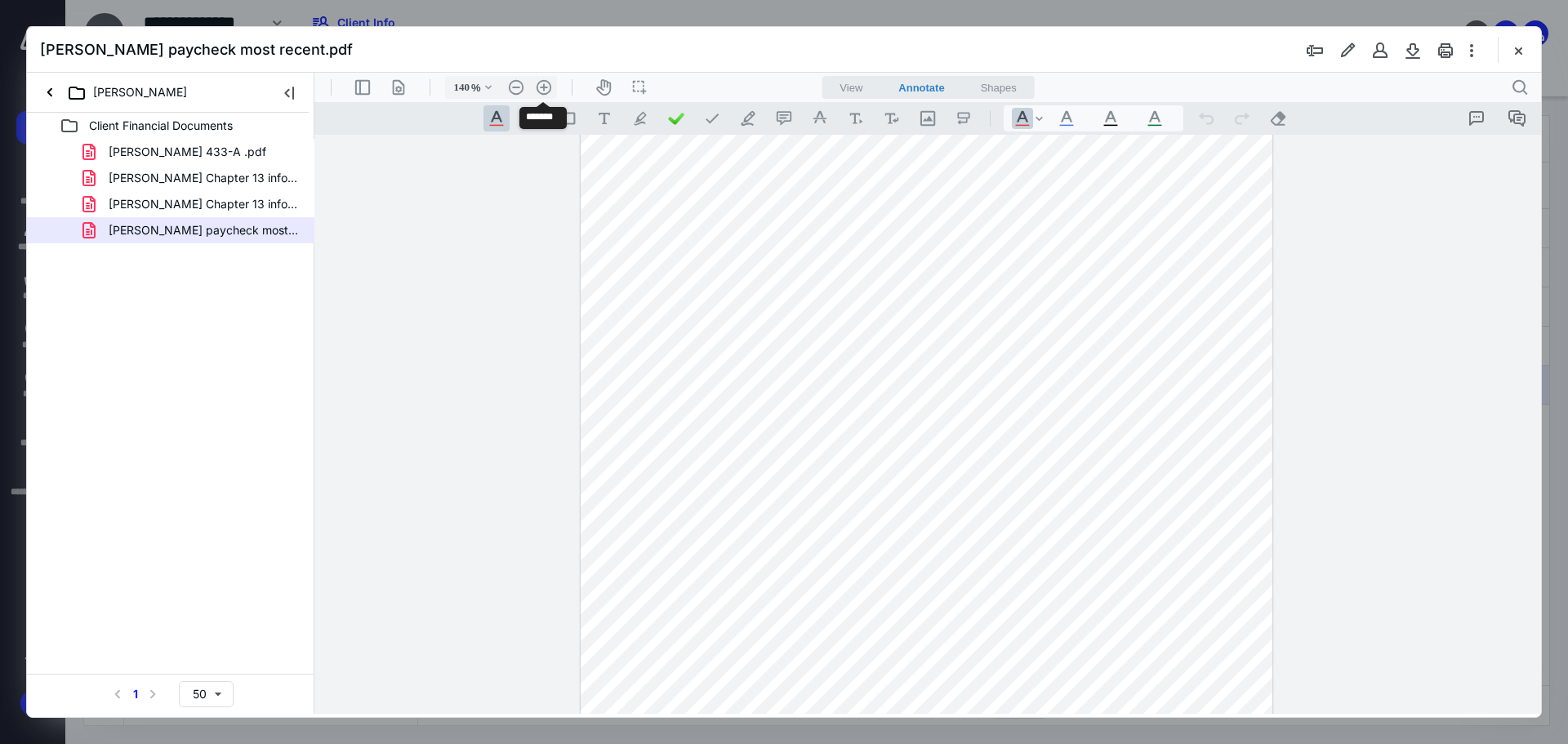 click on ".cls-1{fill:#abb0c4;} icon - header - zoom - in - line" at bounding box center [544, 87] 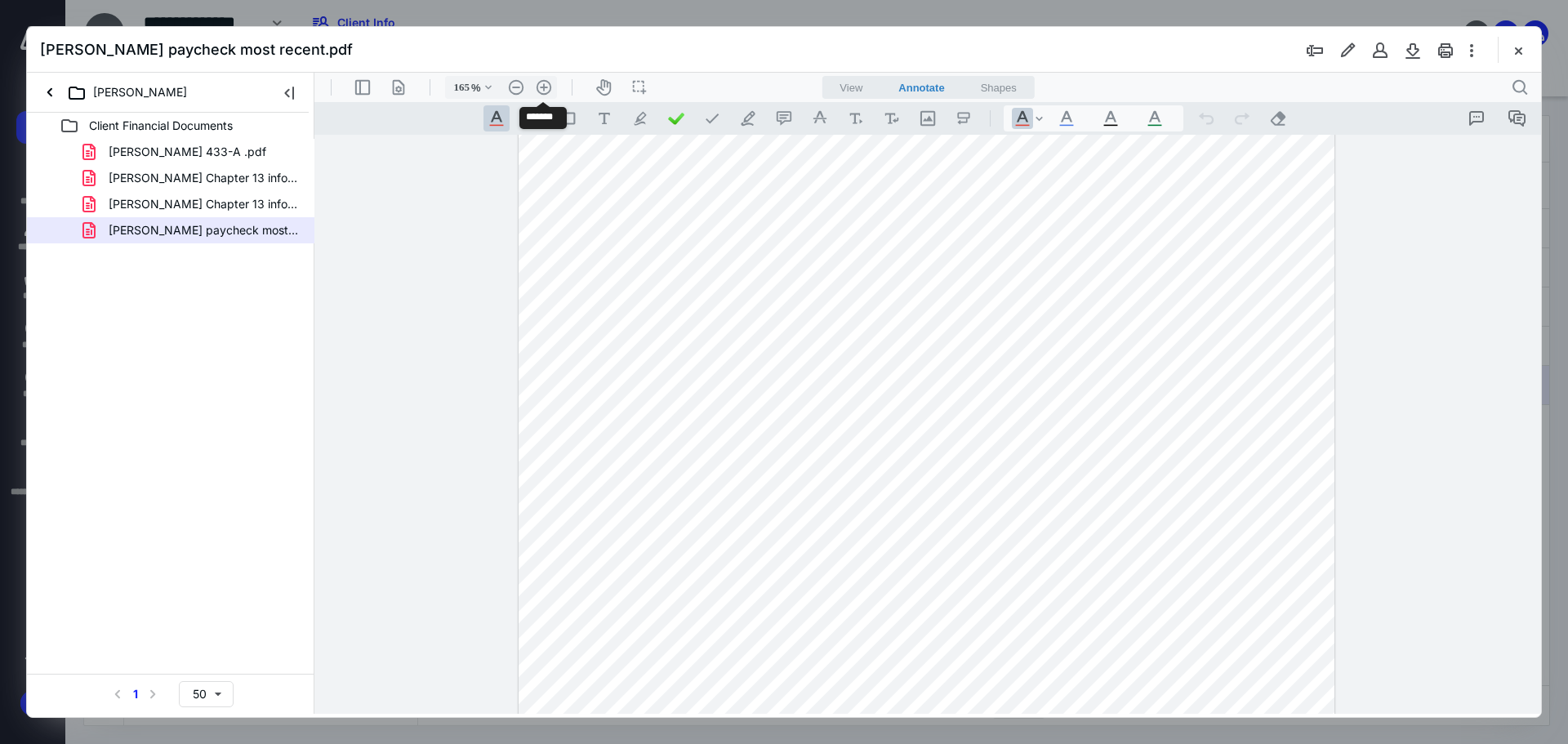 click on ".cls-1{fill:#abb0c4;} icon - header - zoom - in - line" at bounding box center (544, 87) 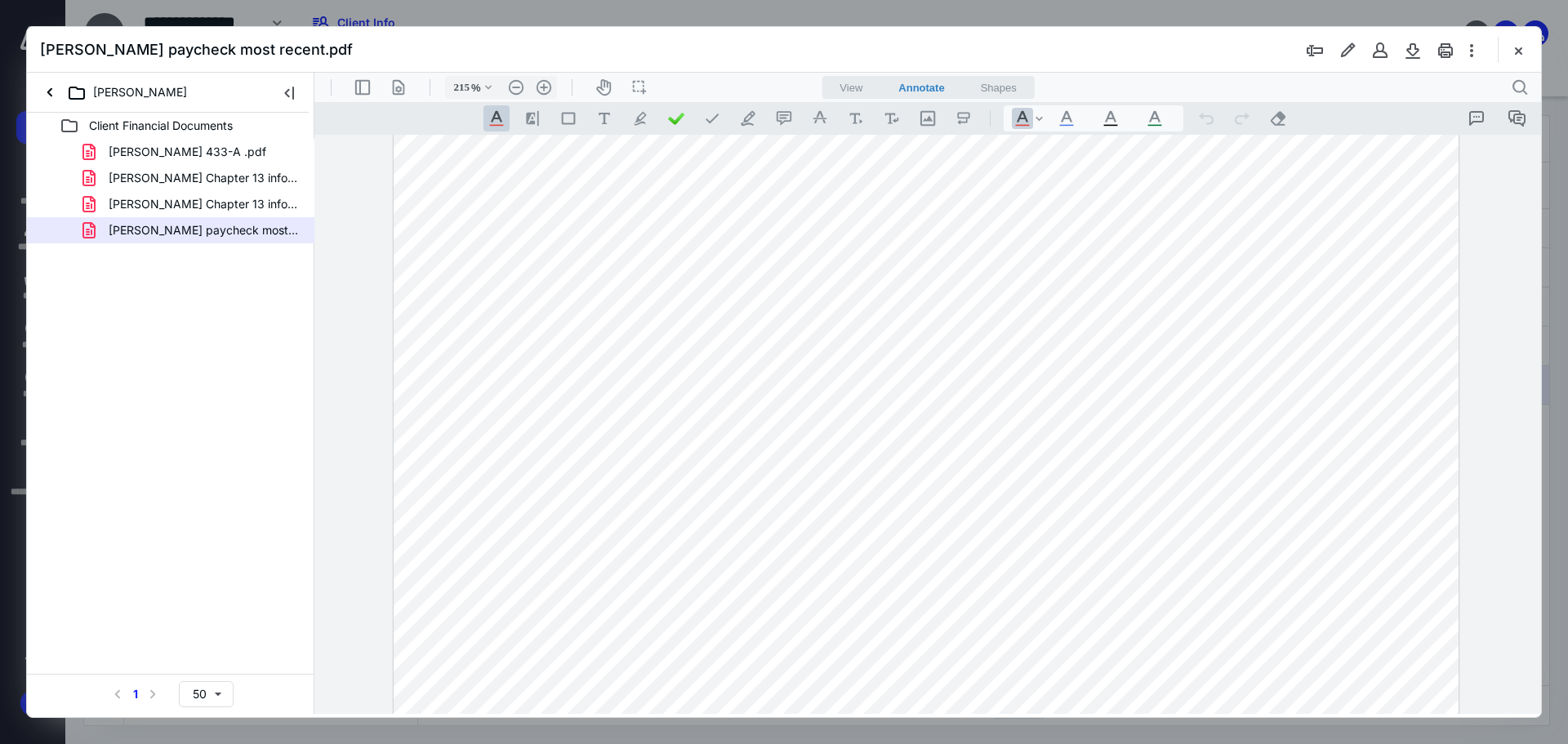 scroll, scrollTop: 118, scrollLeft: 0, axis: vertical 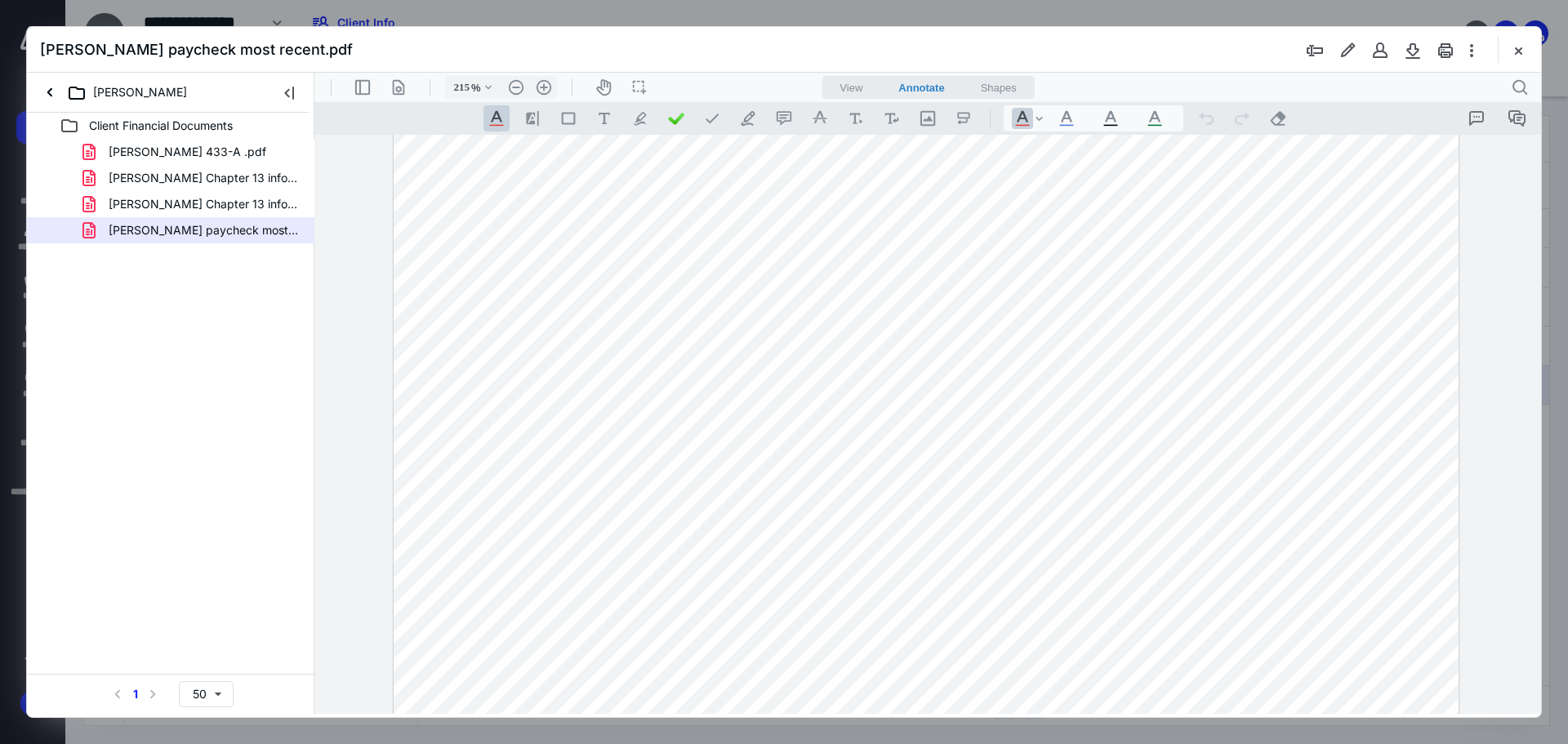 click at bounding box center [1518, 50] 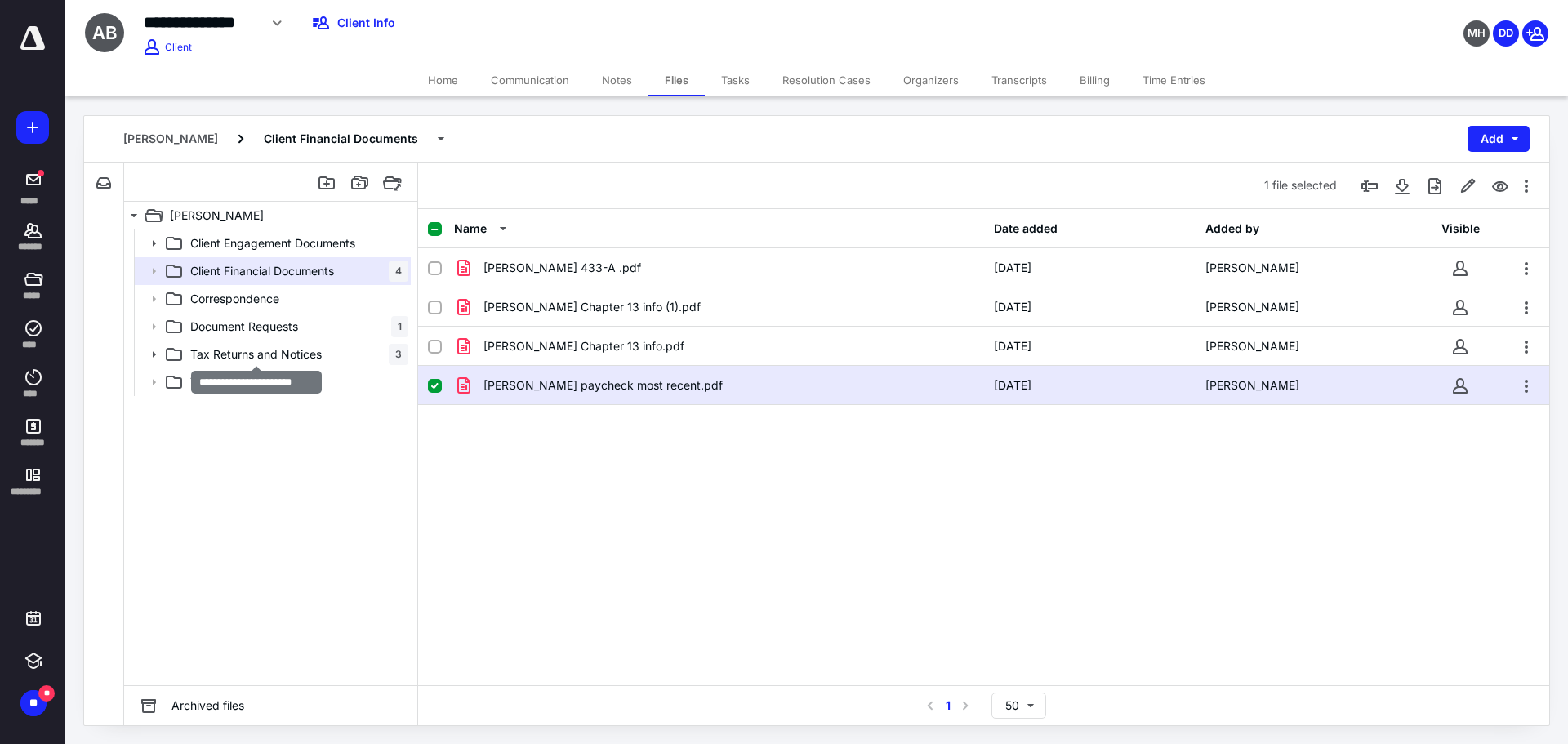 click on "Tax Returns and Notices" at bounding box center (256, 354) 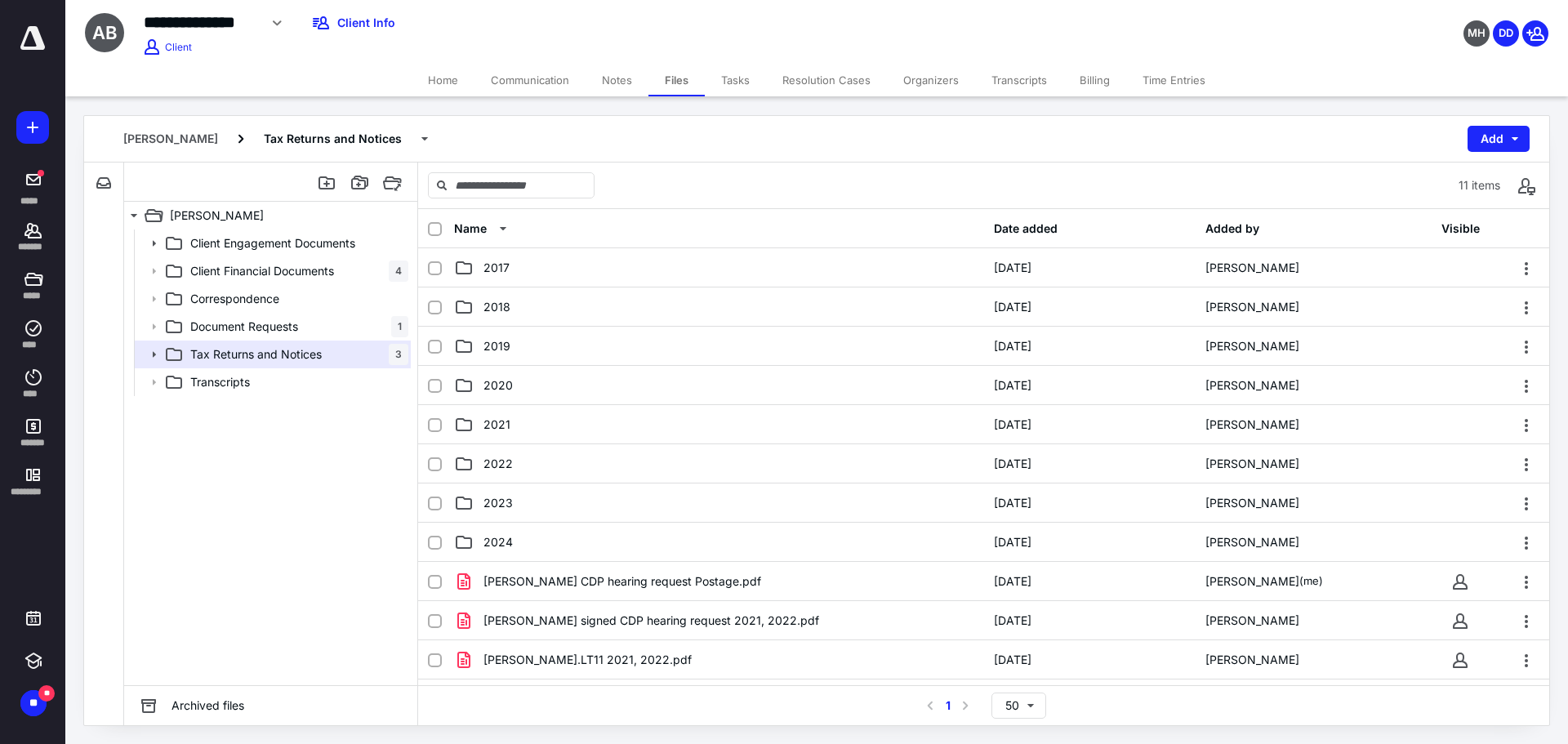 click on "Transcripts" at bounding box center (1019, 80) 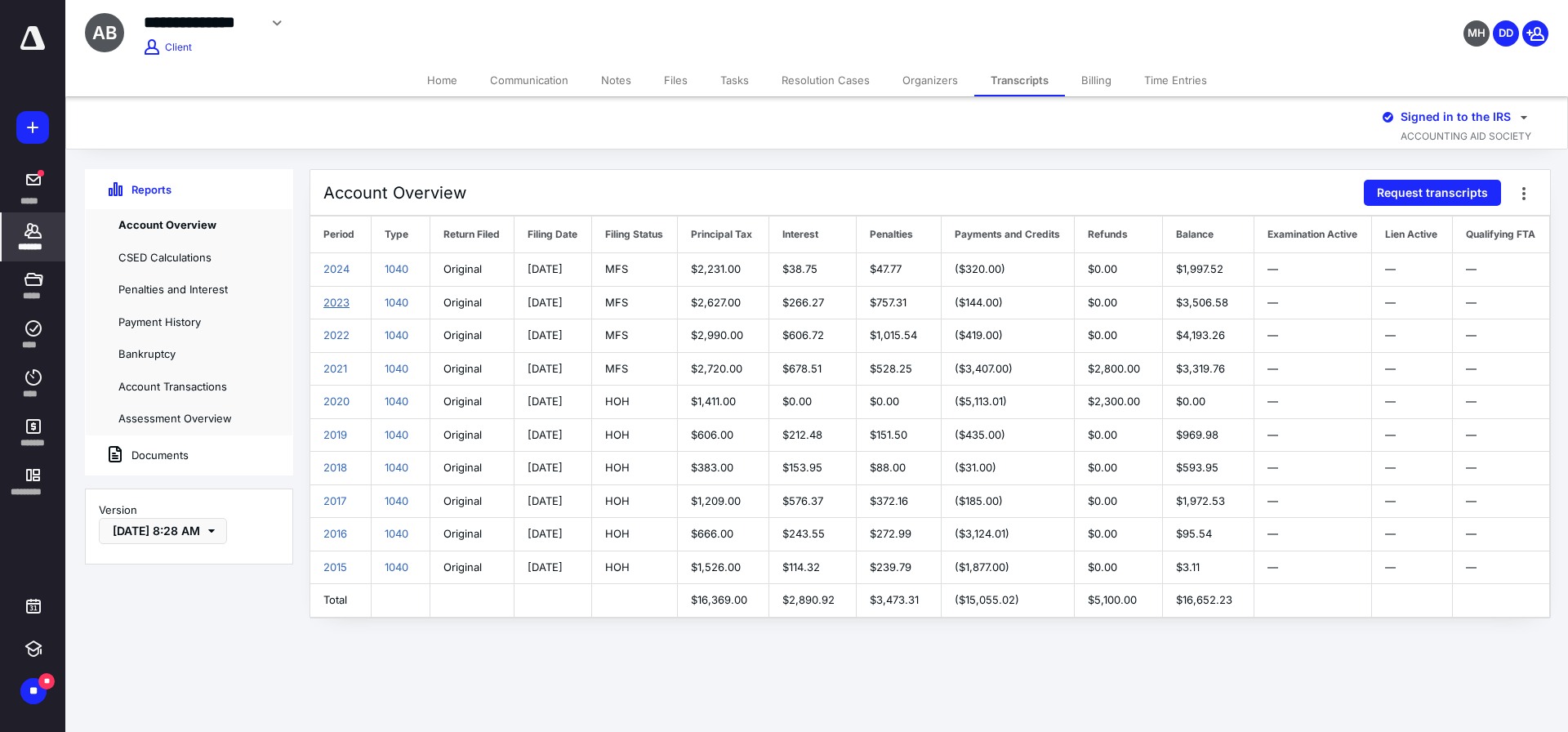 click on "2023" at bounding box center [336, 302] 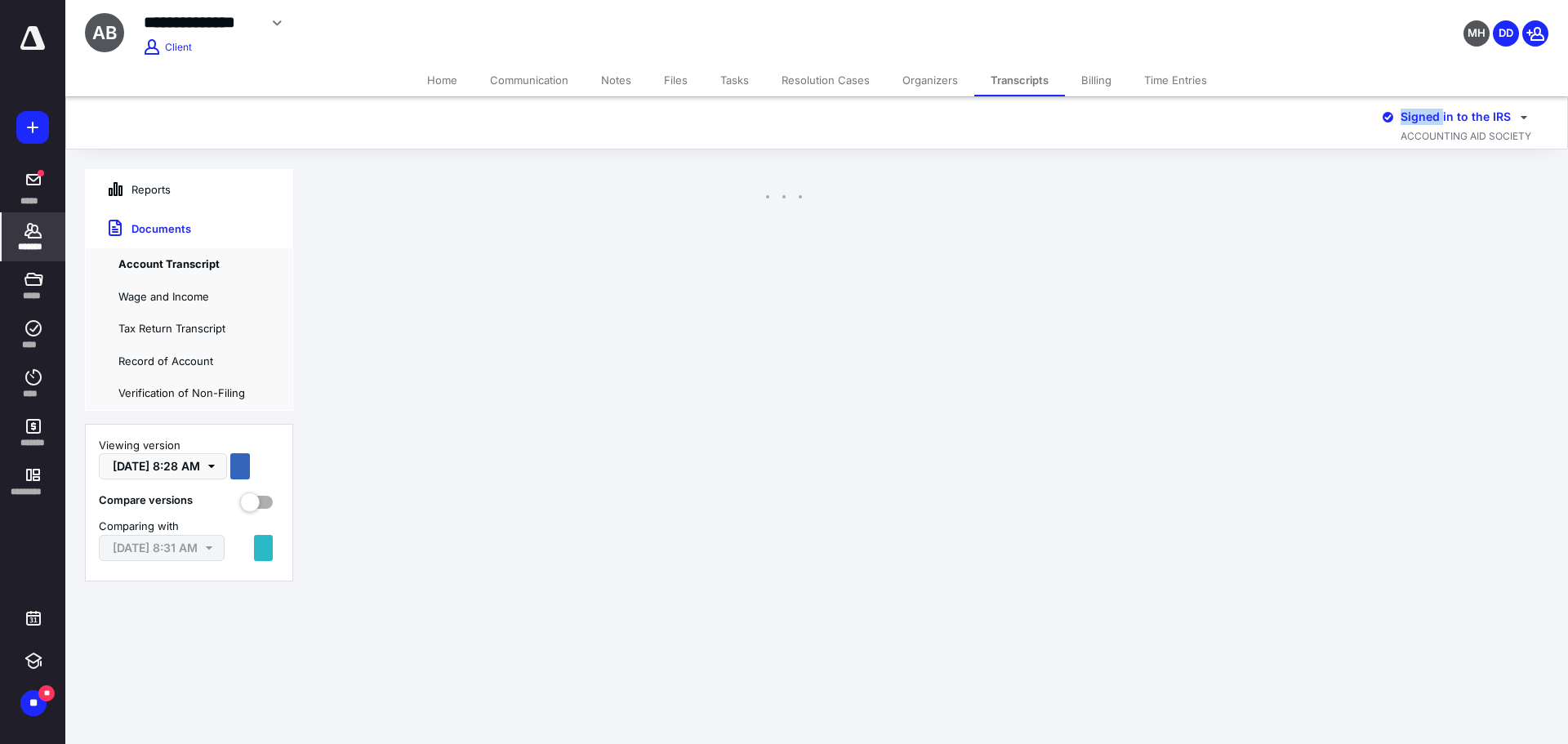 click on "**********" at bounding box center [784, 372] 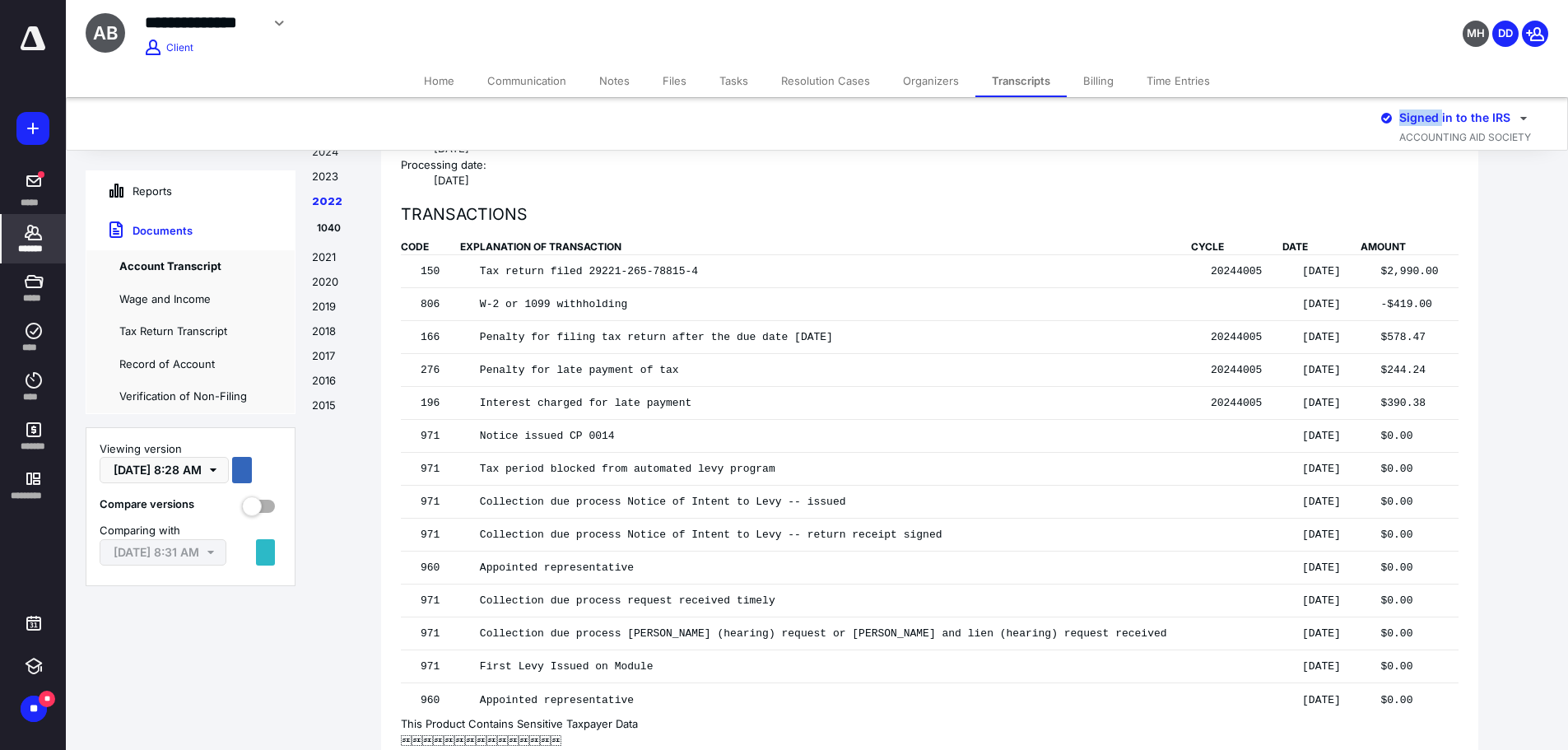 scroll, scrollTop: 4628, scrollLeft: 0, axis: vertical 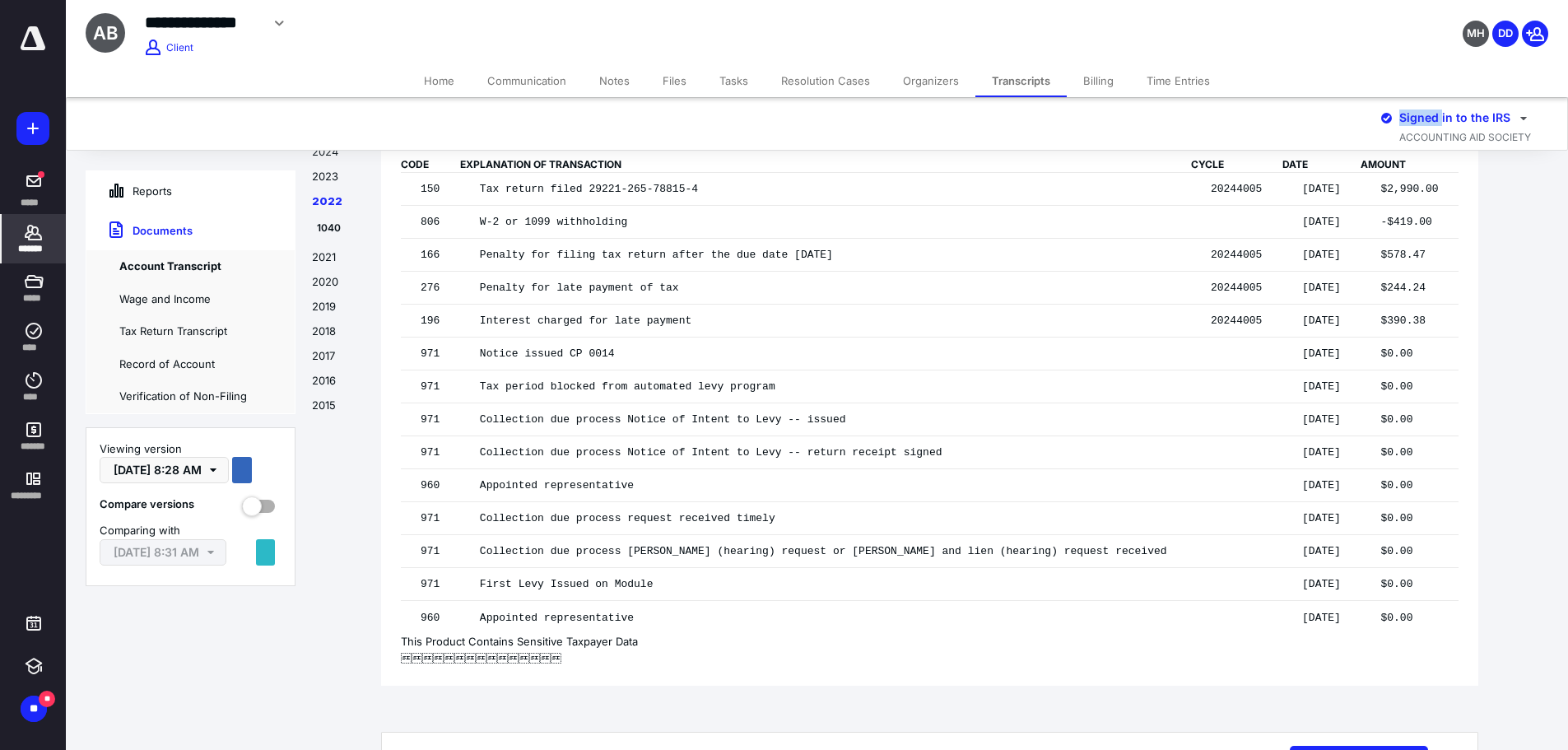 click on "Home" at bounding box center [439, 81] 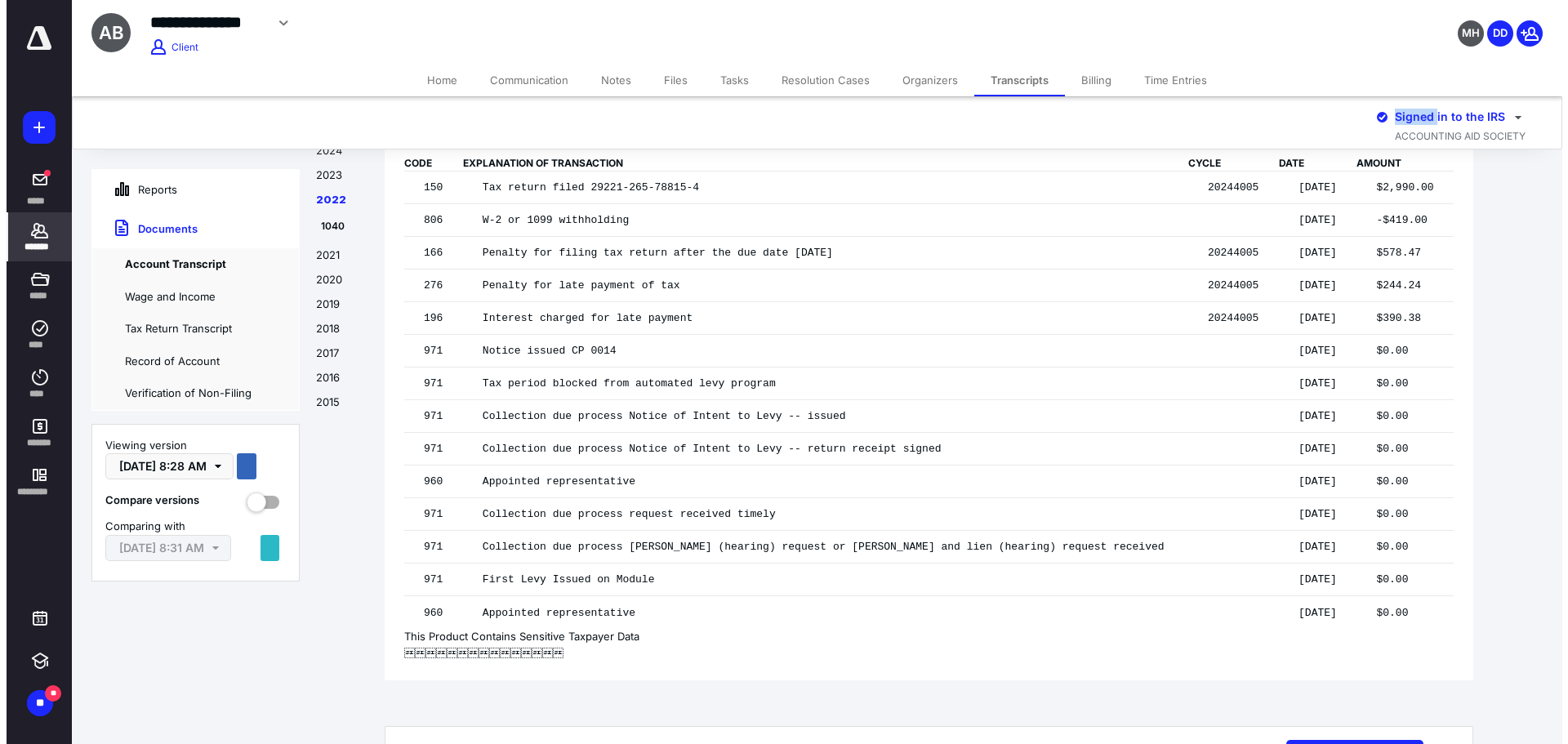 scroll, scrollTop: 0, scrollLeft: 0, axis: both 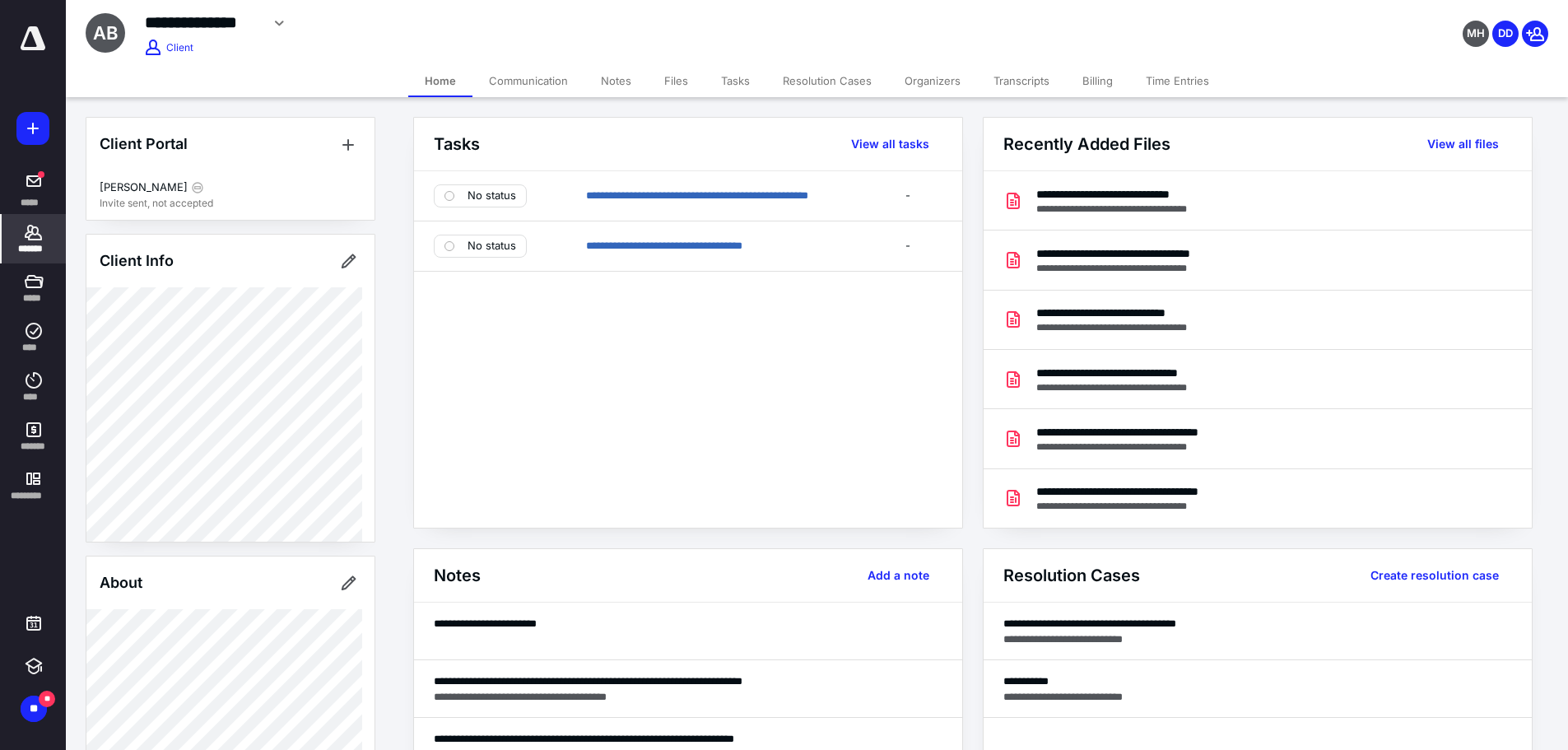 click 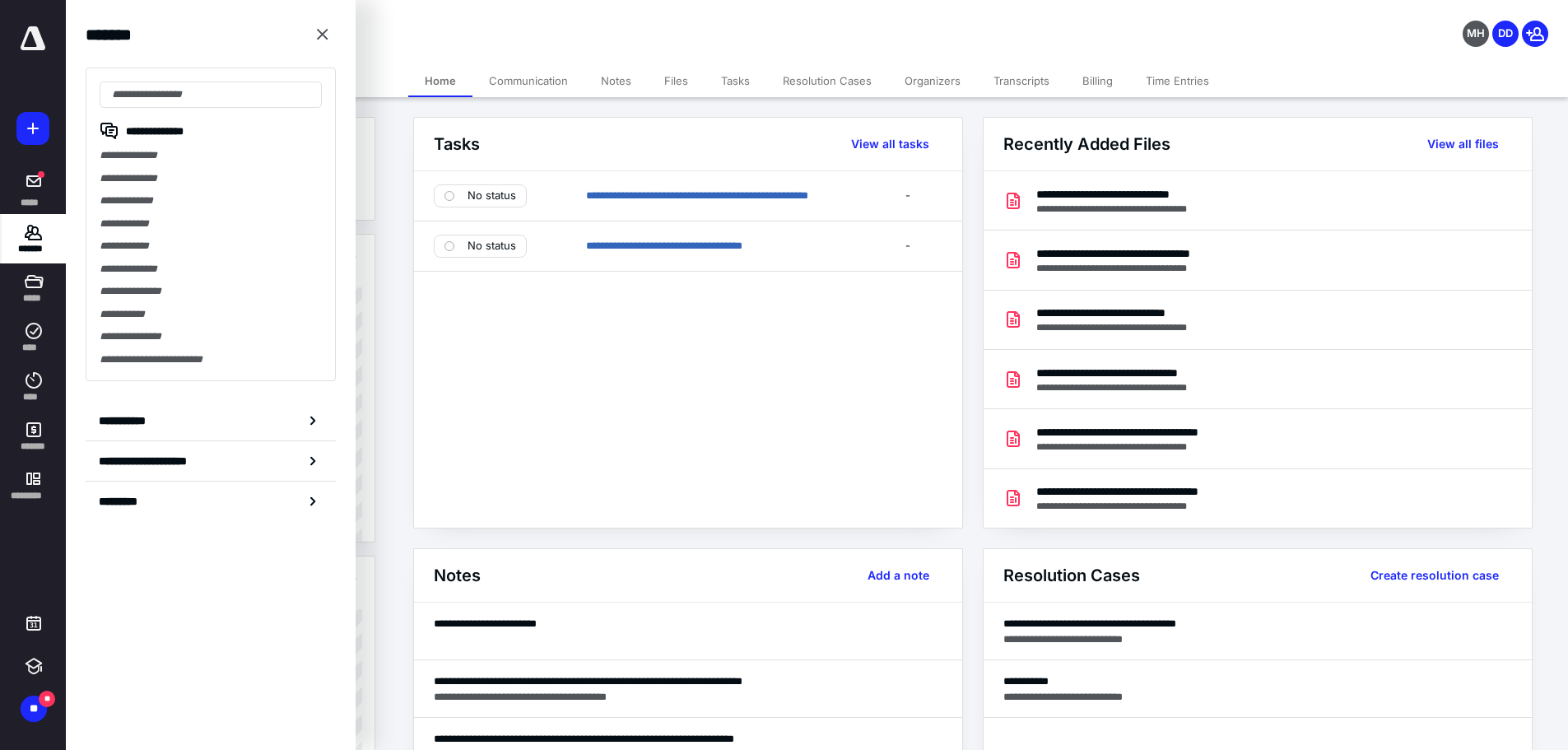 drag, startPoint x: 143, startPoint y: 91, endPoint x: 167, endPoint y: 92, distance: 24.020824 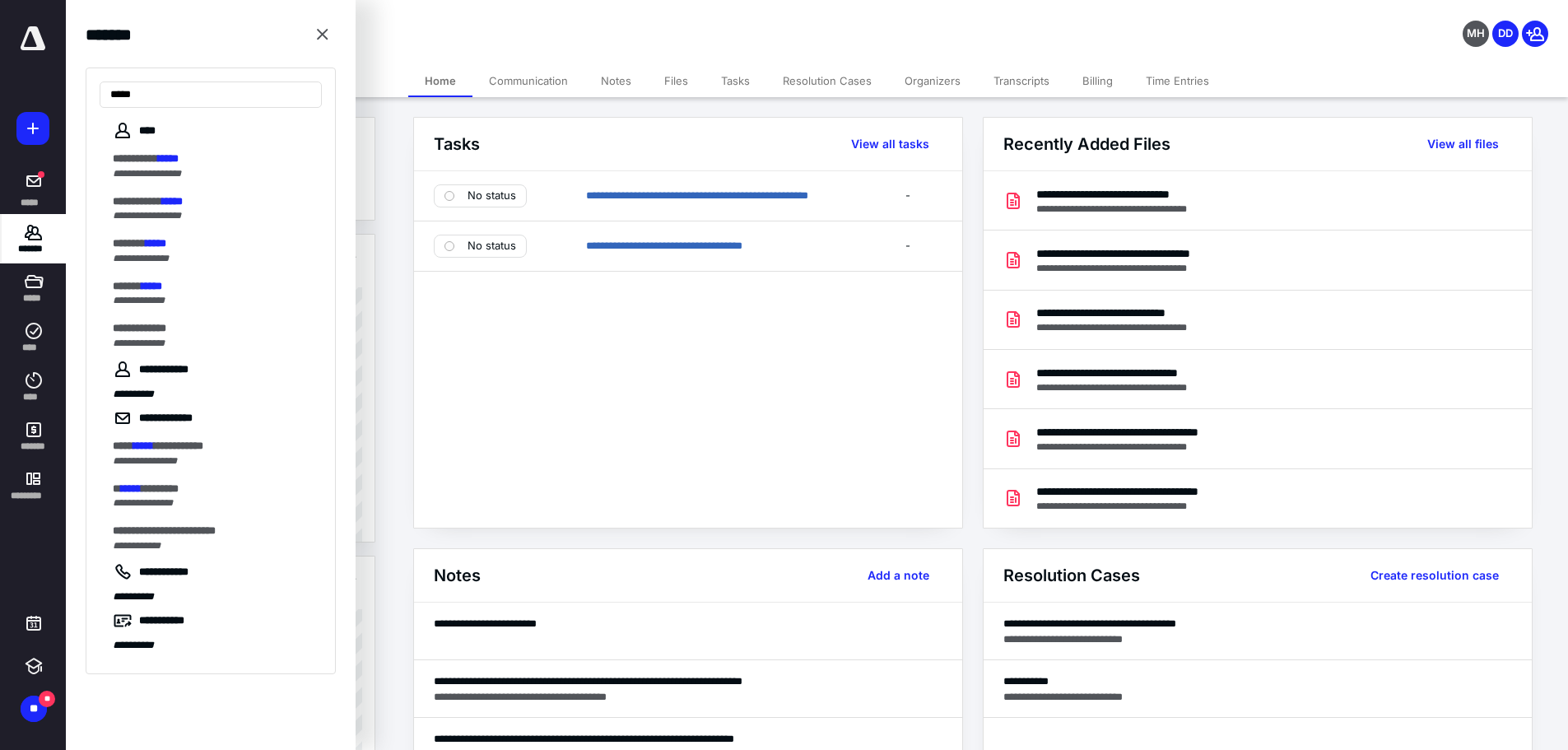 type on "*****" 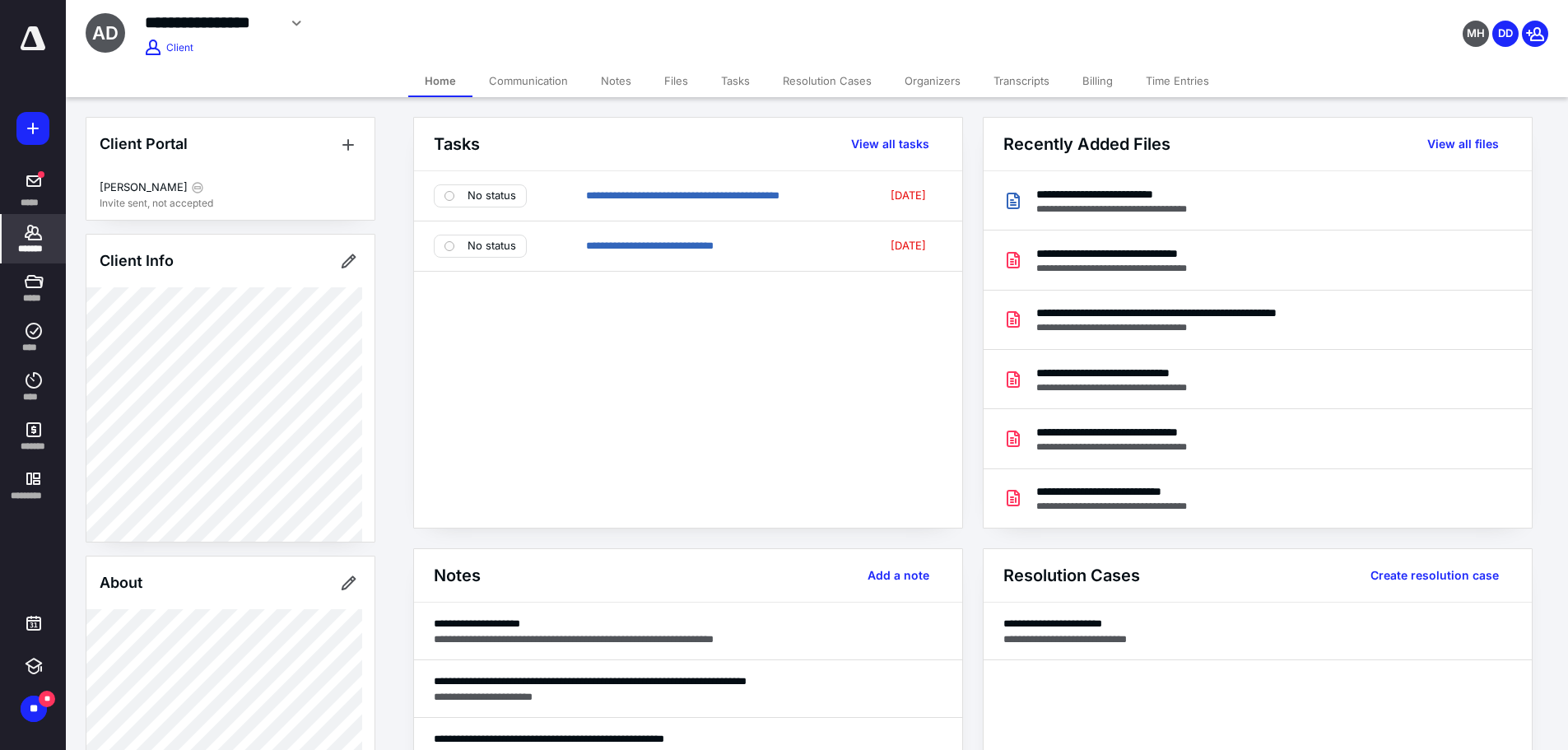click on "Transcripts" at bounding box center (1021, 81) 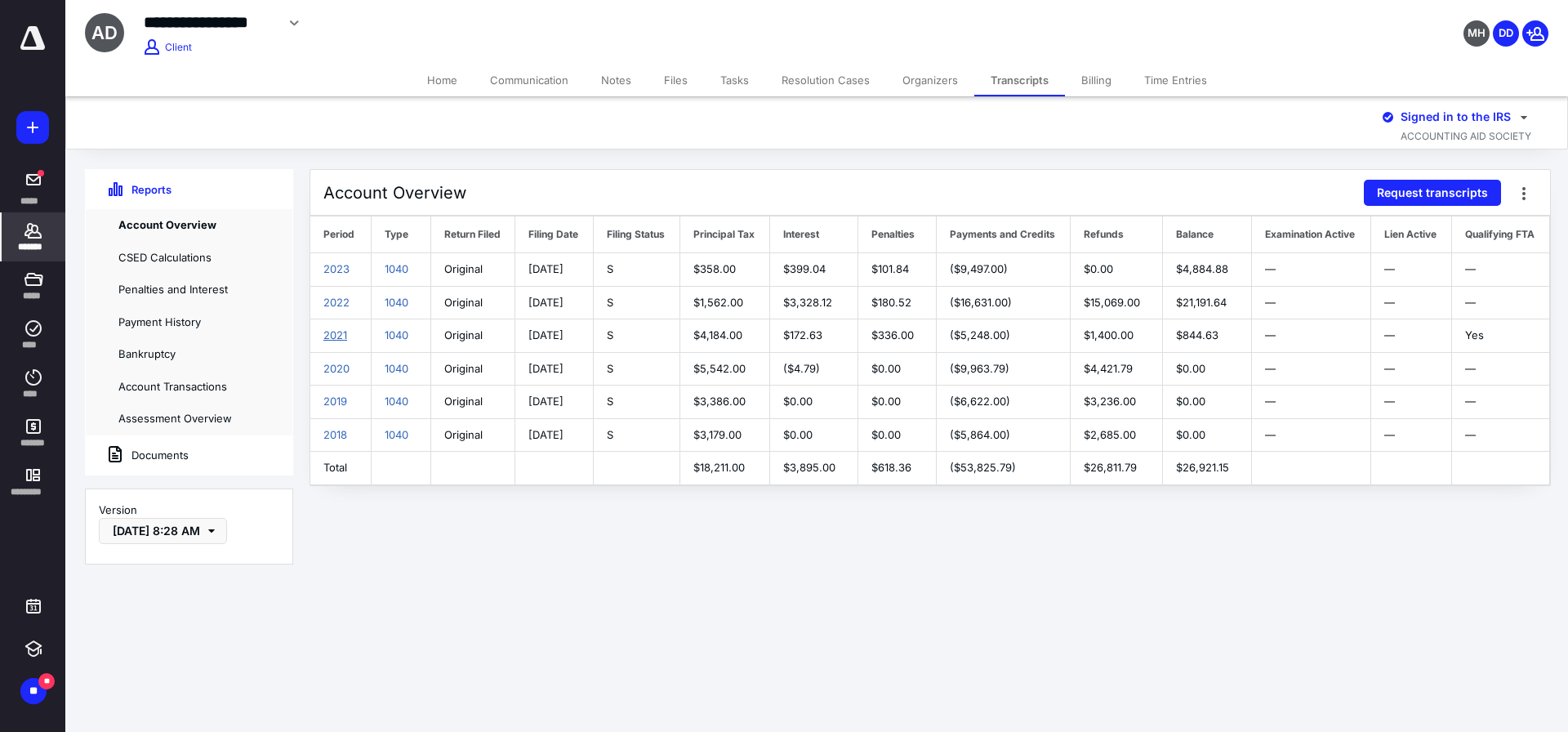 click on "2021" at bounding box center [335, 335] 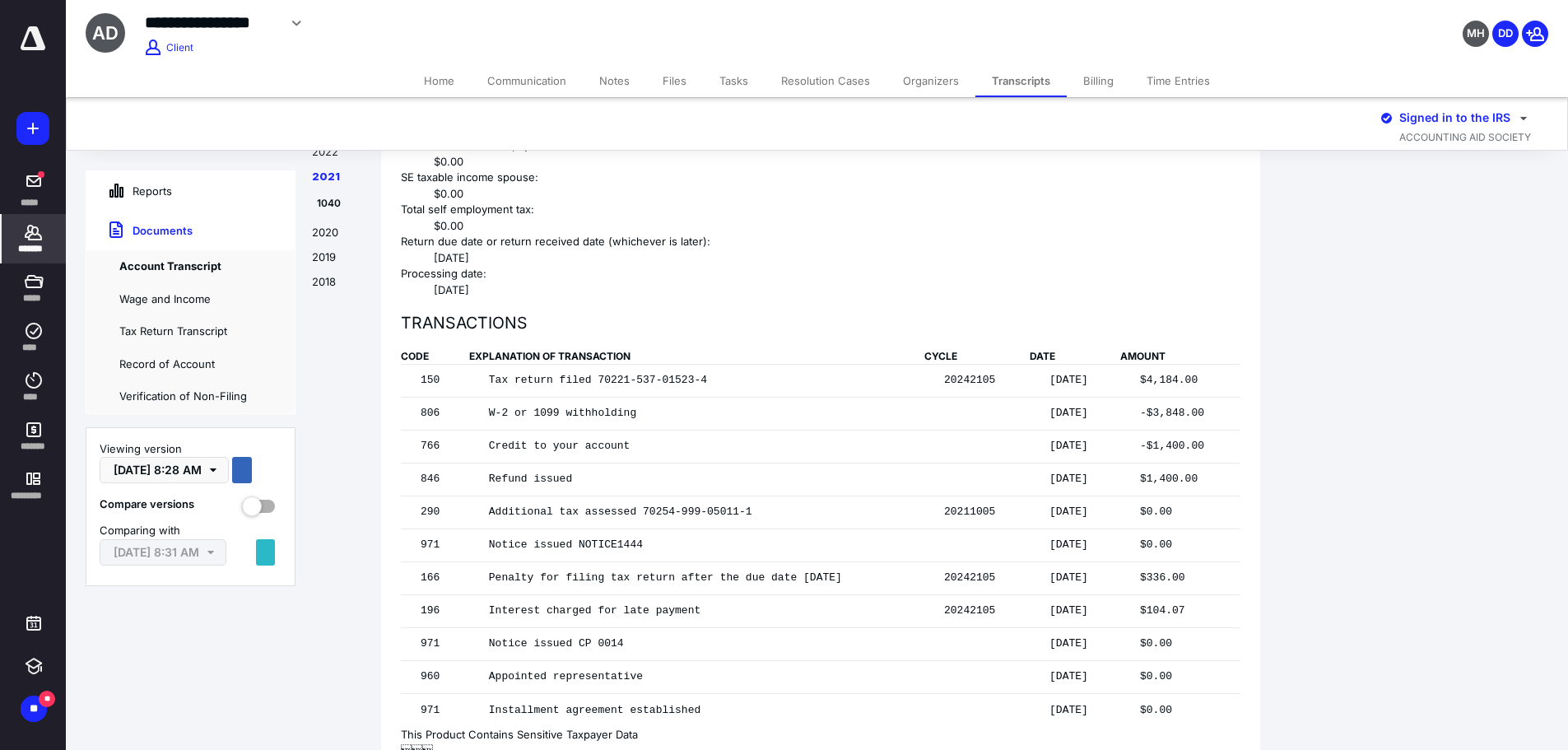 scroll, scrollTop: 4567, scrollLeft: 0, axis: vertical 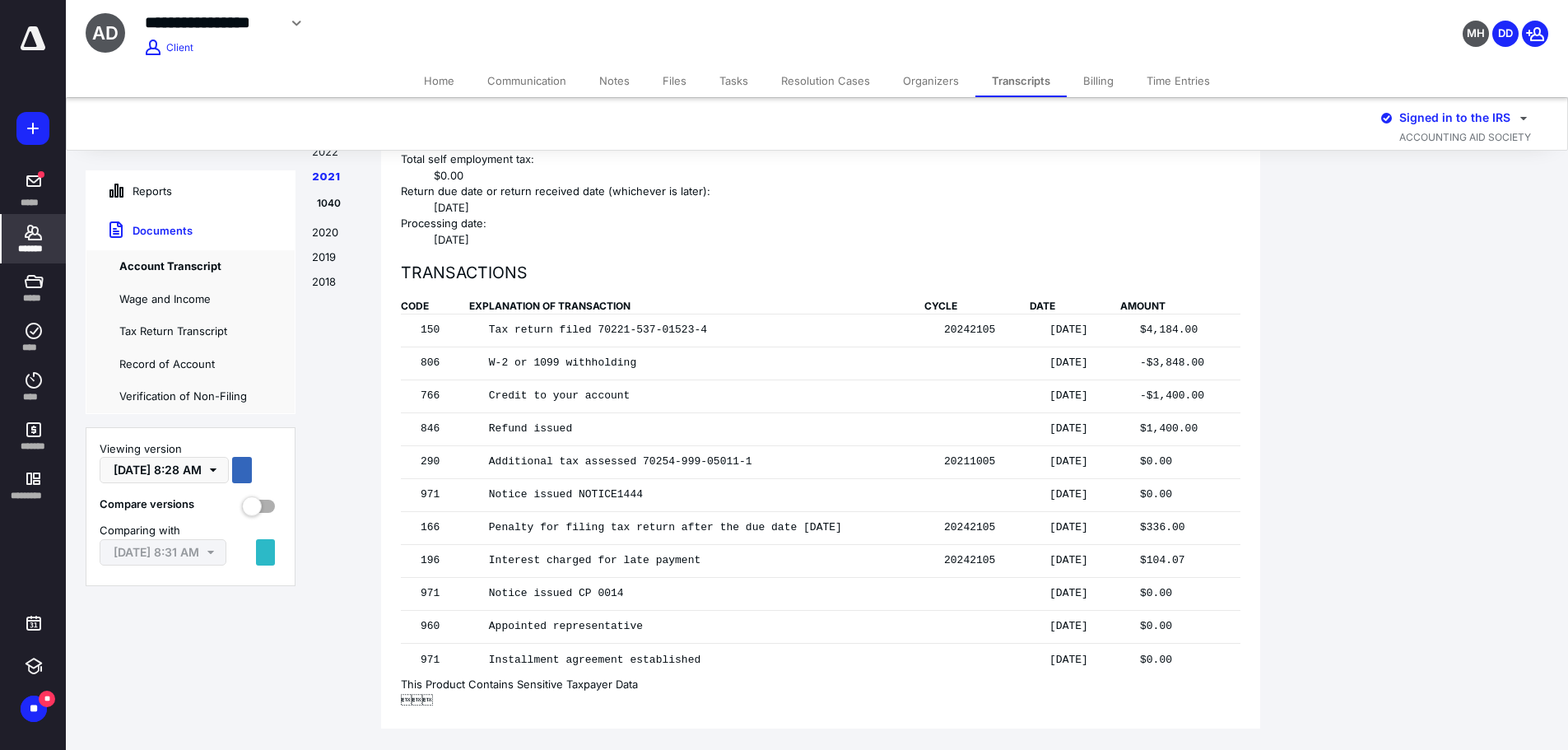 click on "Home" at bounding box center [439, 81] 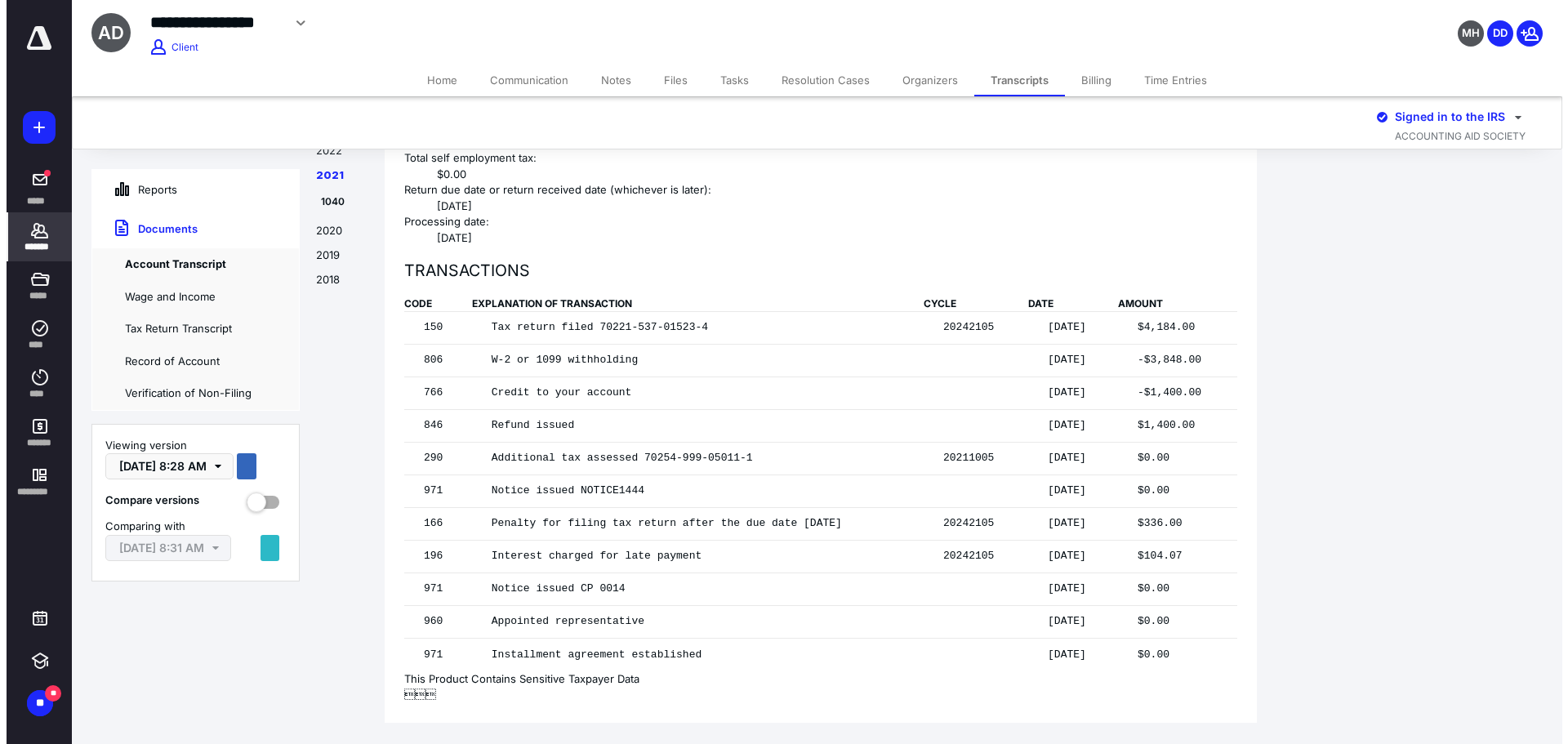 scroll, scrollTop: 0, scrollLeft: 0, axis: both 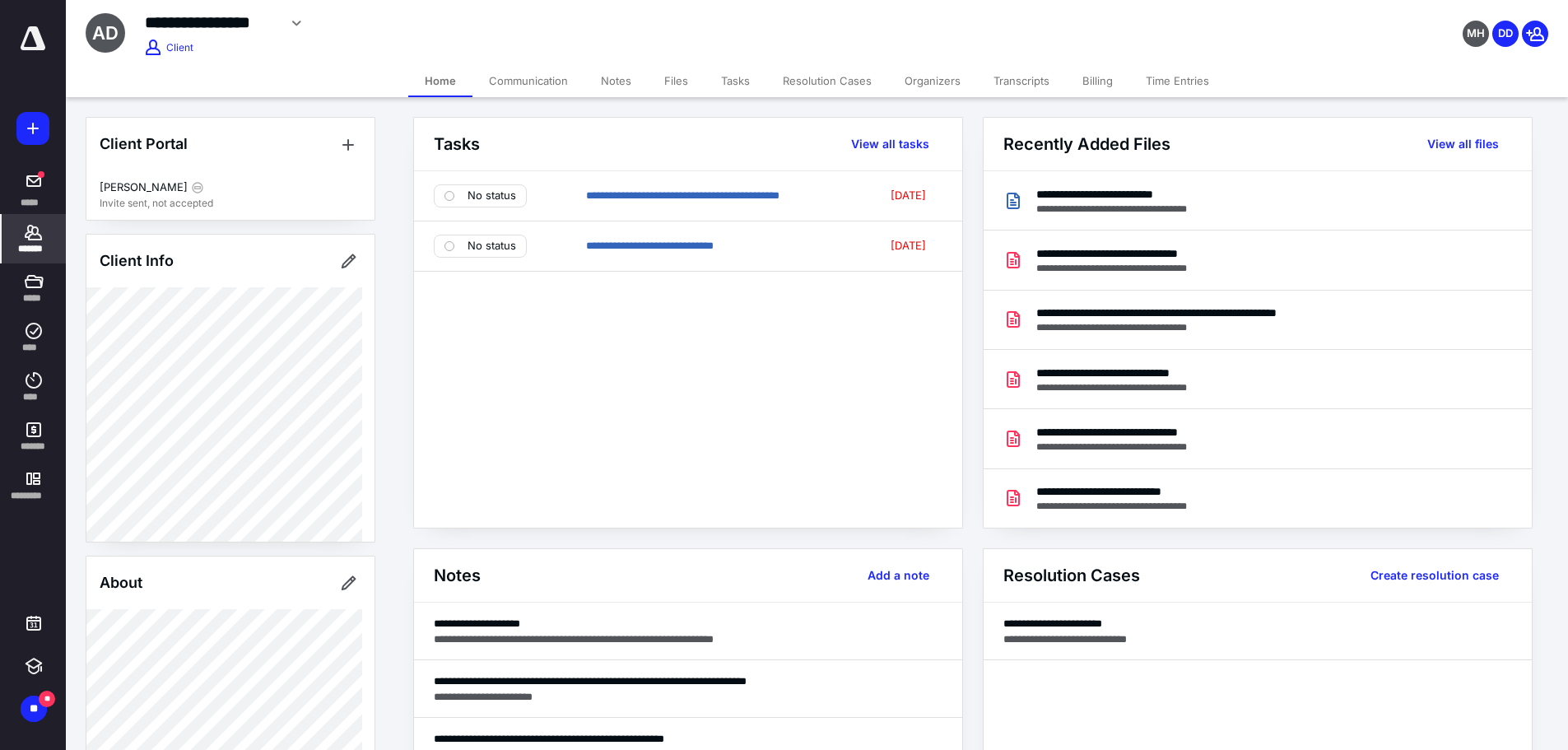 click on "Transcripts" at bounding box center (1021, 81) 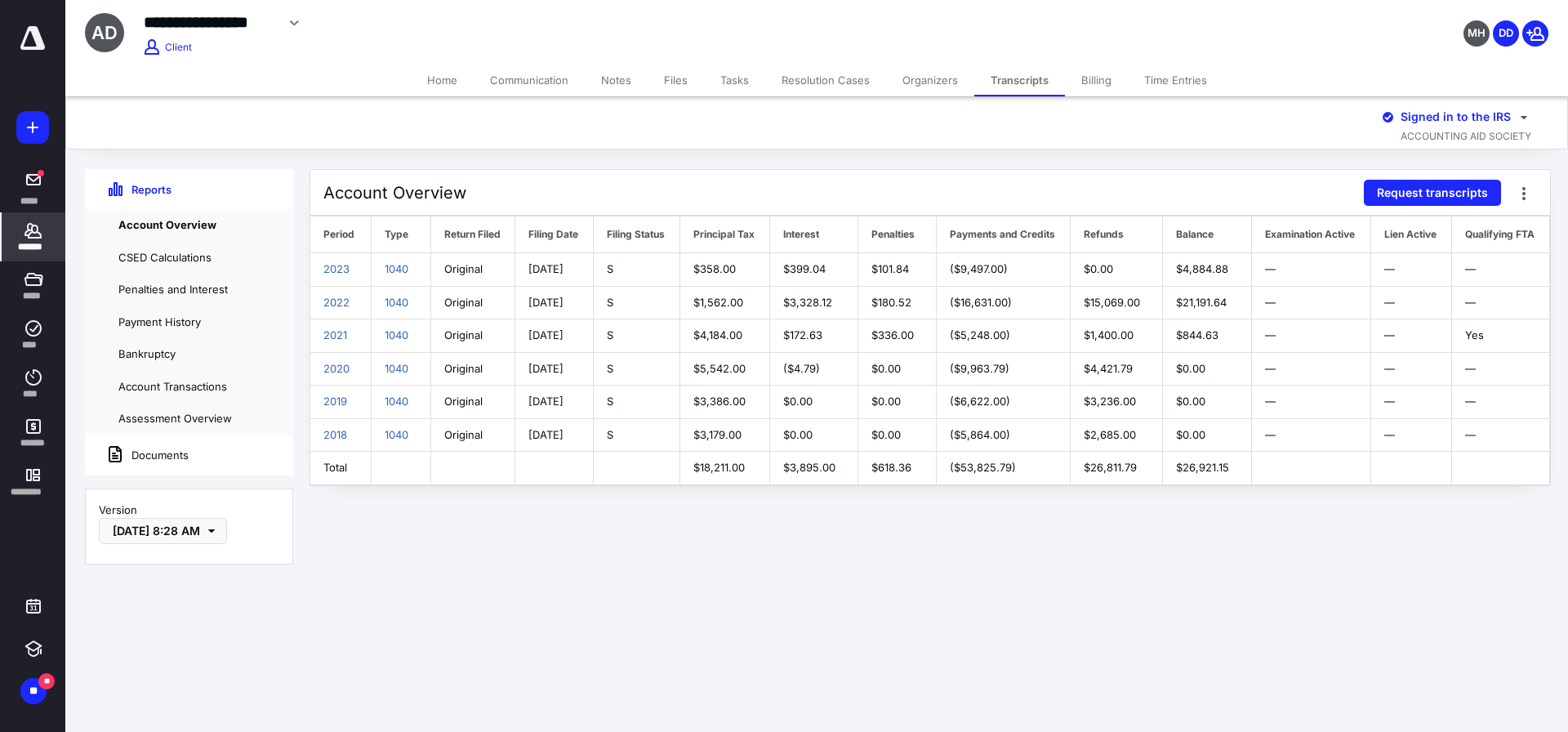 click 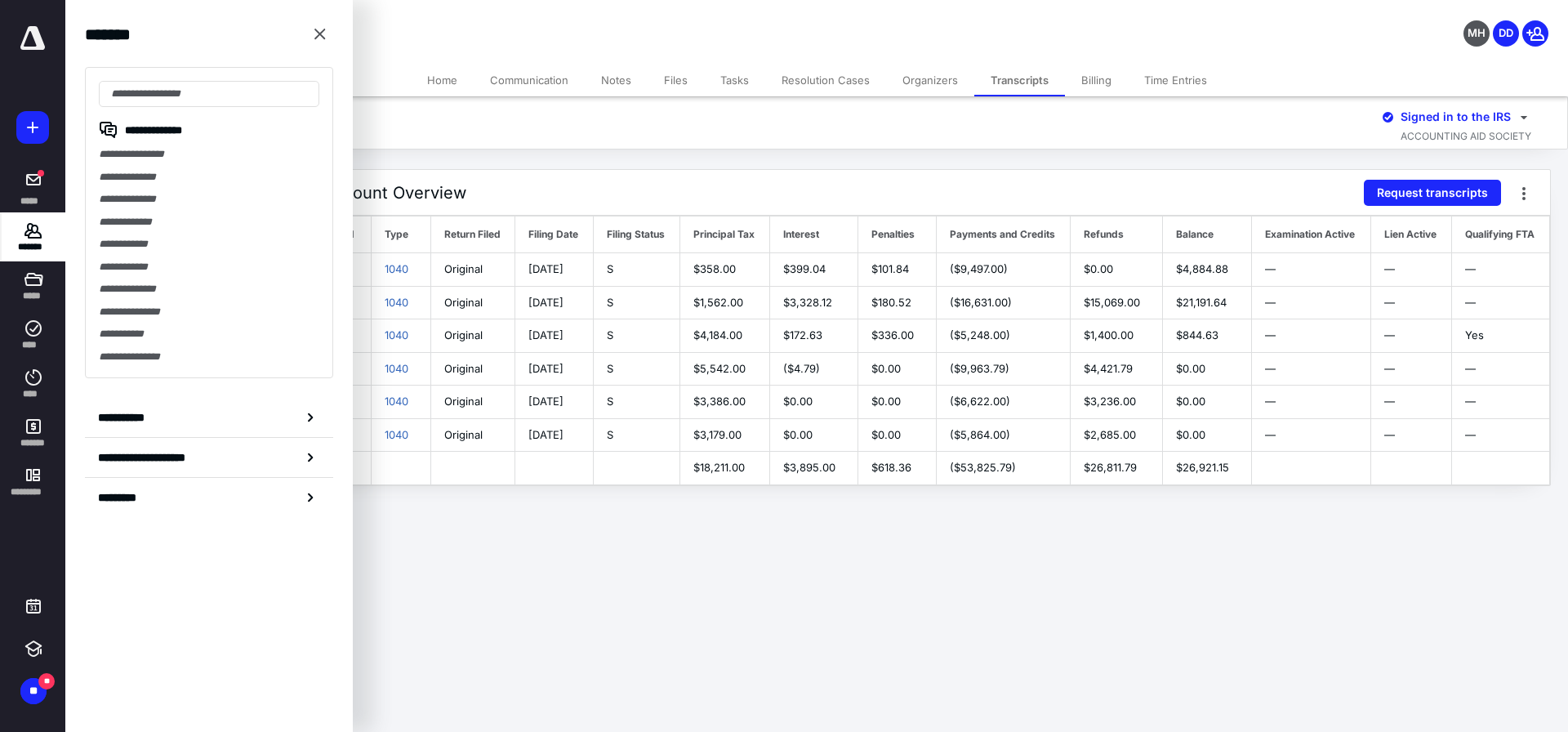 click at bounding box center [209, 94] 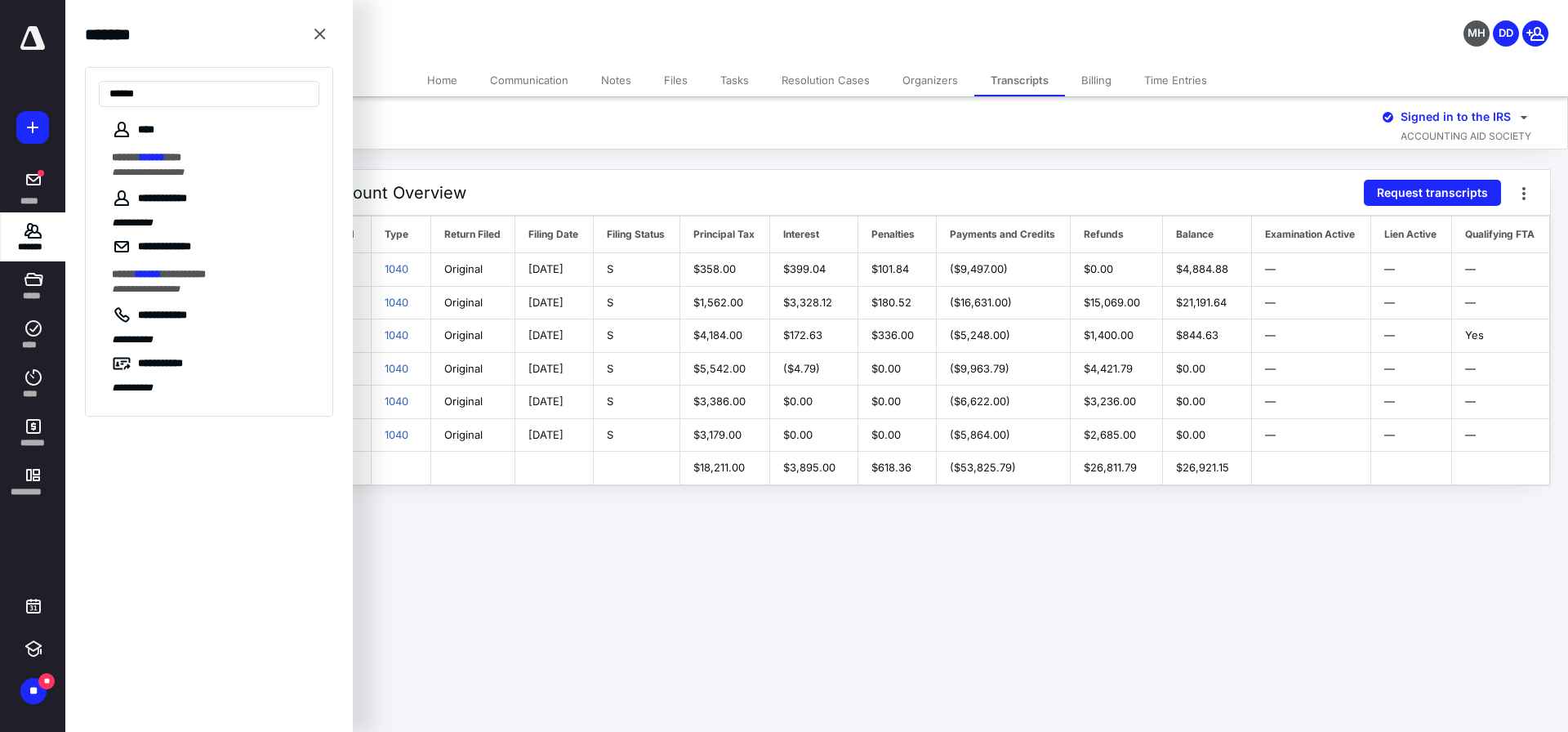 type on "******" 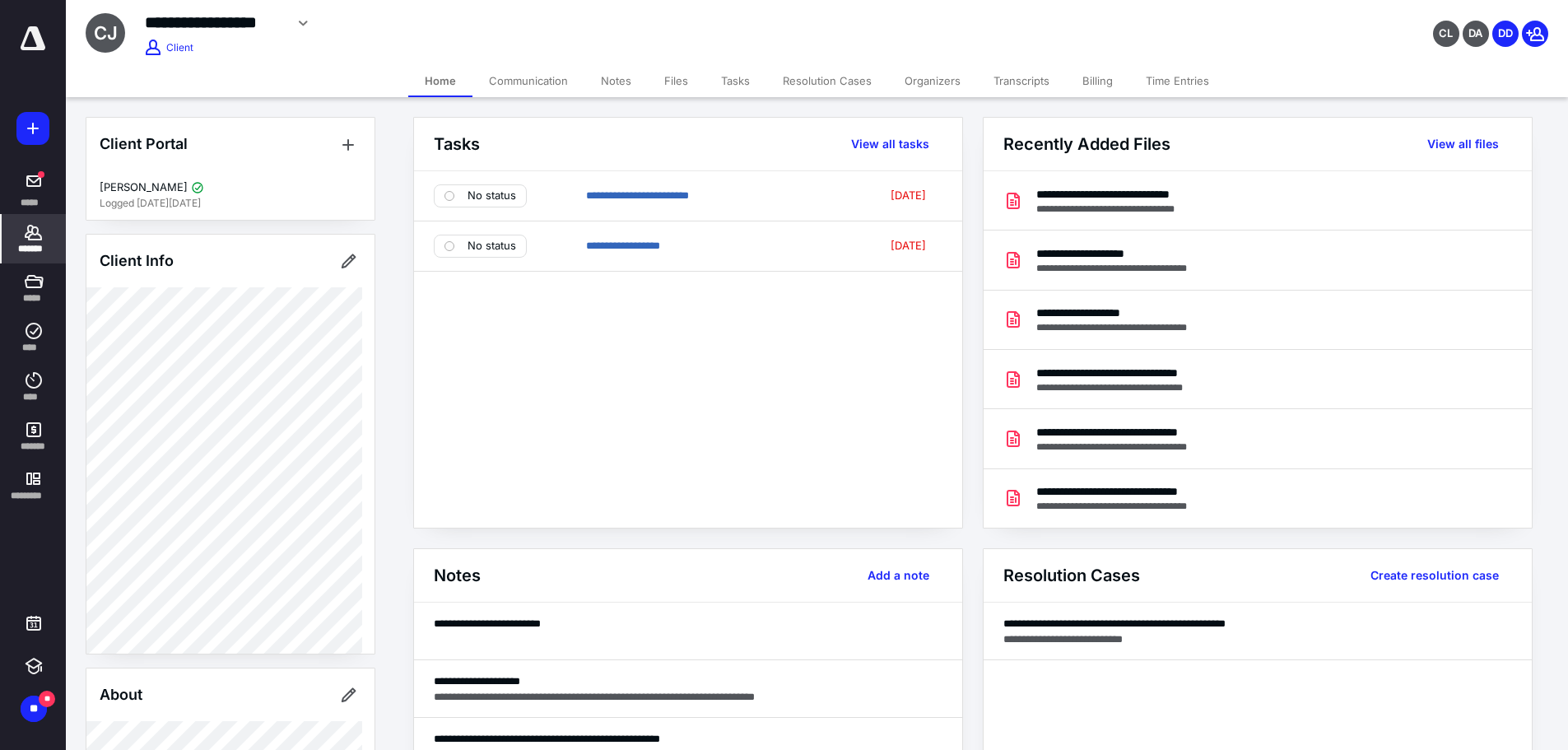 click on "Transcripts" at bounding box center (1021, 81) 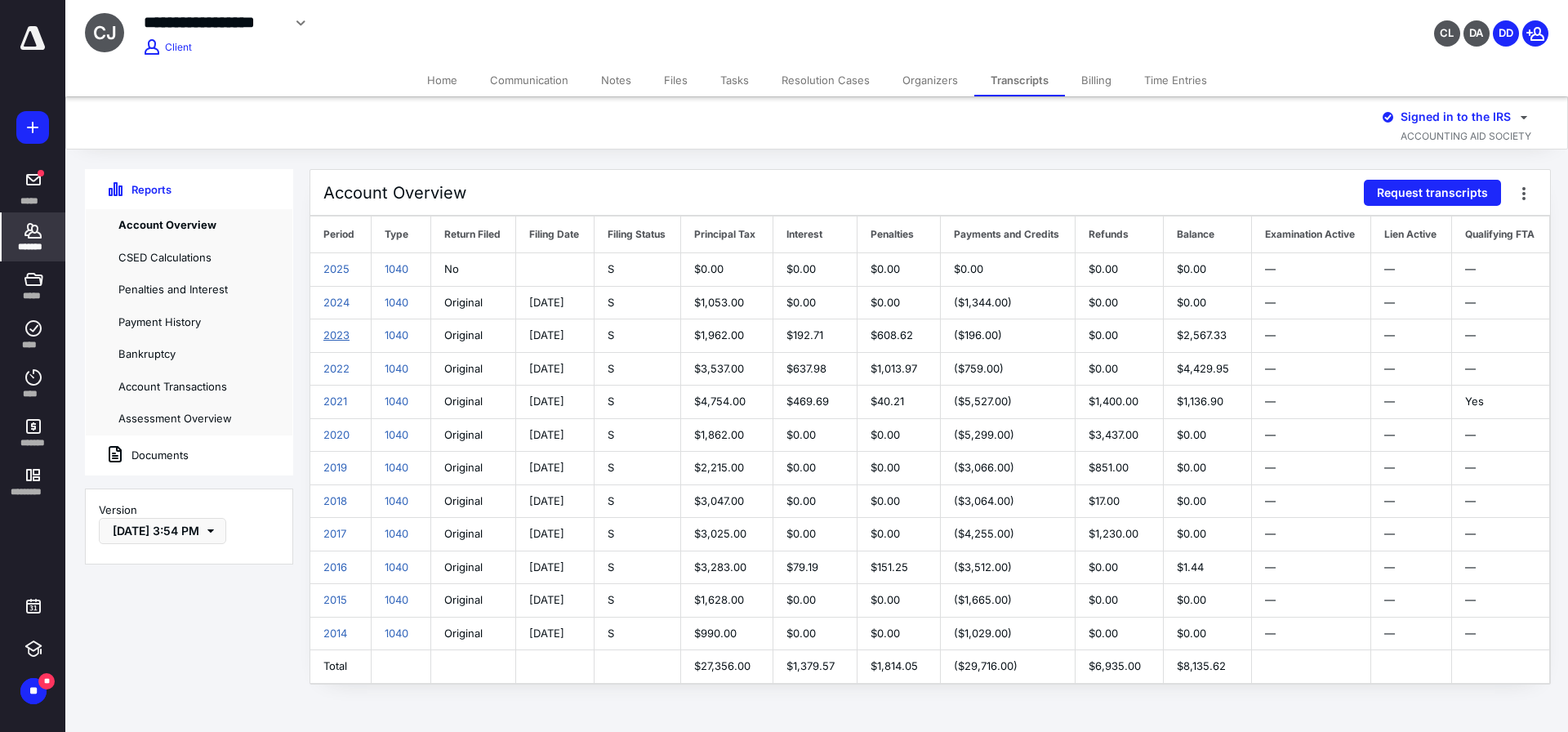 click on "2023" at bounding box center [336, 335] 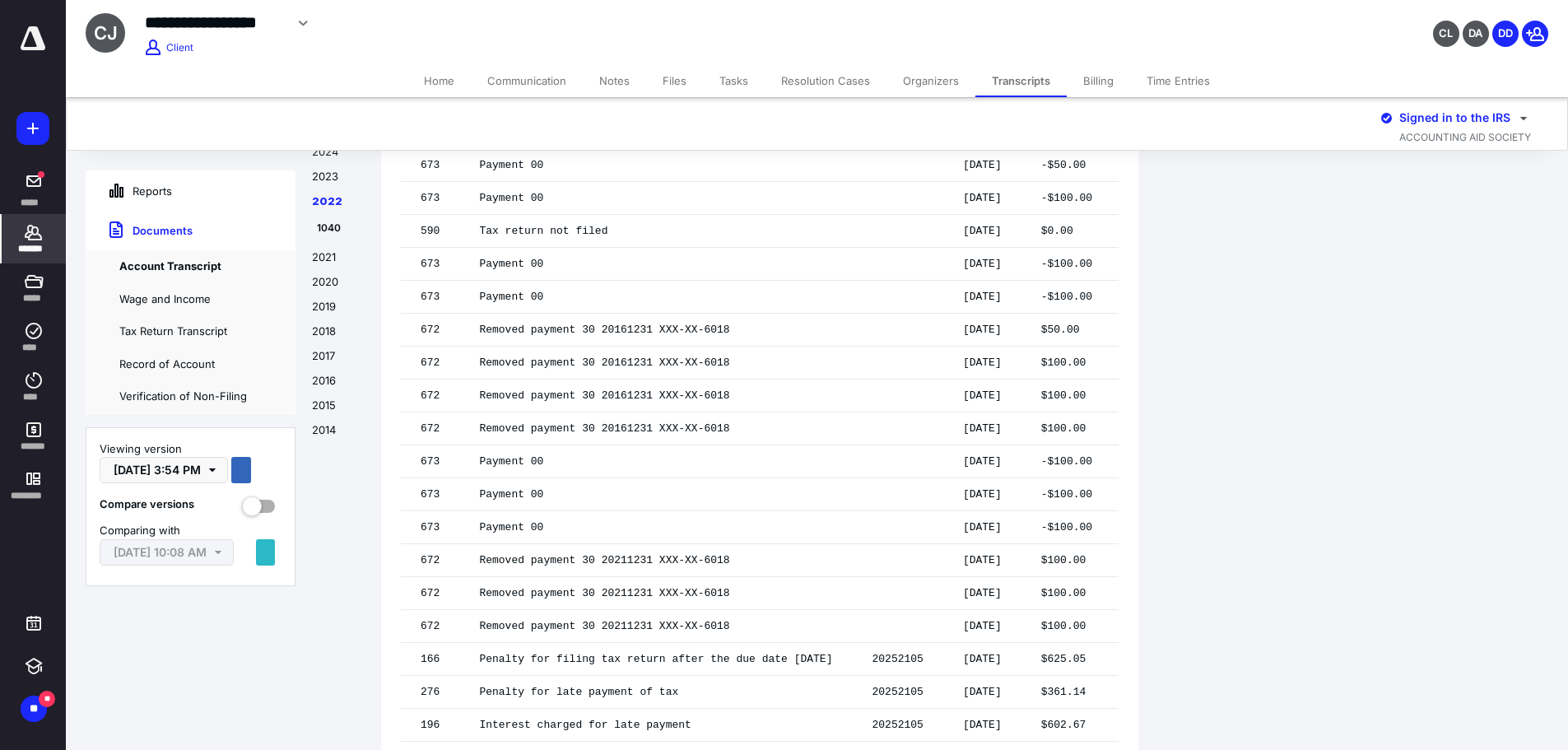 scroll, scrollTop: 5465, scrollLeft: 0, axis: vertical 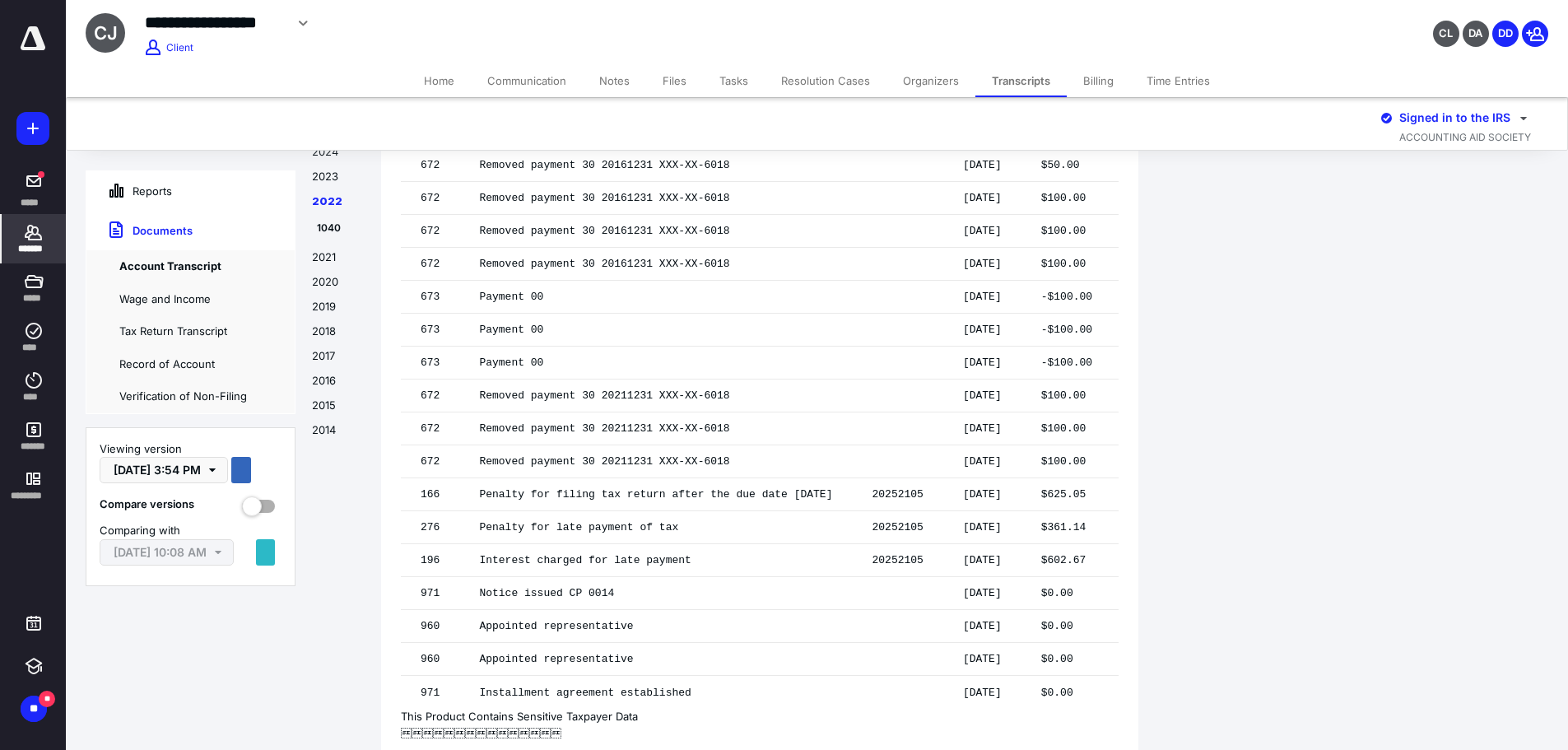 click on "Transcripts" at bounding box center [1021, 81] 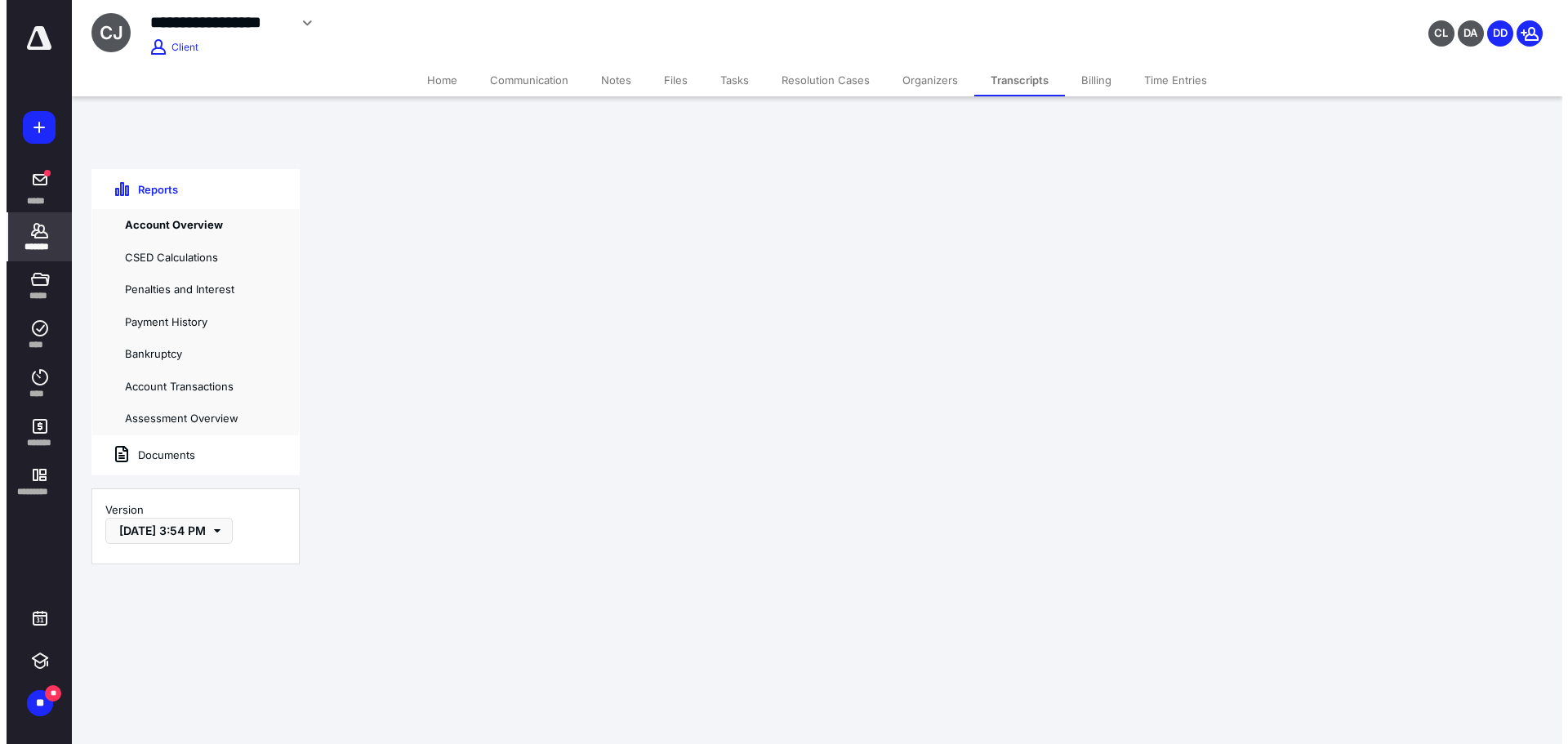 scroll, scrollTop: 0, scrollLeft: 0, axis: both 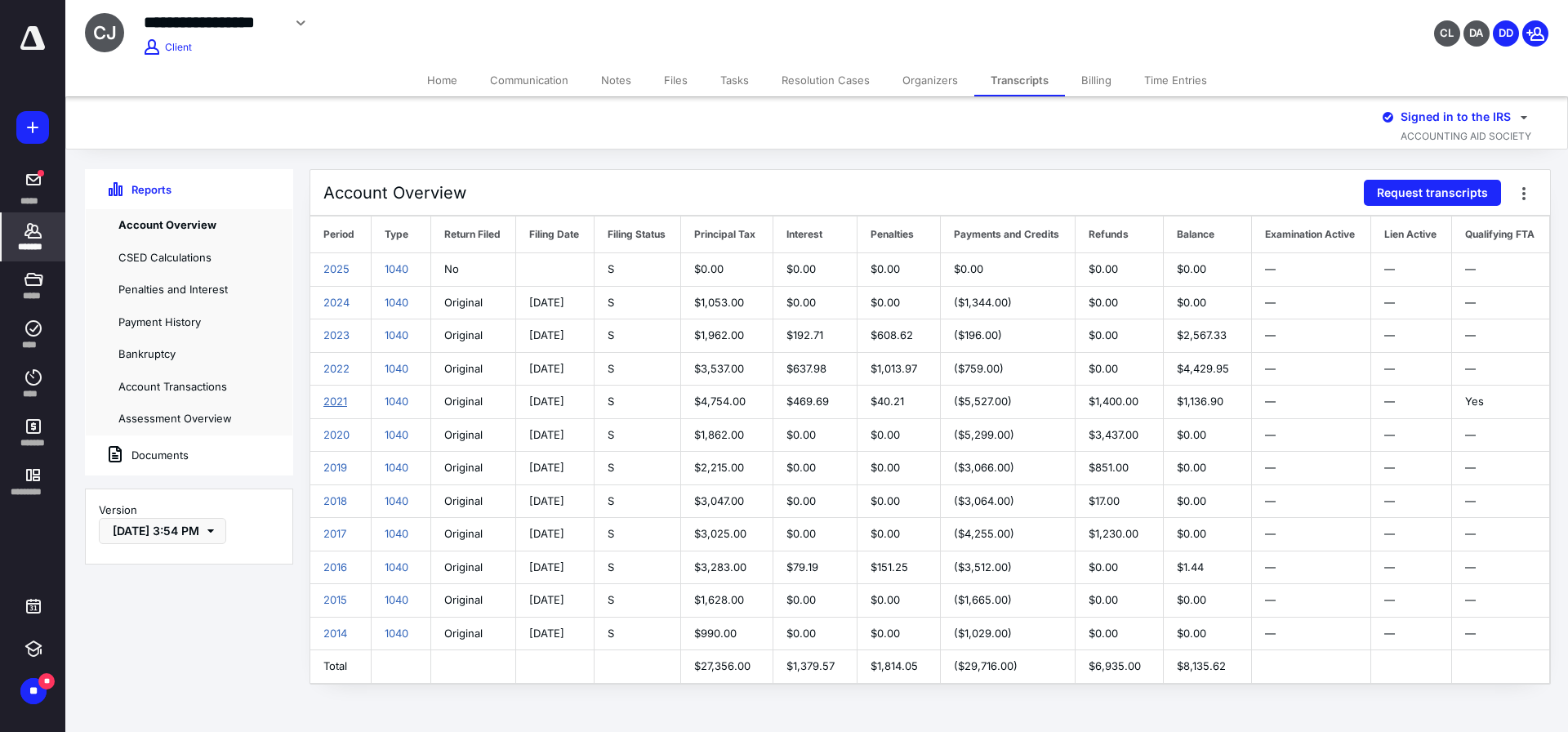 click on "2021" at bounding box center (335, 401) 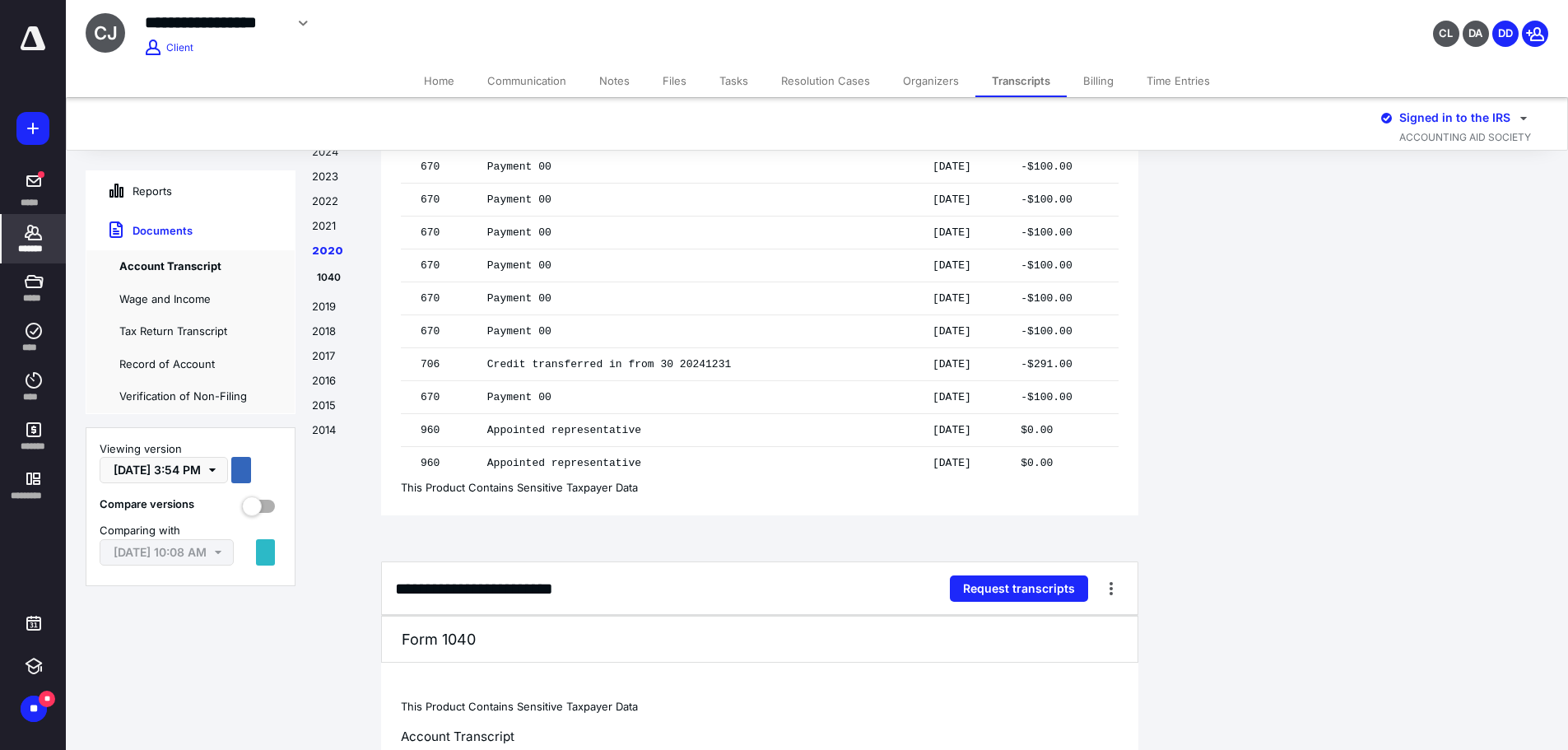 scroll, scrollTop: 9404, scrollLeft: 0, axis: vertical 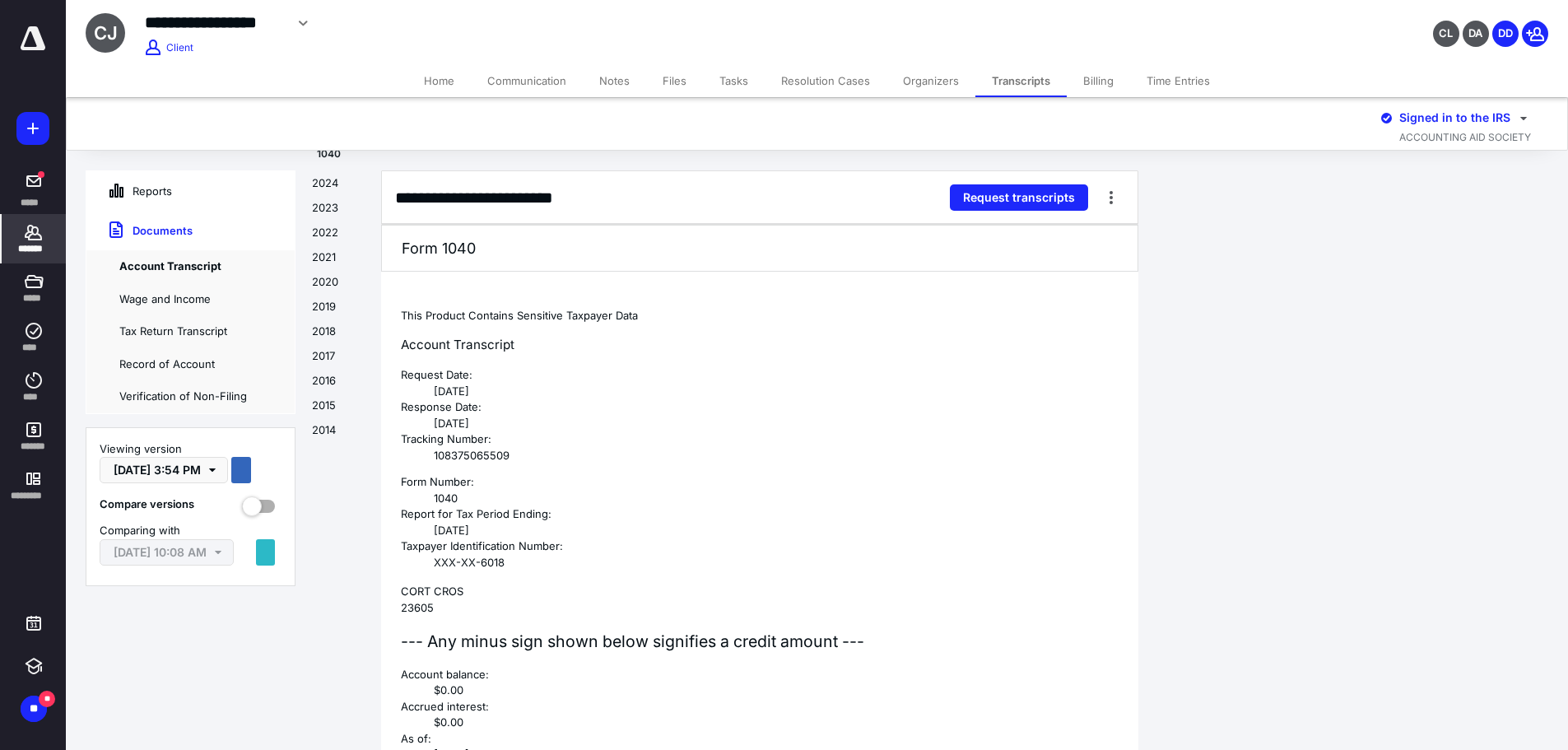 click on "Request transcripts" at bounding box center [1019, 198] 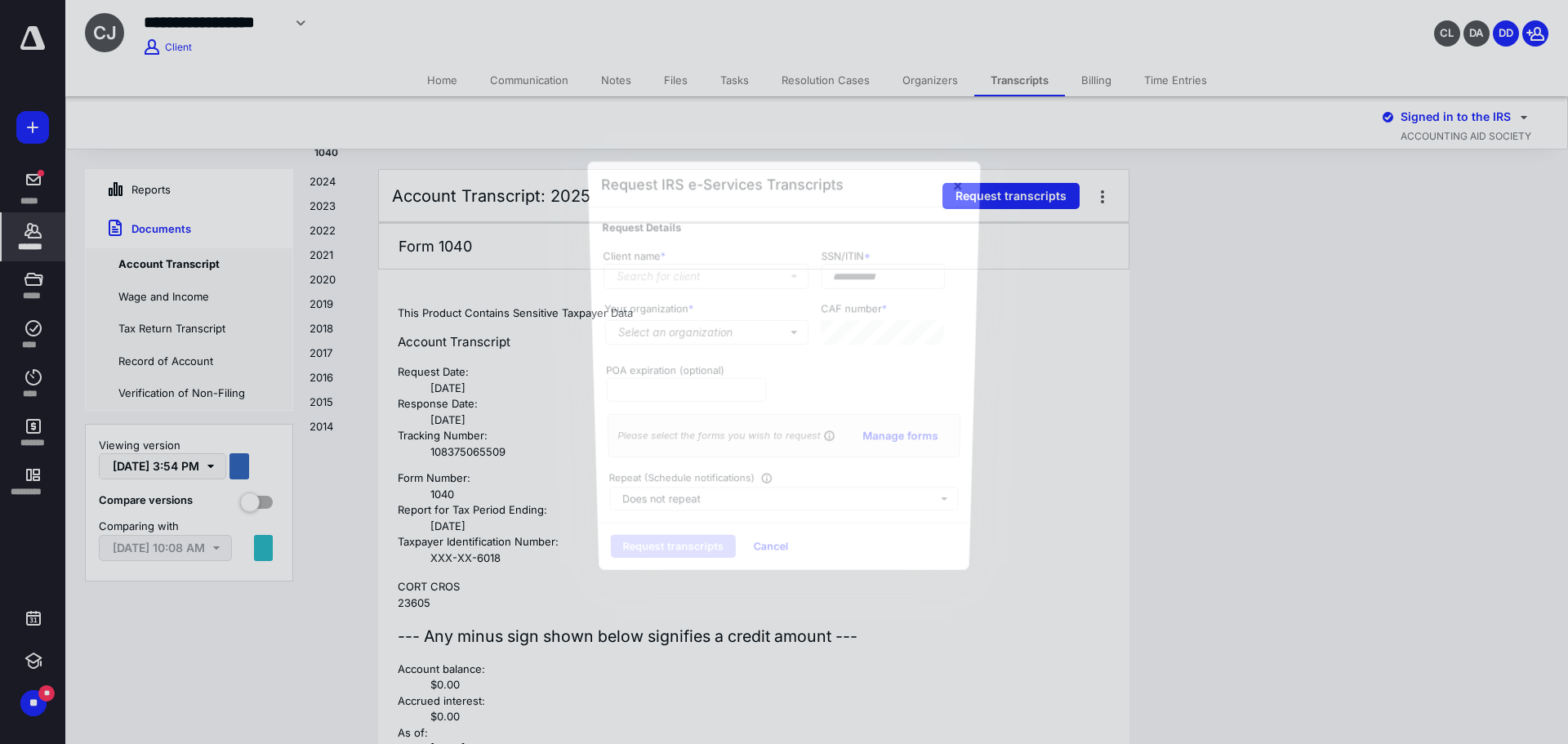 type on "**********" 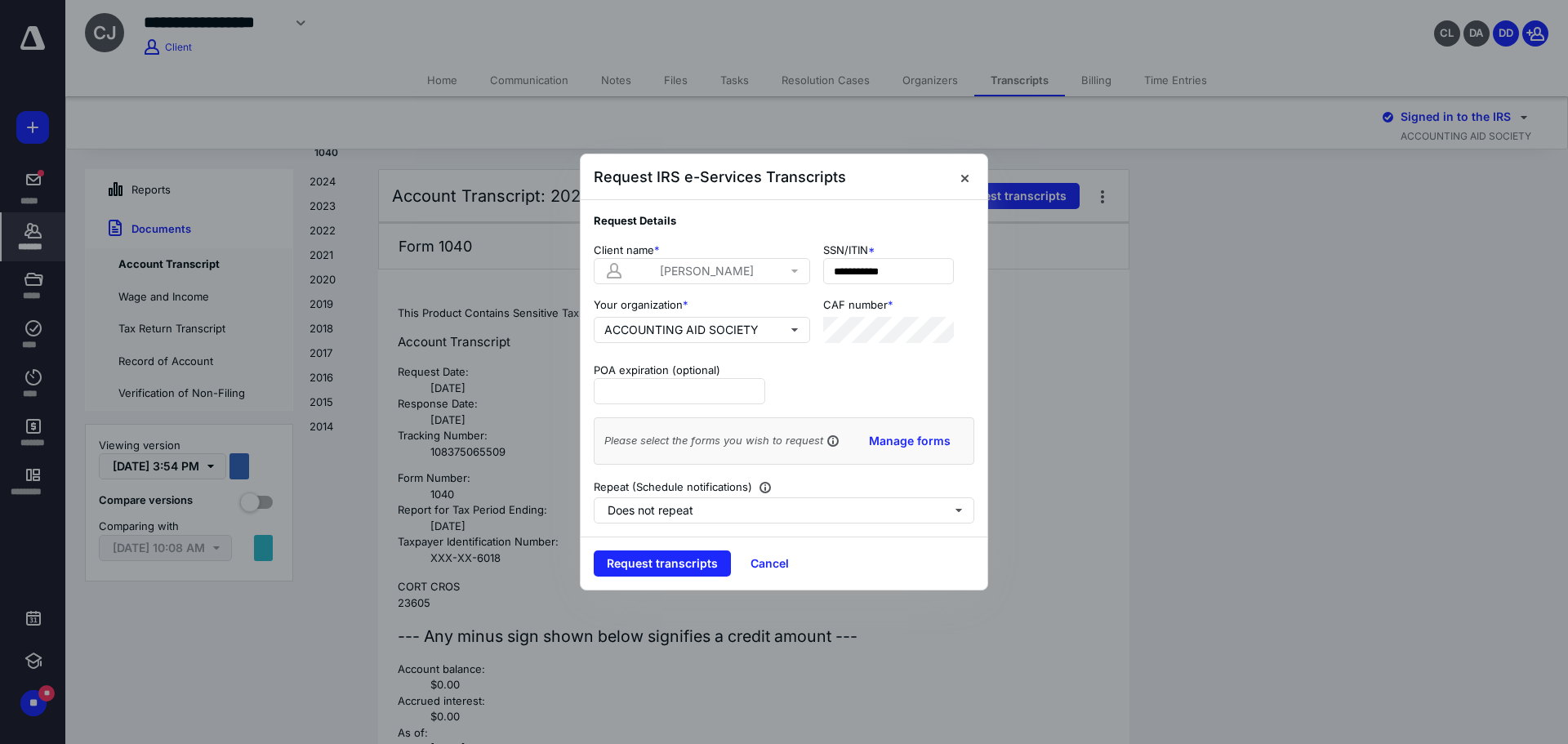 click on "Request transcripts" at bounding box center [662, 564] 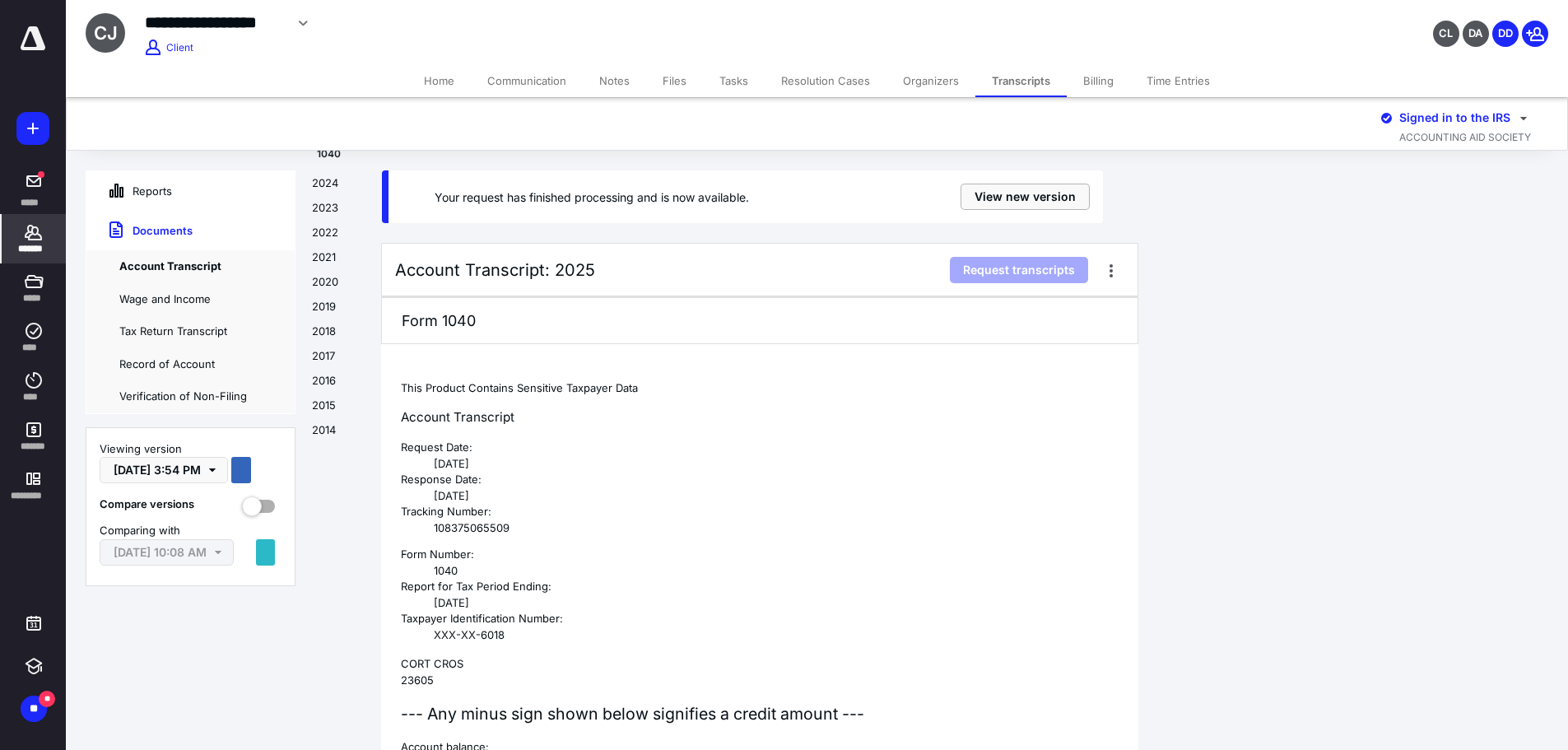 click on "View new version" at bounding box center [1025, 197] 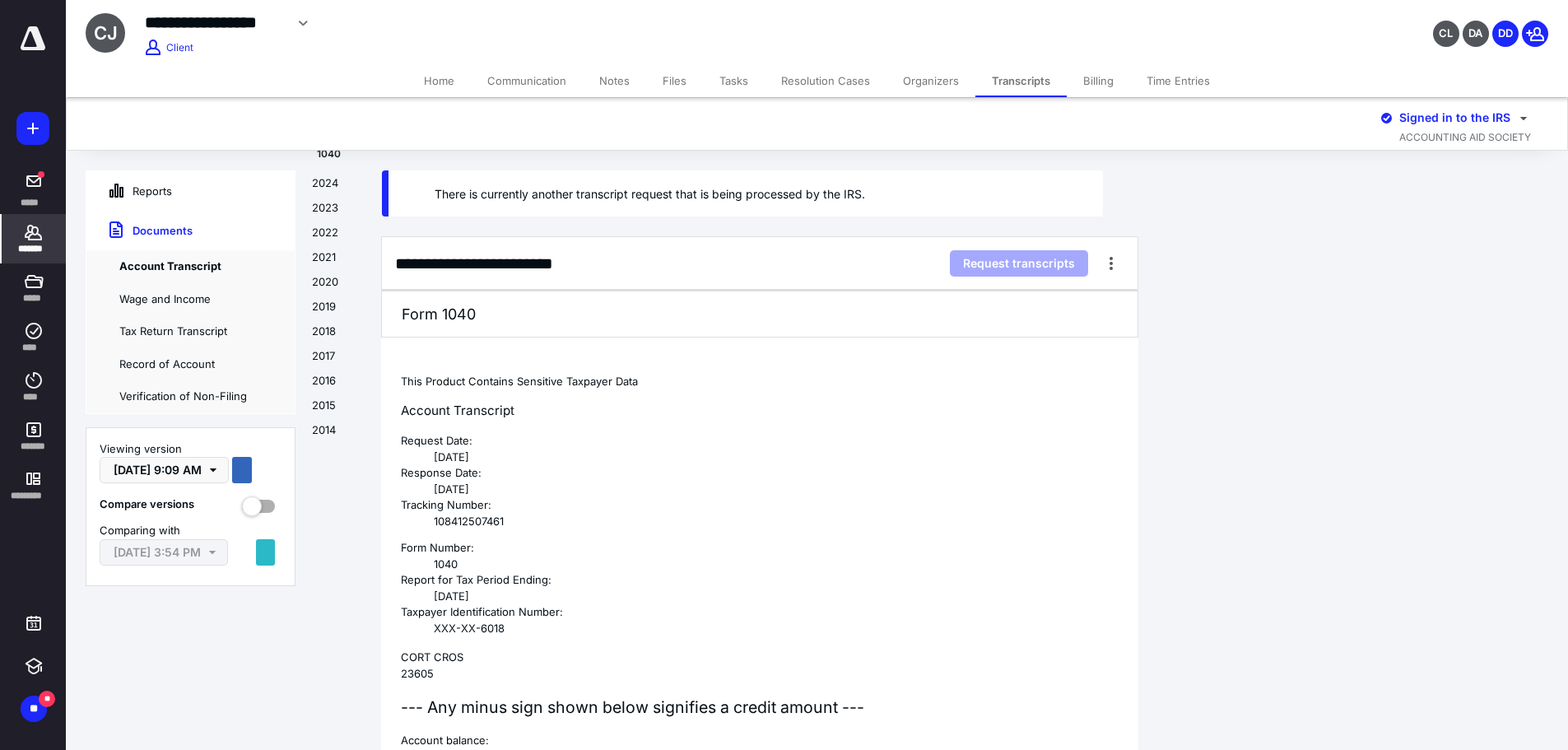 click on "2024" at bounding box center (338, 188) 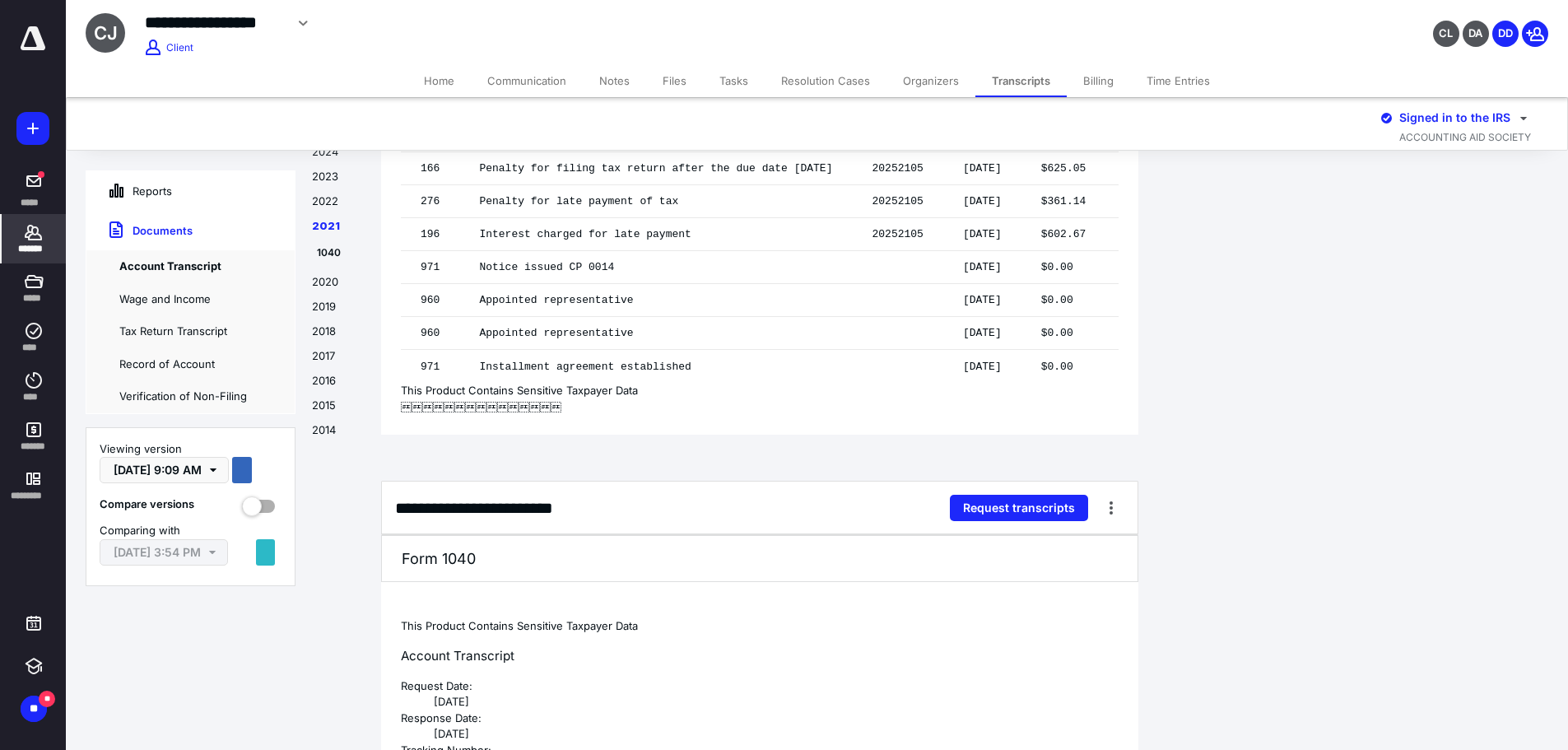scroll, scrollTop: 6631, scrollLeft: 0, axis: vertical 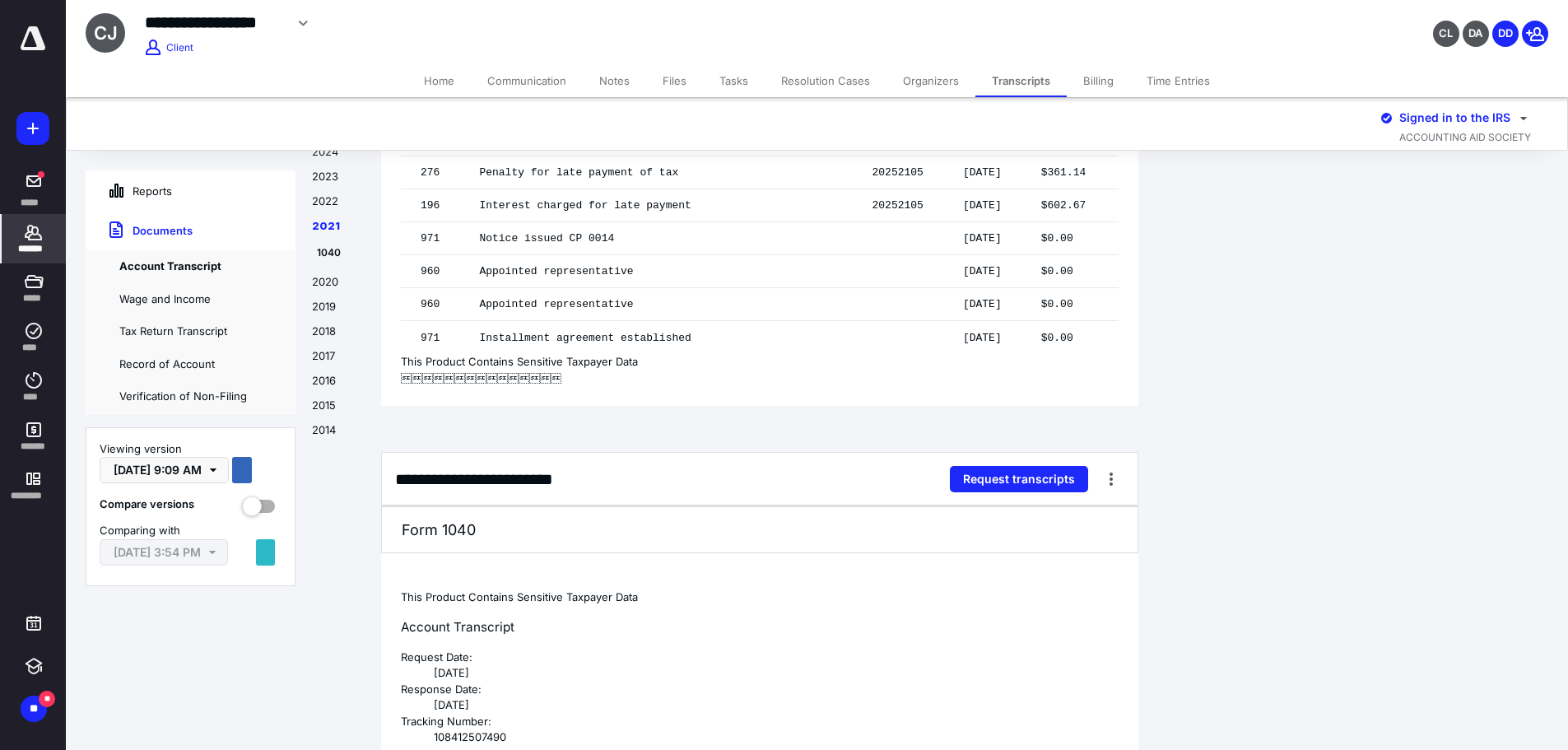 click on "Files" at bounding box center (674, 81) 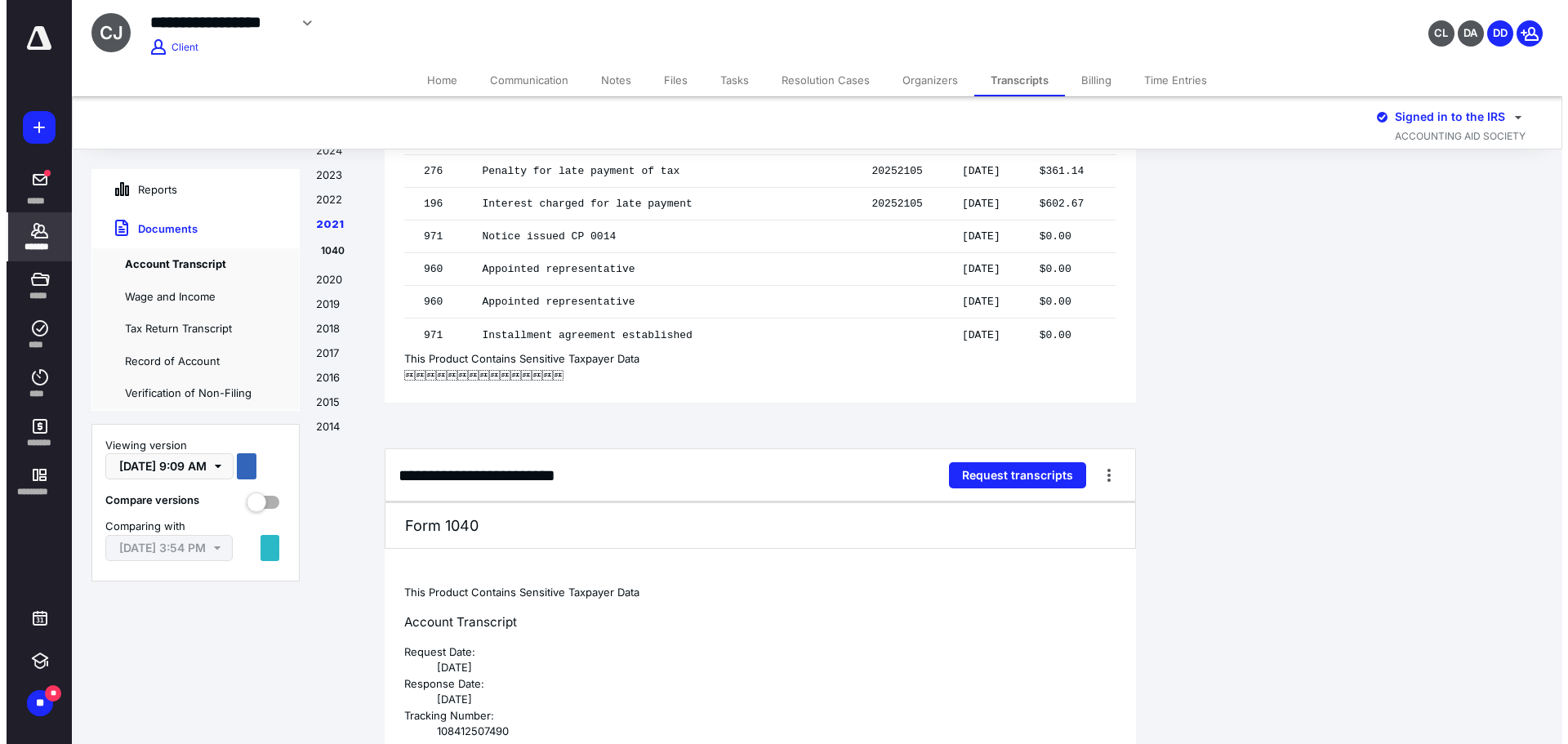 scroll, scrollTop: 0, scrollLeft: 0, axis: both 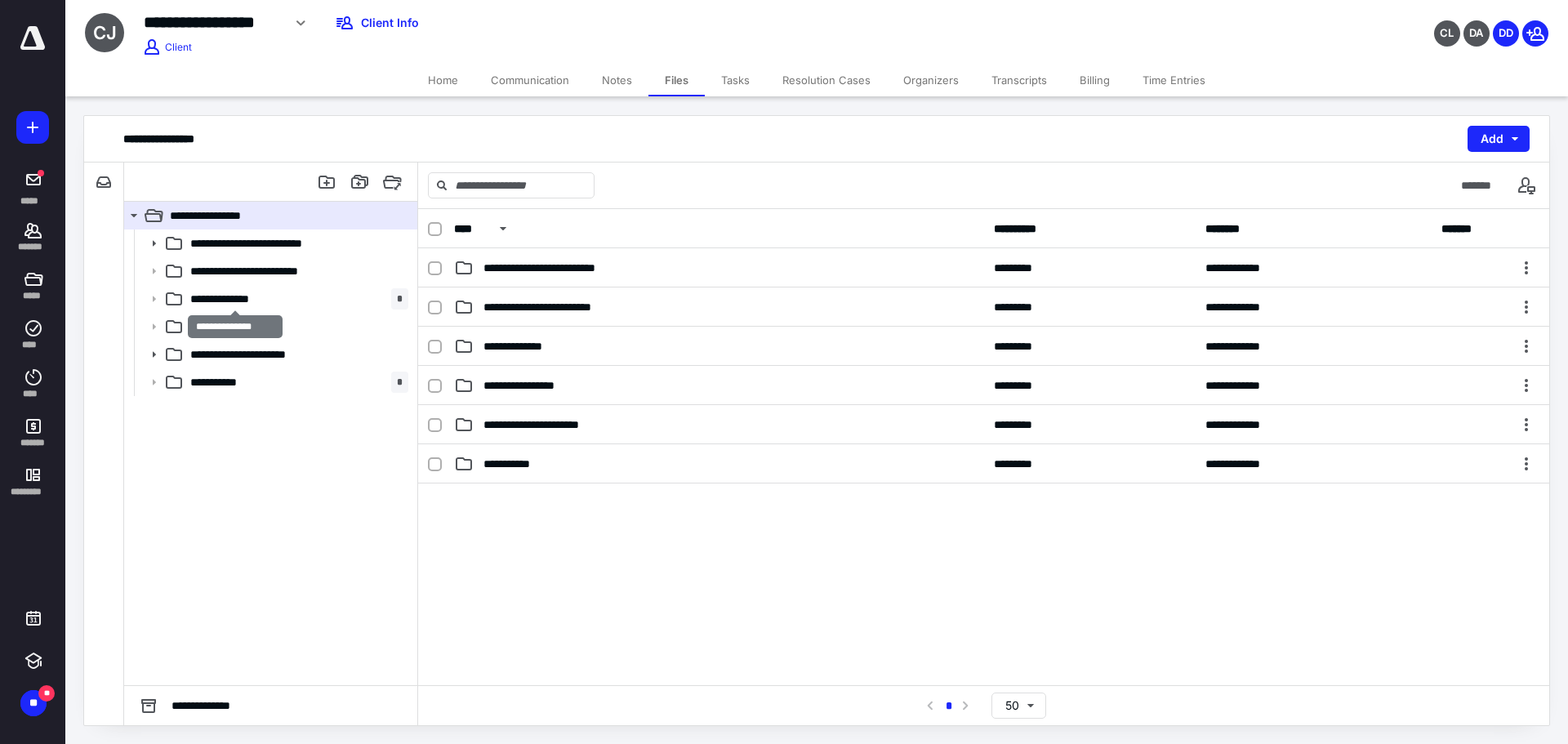 click on "**********" at bounding box center (235, 299) 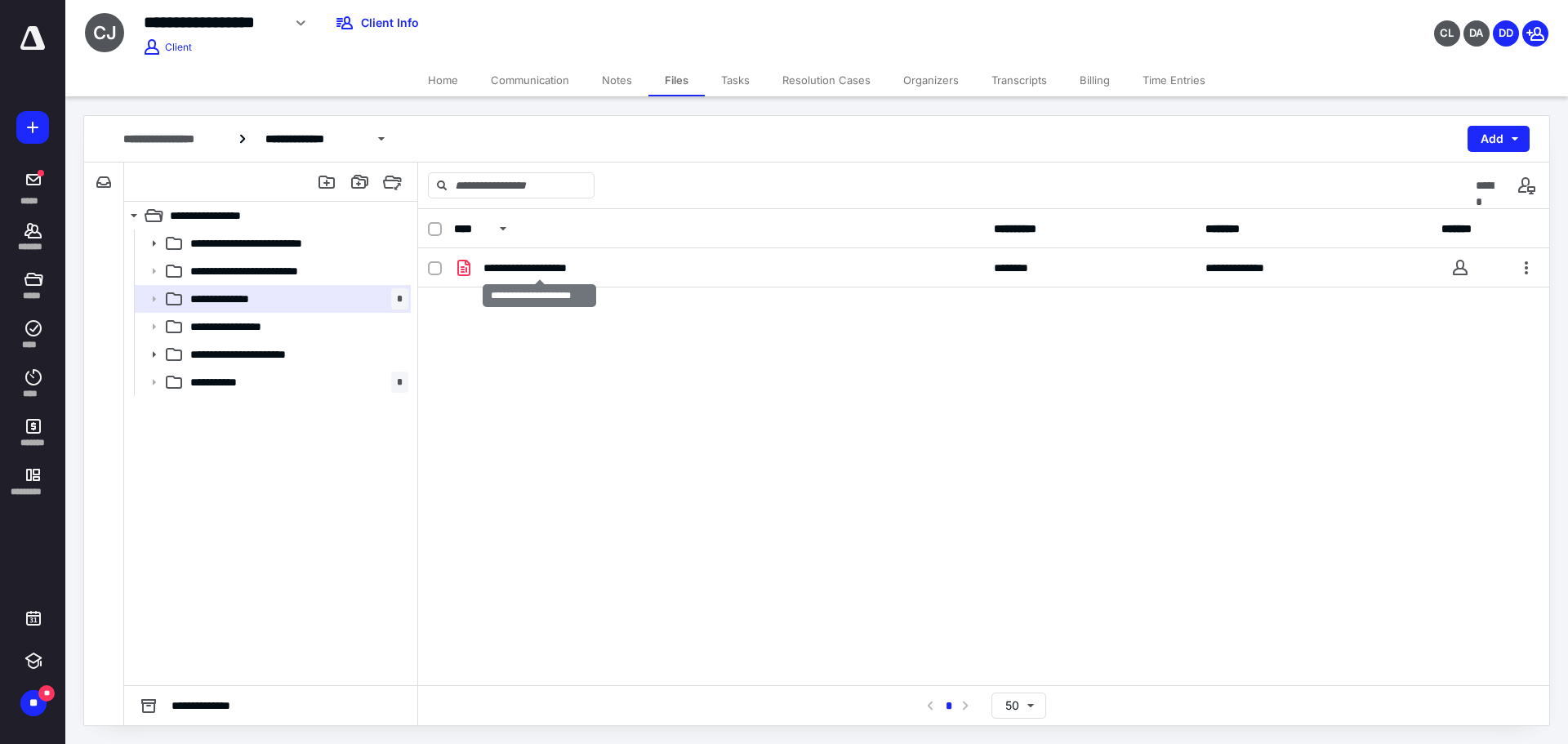 click on "**********" at bounding box center [539, 268] 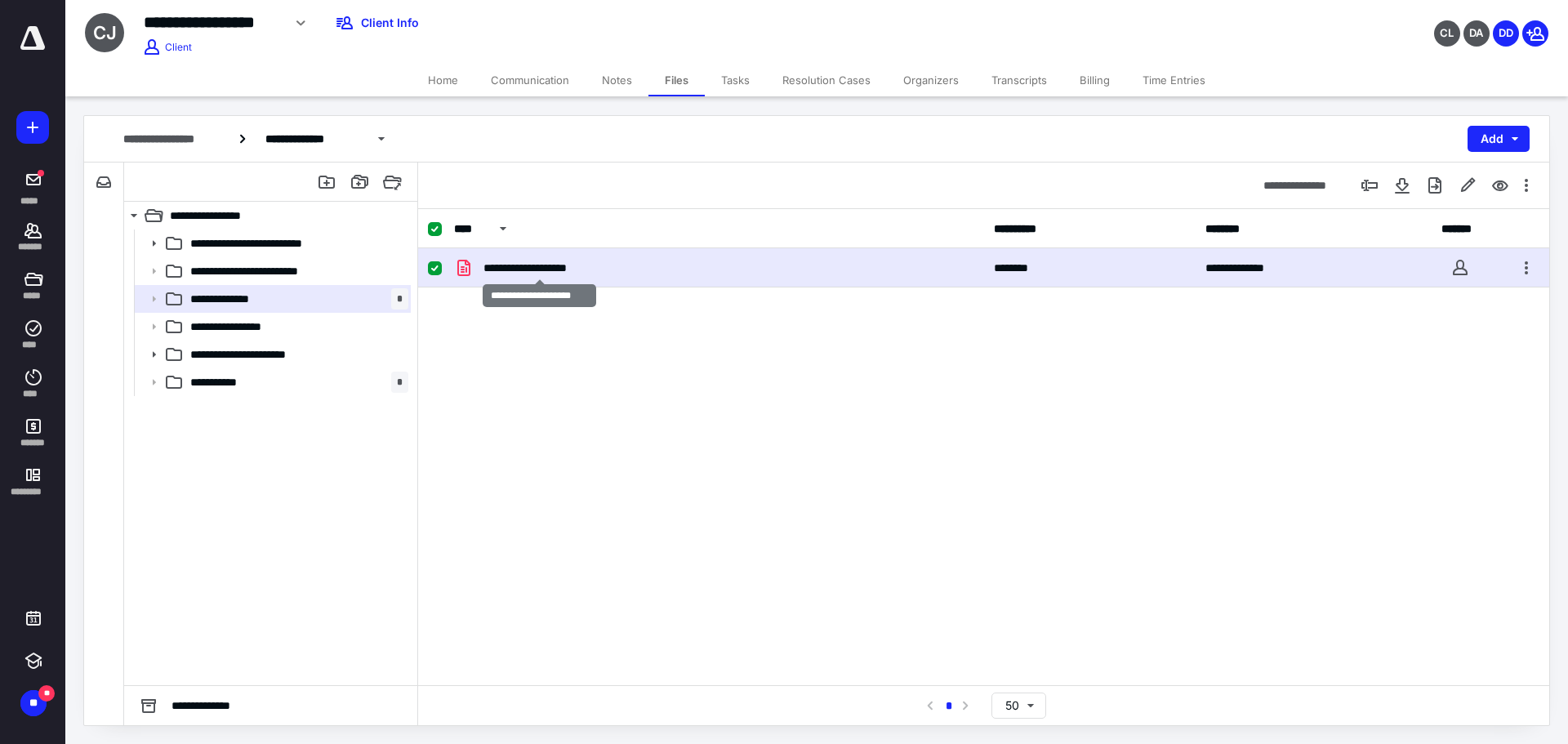 click on "**********" at bounding box center [539, 268] 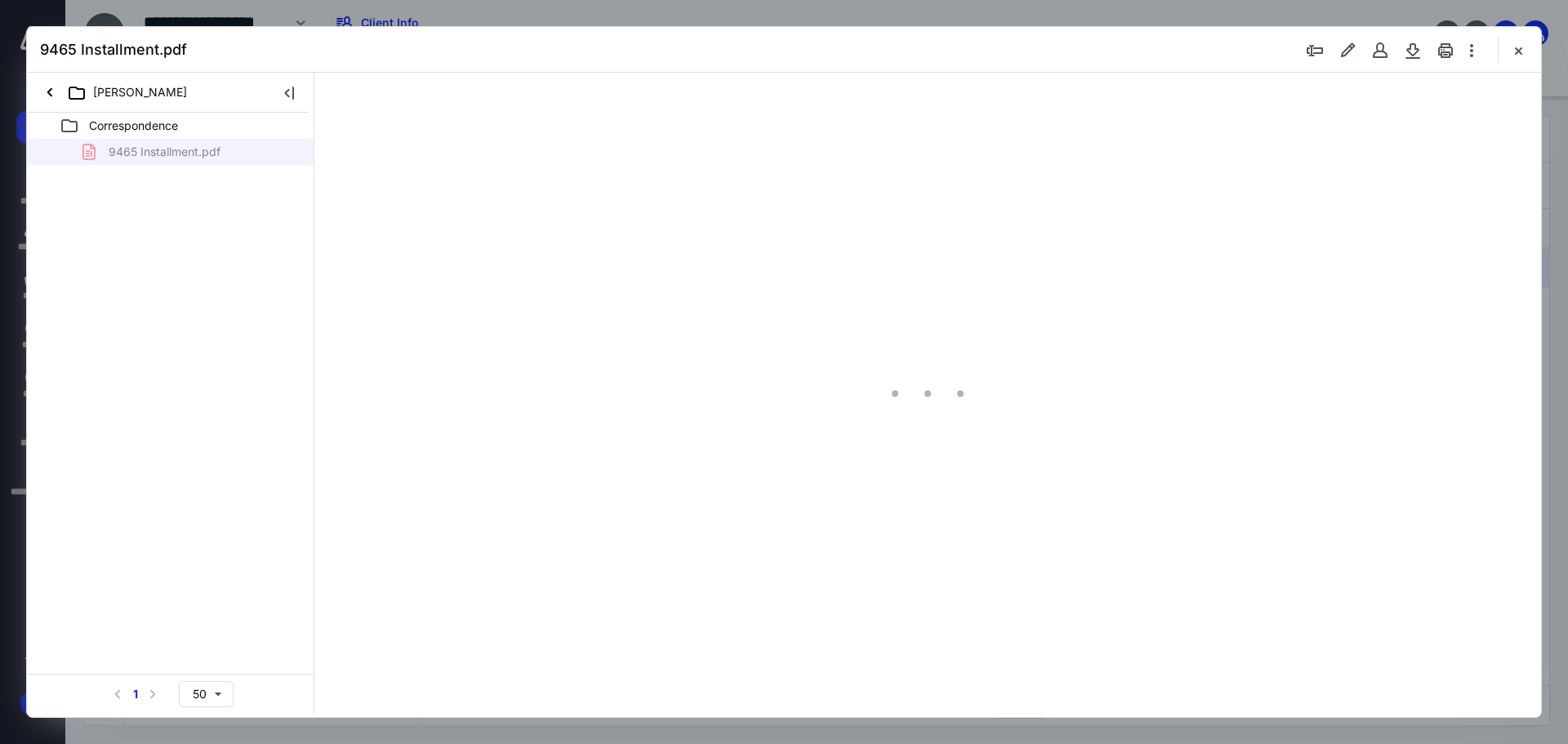 scroll, scrollTop: 0, scrollLeft: 0, axis: both 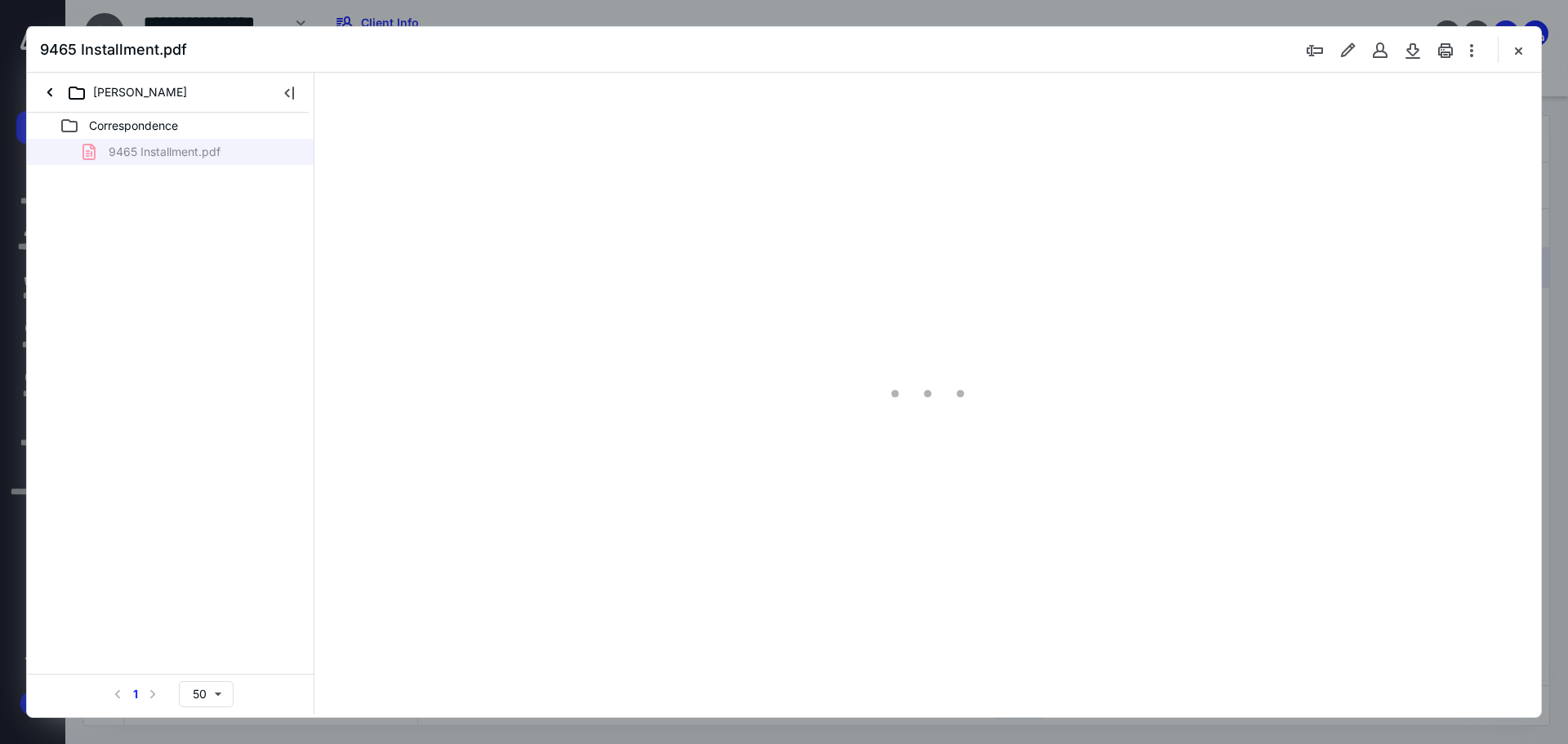 type on "89" 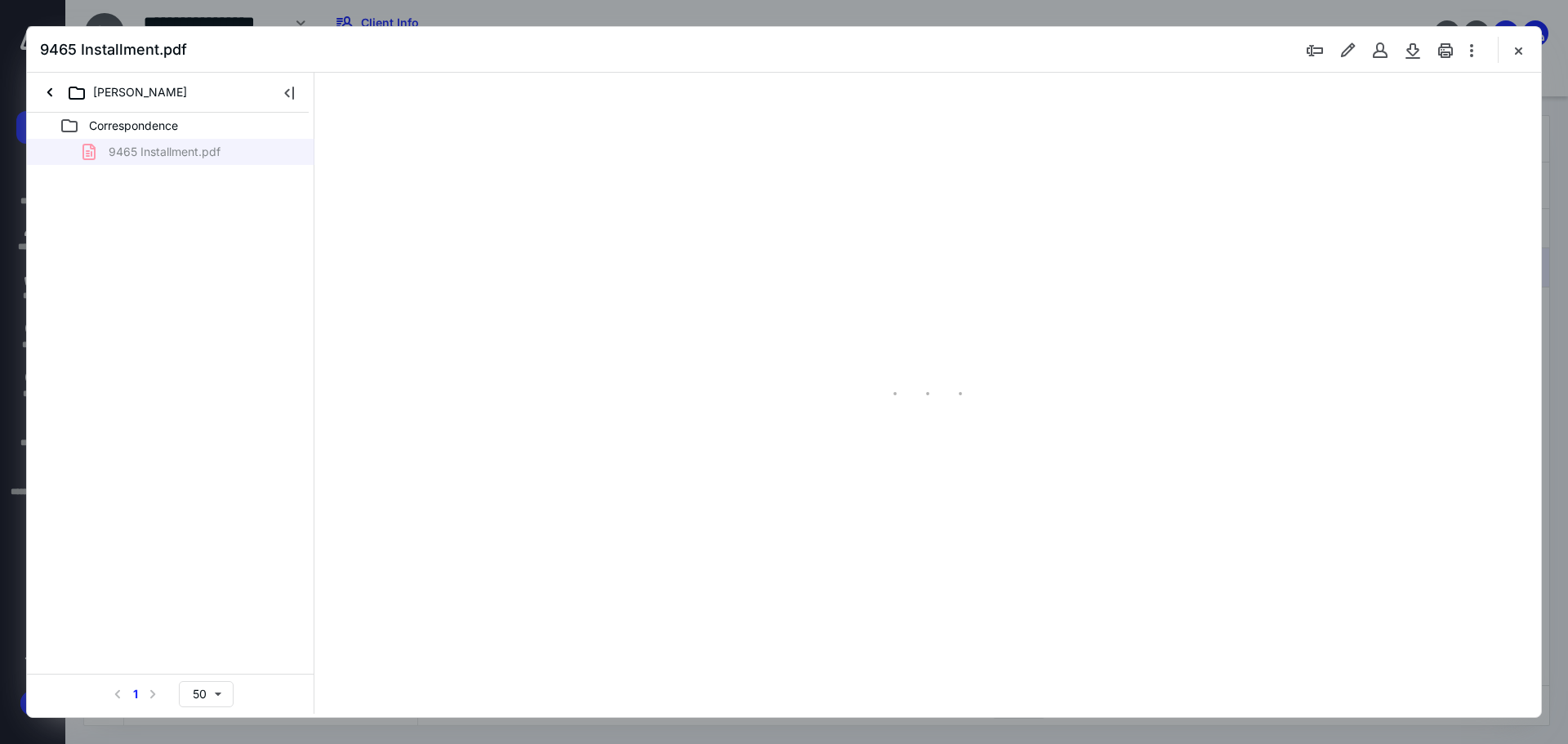 scroll, scrollTop: 65, scrollLeft: 0, axis: vertical 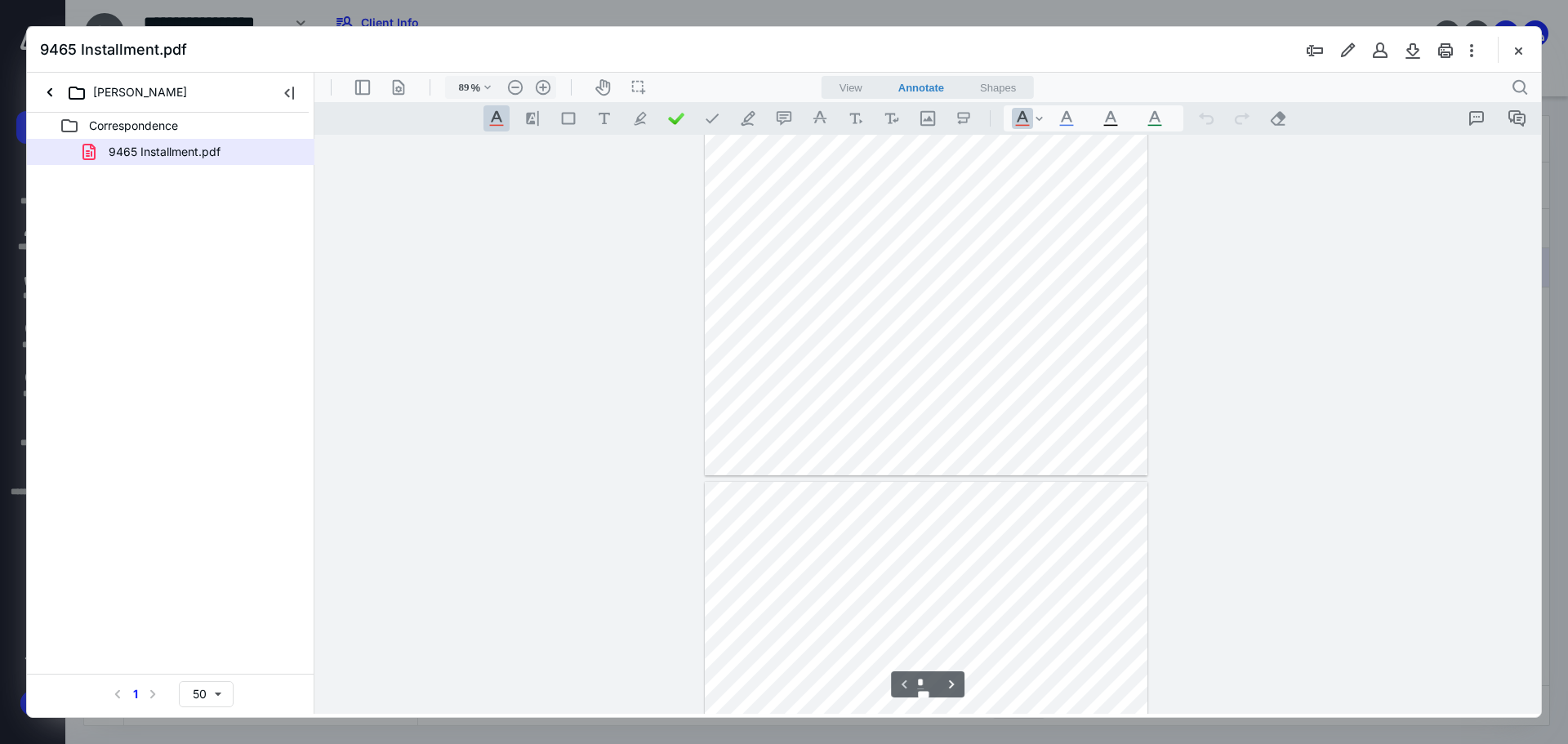 type on "*" 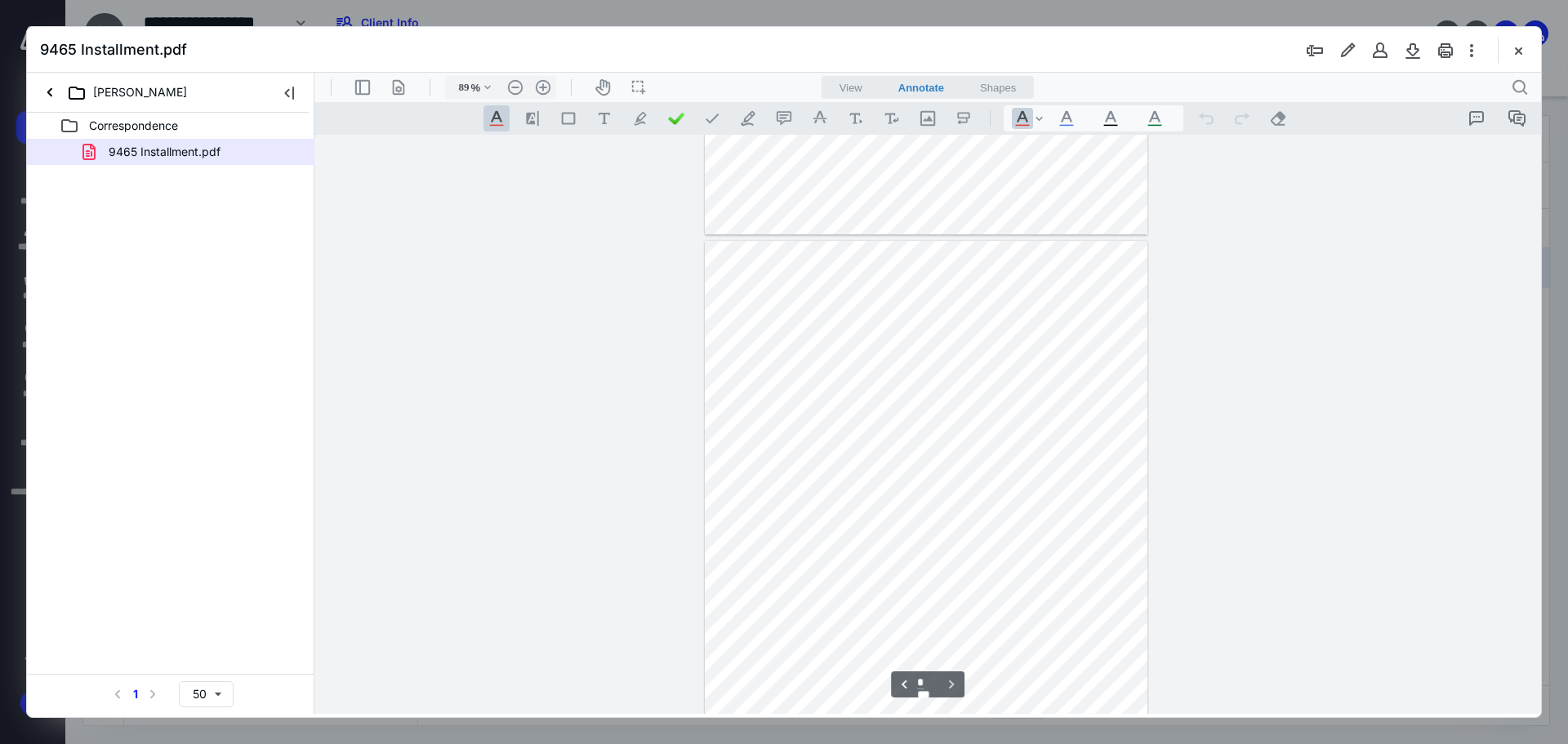 scroll, scrollTop: 579, scrollLeft: 0, axis: vertical 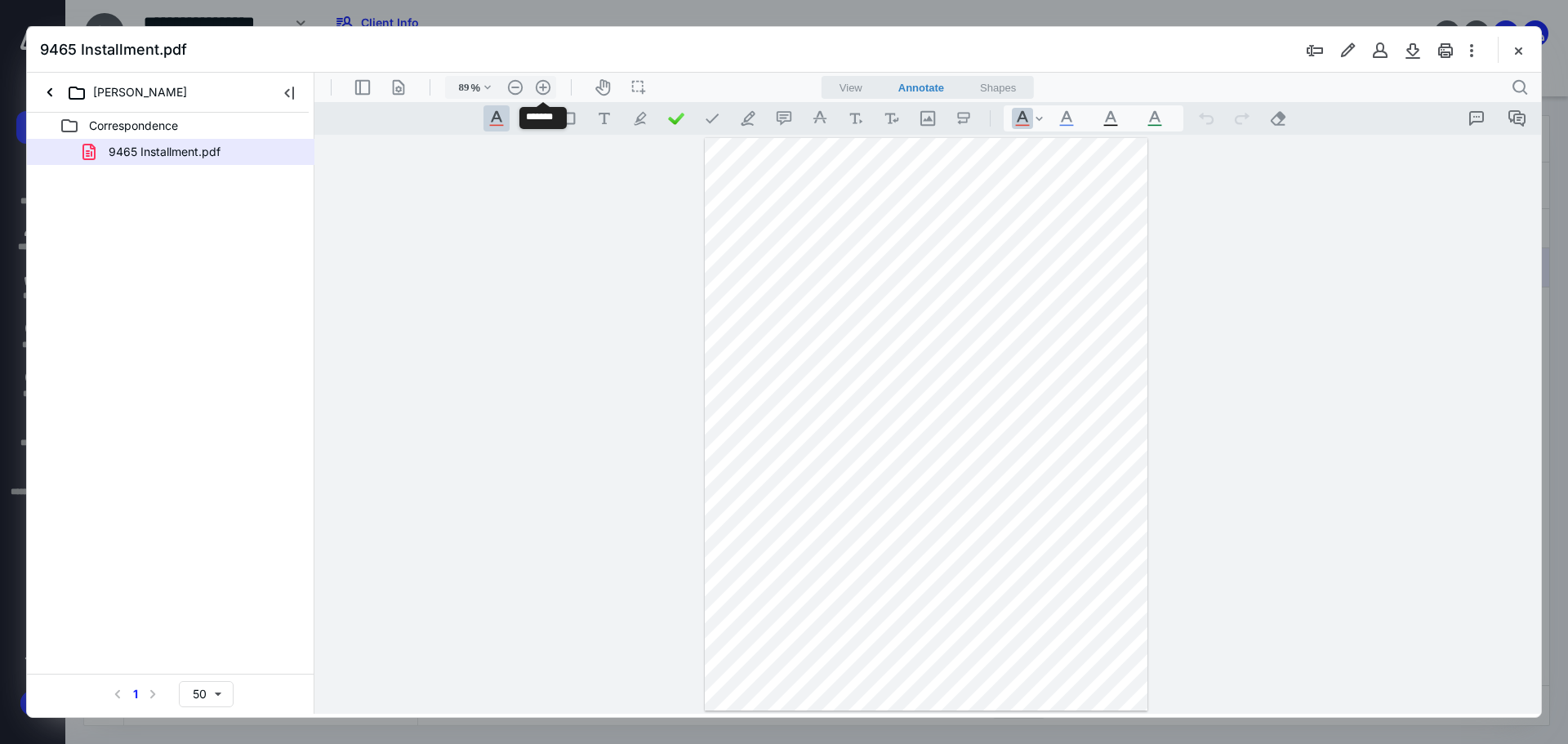 click on ".cls-1{fill:#abb0c4;} icon - header - zoom - in - line" at bounding box center (543, 87) 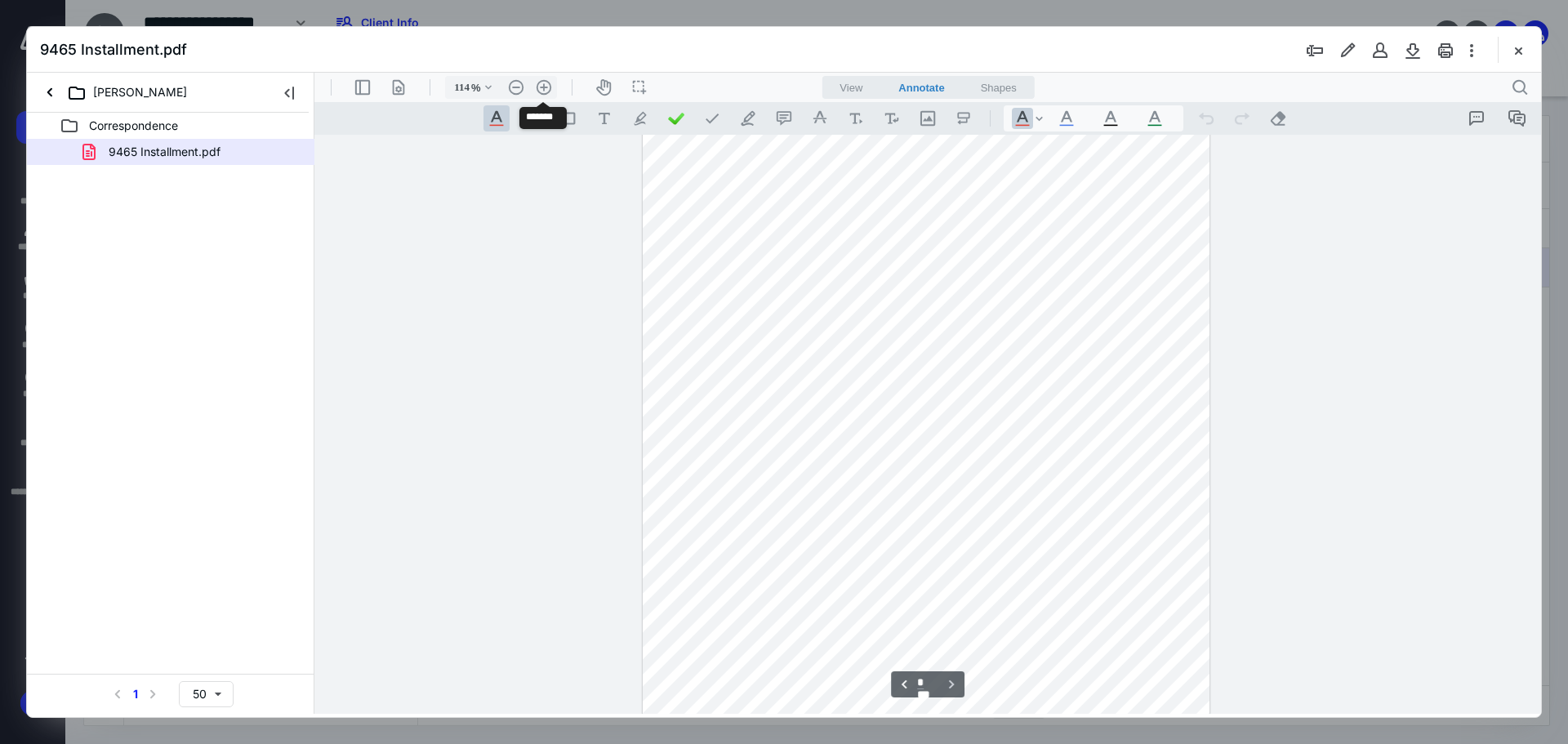 click on ".cls-1{fill:#abb0c4;} icon - header - zoom - in - line" at bounding box center (544, 87) 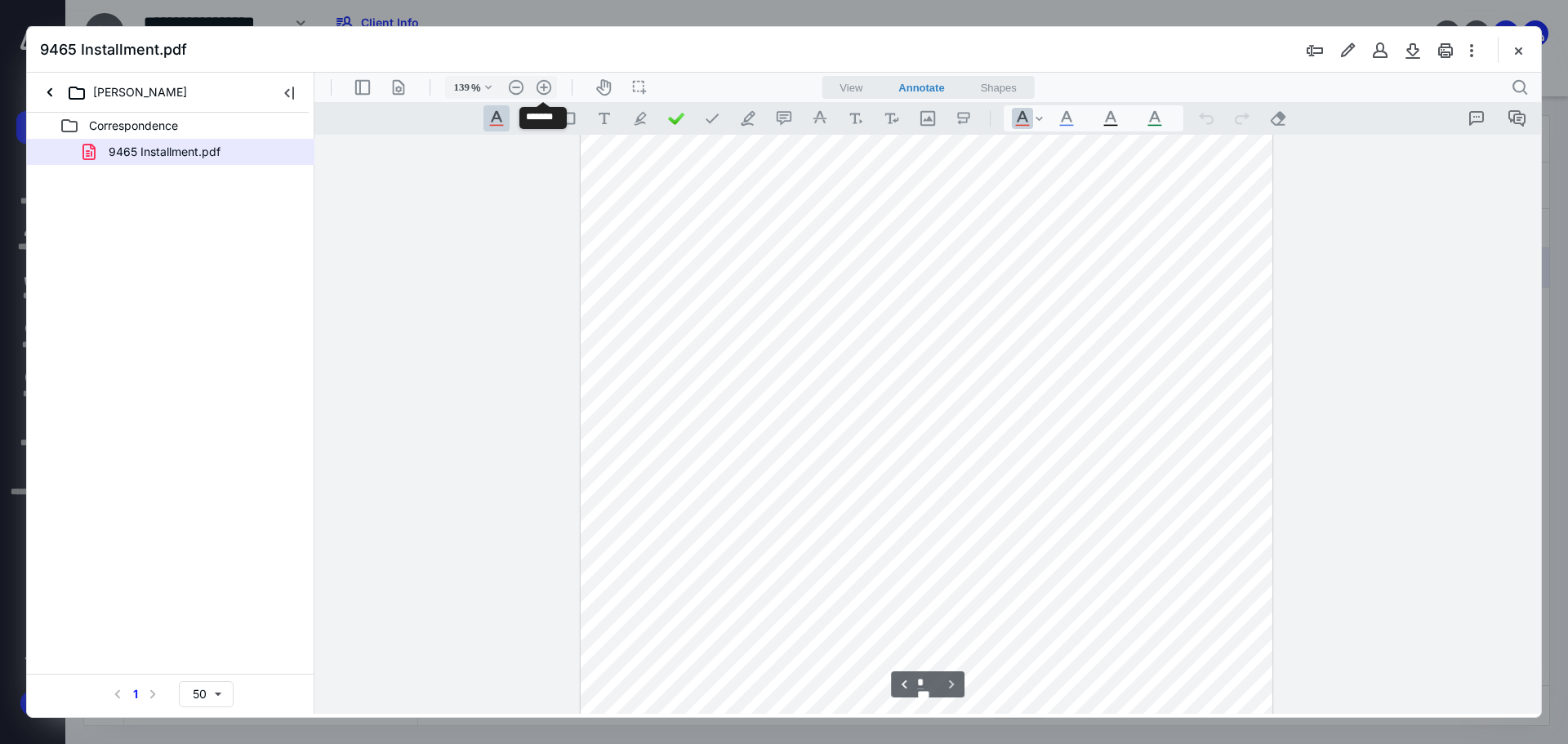 click on ".cls-1{fill:#abb0c4;} icon - header - zoom - in - line" at bounding box center (544, 87) 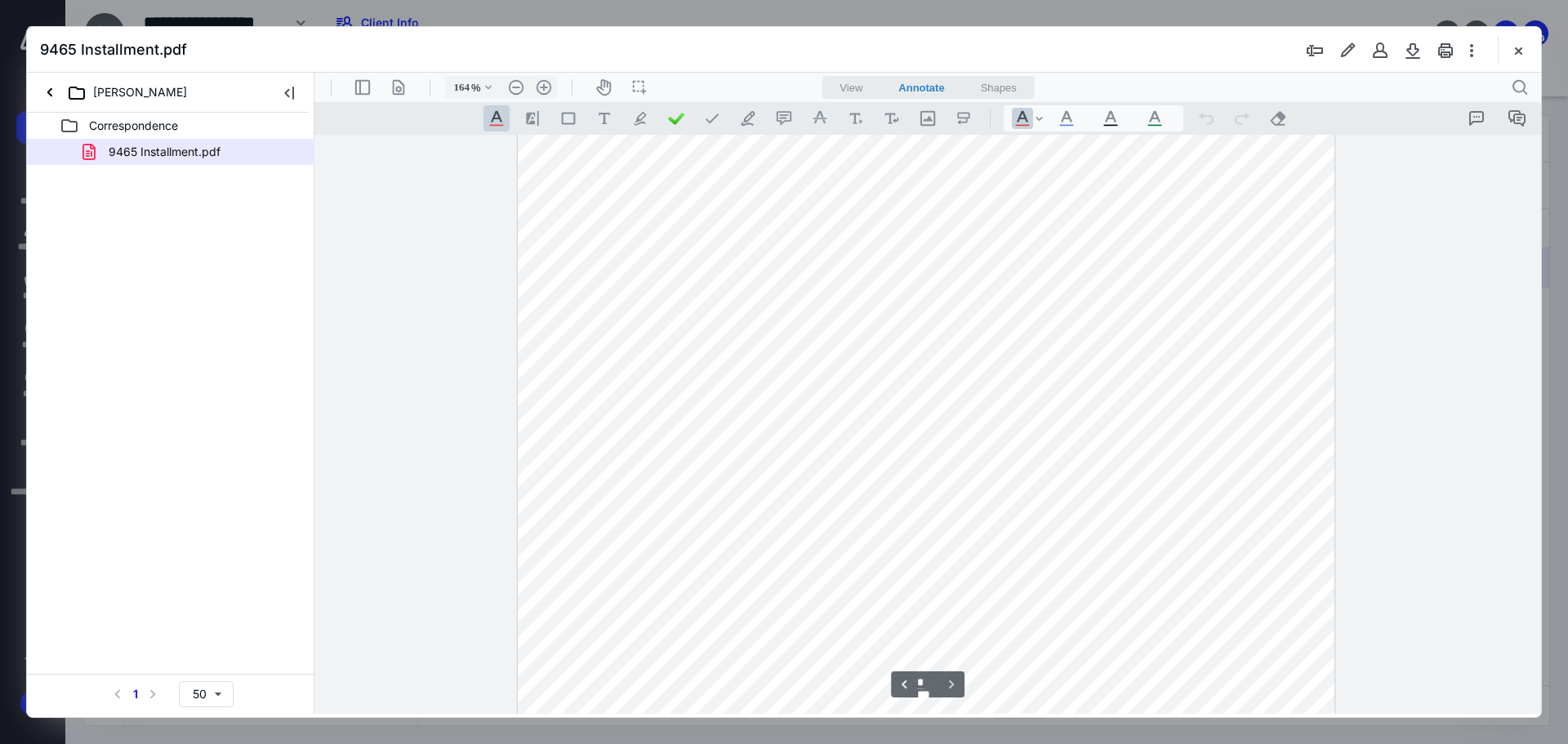 scroll, scrollTop: 1232, scrollLeft: 0, axis: vertical 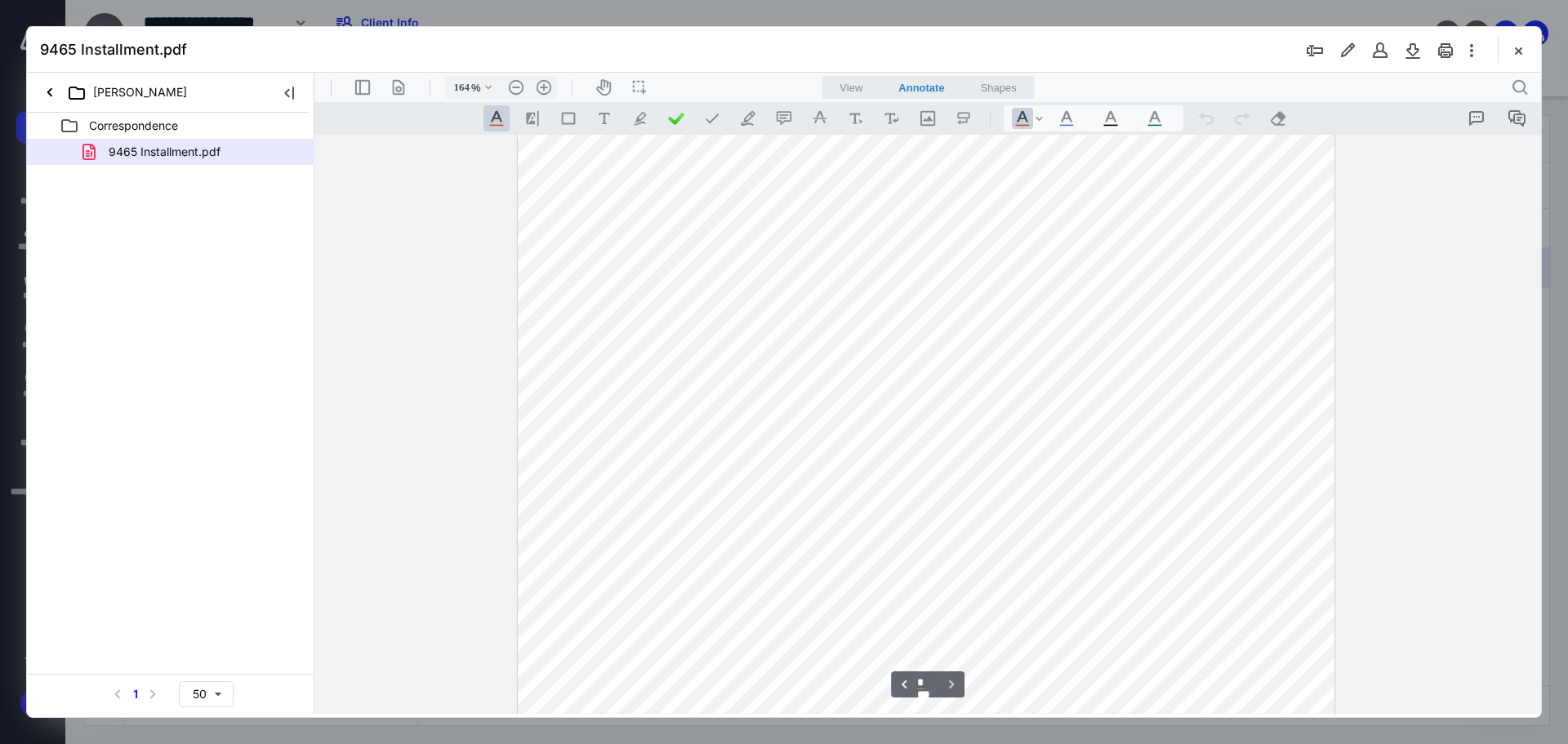 click at bounding box center (1518, 50) 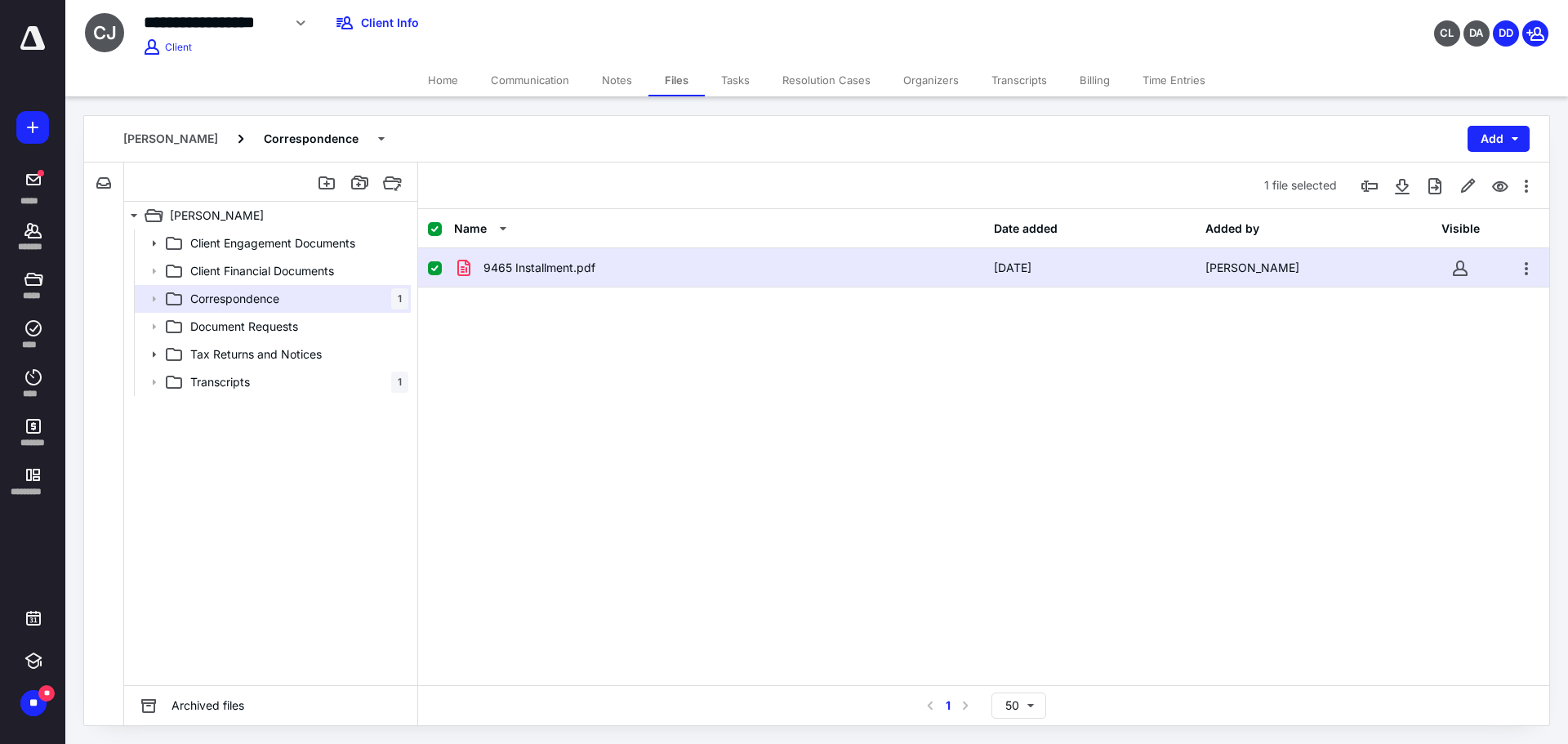 click on "Transcripts" at bounding box center (1019, 80) 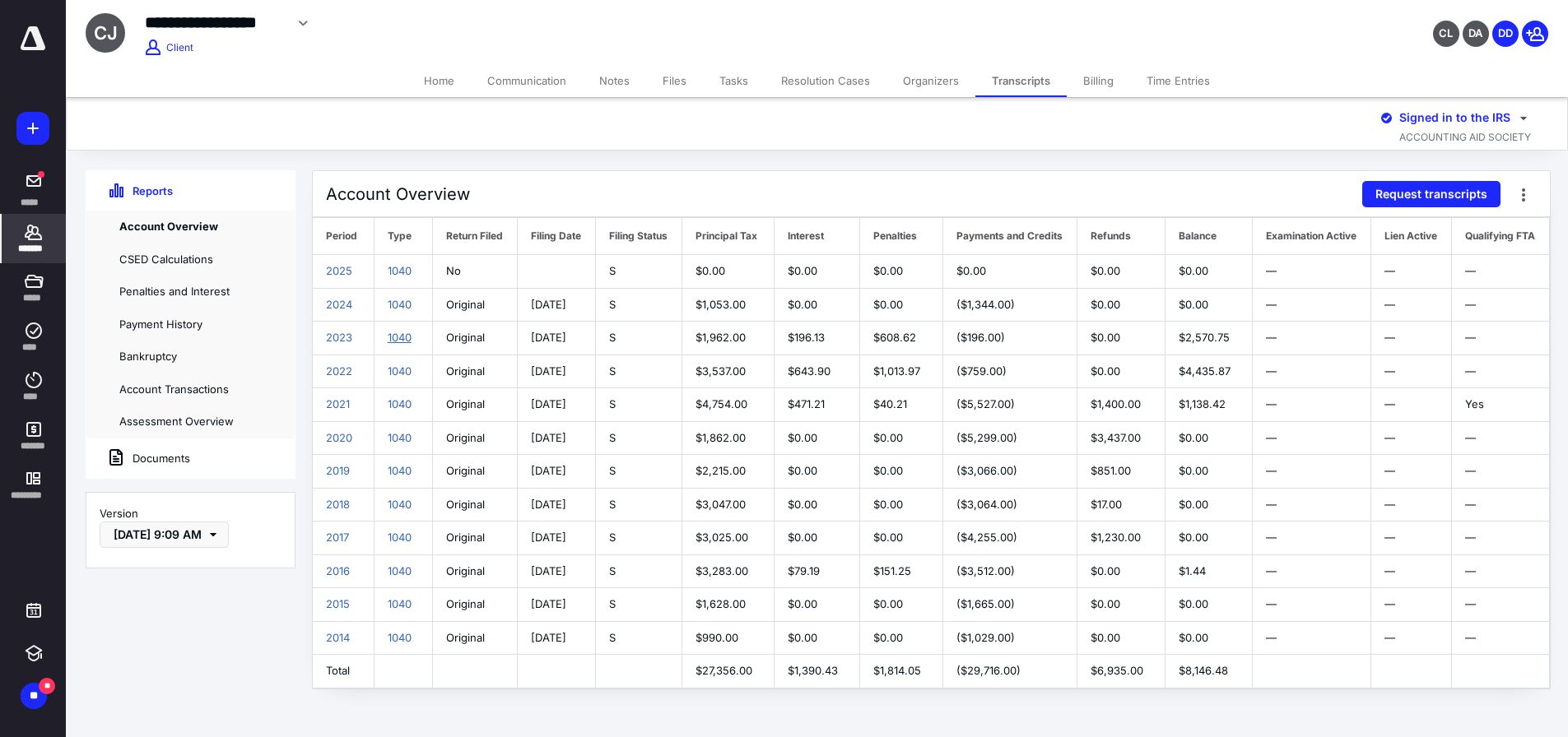click on "1040" at bounding box center [399, 337] 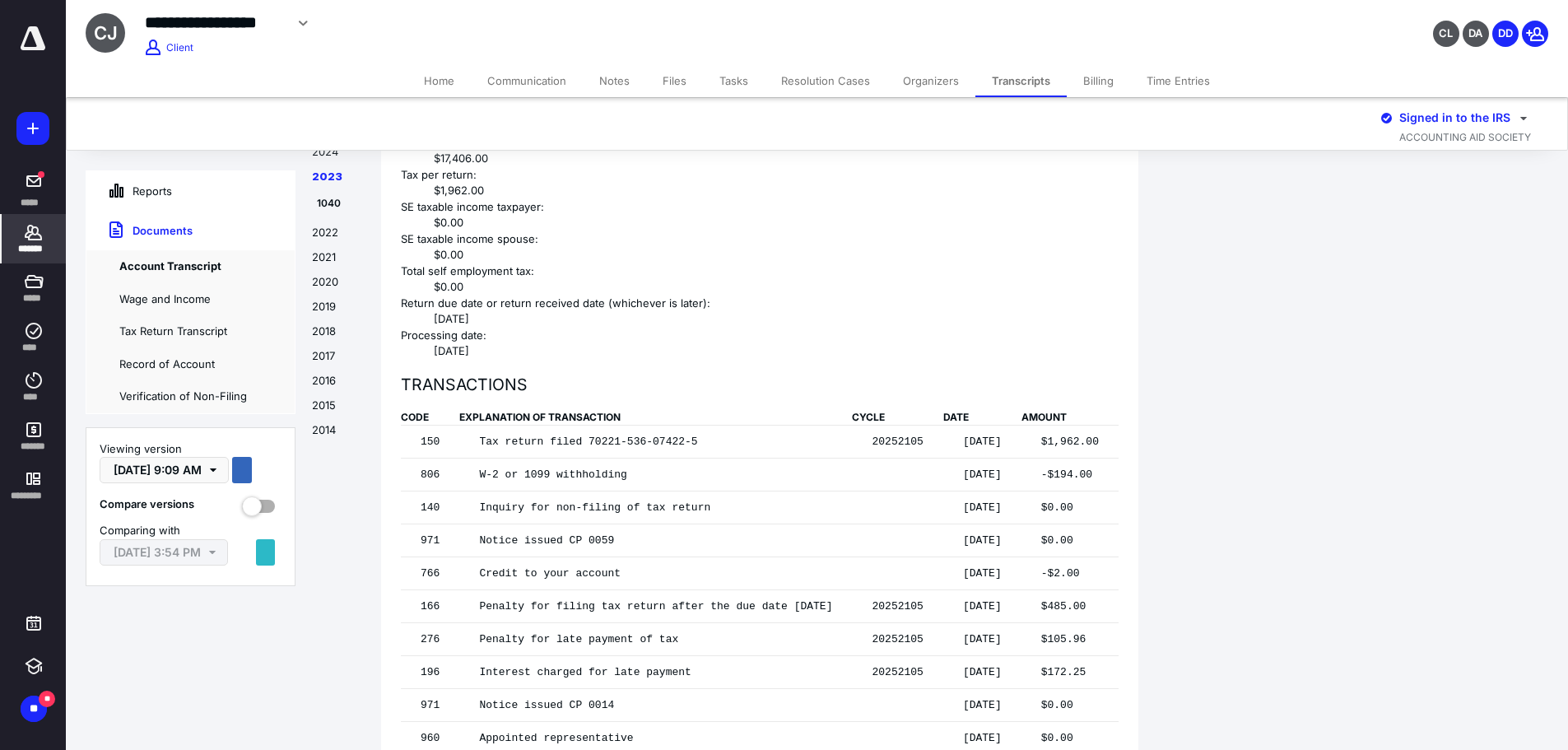 scroll, scrollTop: 3654, scrollLeft: 0, axis: vertical 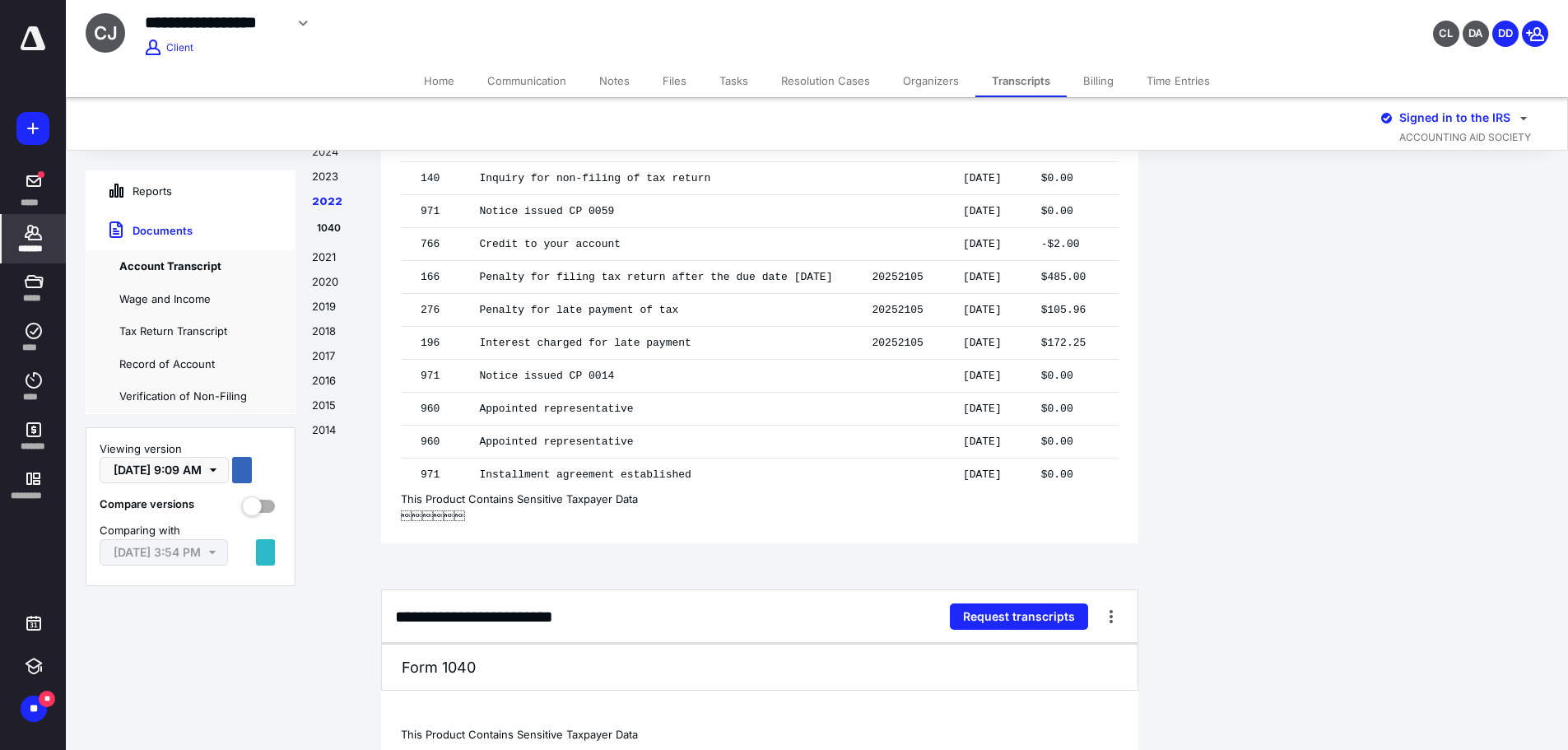 click 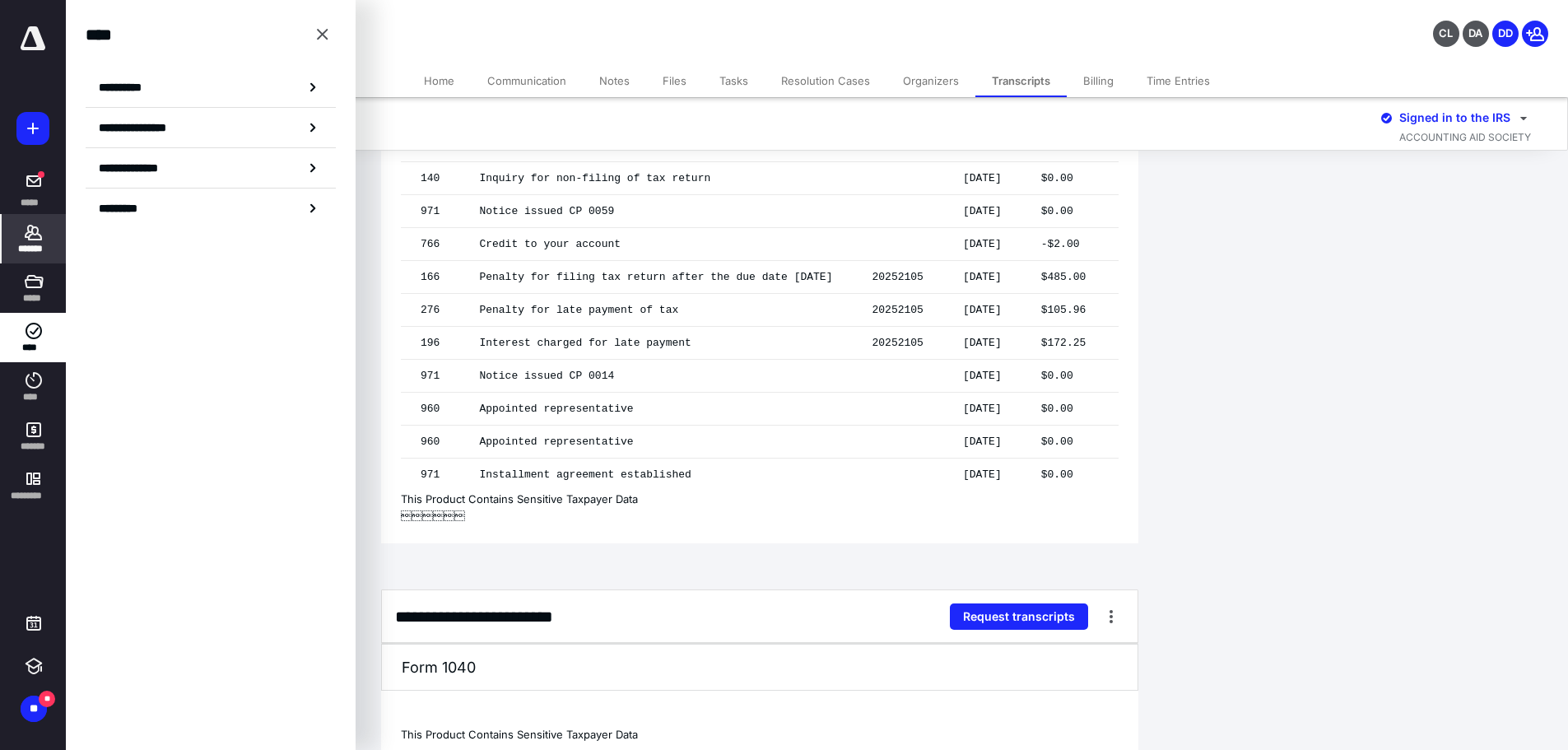 click on "**********" at bounding box center (211, 87) 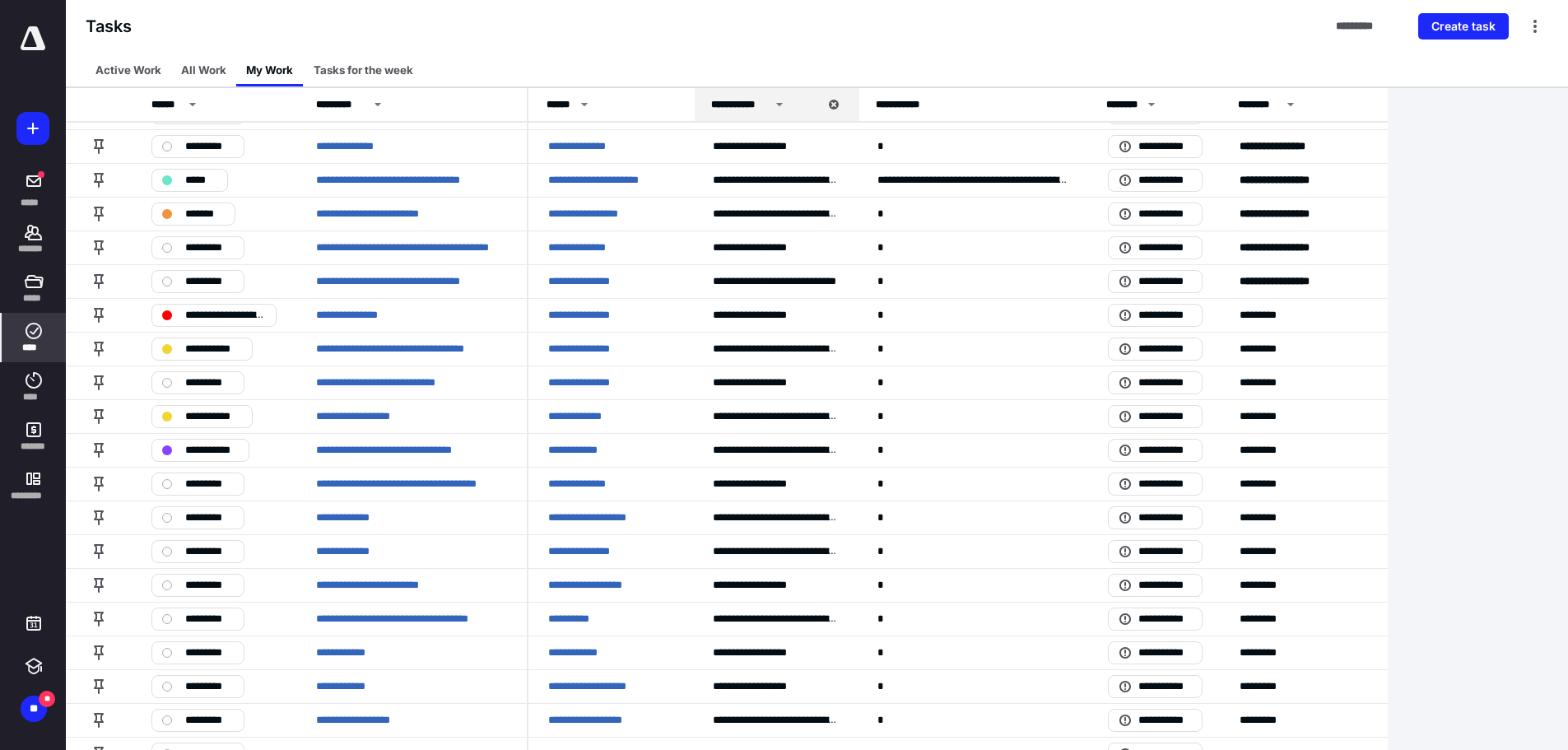scroll, scrollTop: 1235, scrollLeft: 0, axis: vertical 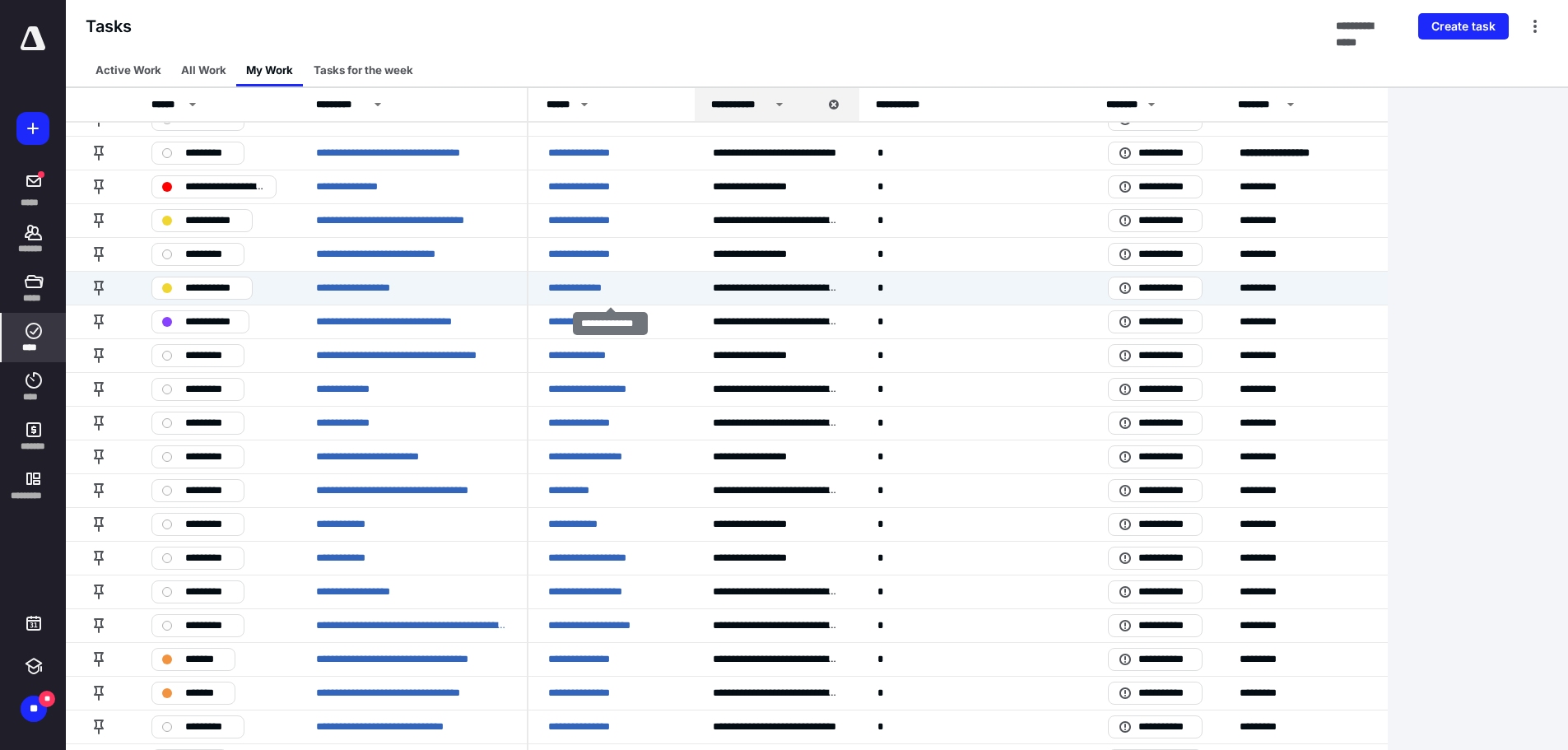 click on "**********" at bounding box center [579, 288] 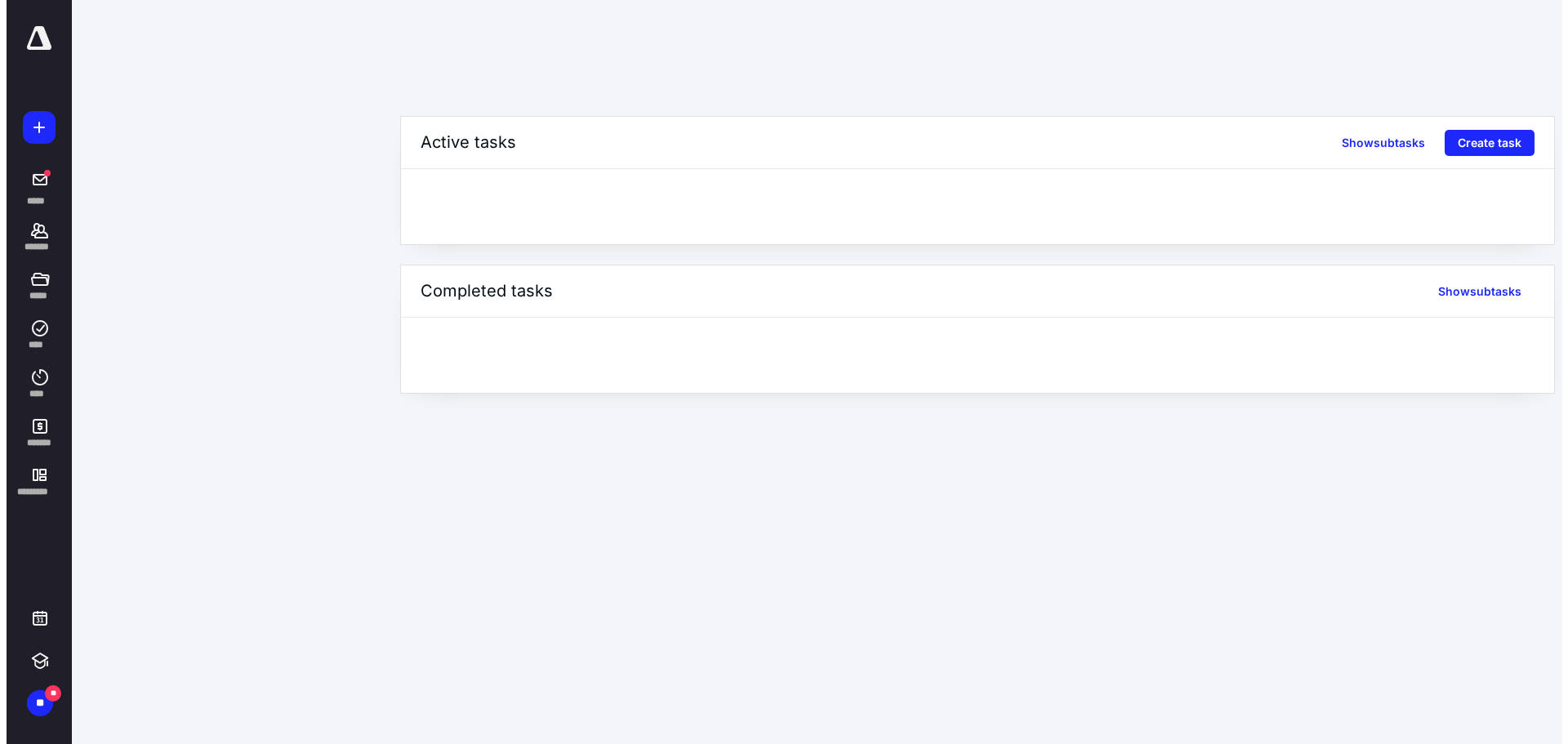 scroll, scrollTop: 0, scrollLeft: 0, axis: both 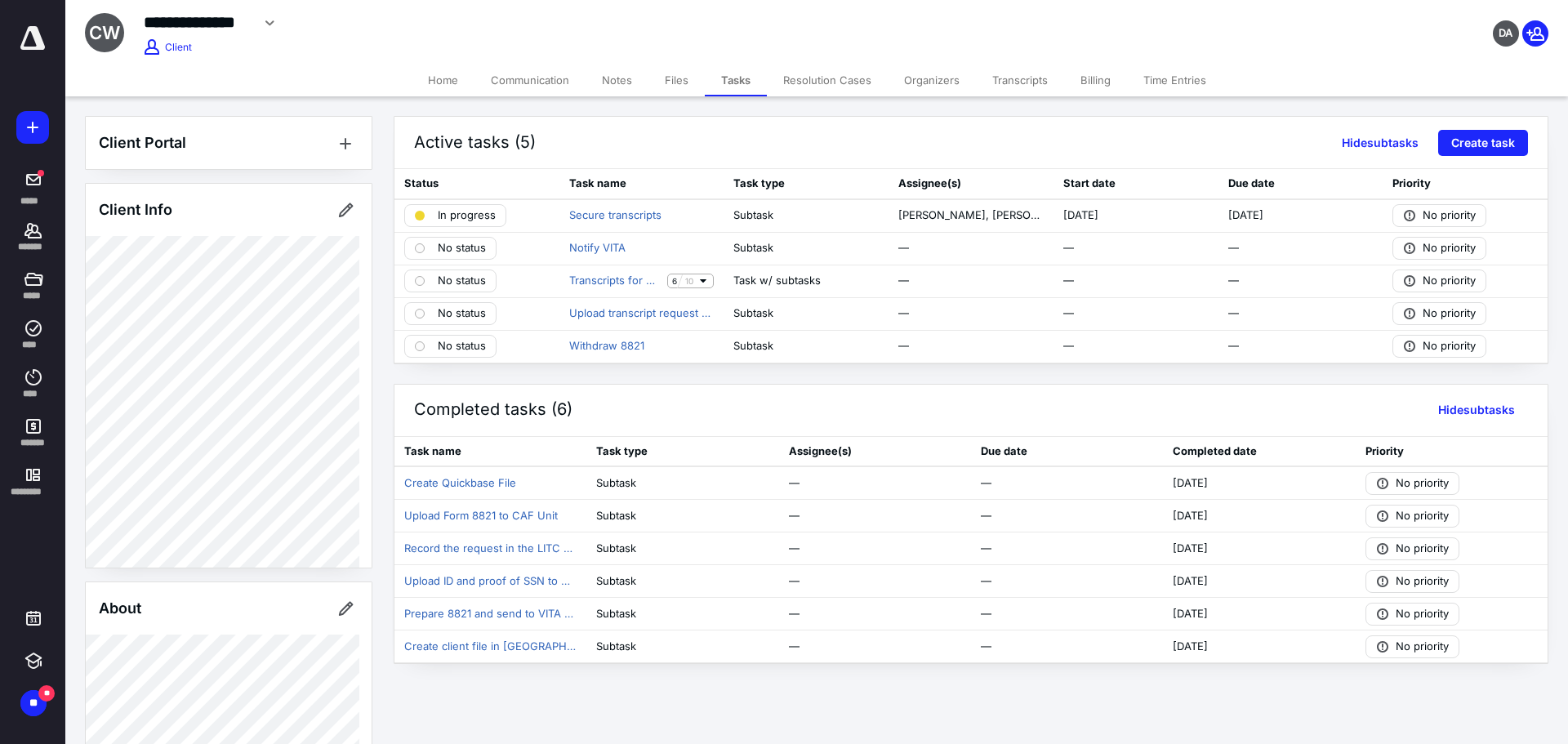 click on "Notes" at bounding box center [617, 80] 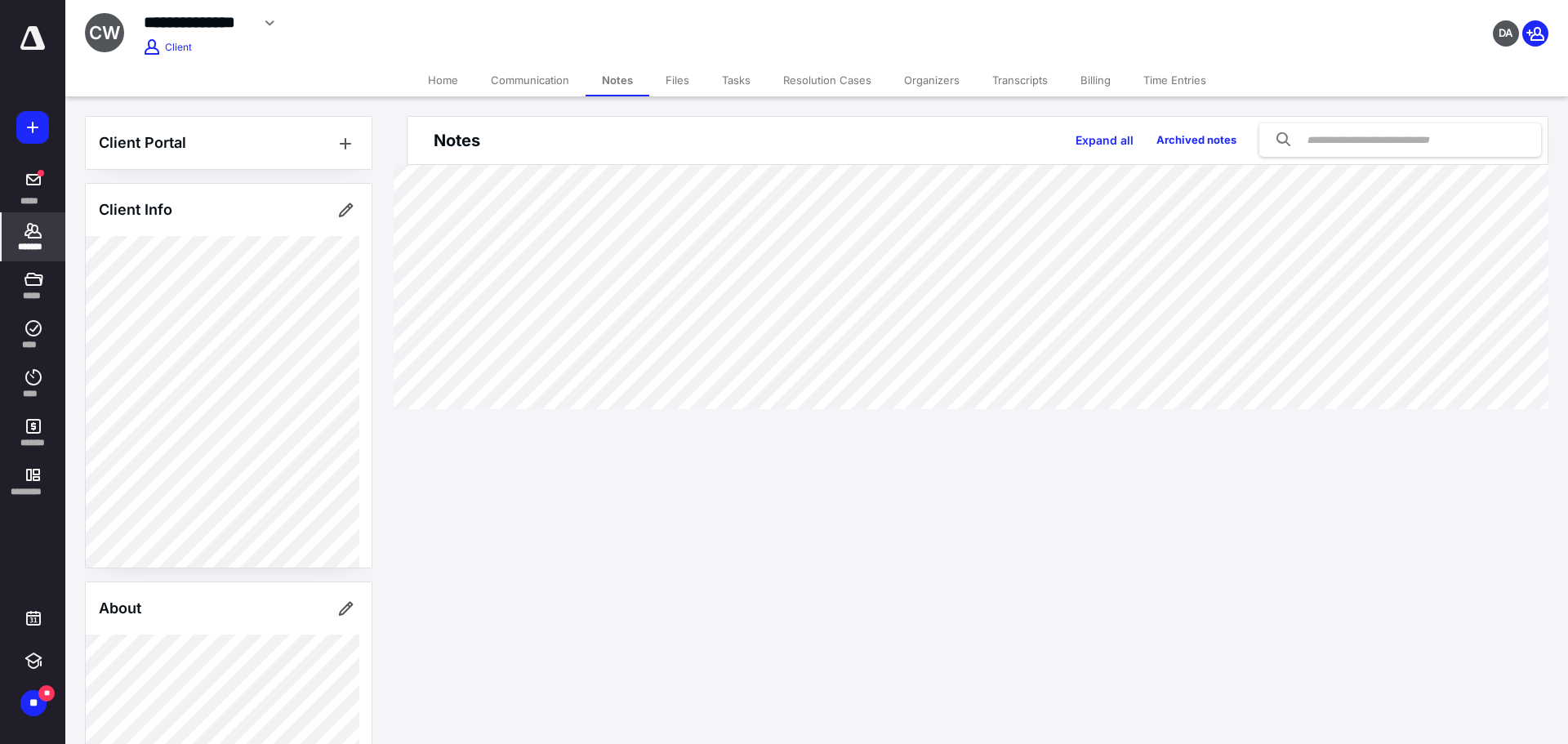 click on "Transcripts" at bounding box center [1020, 80] 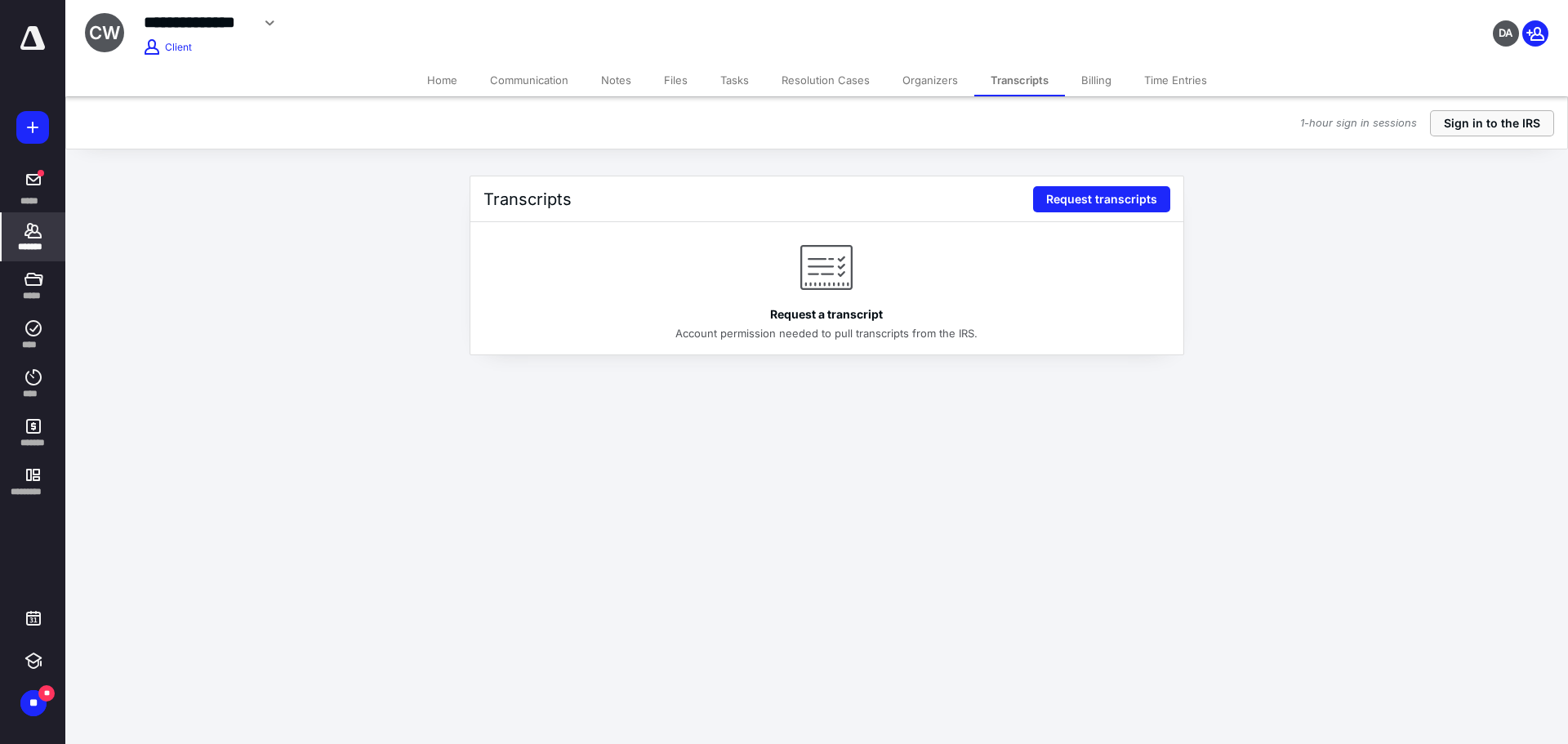 click on "Sign in to the IRS" at bounding box center [1492, 123] 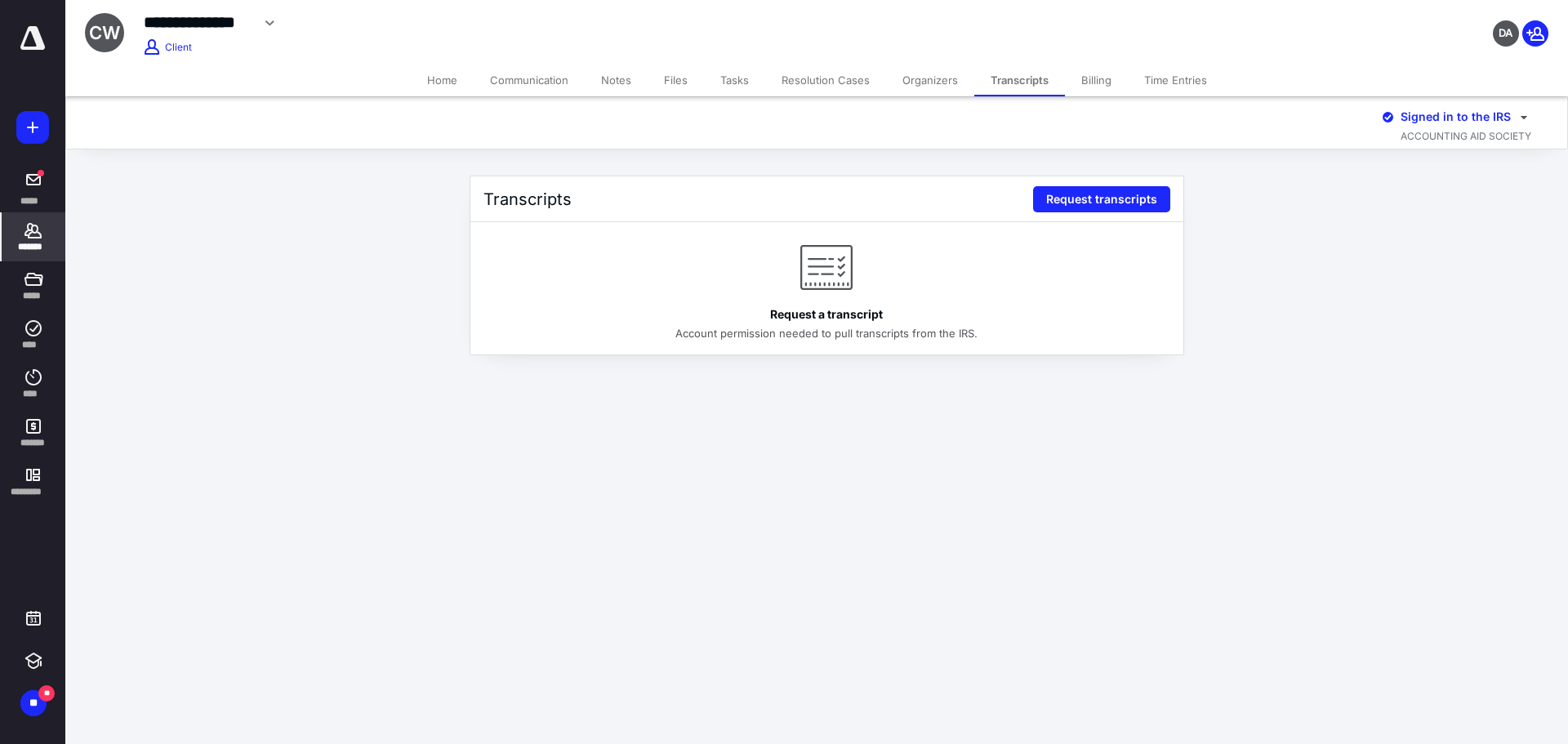 click on "Request transcripts" at bounding box center (1102, 199) 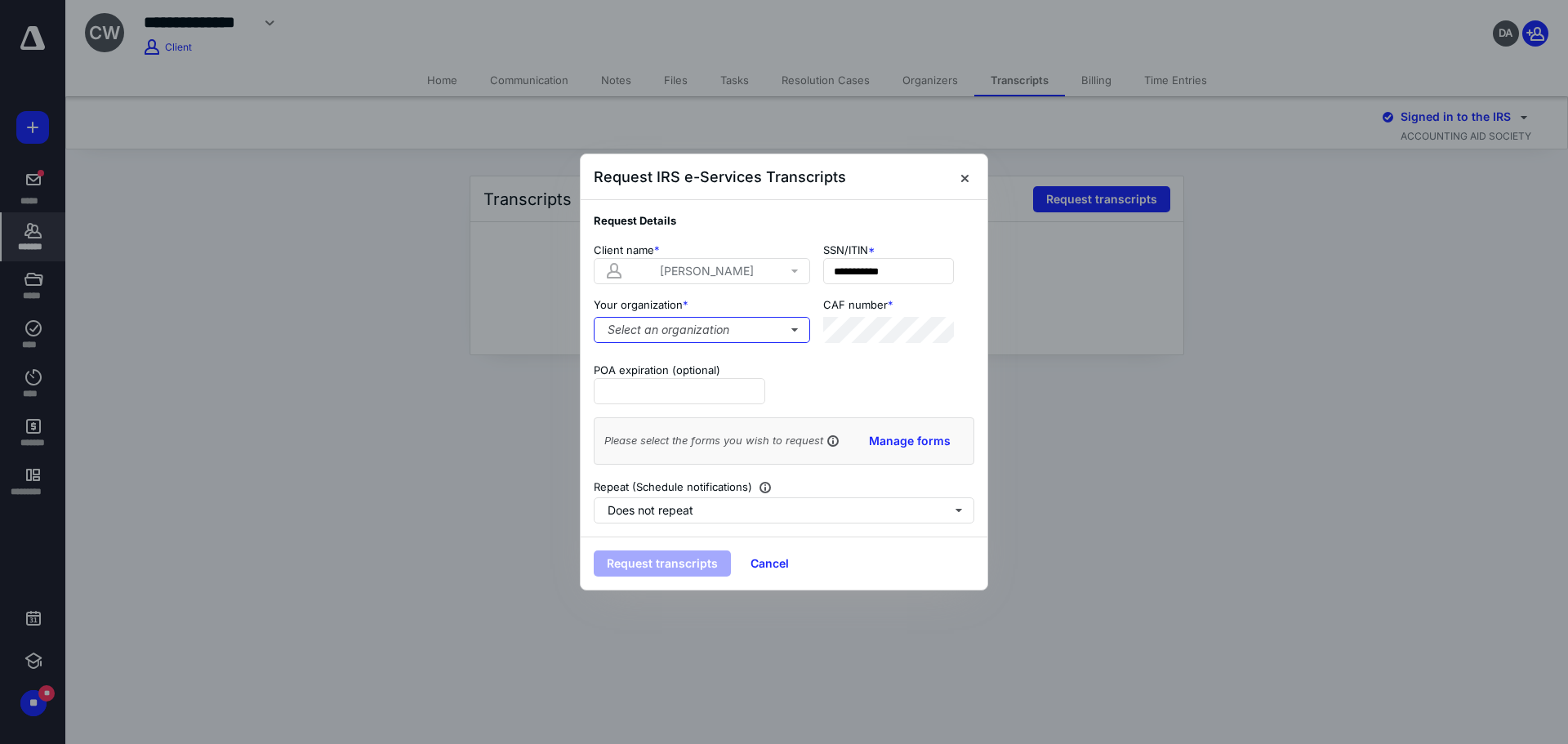 click on "Select an organization" at bounding box center [702, 330] 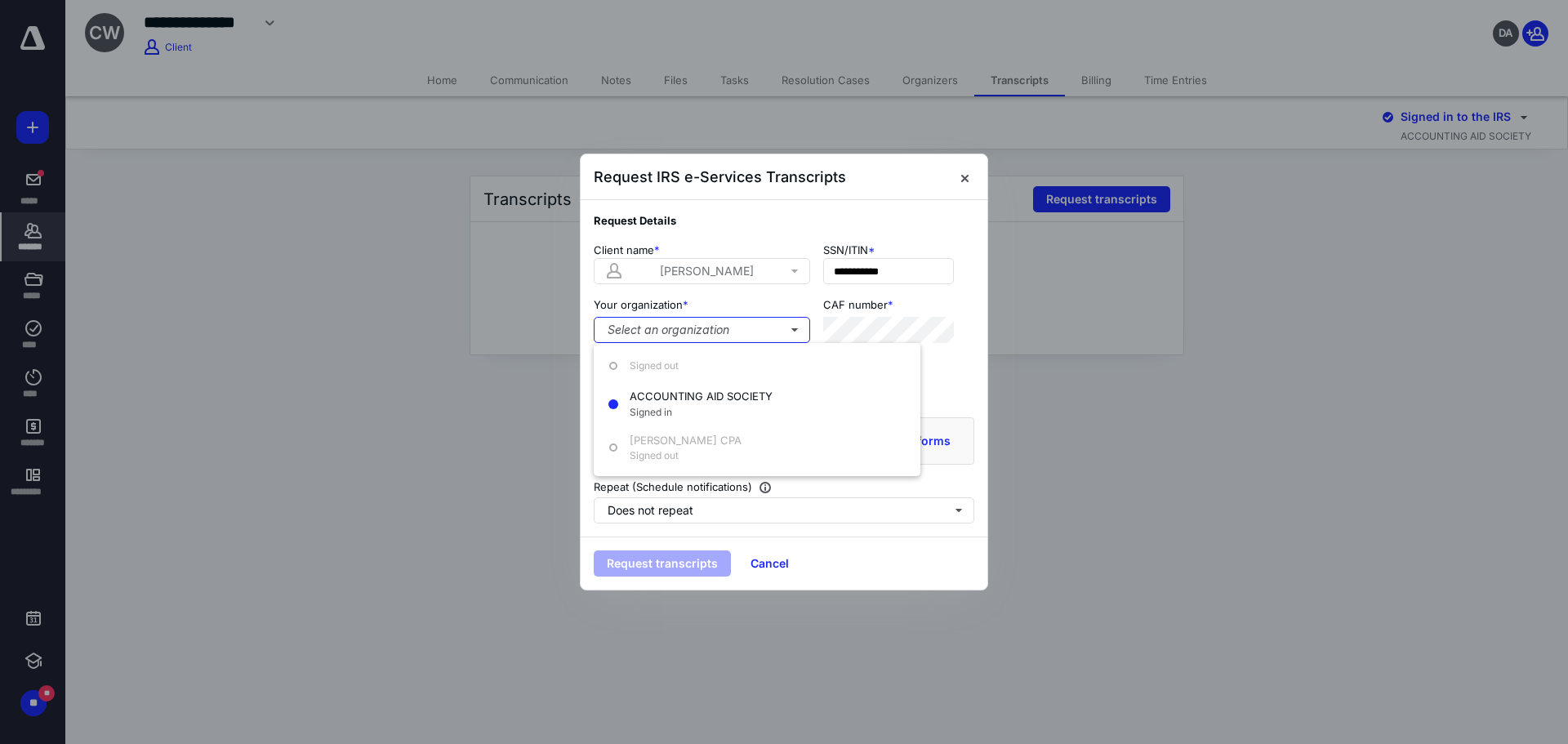 click on "ACCOUNTING AID SOCIETY" at bounding box center (701, 396) 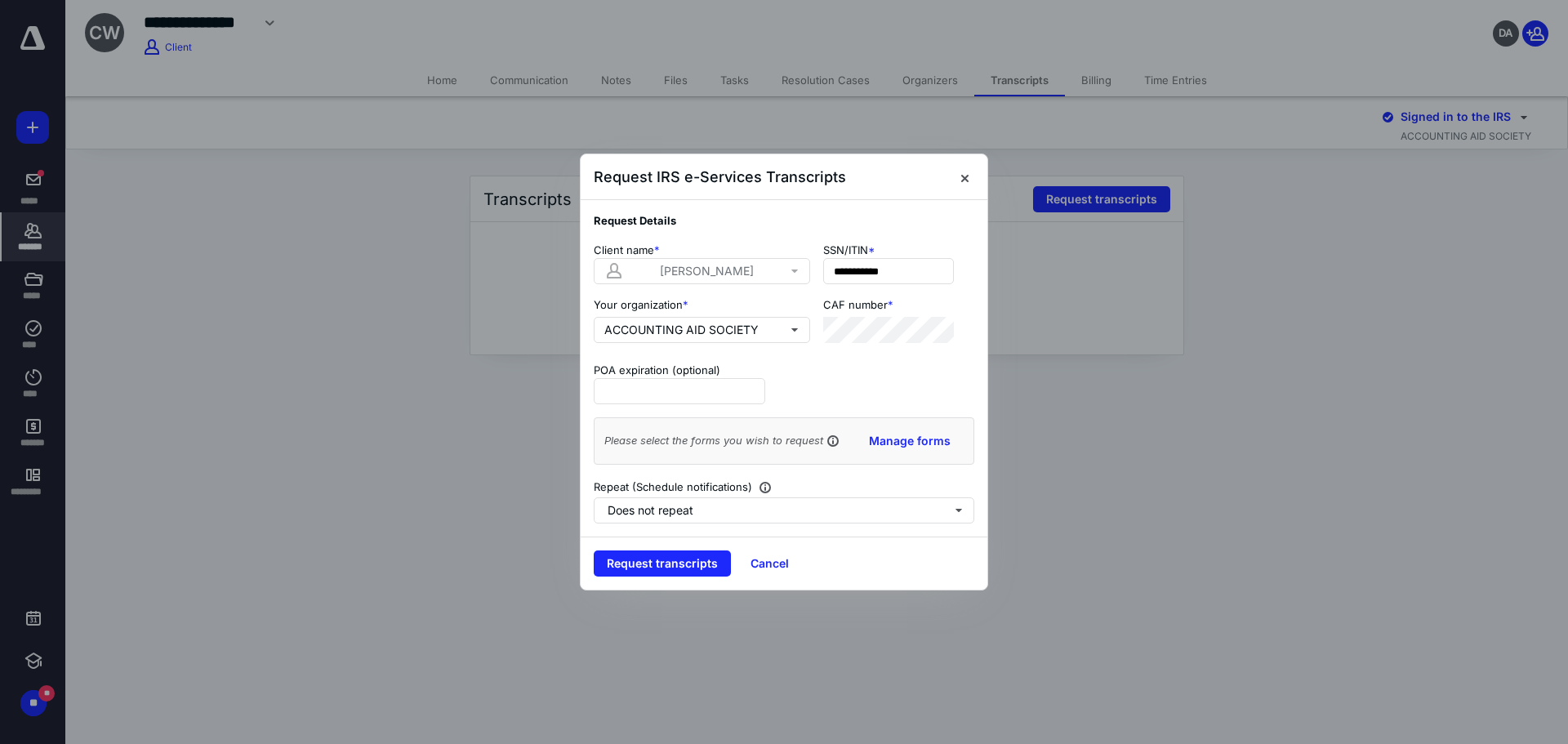 click on "Request transcripts" at bounding box center [662, 564] 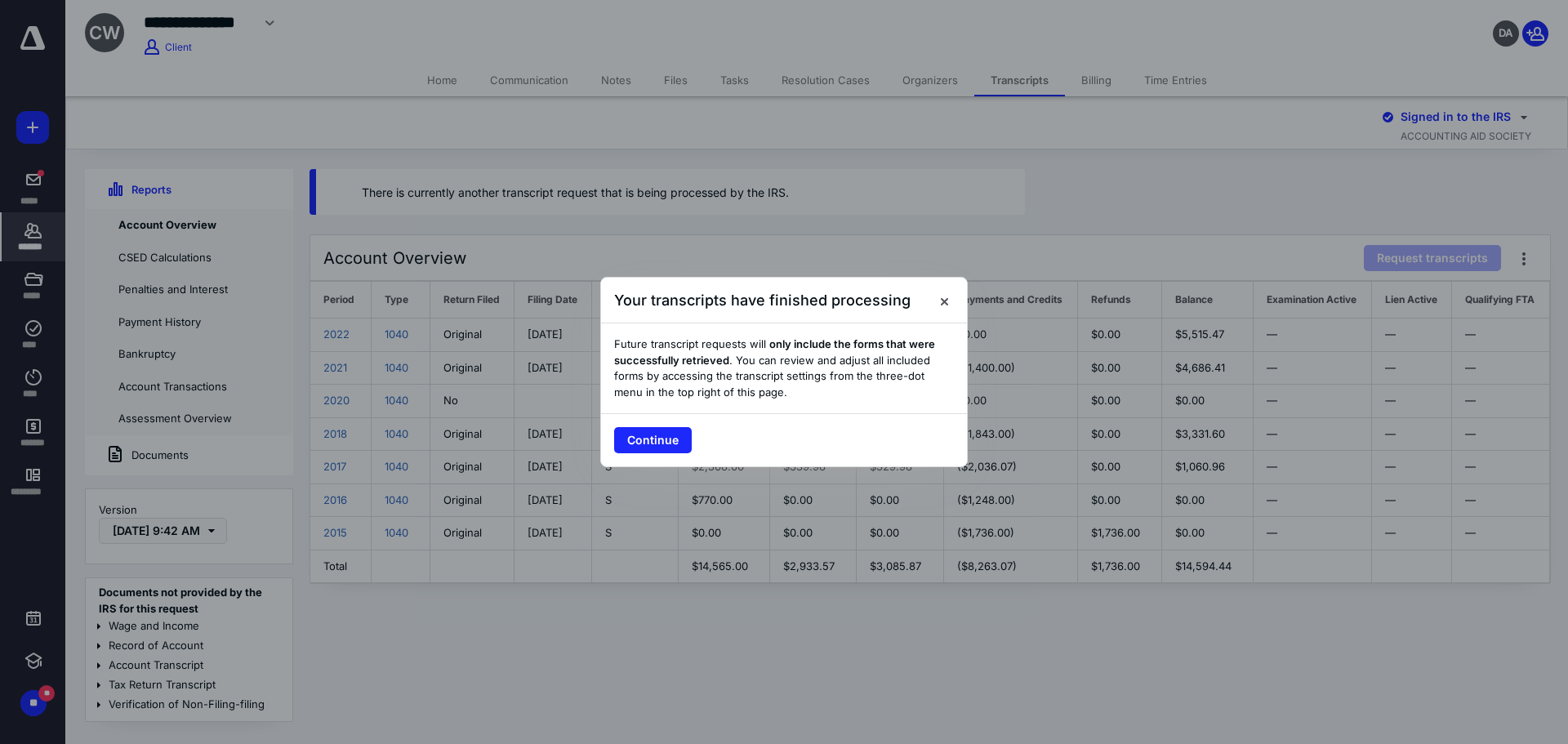 click on "Continue" at bounding box center [653, 440] 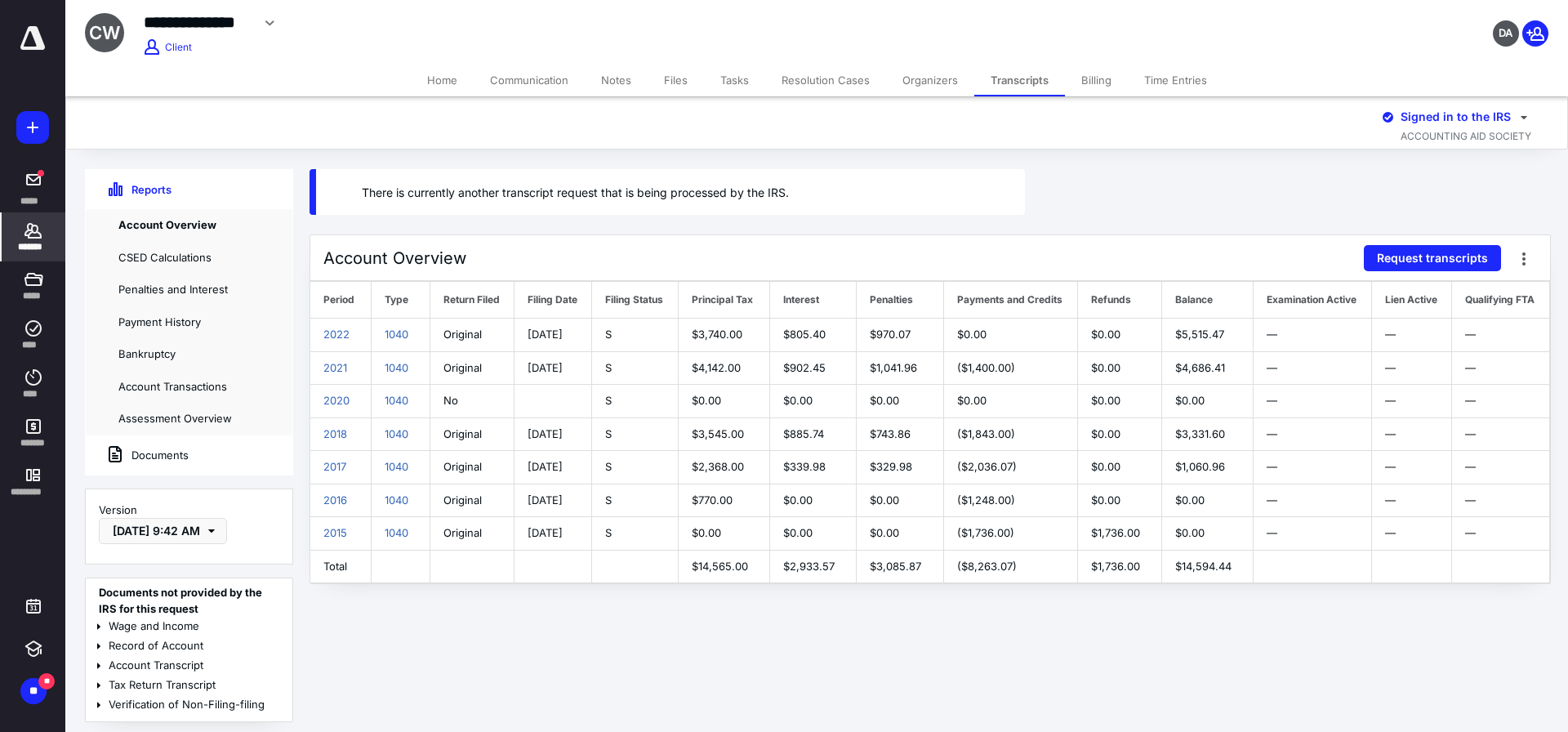 click on "Files" at bounding box center [675, 80] 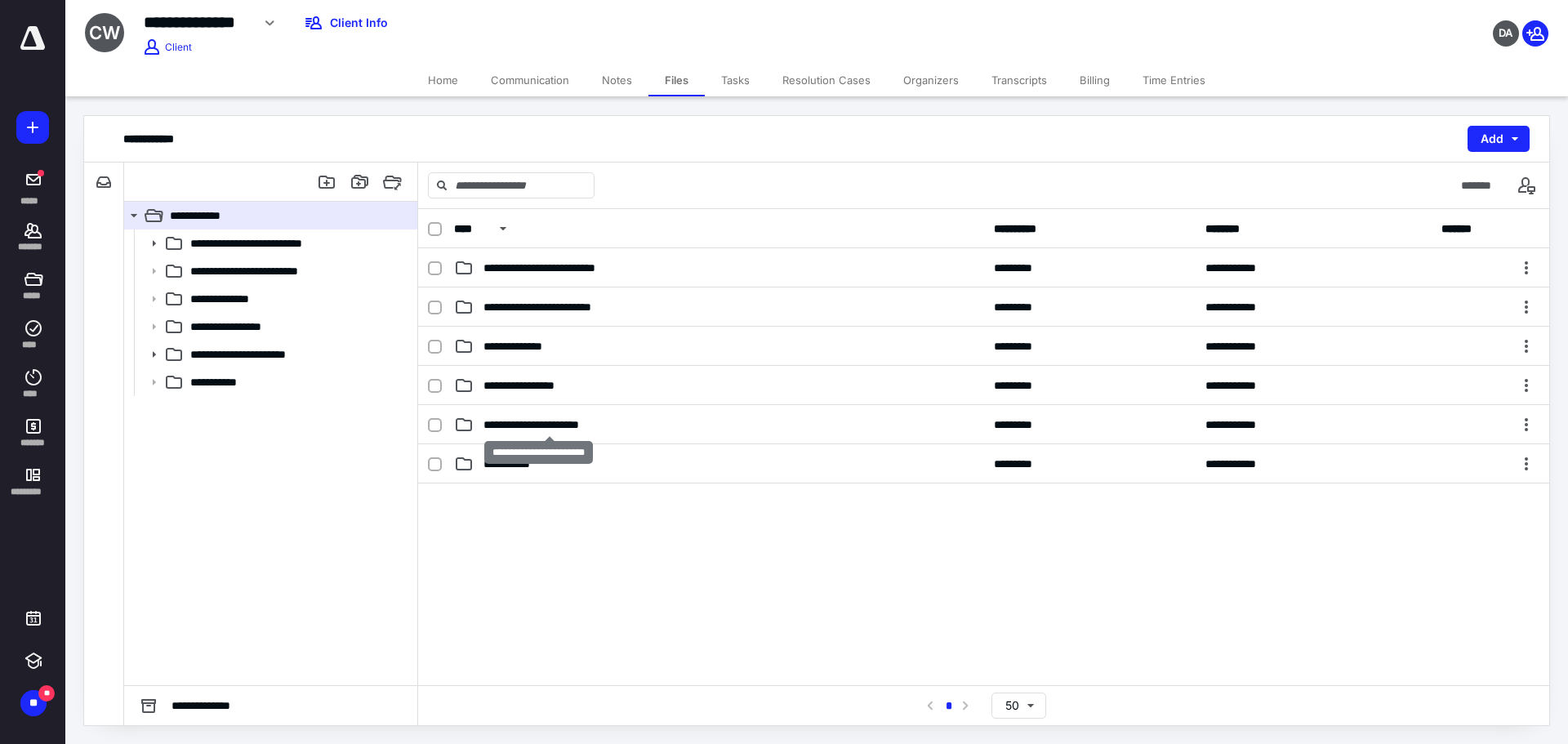 click on "**********" at bounding box center [549, 425] 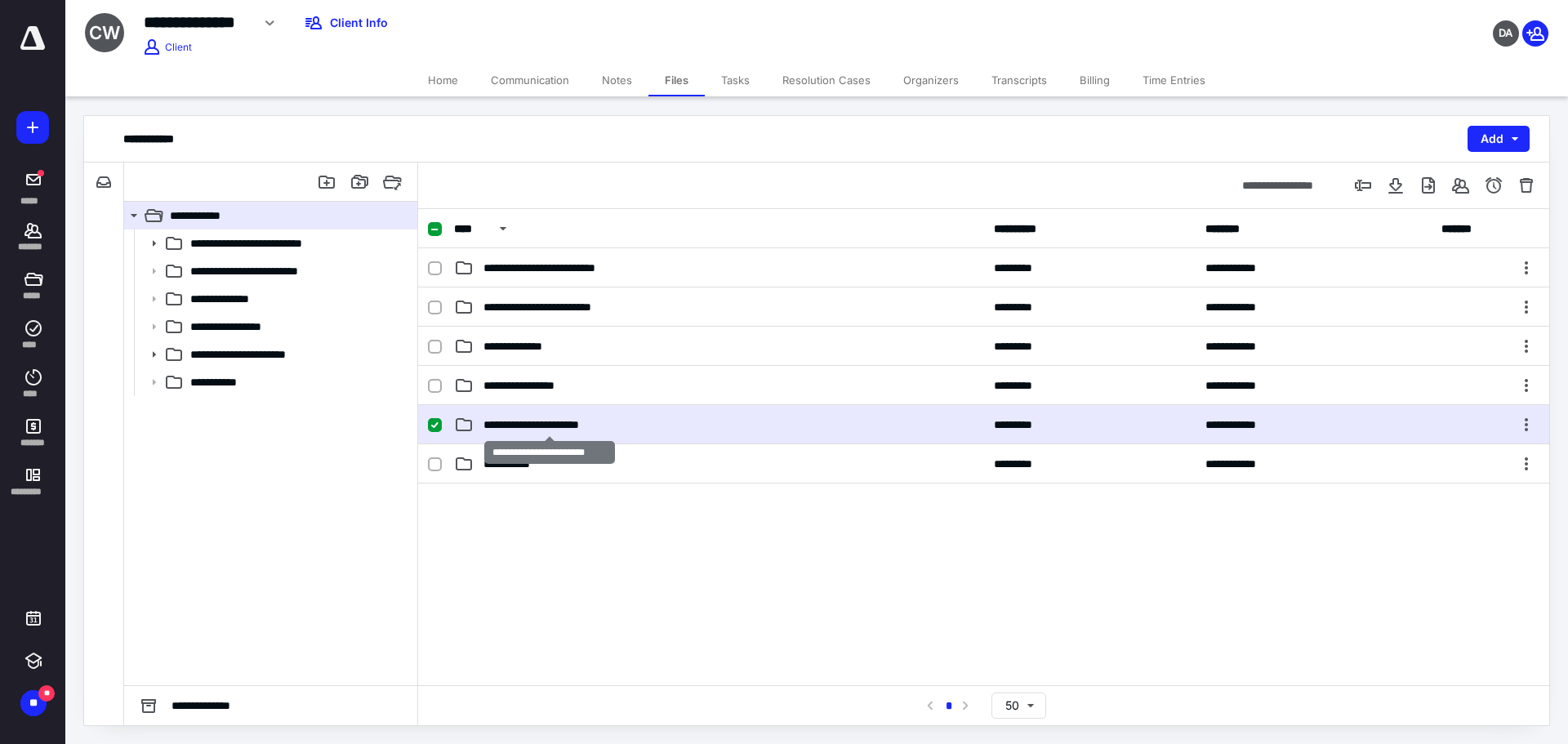 click on "**********" at bounding box center (549, 425) 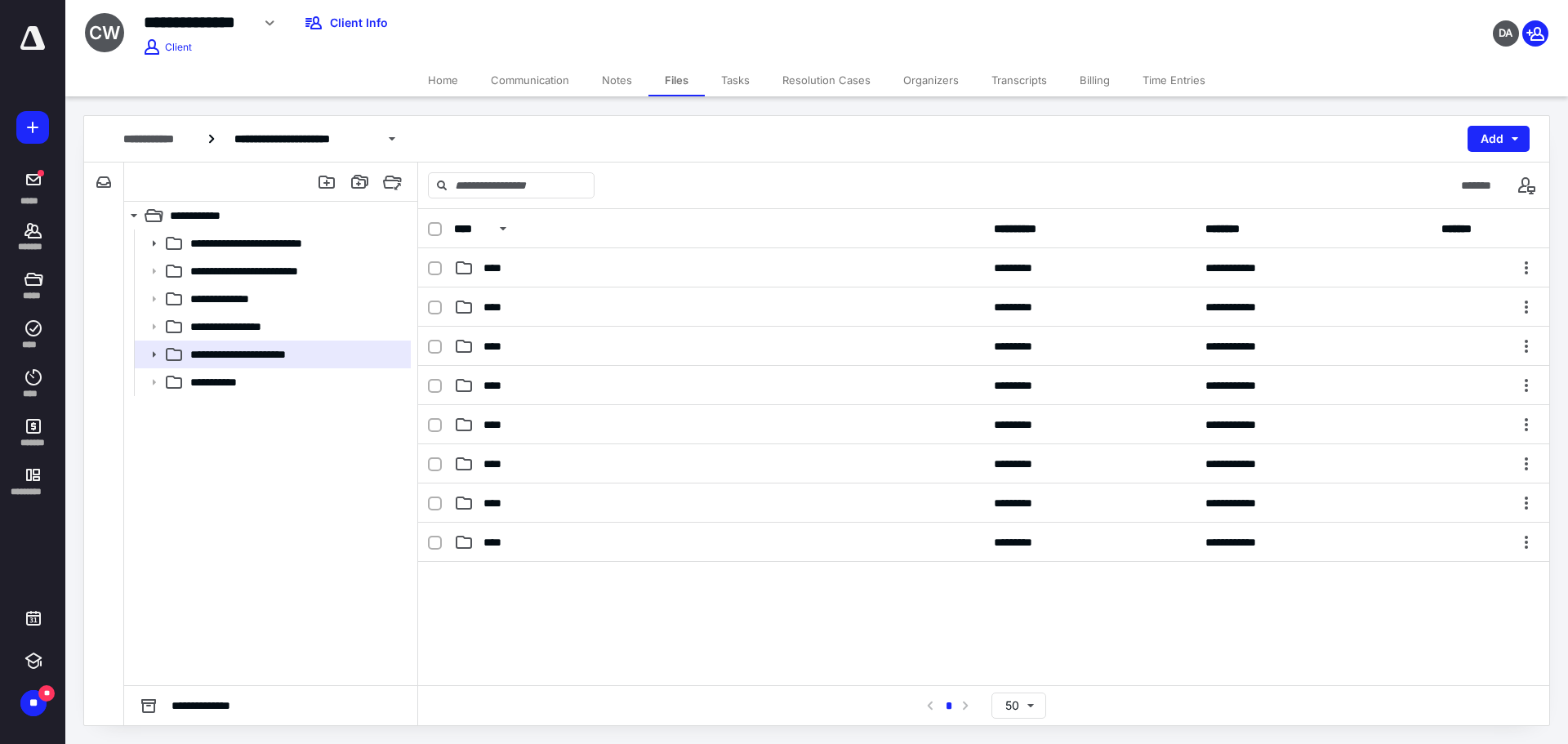 click 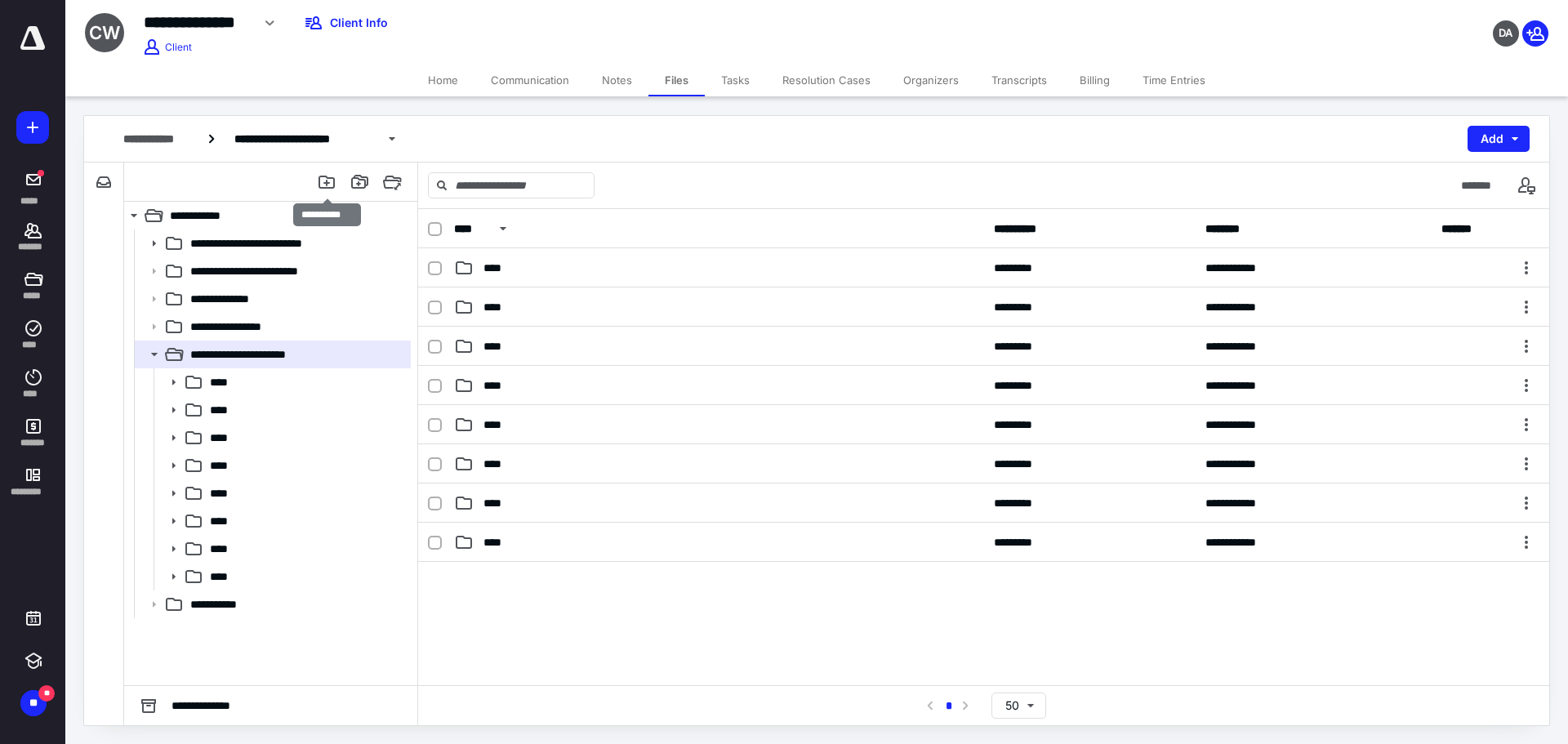 click at bounding box center (327, 182) 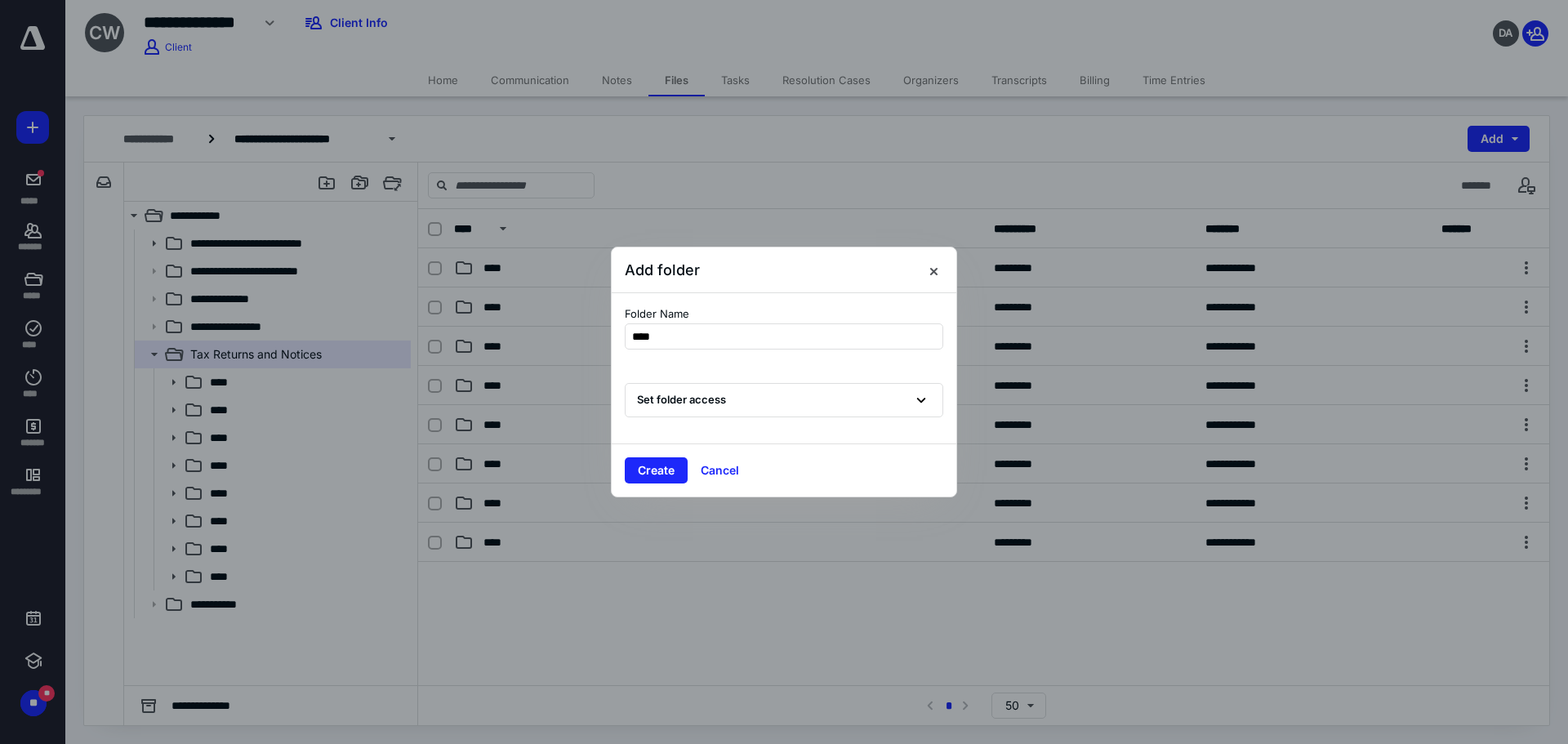 type on "****" 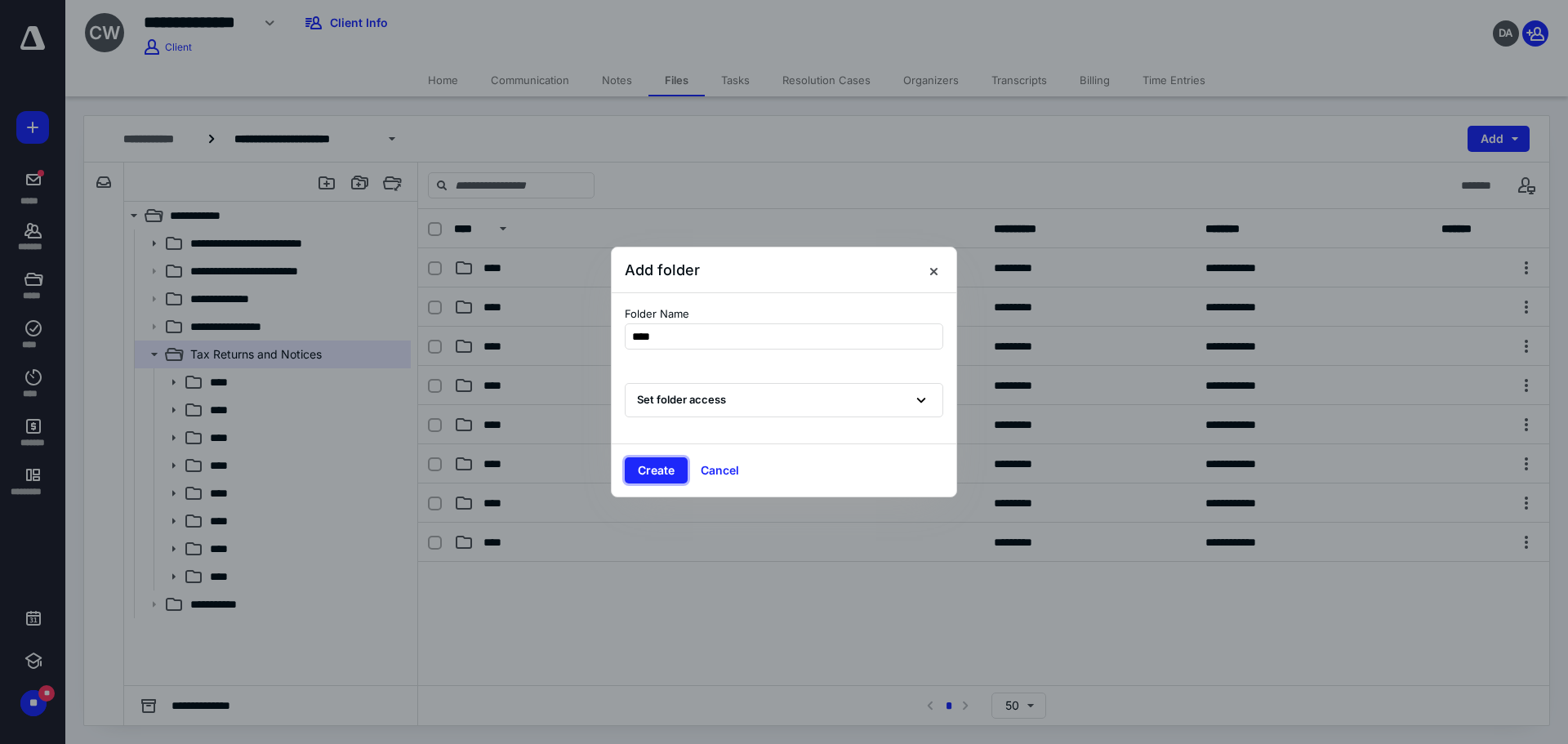 click on "Create" at bounding box center [656, 470] 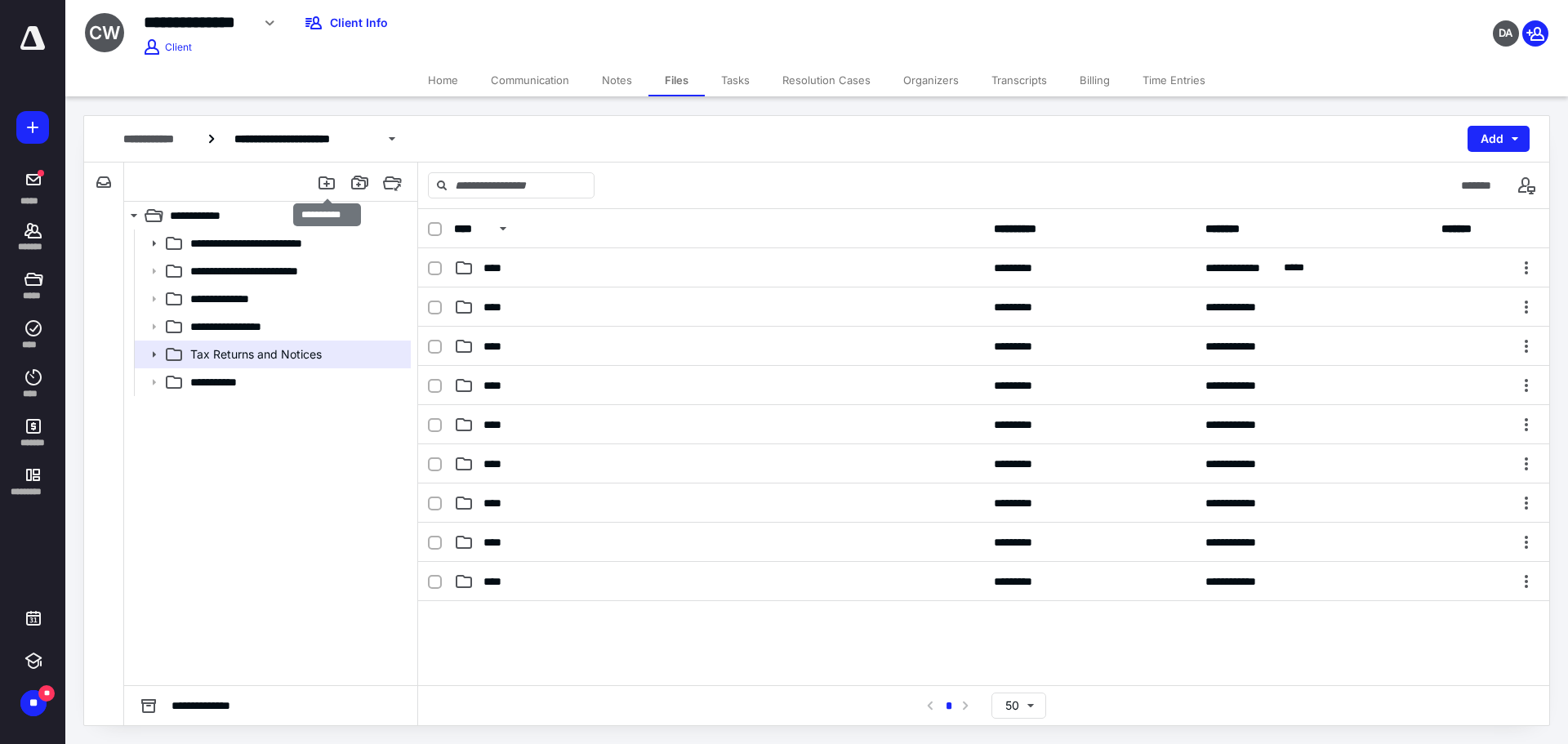 click at bounding box center (327, 182) 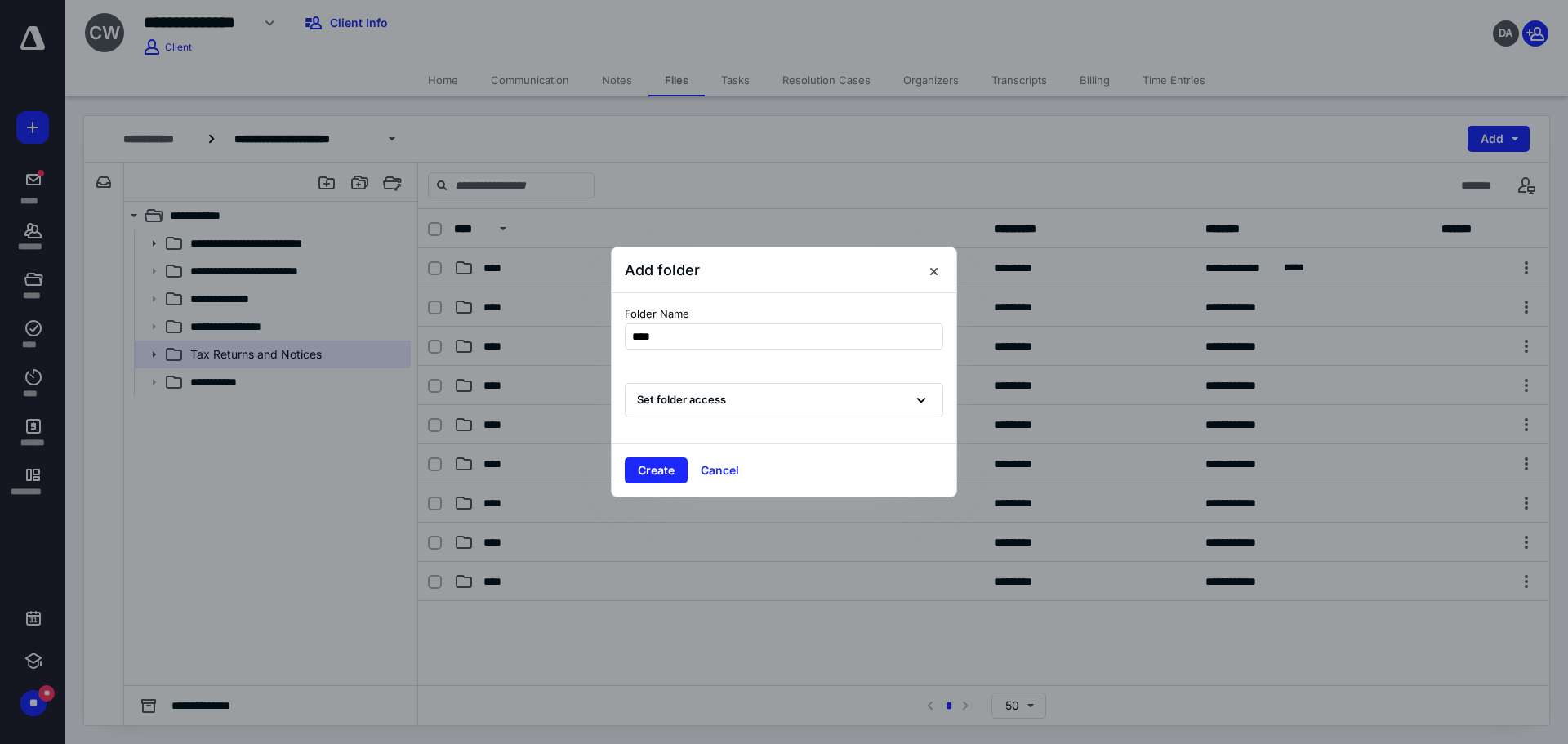 type on "****" 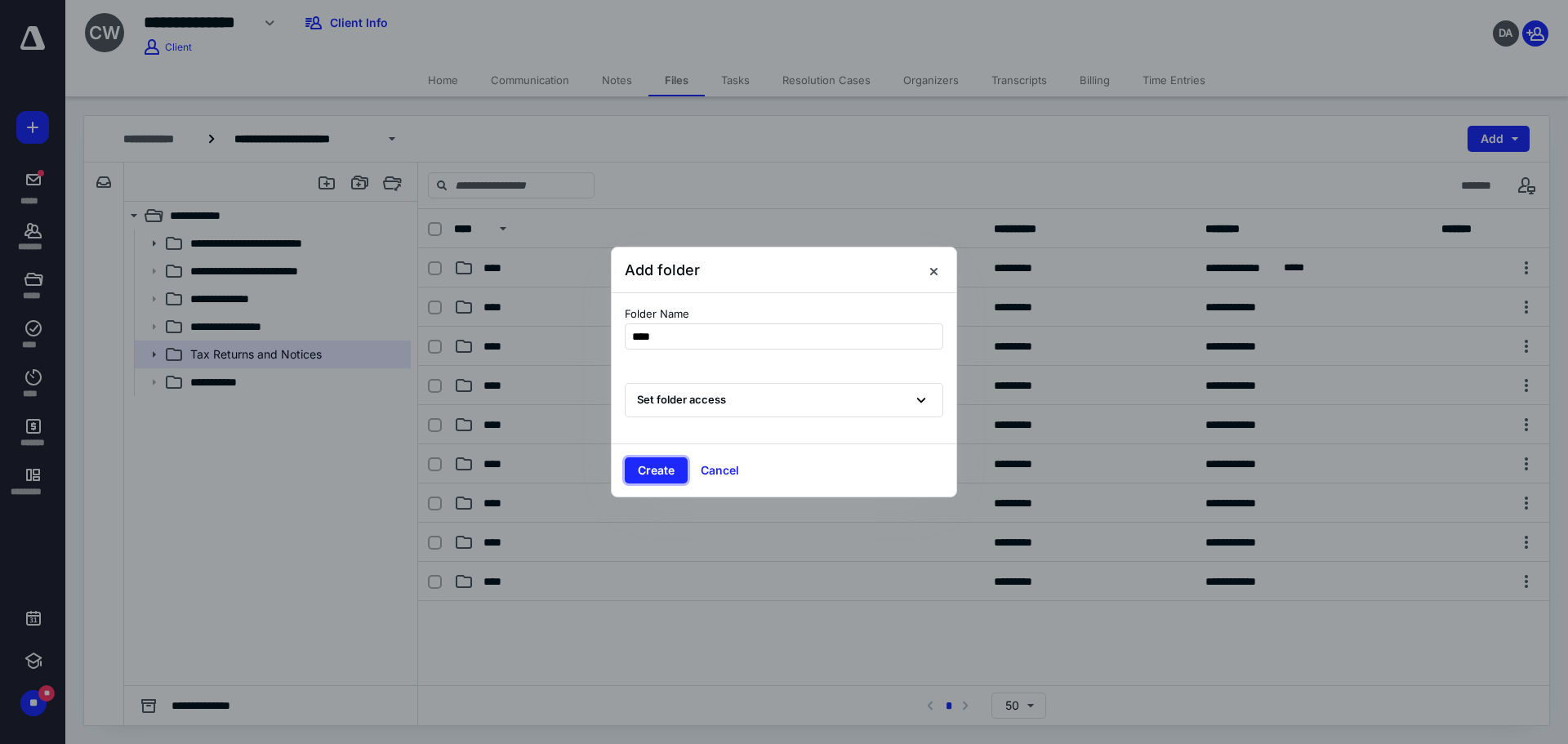 click on "Create" at bounding box center [656, 470] 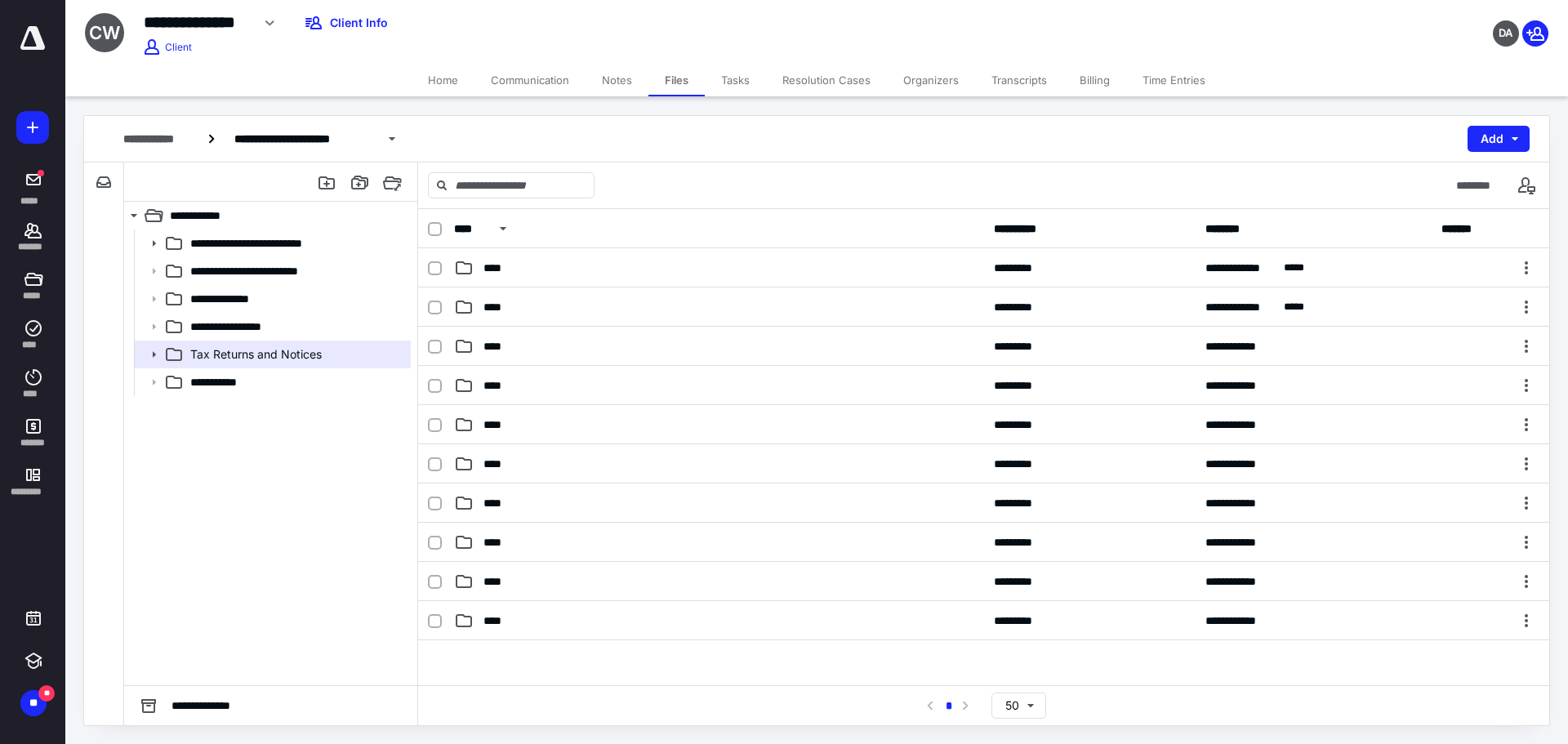 click on "Transcripts" at bounding box center [1019, 80] 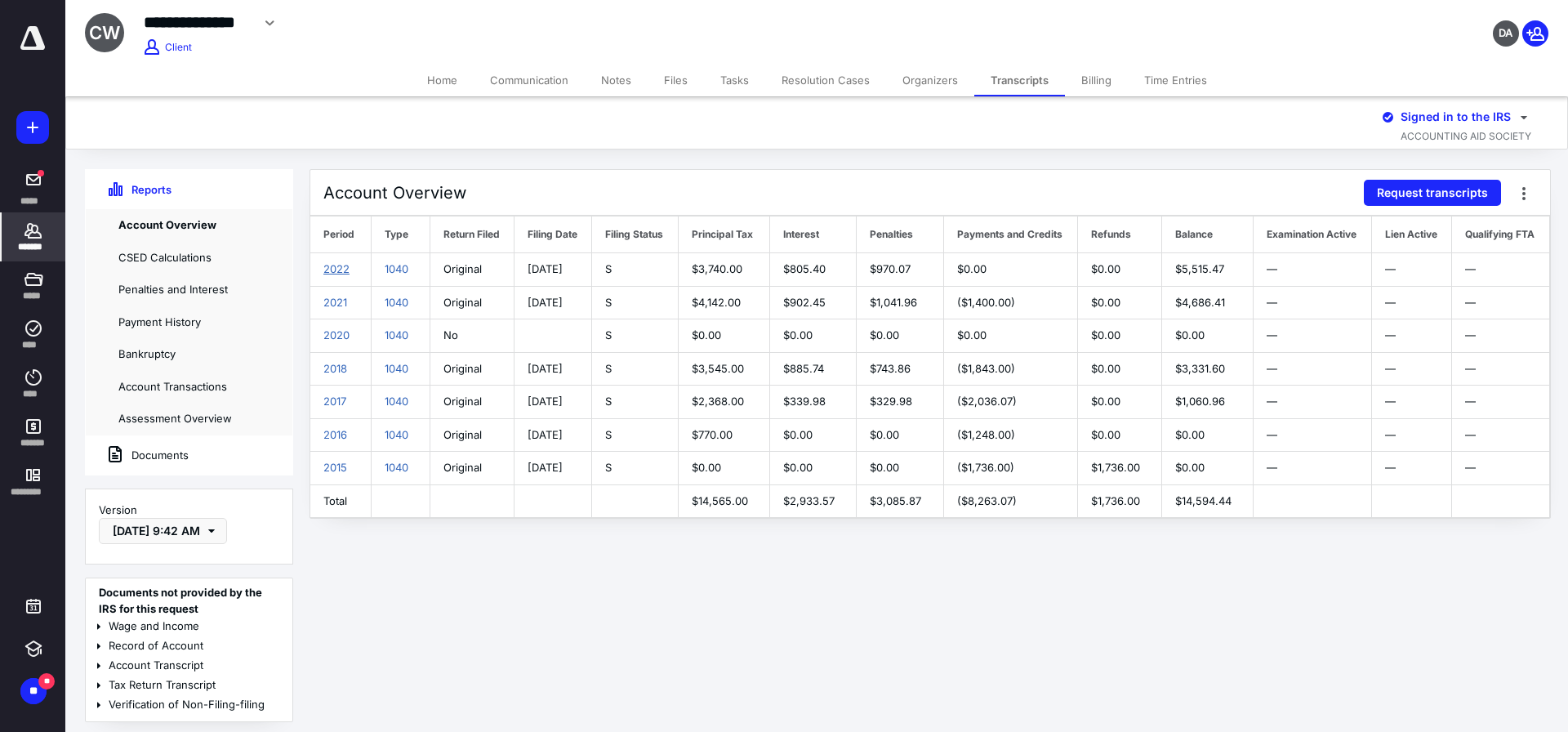 click on "2022" at bounding box center [336, 269] 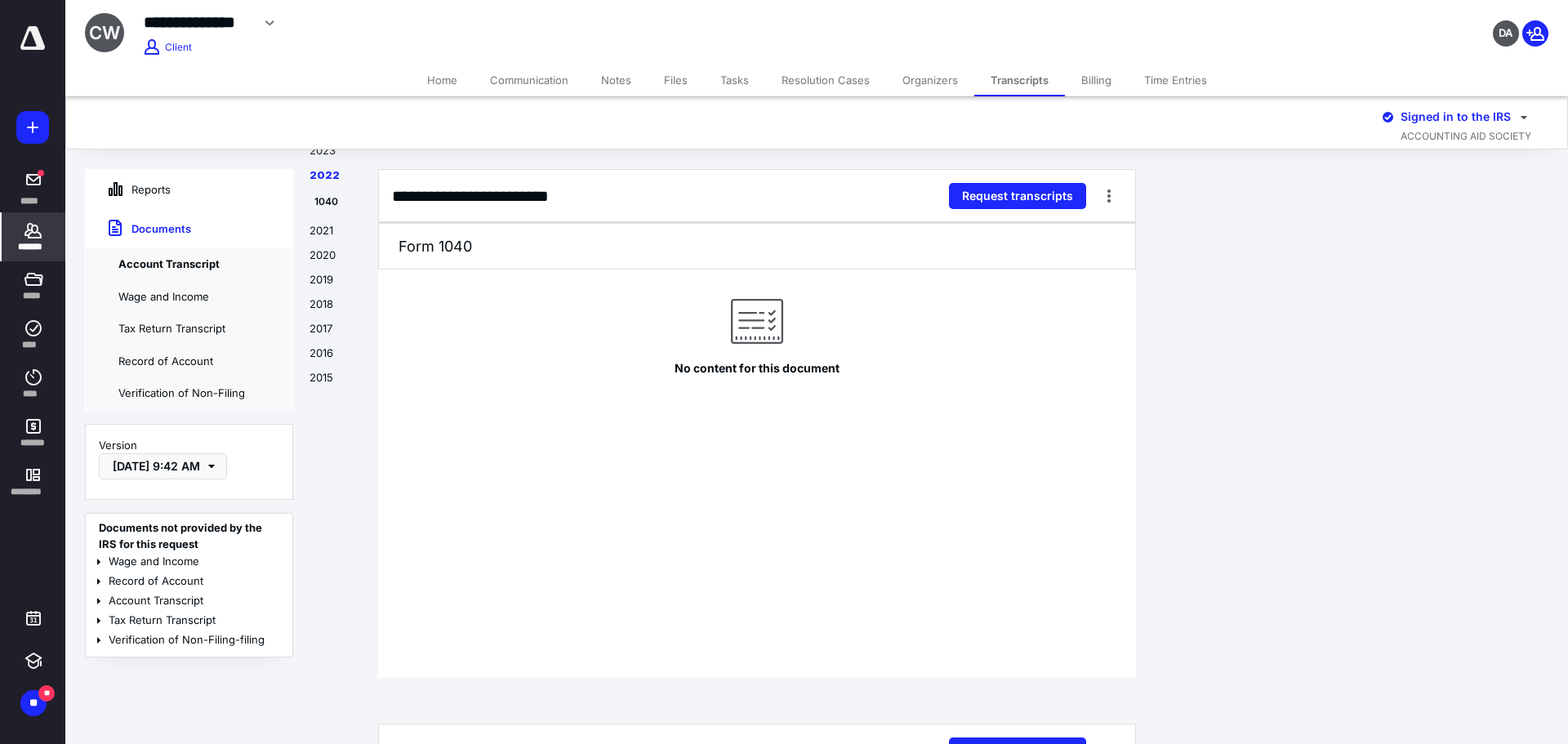 scroll, scrollTop: 1007, scrollLeft: 0, axis: vertical 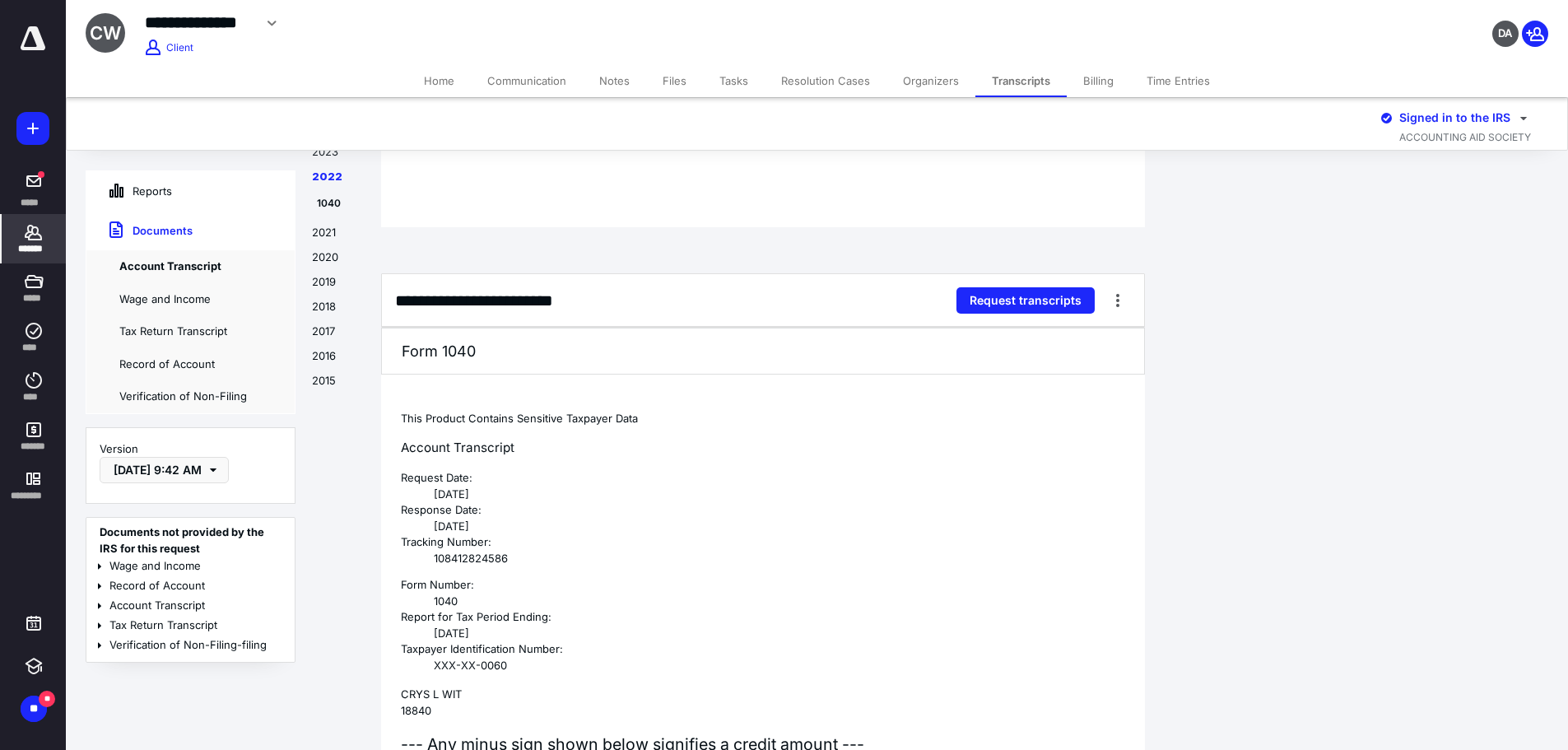 click at bounding box center [1118, 300] 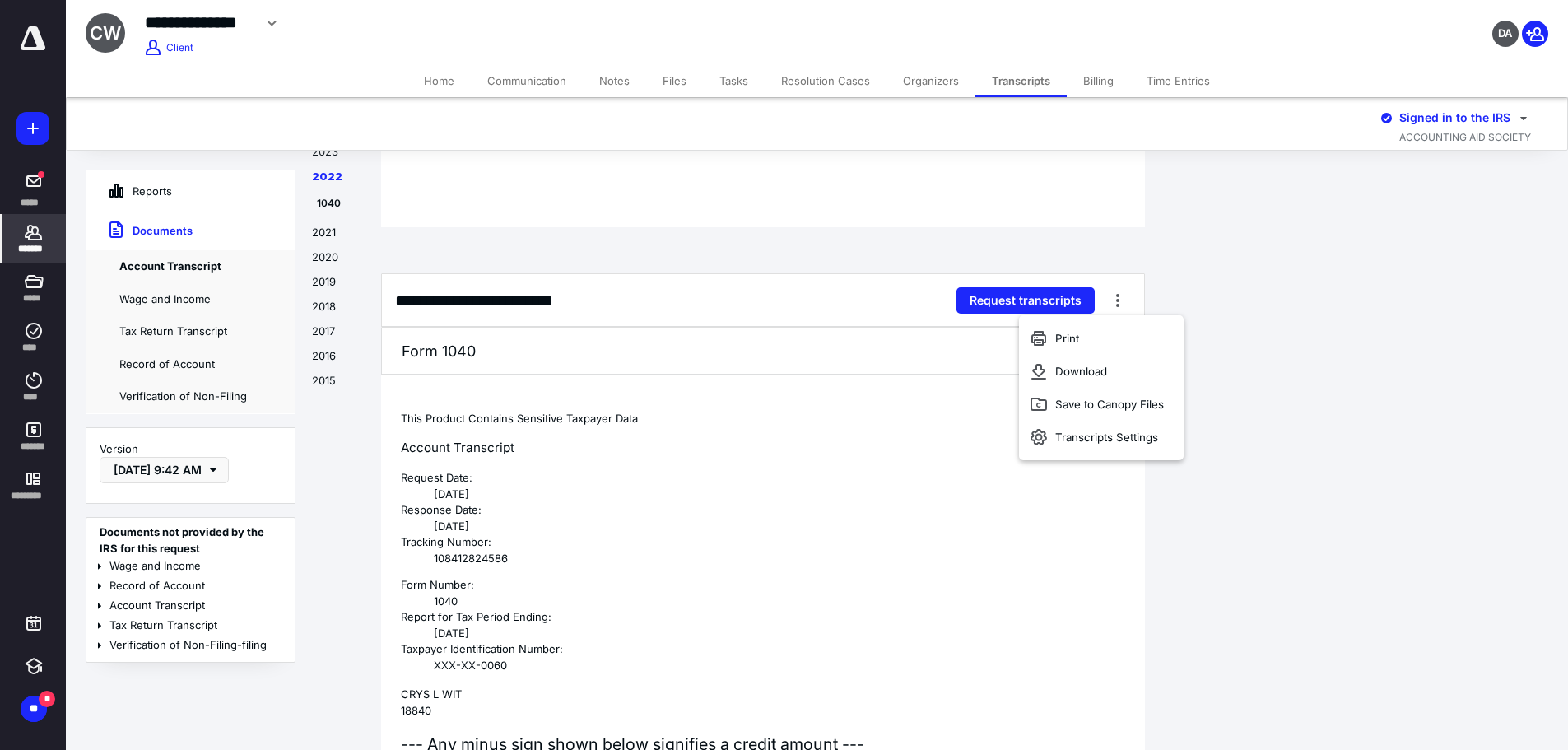 click on "Save to Canopy Files" at bounding box center [1110, 404] 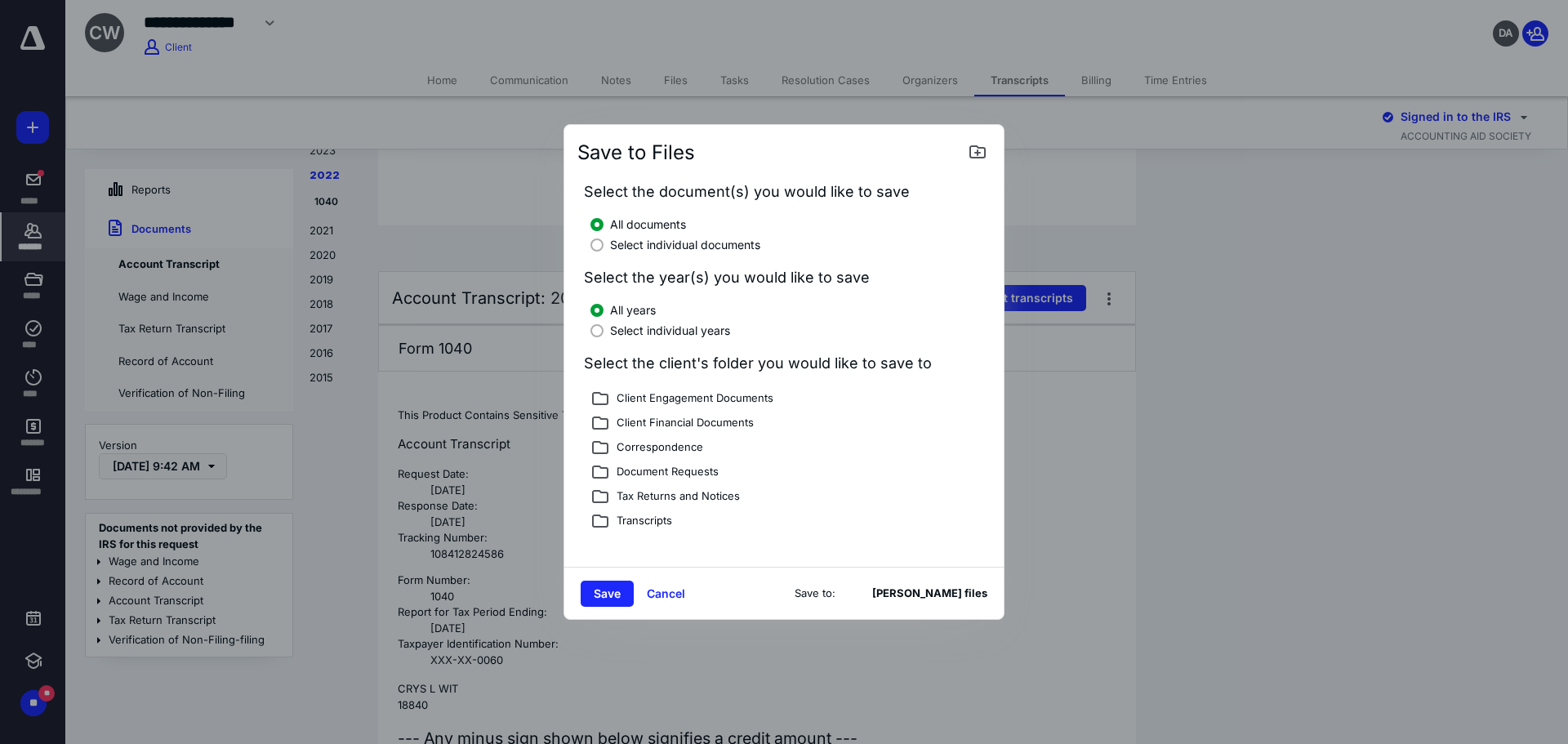 click at bounding box center (597, 245) 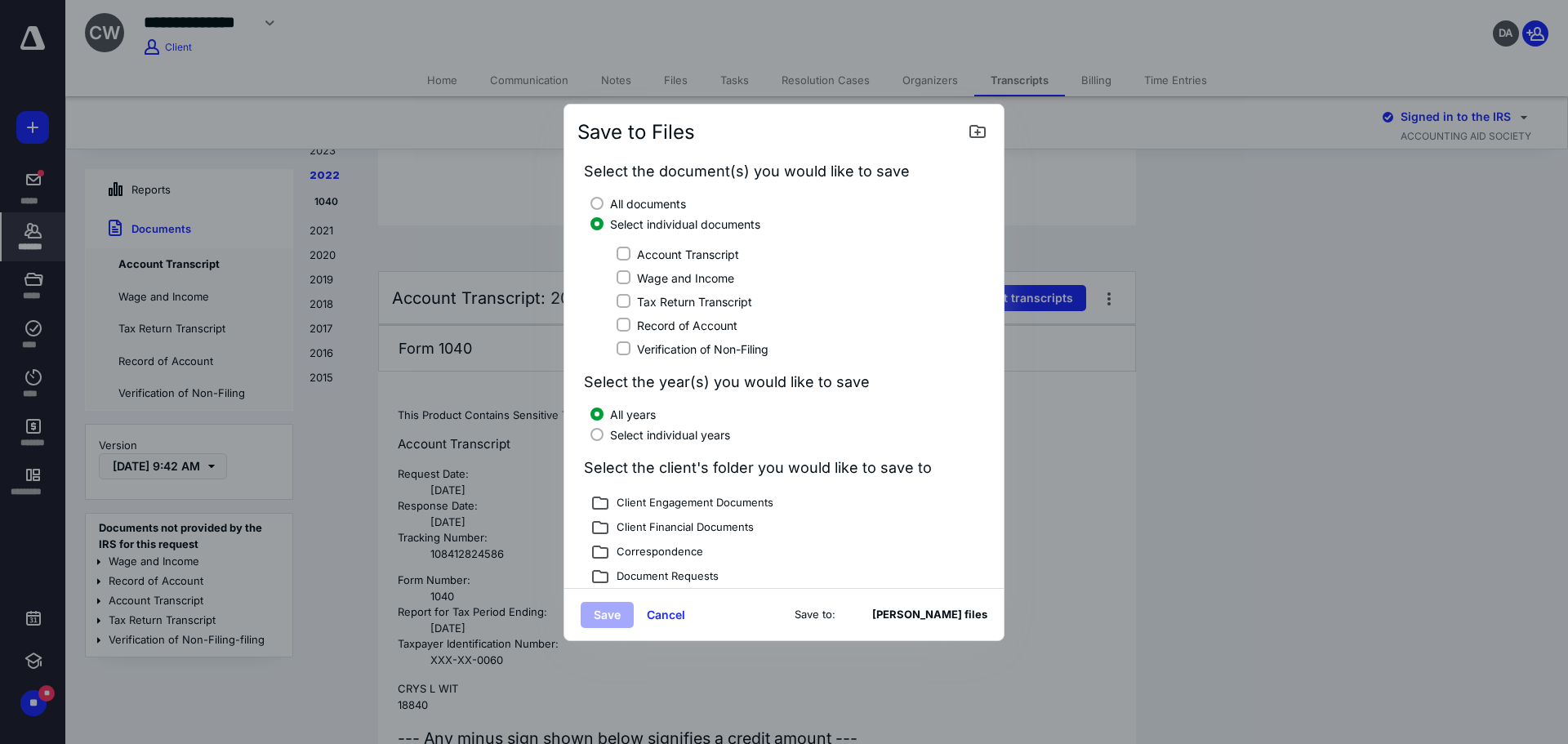 drag, startPoint x: 619, startPoint y: 251, endPoint x: 619, endPoint y: 262, distance: 11 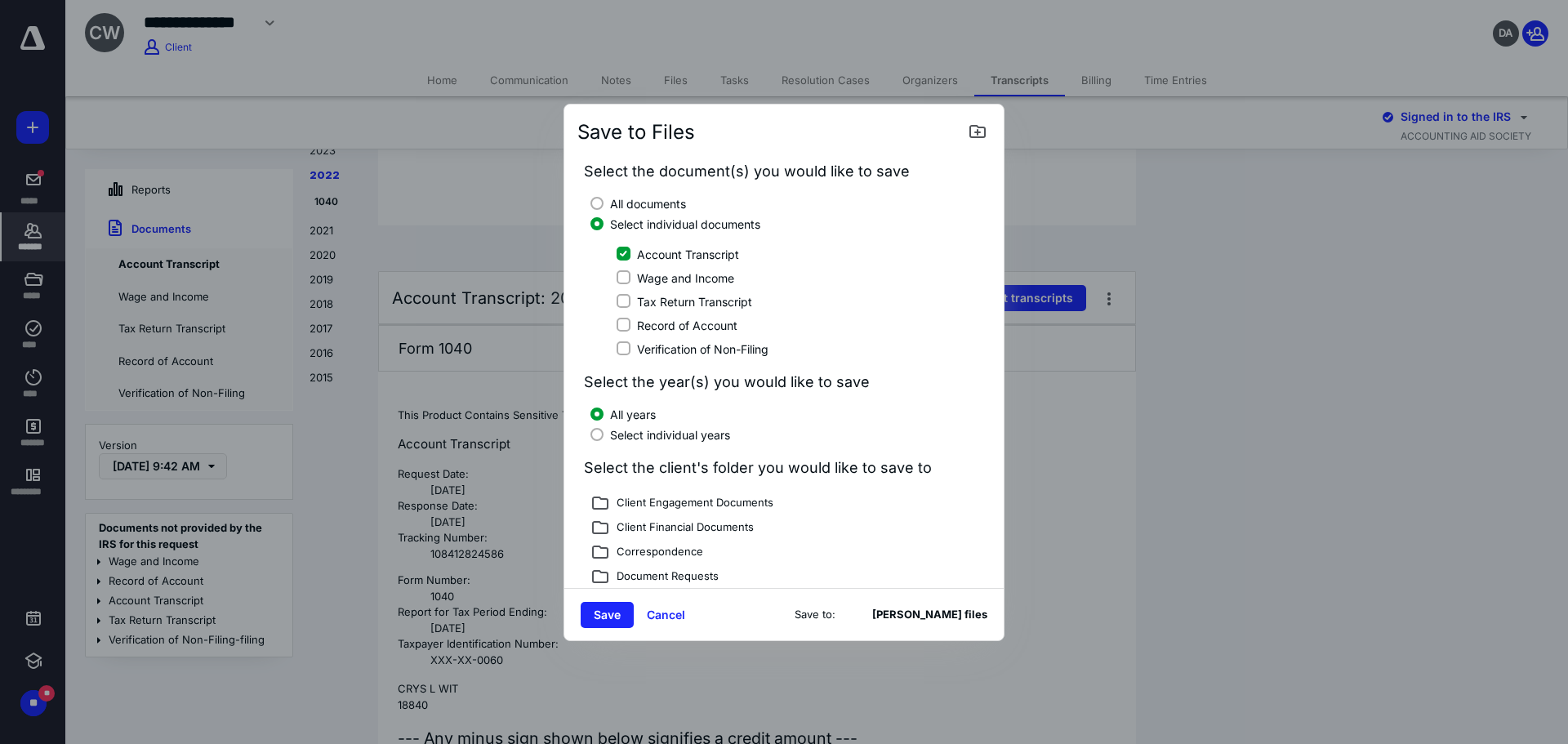 click on "Wage and Income" at bounding box center (784, 278) 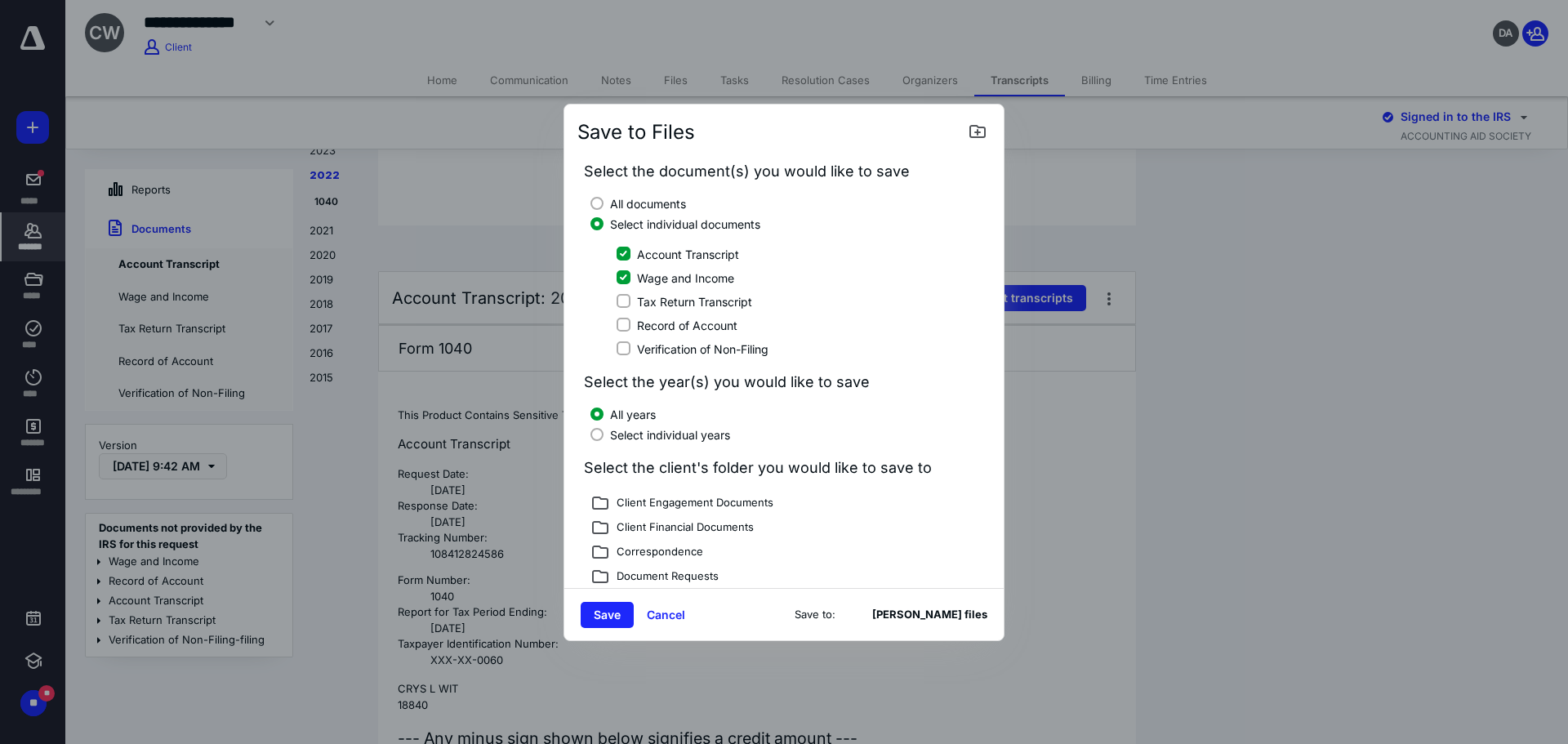 click 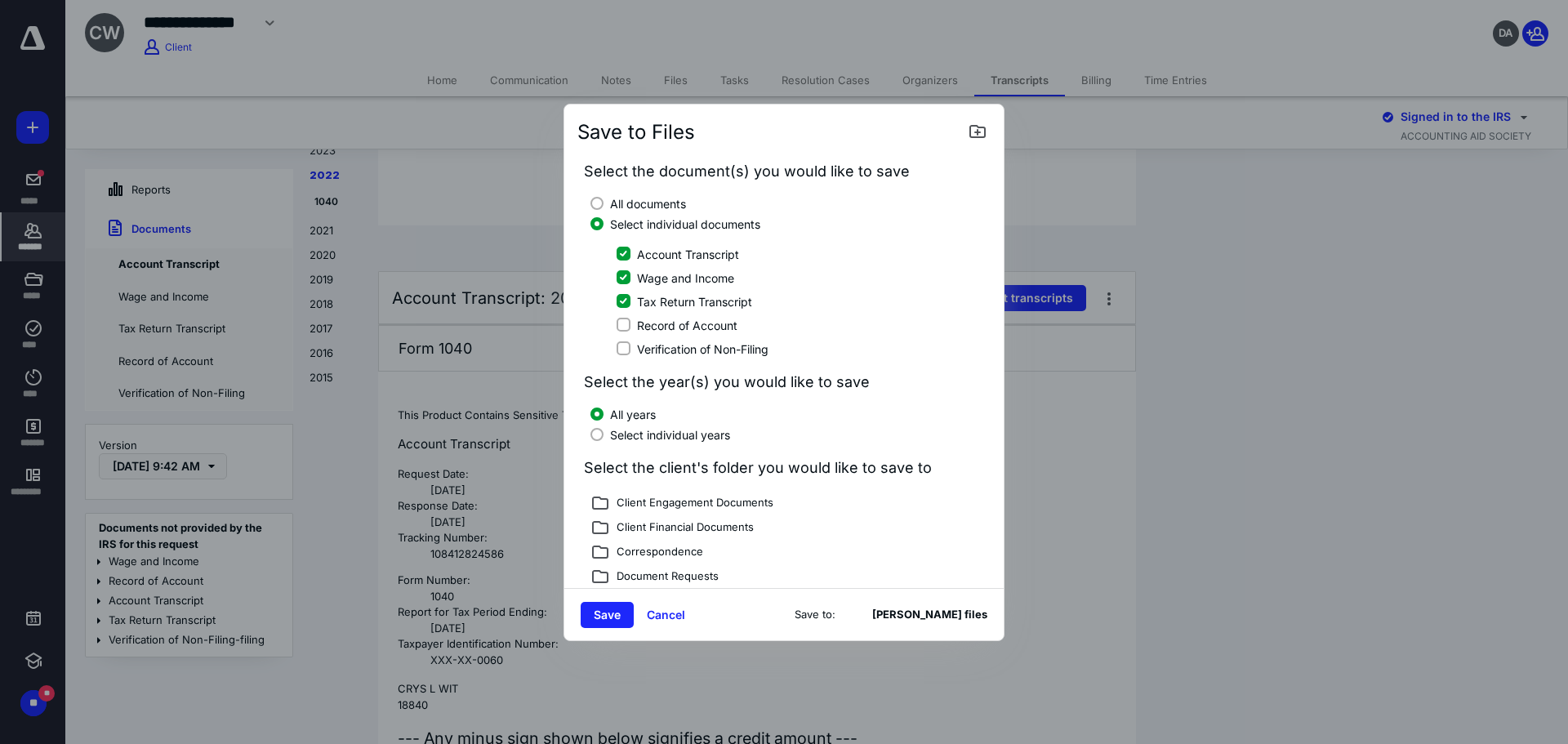 click at bounding box center [597, 434] 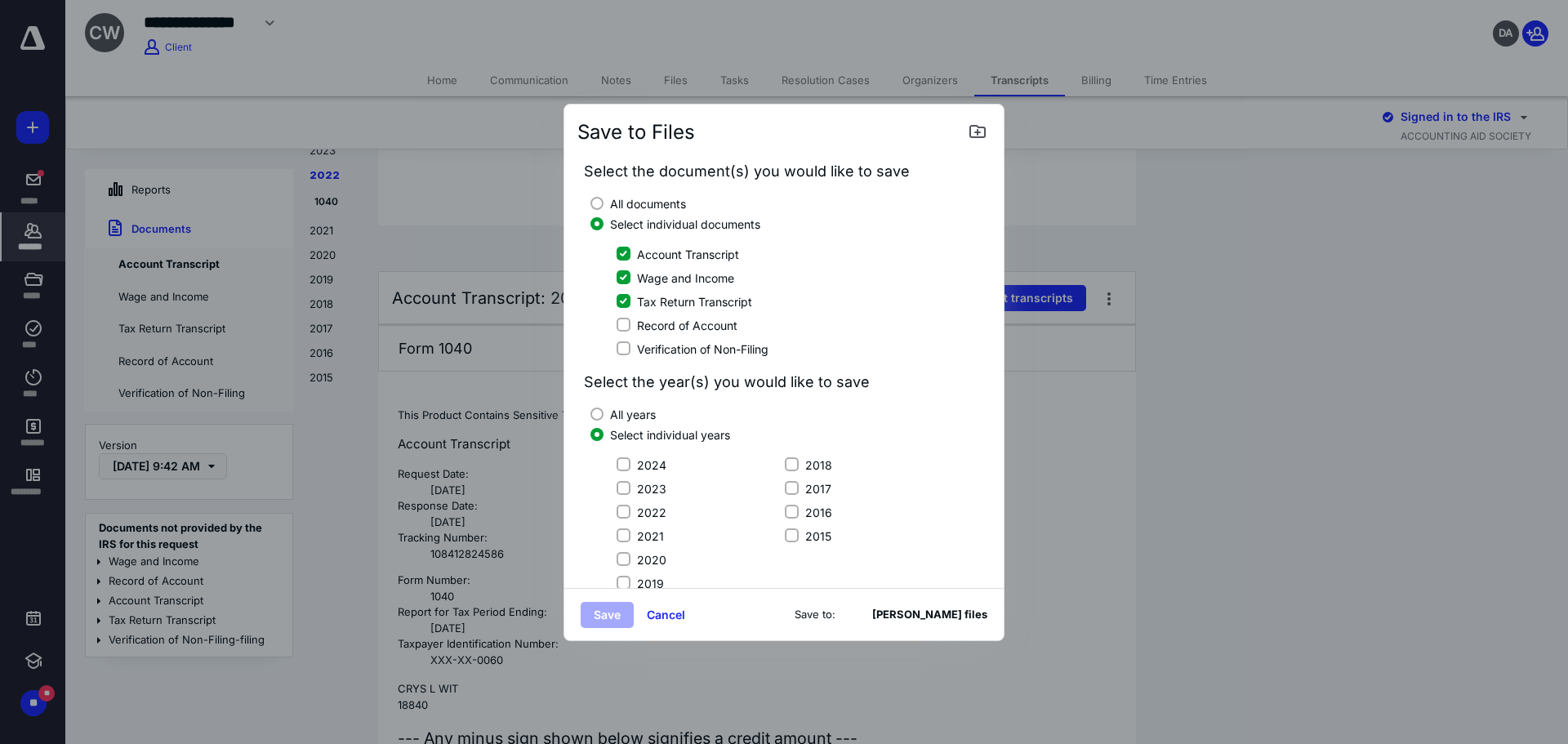 click 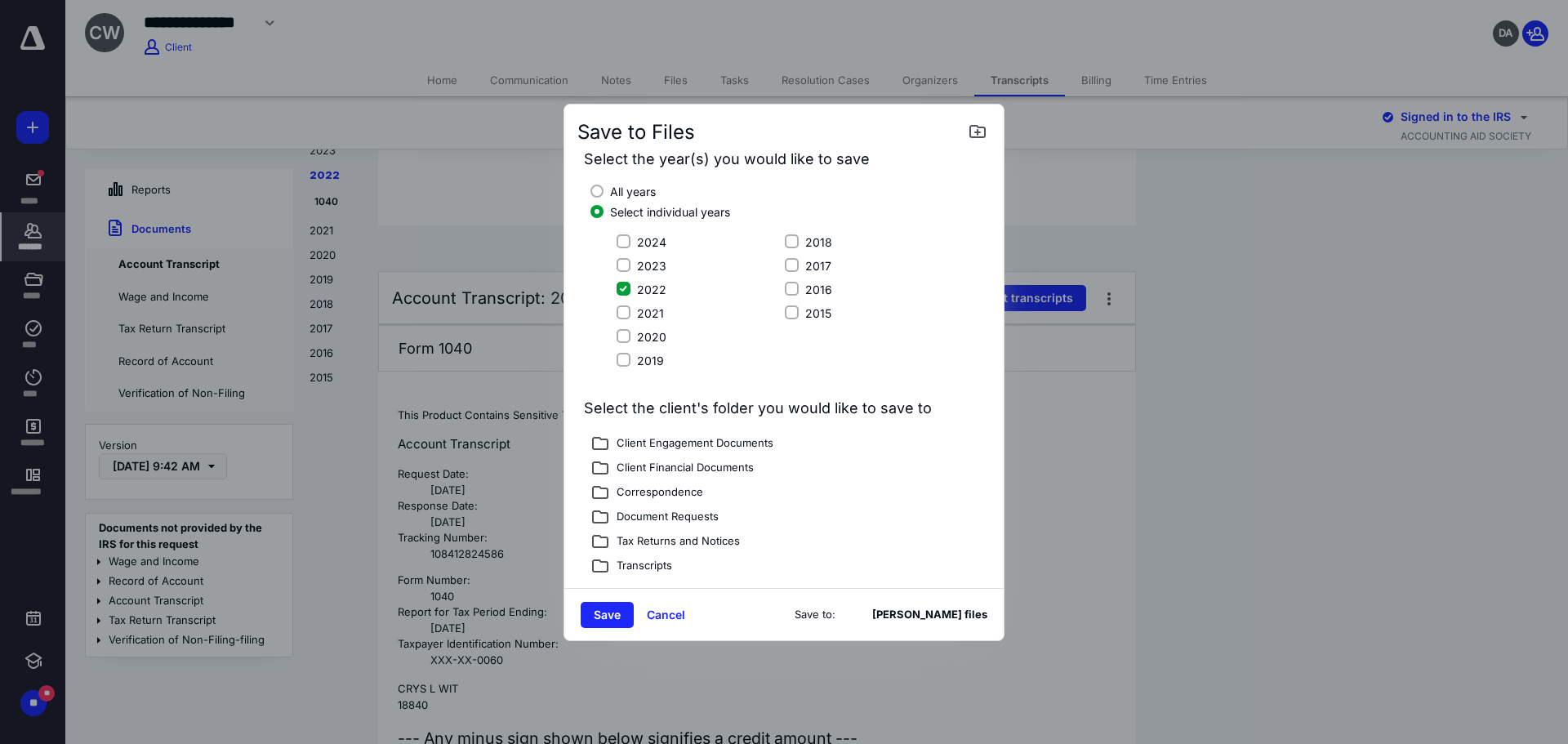 scroll, scrollTop: 245, scrollLeft: 0, axis: vertical 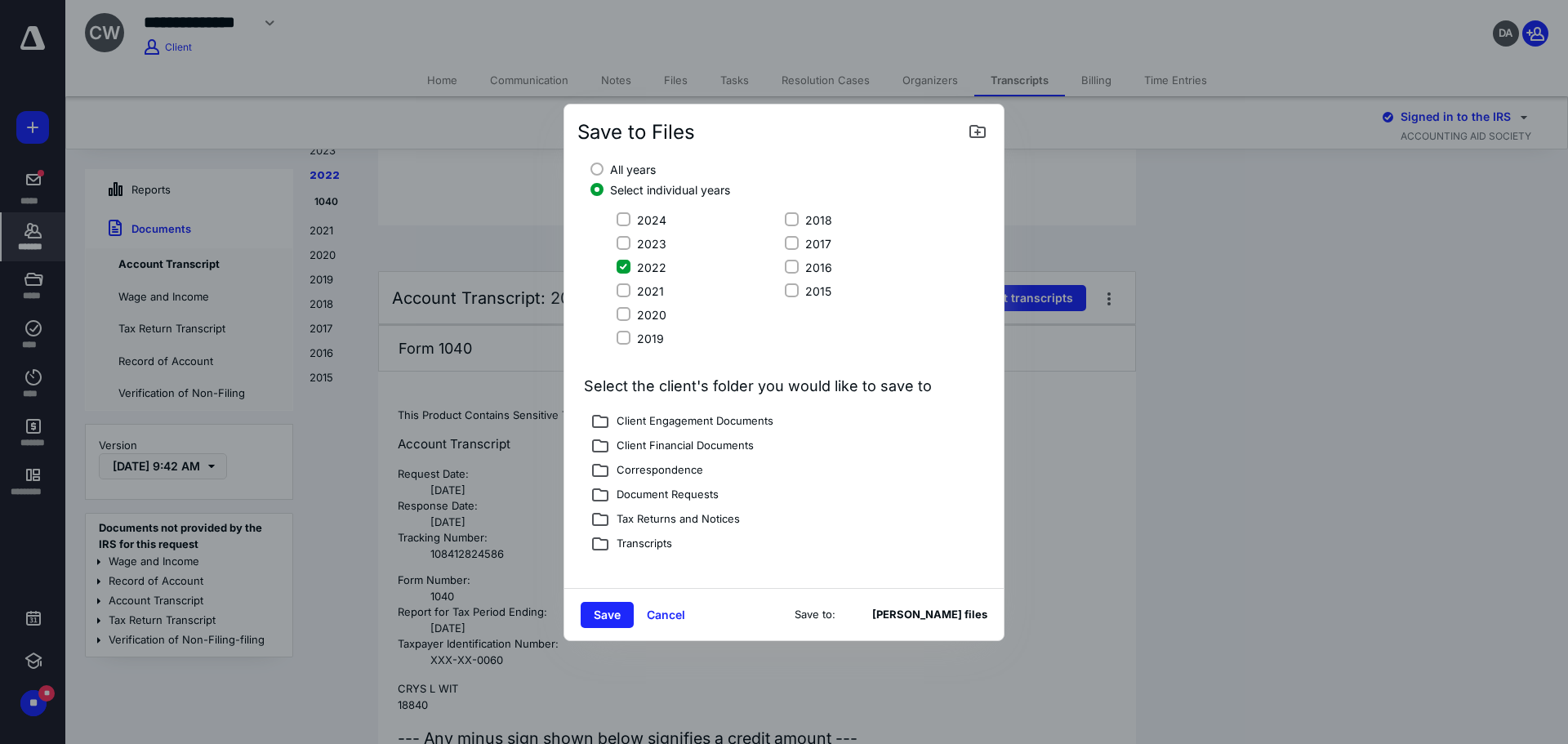 click on "Tax Returns and Notices" at bounding box center [675, 520] 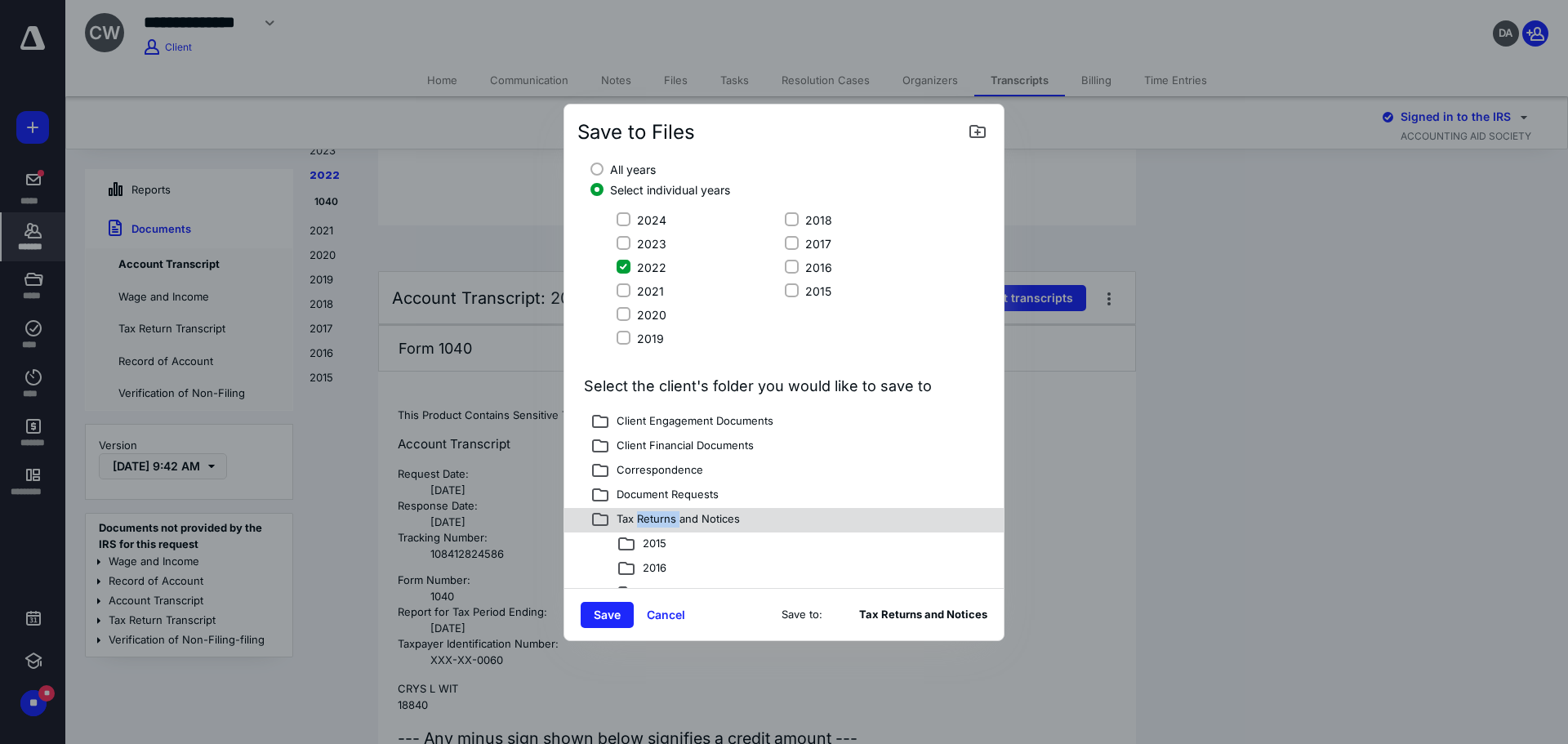 click on "Tax Returns and Notices" at bounding box center (675, 520) 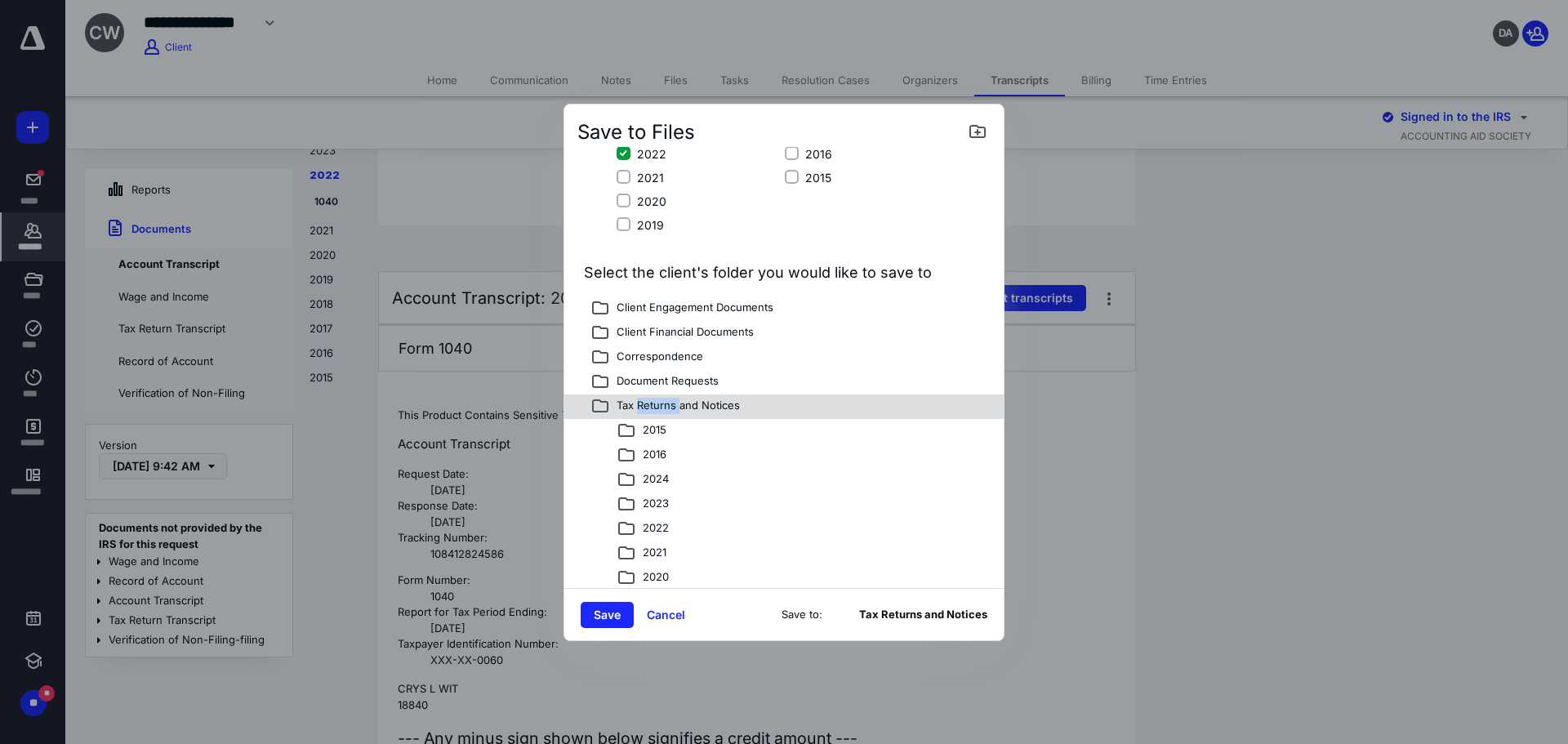 scroll, scrollTop: 408, scrollLeft: 0, axis: vertical 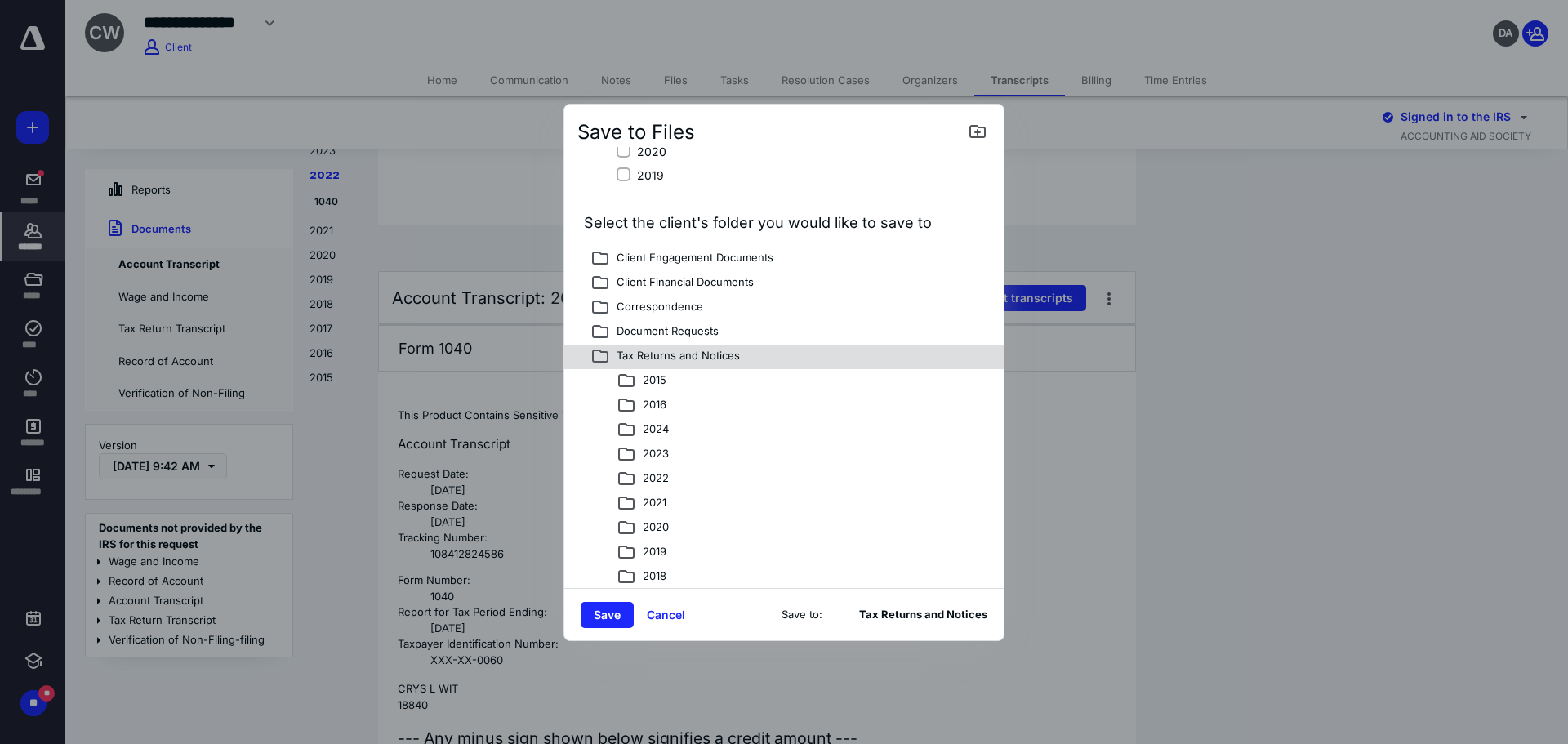 click on "2022" at bounding box center (653, 479) 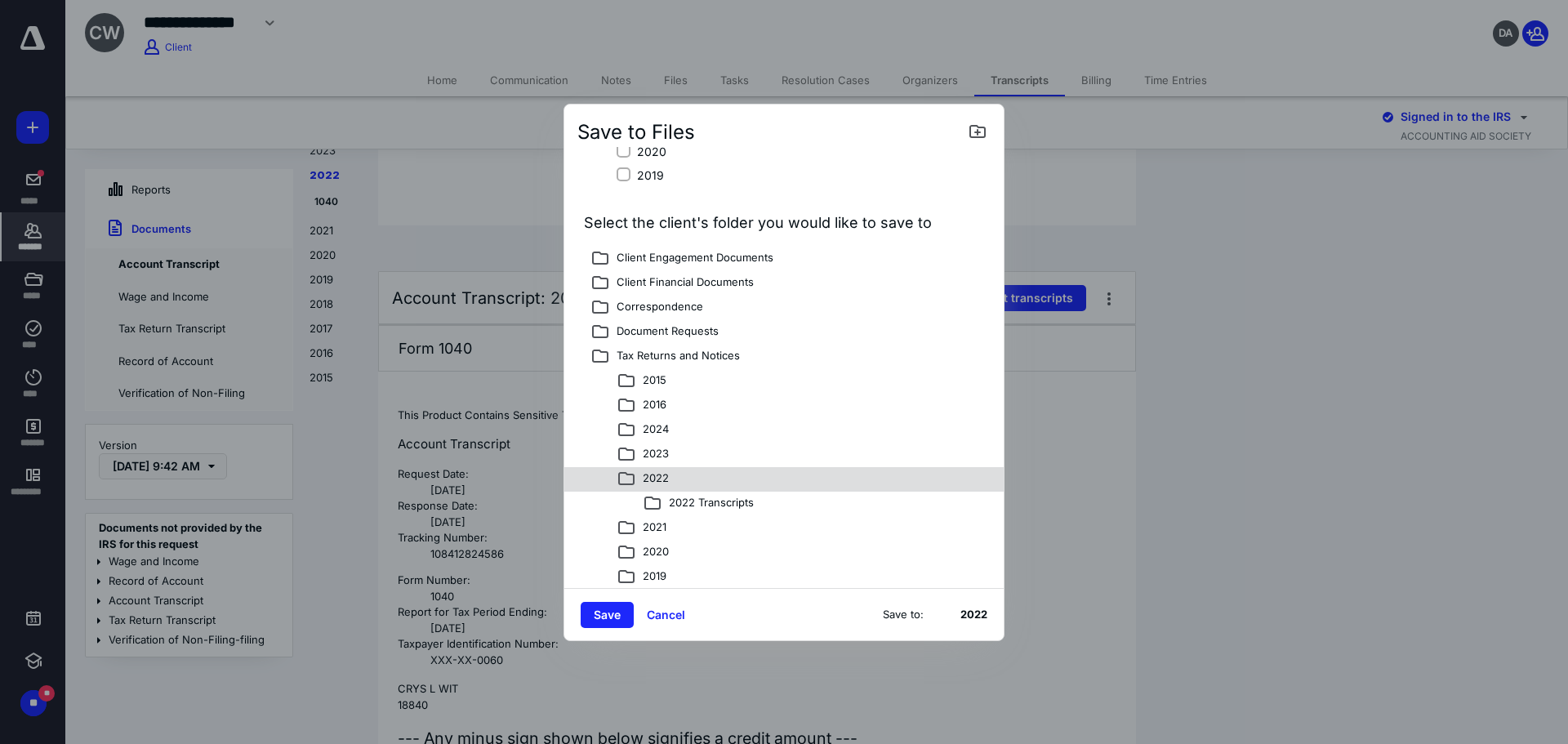 click on "2022 Transcripts" at bounding box center (708, 504) 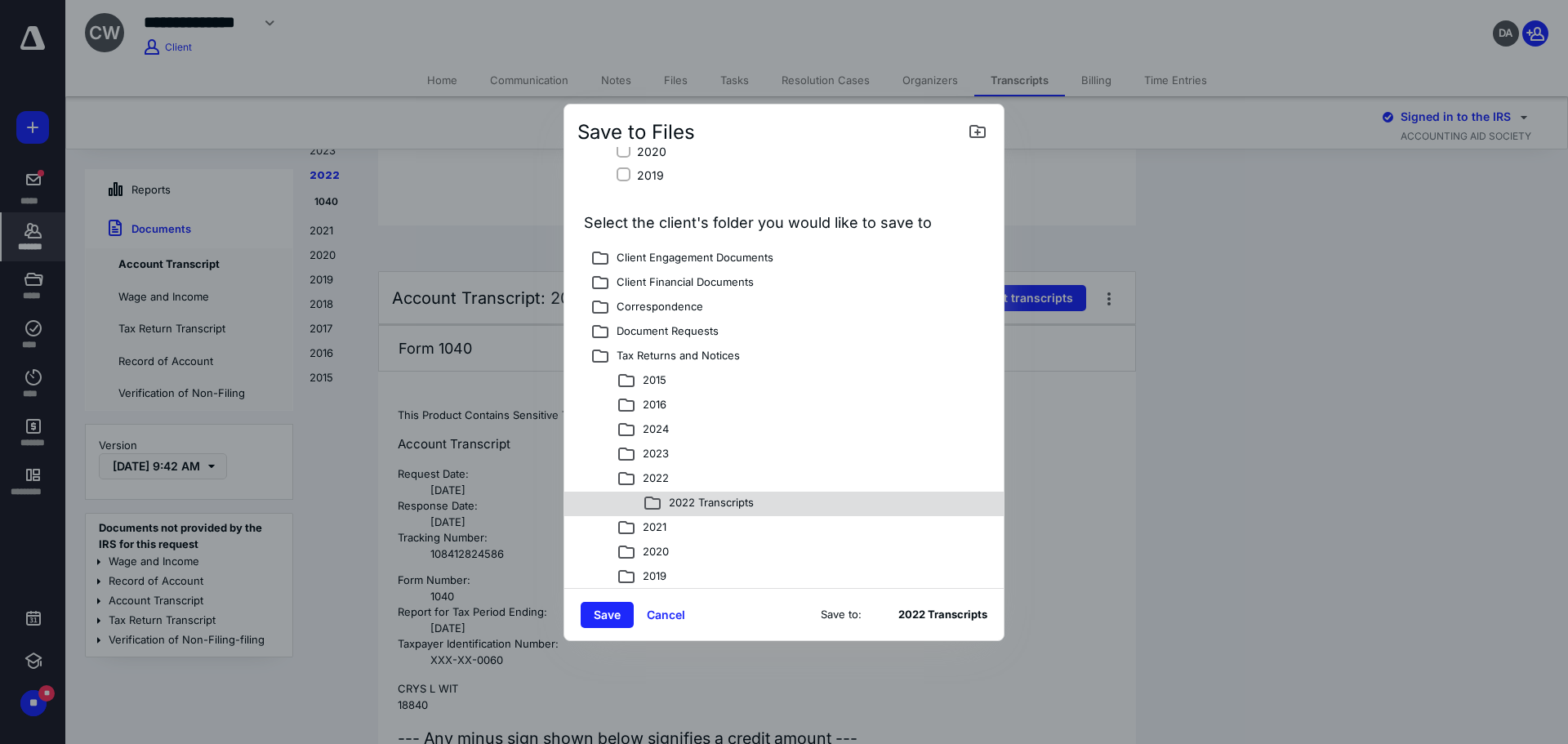 click on "Save" at bounding box center (607, 615) 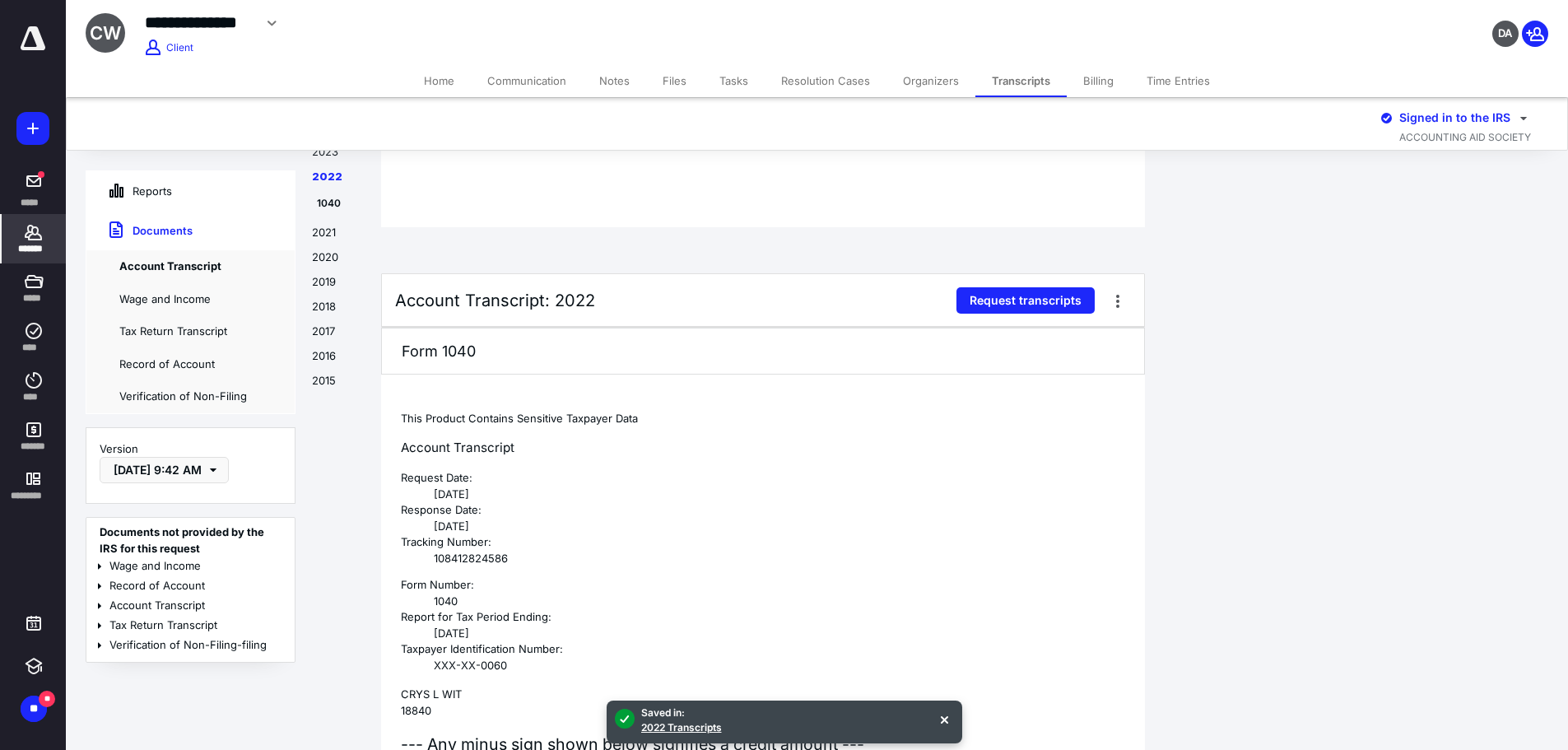 click at bounding box center [1118, 300] 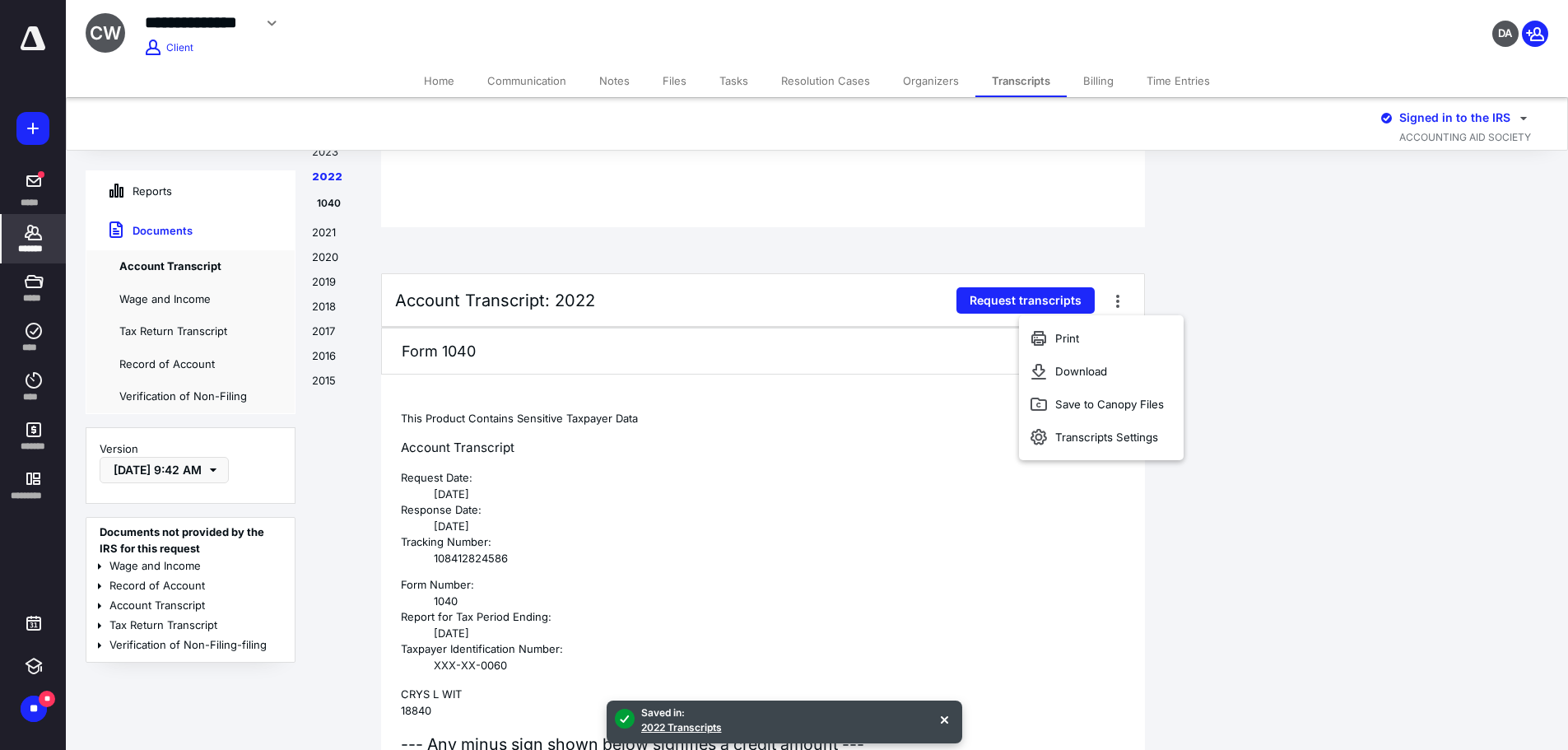 click on "Save to Canopy Files" at bounding box center [1110, 404] 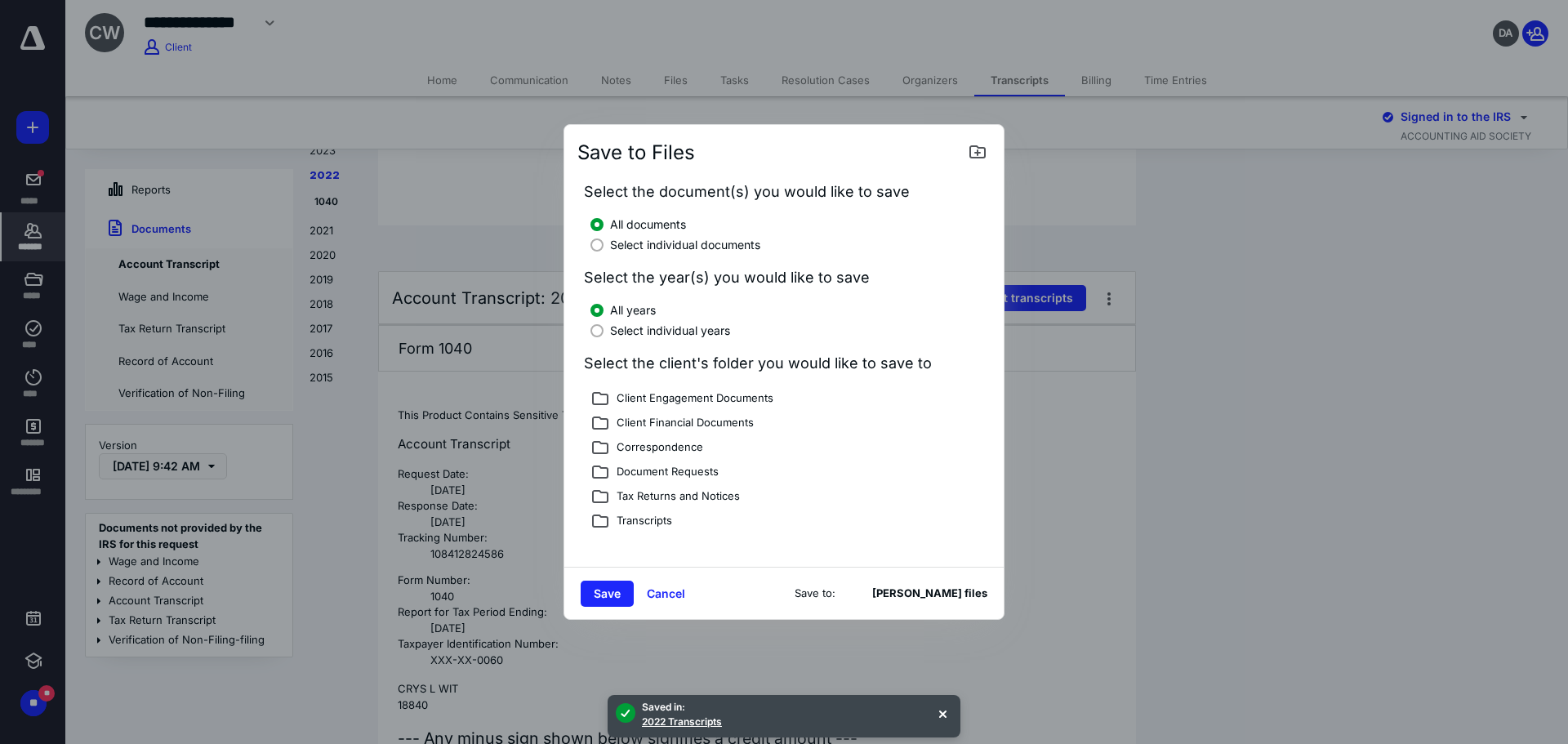 click at bounding box center (597, 245) 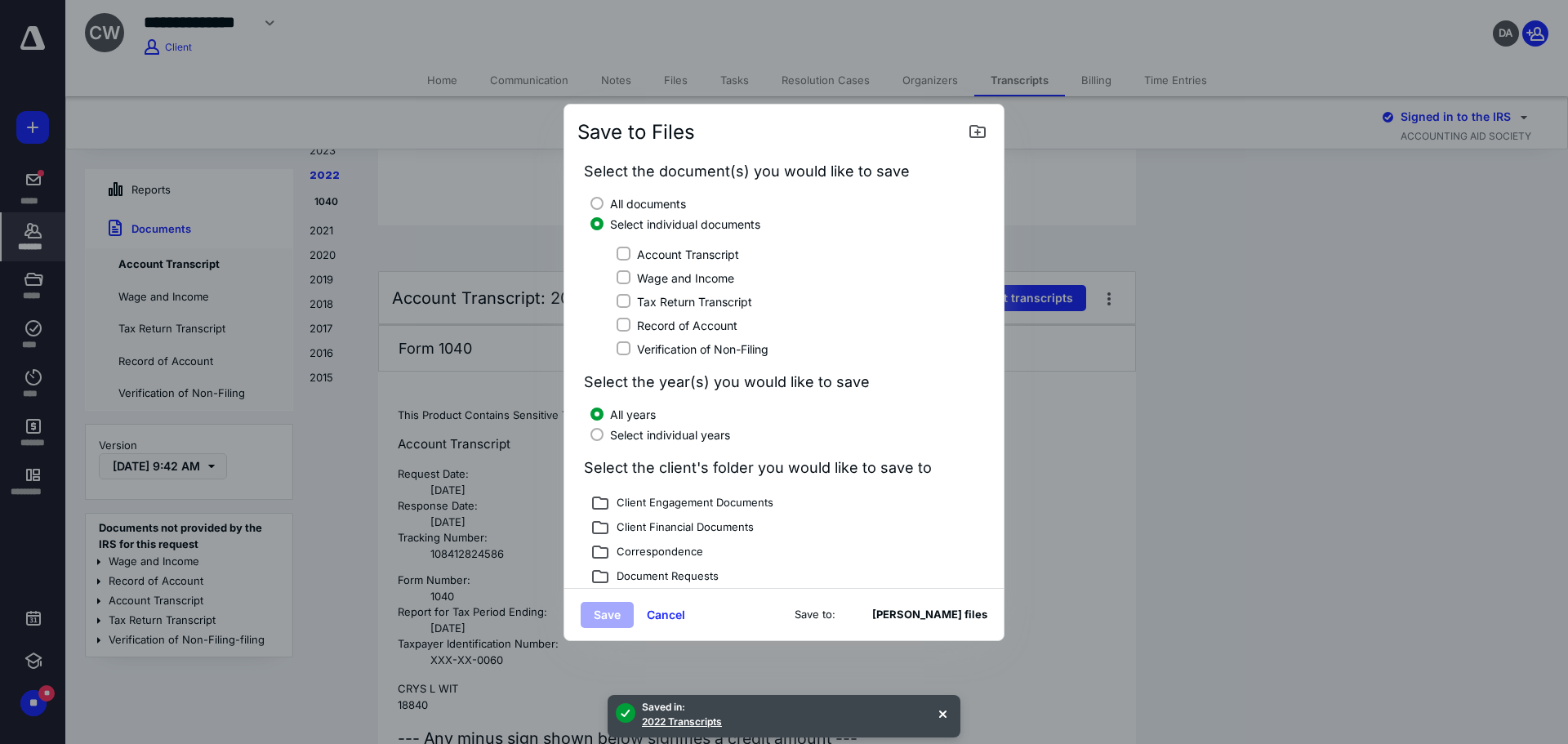 click at bounding box center (623, 253) 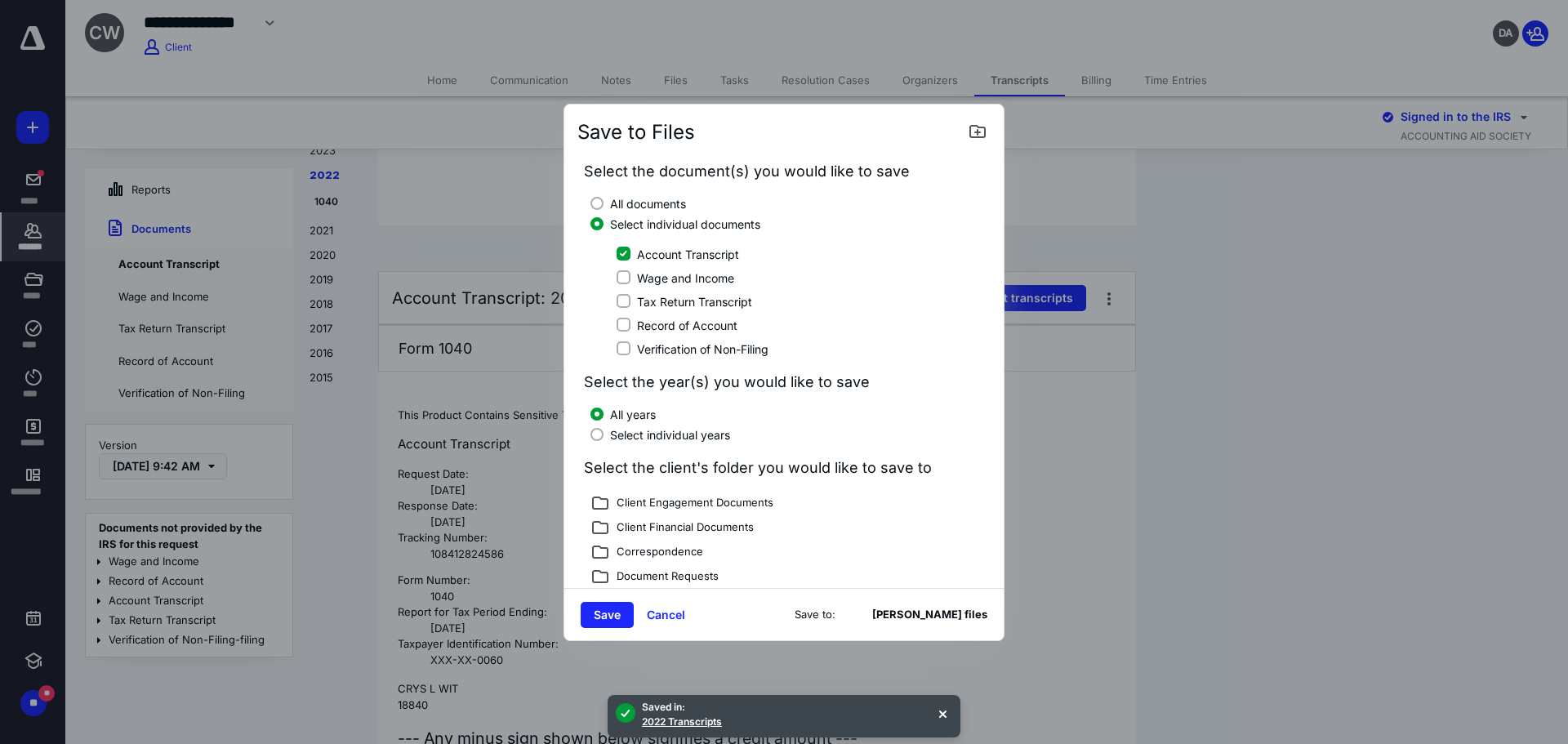 click on "Wage and Income" at bounding box center [623, 278] 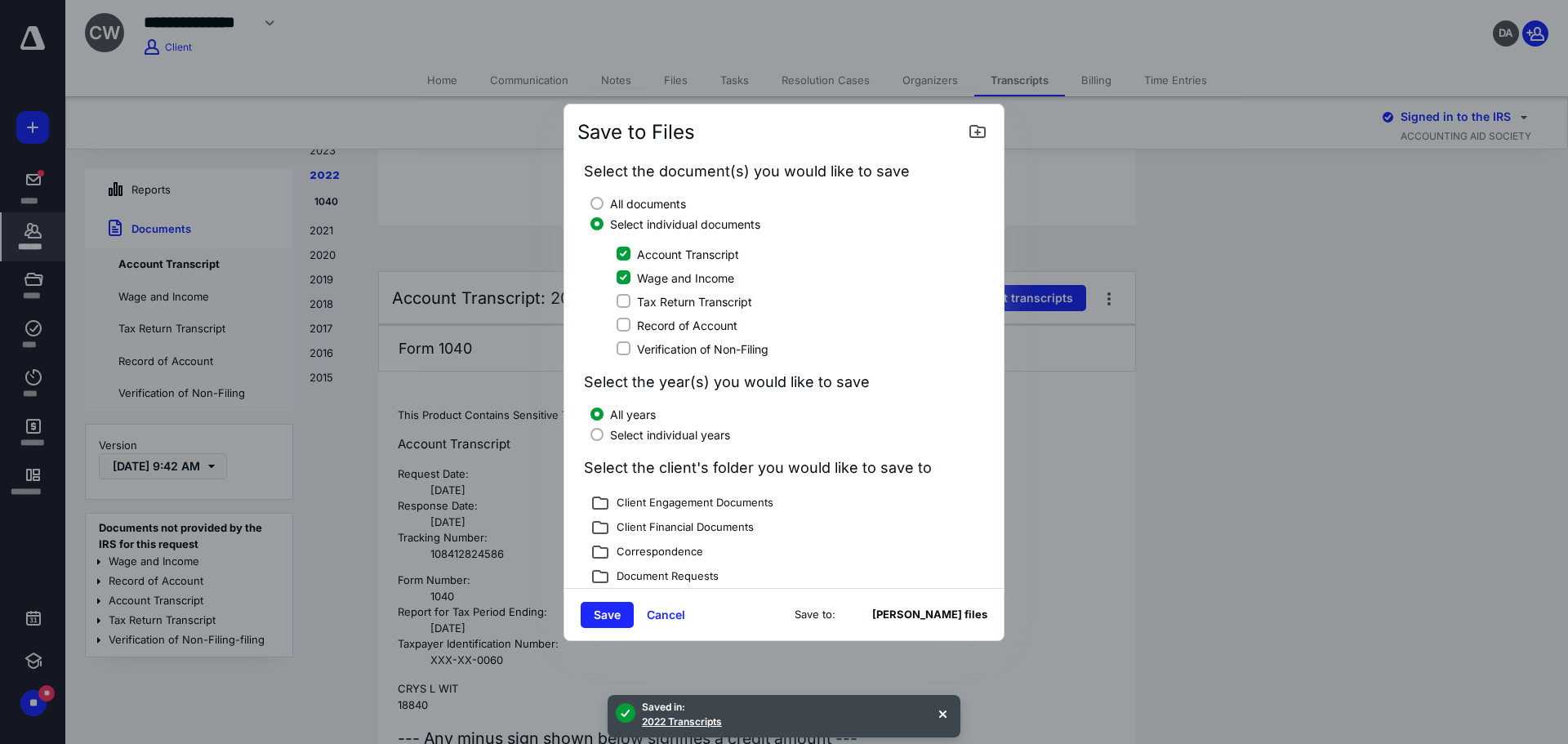 click 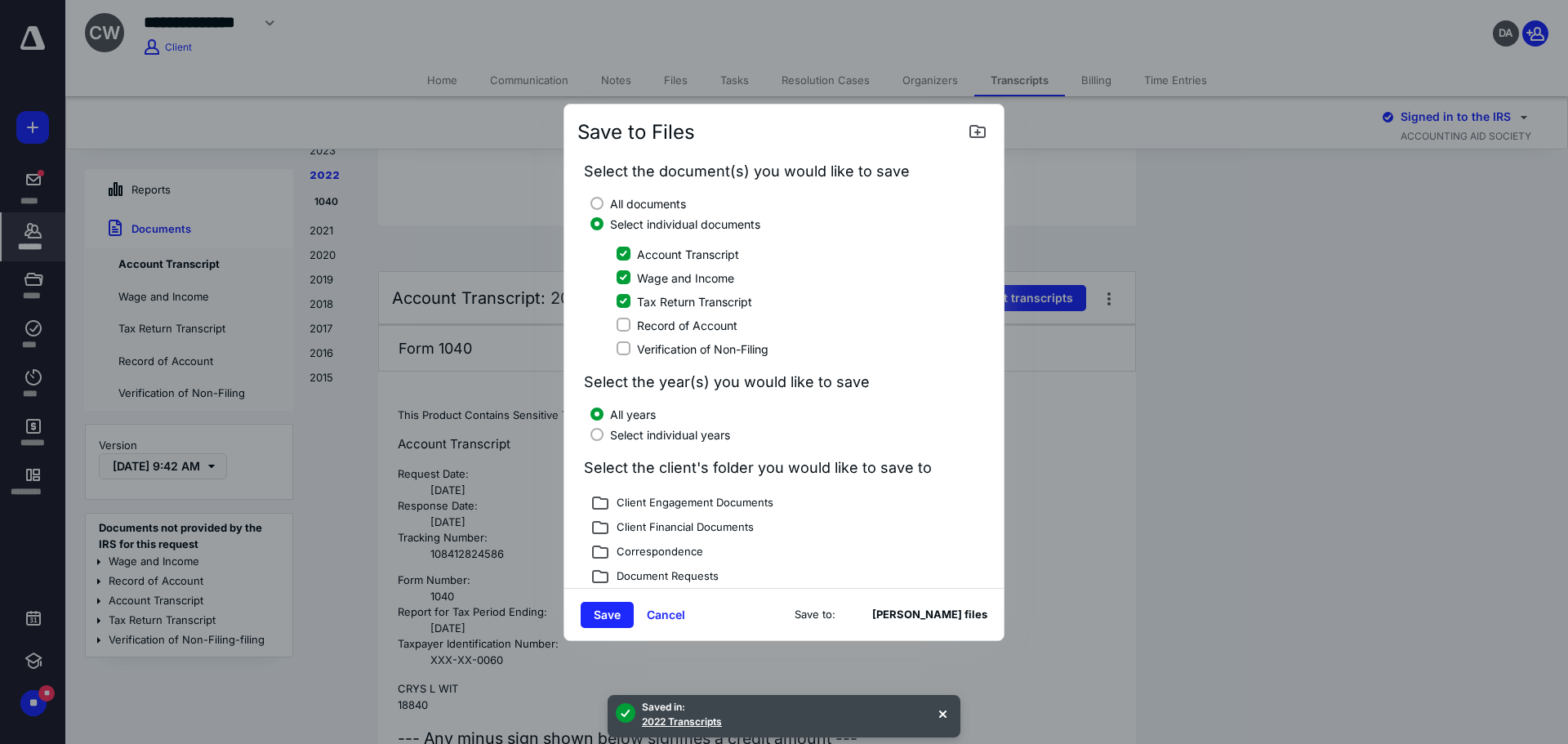 click at bounding box center [597, 434] 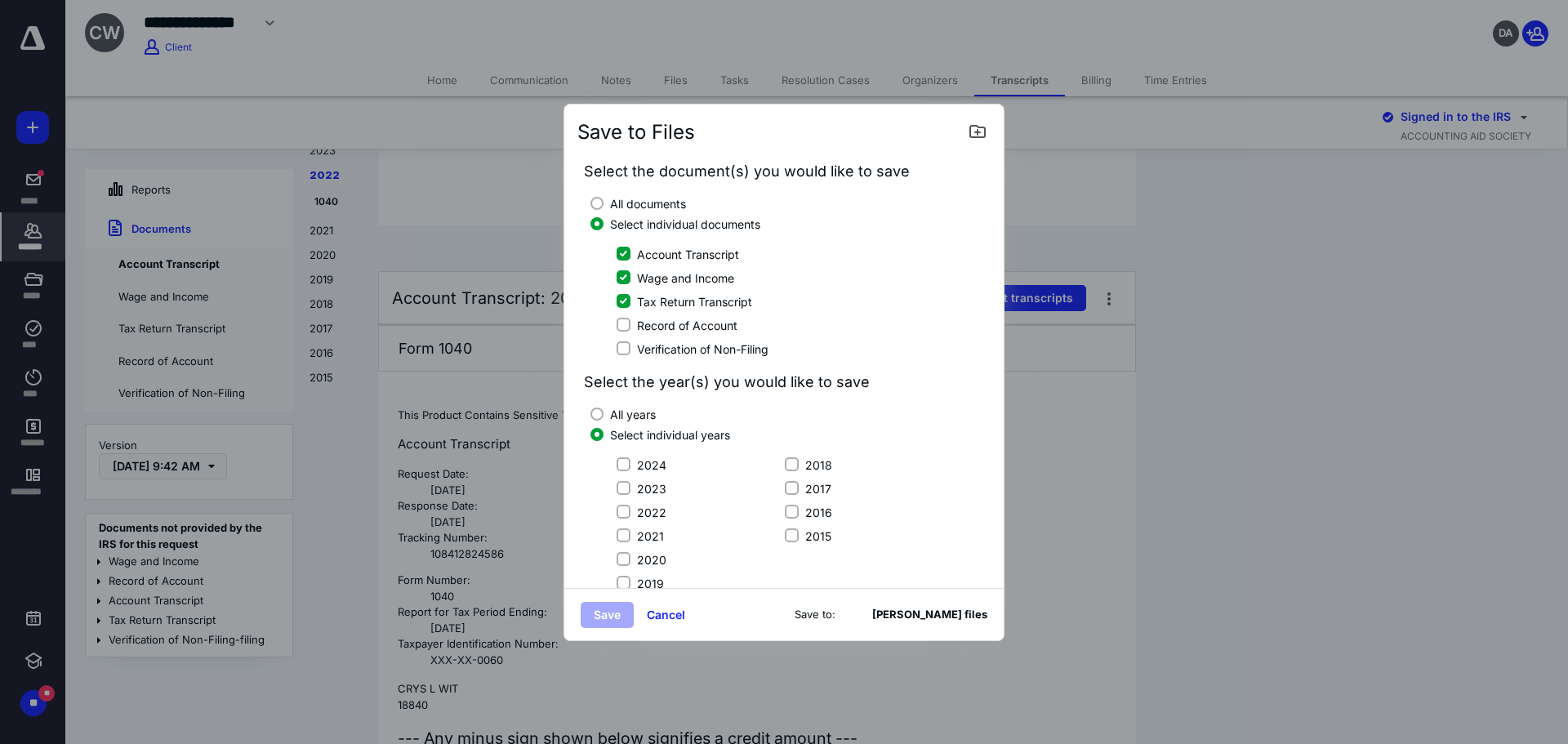 click 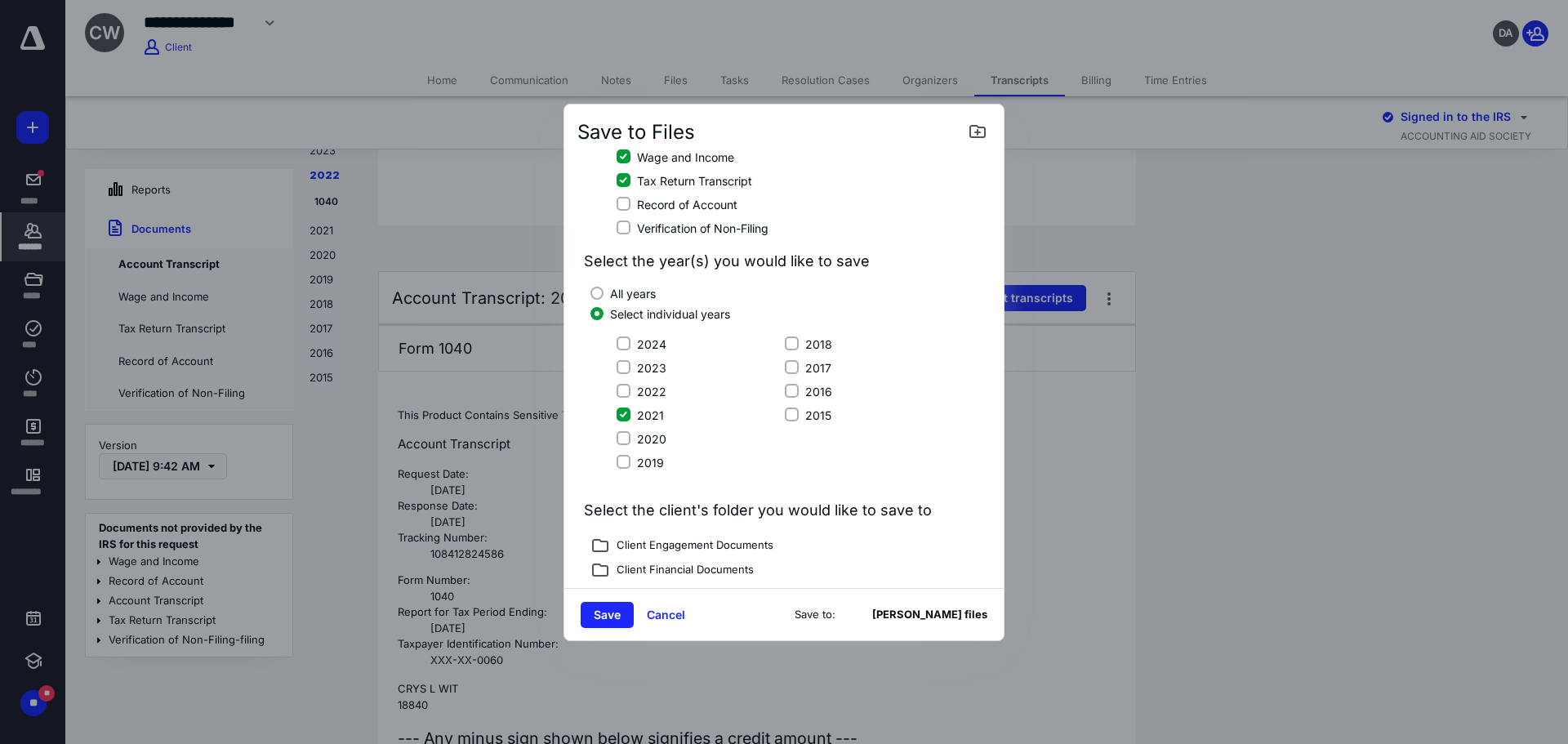 scroll, scrollTop: 245, scrollLeft: 0, axis: vertical 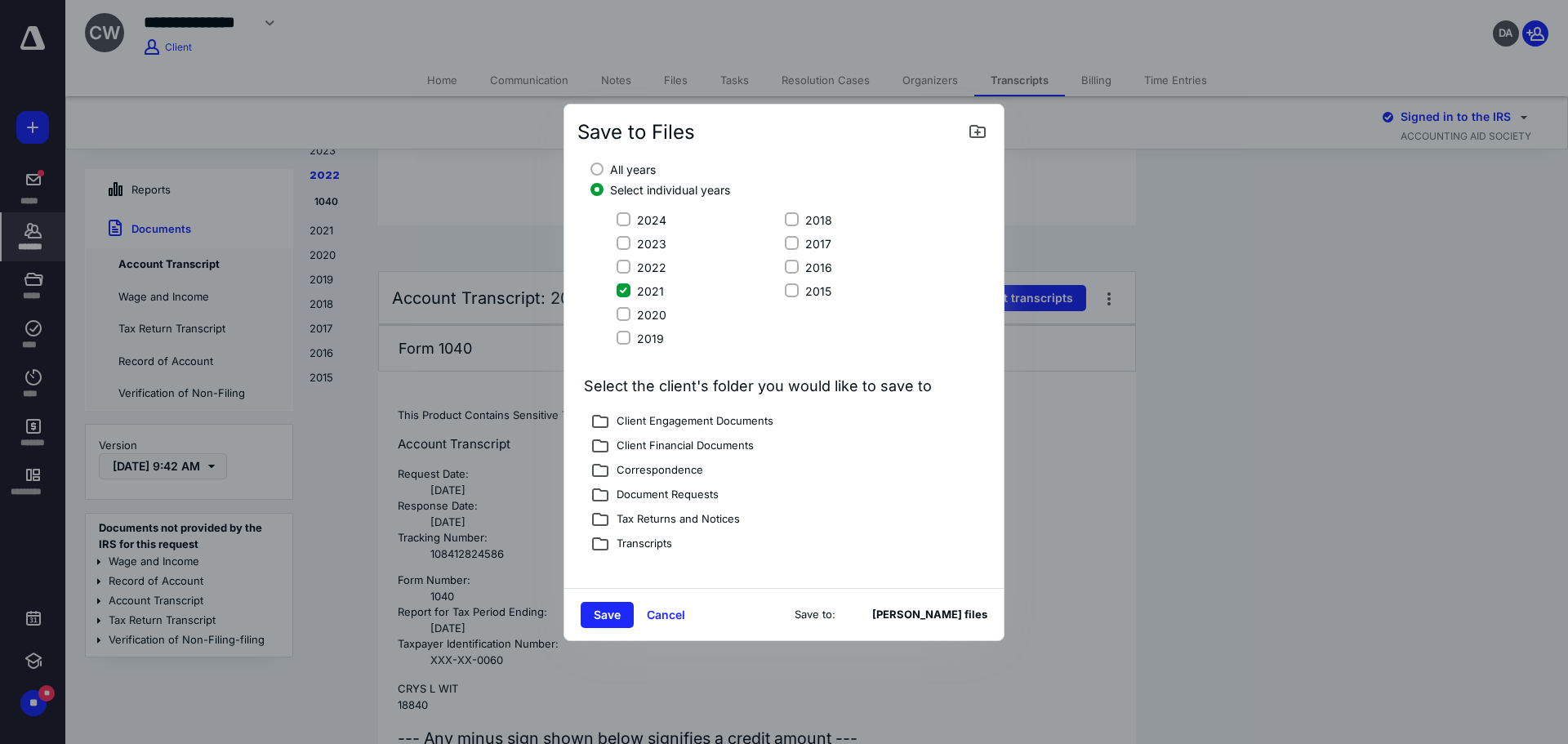 click on "Tax Returns and Notices" at bounding box center (675, 520) 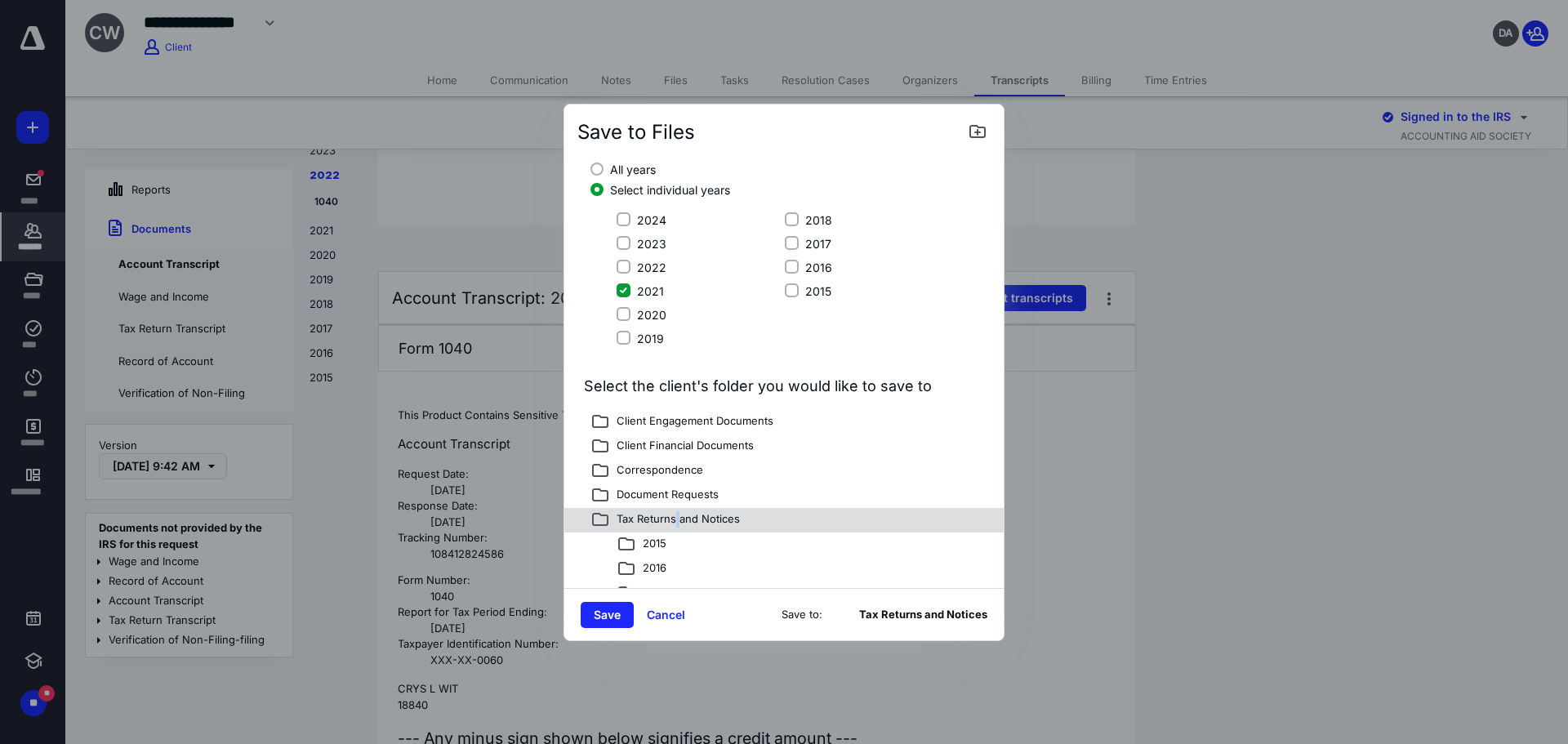 click on "Tax Returns and Notices" at bounding box center [675, 520] 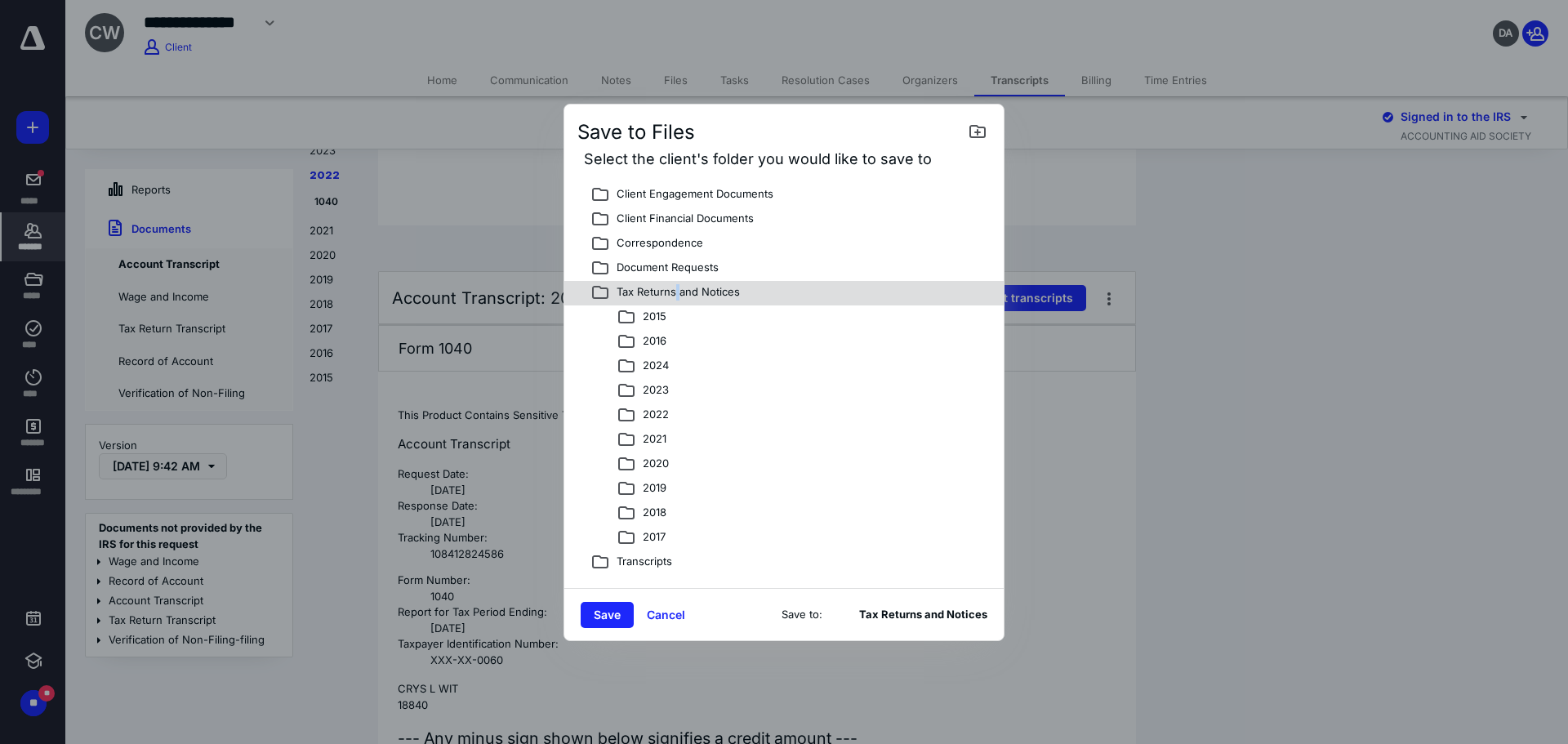 scroll, scrollTop: 490, scrollLeft: 0, axis: vertical 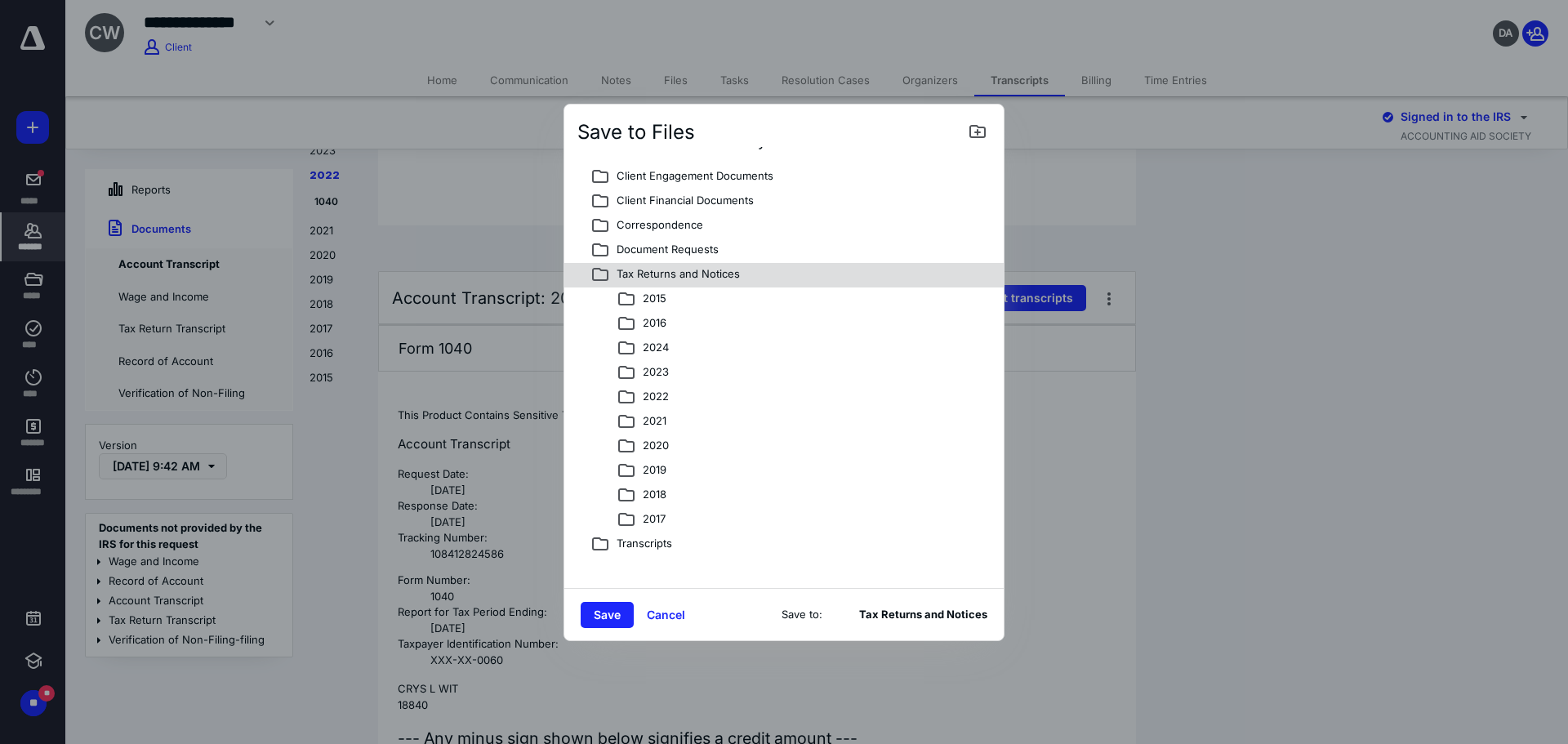 click on "2021" at bounding box center [651, 422] 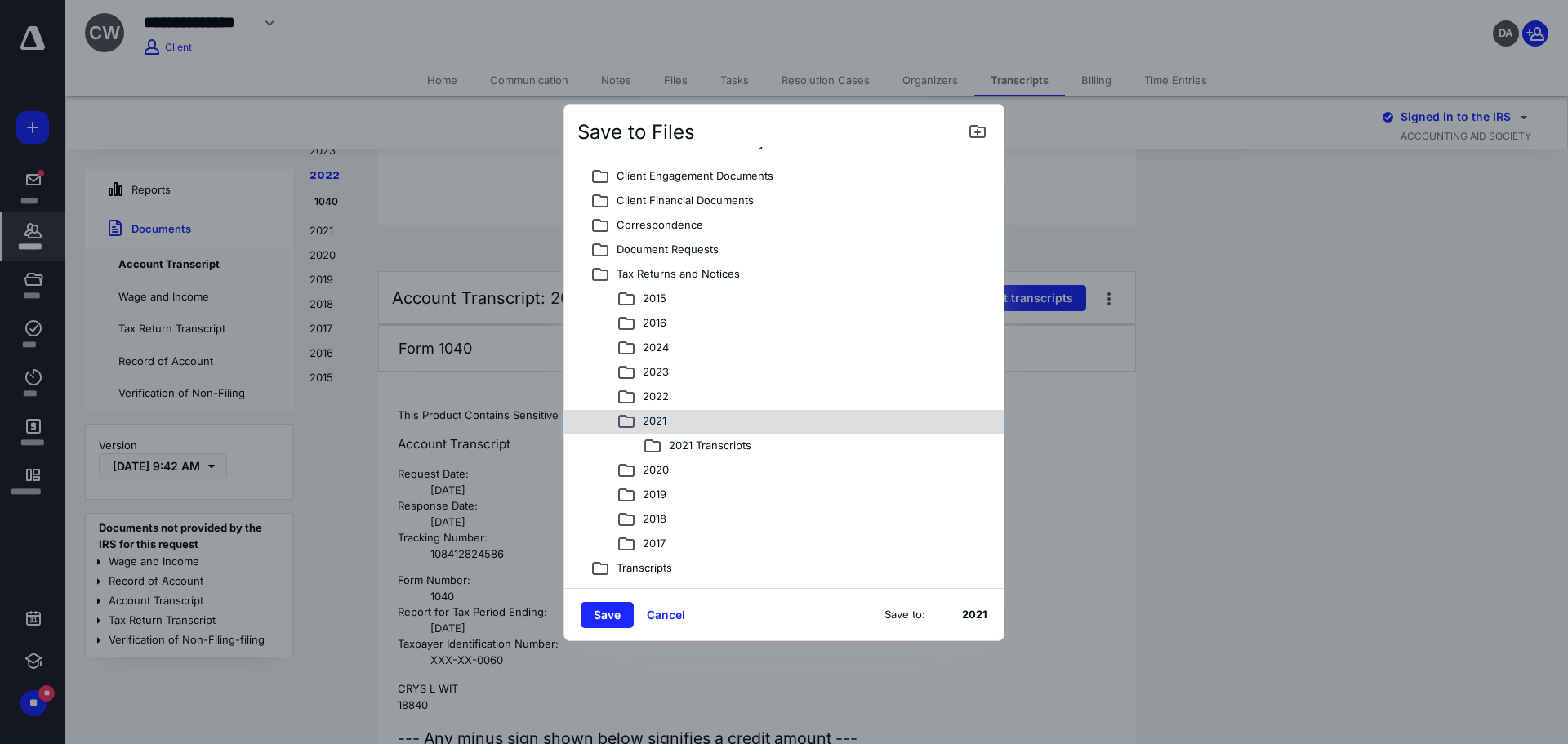 click on "2021 Transcripts" at bounding box center (706, 447) 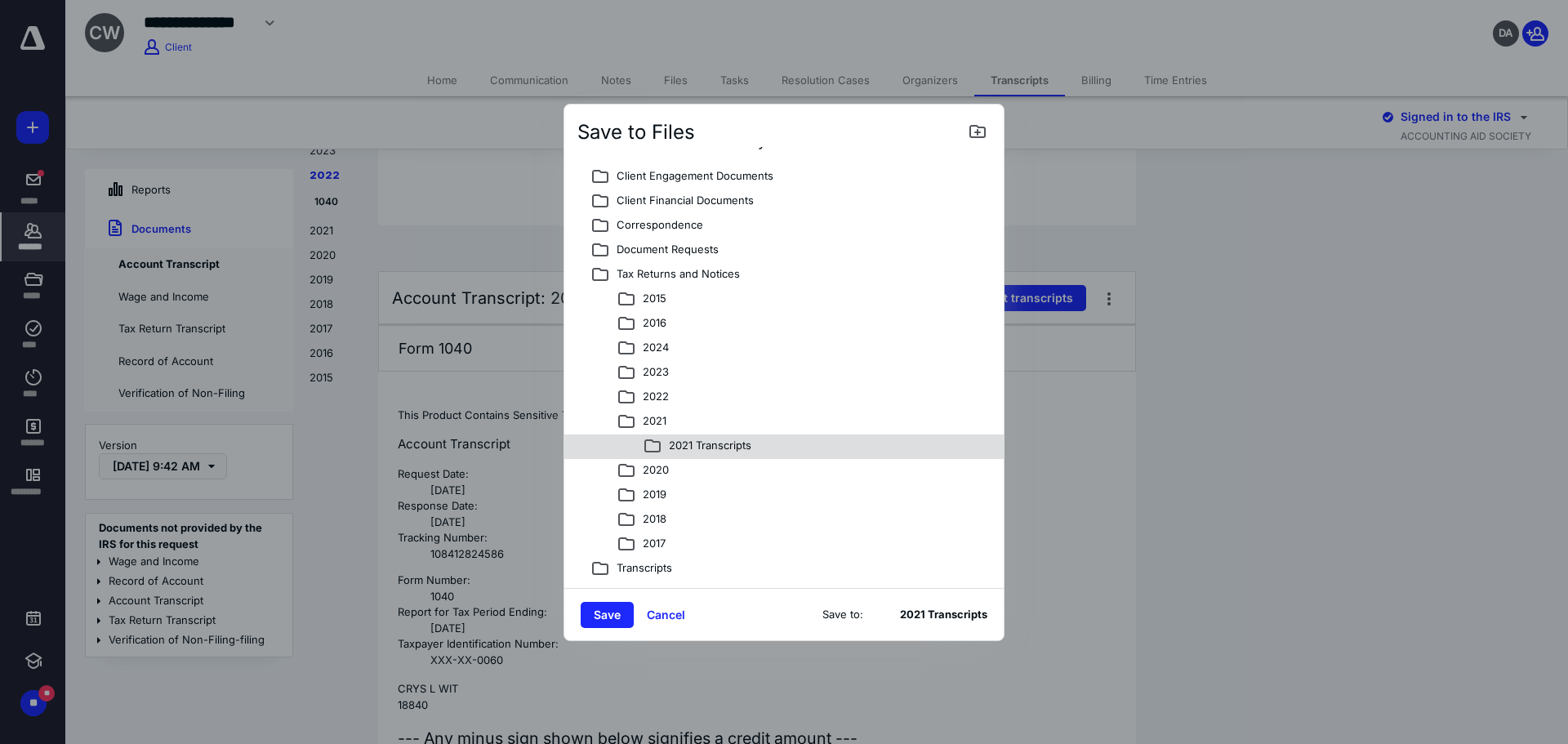 click on "Save" at bounding box center [607, 615] 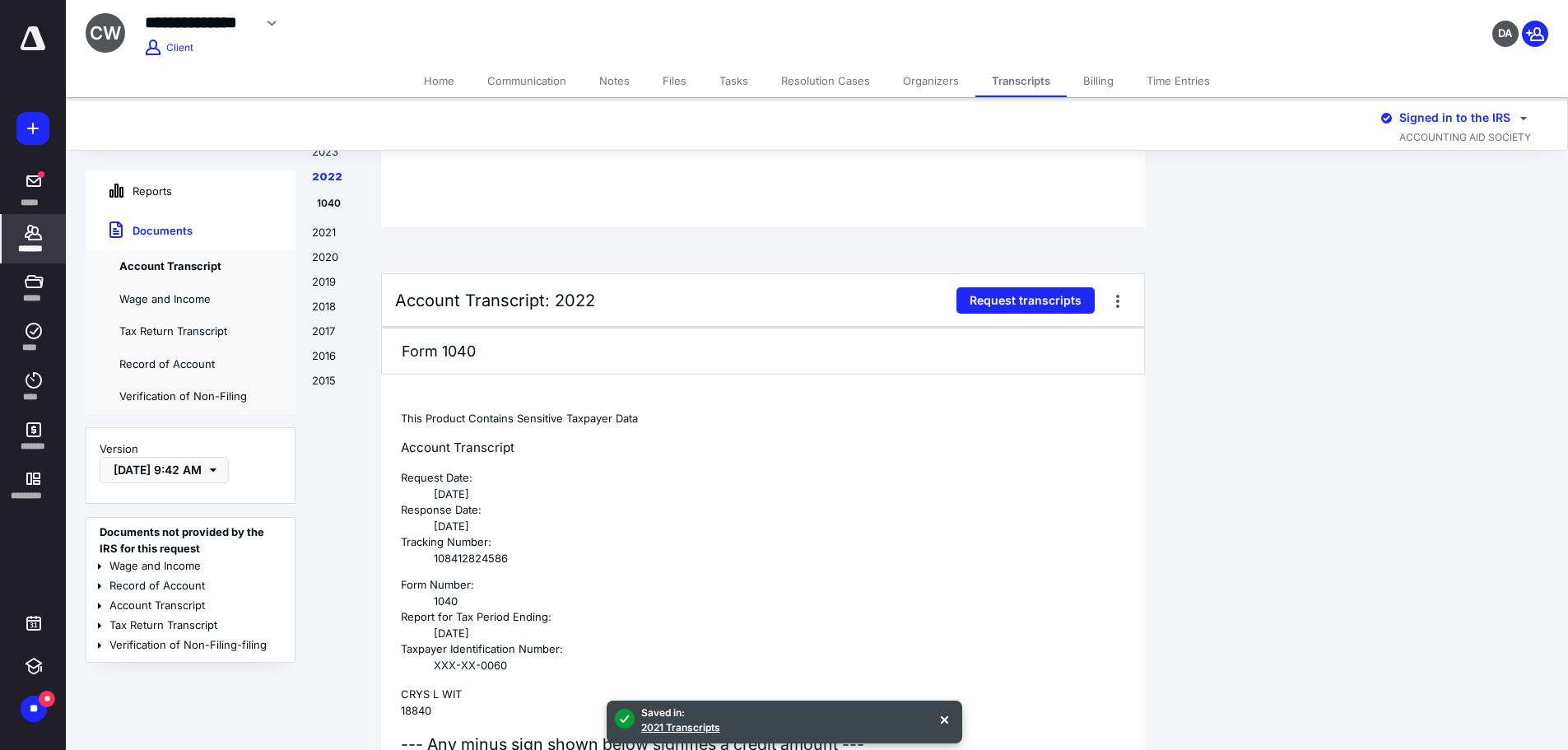 click at bounding box center [1118, 300] 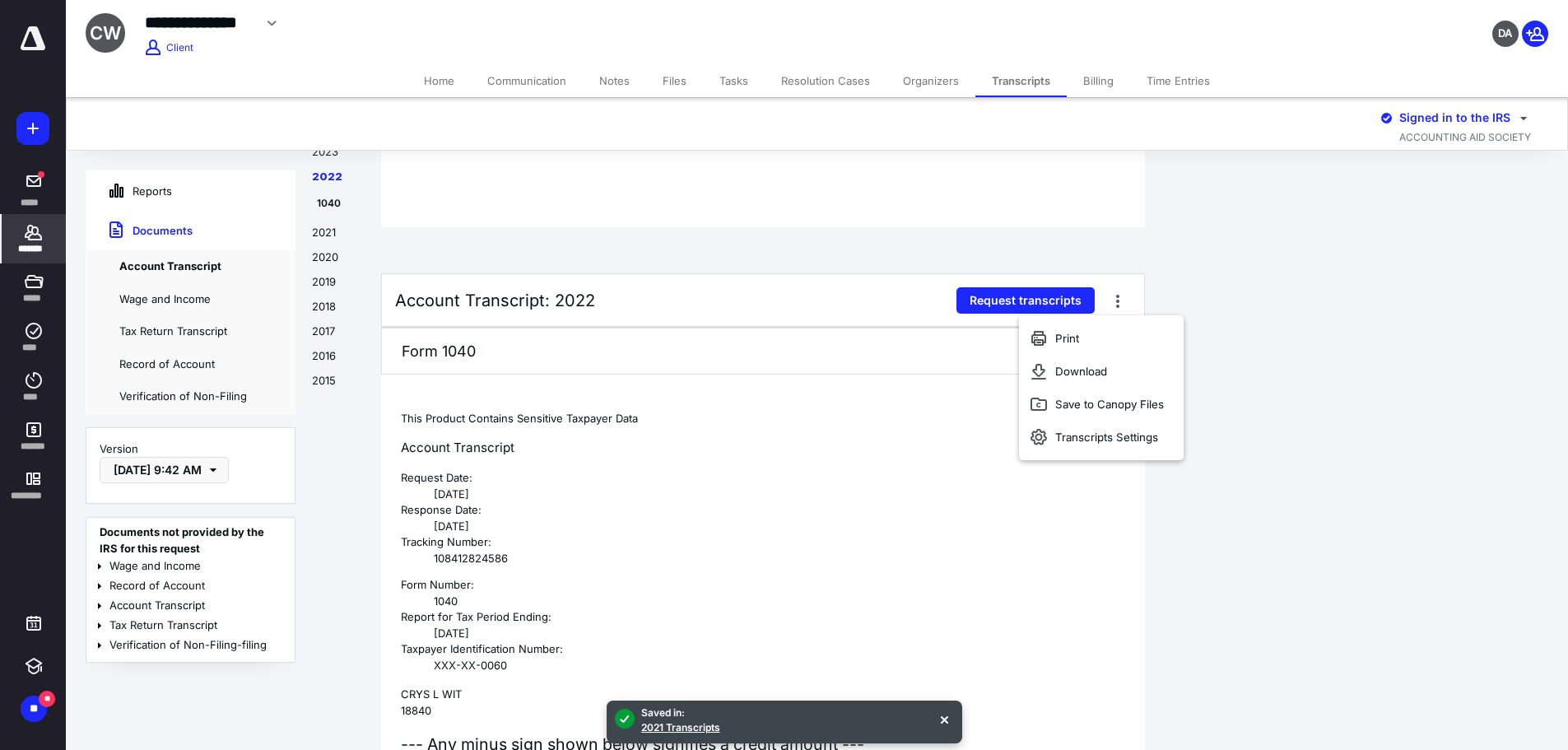 click on "Save to Canopy Files" at bounding box center (1110, 404) 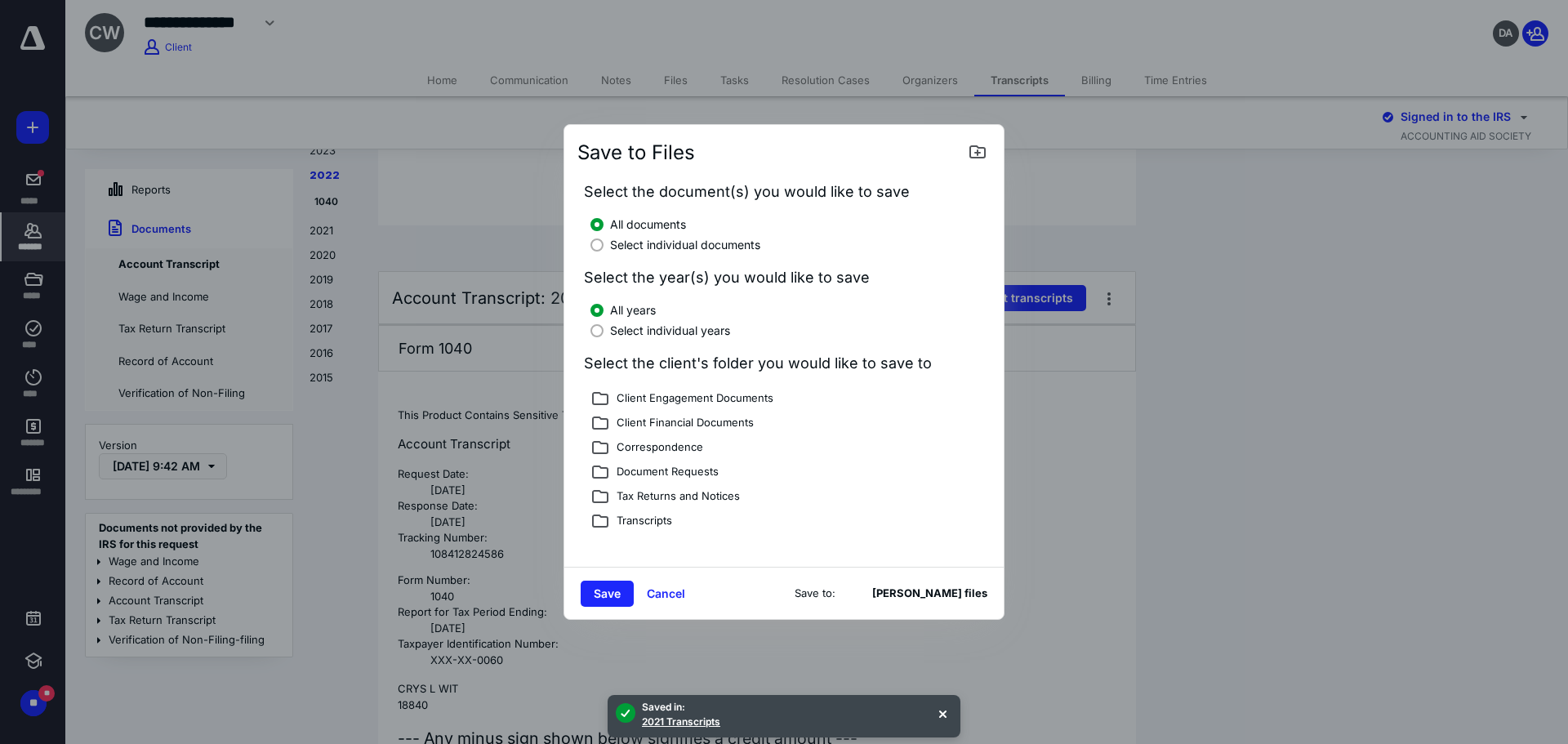 click at bounding box center (597, 245) 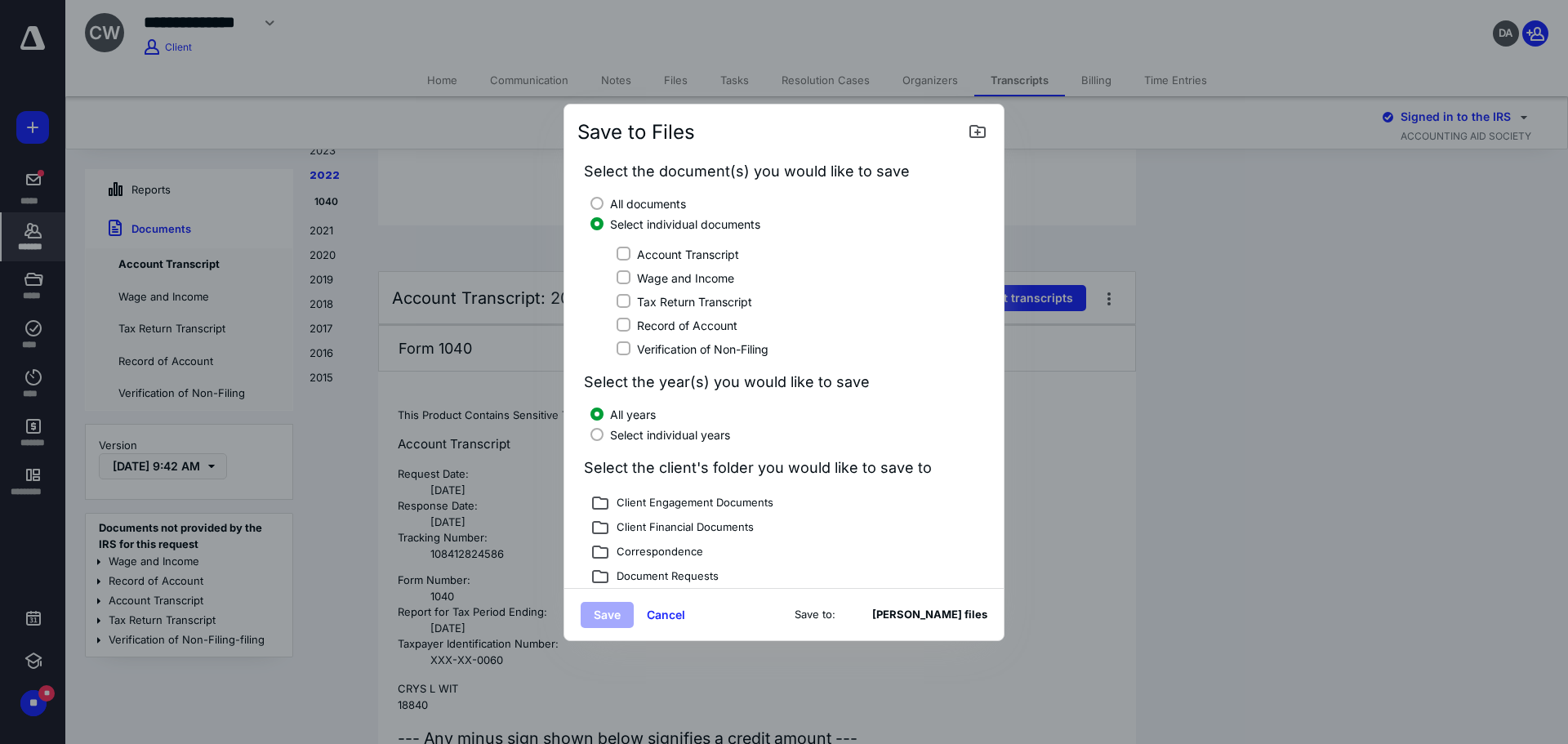 click at bounding box center (623, 253) 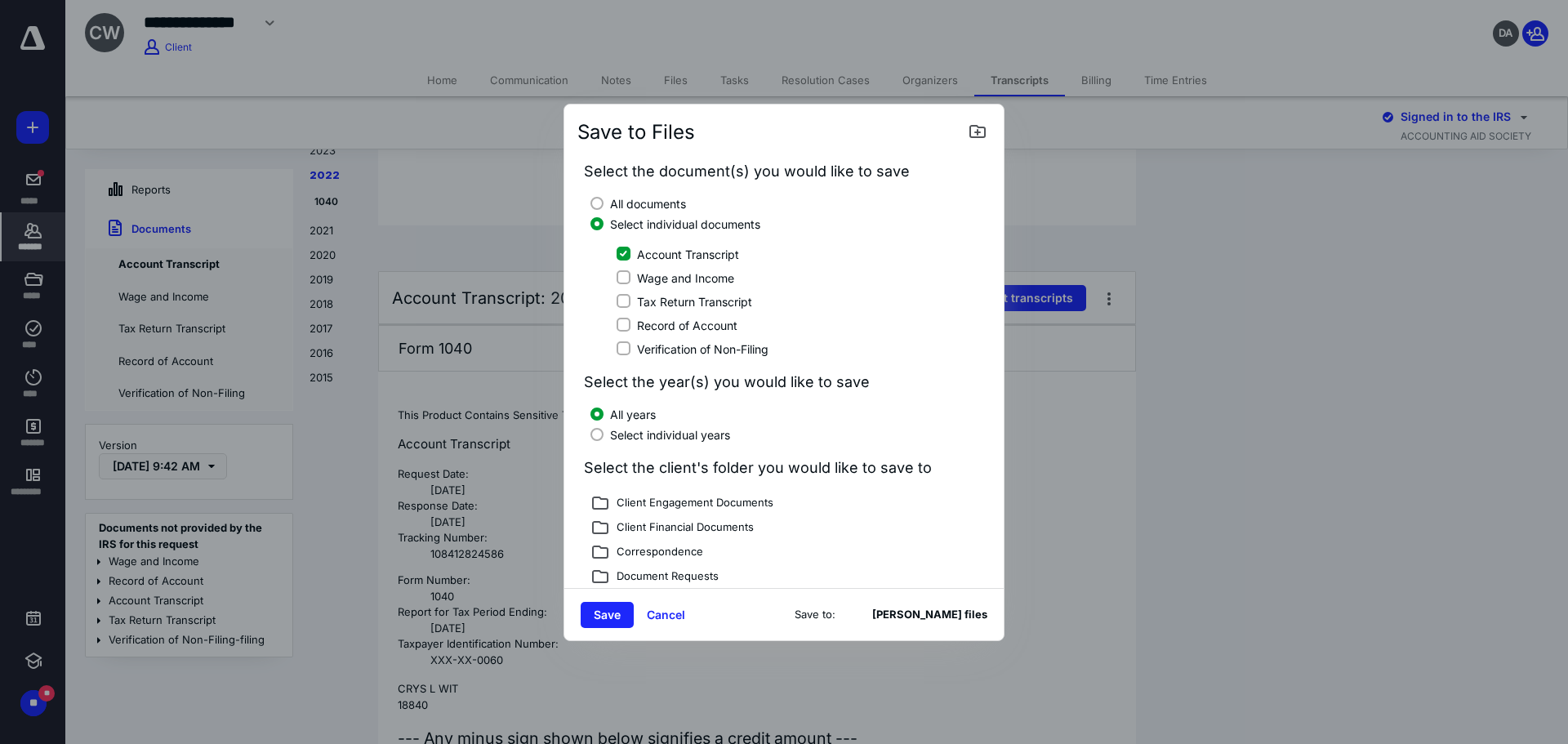 click 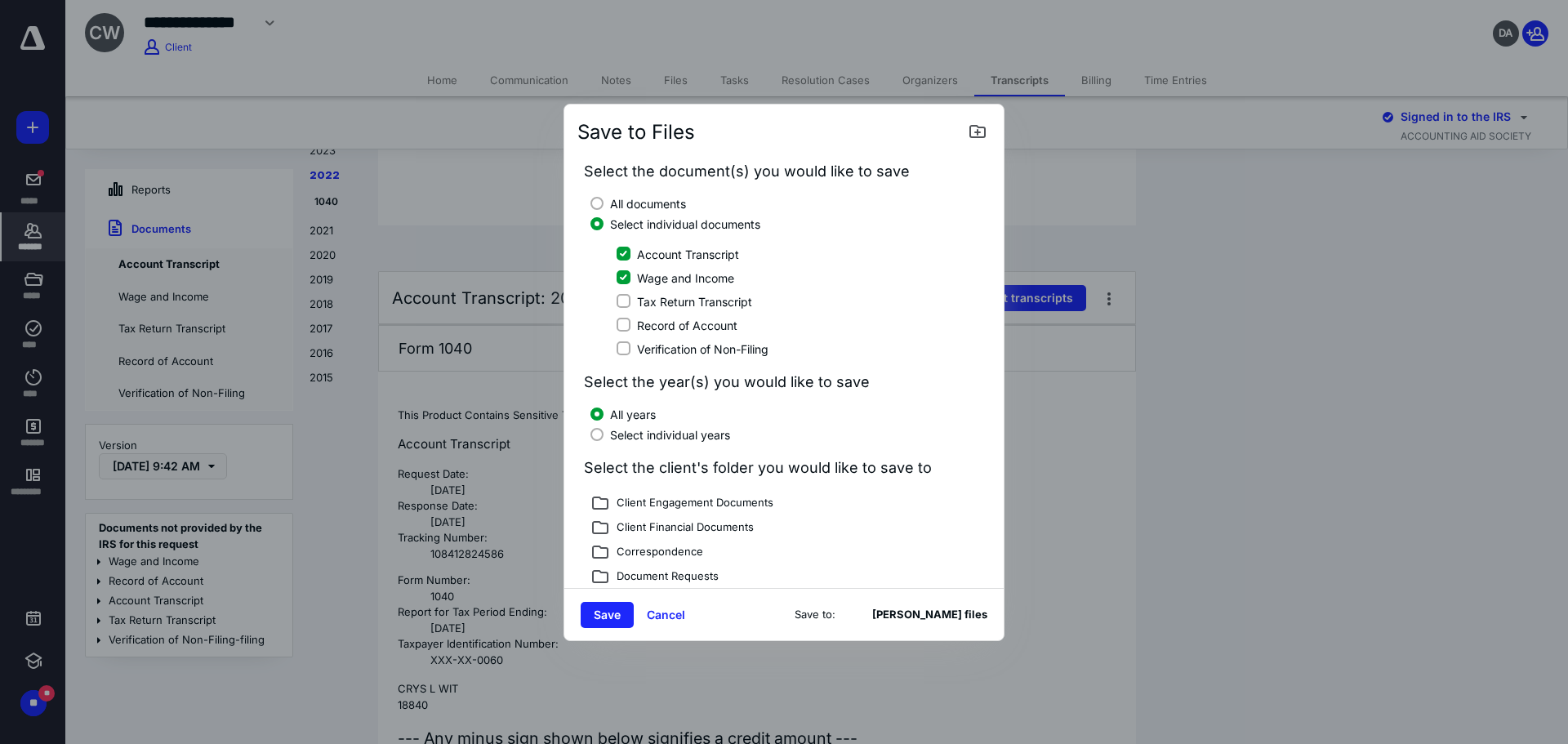 click at bounding box center (623, 301) 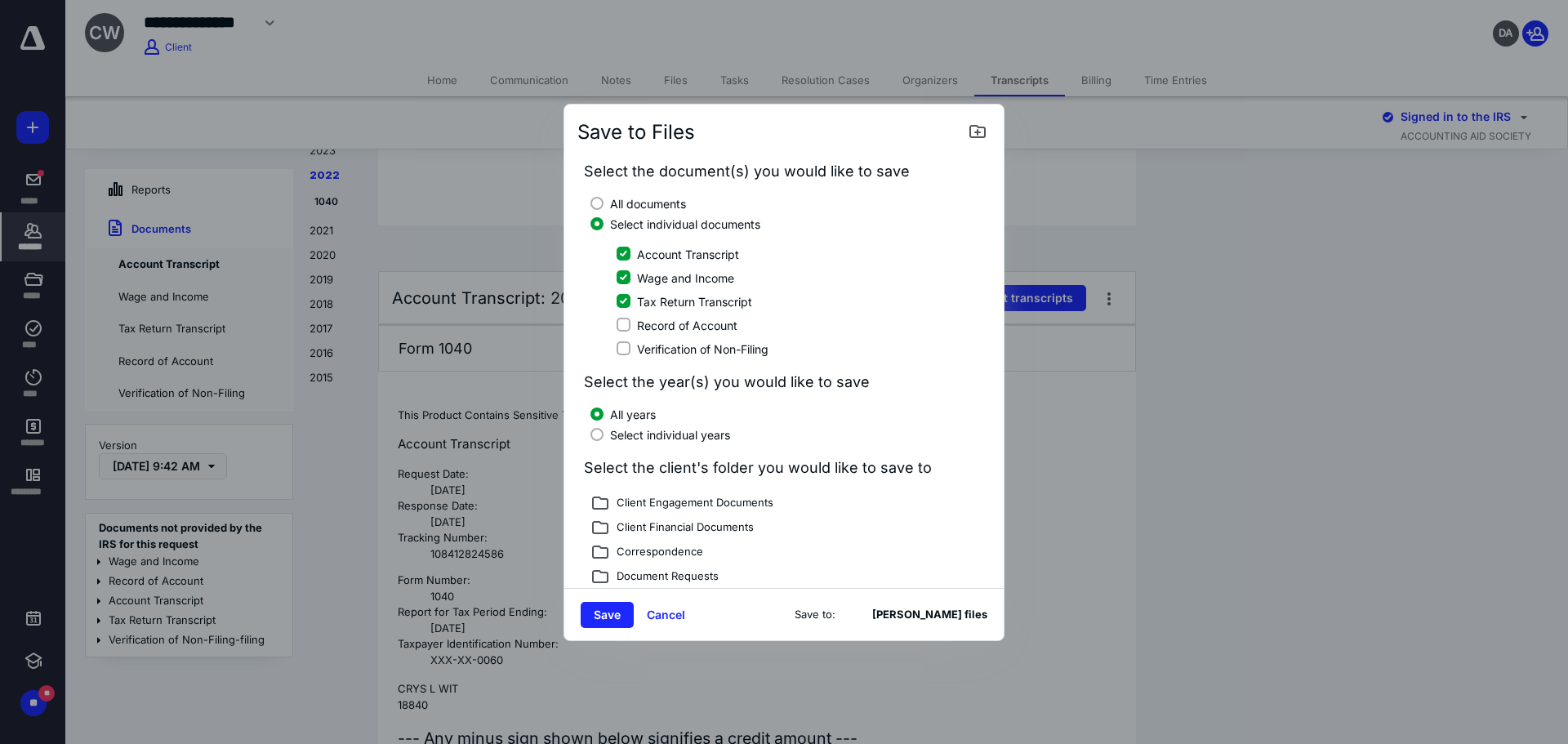 click at bounding box center [597, 434] 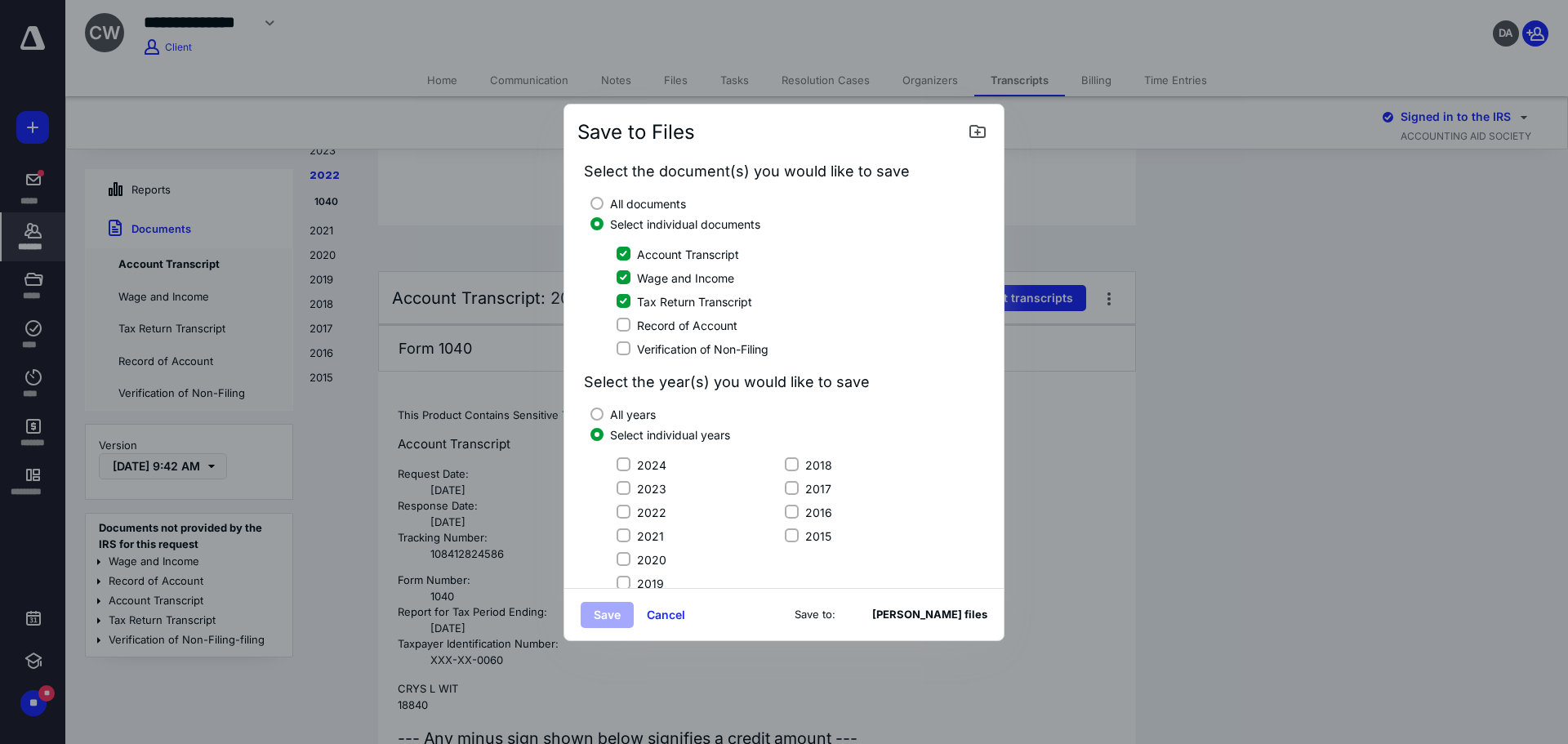 click on "2020" at bounding box center [652, 559] 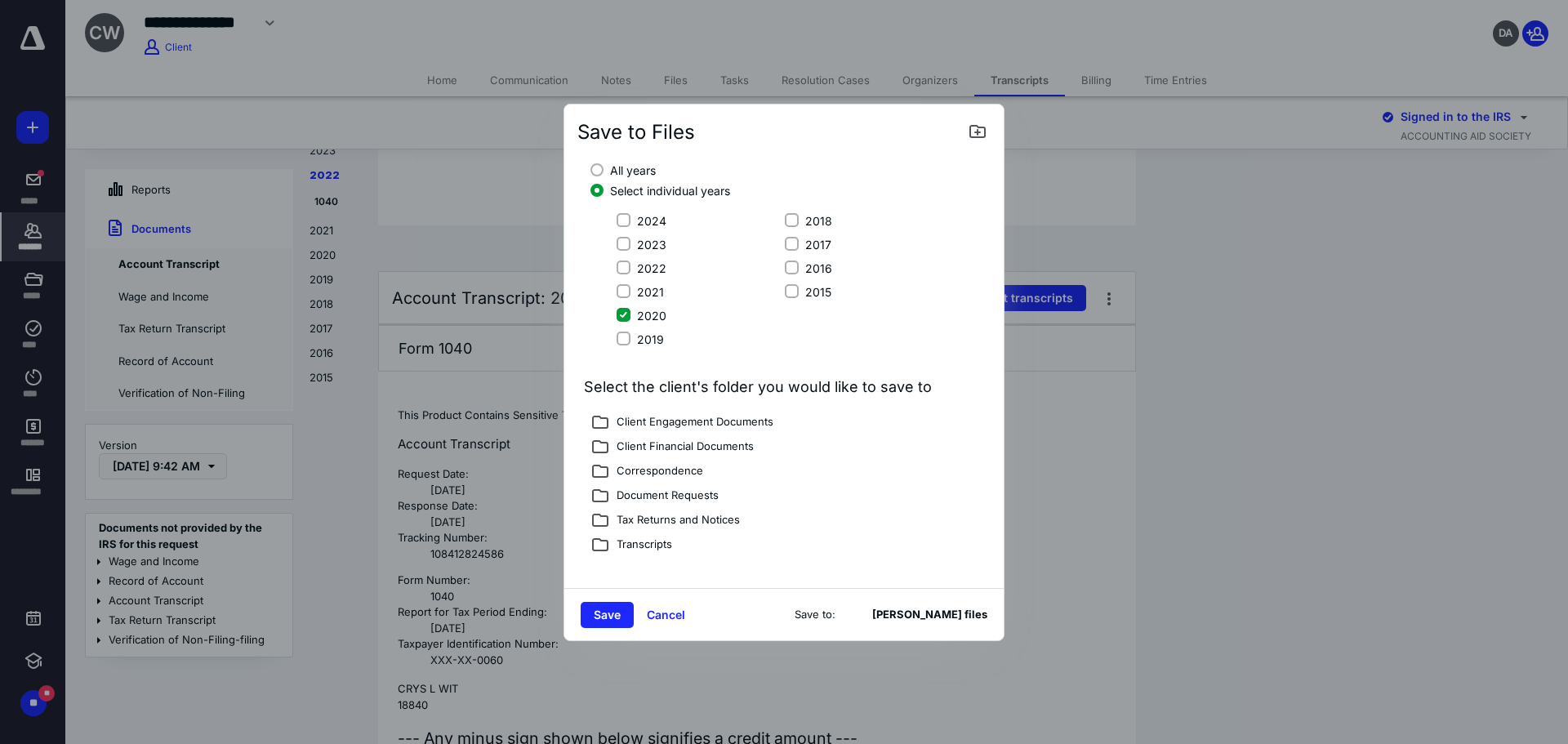 scroll, scrollTop: 245, scrollLeft: 0, axis: vertical 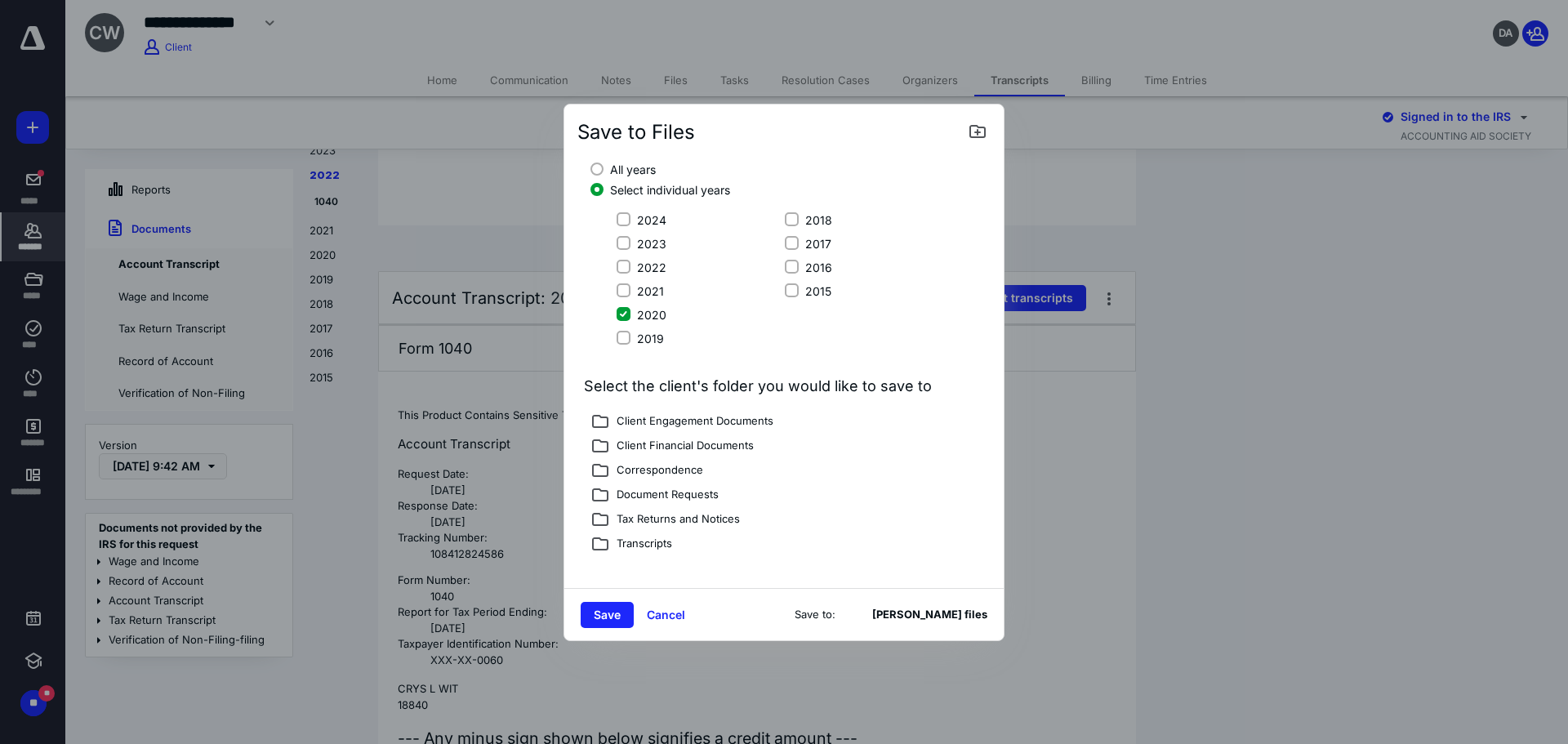 click on "Tax Returns and Notices" at bounding box center [675, 520] 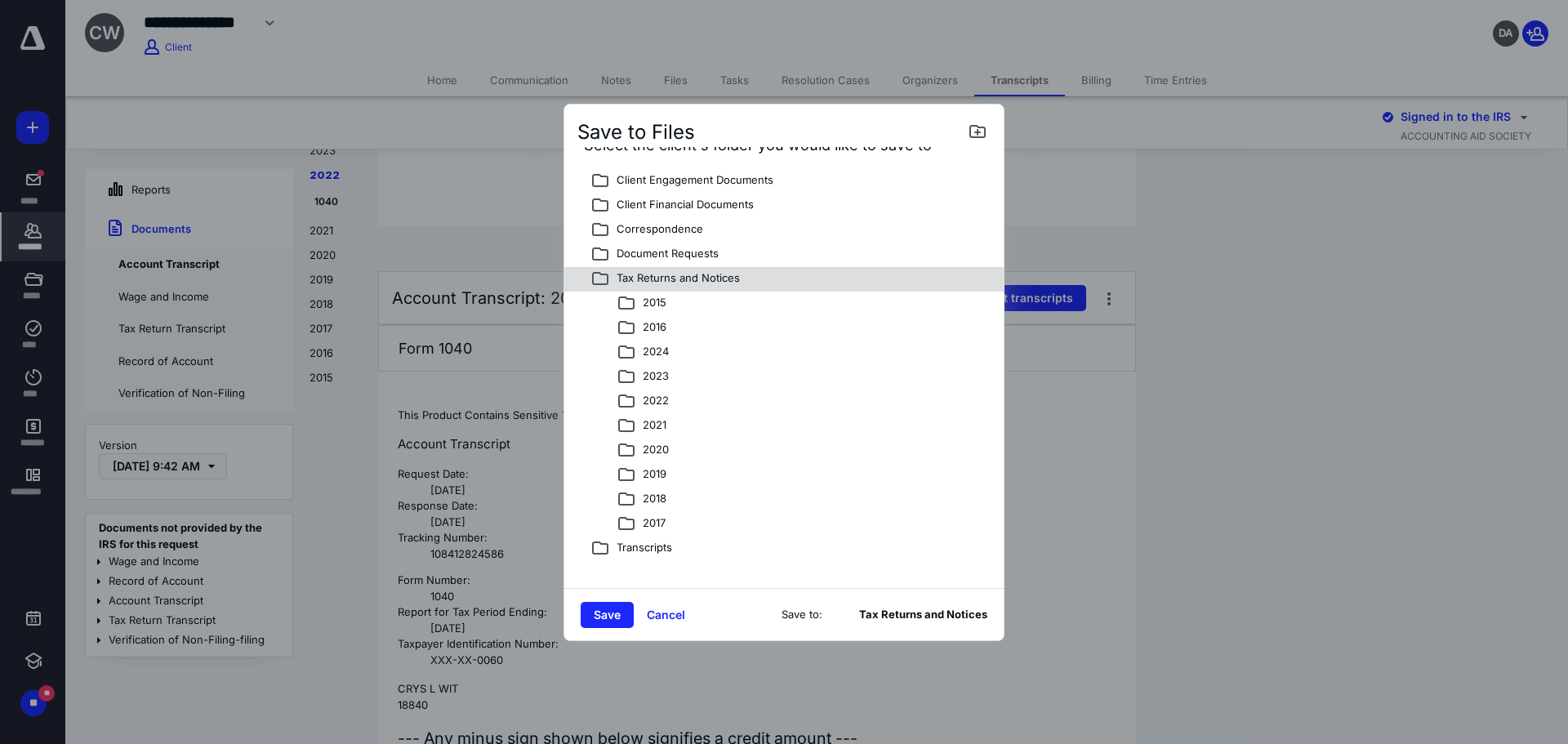 scroll, scrollTop: 490, scrollLeft: 0, axis: vertical 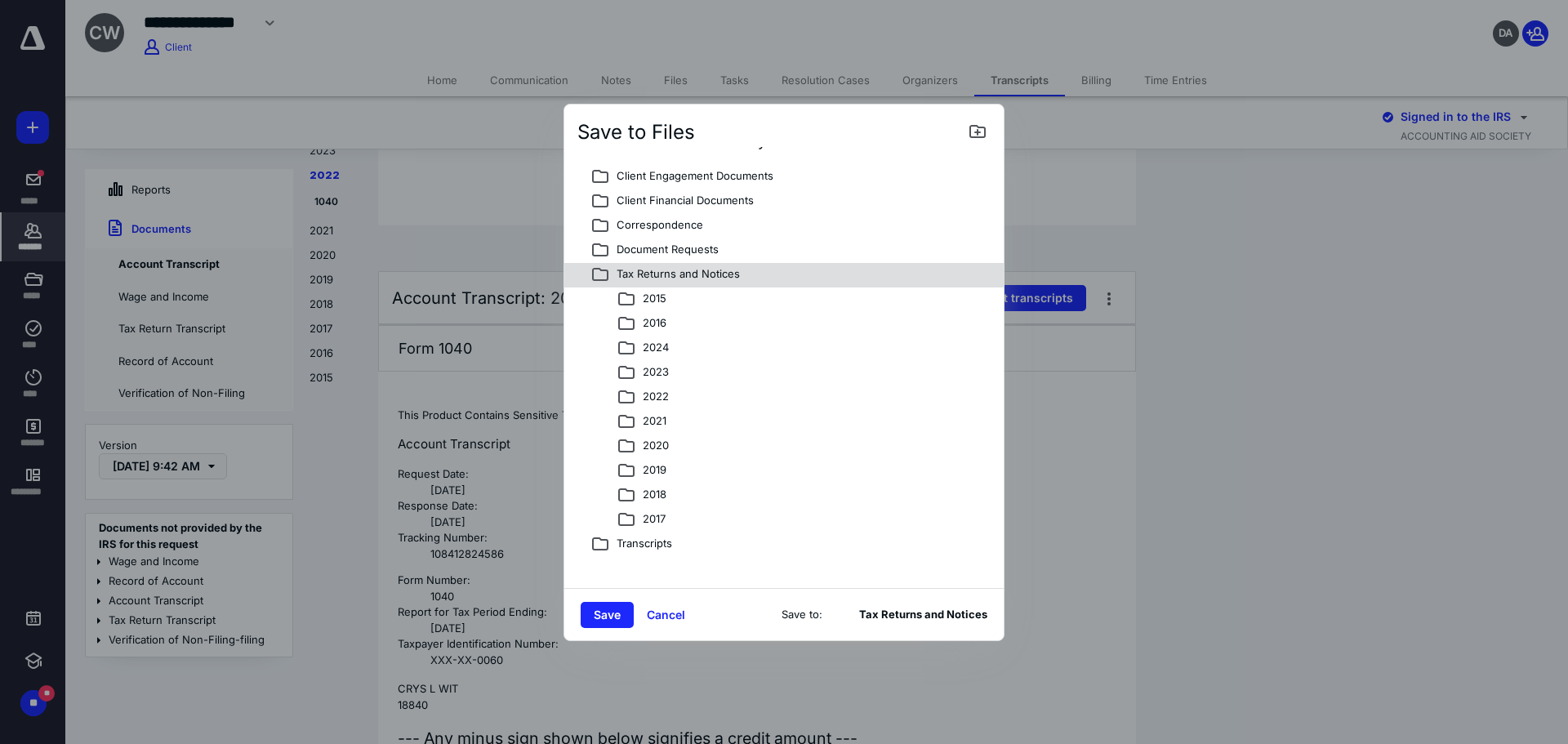 click on "2020" at bounding box center (653, 447) 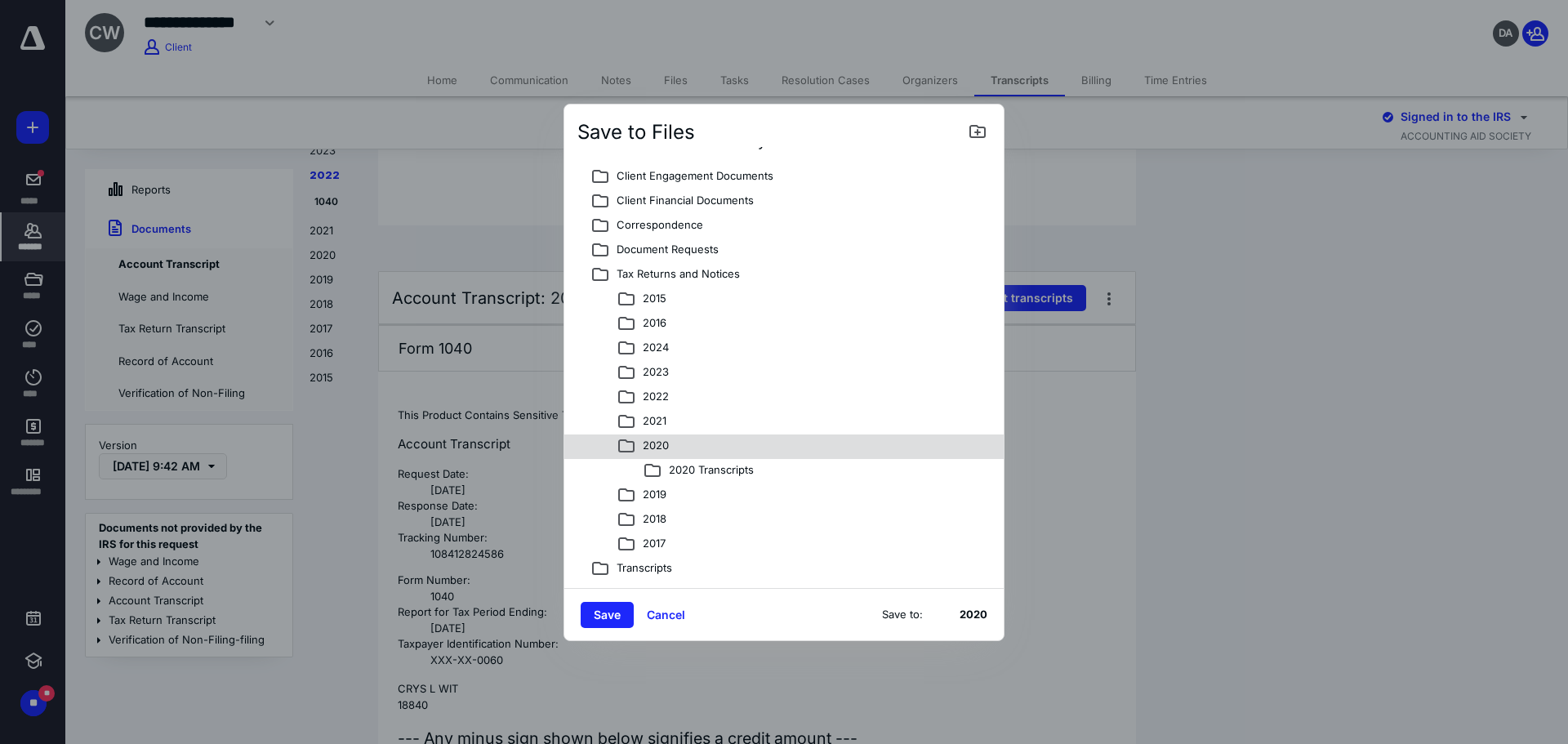 click on "2020 Transcripts" at bounding box center [708, 471] 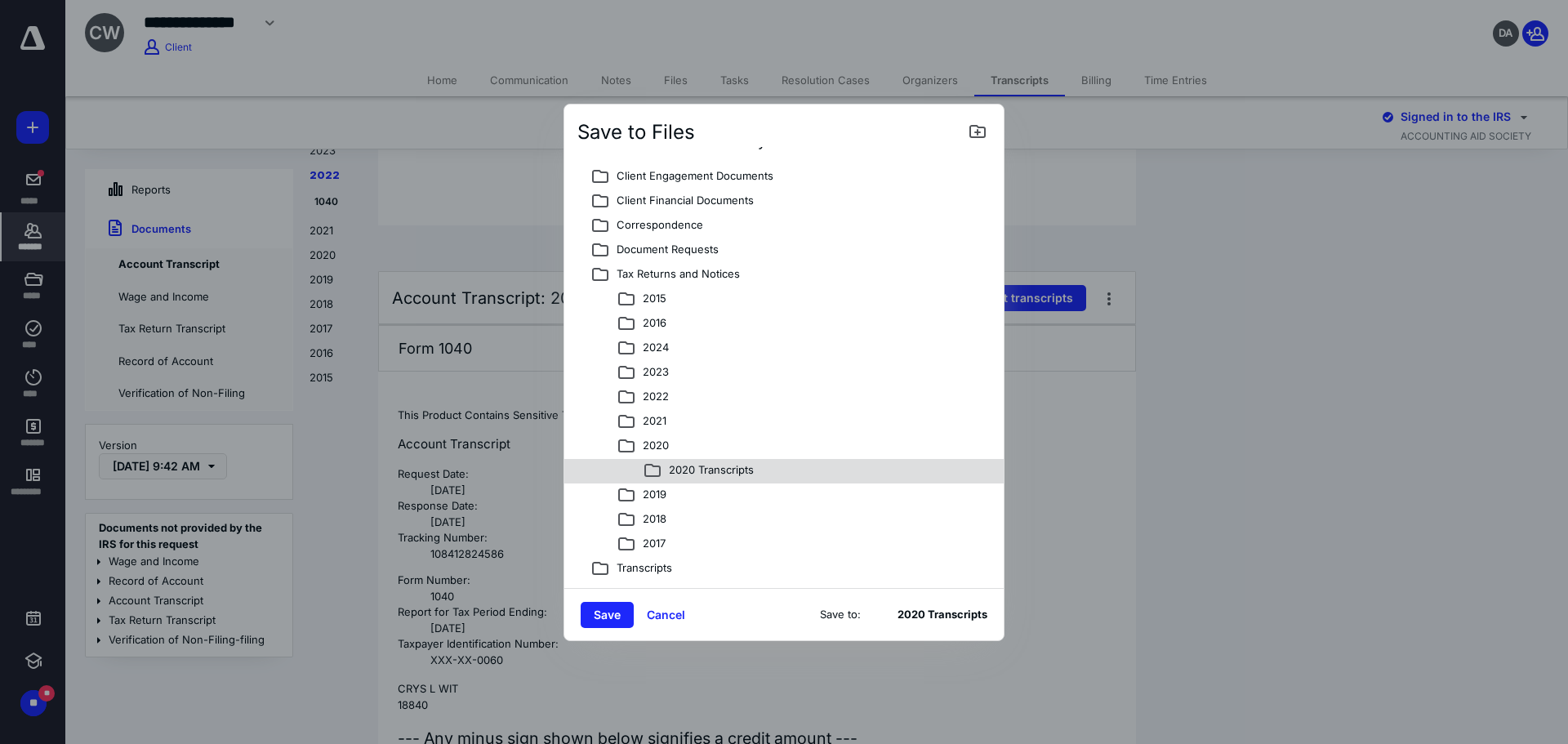 click on "Save" at bounding box center (607, 615) 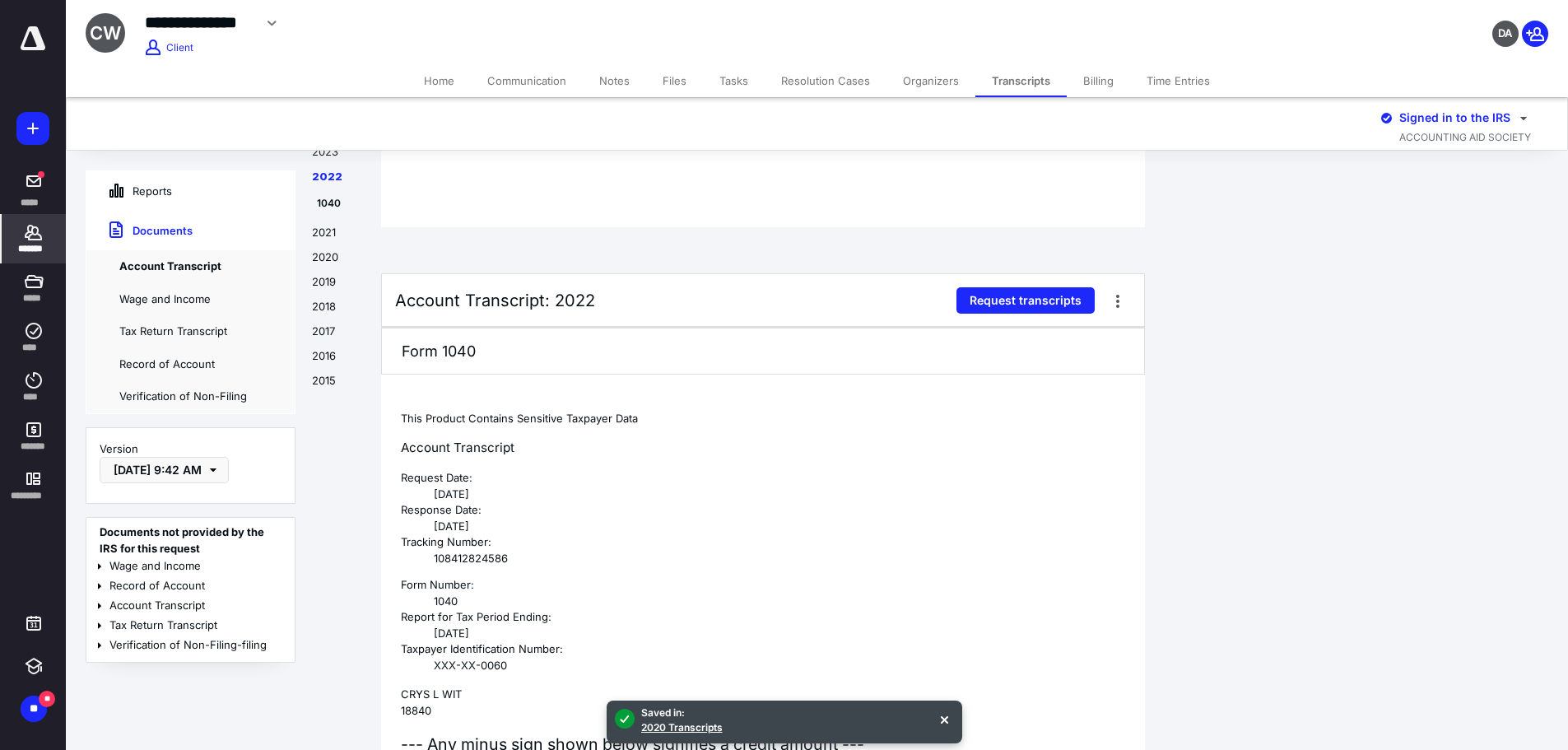 click at bounding box center (1118, 300) 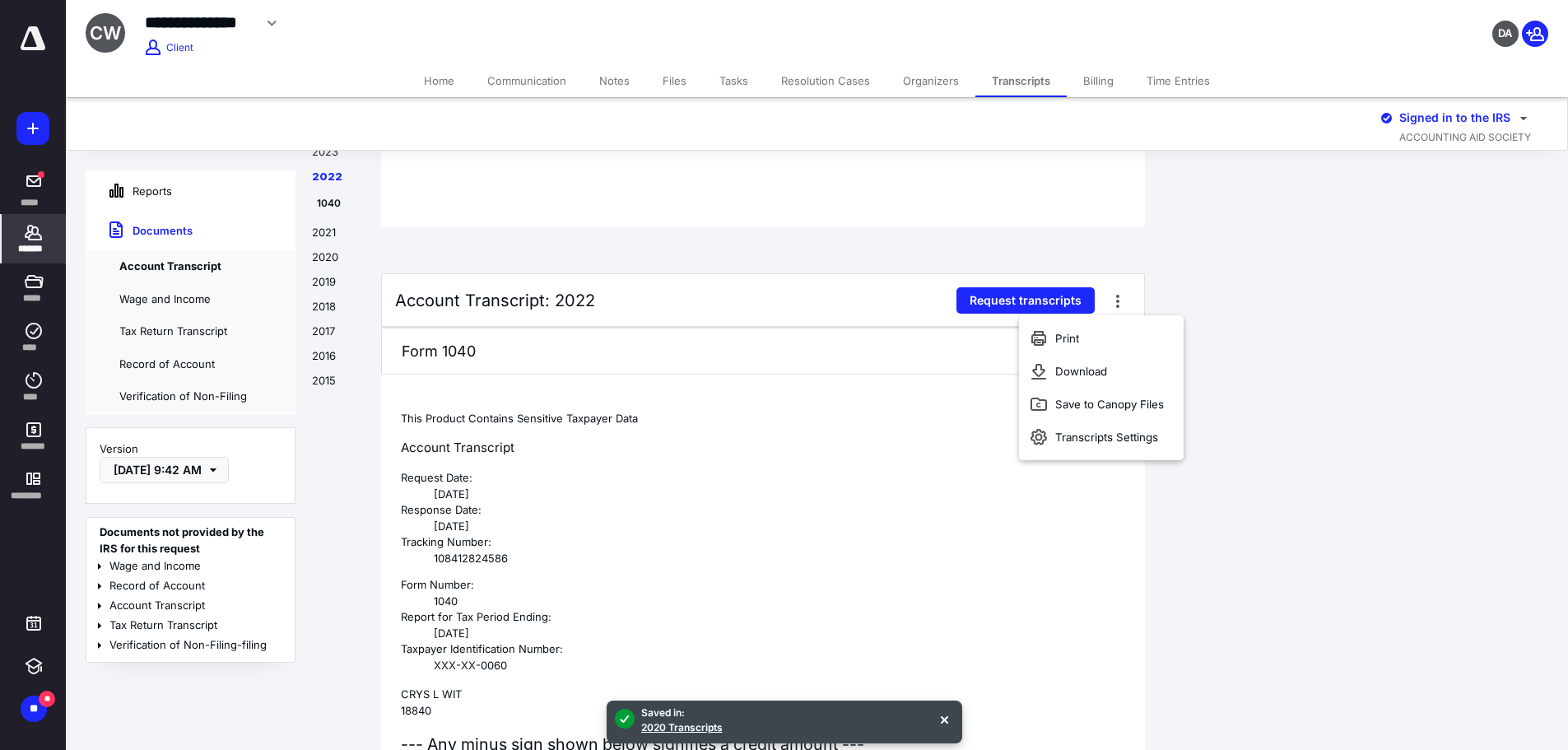 click on "Save to Canopy Files" at bounding box center [1110, 404] 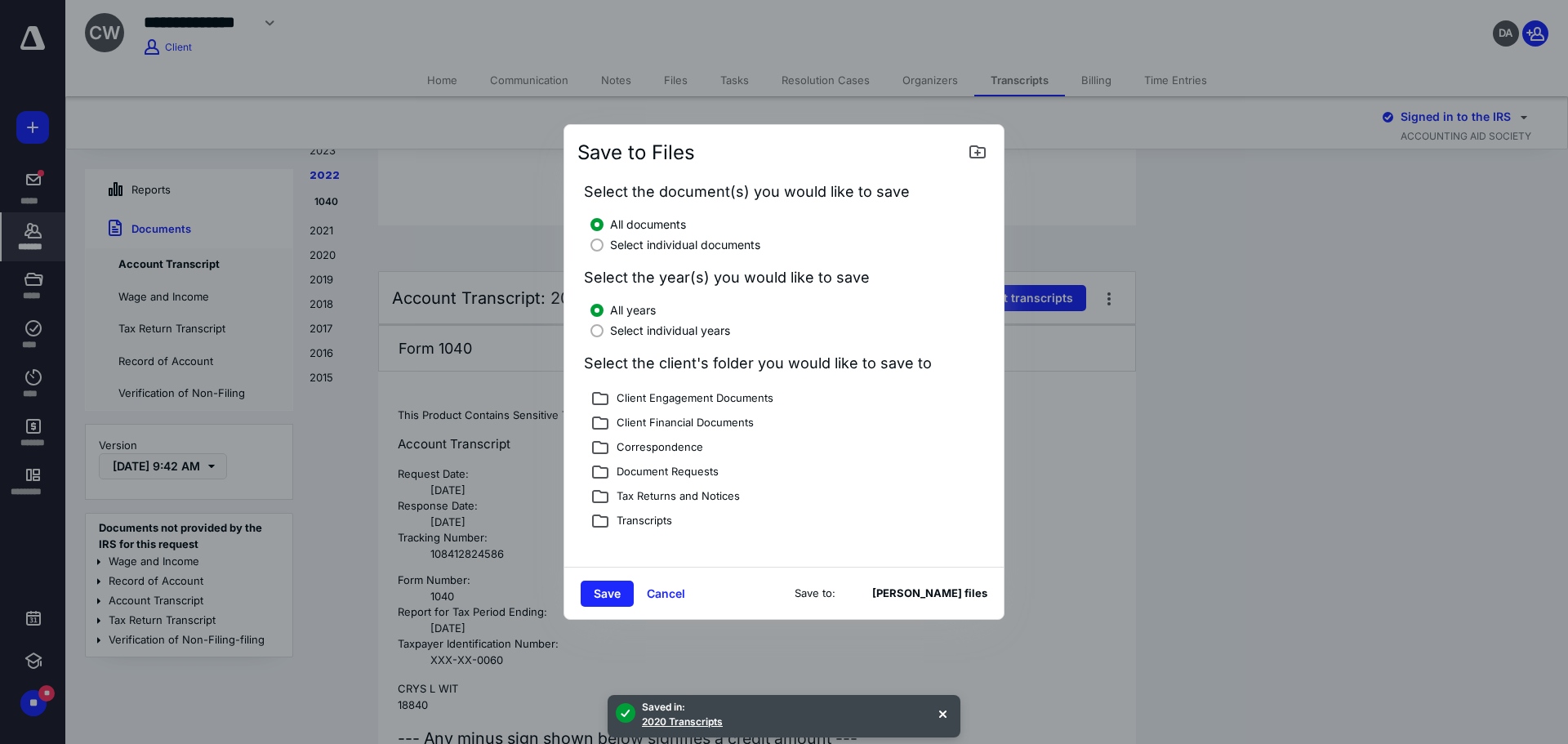 click on "Select individual documents" at bounding box center (685, 244) 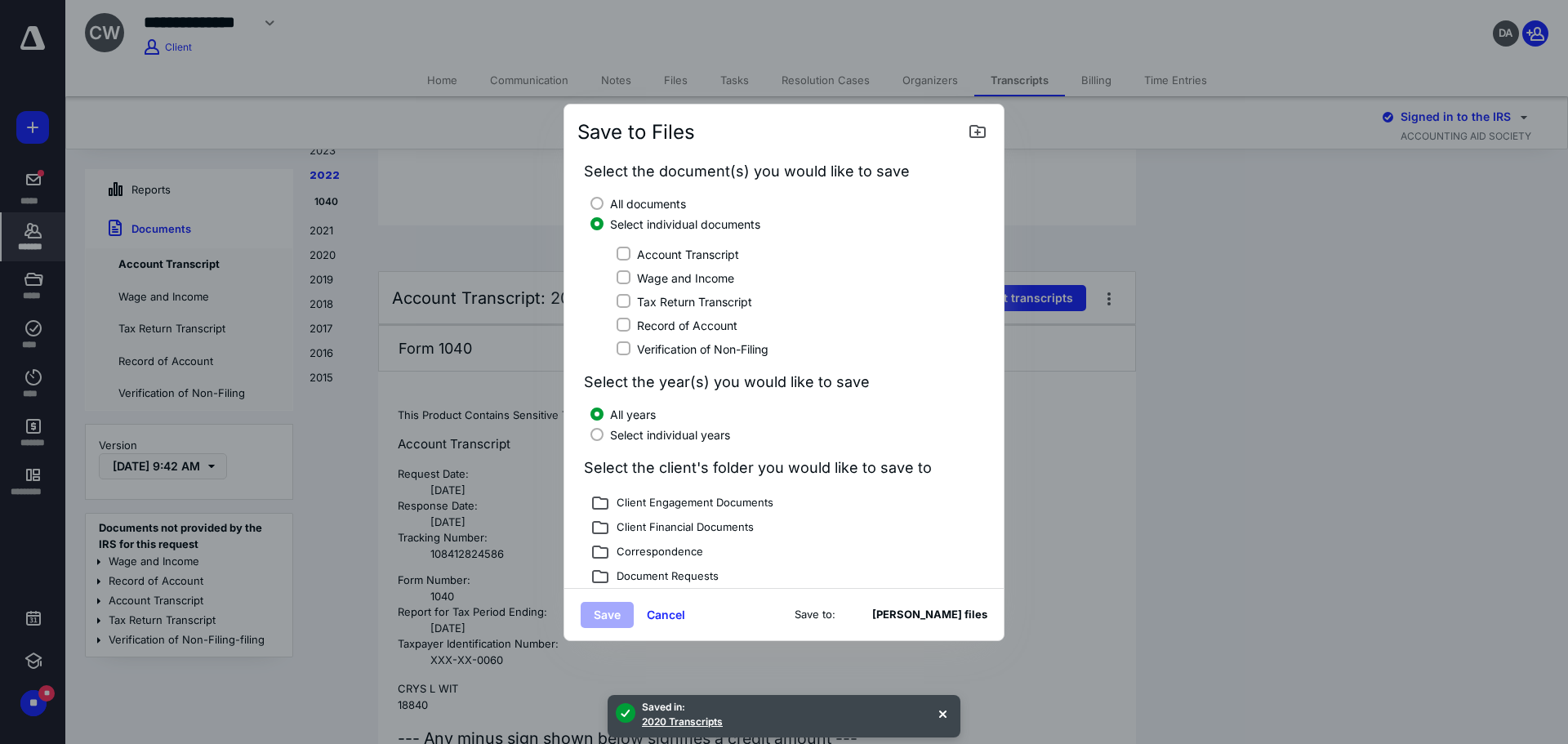 drag, startPoint x: 626, startPoint y: 254, endPoint x: 629, endPoint y: 262, distance: 8.544004 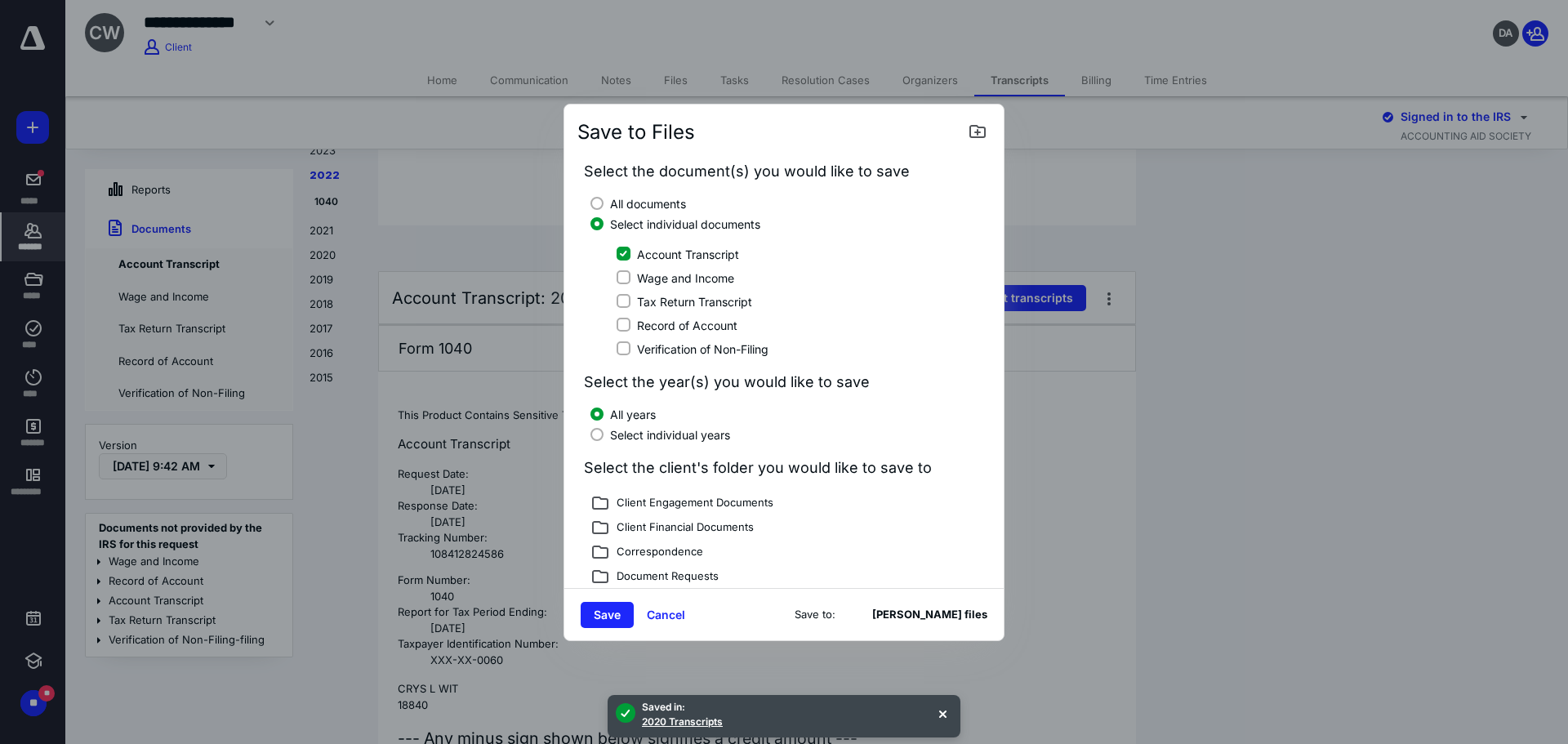 drag, startPoint x: 623, startPoint y: 278, endPoint x: 626, endPoint y: 289, distance: 11.4017543 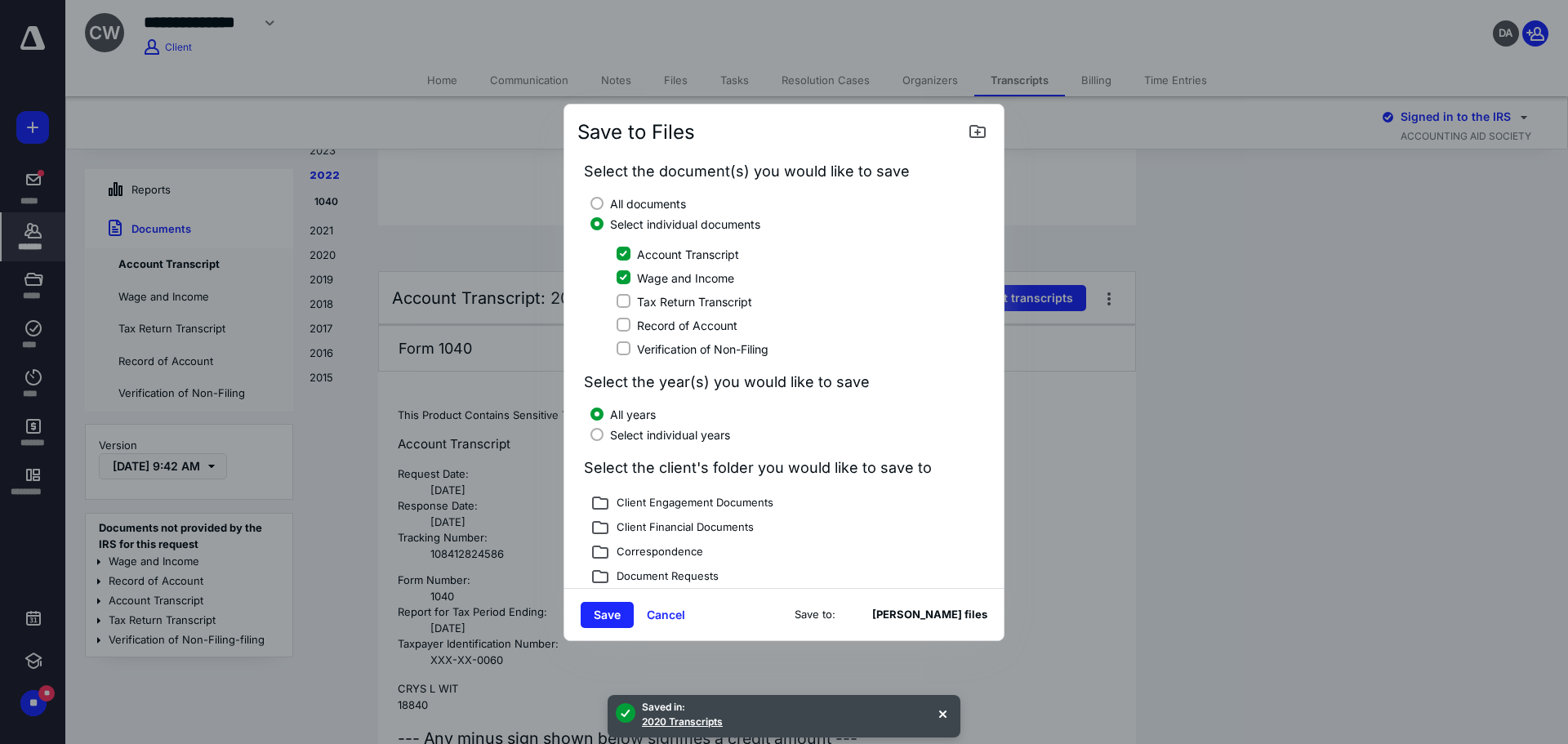 click 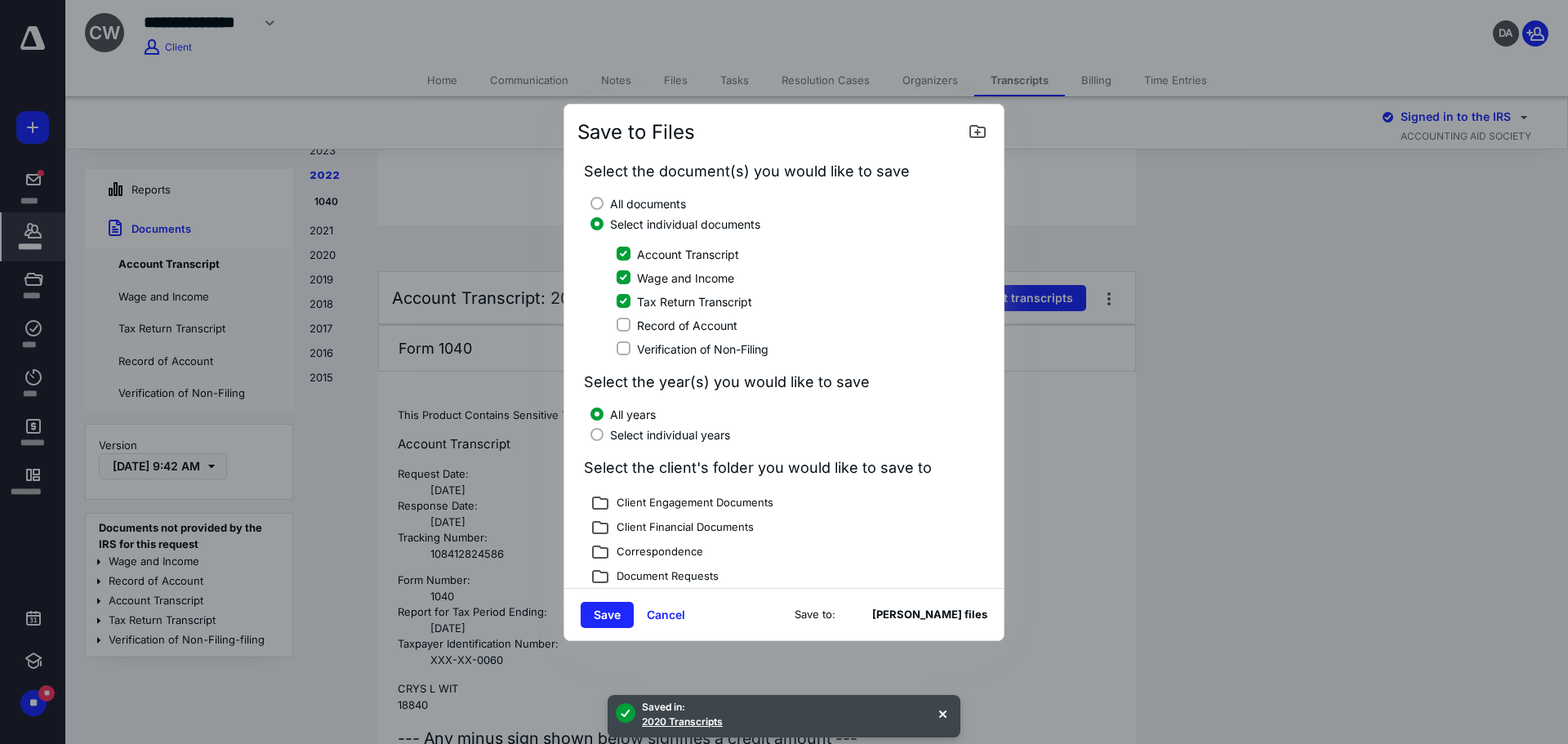 click at bounding box center (597, 434) 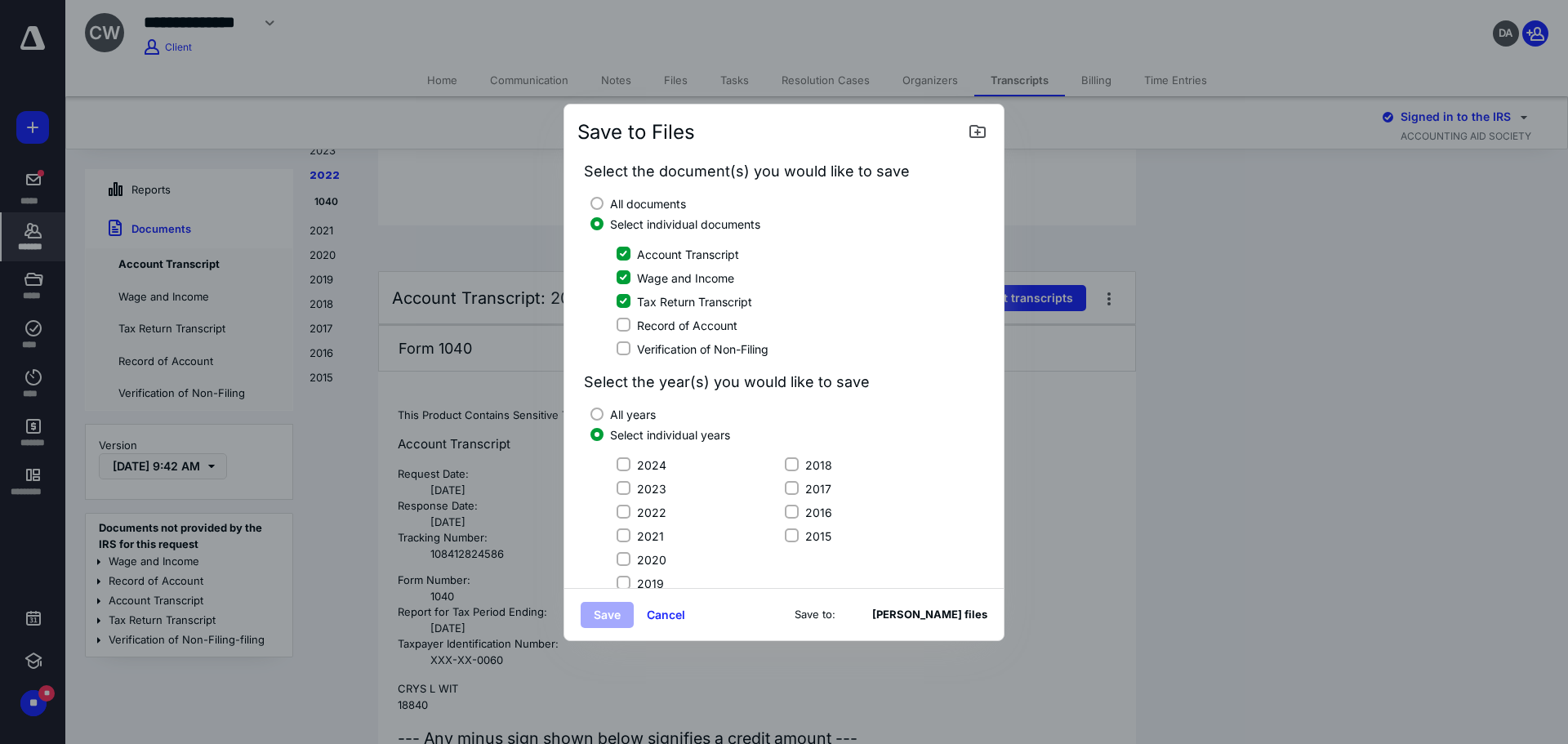 click on "2019" at bounding box center [650, 583] 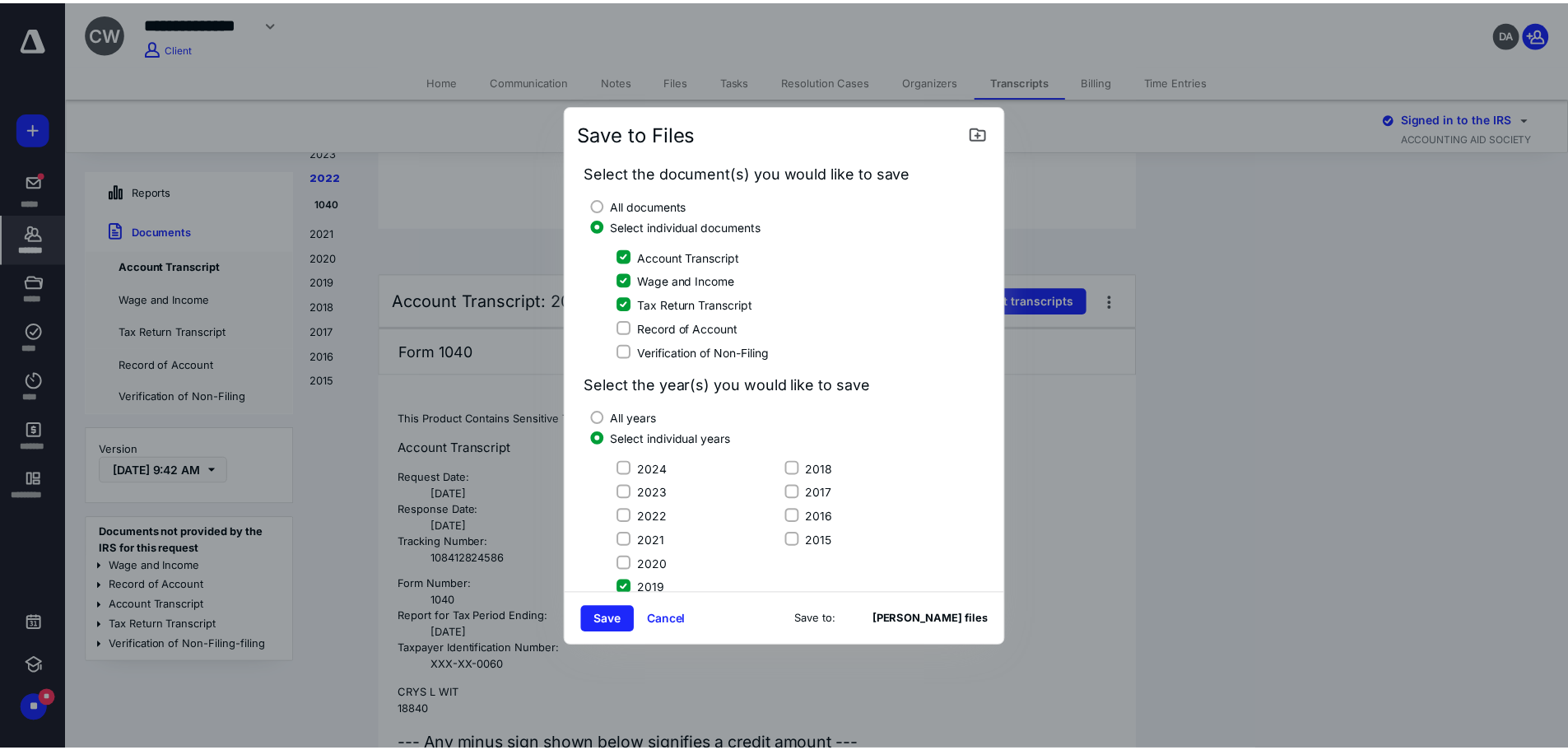 scroll, scrollTop: 2, scrollLeft: 0, axis: vertical 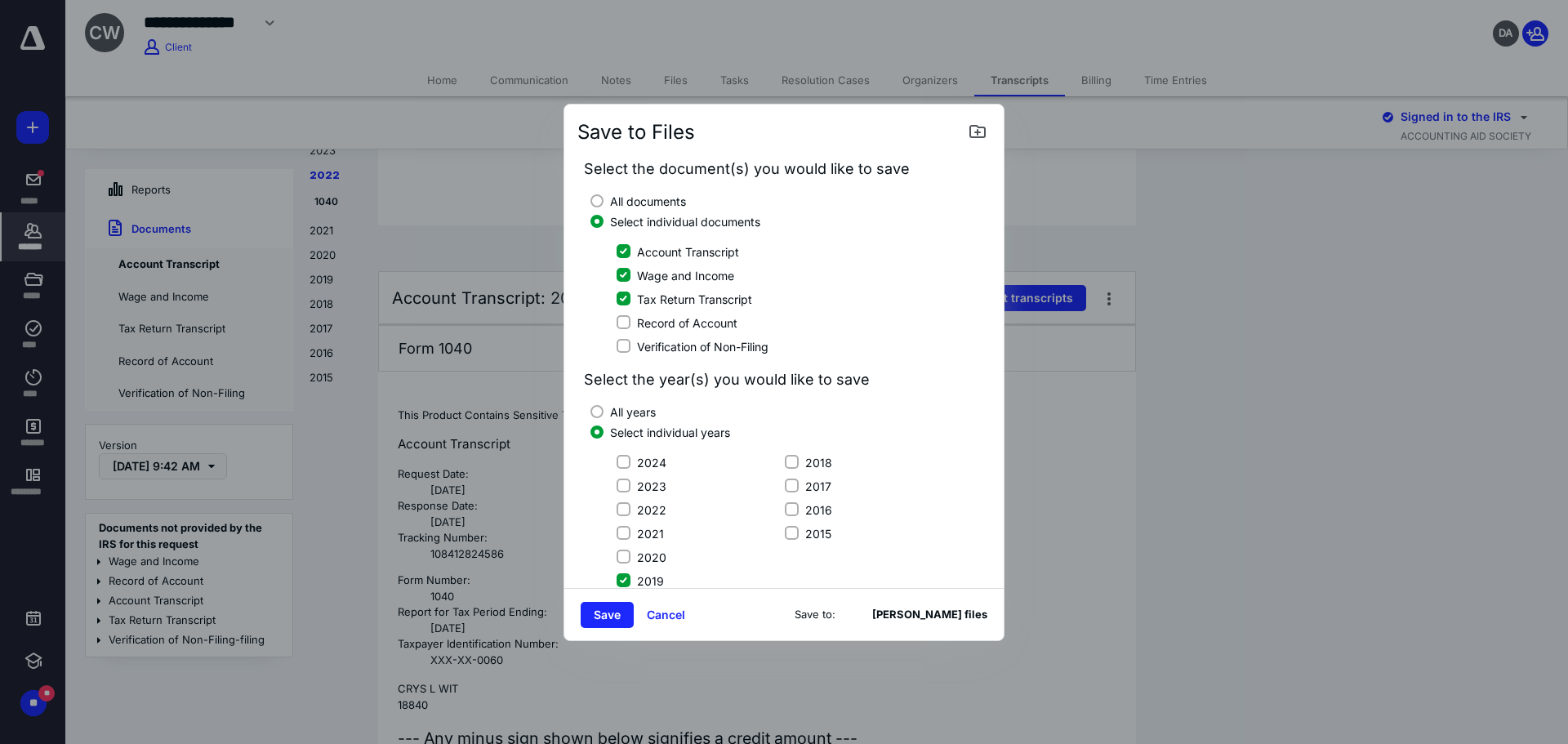 click on "Save" at bounding box center [607, 615] 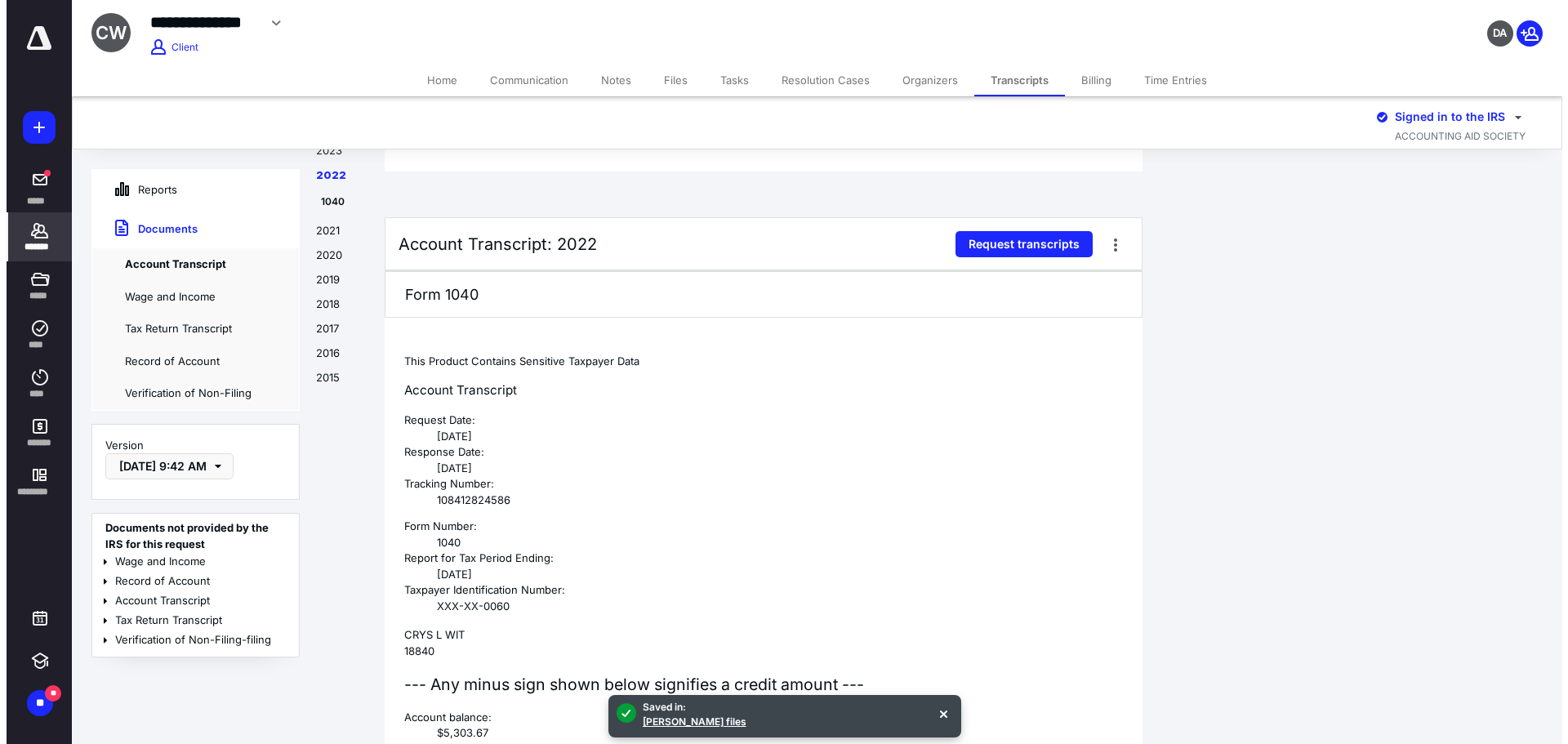 scroll, scrollTop: 1007, scrollLeft: 0, axis: vertical 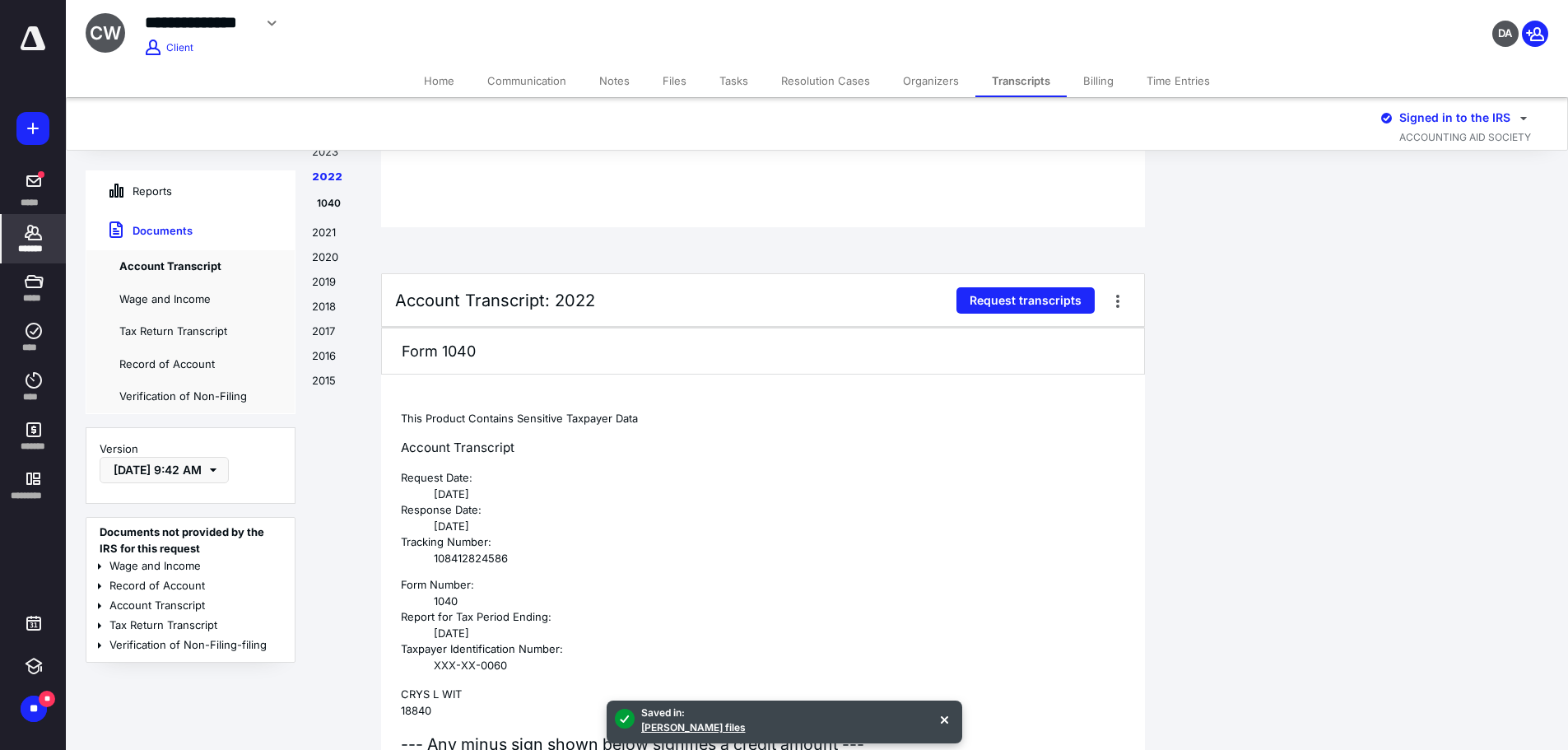 click at bounding box center [1118, 300] 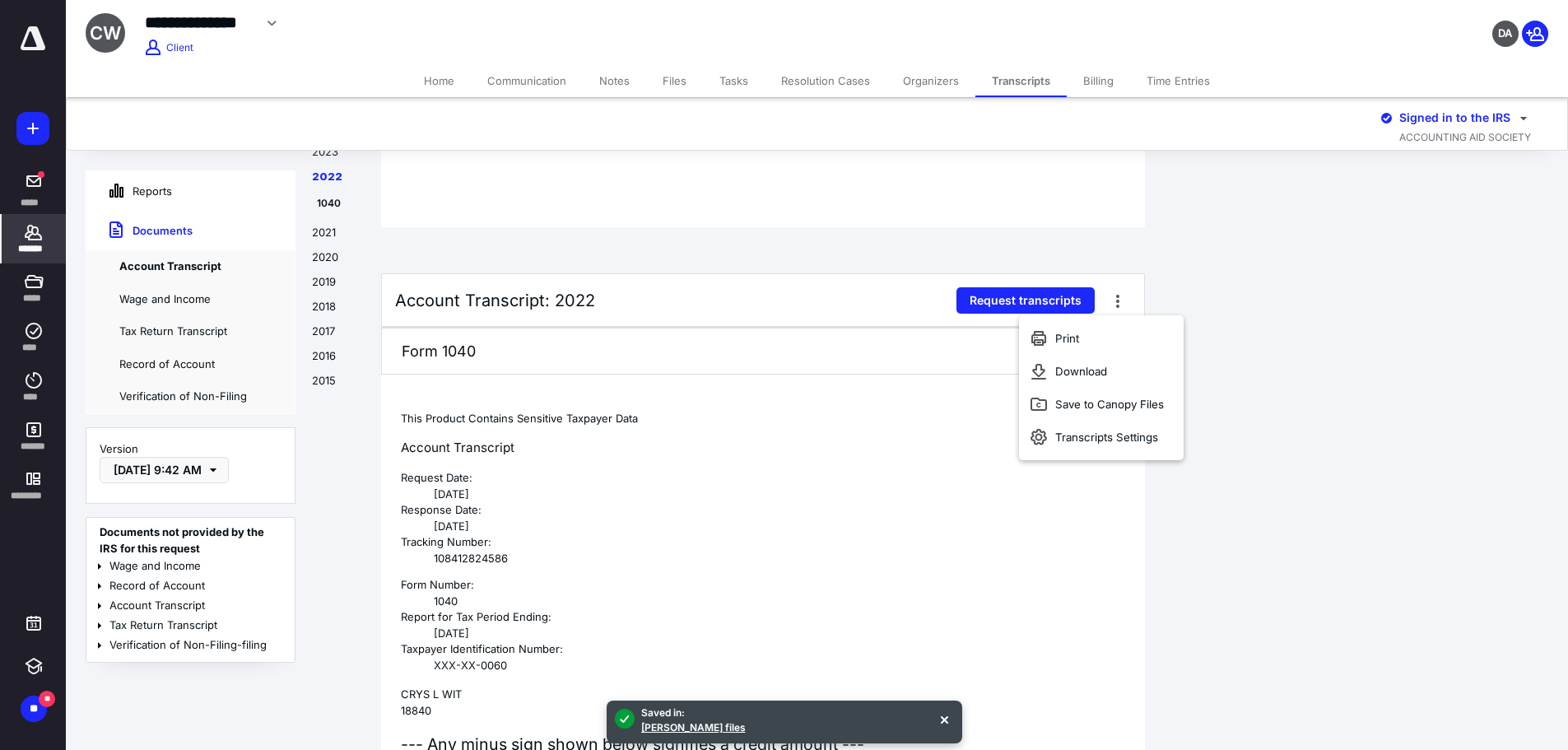 click on "Save to Canopy Files" at bounding box center [1110, 404] 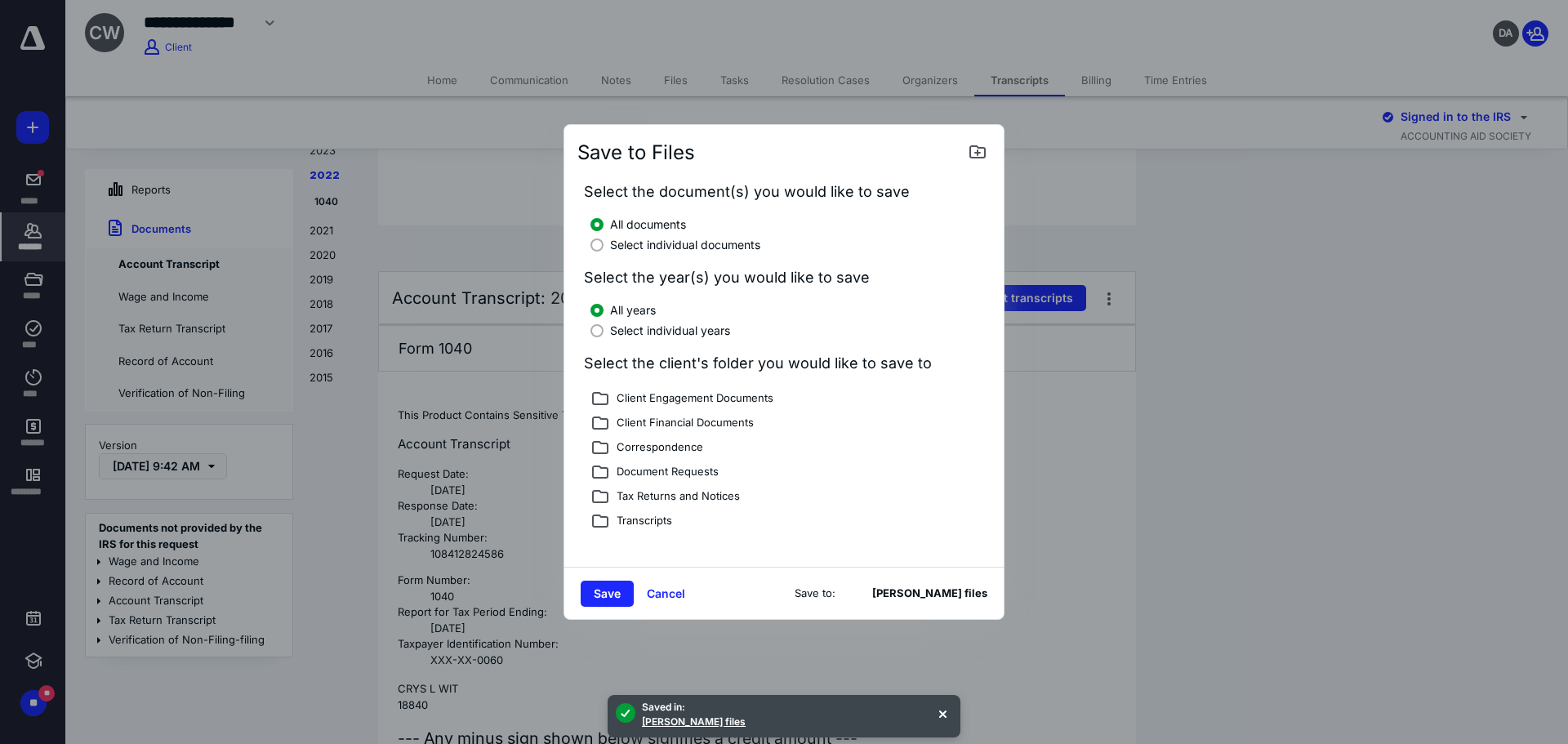 click at bounding box center [597, 245] 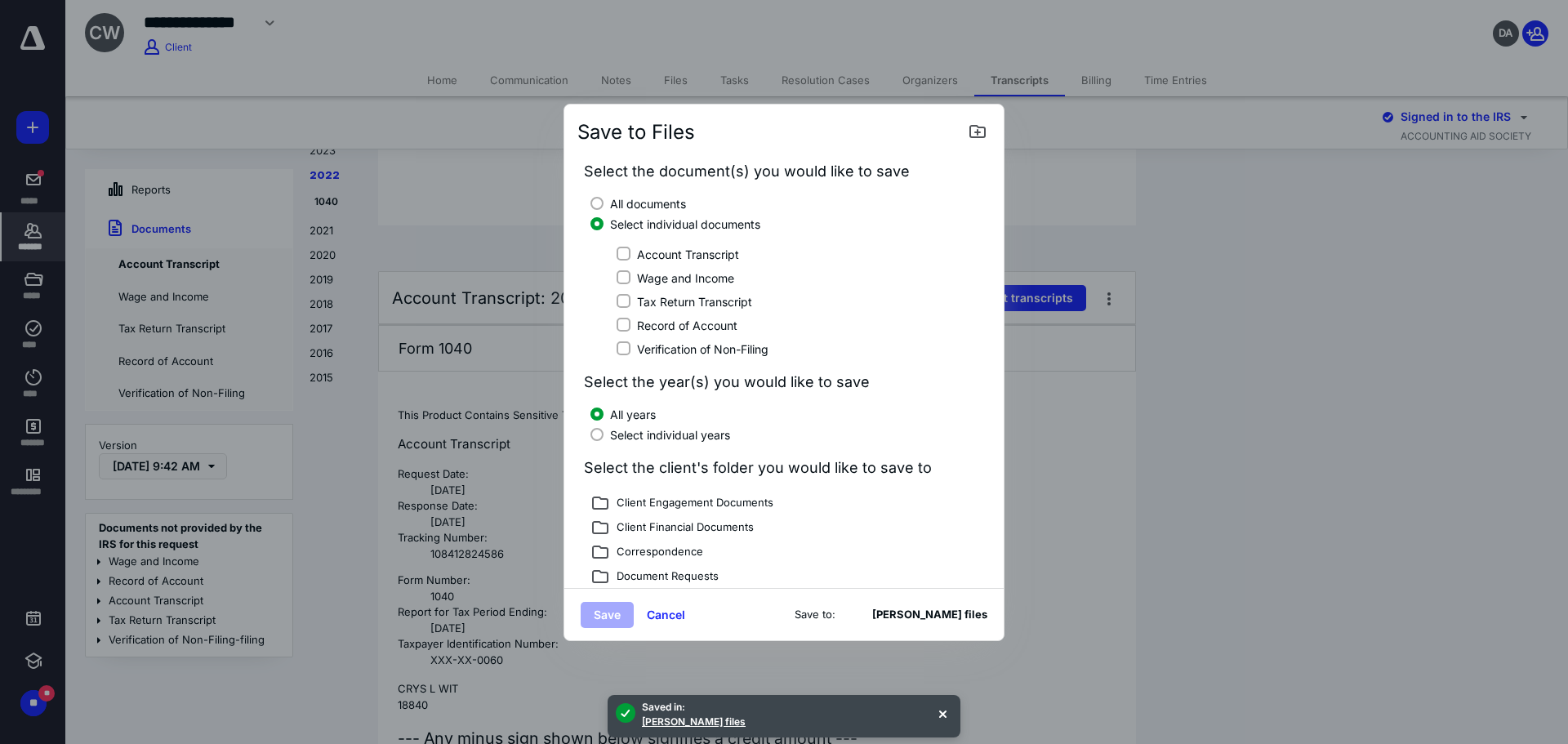 drag, startPoint x: 621, startPoint y: 248, endPoint x: 621, endPoint y: 260, distance: 12 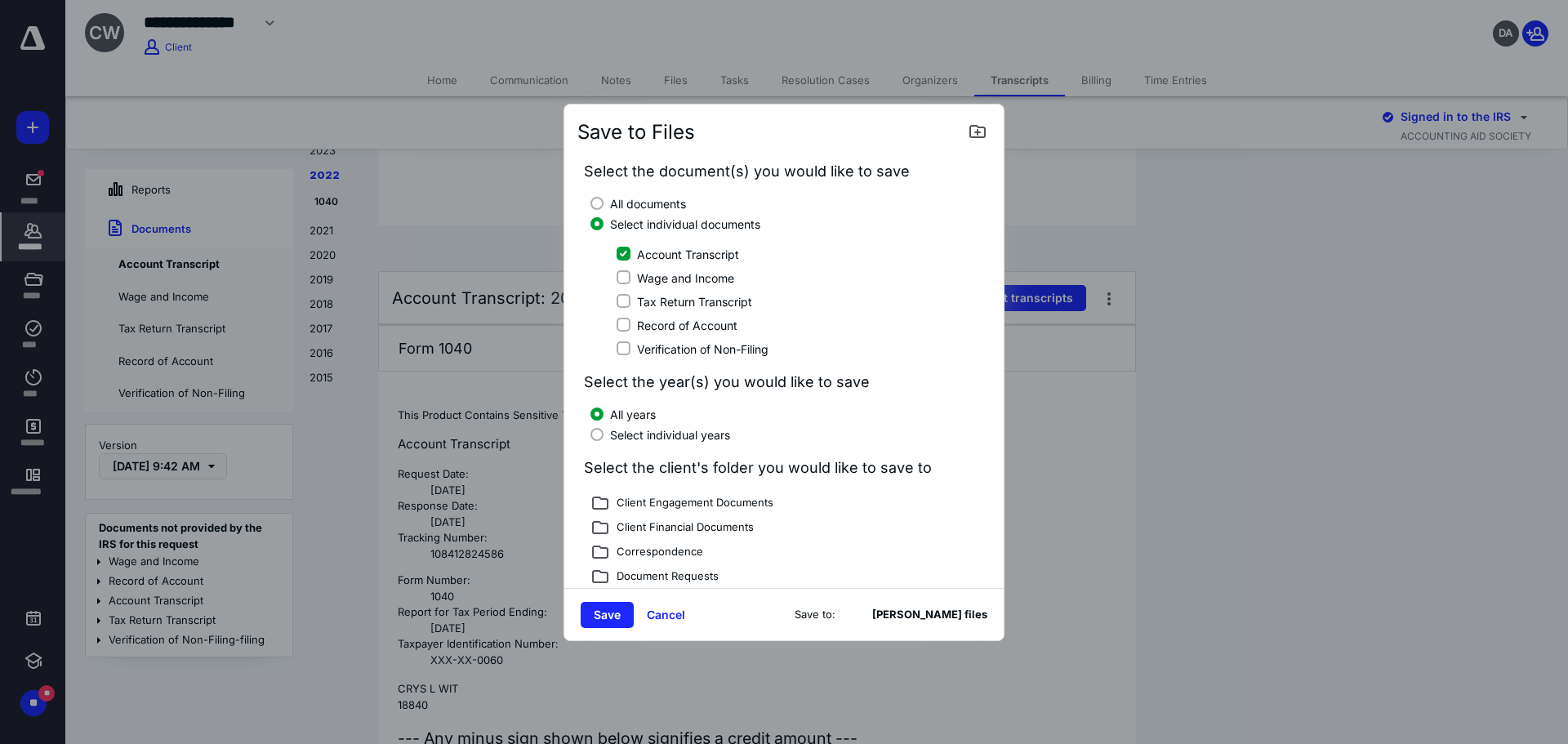 click on "Wage and Income" at bounding box center [623, 278] 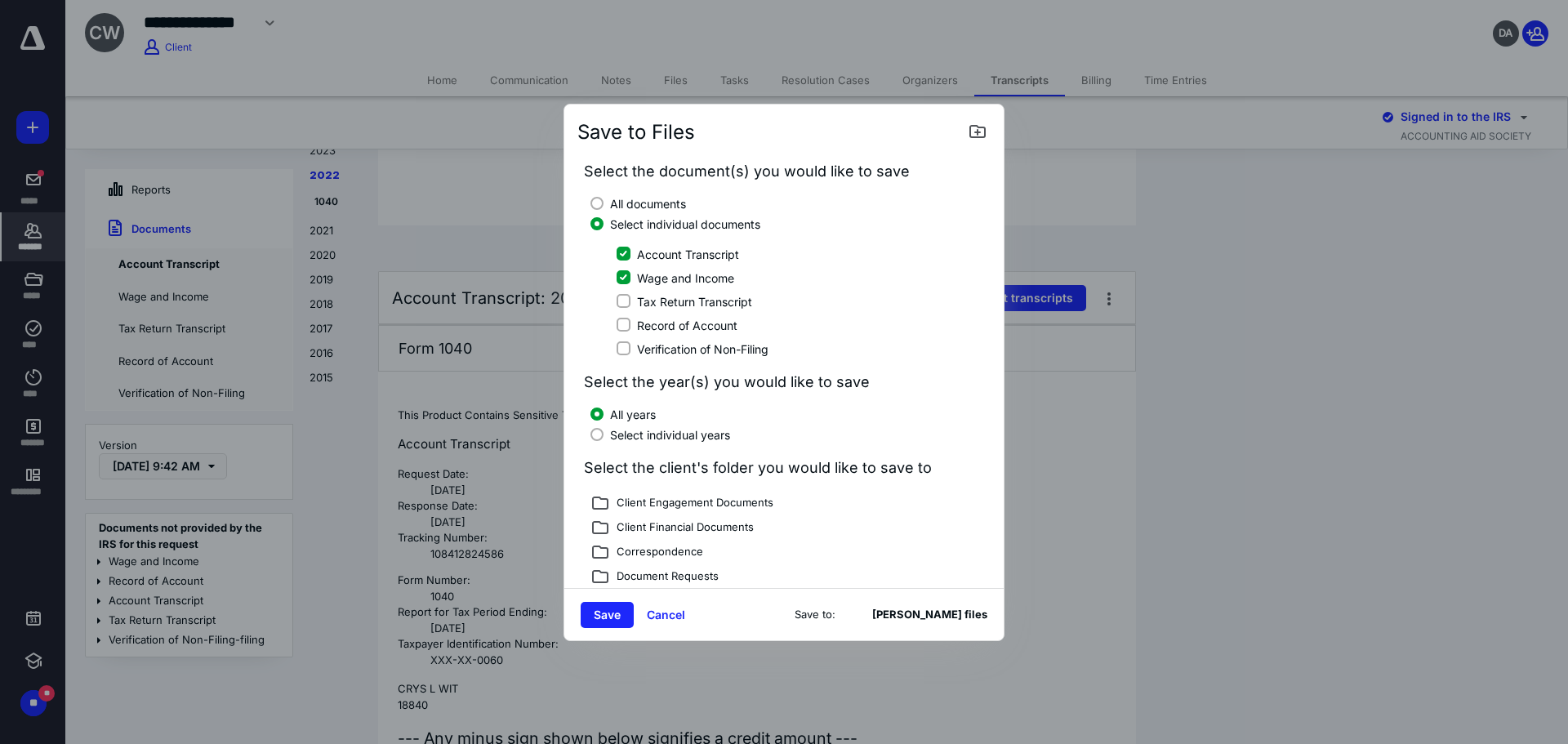 drag, startPoint x: 628, startPoint y: 300, endPoint x: 627, endPoint y: 319, distance: 19.026298 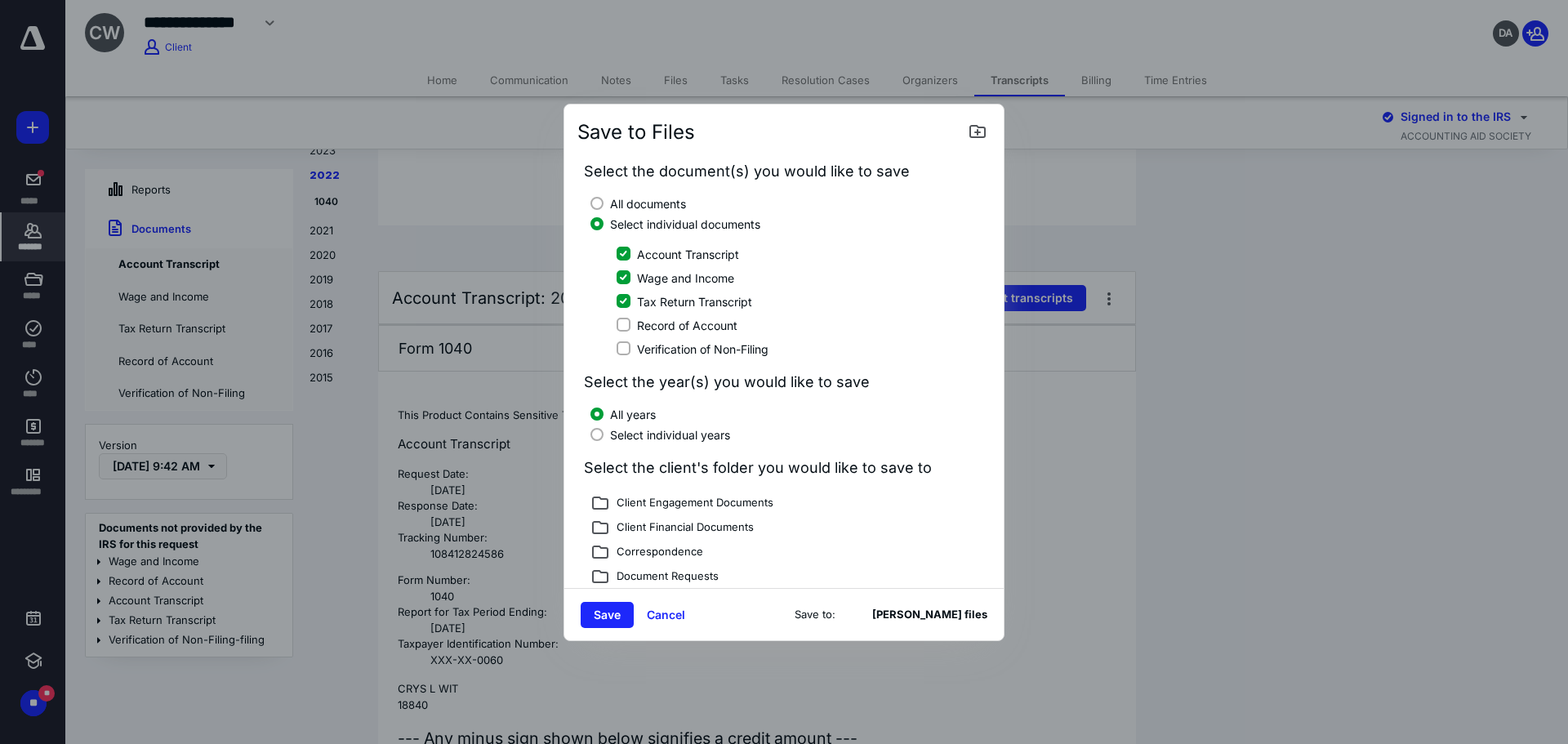 drag, startPoint x: 597, startPoint y: 430, endPoint x: 602, endPoint y: 438, distance: 9.433981 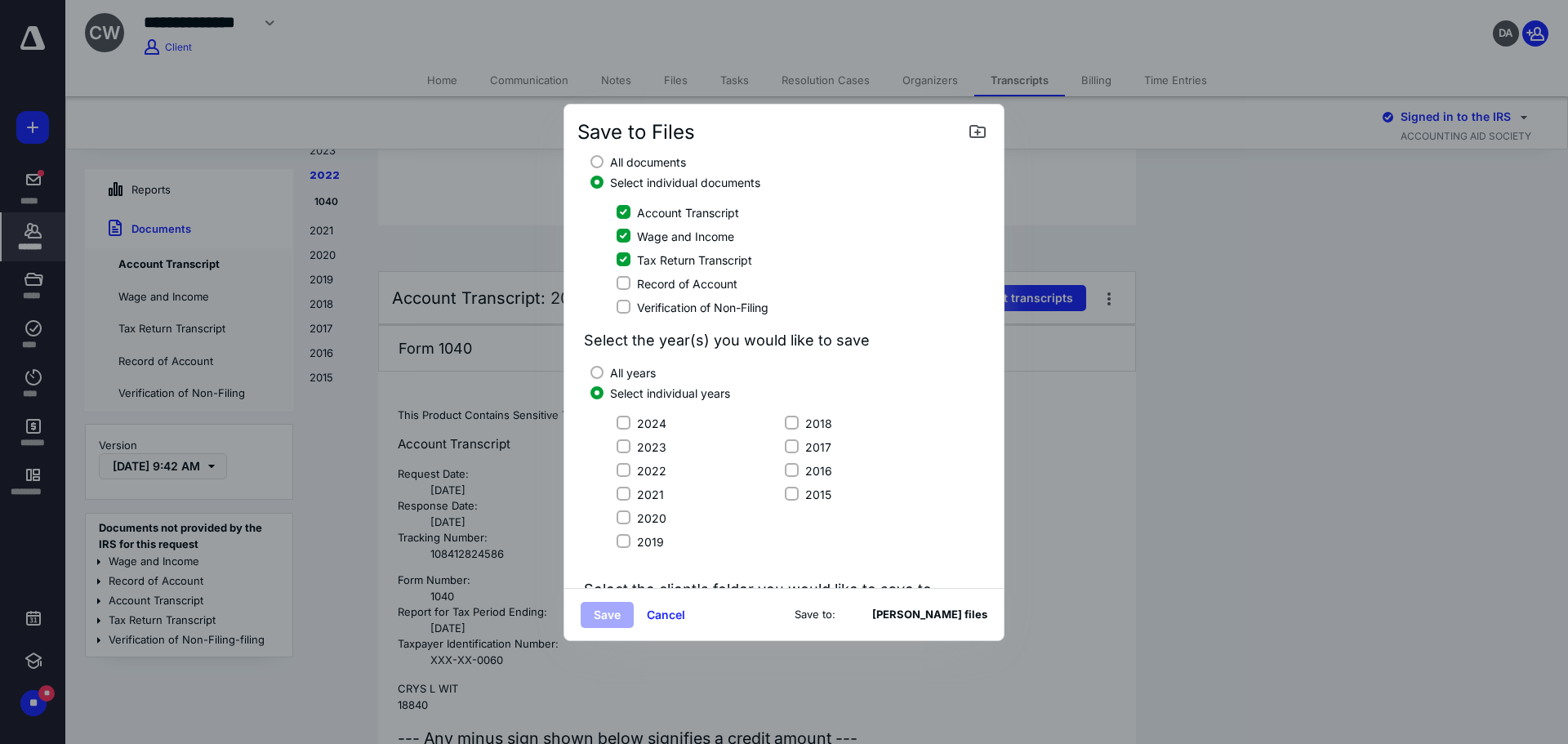 scroll, scrollTop: 82, scrollLeft: 0, axis: vertical 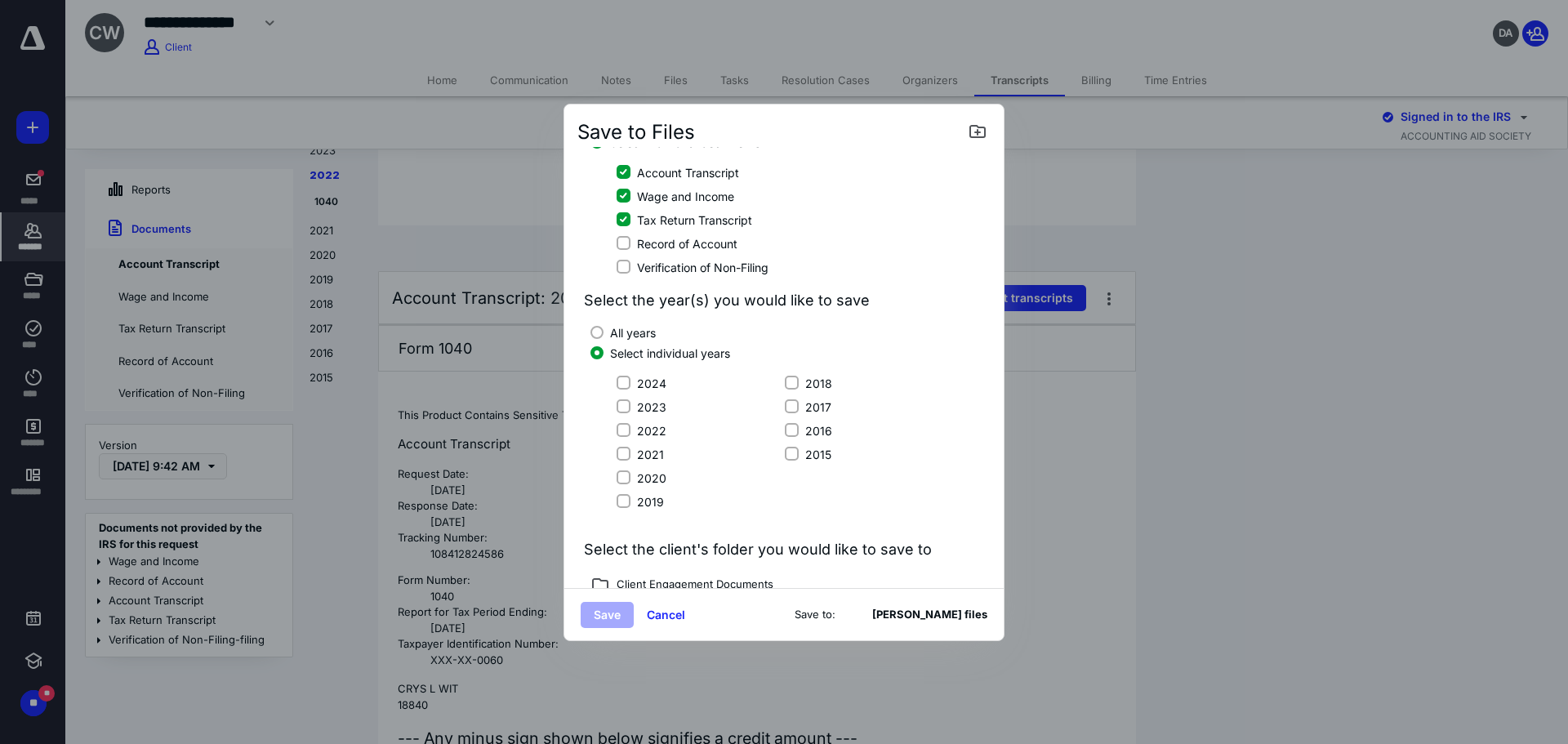 drag, startPoint x: 796, startPoint y: 383, endPoint x: 800, endPoint y: 405, distance: 22.36068 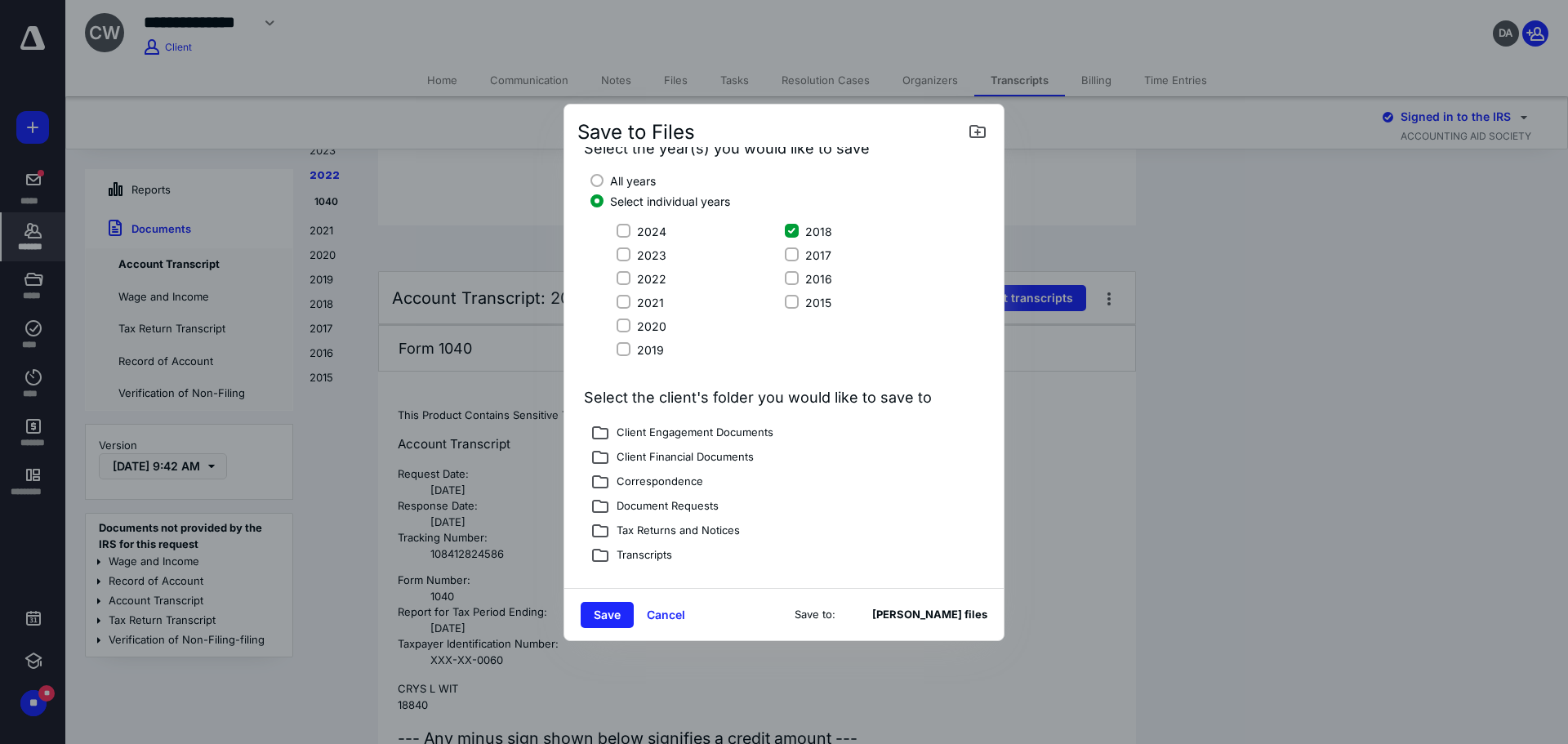 scroll, scrollTop: 247, scrollLeft: 0, axis: vertical 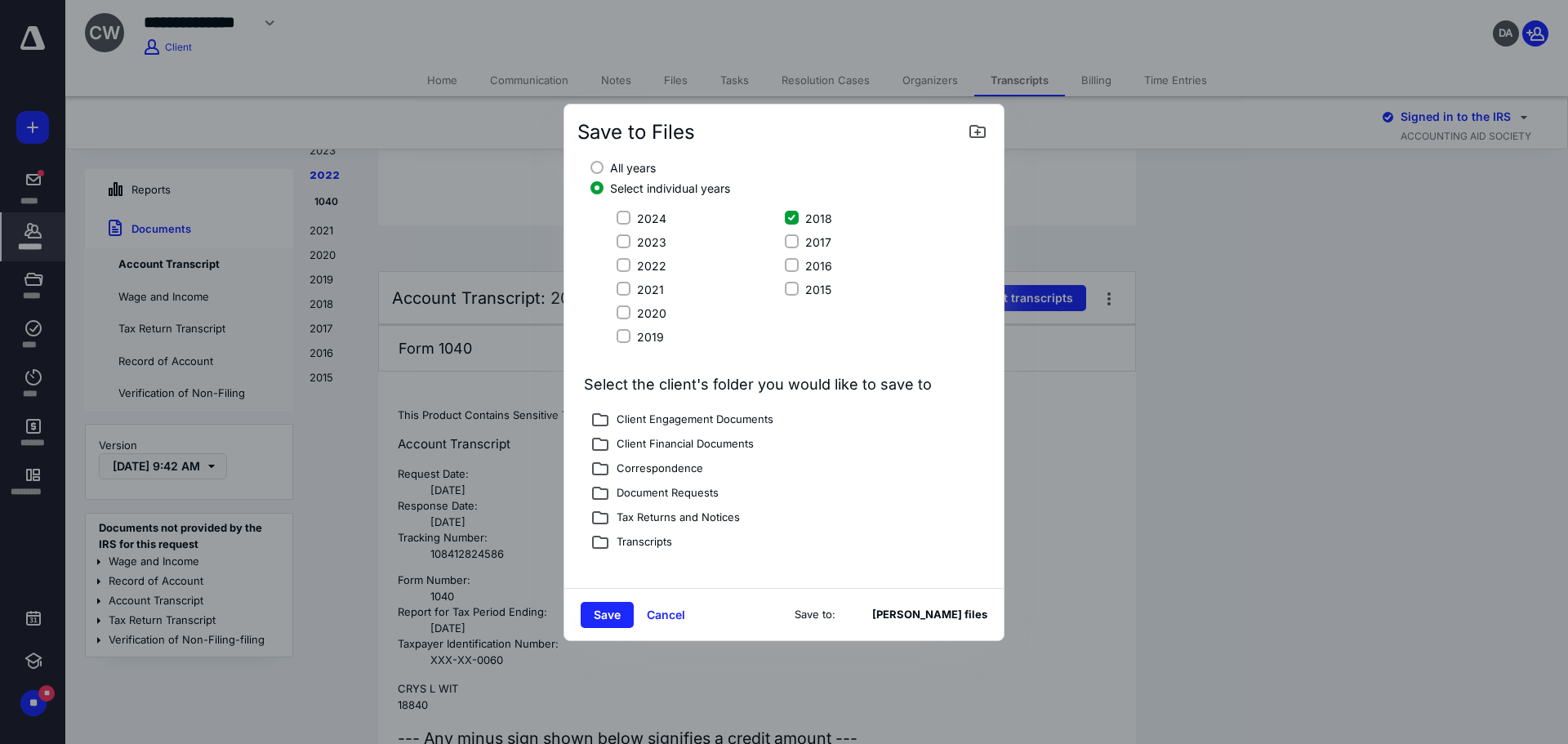 click on "Tax Returns and Notices" at bounding box center [675, 519] 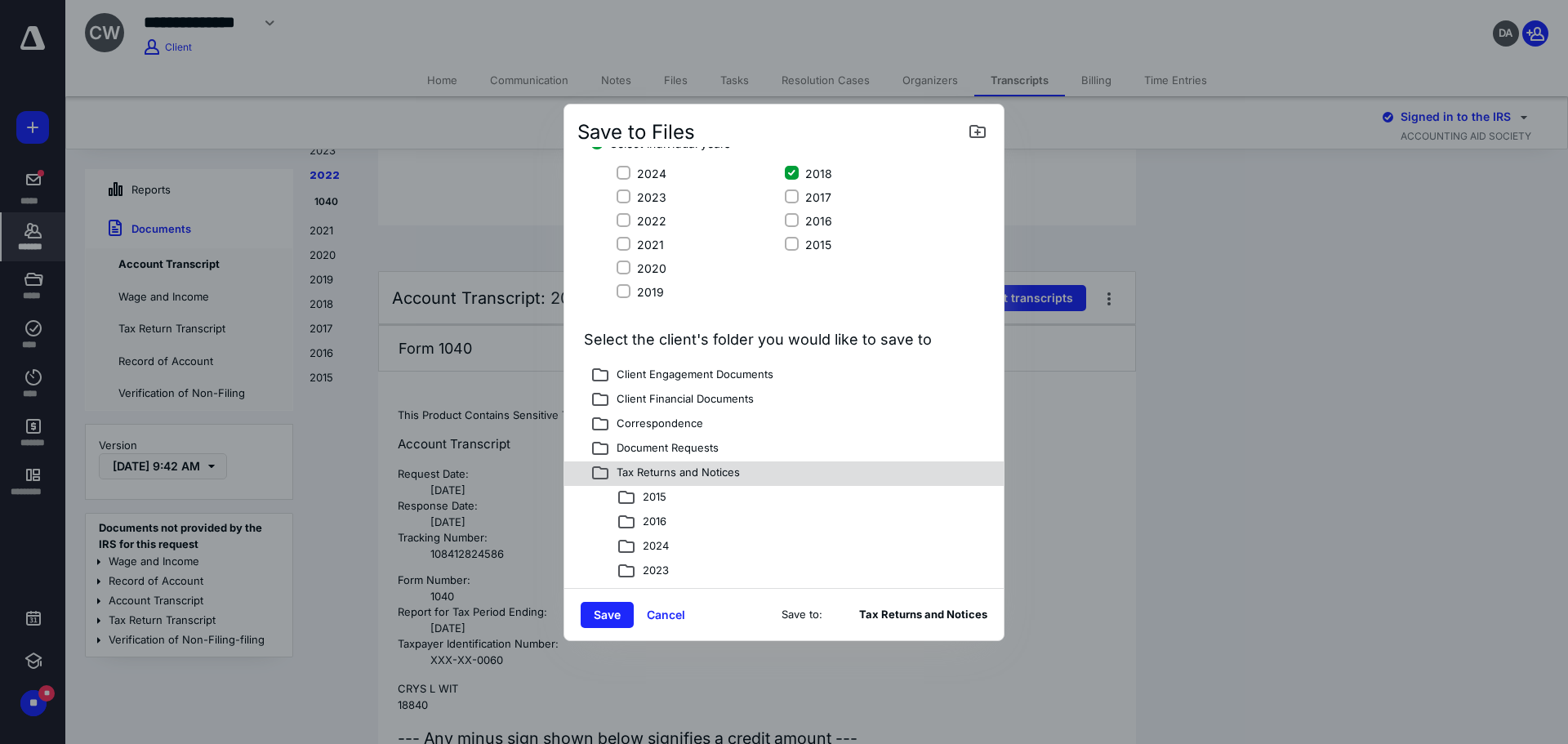 scroll, scrollTop: 410, scrollLeft: 0, axis: vertical 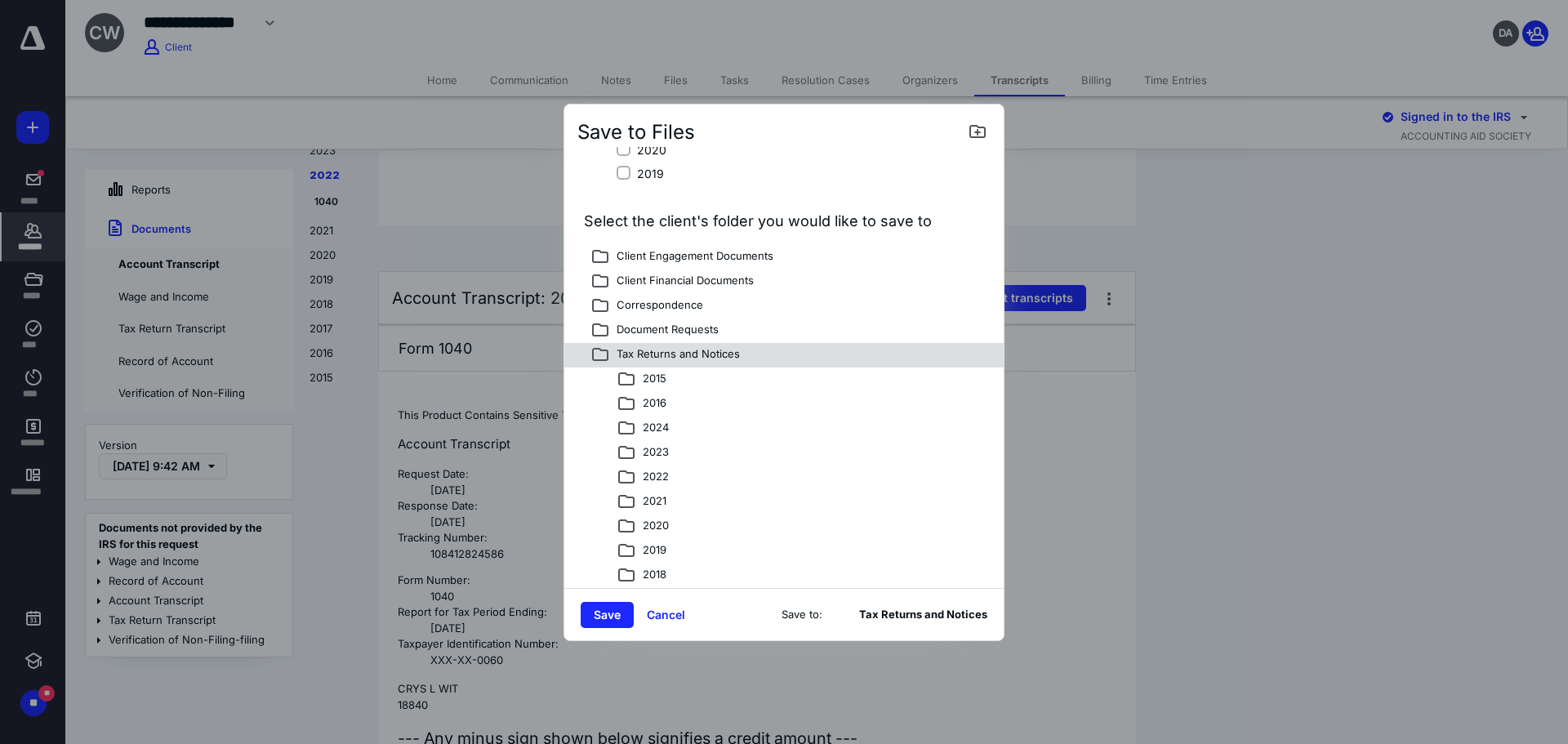 click on "2018" at bounding box center [651, 576] 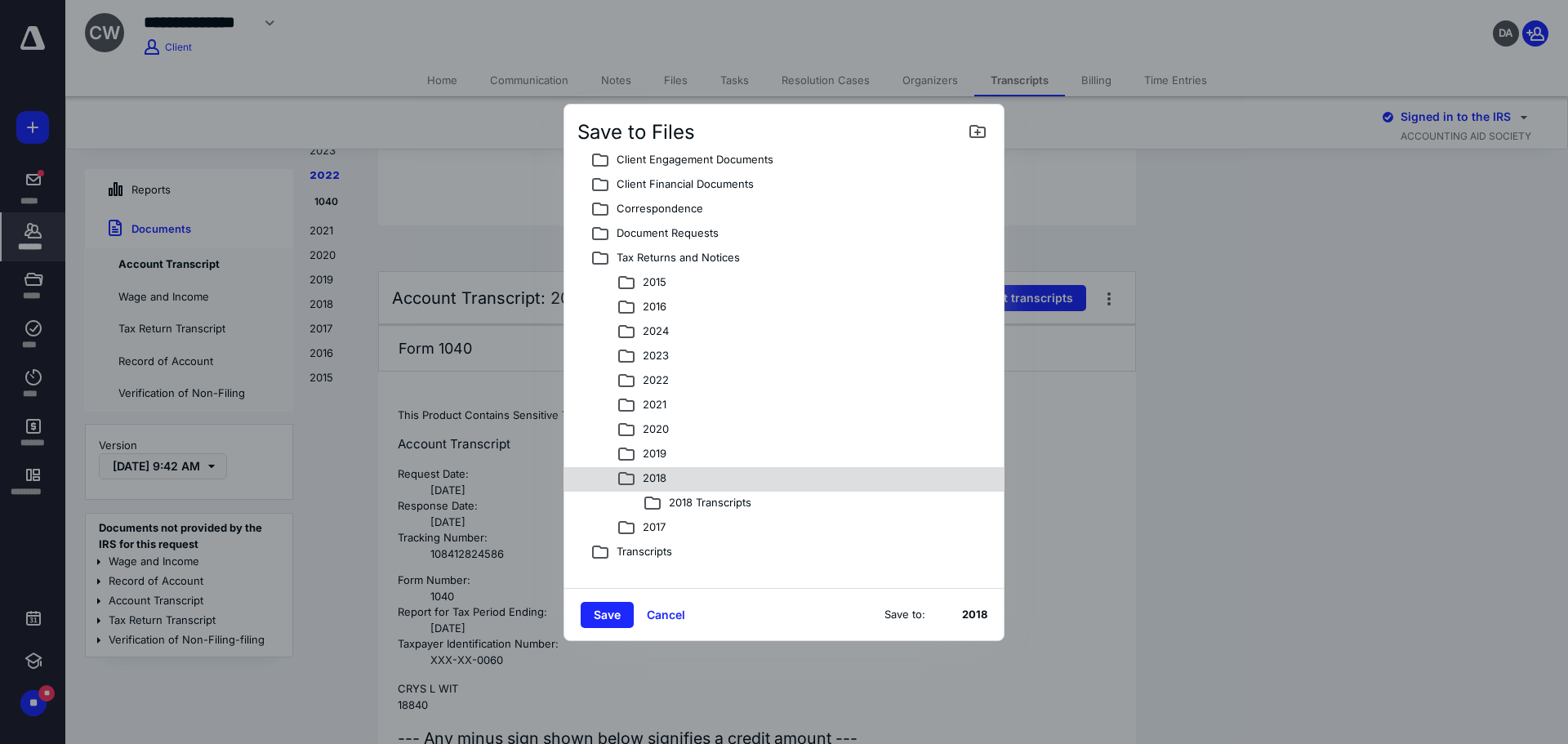 scroll, scrollTop: 516, scrollLeft: 0, axis: vertical 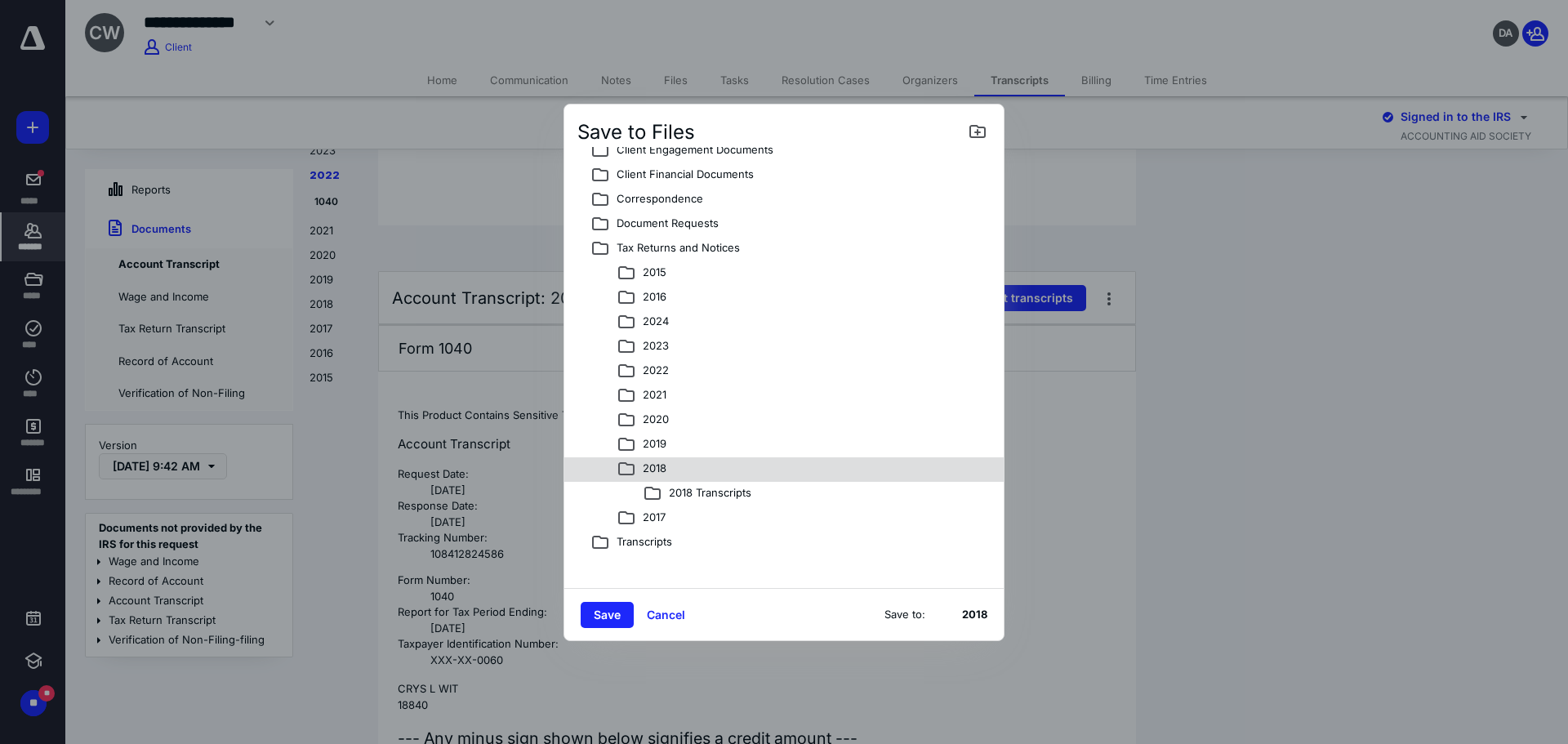 click on "2018 Transcripts" at bounding box center (706, 494) 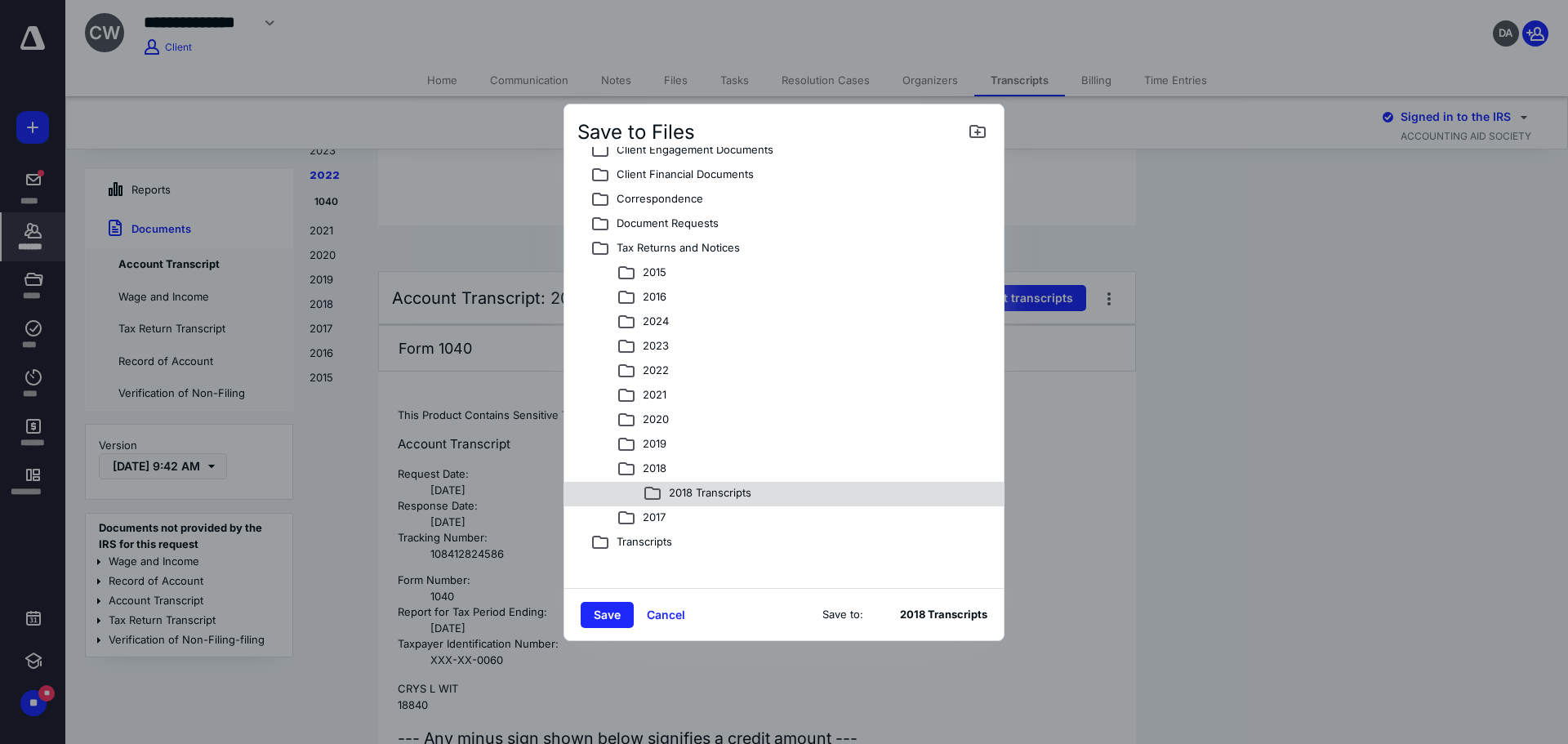 click on "Save" at bounding box center (607, 615) 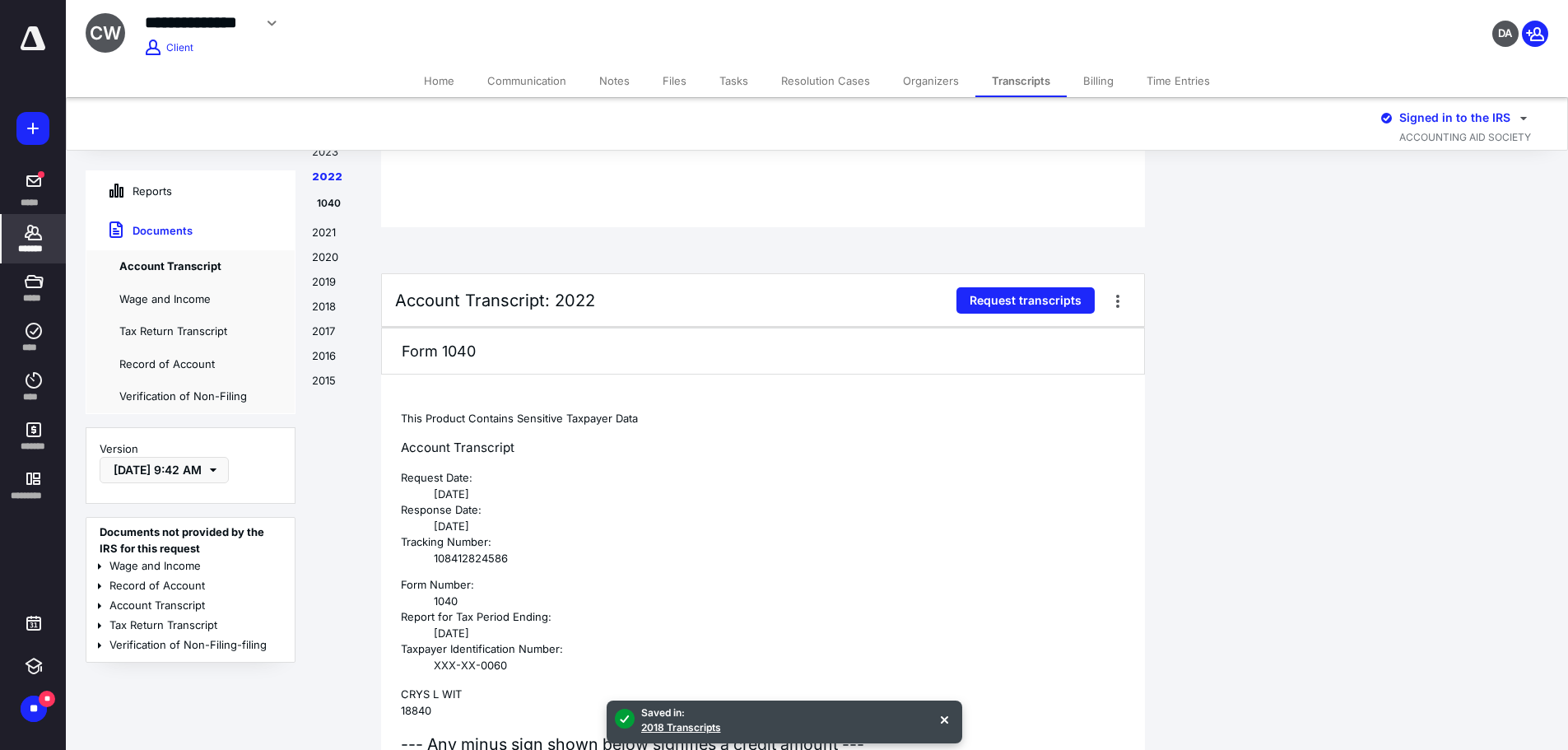 click on "Request transcripts" at bounding box center [1026, 300] 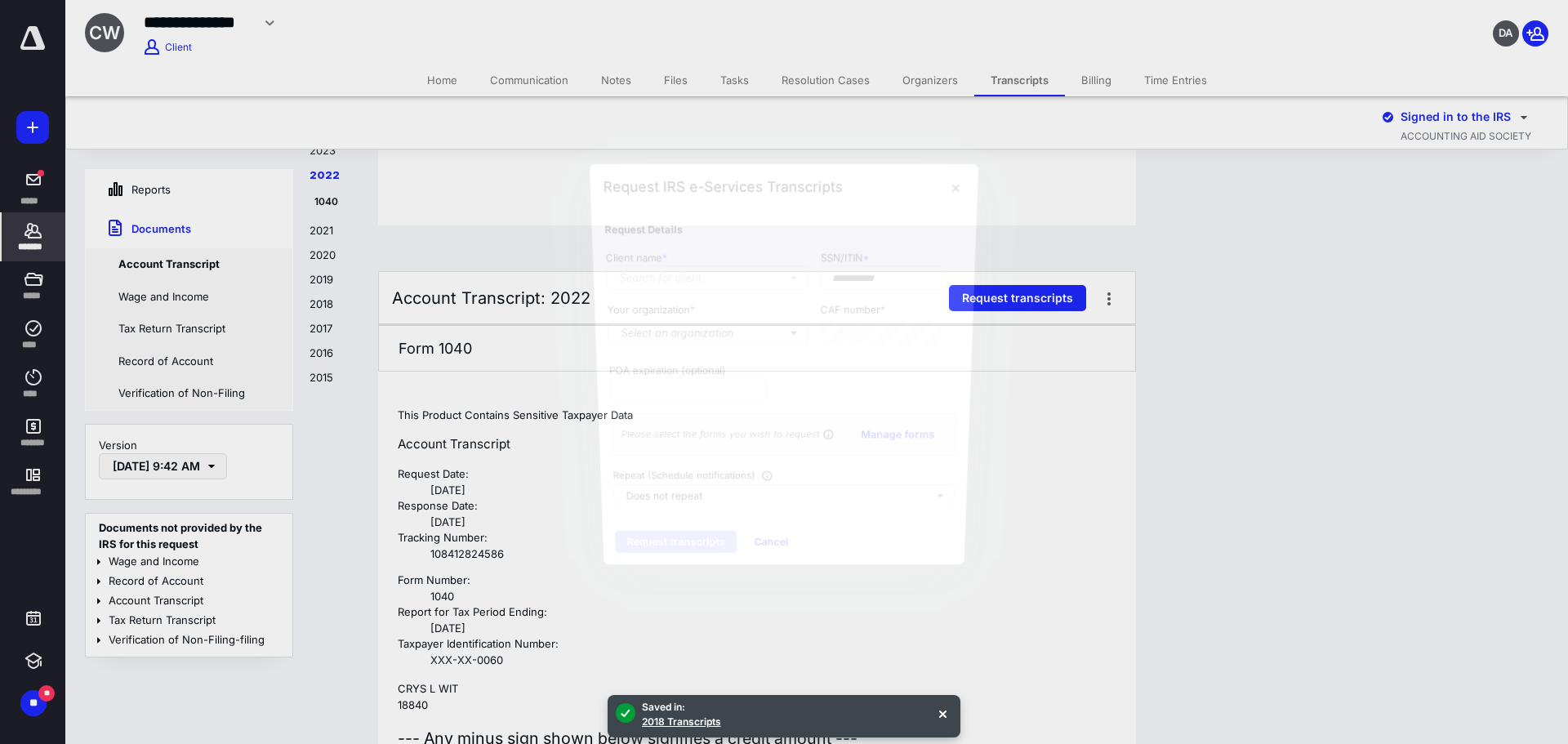 type on "**********" 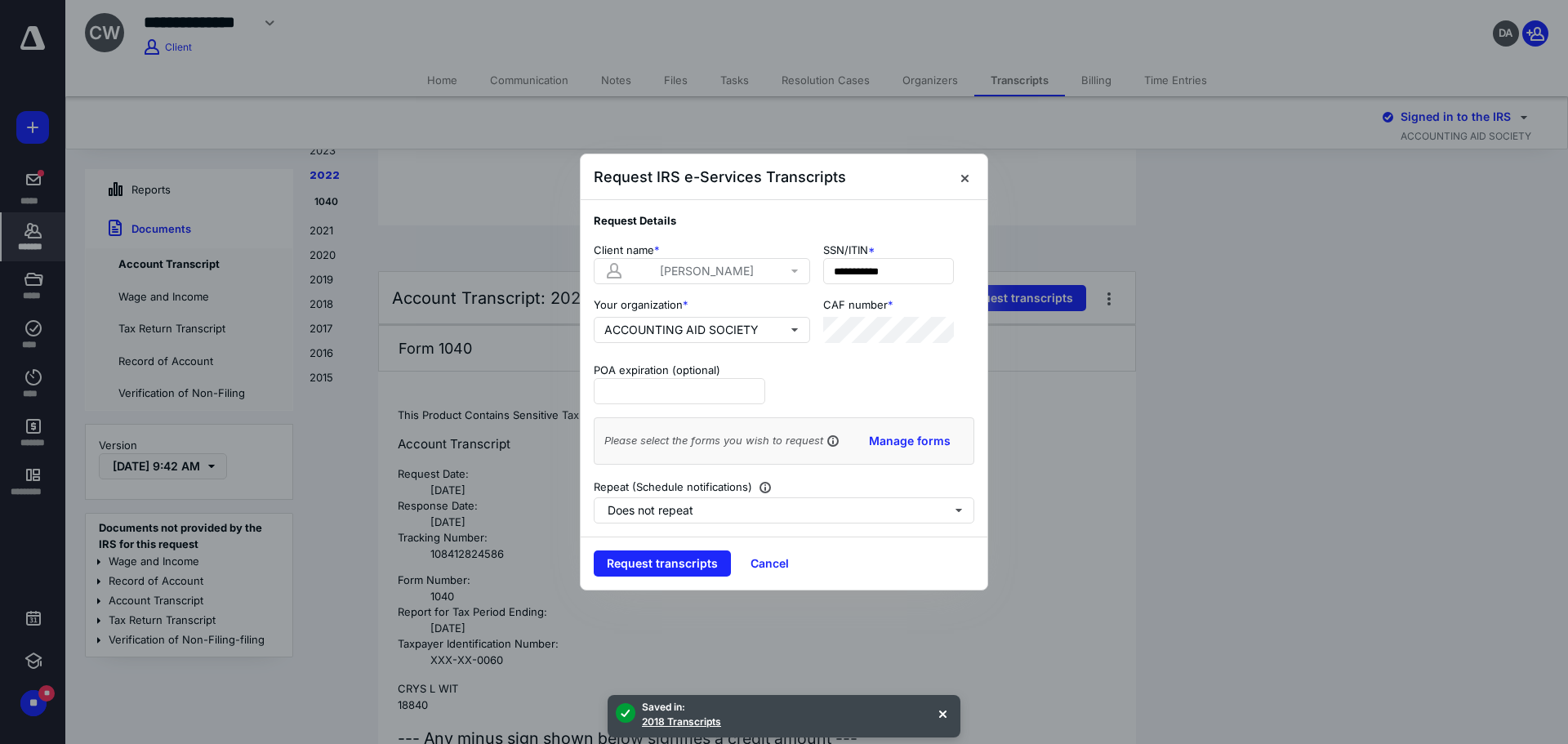 click at bounding box center (784, 372) 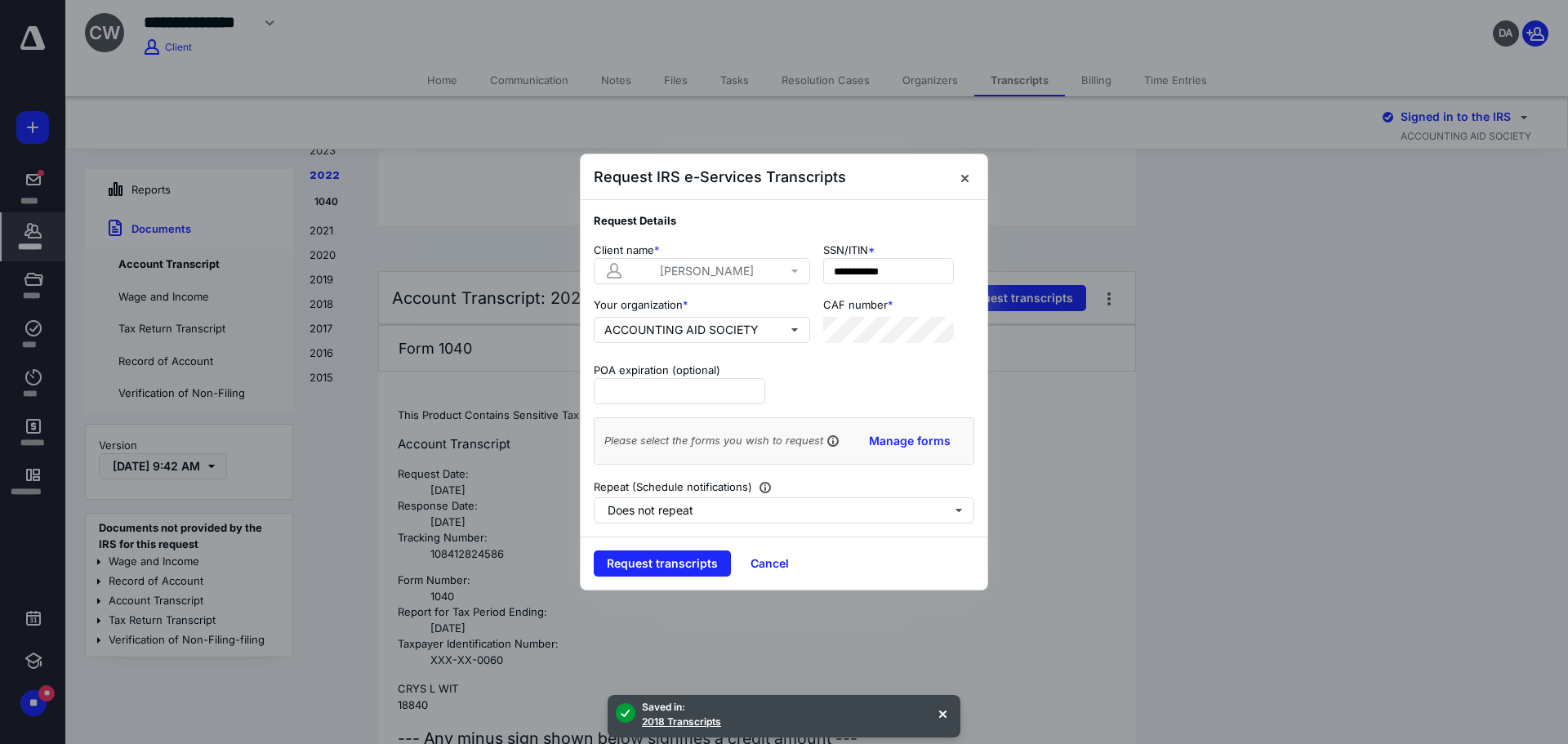 click on "Cancel" at bounding box center (769, 564) 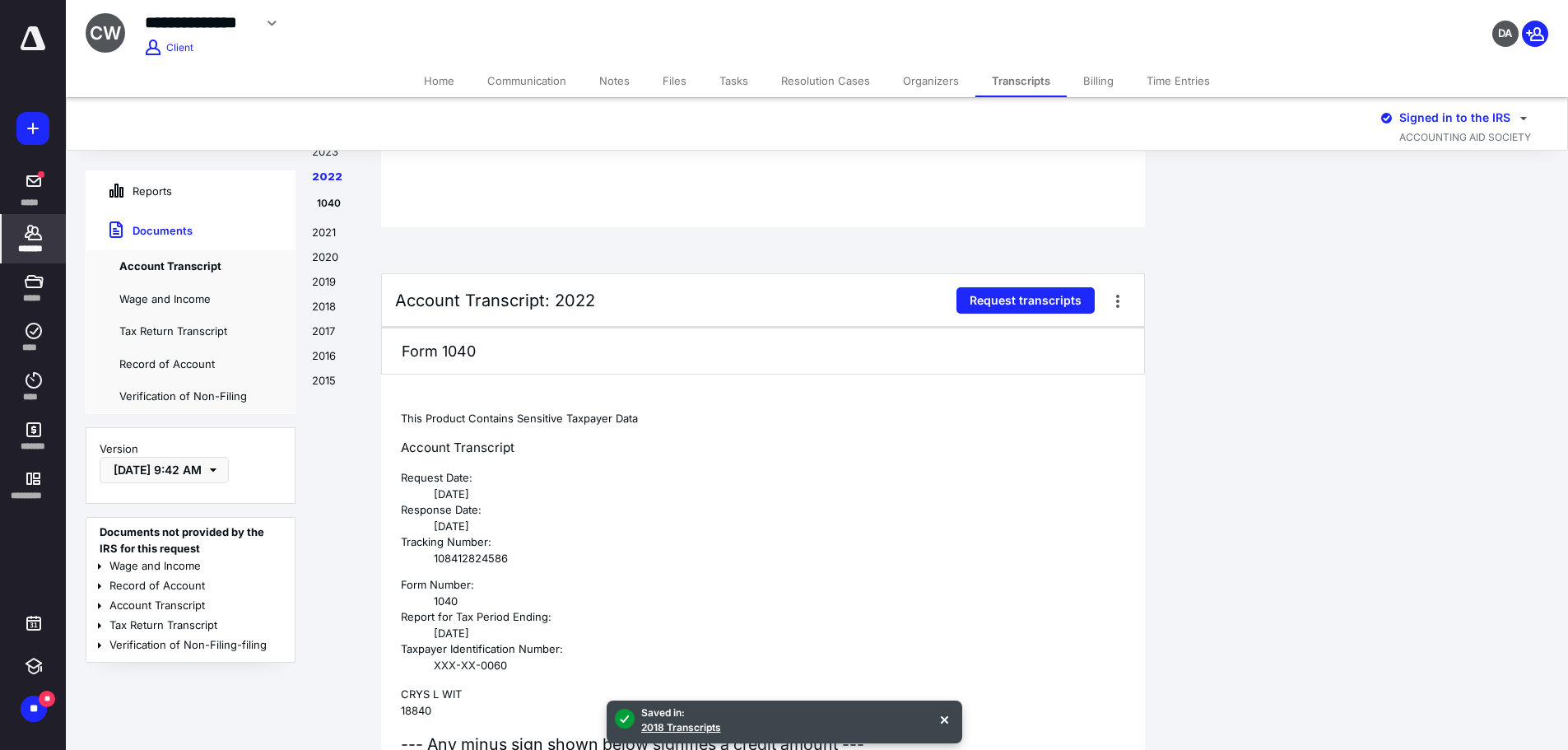 click at bounding box center [1118, 300] 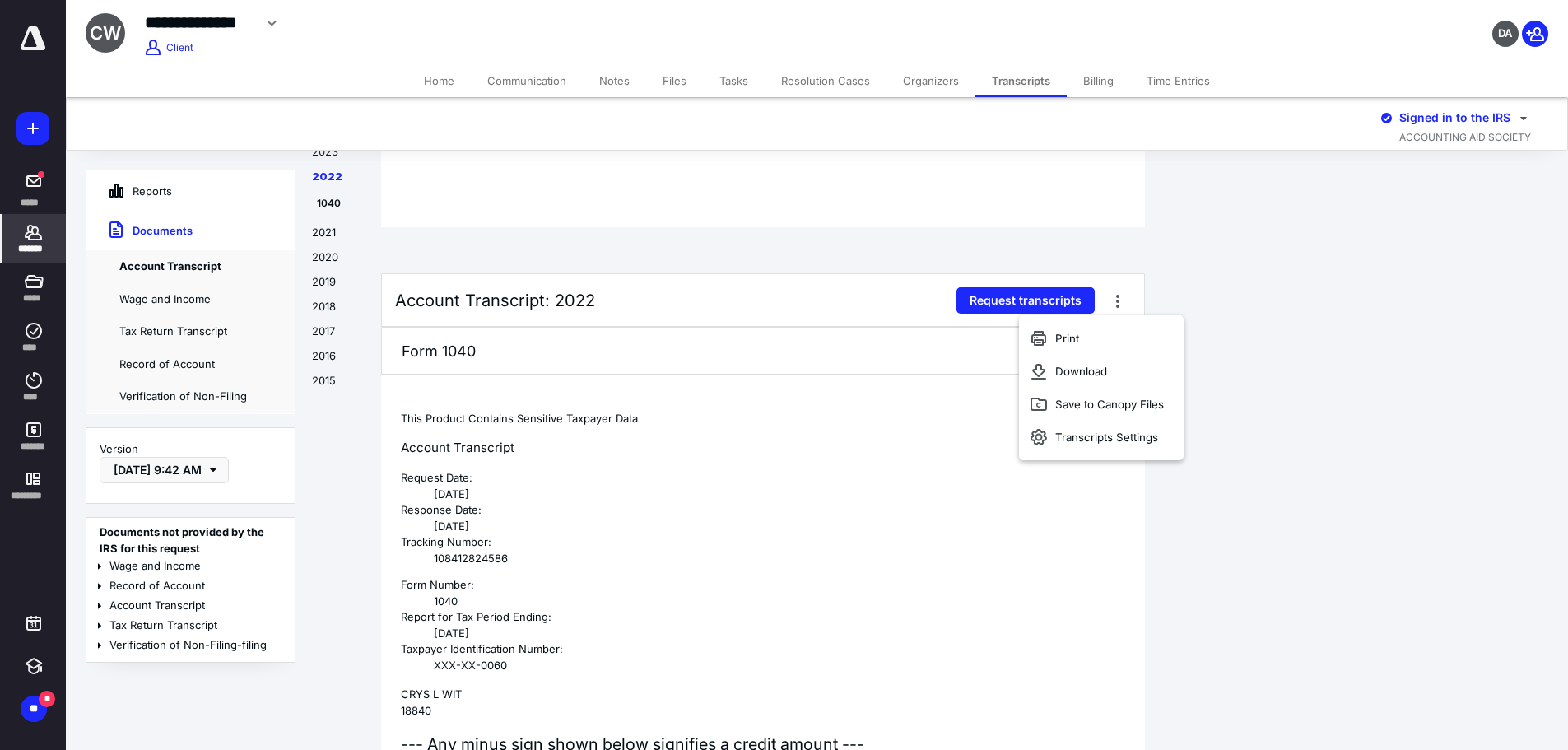 click on "Save to Canopy Files" at bounding box center (1110, 404) 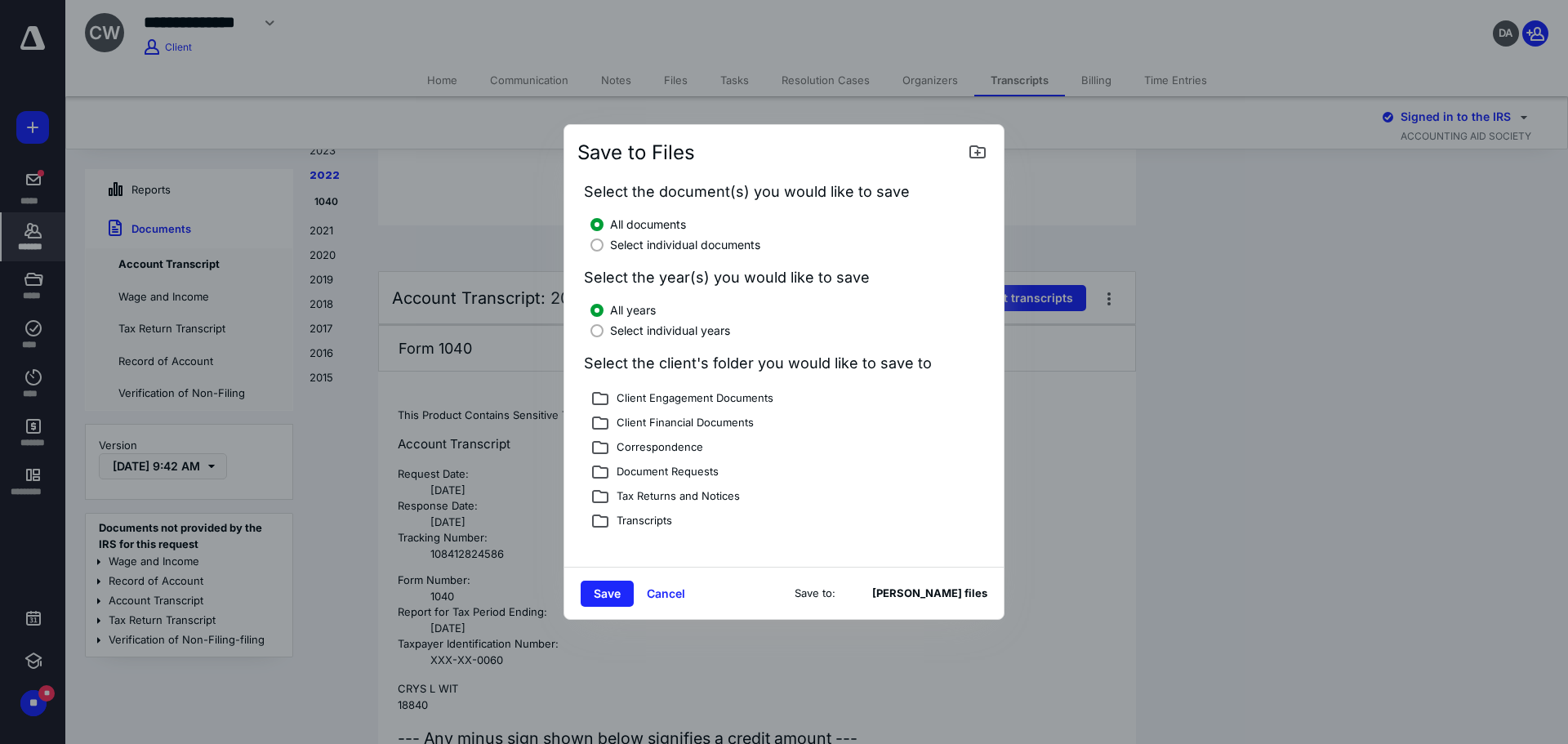 click at bounding box center [597, 245] 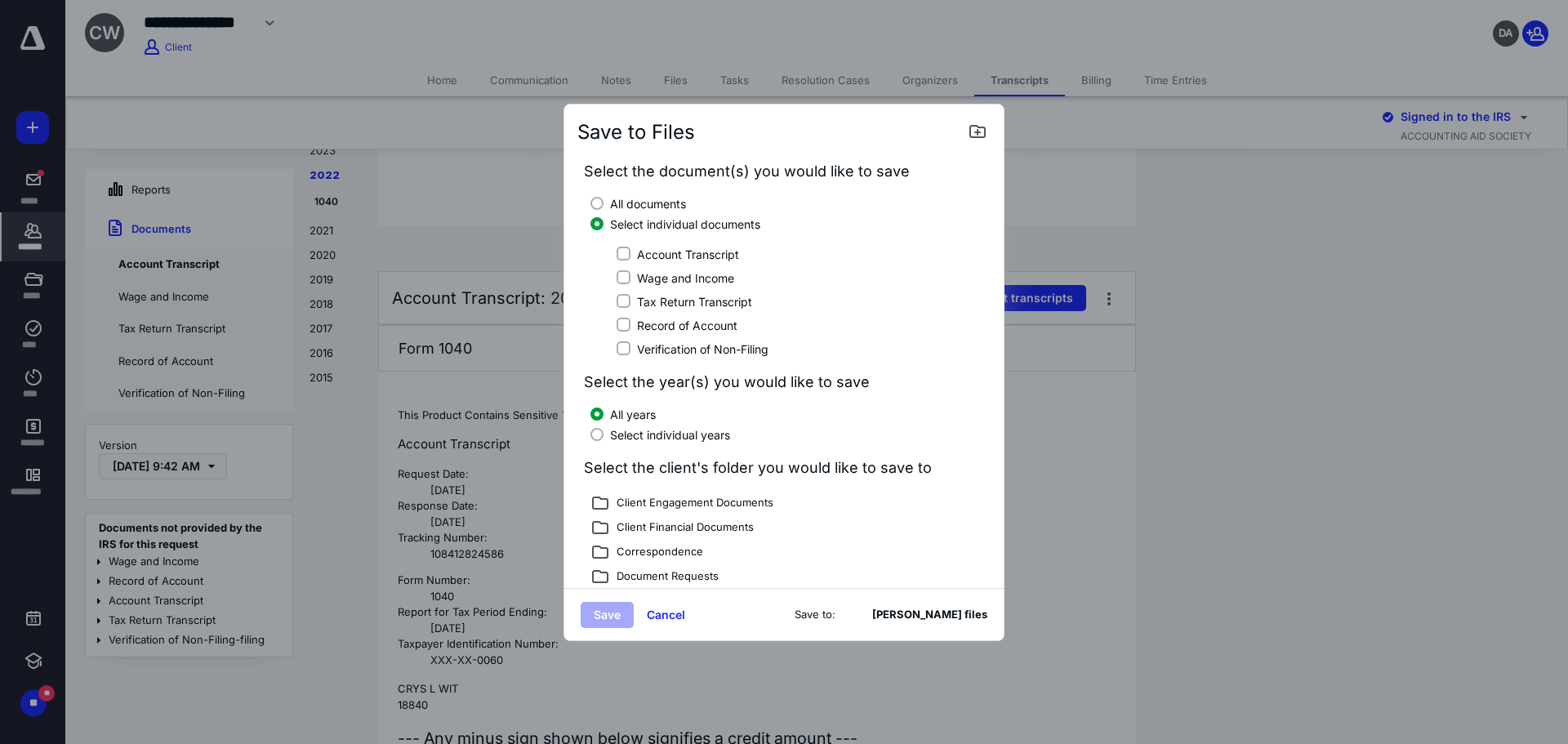 drag, startPoint x: 621, startPoint y: 248, endPoint x: 625, endPoint y: 272, distance: 24.33105 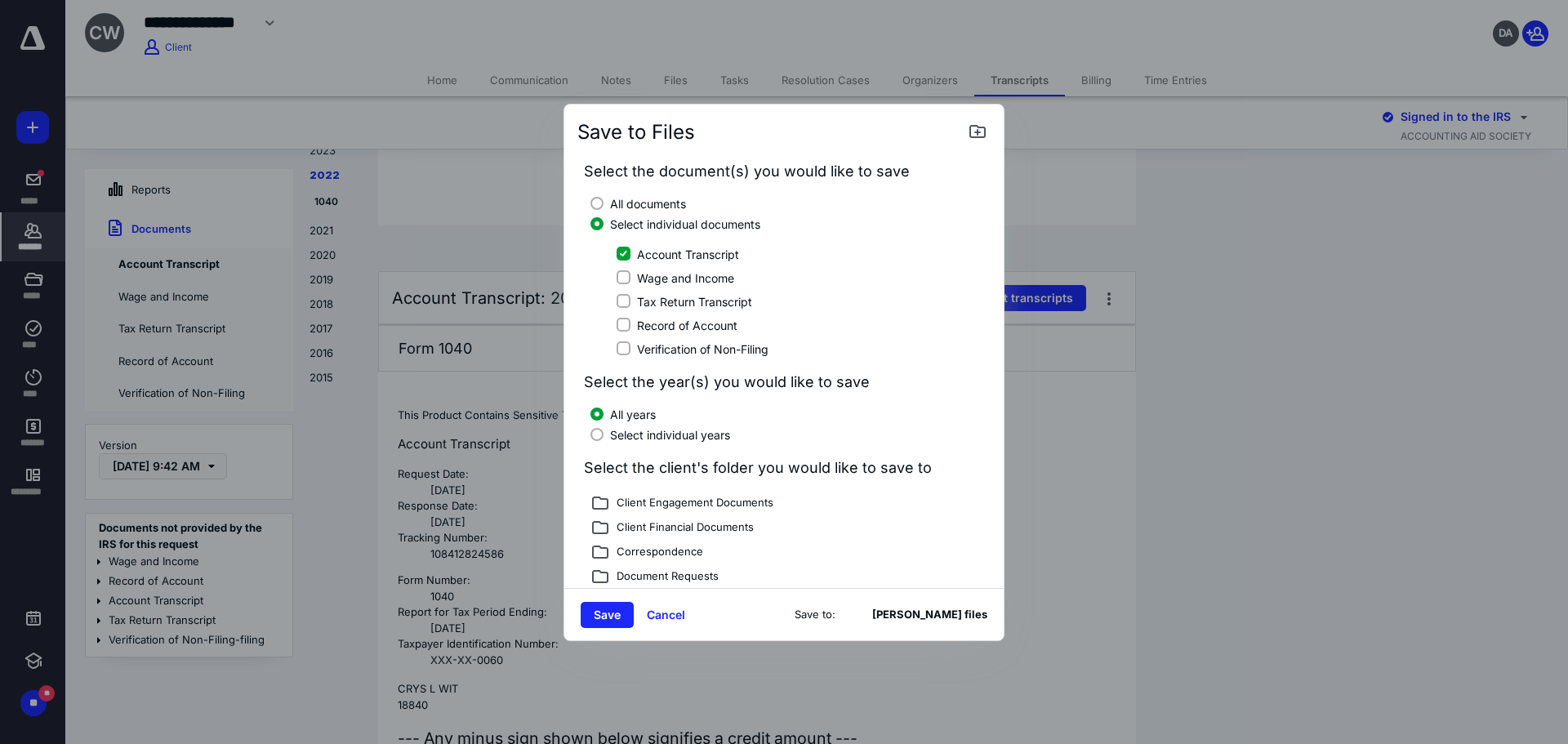 drag, startPoint x: 626, startPoint y: 276, endPoint x: 632, endPoint y: 295, distance: 19.92486 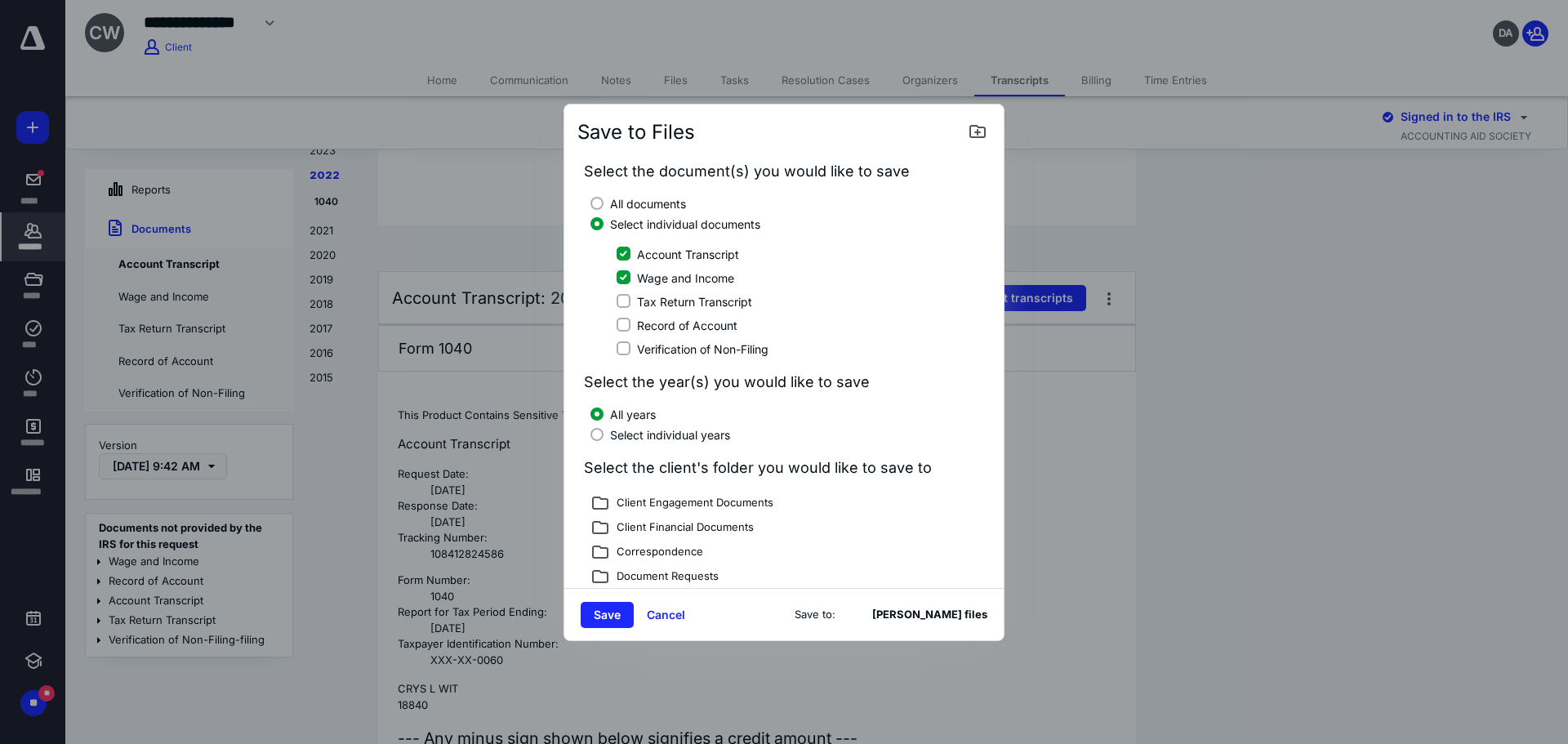 drag, startPoint x: 623, startPoint y: 298, endPoint x: 628, endPoint y: 310, distance: 13 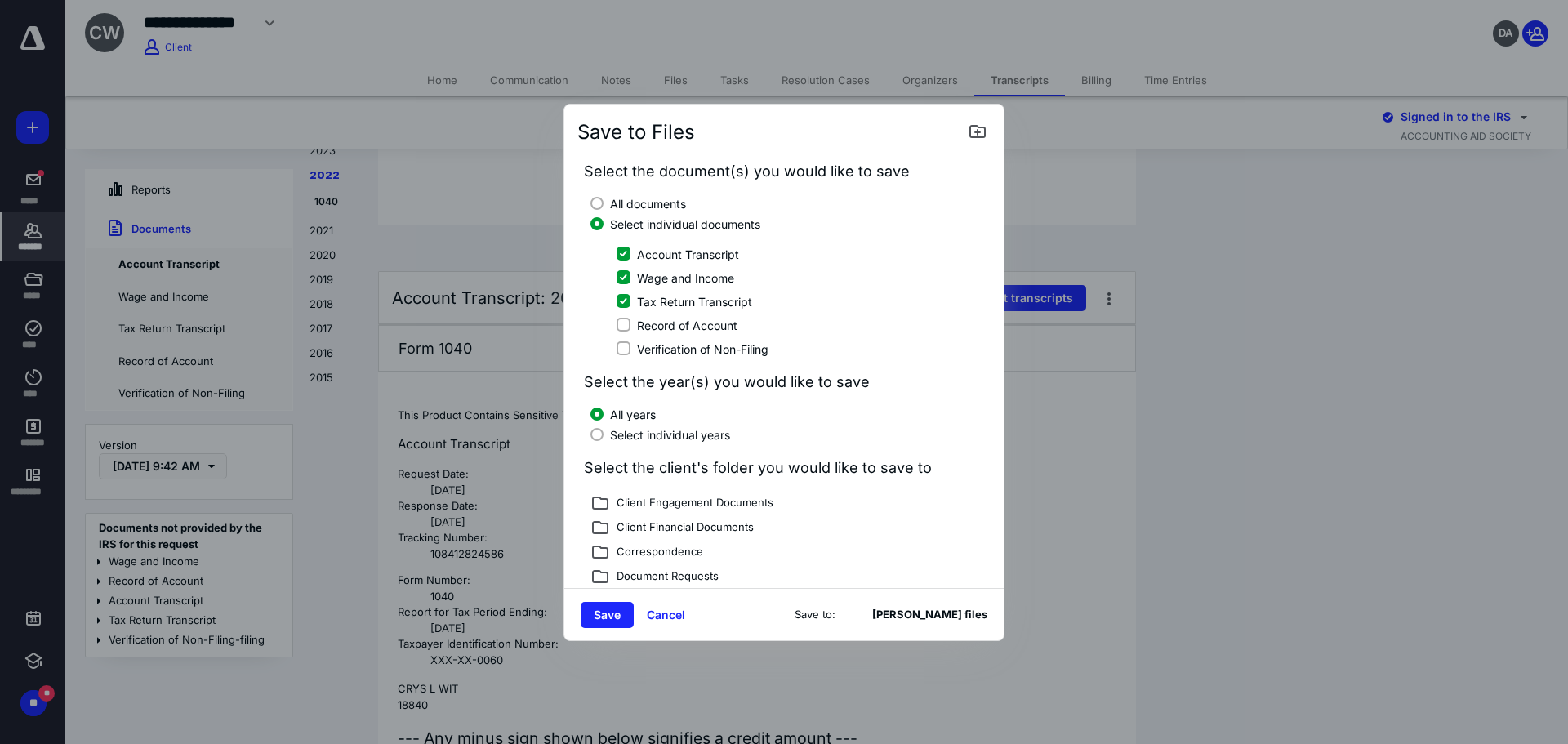 click at bounding box center [597, 434] 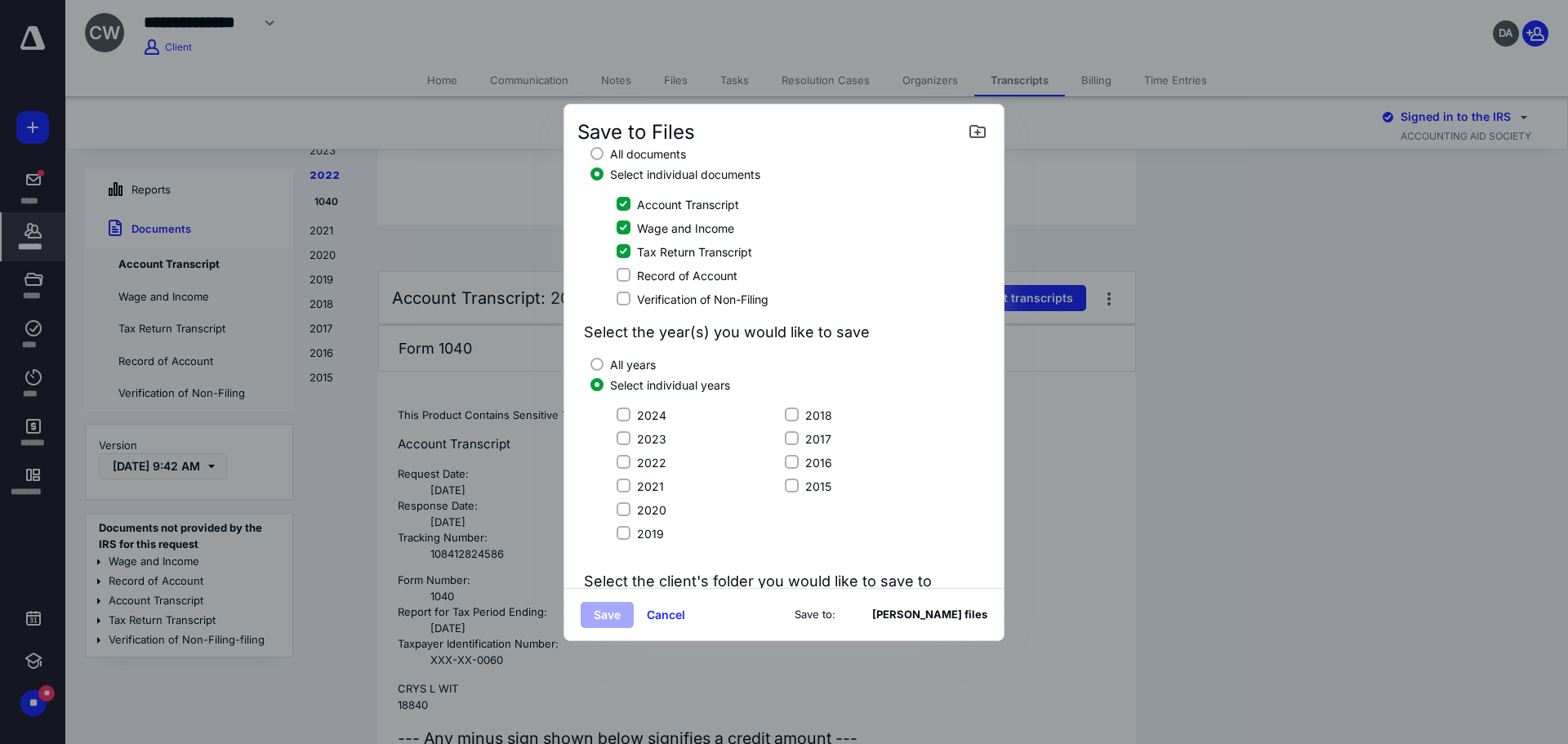 scroll, scrollTop: 163, scrollLeft: 0, axis: vertical 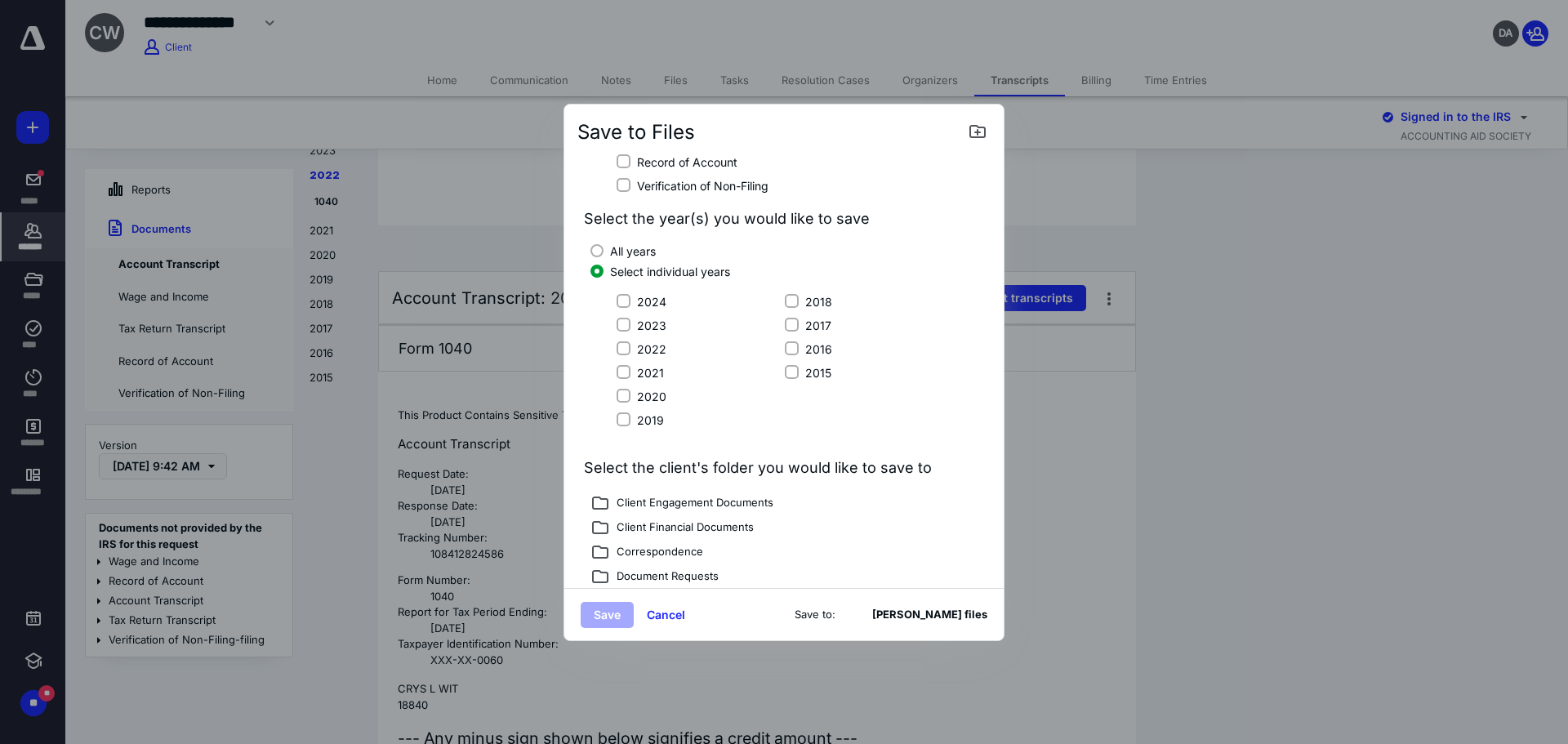click on "2017" at bounding box center (791, 325) 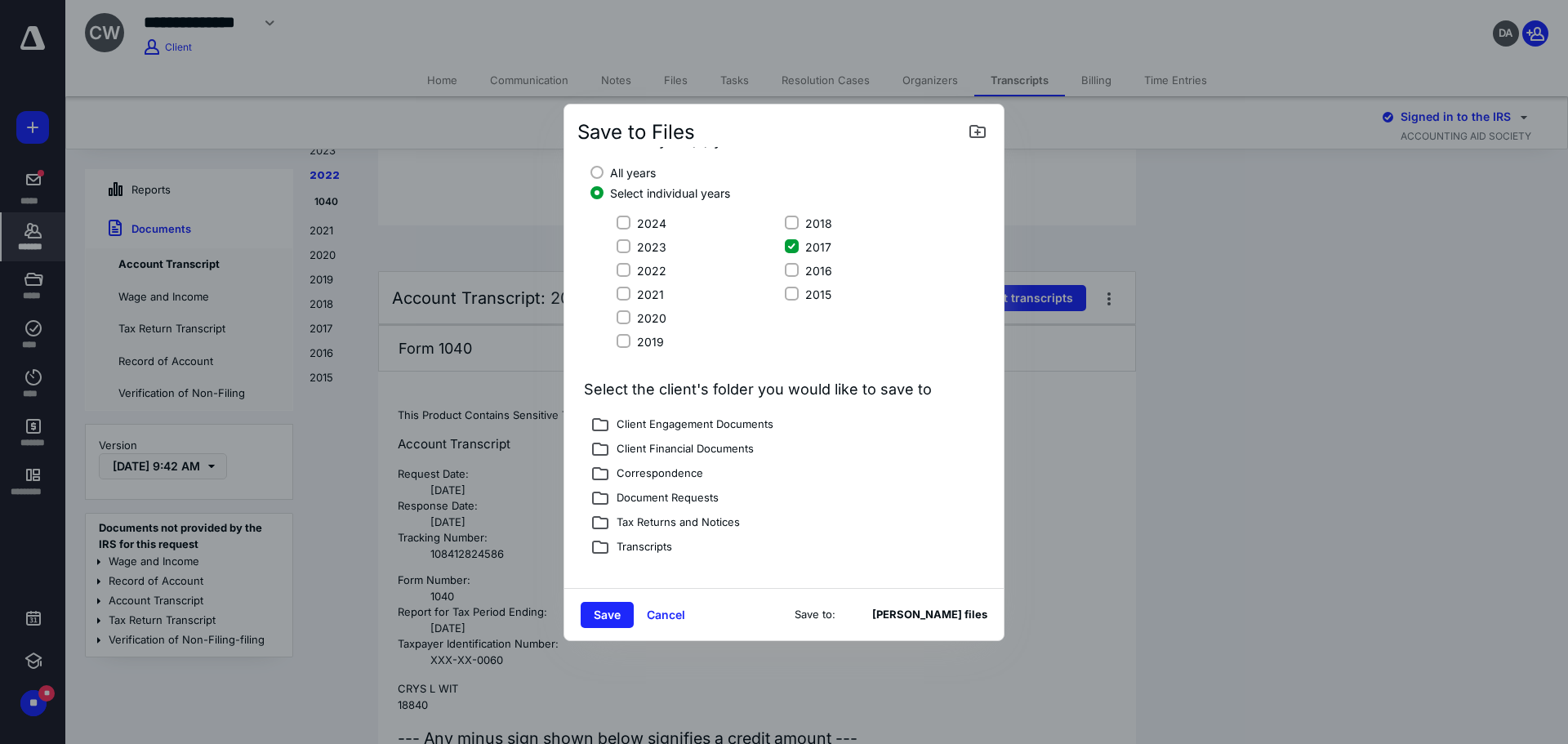 scroll, scrollTop: 247, scrollLeft: 0, axis: vertical 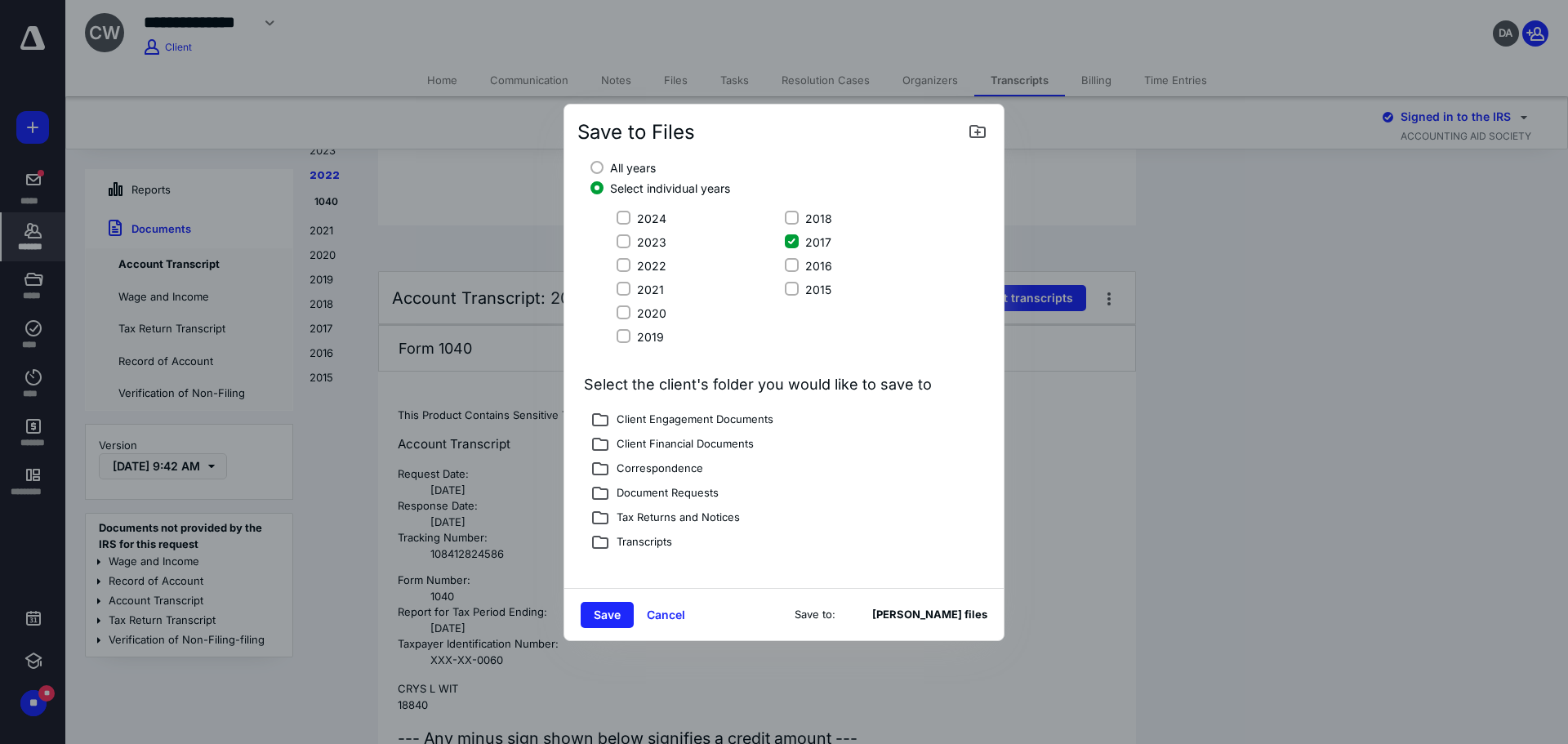 click on "Tax Returns and Notices" at bounding box center [675, 519] 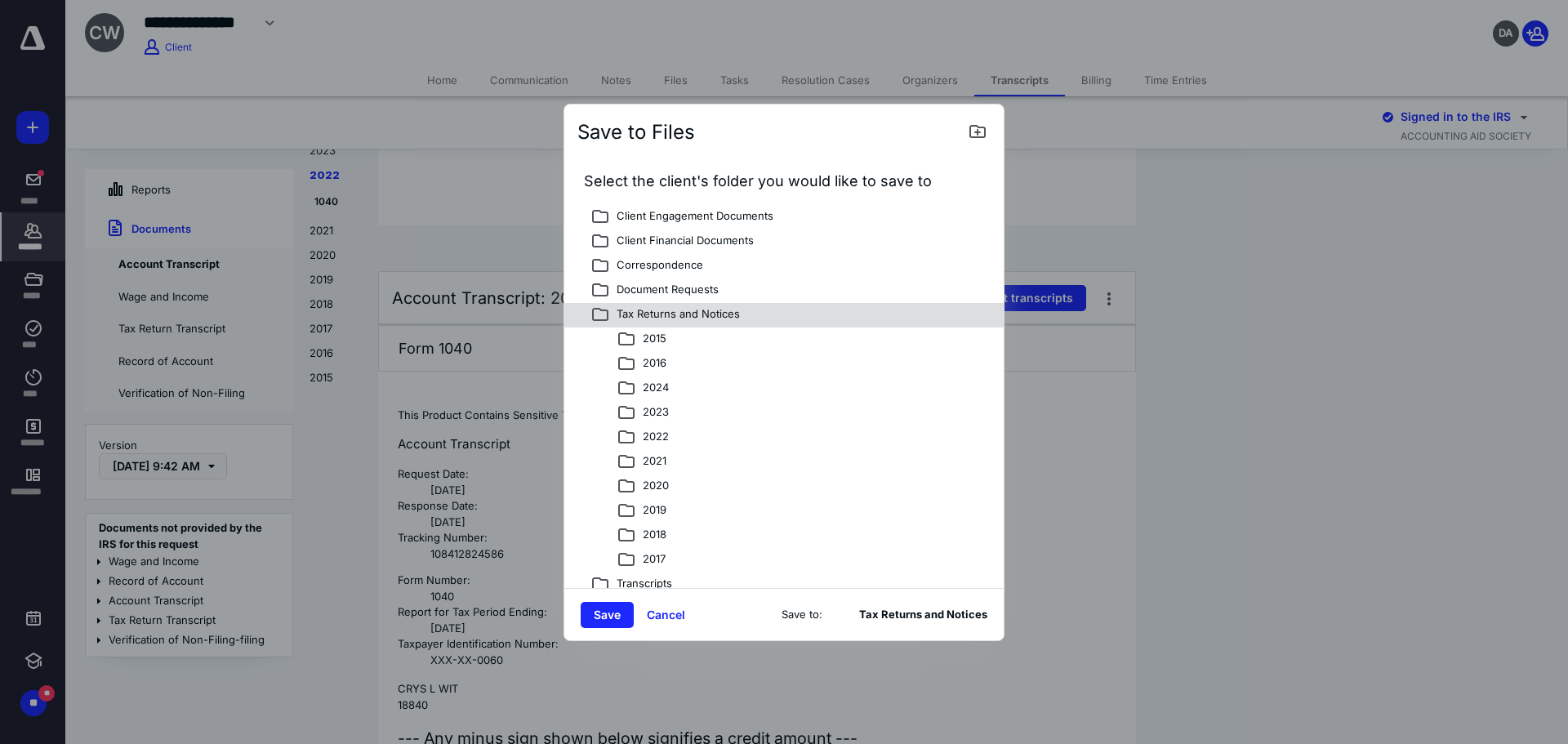 scroll, scrollTop: 492, scrollLeft: 0, axis: vertical 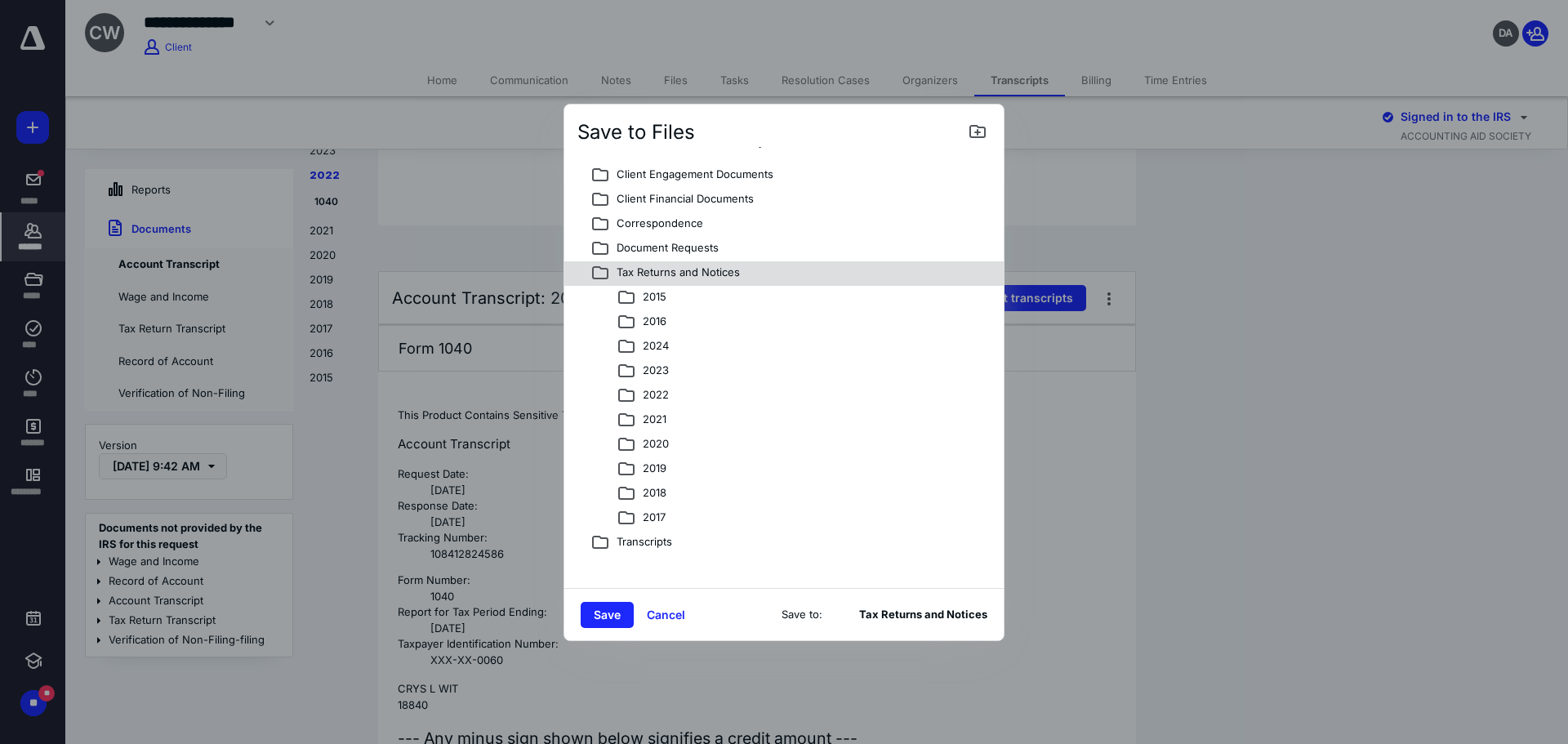 click on "2017" at bounding box center [651, 519] 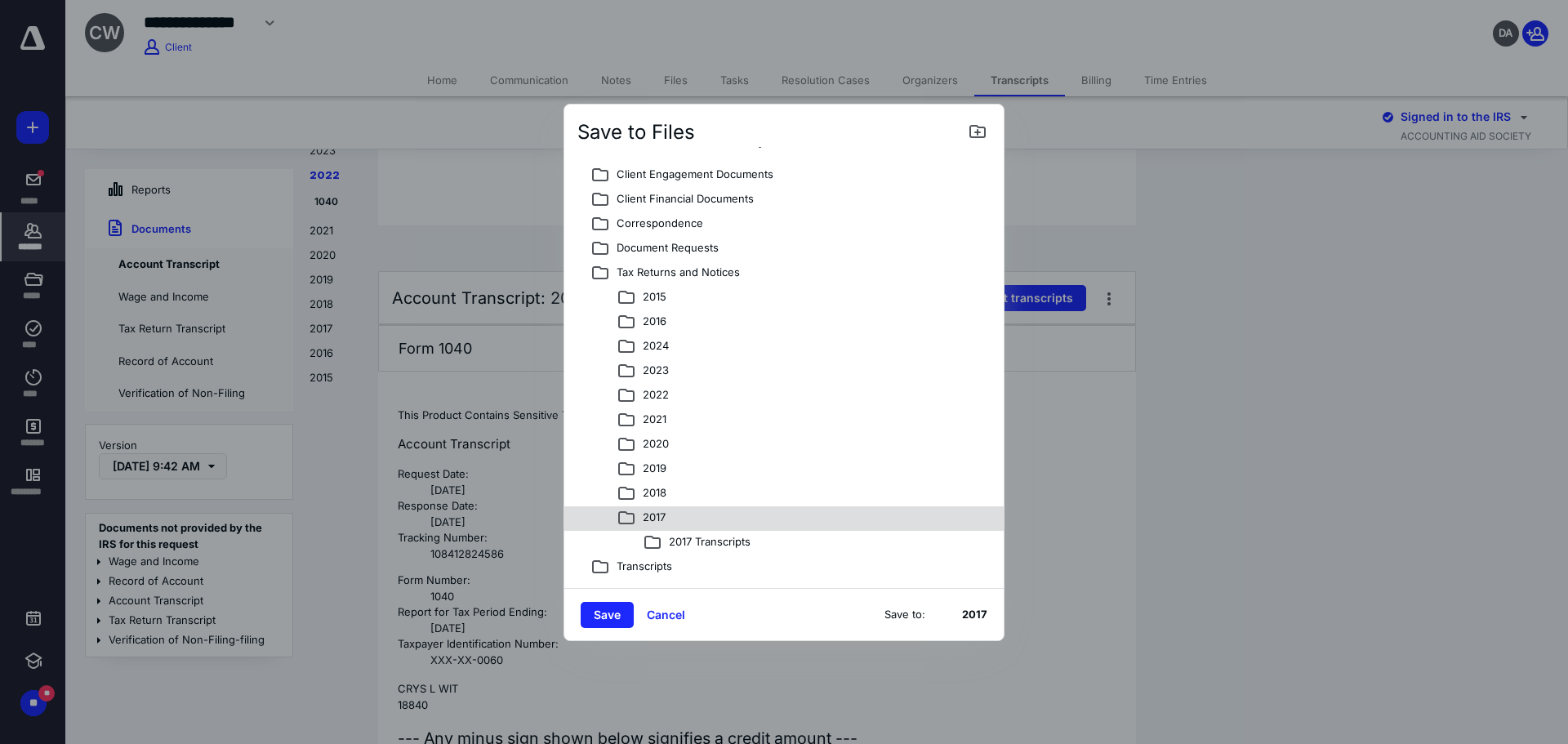 click on "2017 Transcripts" at bounding box center (706, 543) 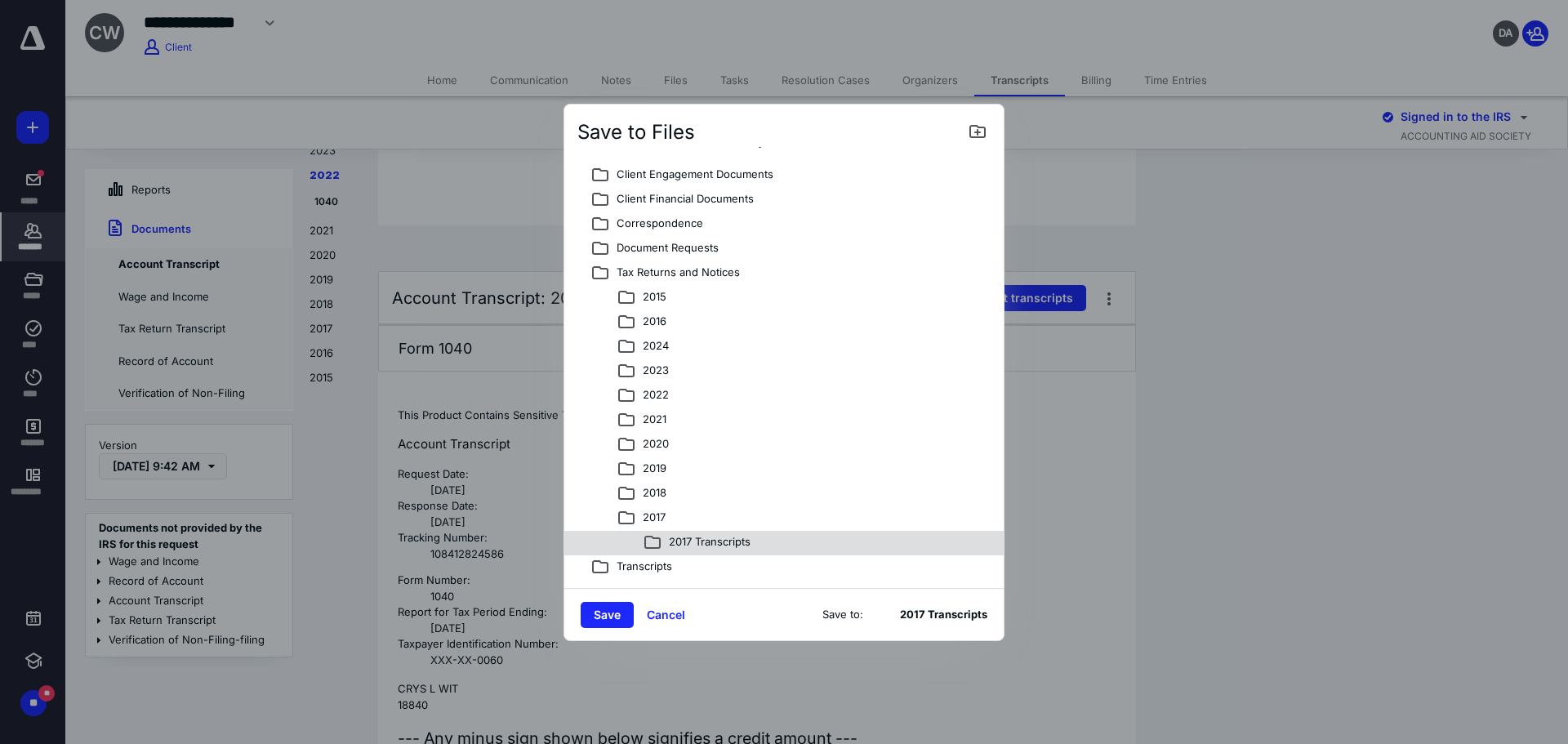 click on "Save" at bounding box center (607, 615) 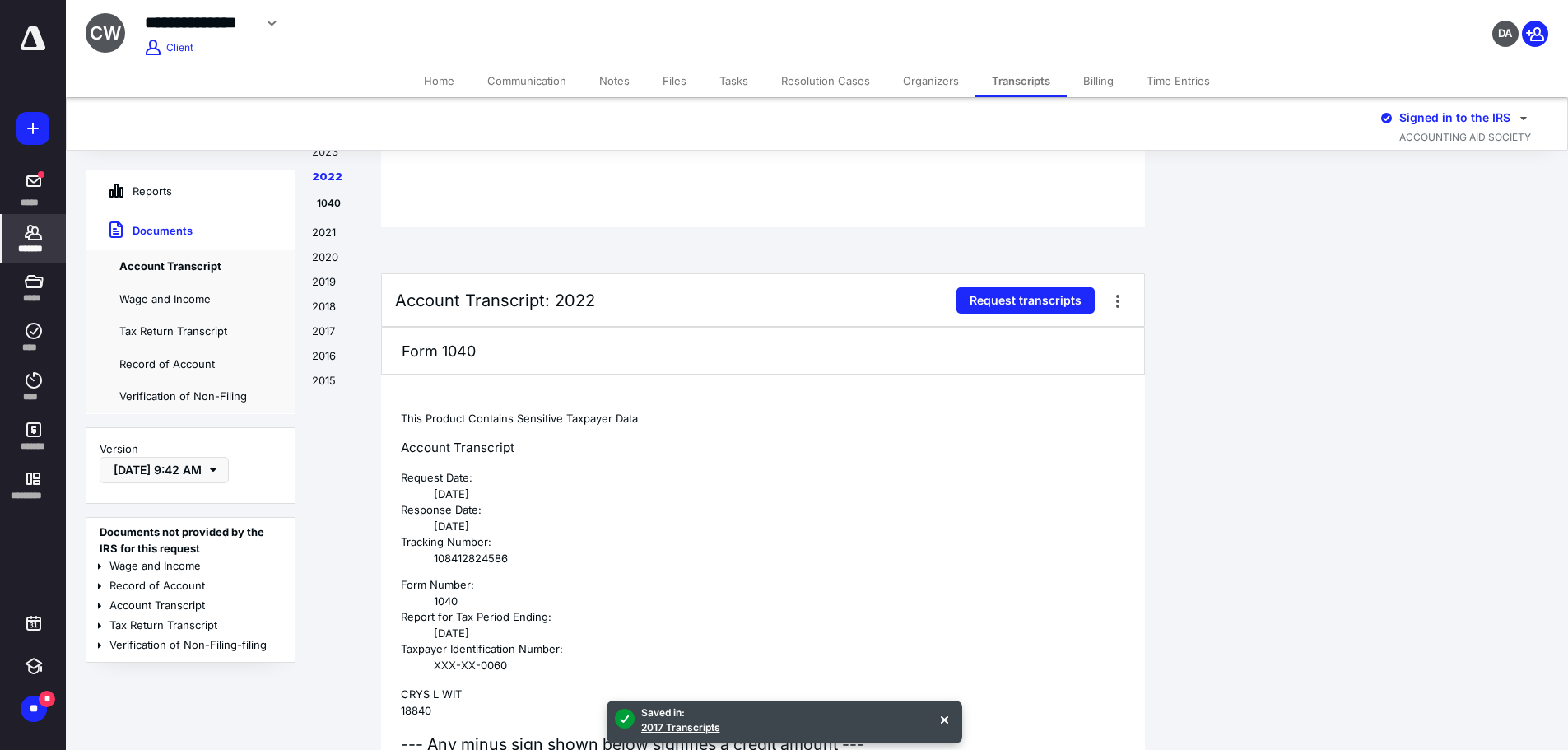 click at bounding box center [1118, 300] 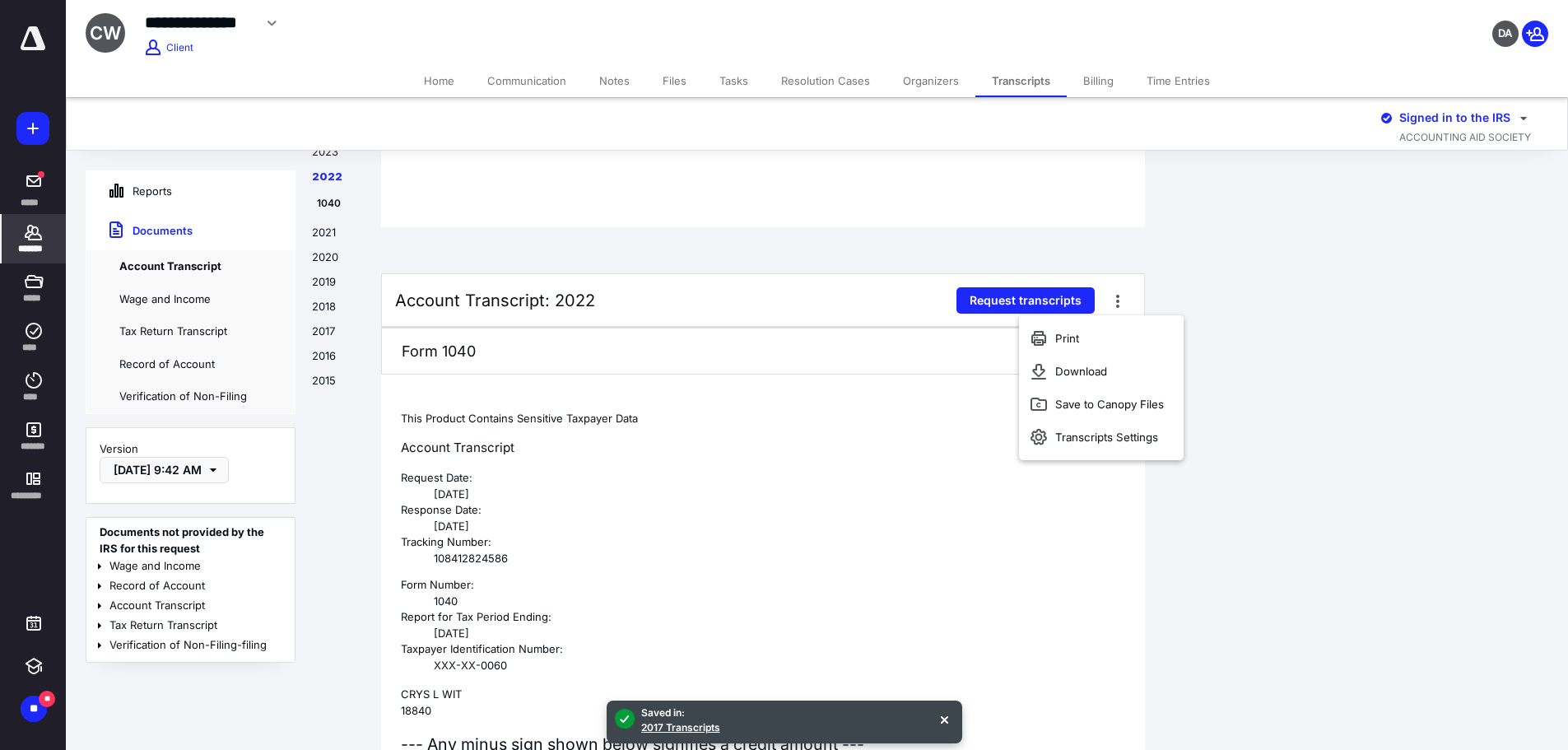 click on "Save to Canopy Files" at bounding box center [1110, 404] 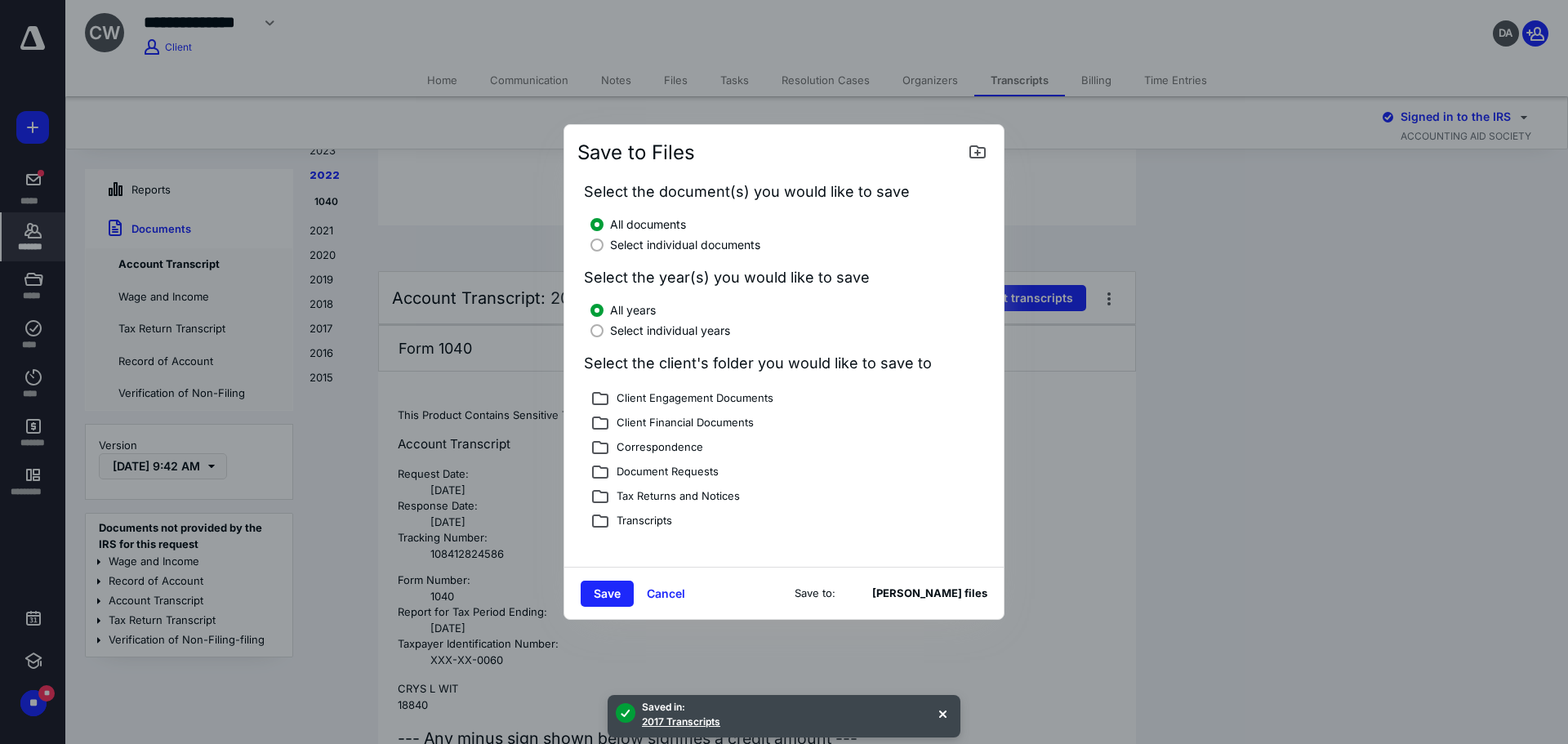 click on "Select individual documents" at bounding box center [787, 243] 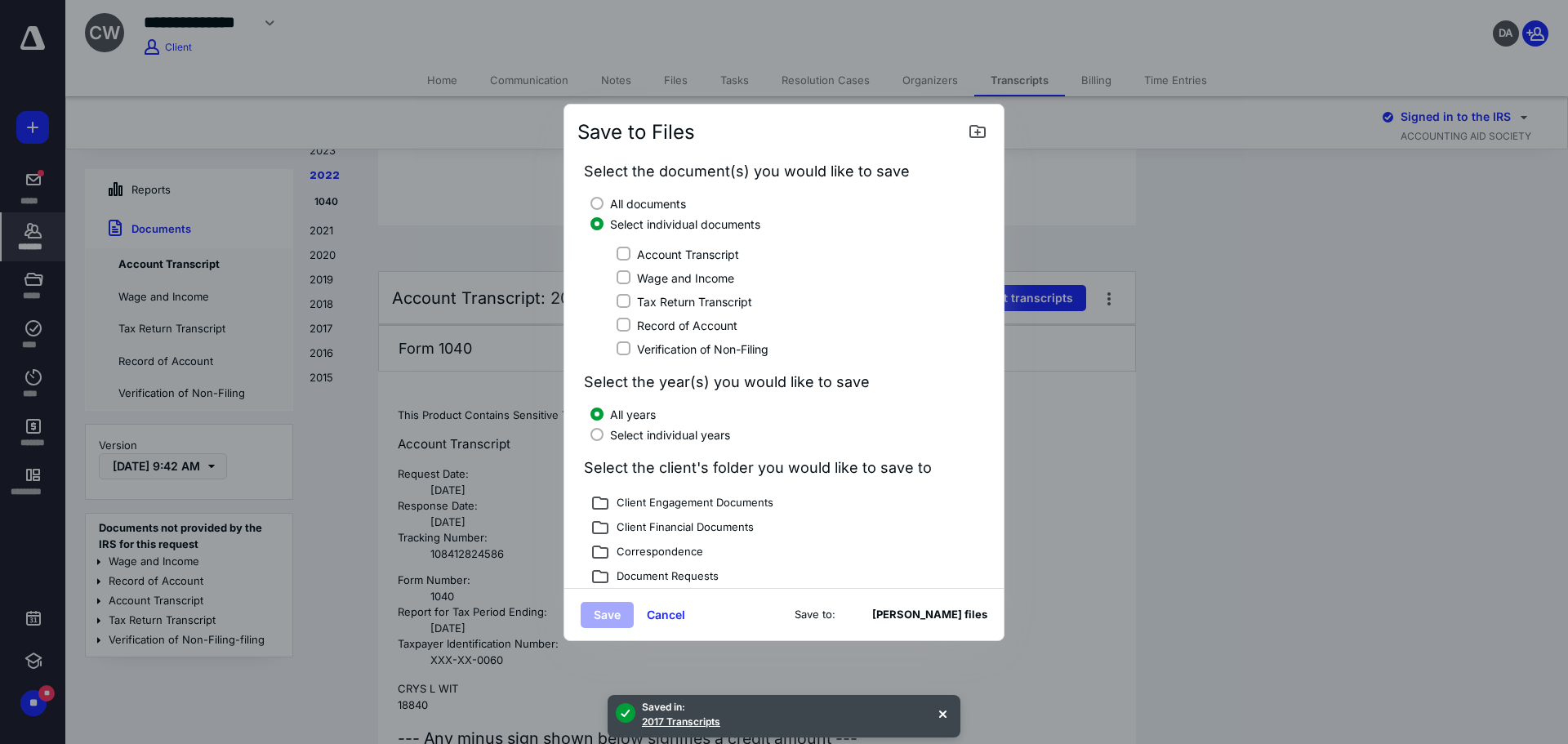click on "Account Transcript" at bounding box center (784, 254) 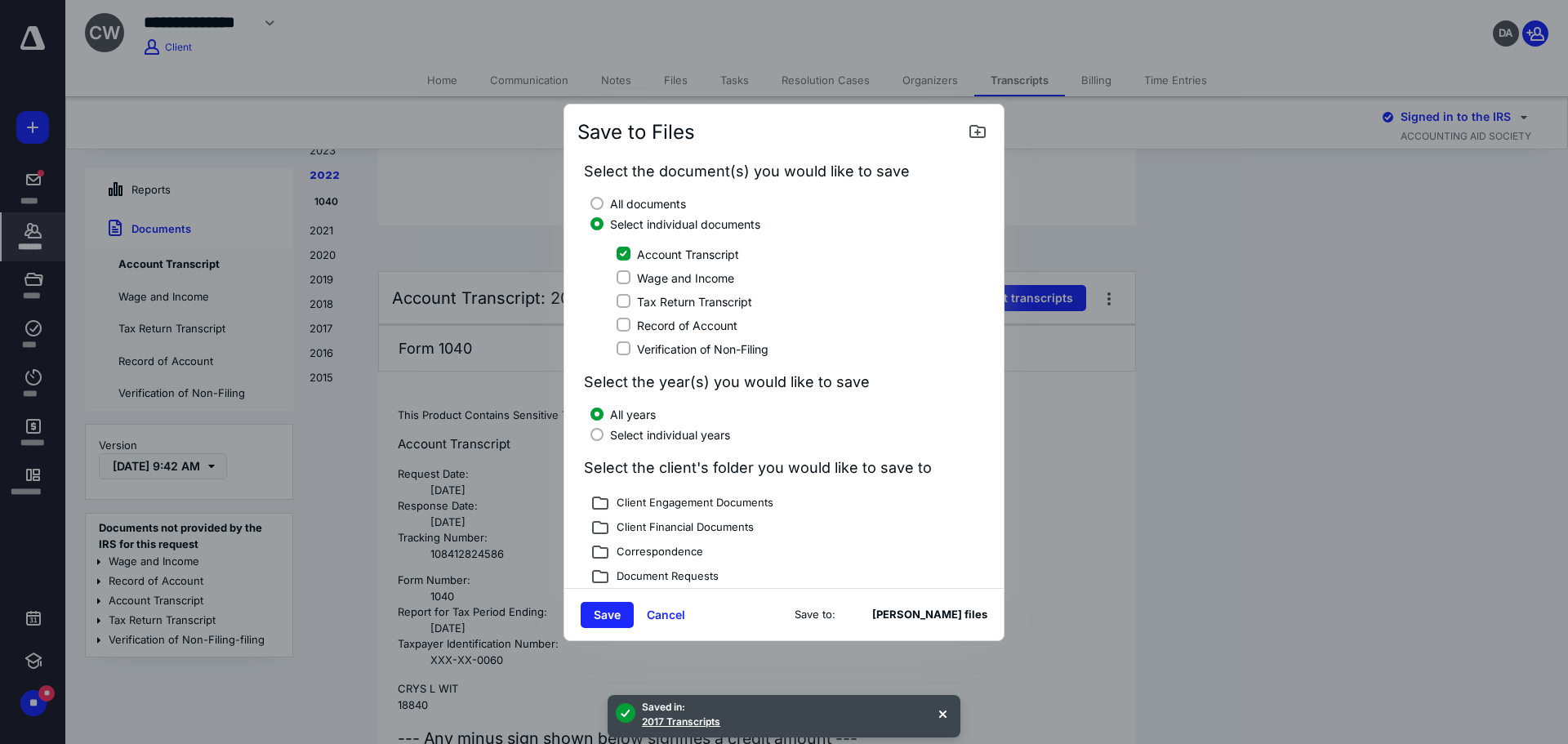 click on "Wage and Income" at bounding box center [623, 278] 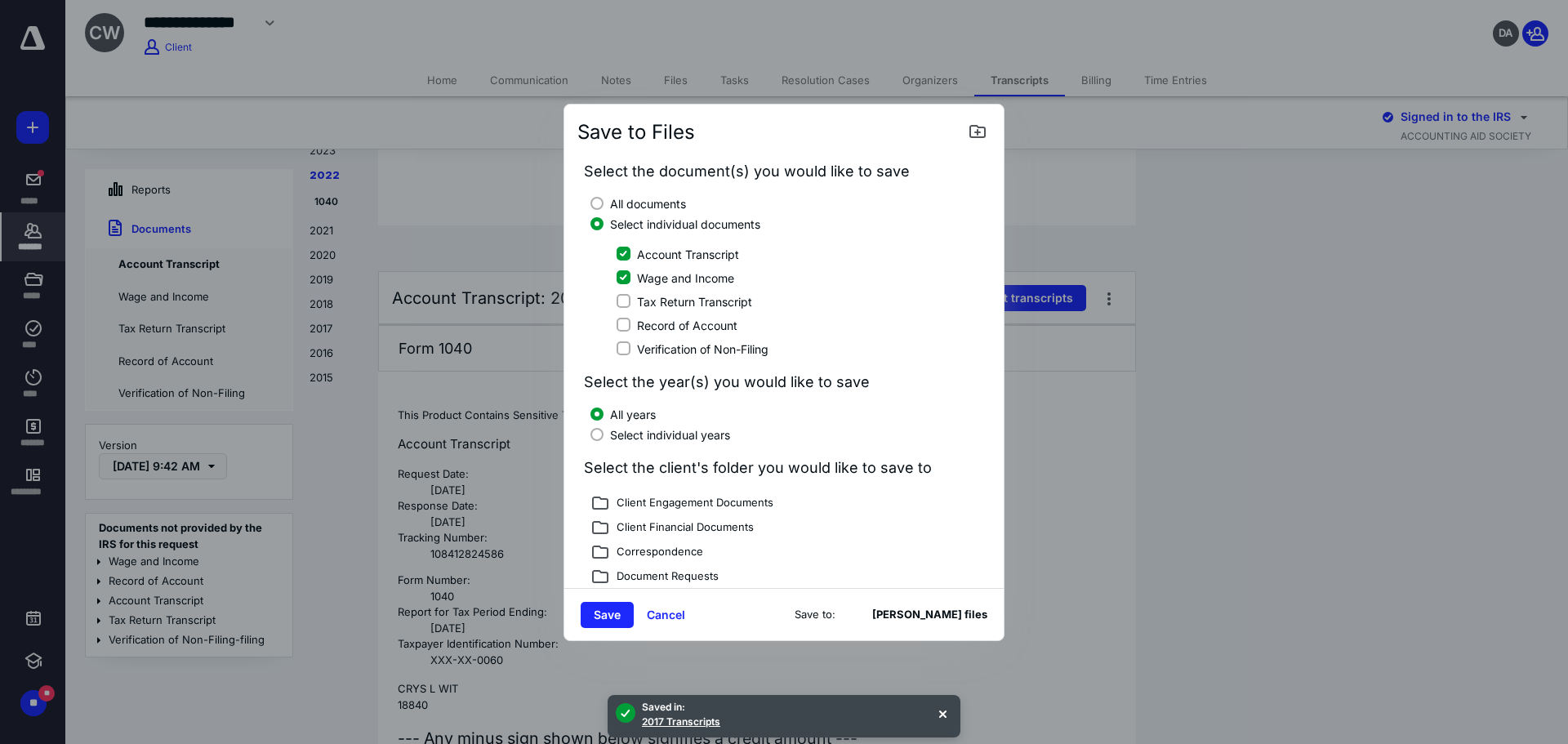 click on "Tax Return Transcript" at bounding box center [623, 301] 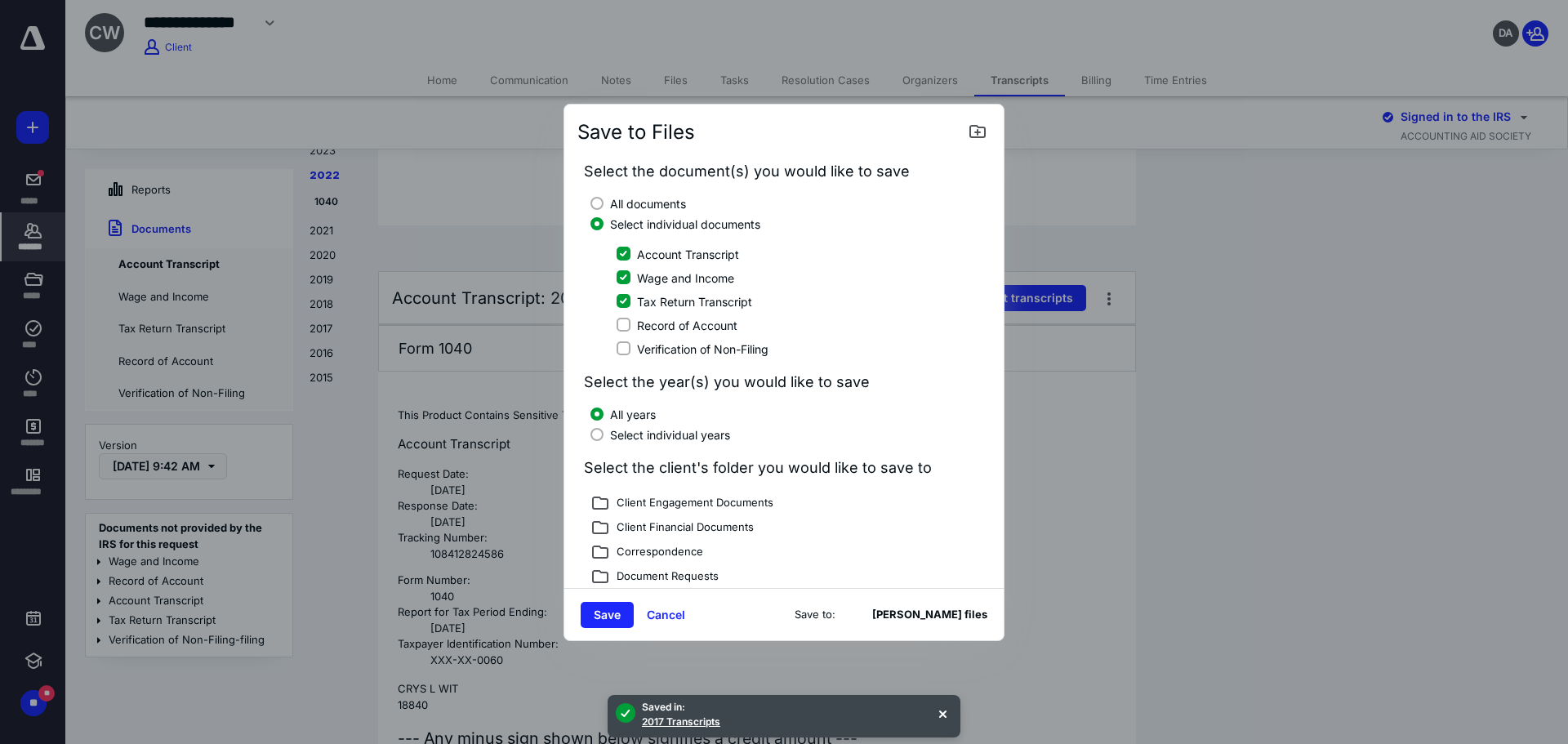 click at bounding box center (597, 434) 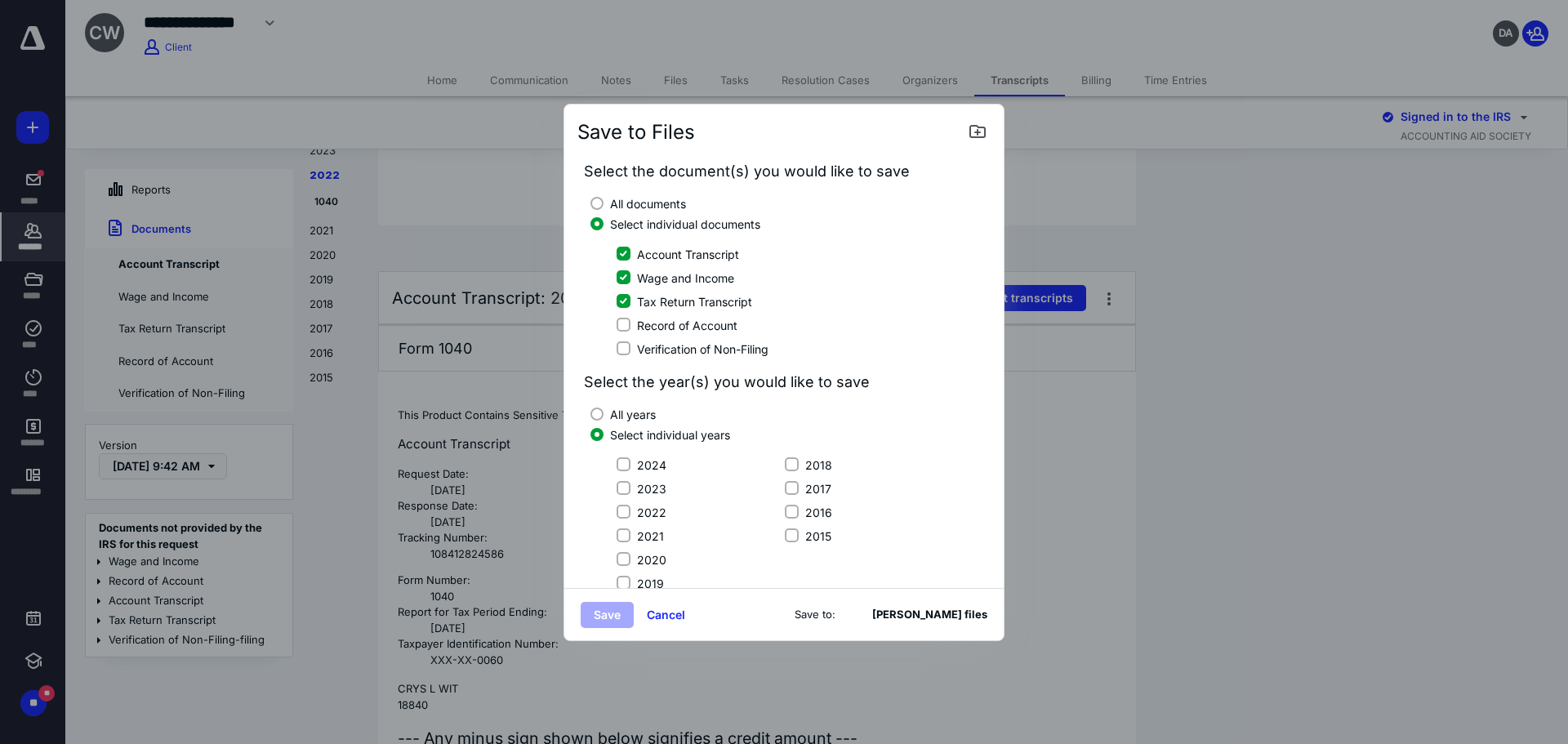 click 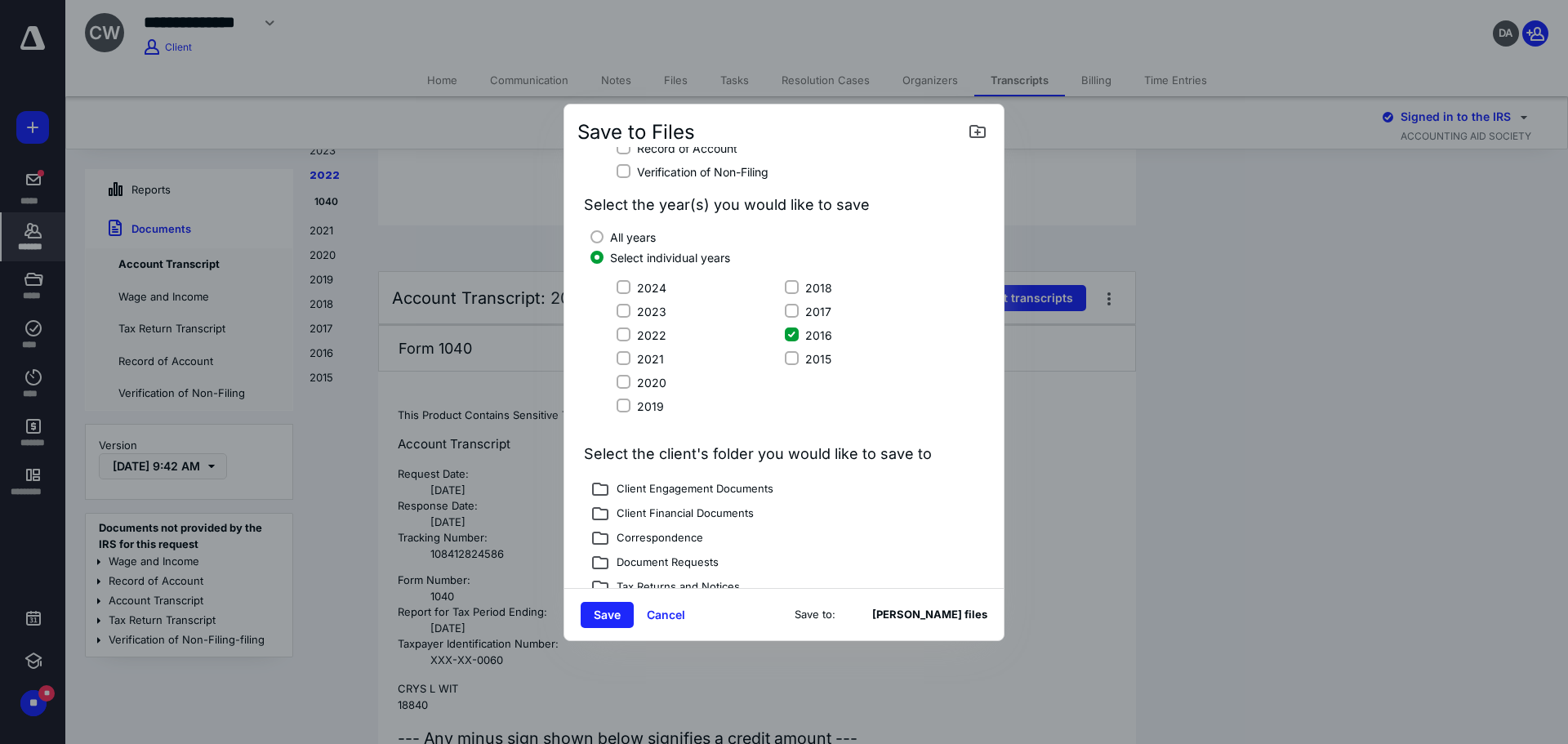 scroll, scrollTop: 245, scrollLeft: 0, axis: vertical 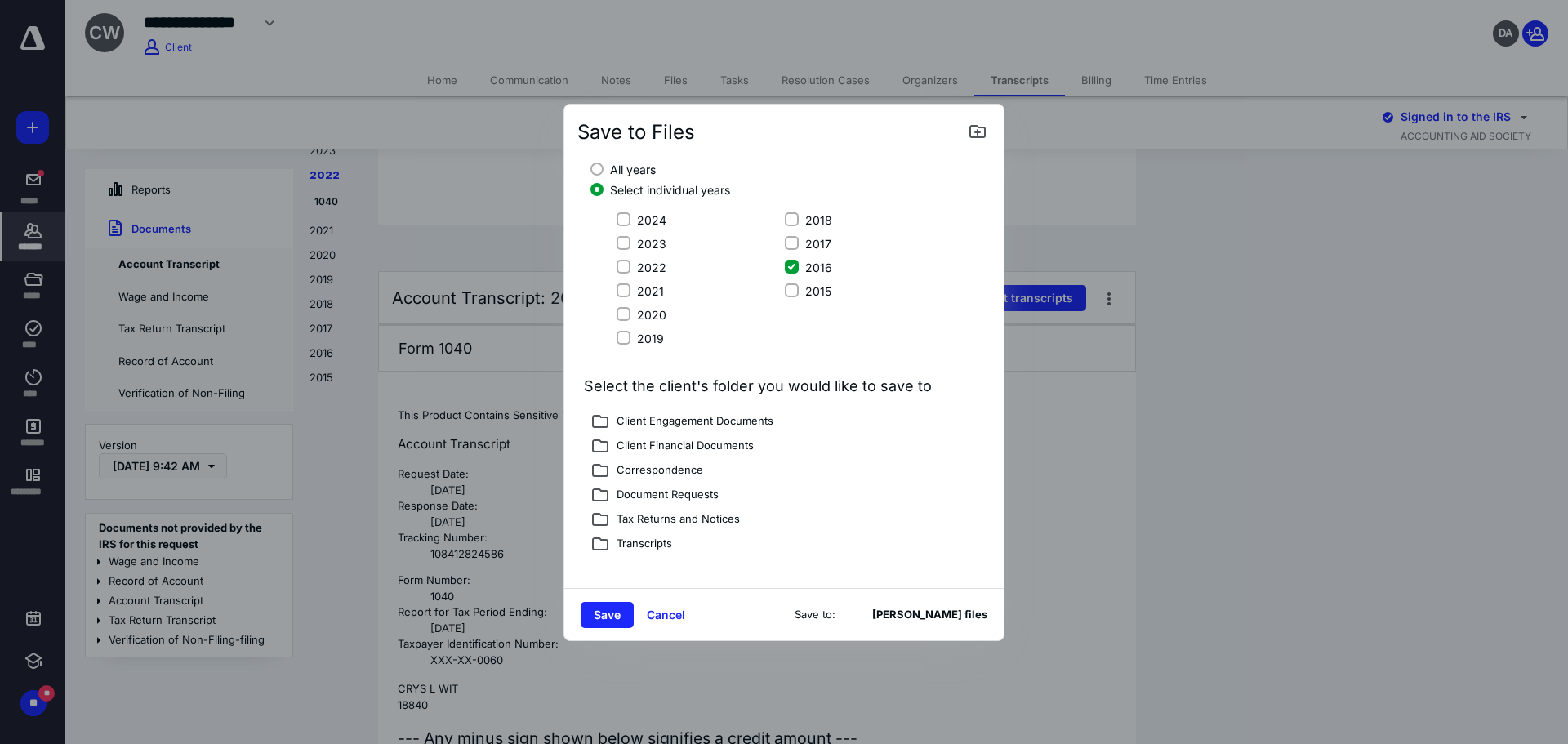 click on "Tax Returns and Notices" at bounding box center (675, 520) 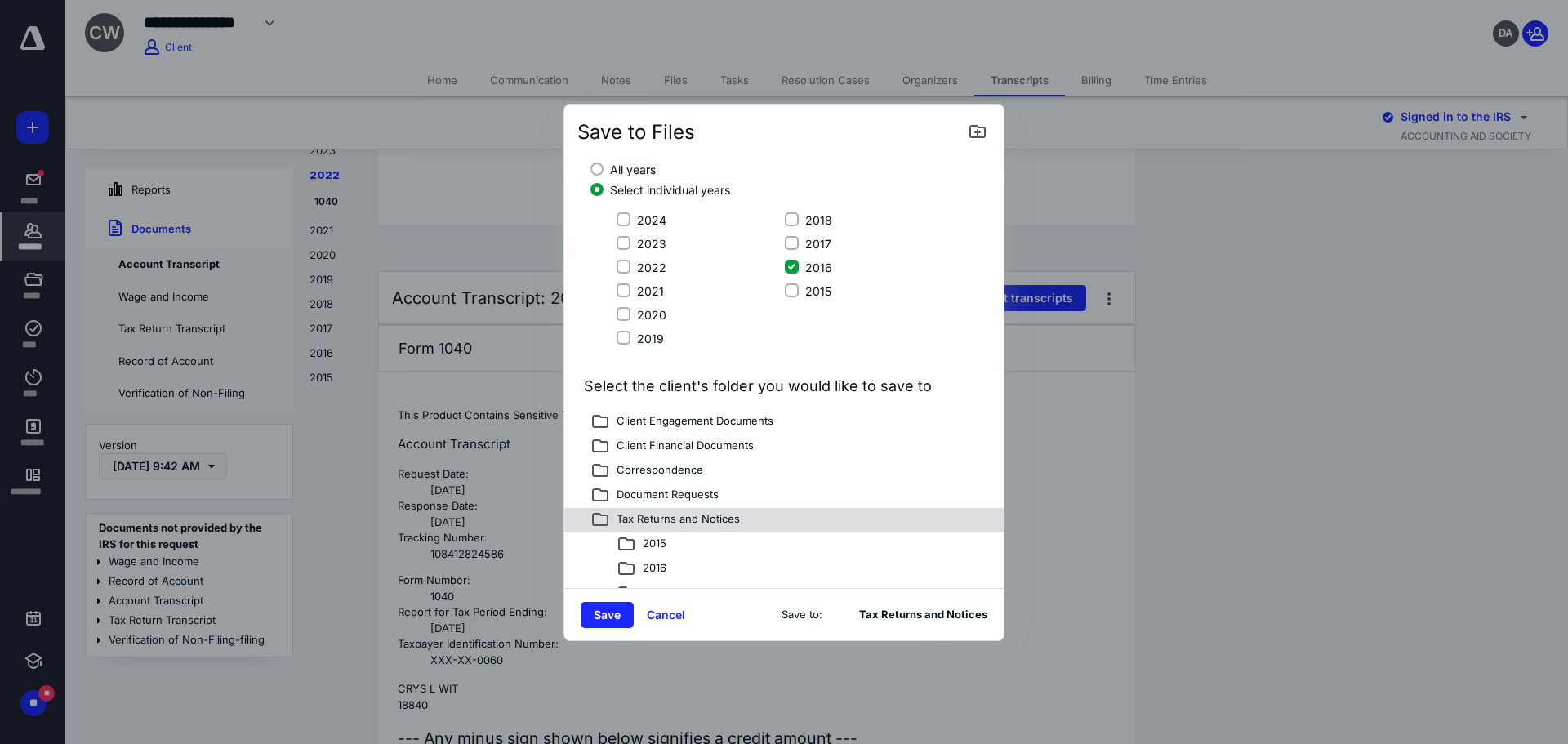 click on "2016" at bounding box center (651, 569) 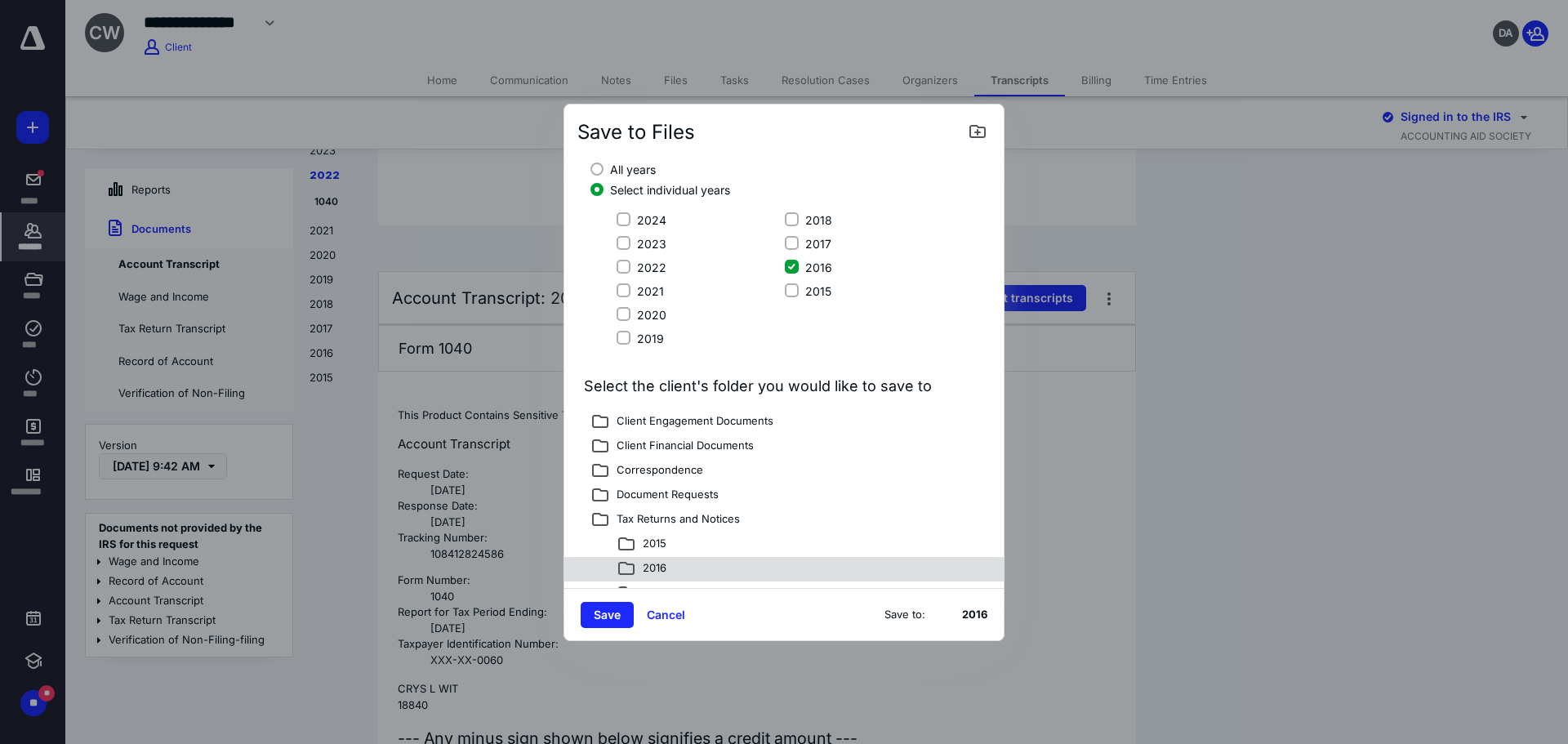 click on "Save" at bounding box center [607, 615] 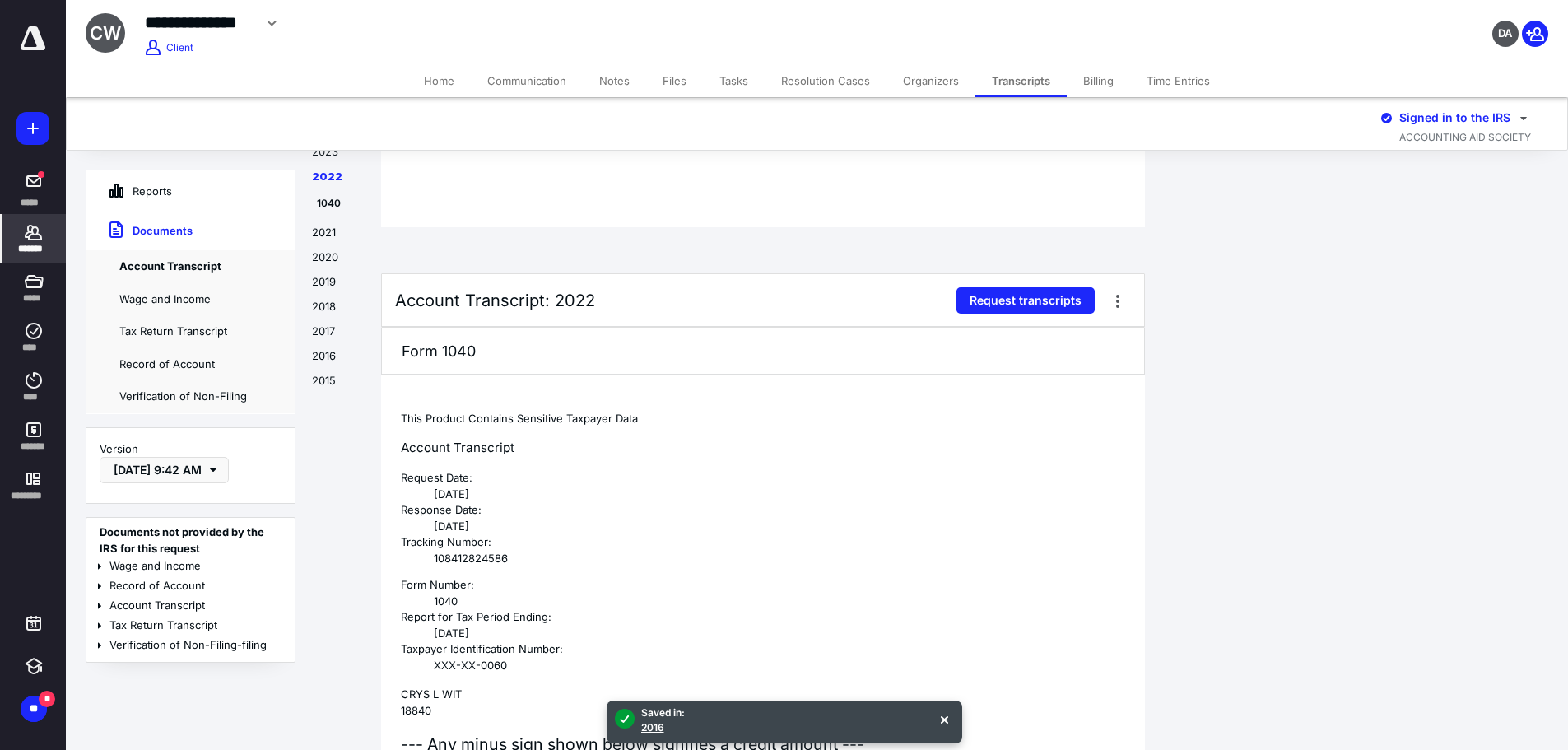 click at bounding box center (1118, 300) 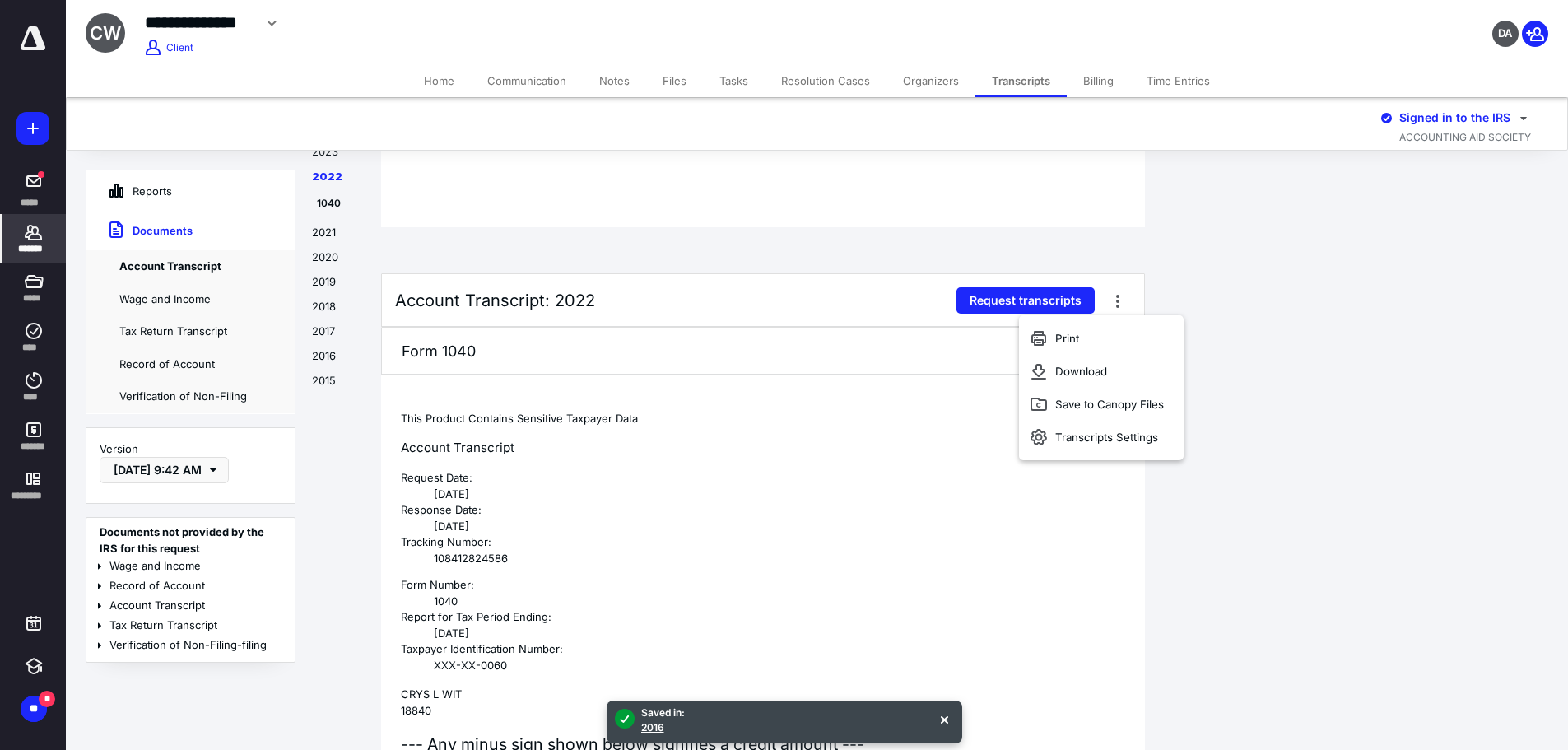 click on "Save to Canopy Files" at bounding box center [1110, 404] 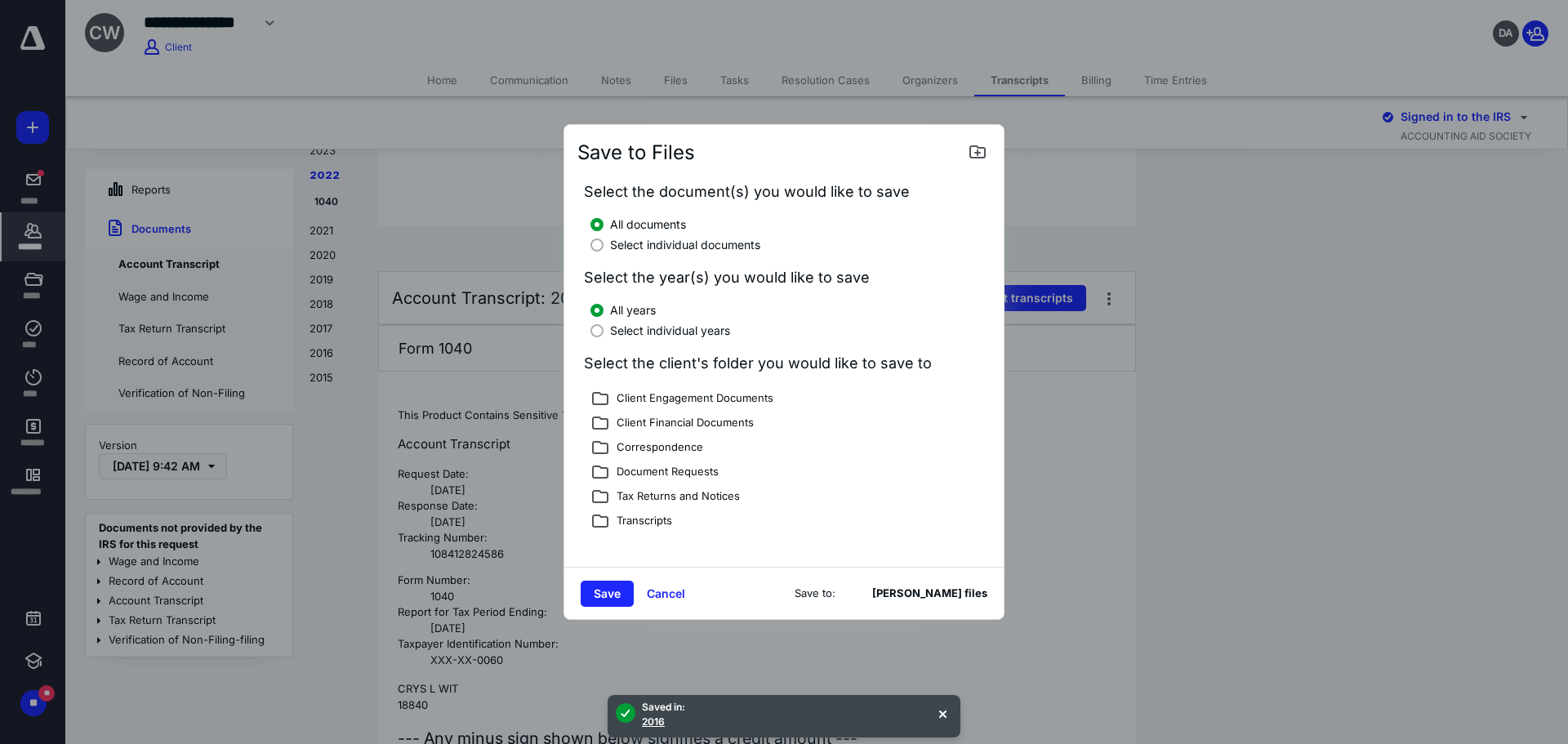 click on "Select individual documents" at bounding box center (787, 243) 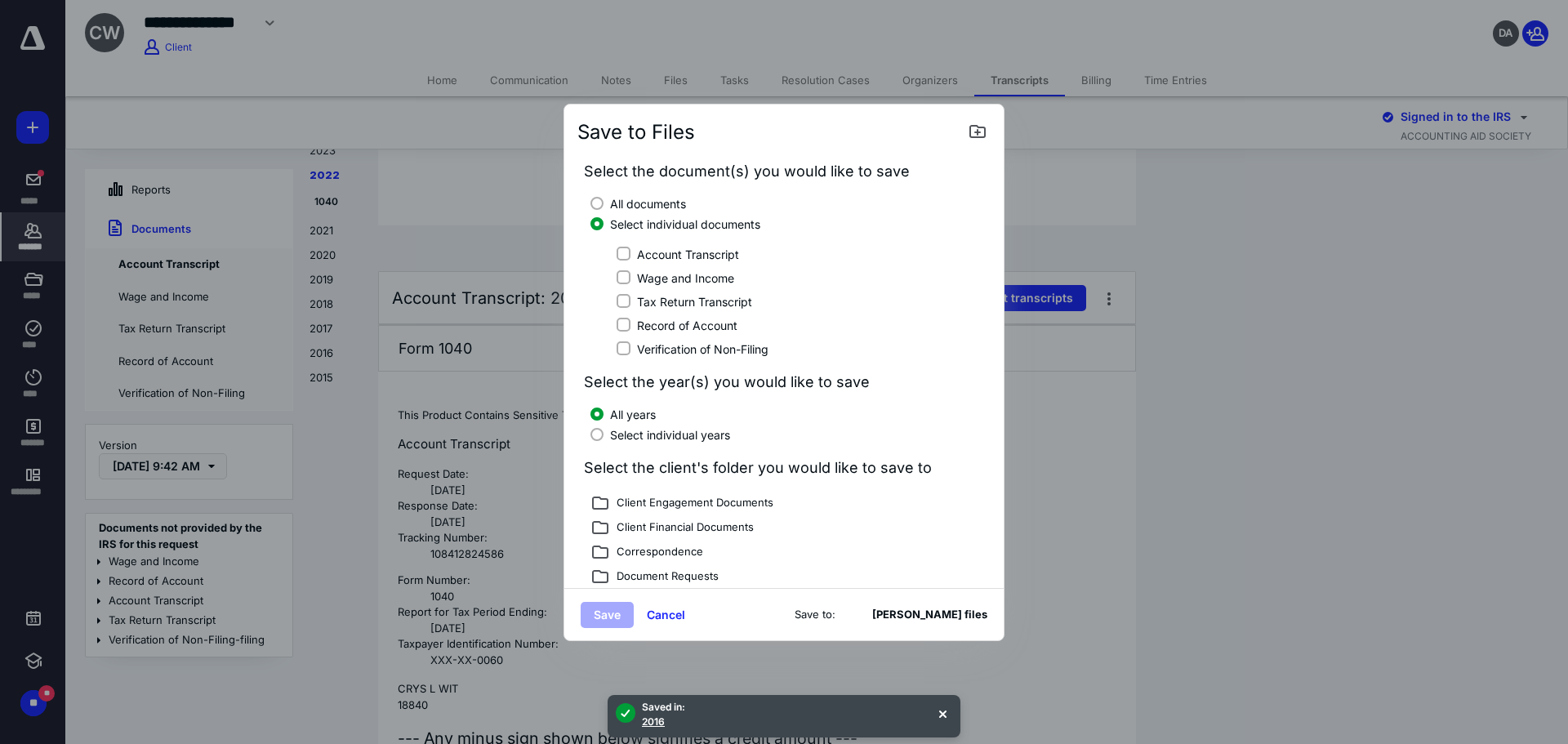 click on "Account Transcript" at bounding box center [623, 254] 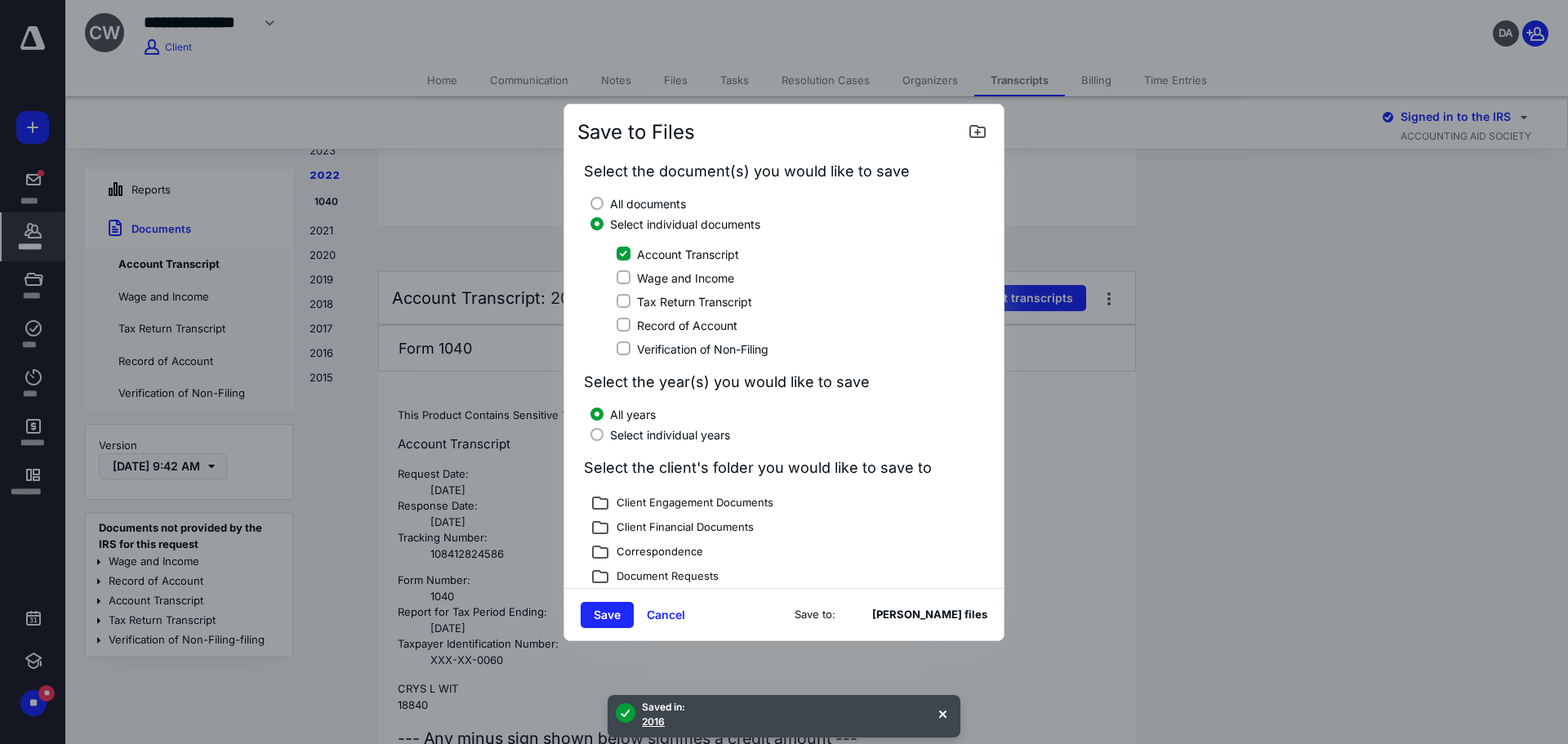 click on "Wage and Income" at bounding box center [623, 278] 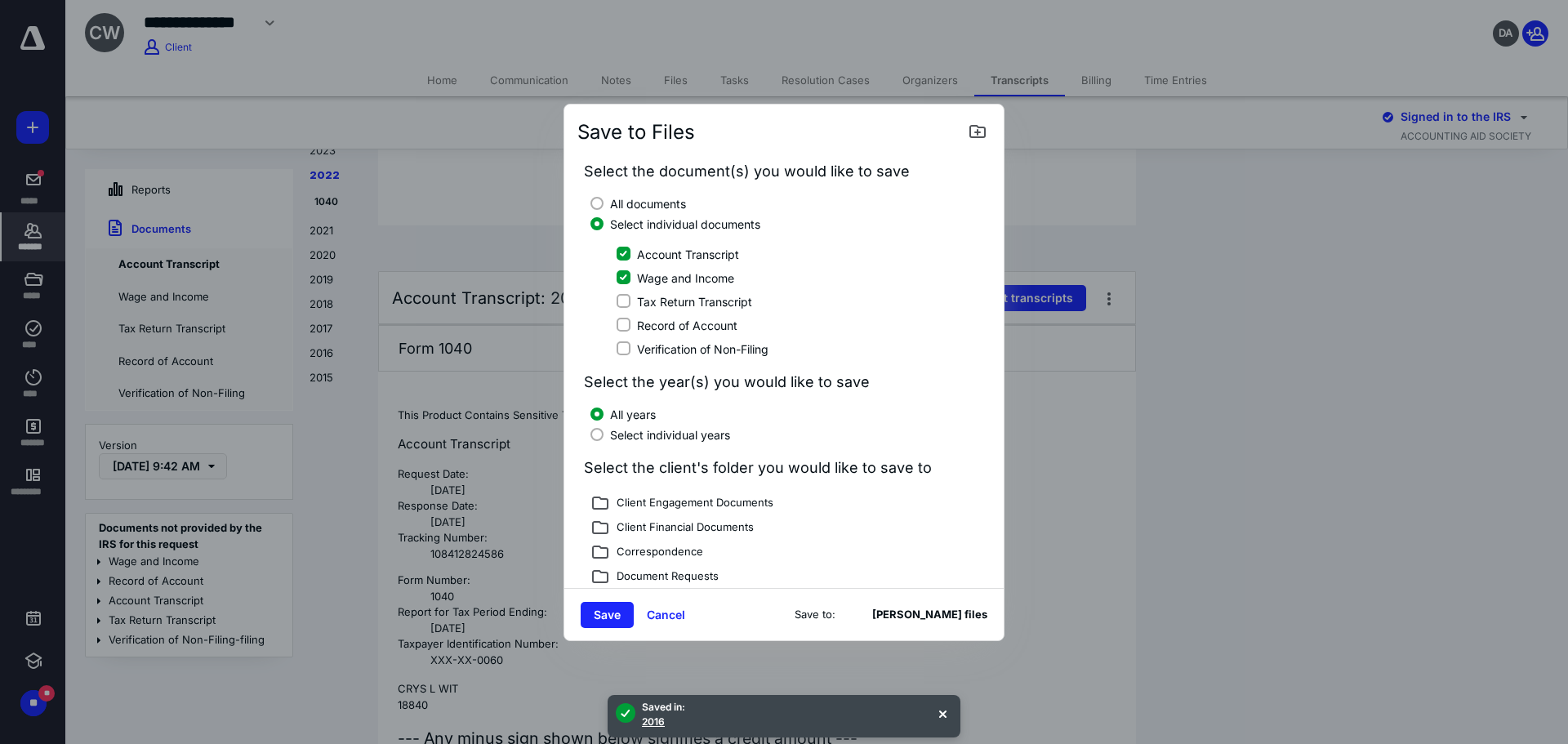 click on "Tax Return Transcript" at bounding box center (623, 301) 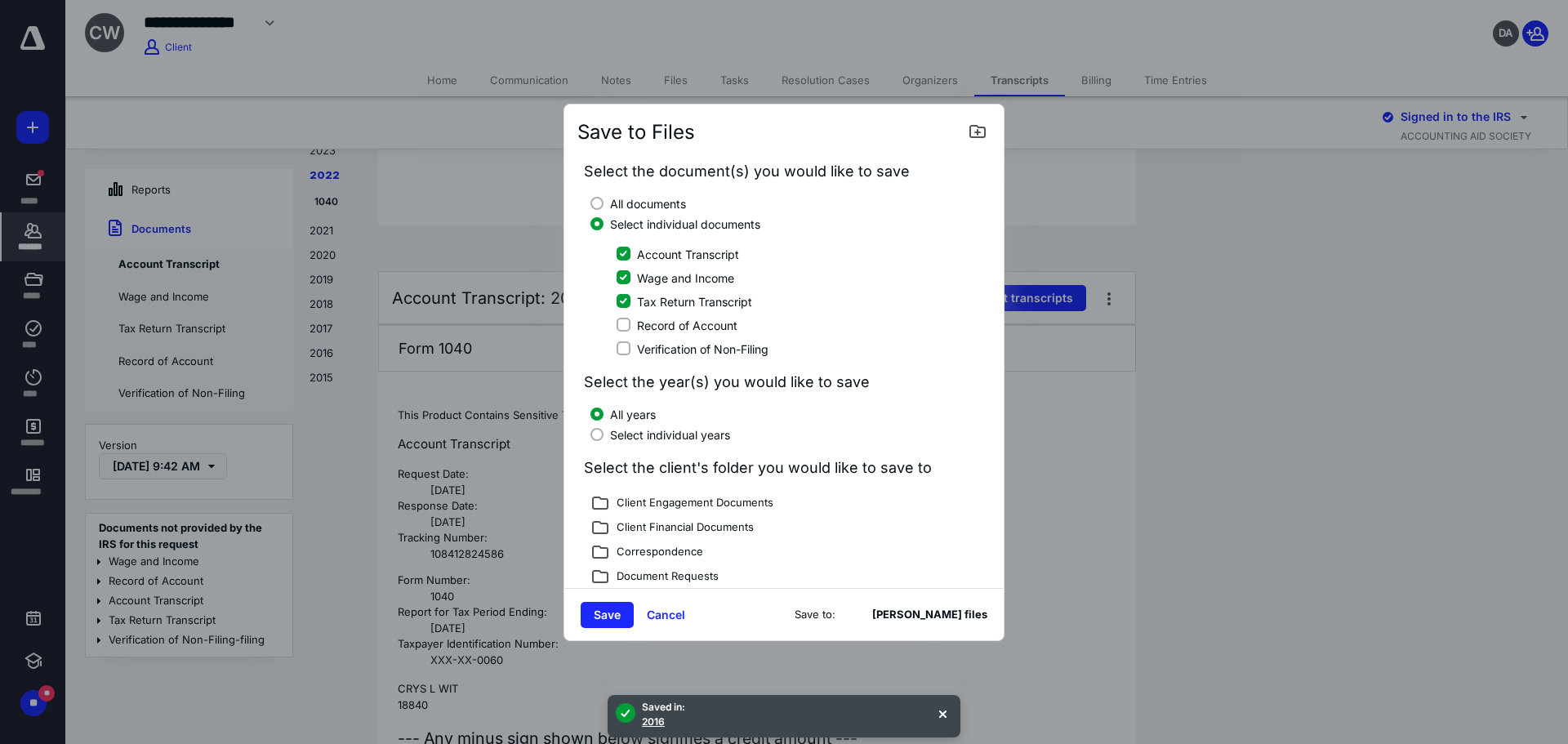click on "Select individual years" at bounding box center [787, 433] 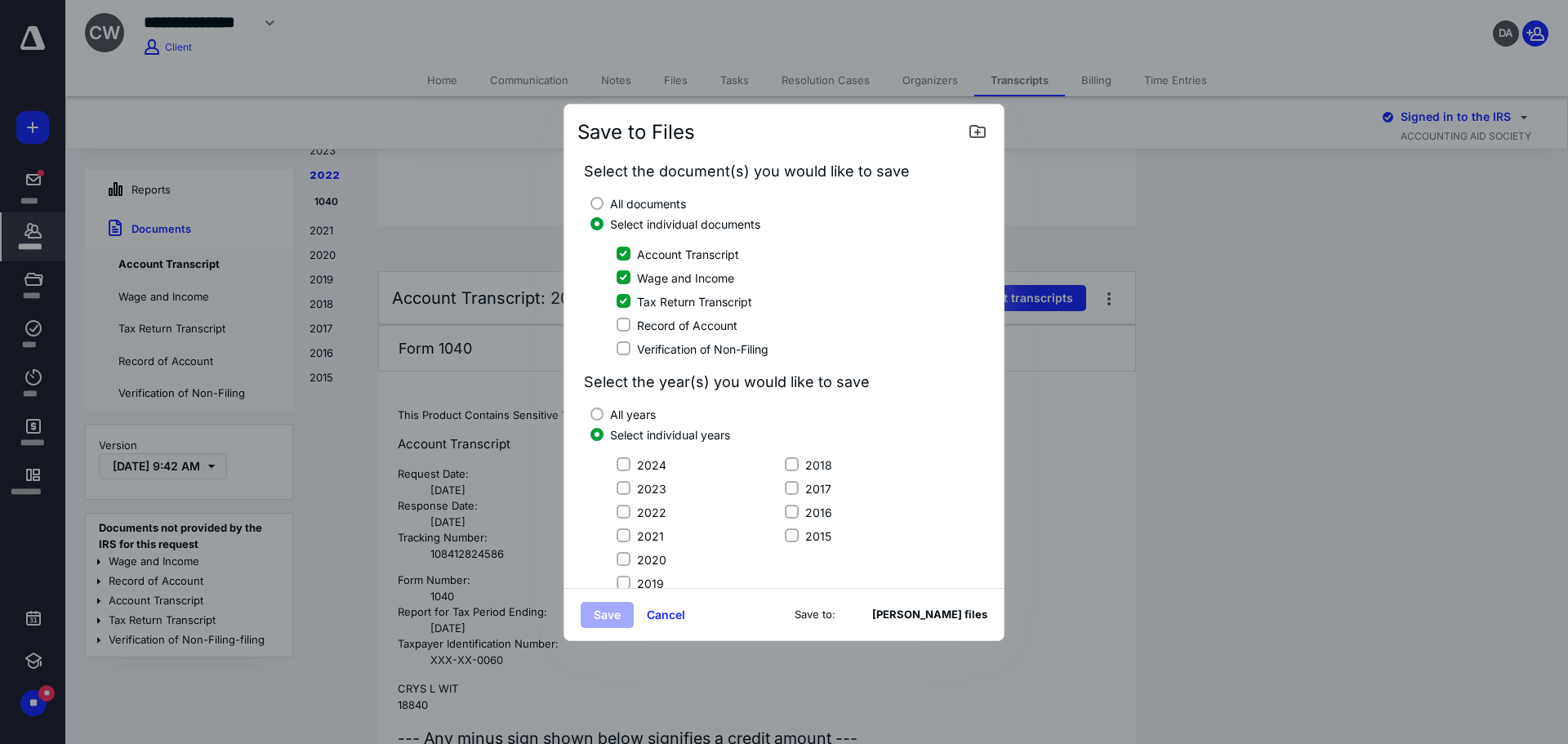 click on "2015" at bounding box center [791, 536] 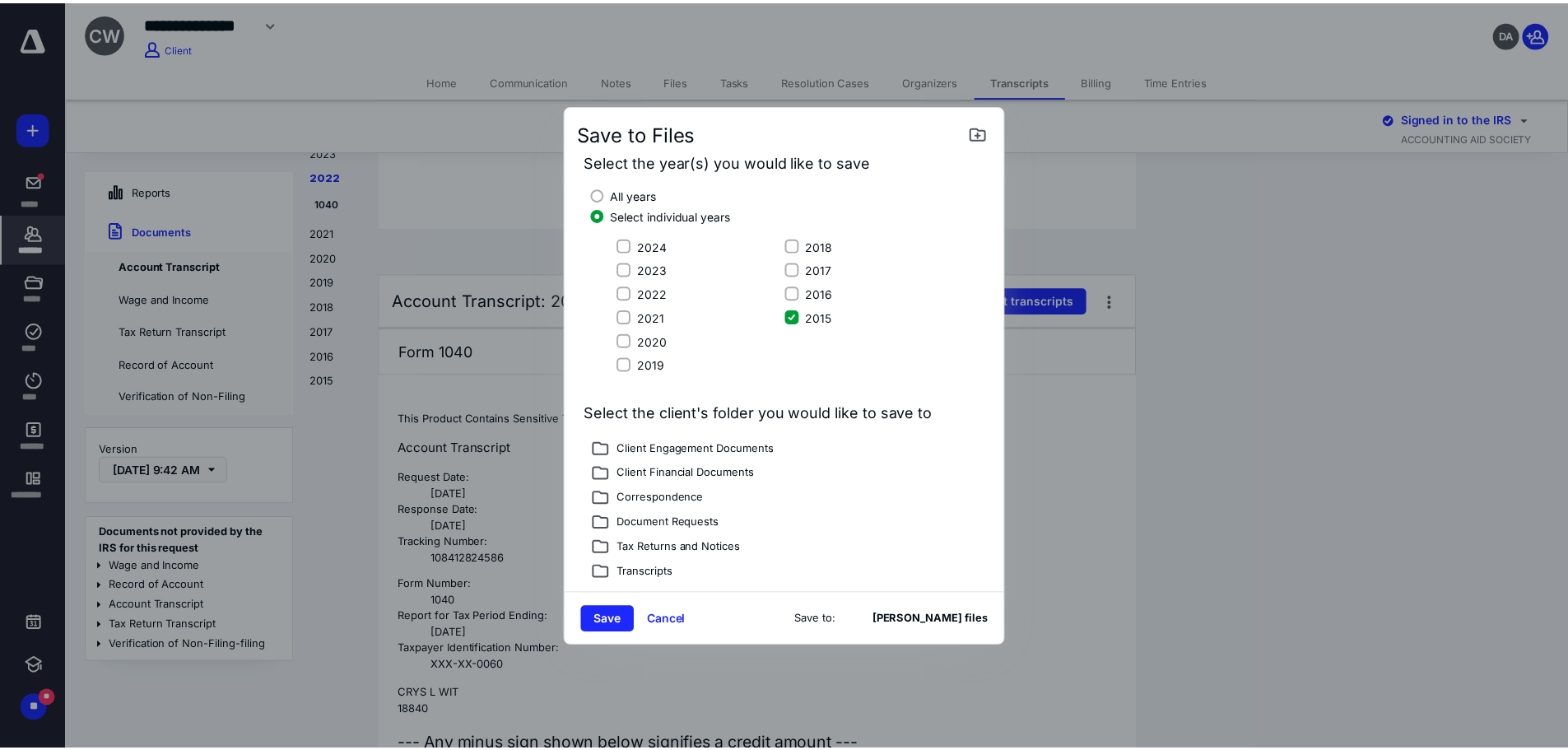 scroll, scrollTop: 247, scrollLeft: 0, axis: vertical 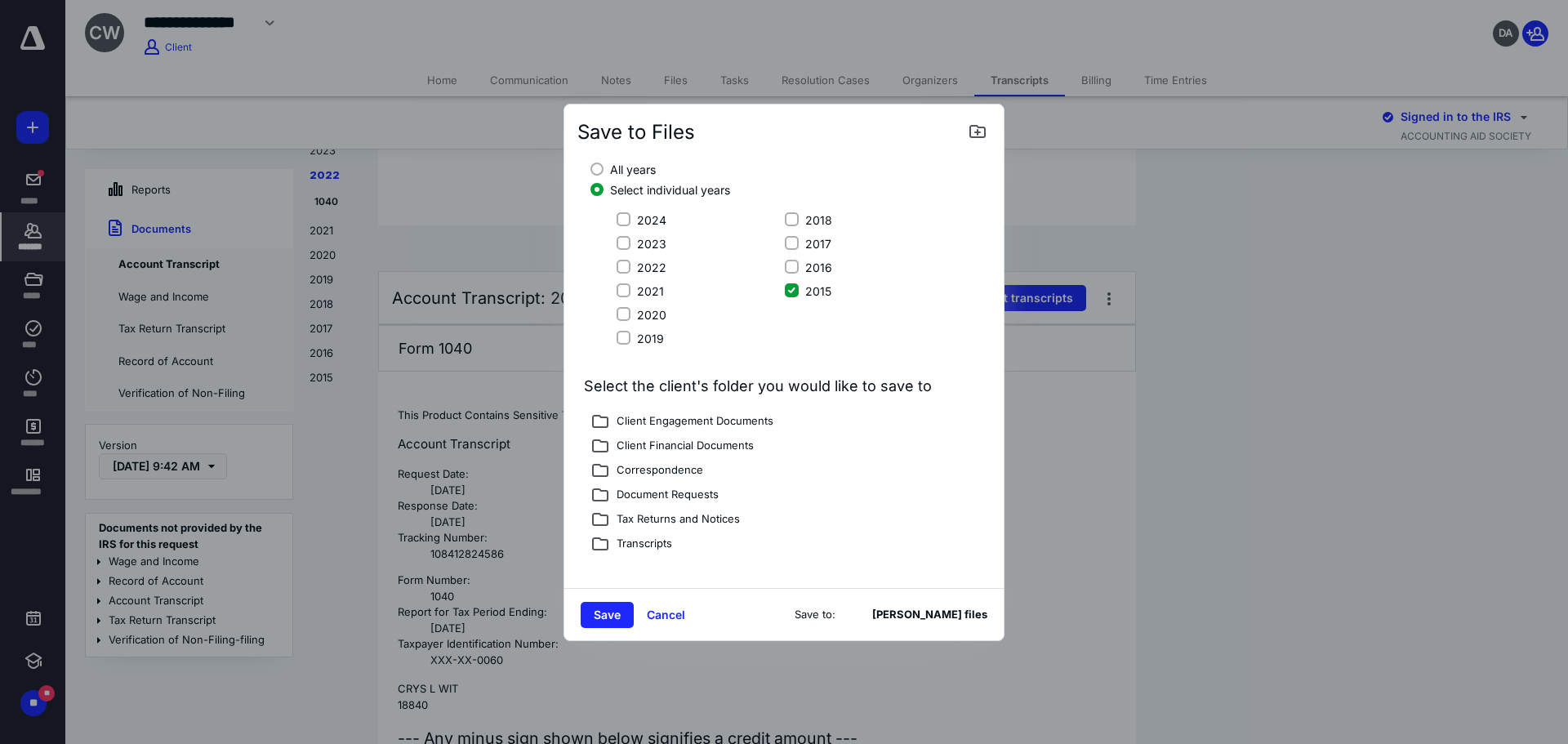 click on "Tax Returns and Notices" at bounding box center (675, 520) 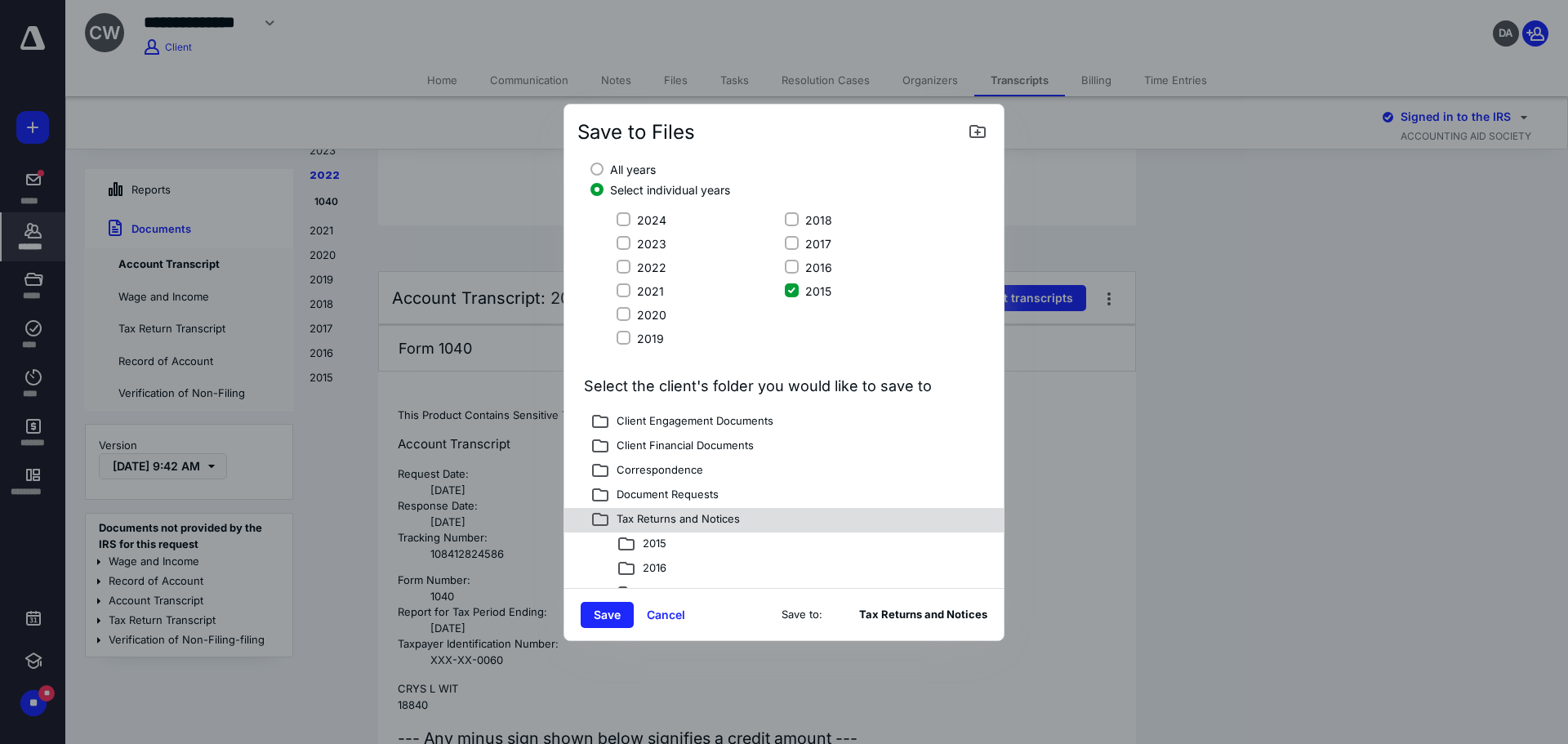 click on "2015" at bounding box center (651, 545) 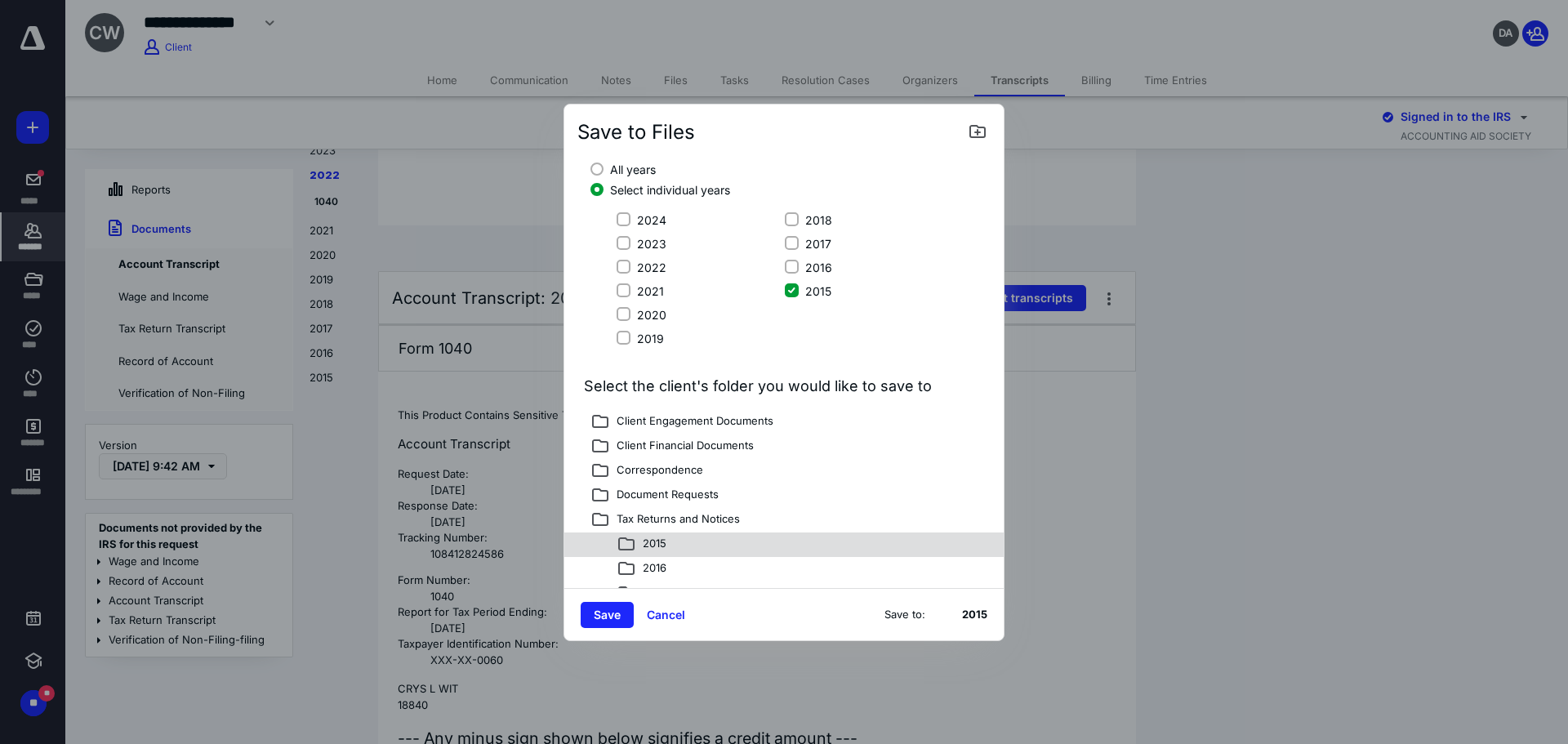 click on "Save" at bounding box center (607, 615) 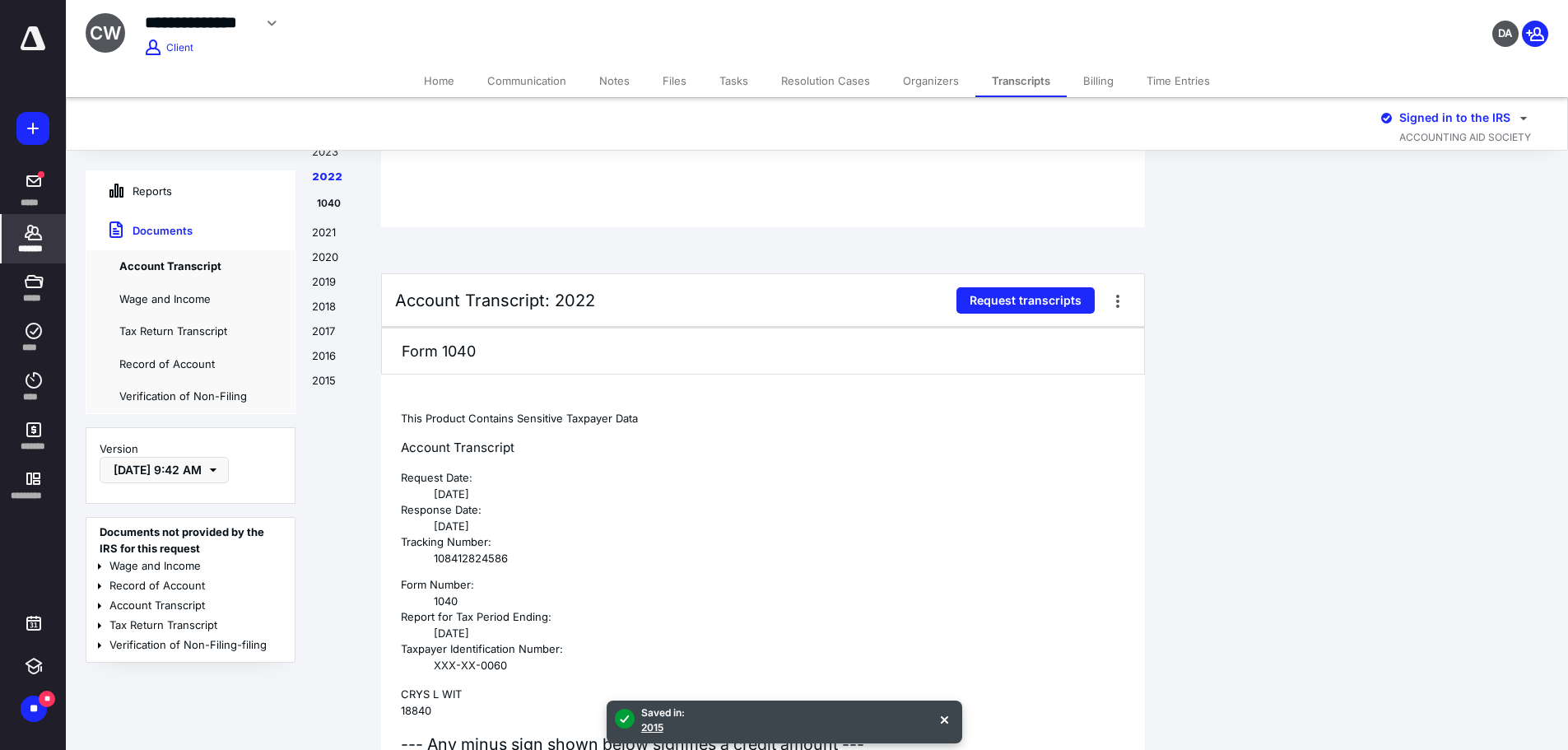 click on "Files" at bounding box center [674, 81] 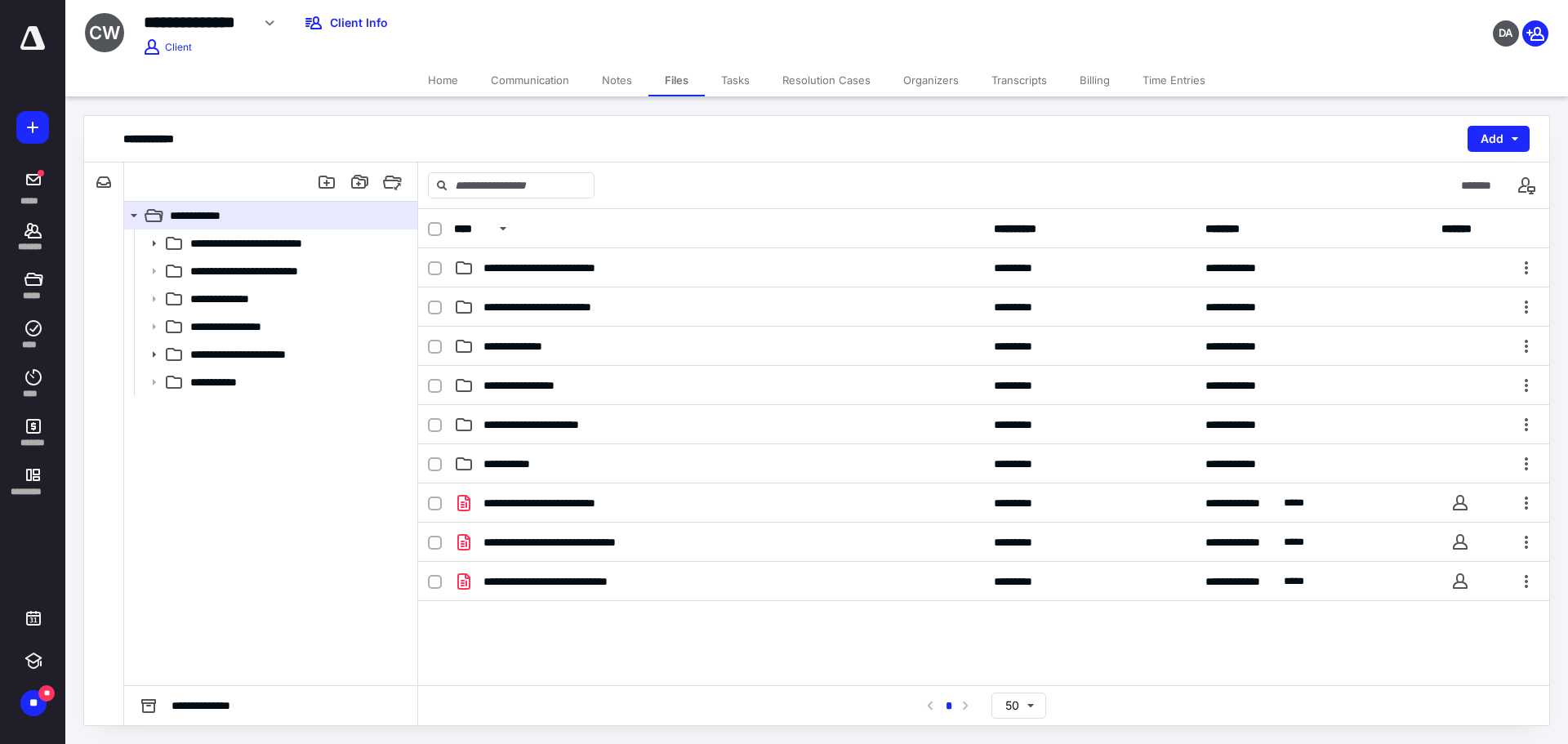 click 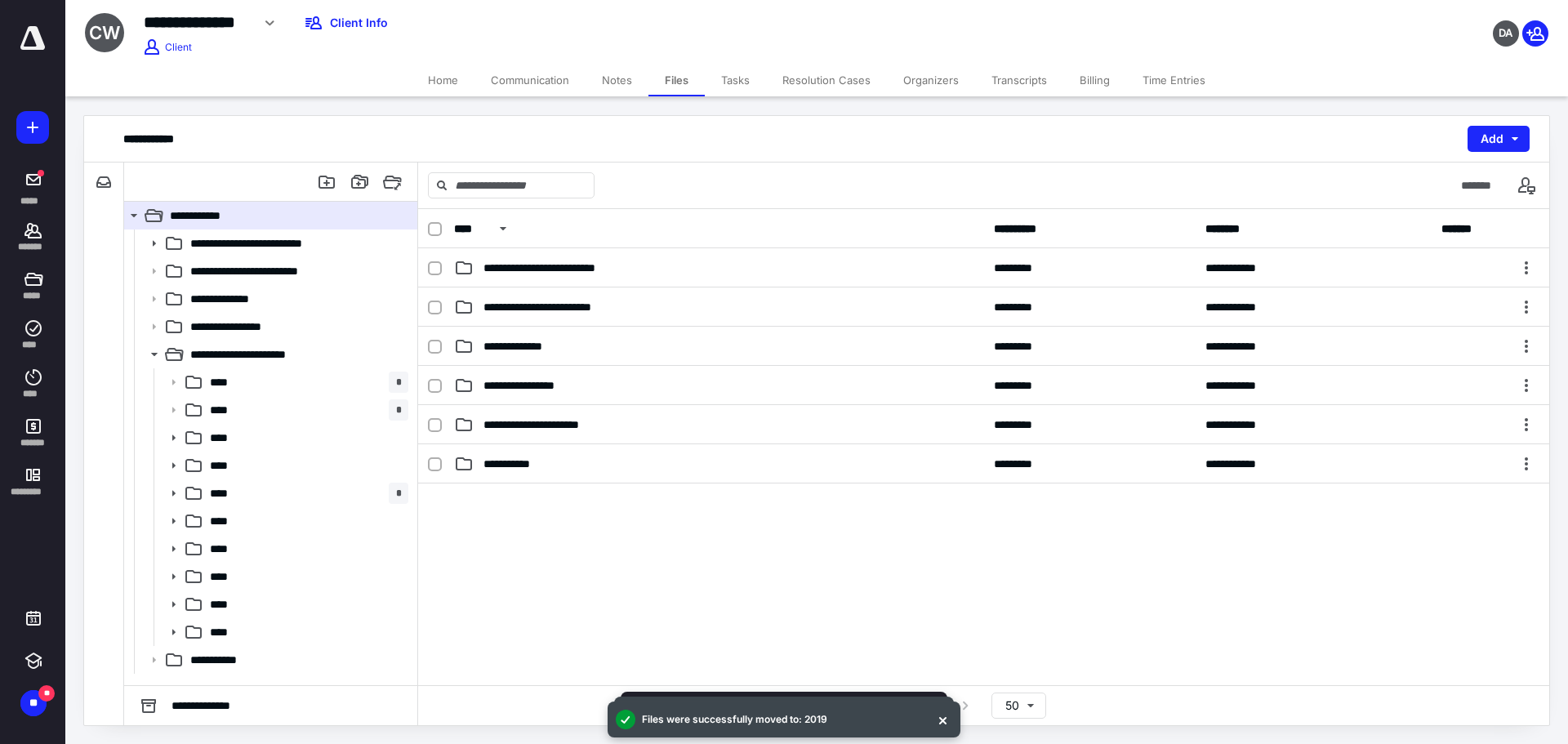 click on "Notes" at bounding box center (617, 80) 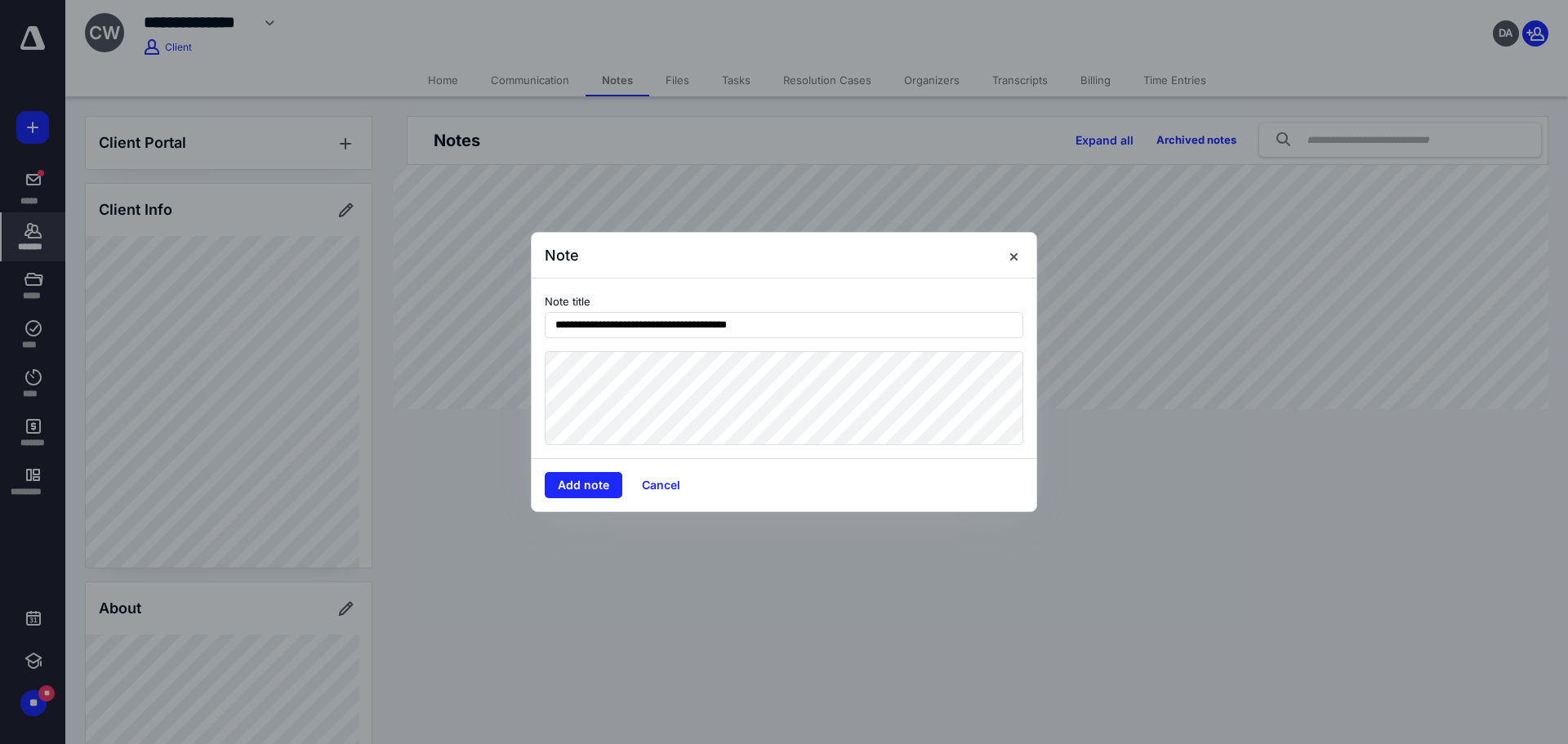 type on "**********" 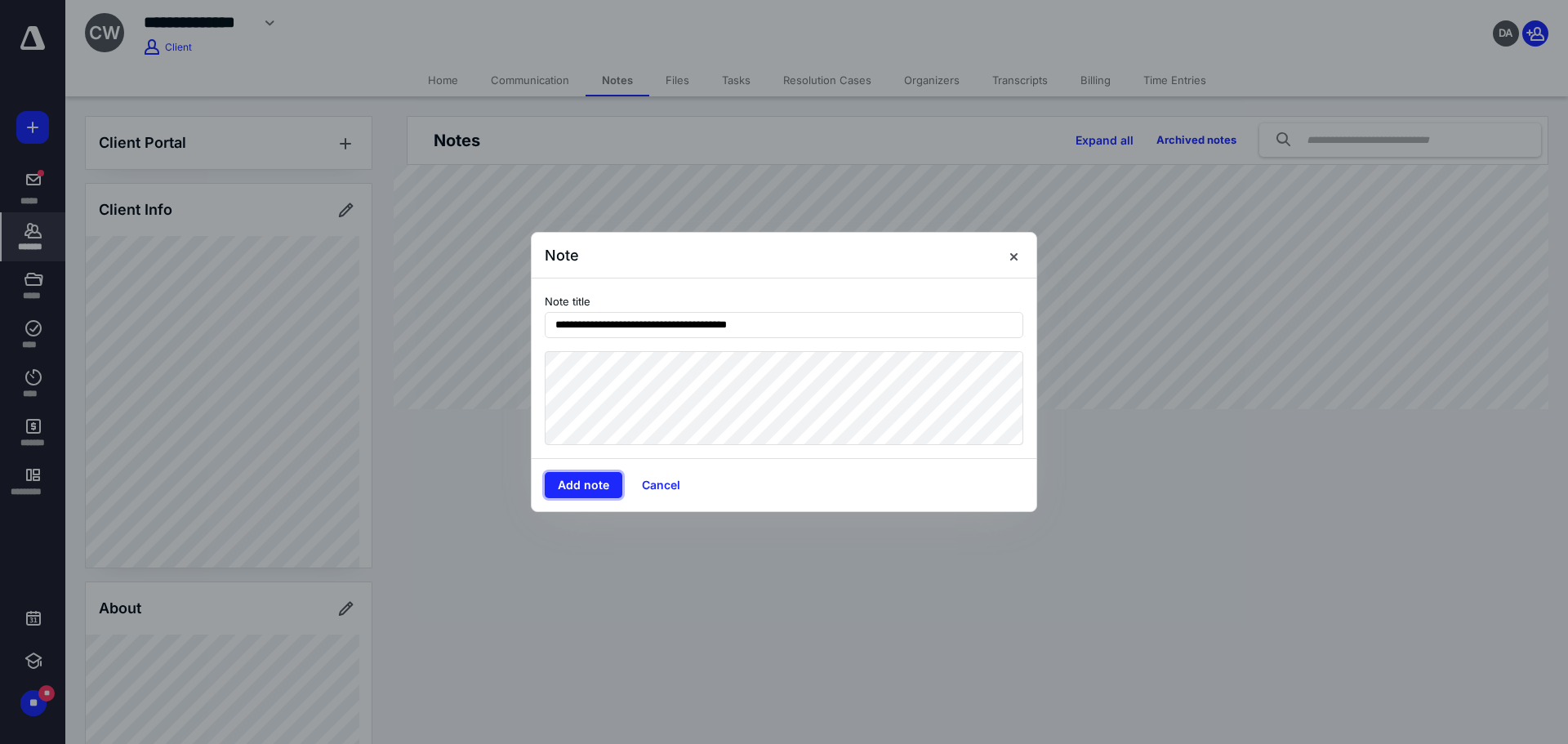 click on "Add note" at bounding box center (583, 485) 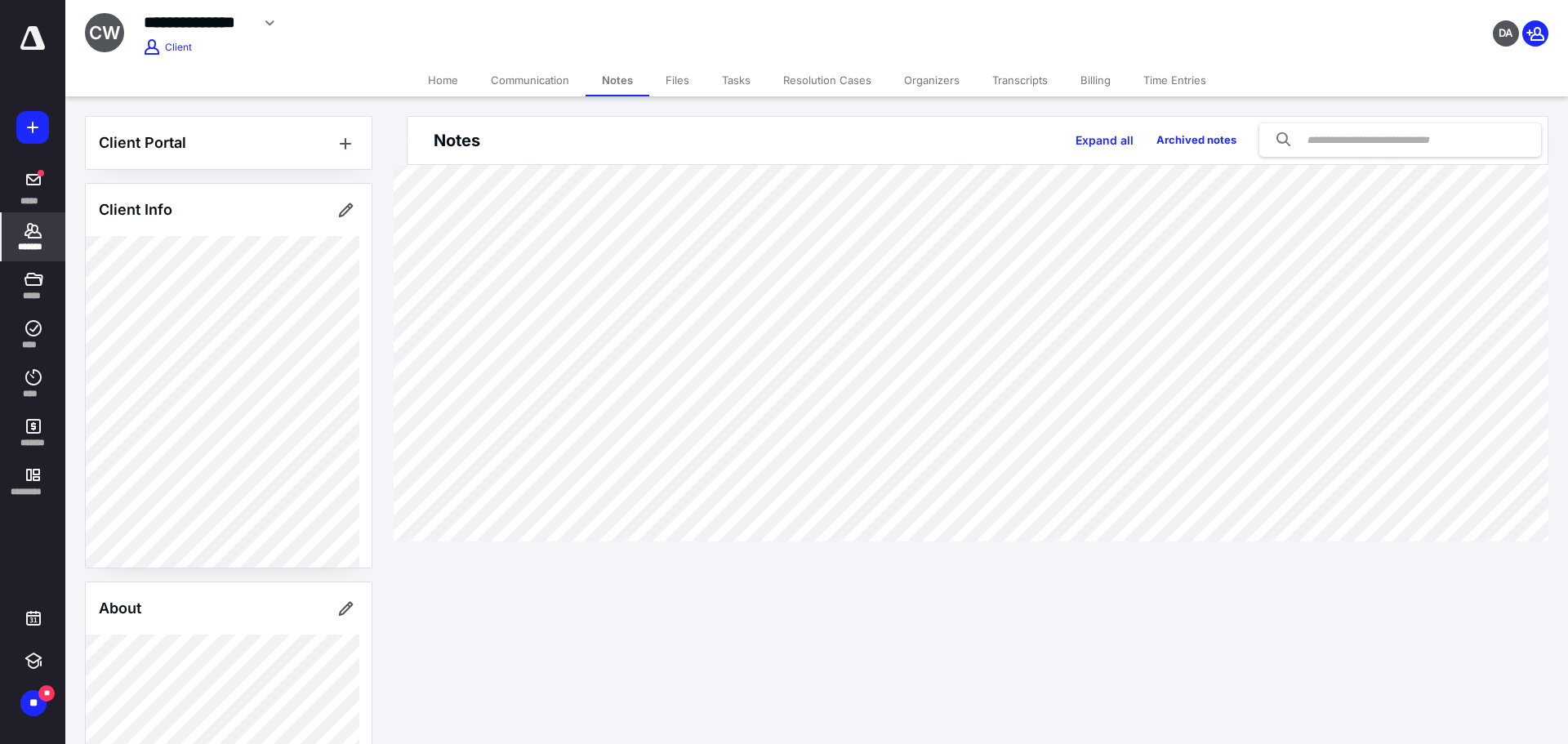 click on "Tasks" at bounding box center (736, 80) 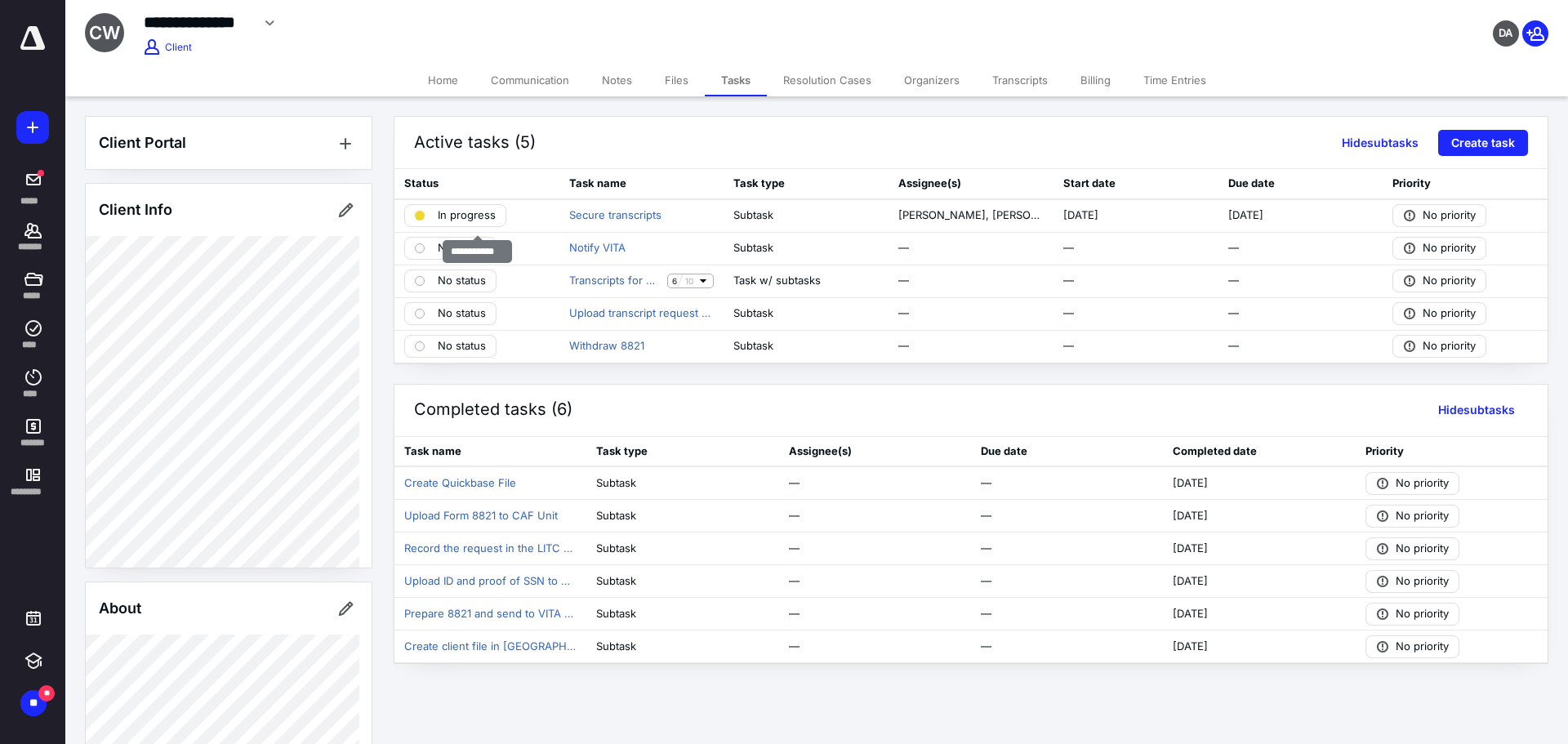 click at bounding box center (420, 216) 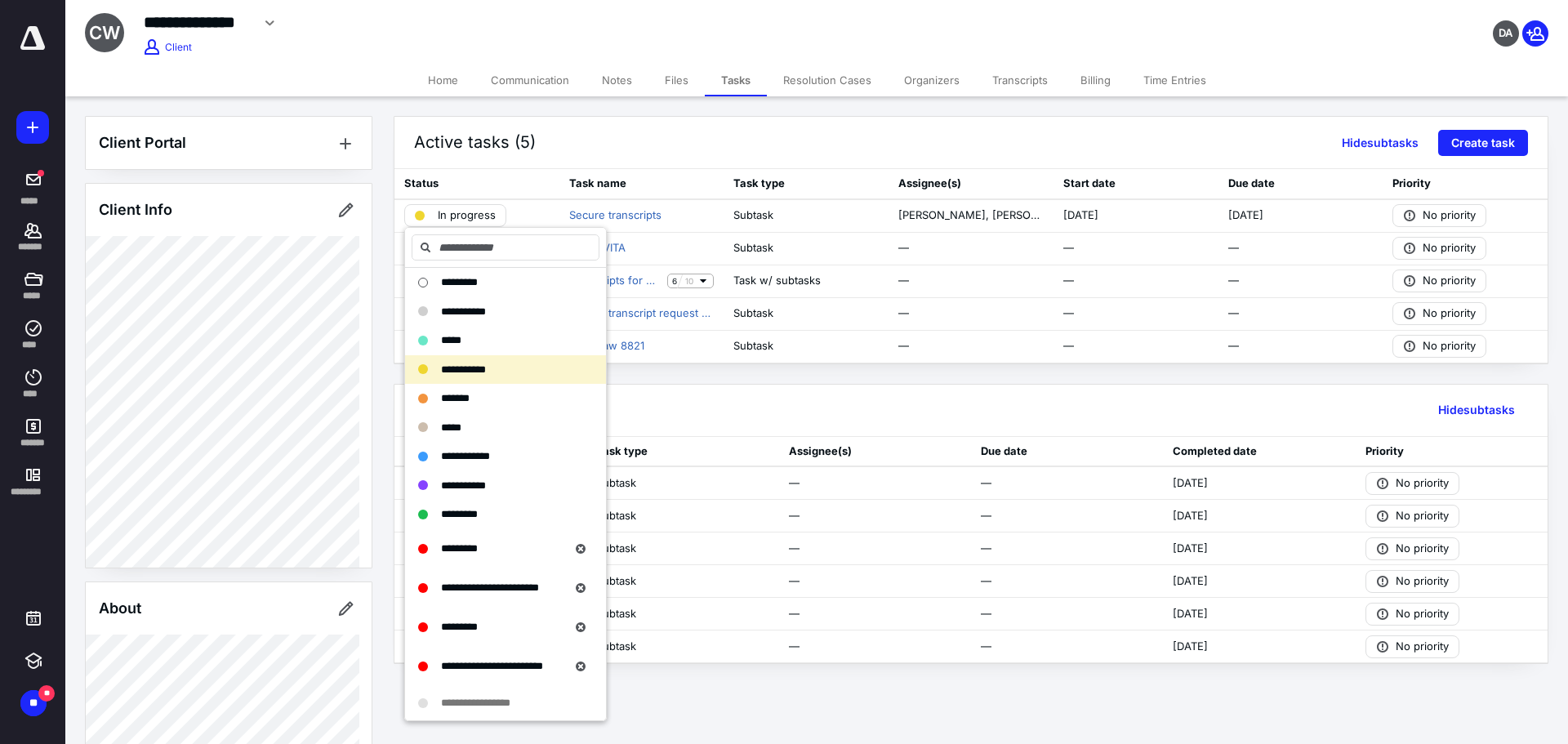 click on "*********" at bounding box center [459, 514] 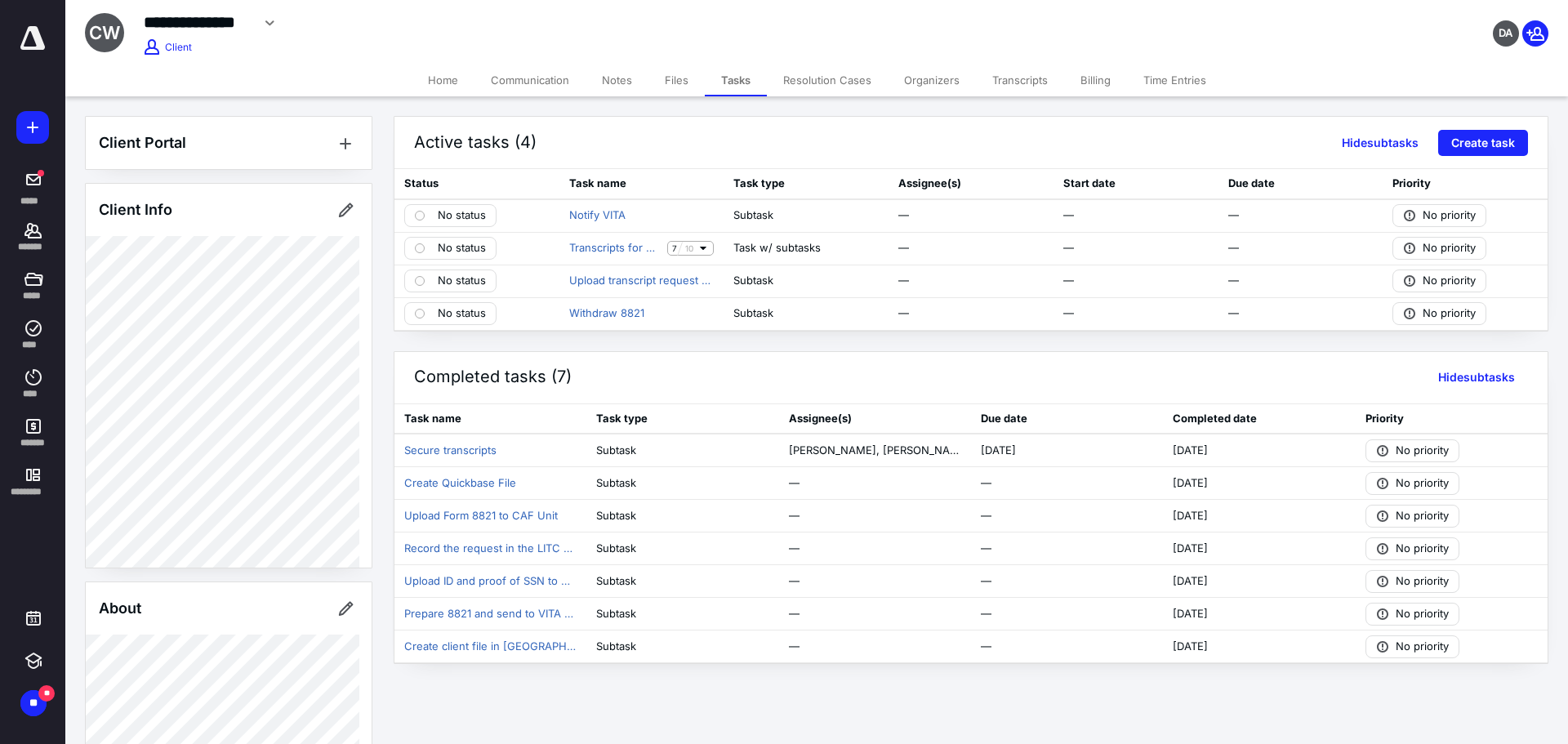 click on "Home" at bounding box center (443, 80) 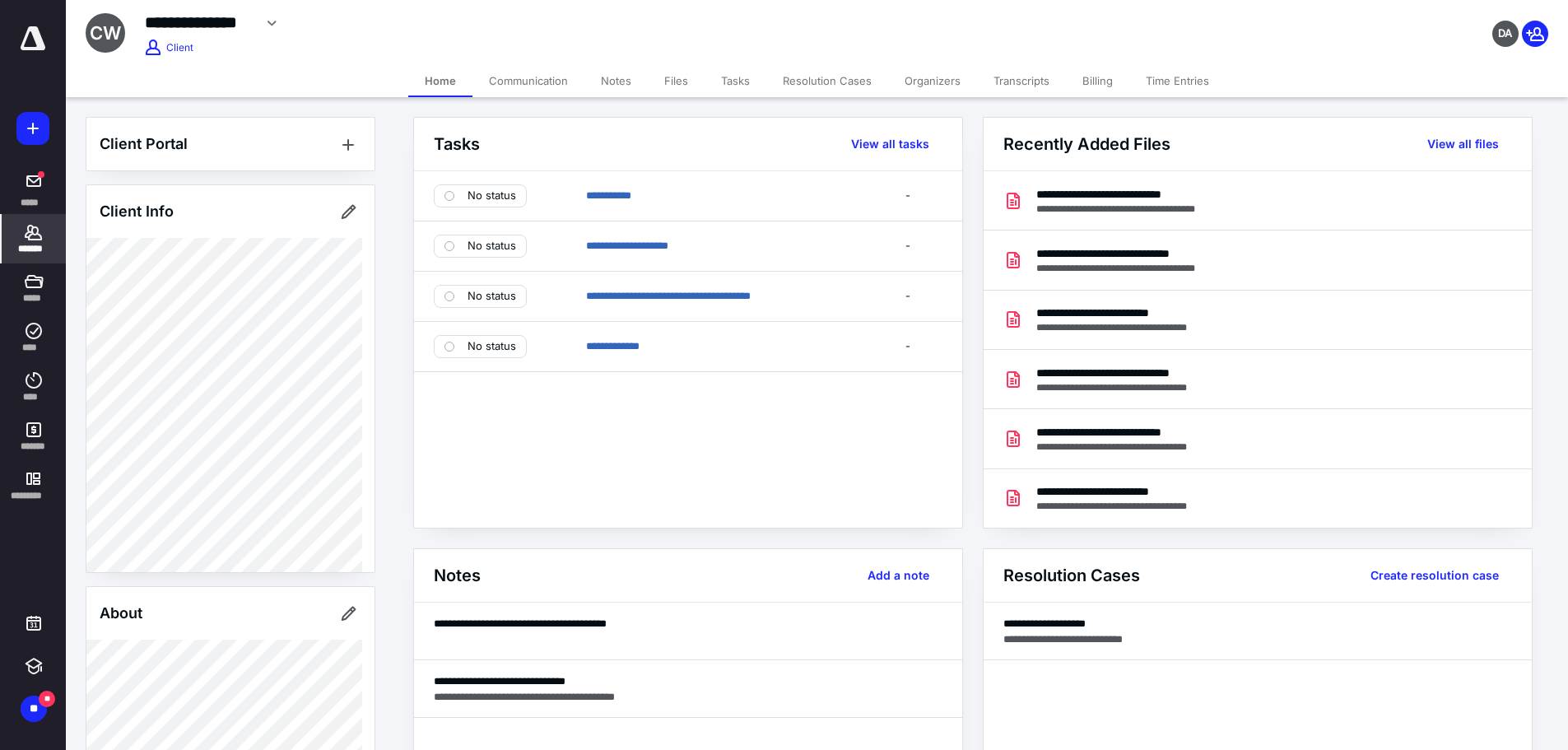 click 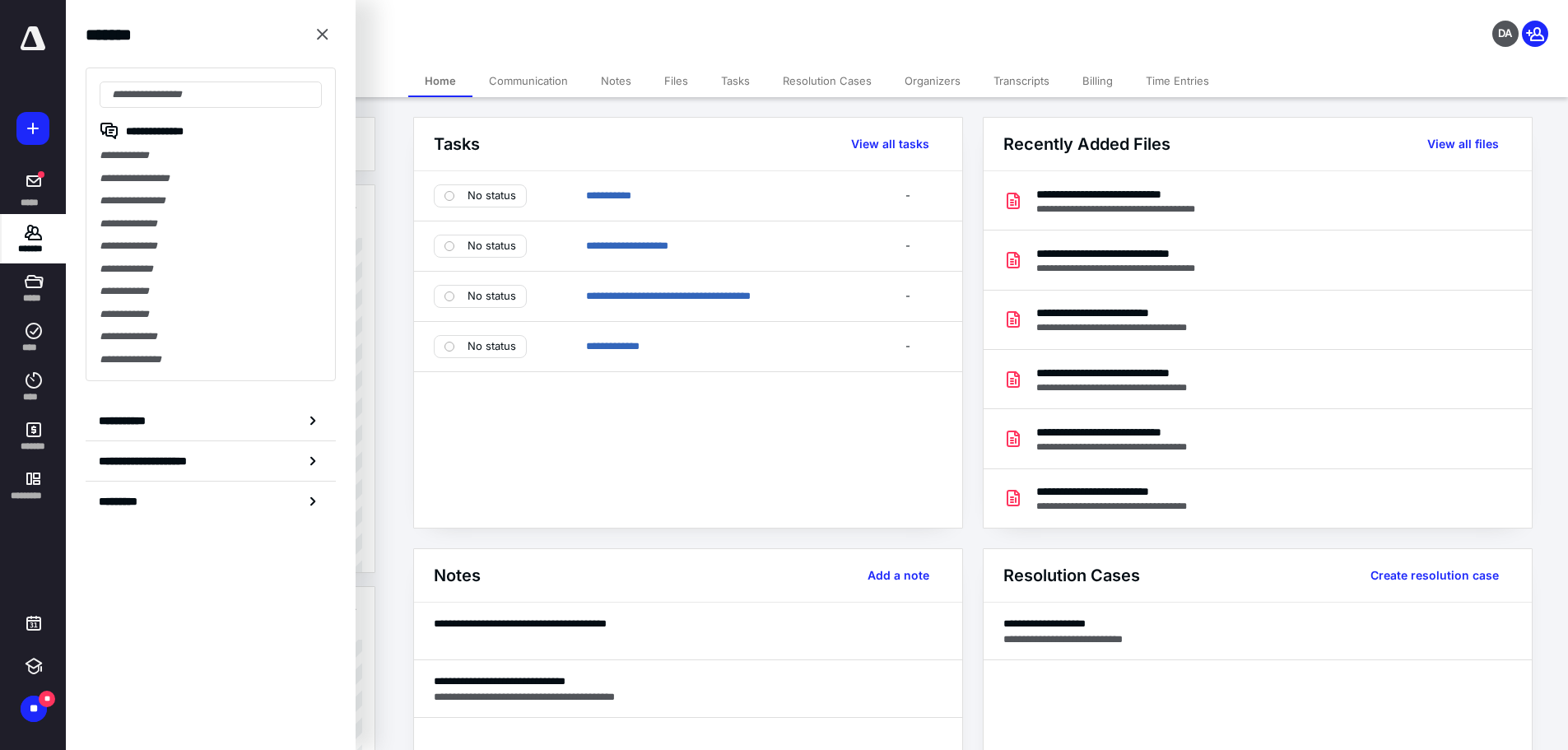 click 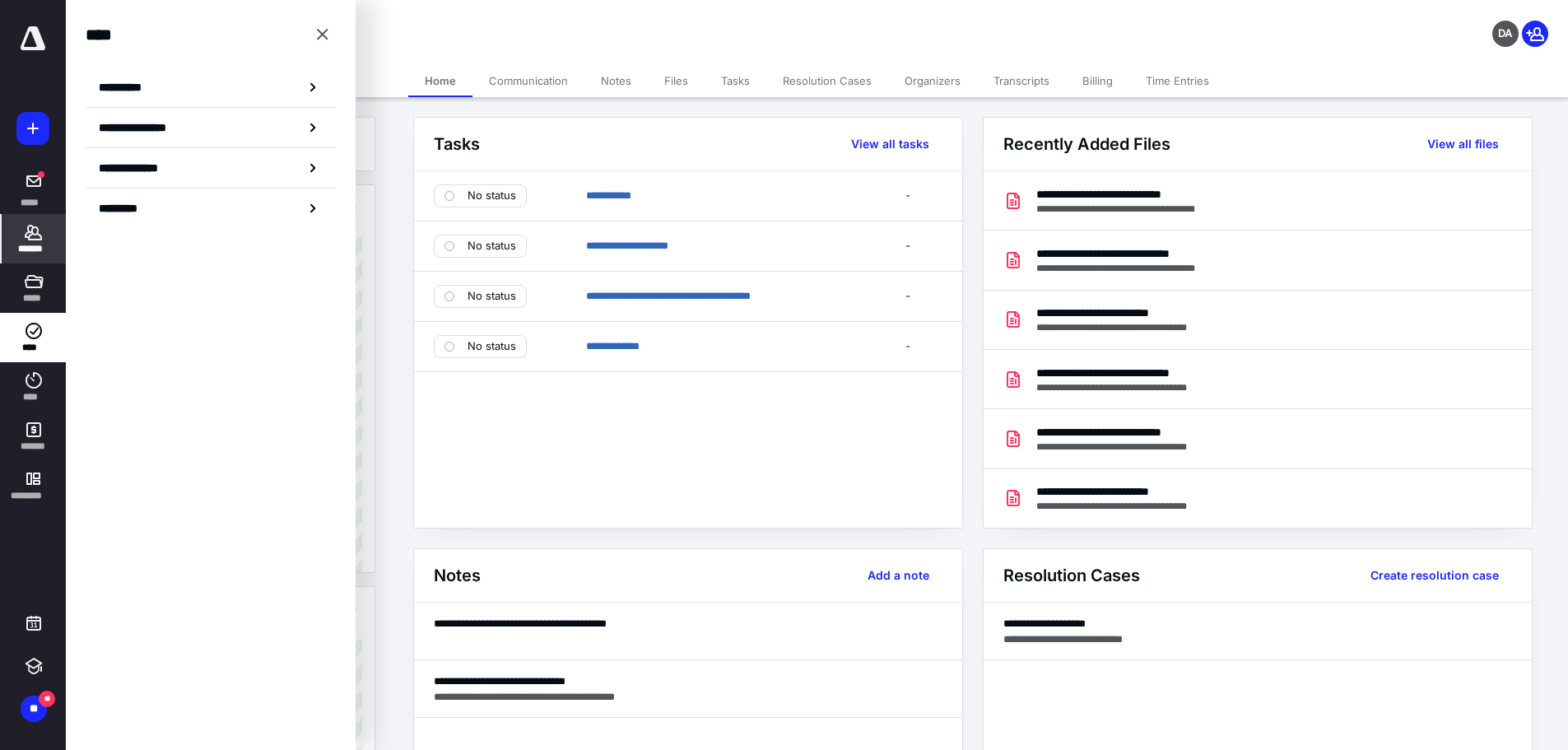 click on "**********" at bounding box center (126, 87) 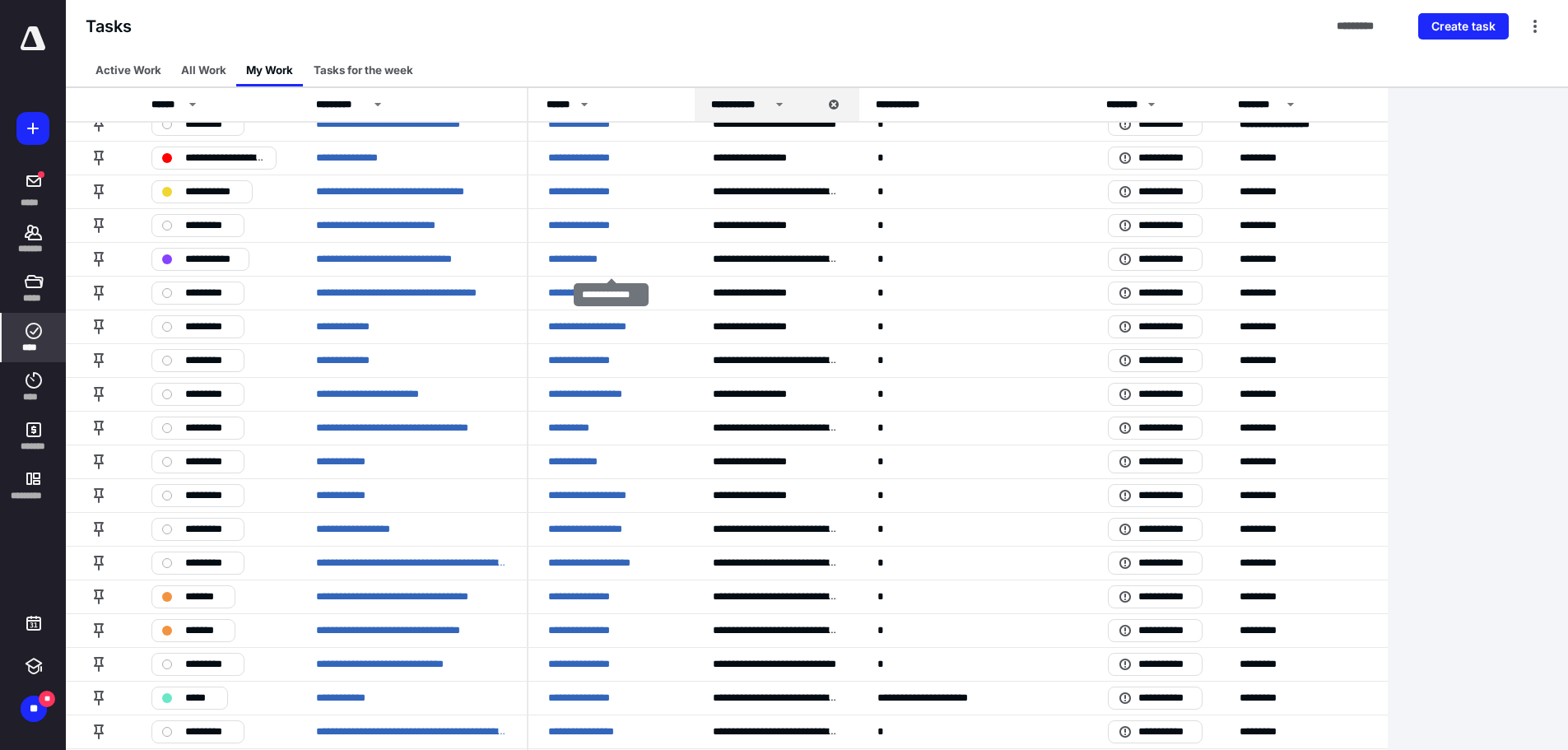 scroll, scrollTop: 1235, scrollLeft: 0, axis: vertical 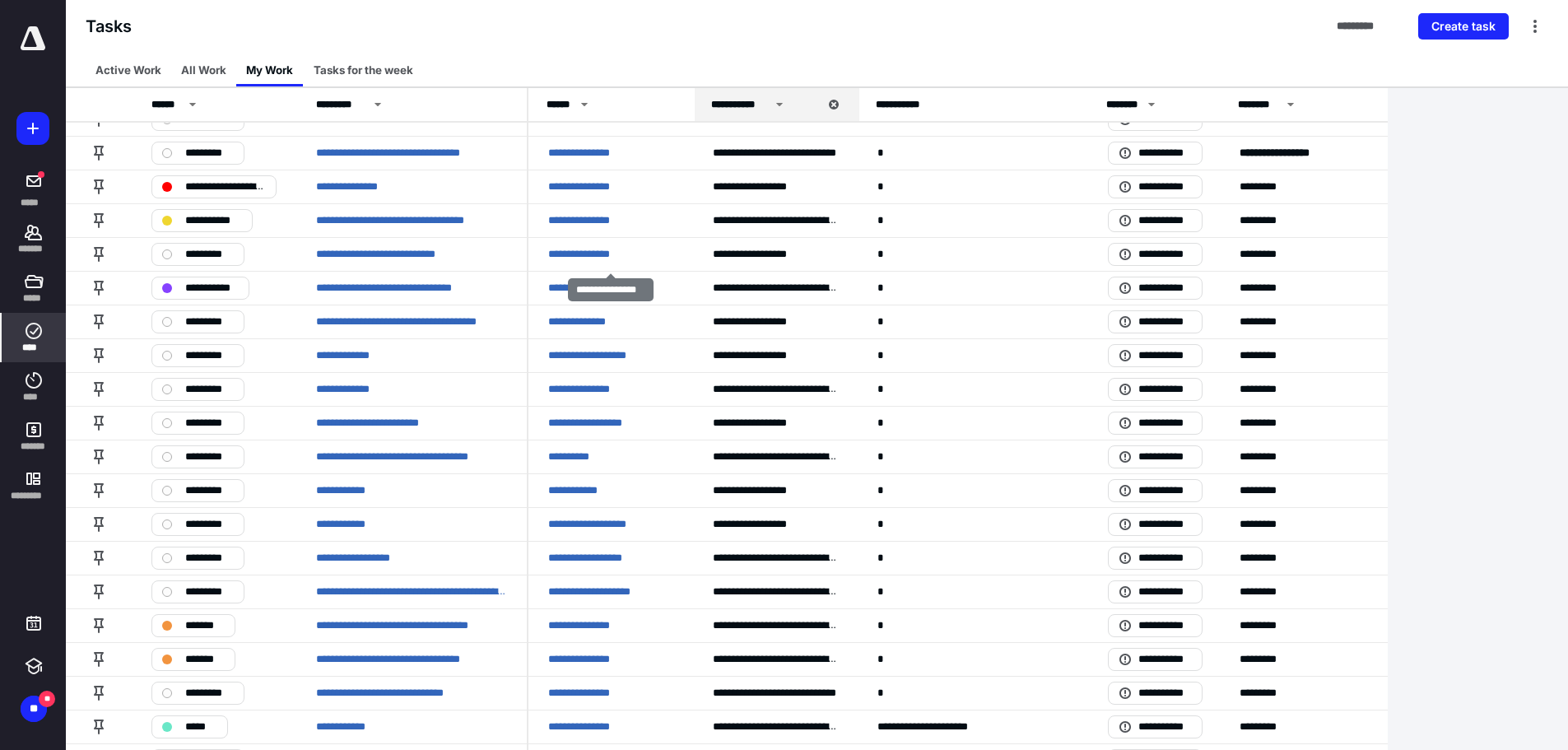 click on "**********" at bounding box center [585, 254] 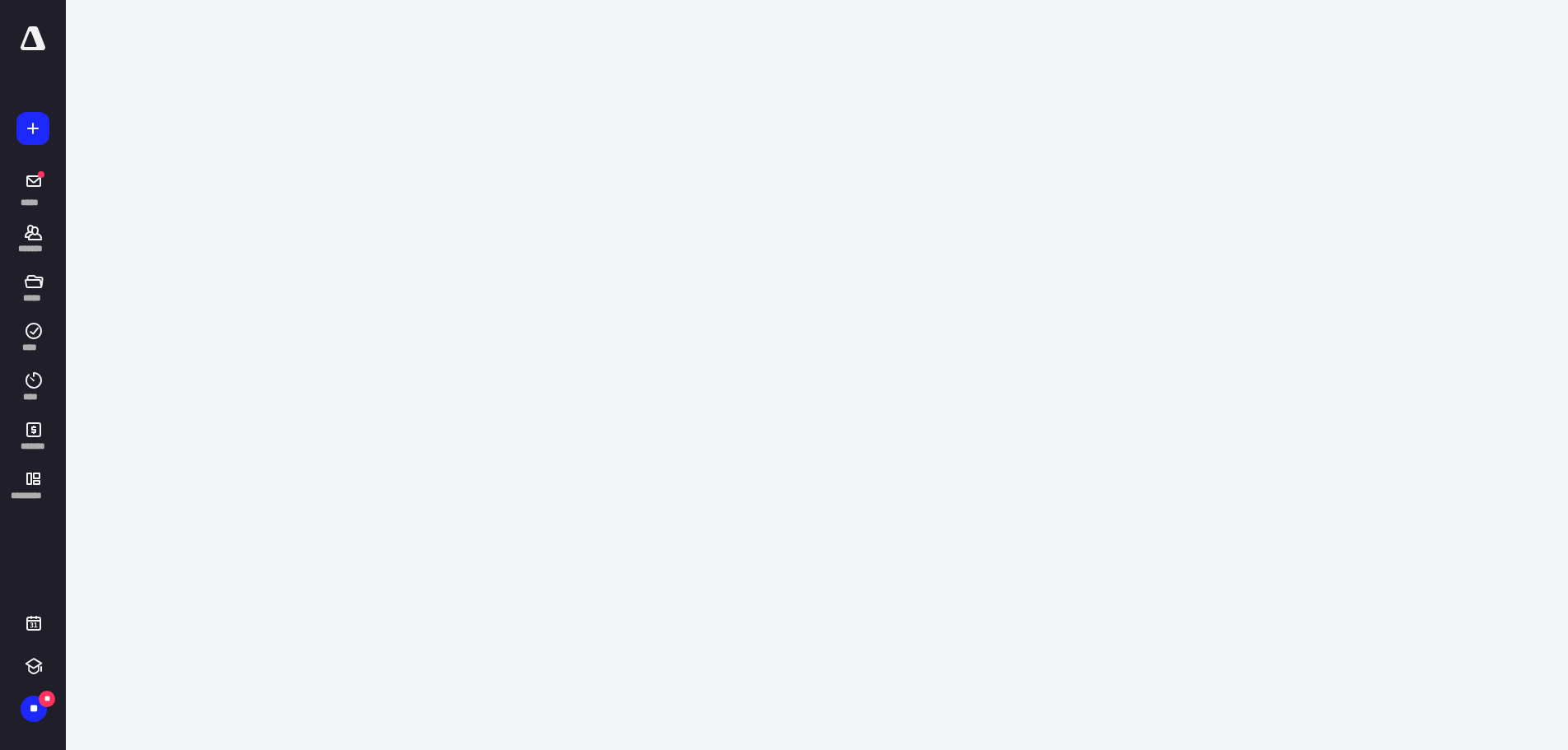 scroll, scrollTop: 0, scrollLeft: 0, axis: both 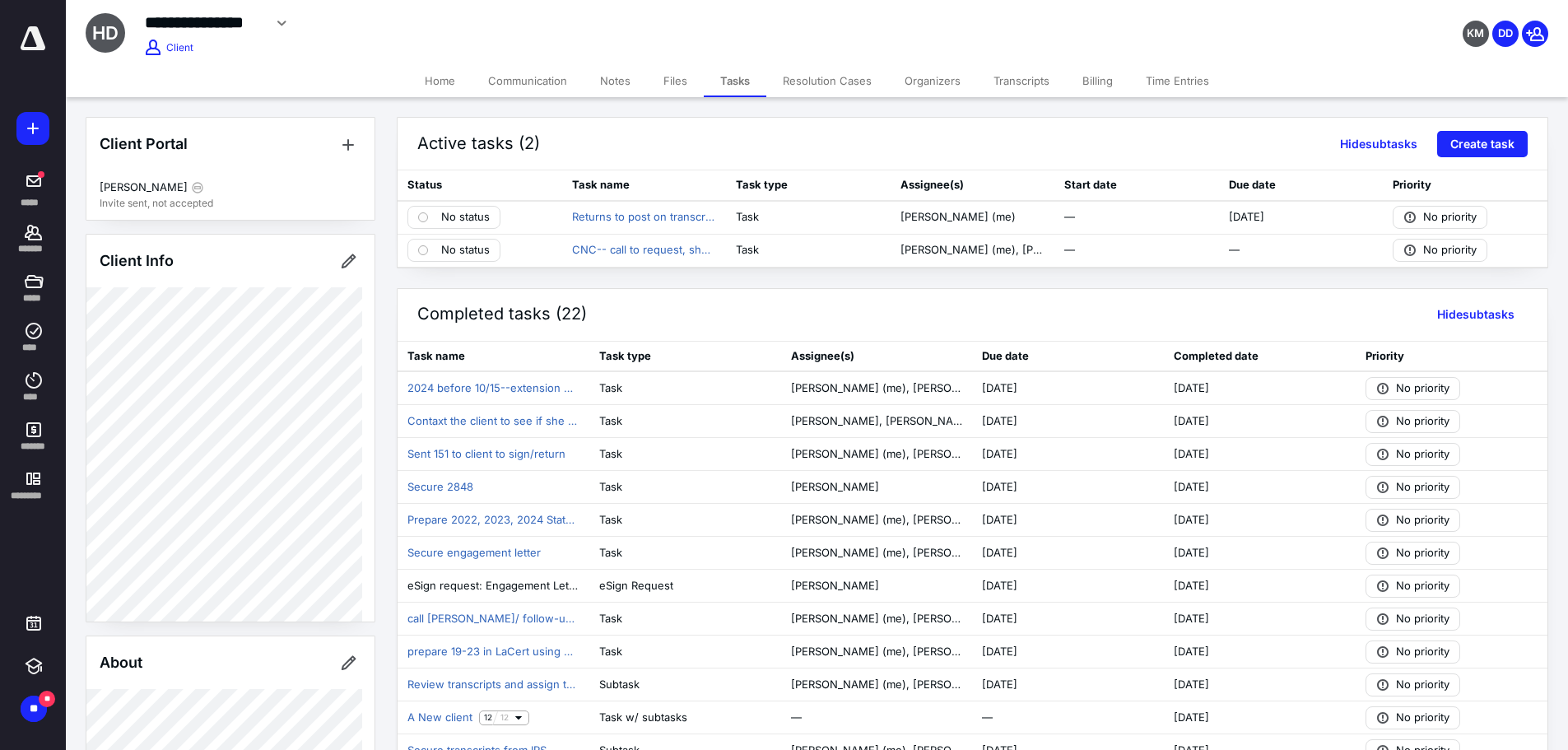 click on "Transcripts" at bounding box center (1021, 81) 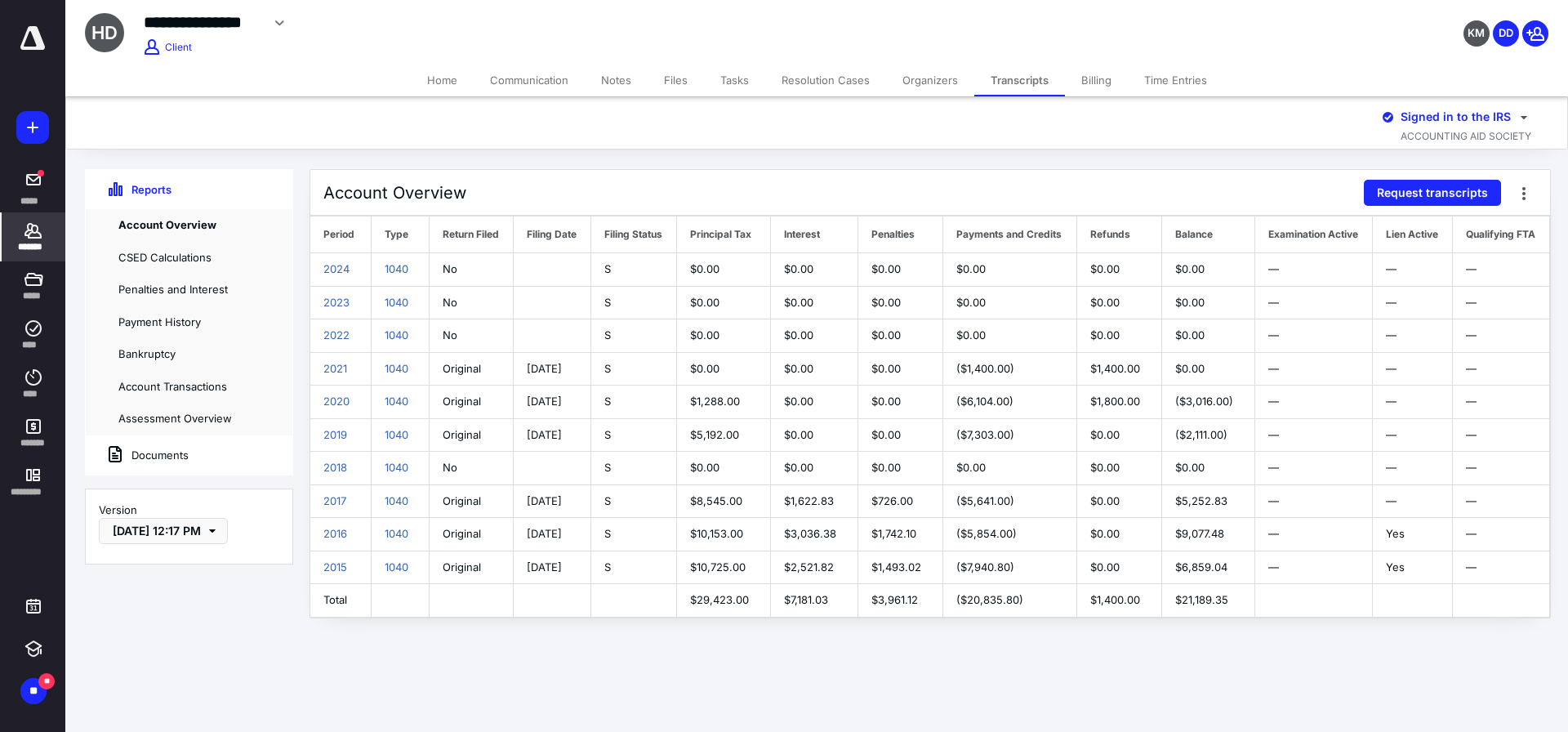 click on "Request transcripts" at bounding box center (1432, 193) 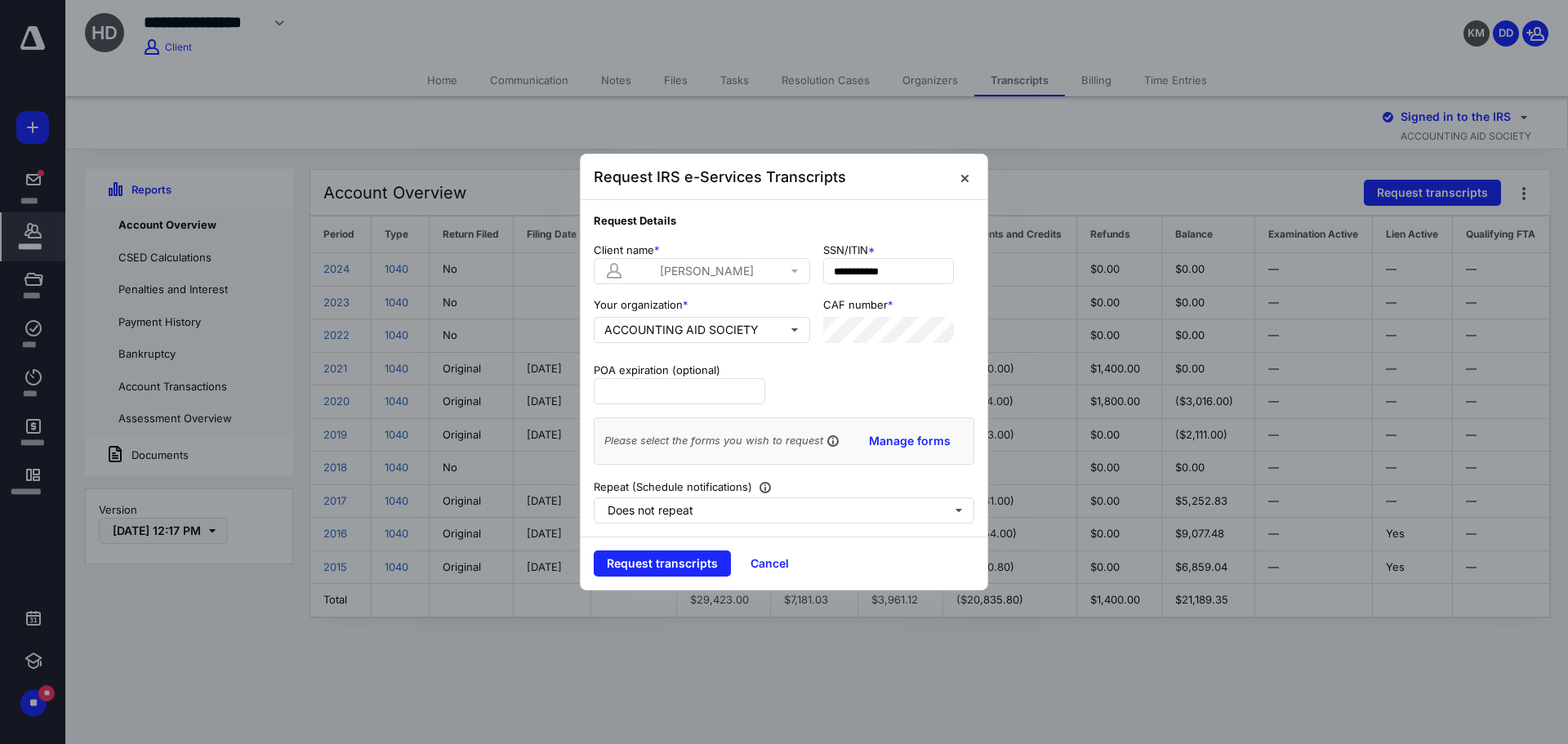 drag, startPoint x: 622, startPoint y: 562, endPoint x: 606, endPoint y: 587, distance: 29.681644 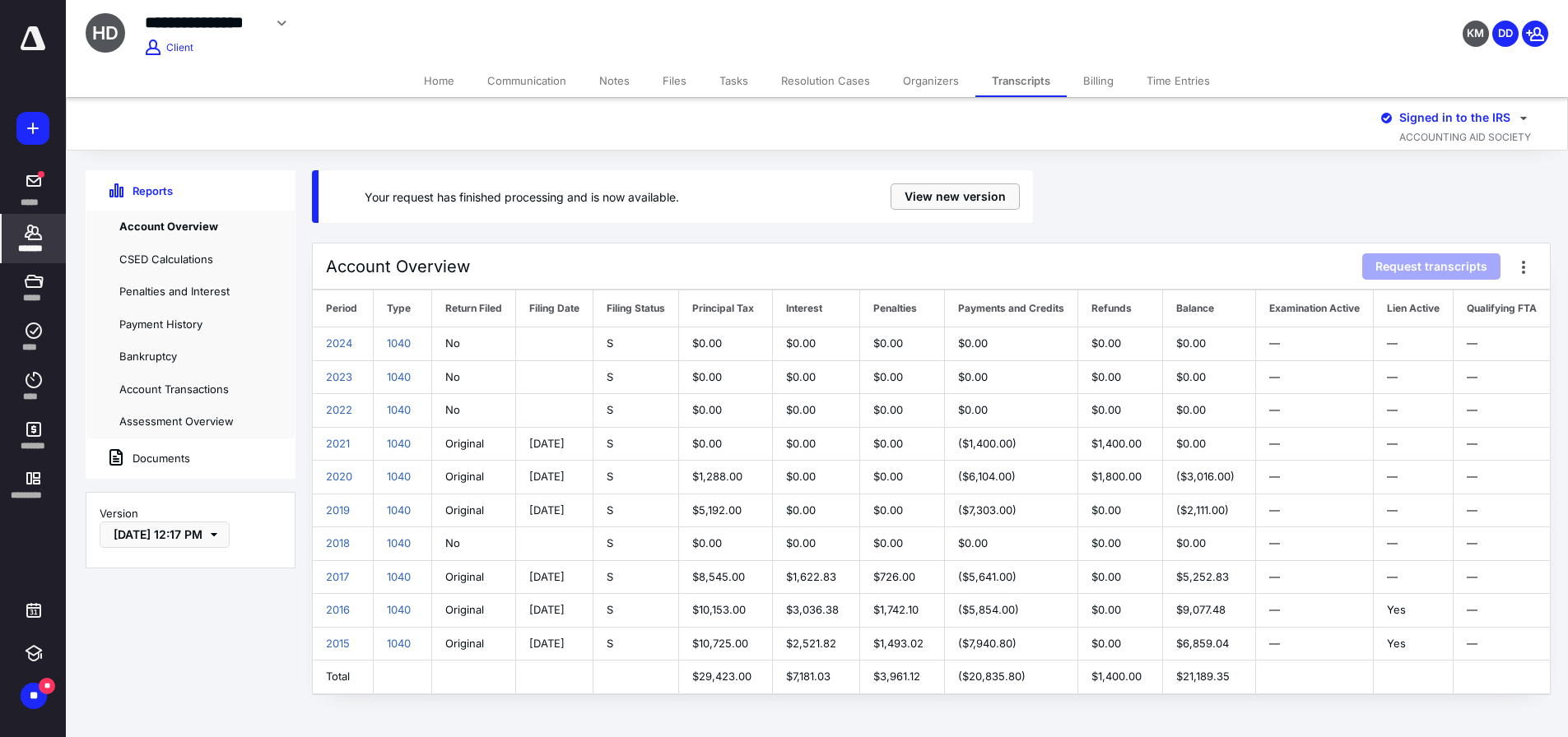 click on "View new version" at bounding box center [955, 197] 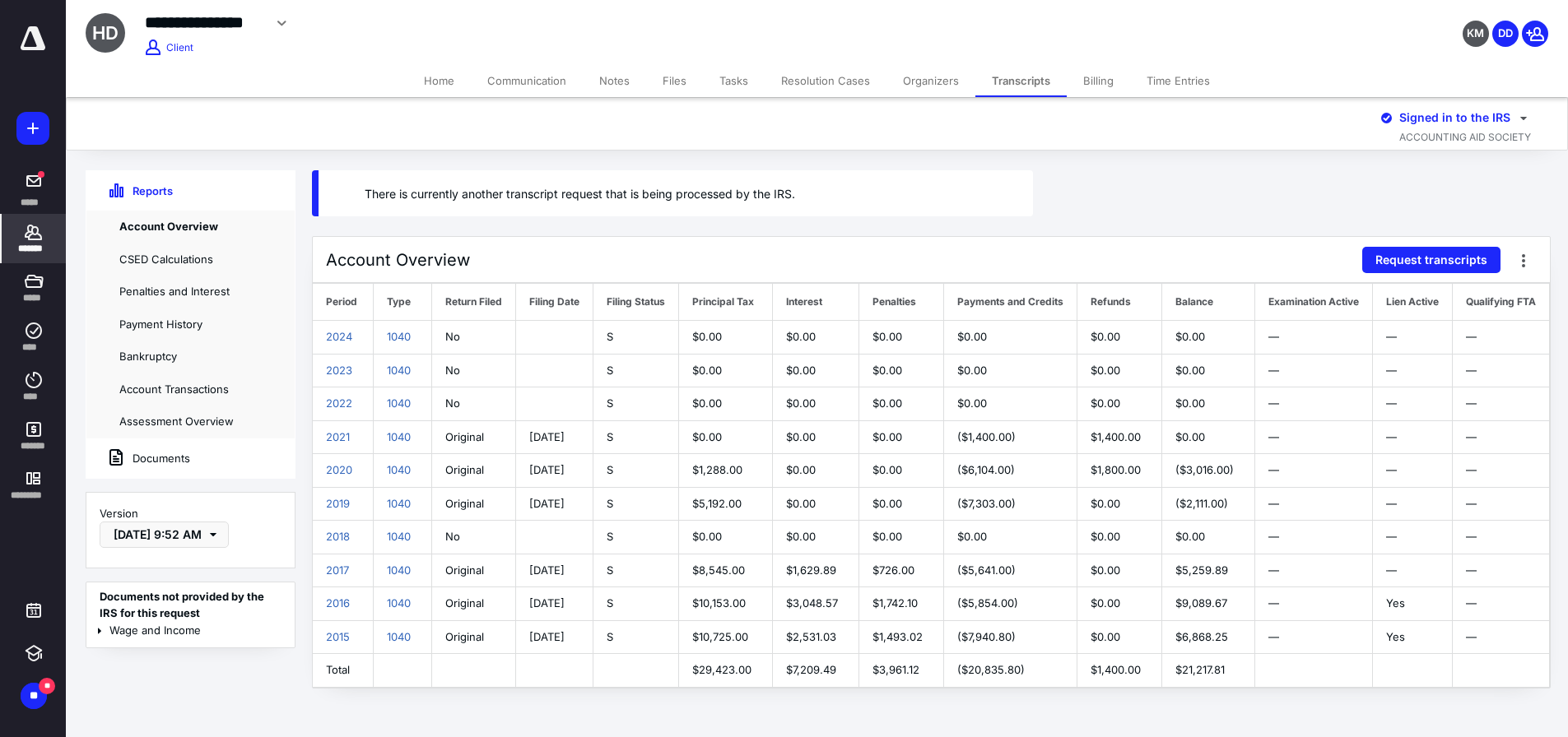click on "Tasks" at bounding box center (733, 81) 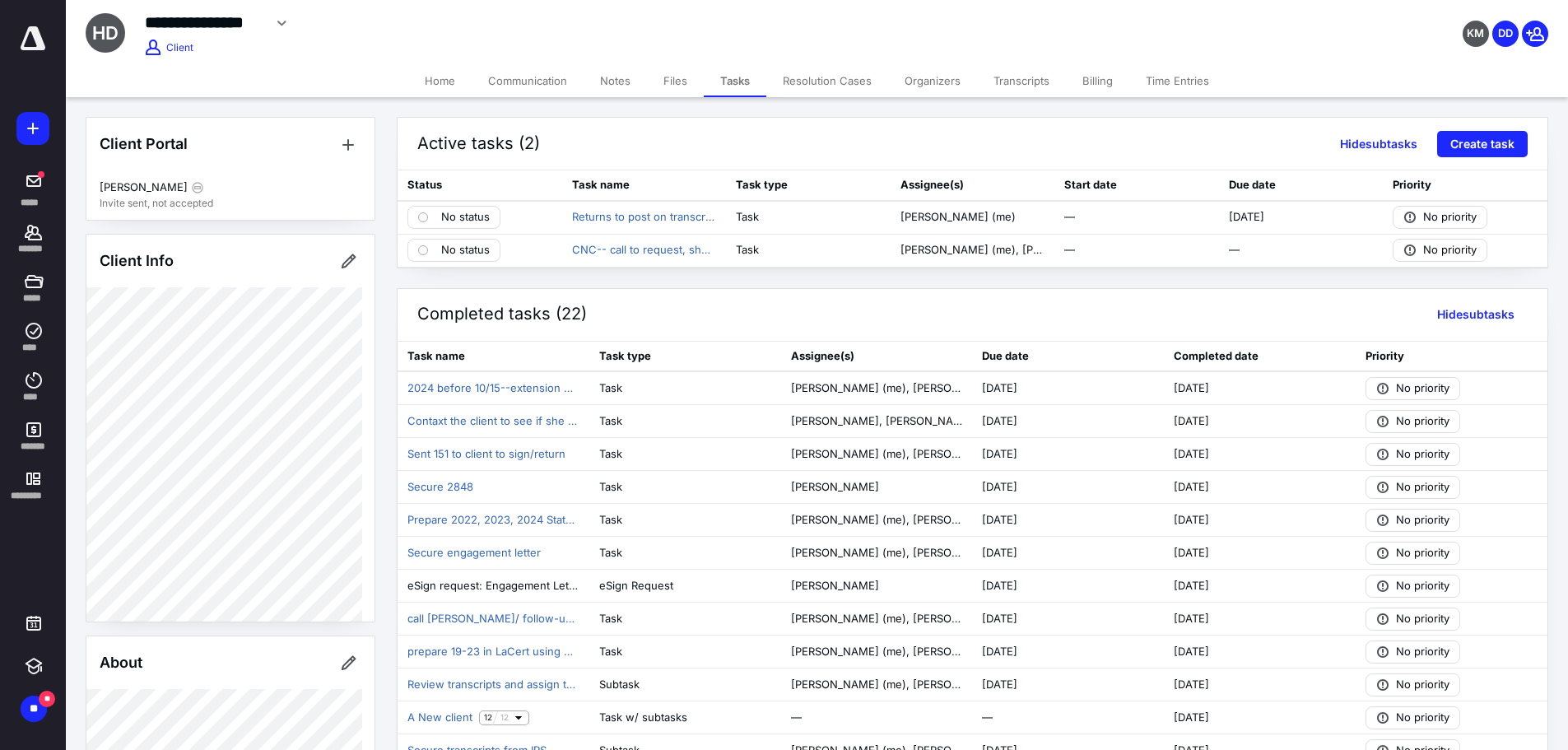 click on "7/14/2025" at bounding box center [1246, 217] 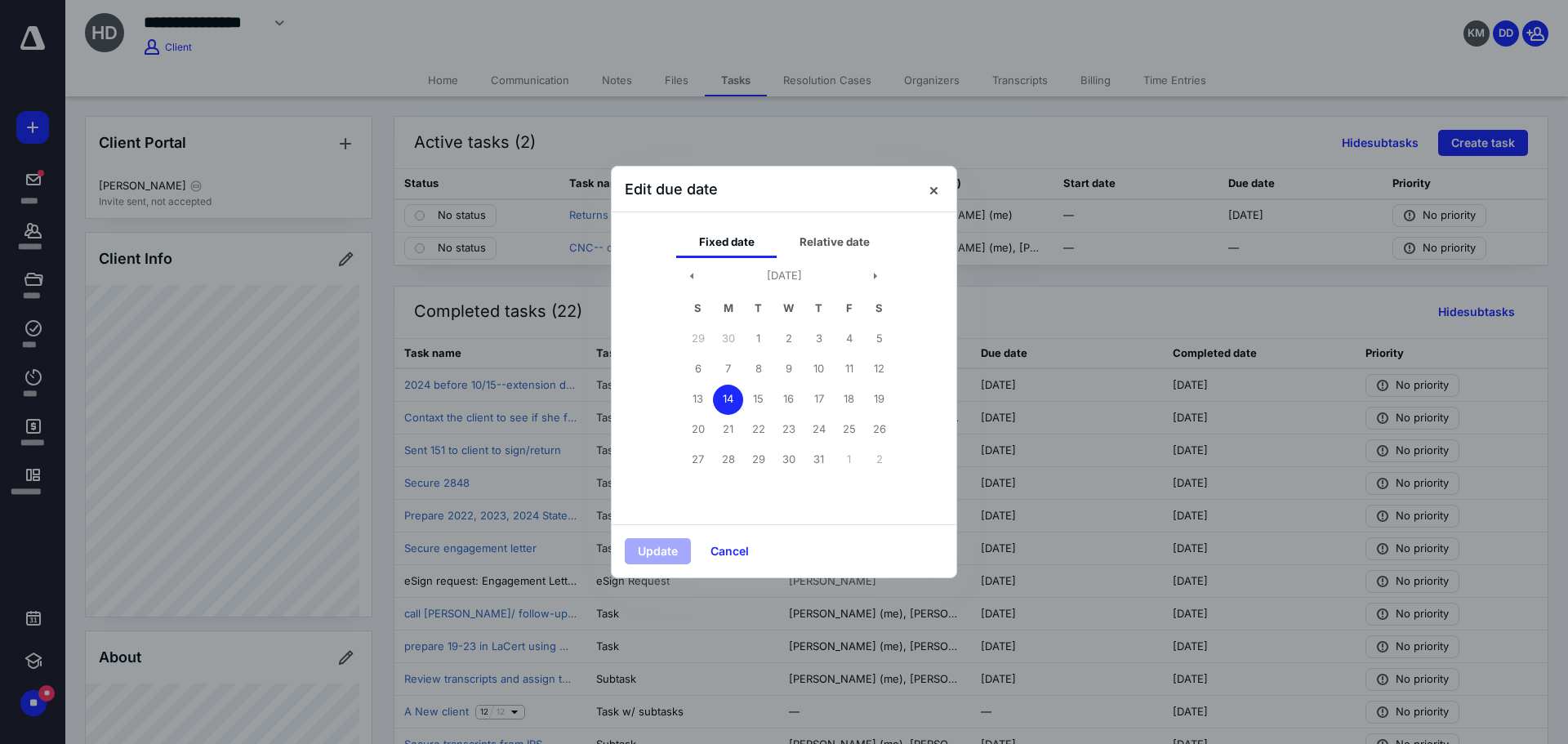 click on "28" at bounding box center [728, 460] 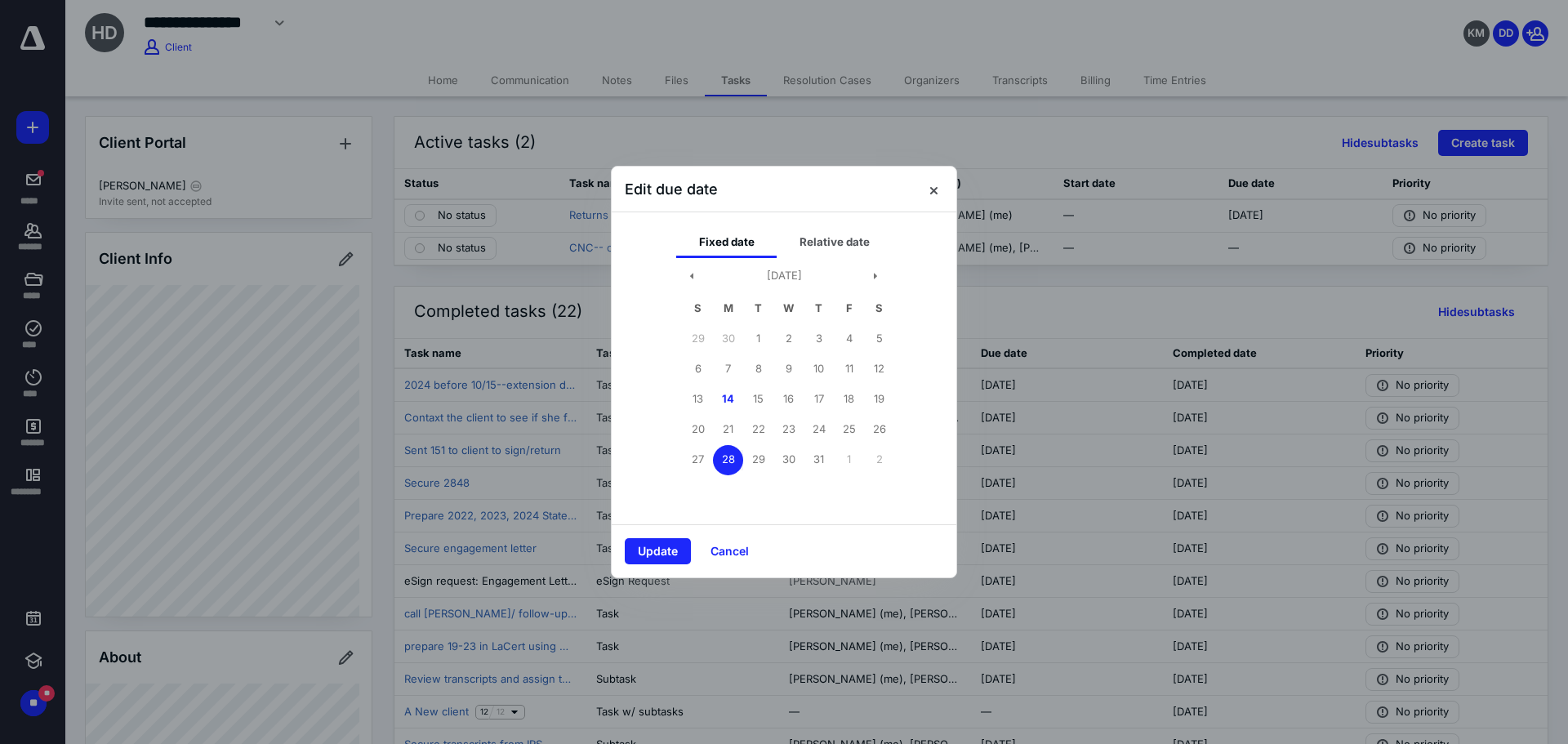 click on "Update" at bounding box center (657, 551) 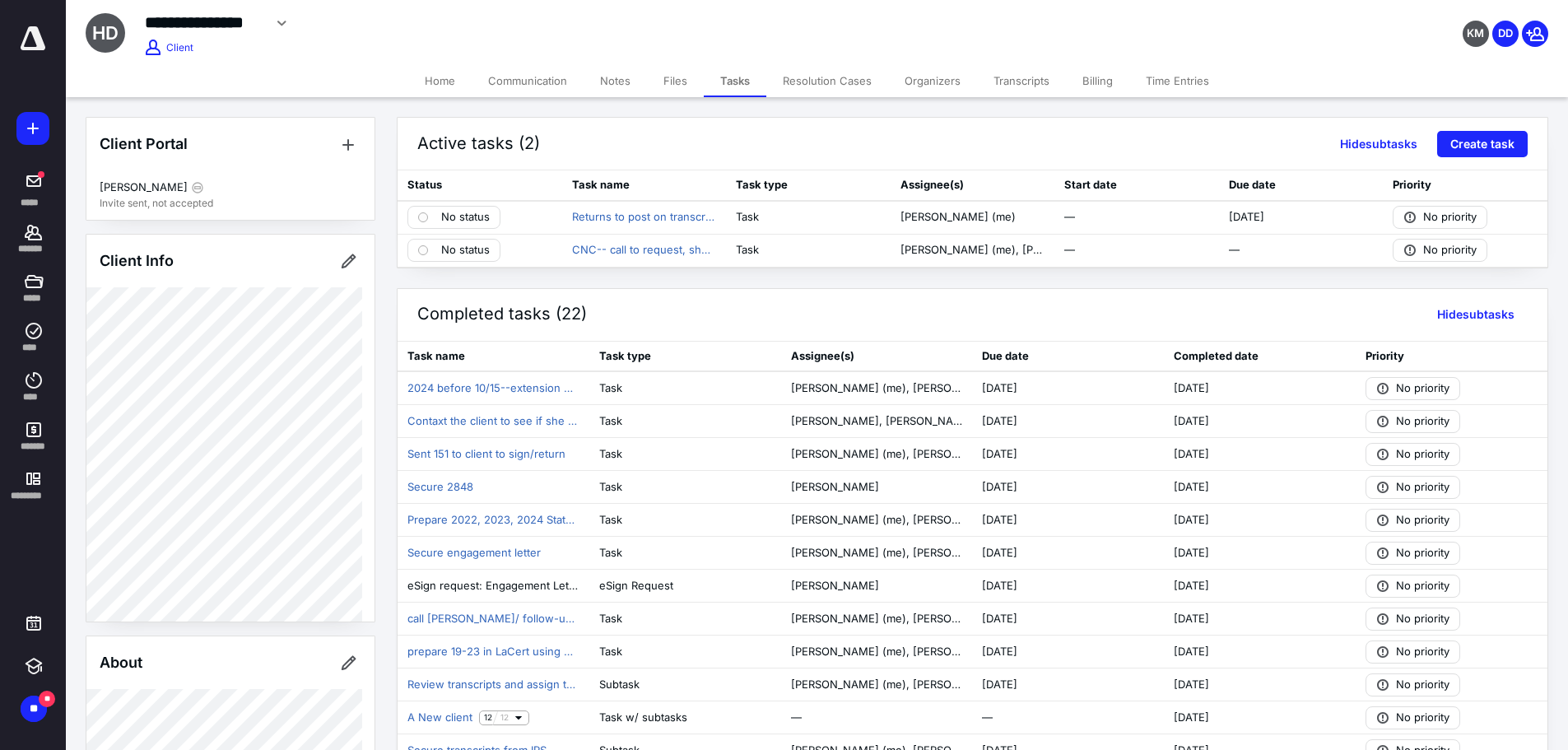 click 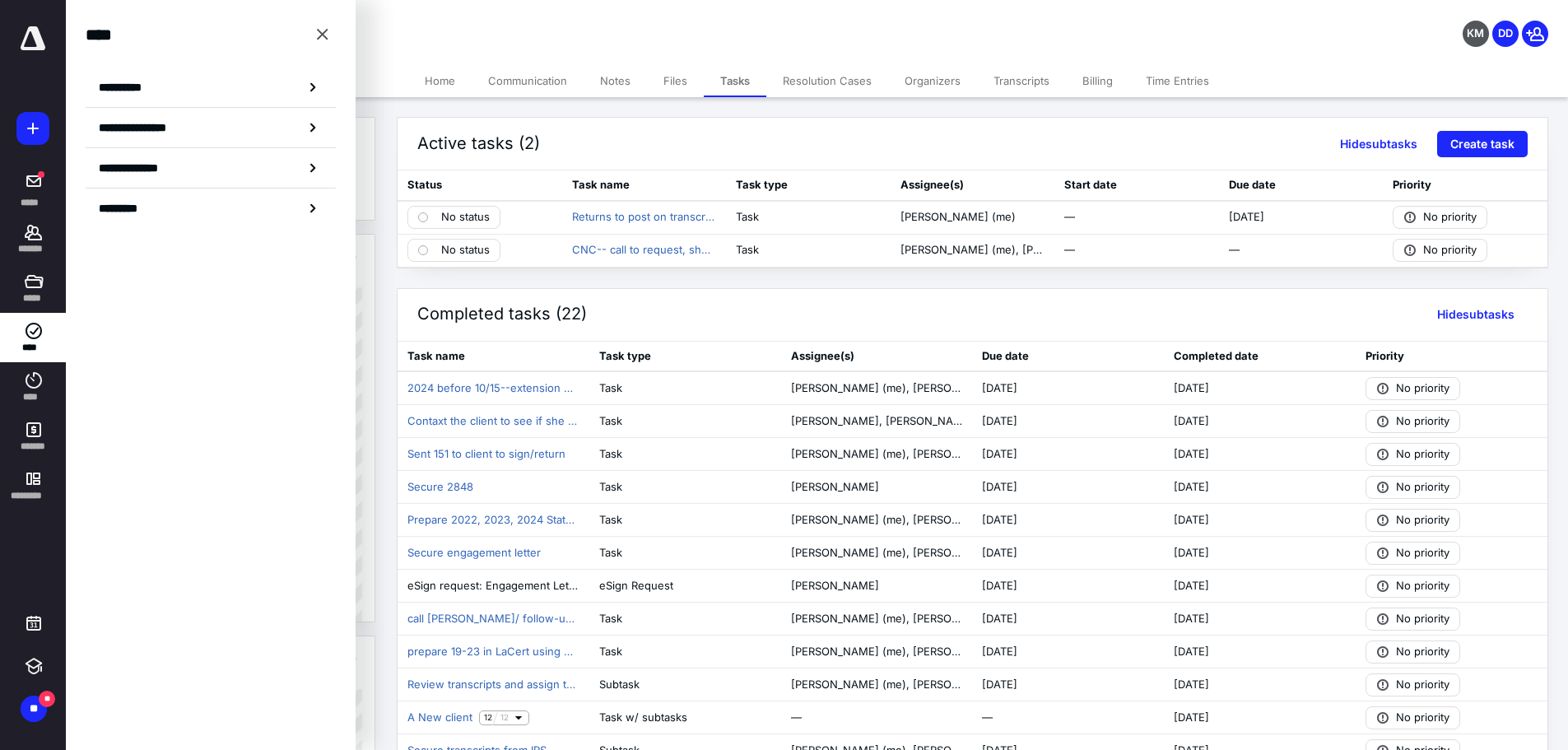 click on "**********" at bounding box center (126, 87) 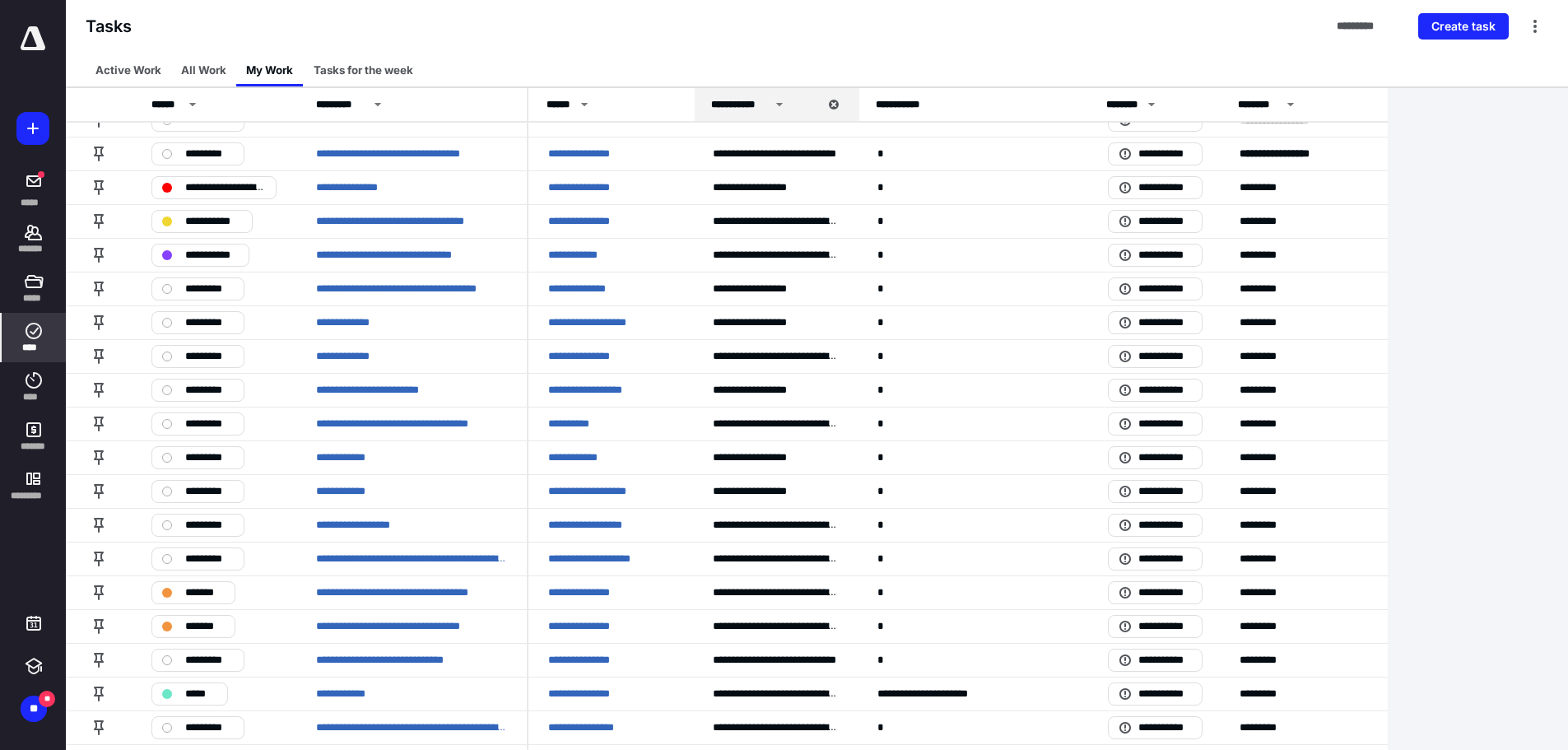 scroll, scrollTop: 1235, scrollLeft: 0, axis: vertical 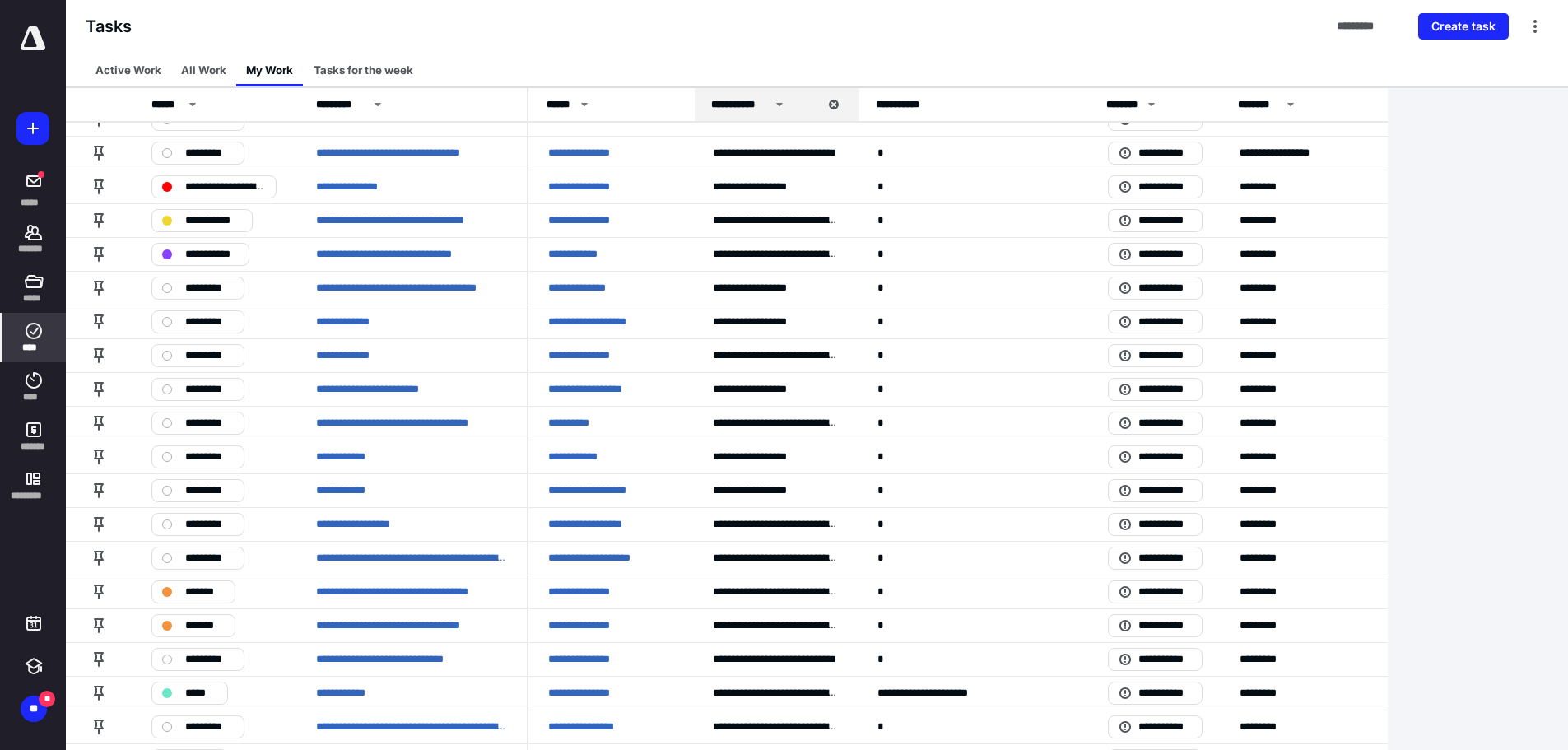 click on "**********" at bounding box center (579, 288) 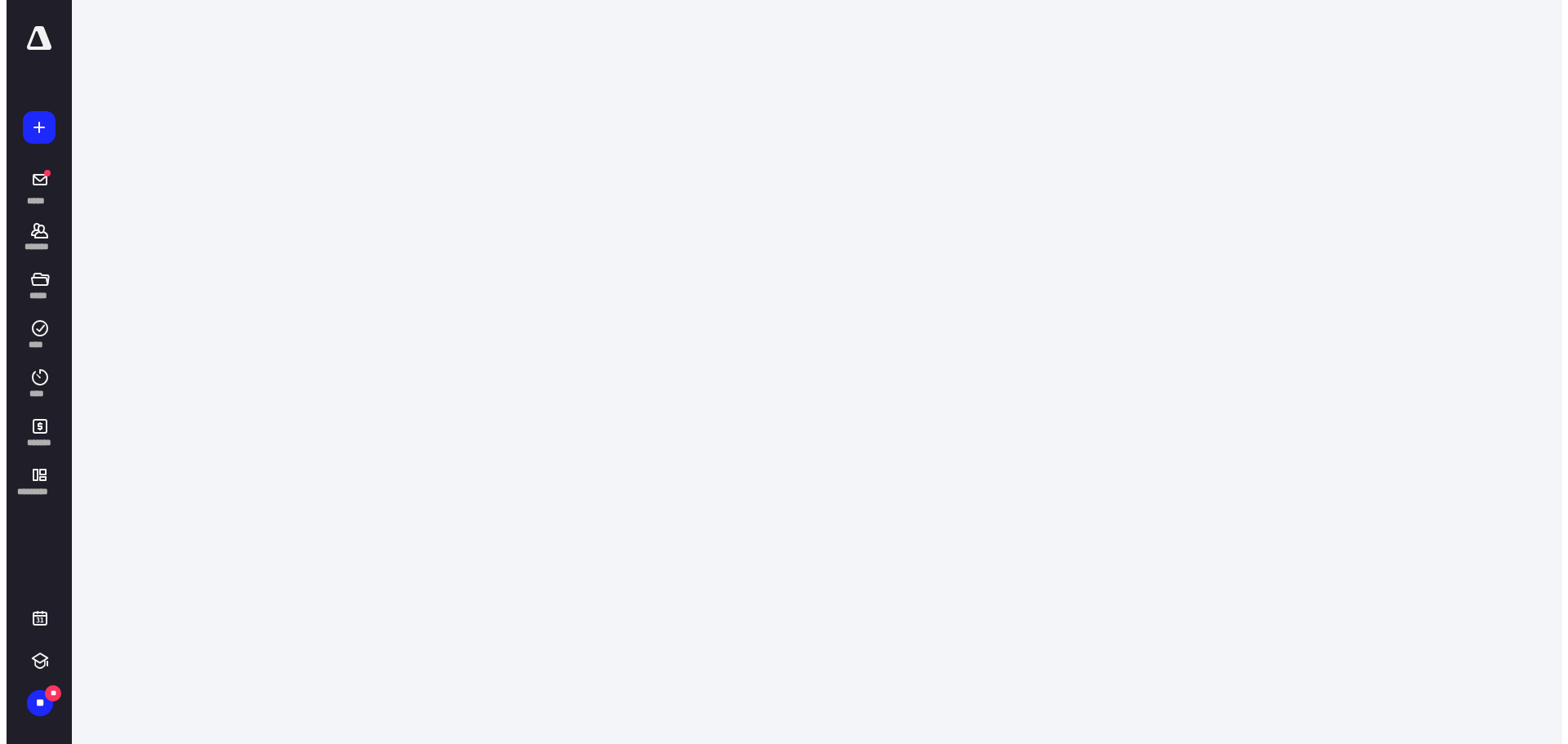 scroll, scrollTop: 0, scrollLeft: 0, axis: both 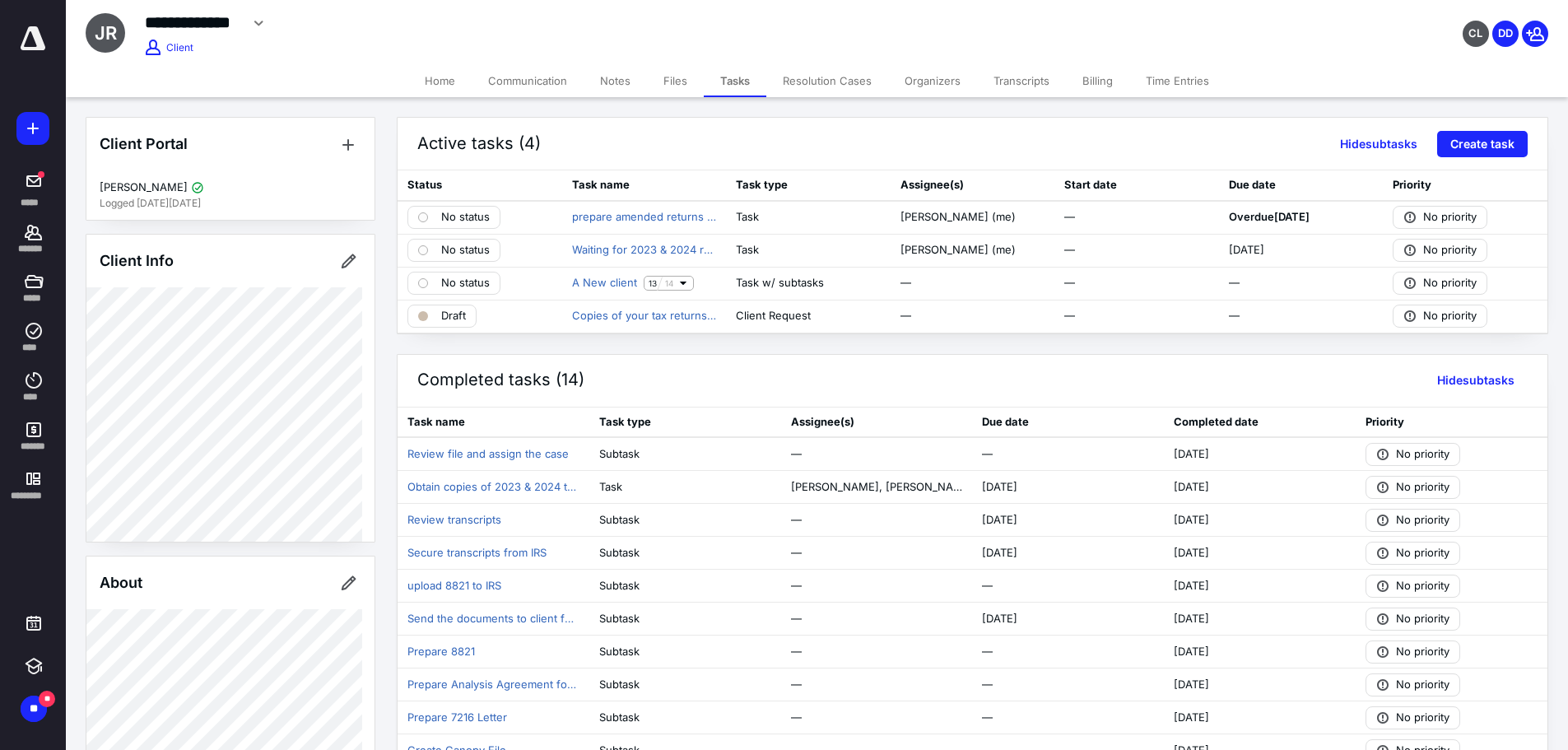 click on "Transcripts" at bounding box center (1021, 81) 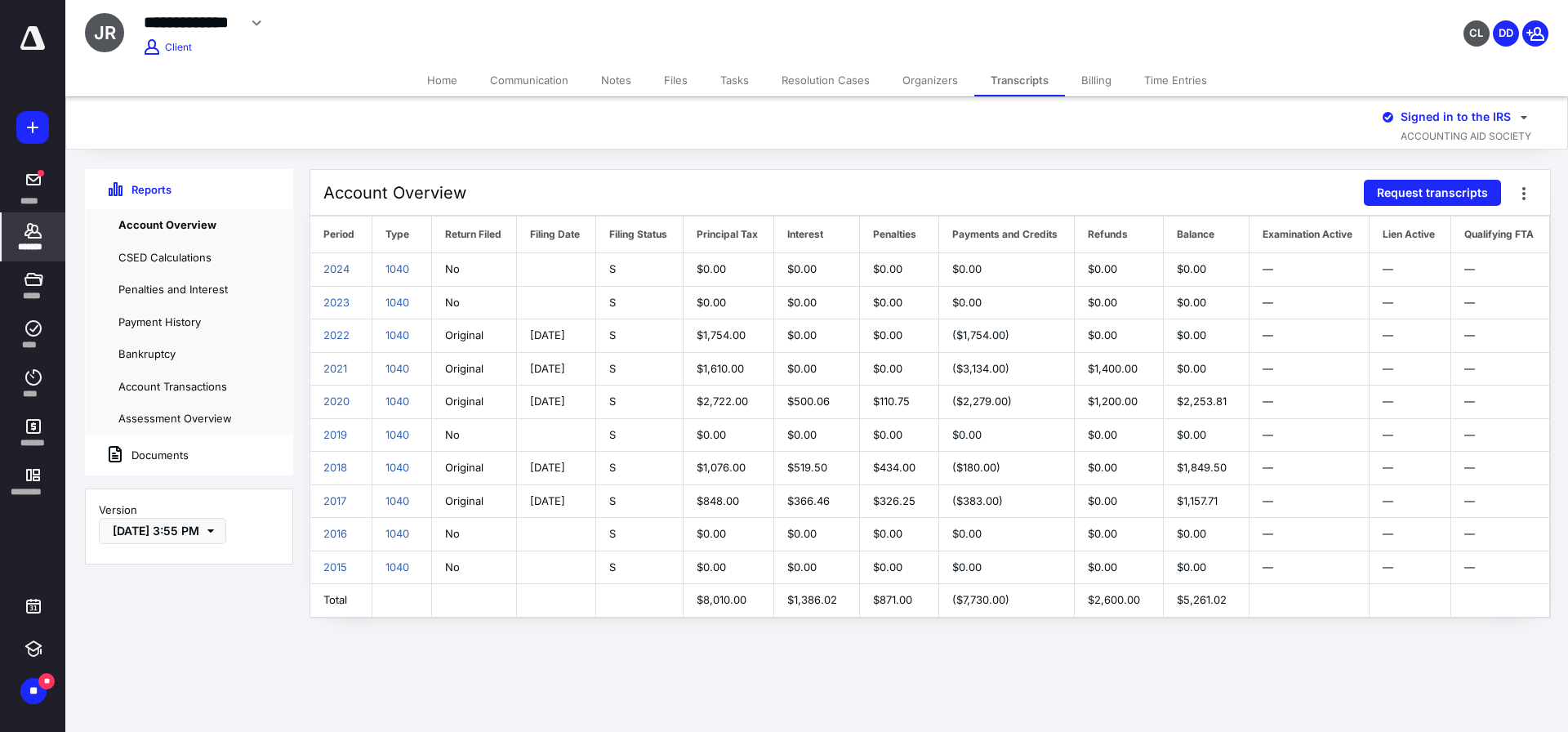 click on "Request transcripts" at bounding box center (1432, 193) 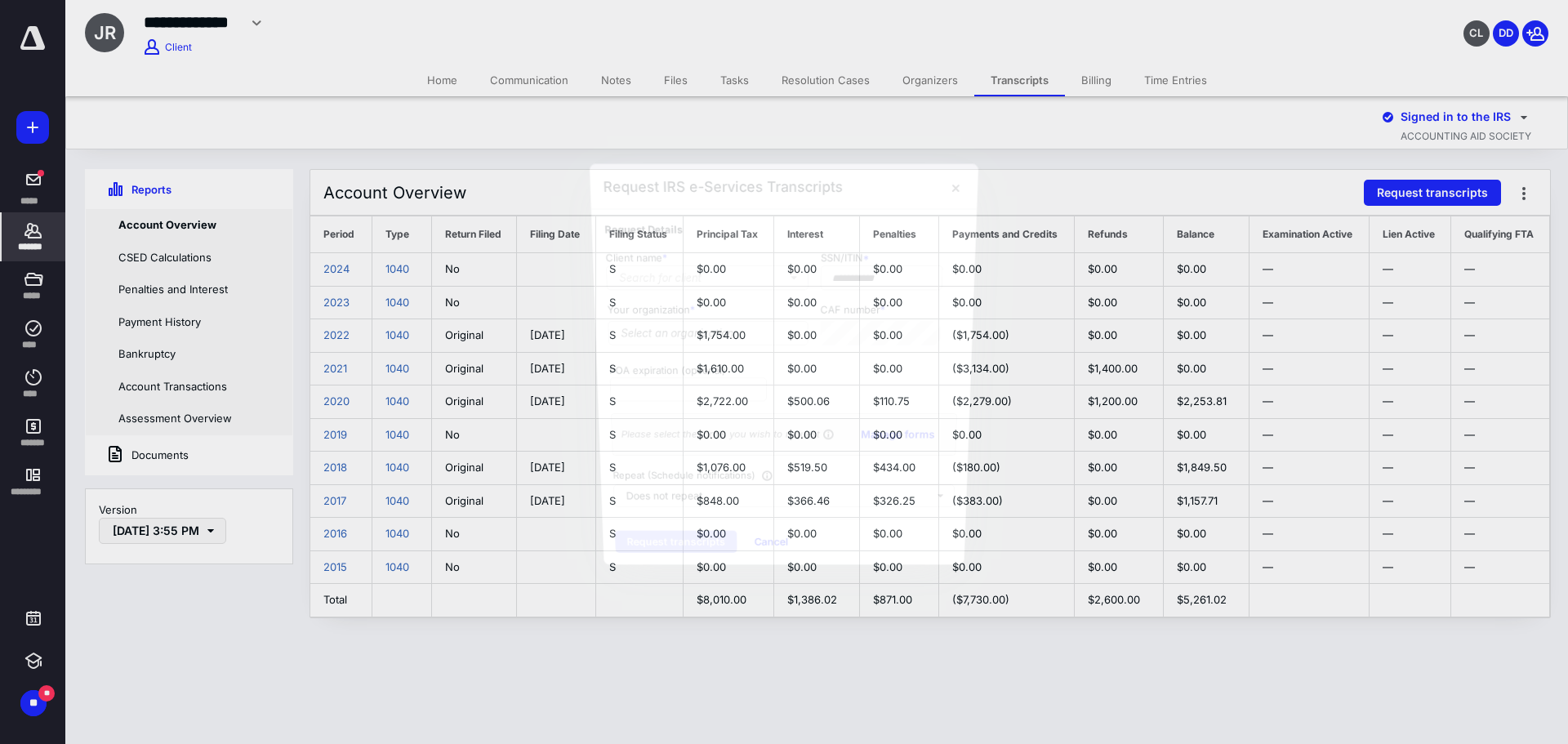 type on "**********" 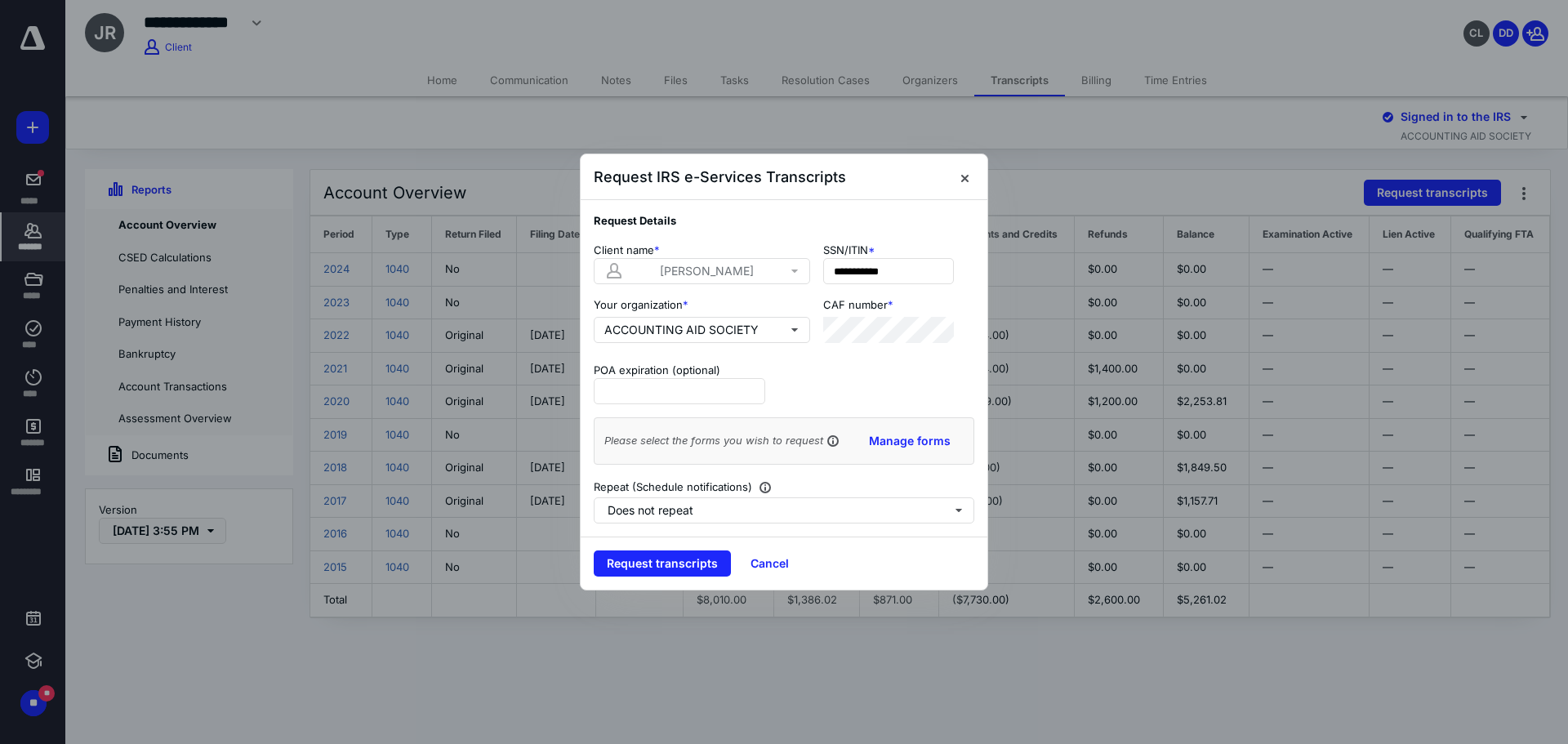 click on "Request transcripts" at bounding box center [662, 564] 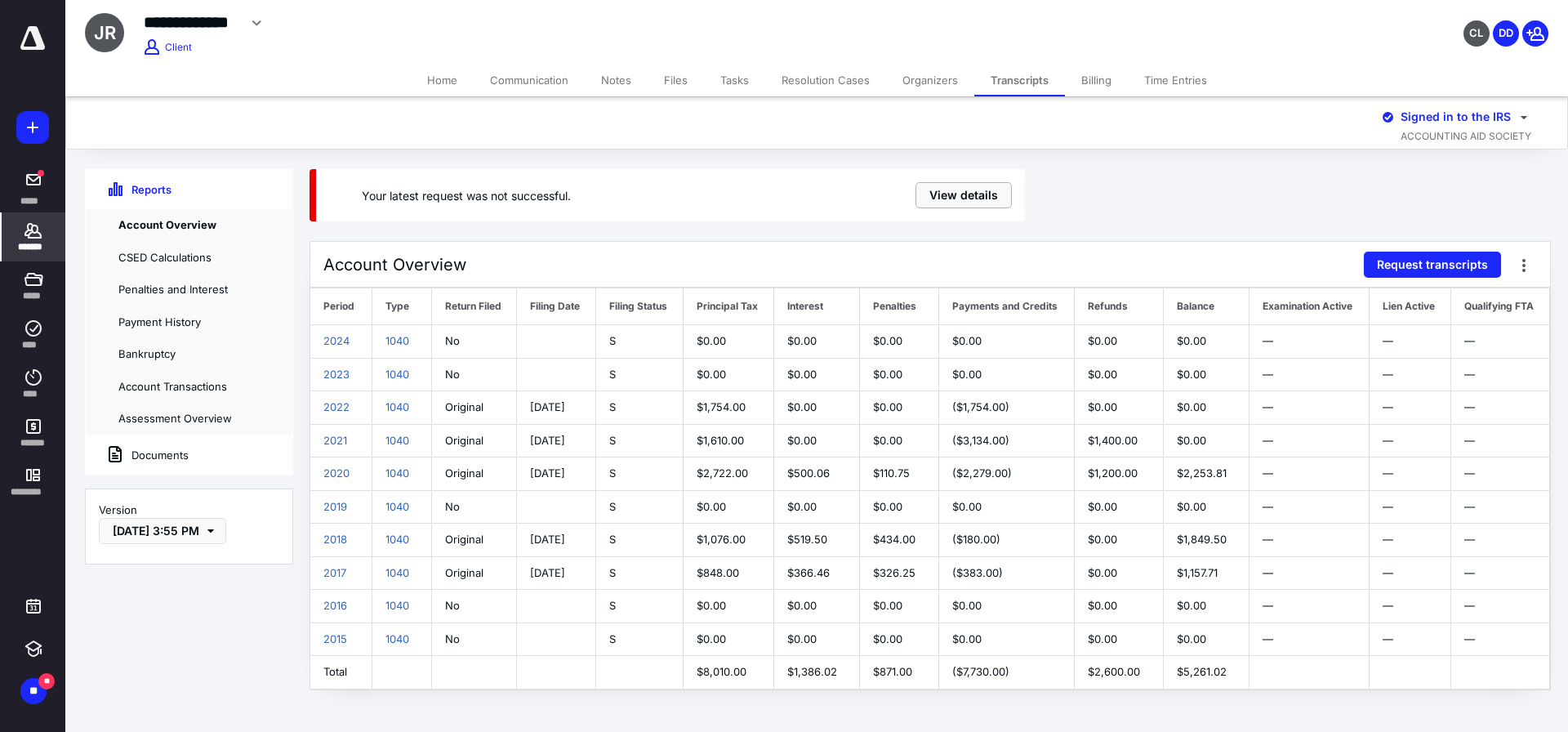 click on "View details" at bounding box center (964, 195) 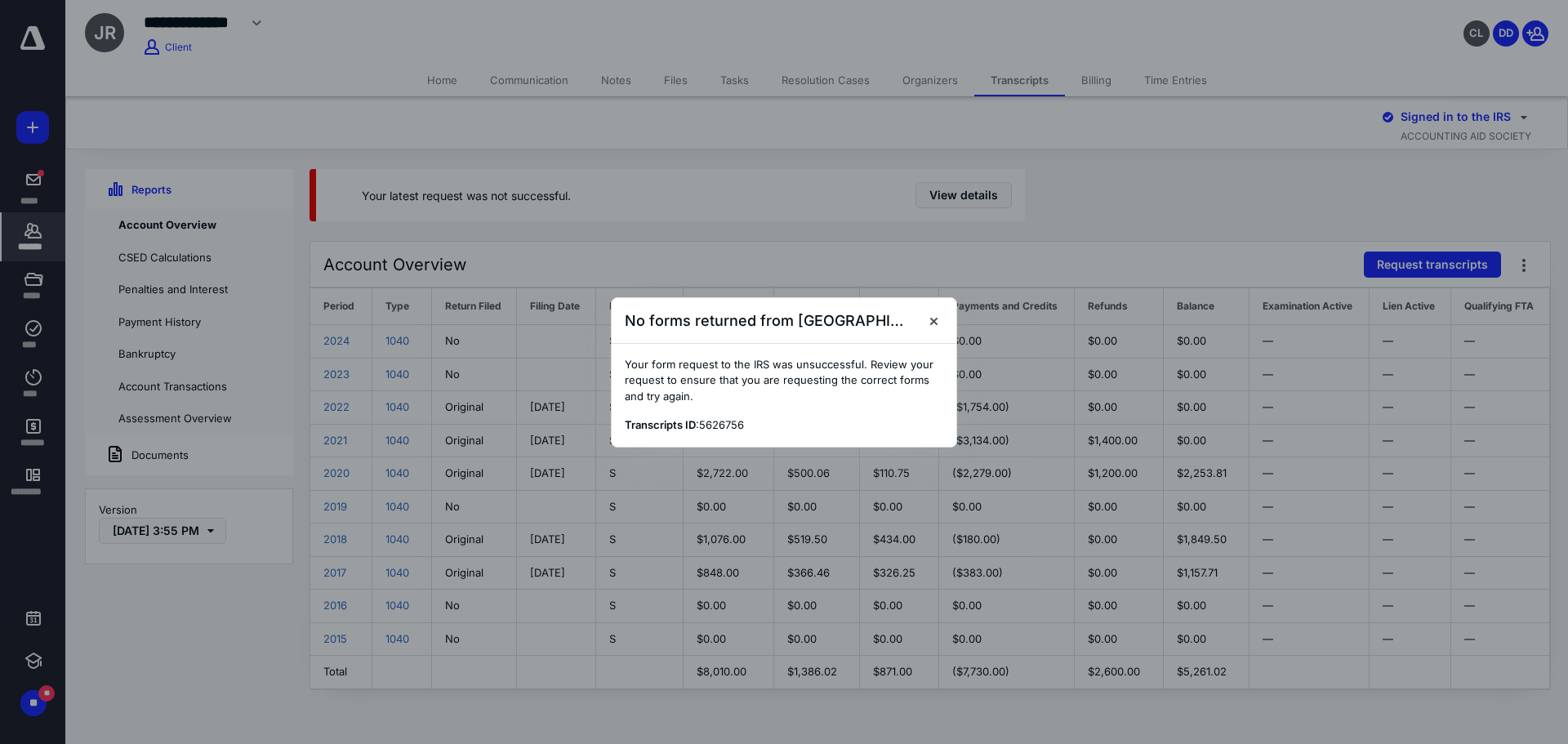click at bounding box center [933, 320] 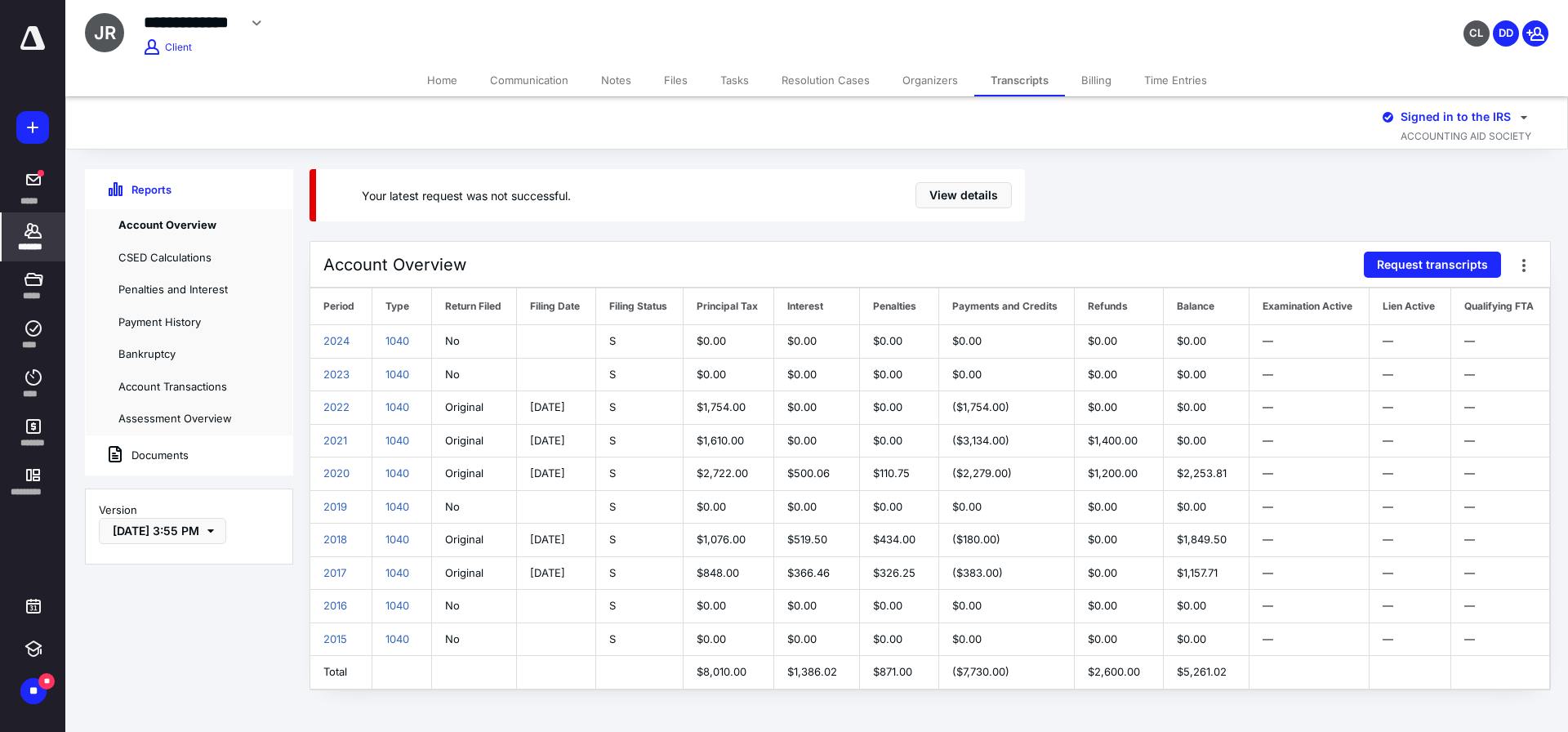 click on "Request transcripts" at bounding box center (1432, 265) 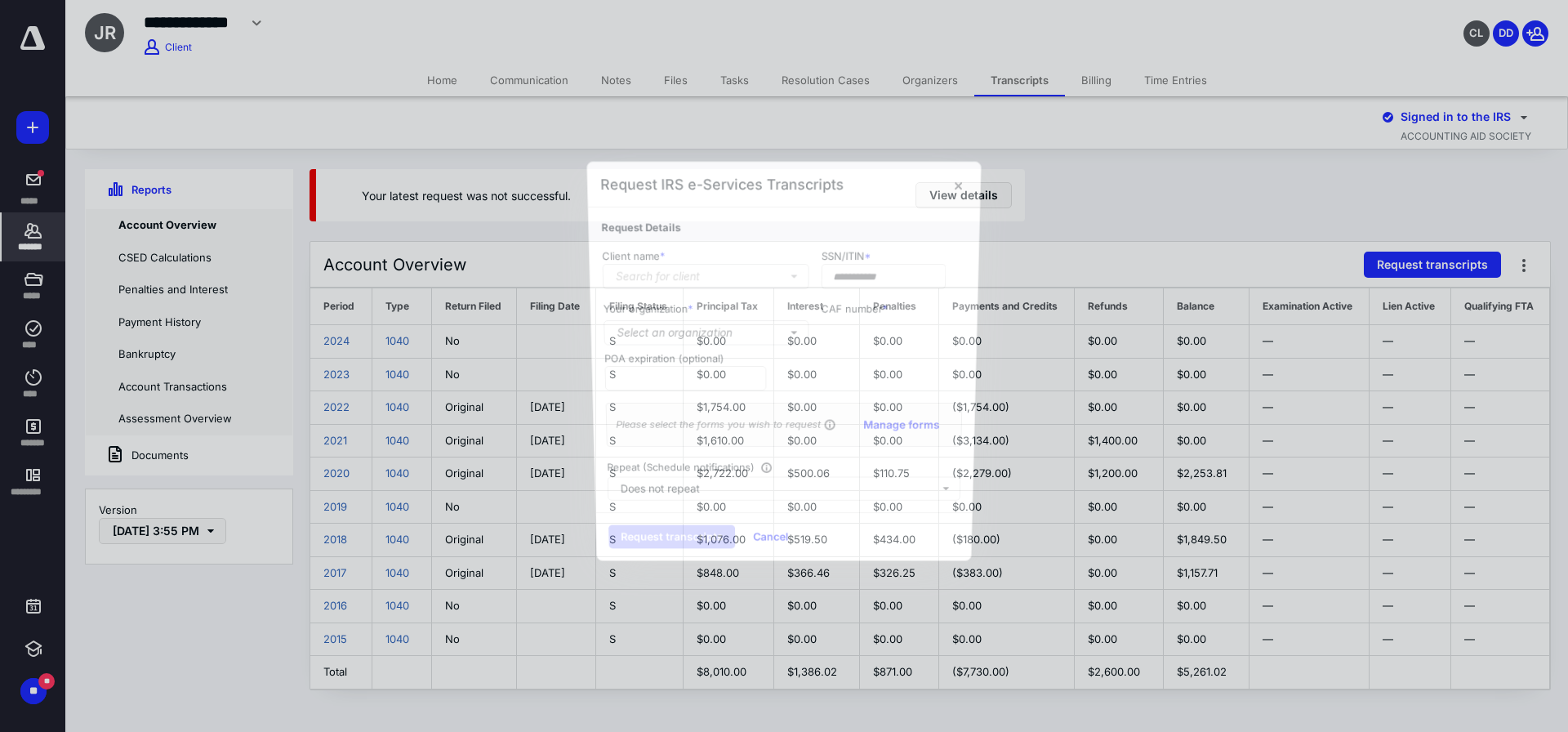 type on "**********" 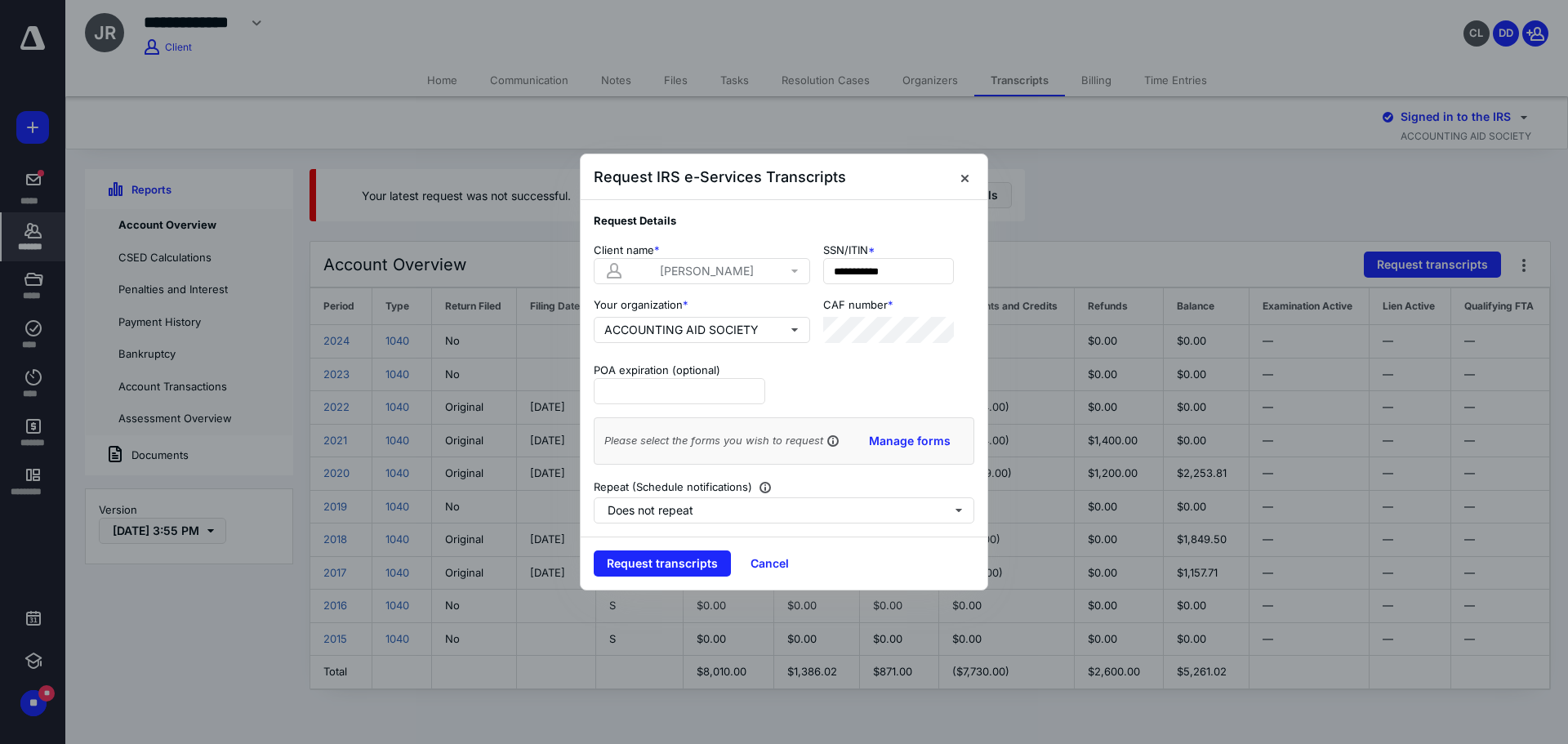 click on "Request transcripts" at bounding box center [662, 564] 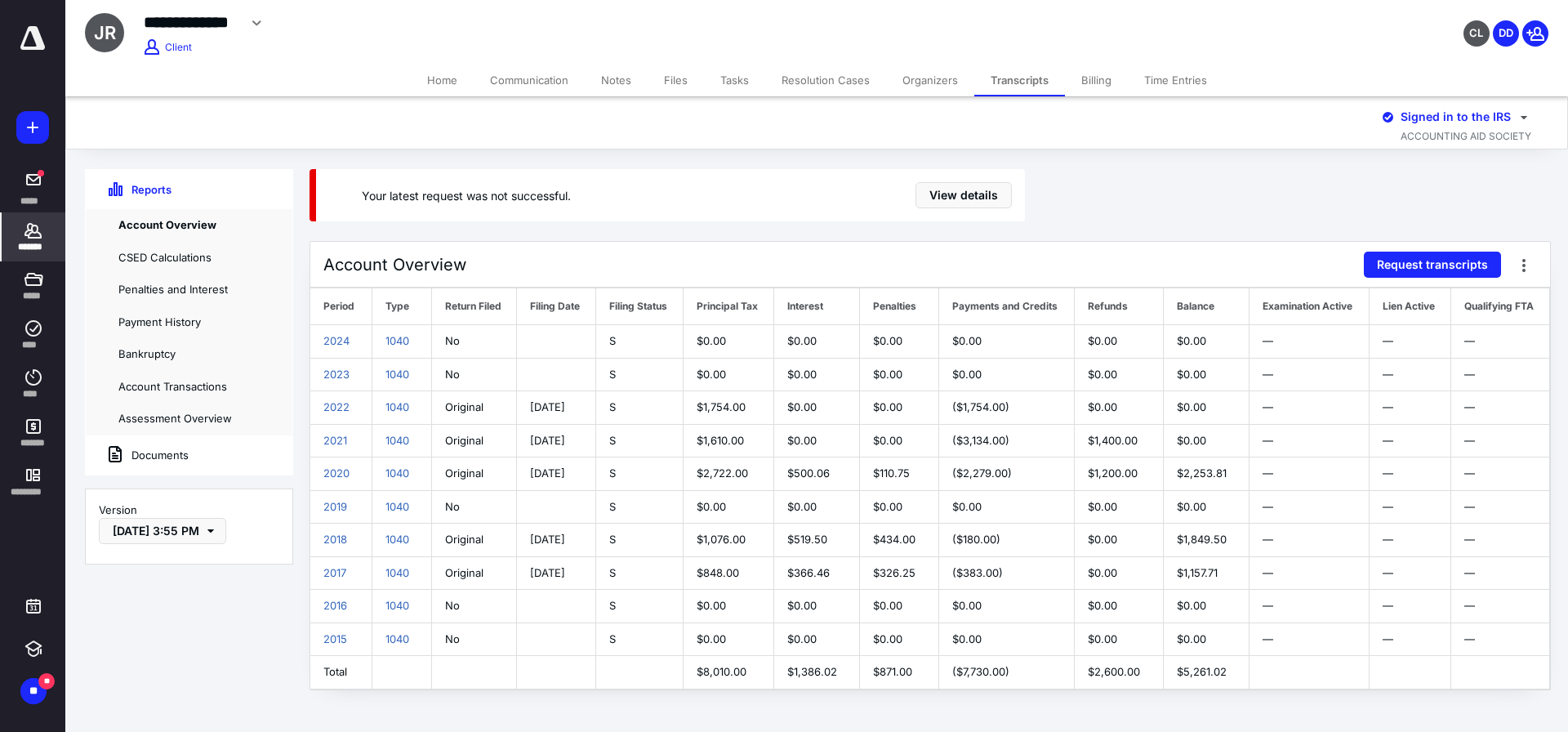 click on "Your latest request was not successful. View details Account Overview Request transcripts
Period
Type
Return Filed
Filing Date
Filing Status
Principal Tax
Interest
Penalties
Payments and Credits
Refunds
Balance
Examination Active
Lien Active
Qualifying FTA
2024
1040
No
S
$0.00
$0.00
$0.00
$0.00
$0.00
$0.00
—
—
—
2023
1040
No
S $0.00 $0.00" at bounding box center [818, 440] 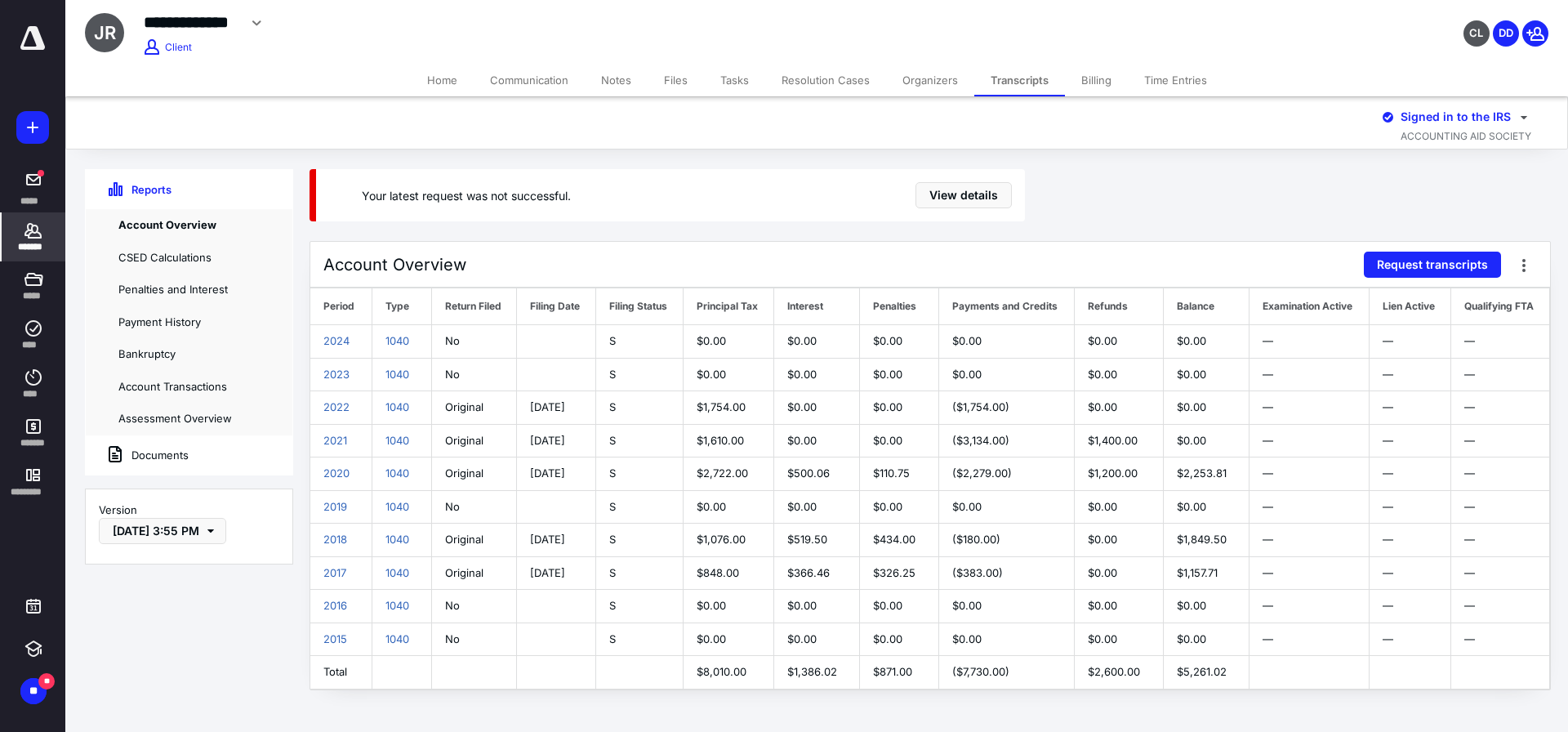 click on "Request transcripts" at bounding box center (1432, 265) 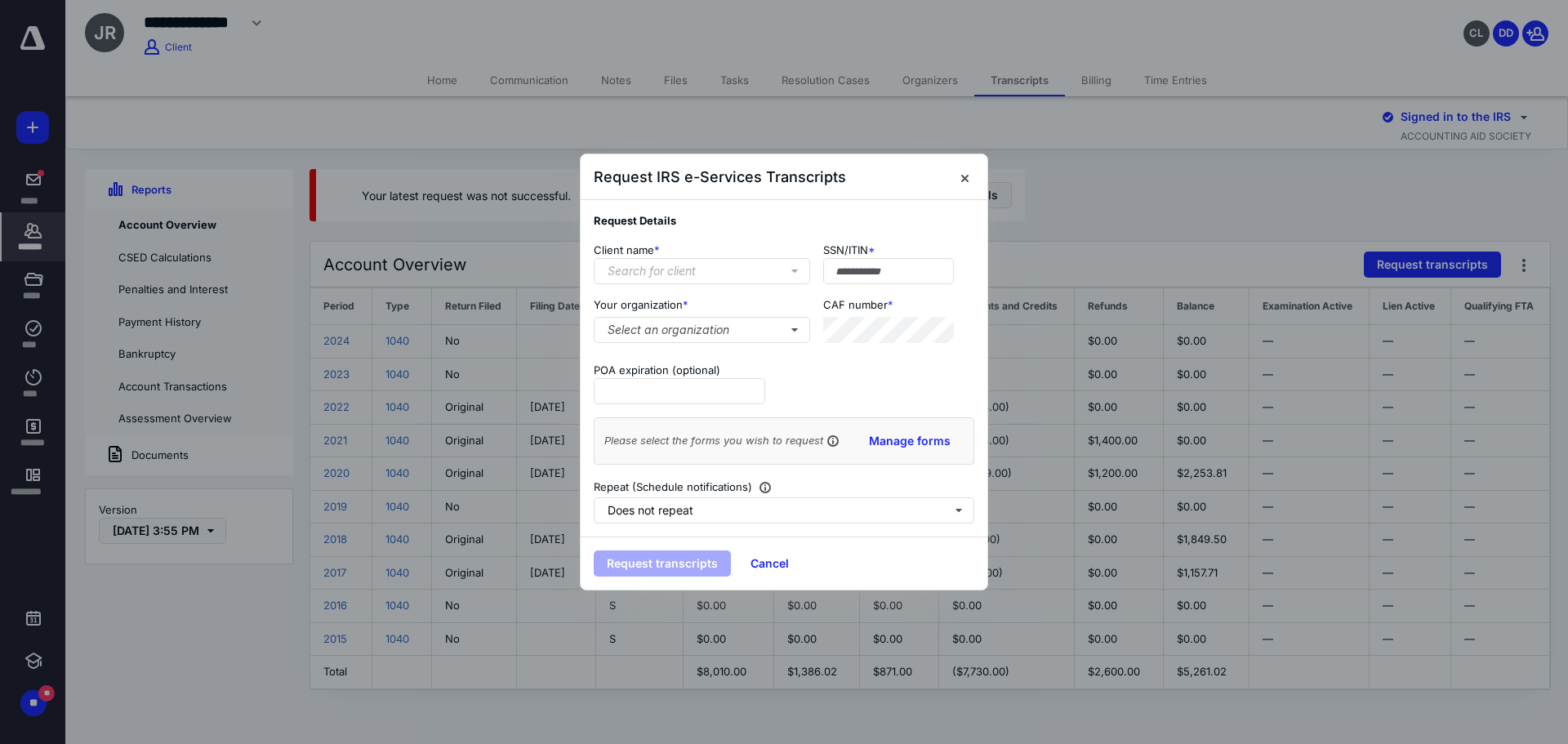 type on "**********" 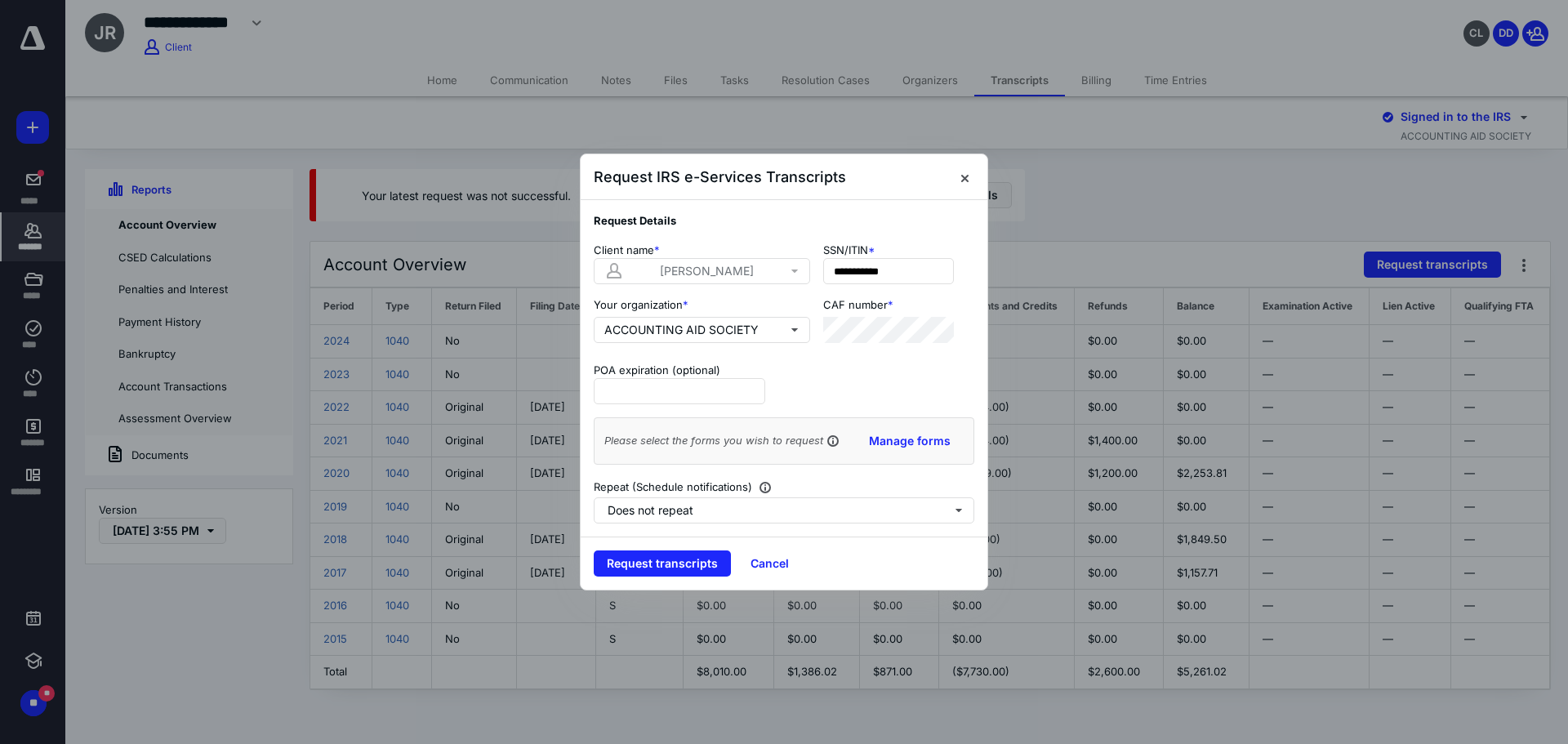 click on "Request transcripts" at bounding box center (662, 564) 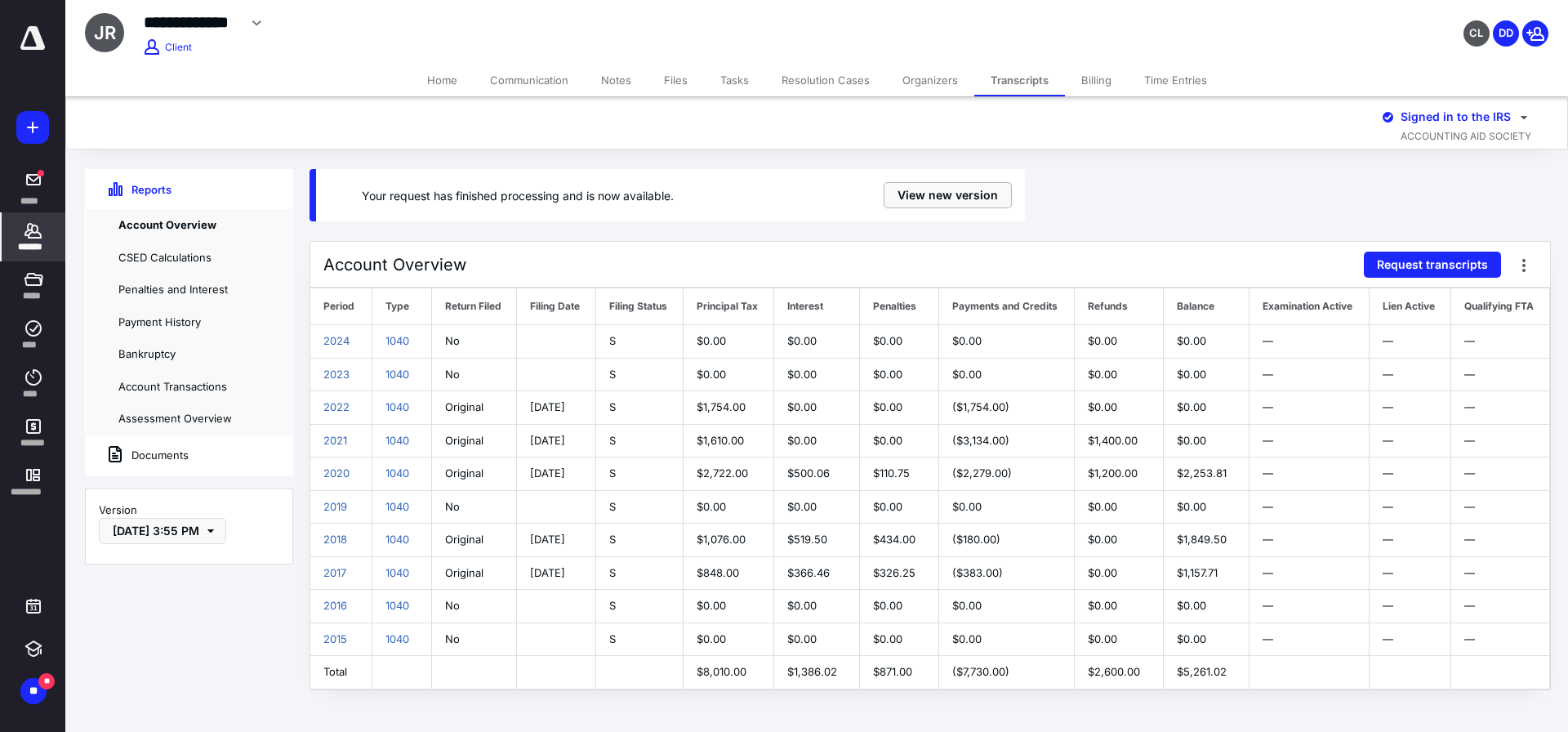 click on "View new version" at bounding box center (947, 195) 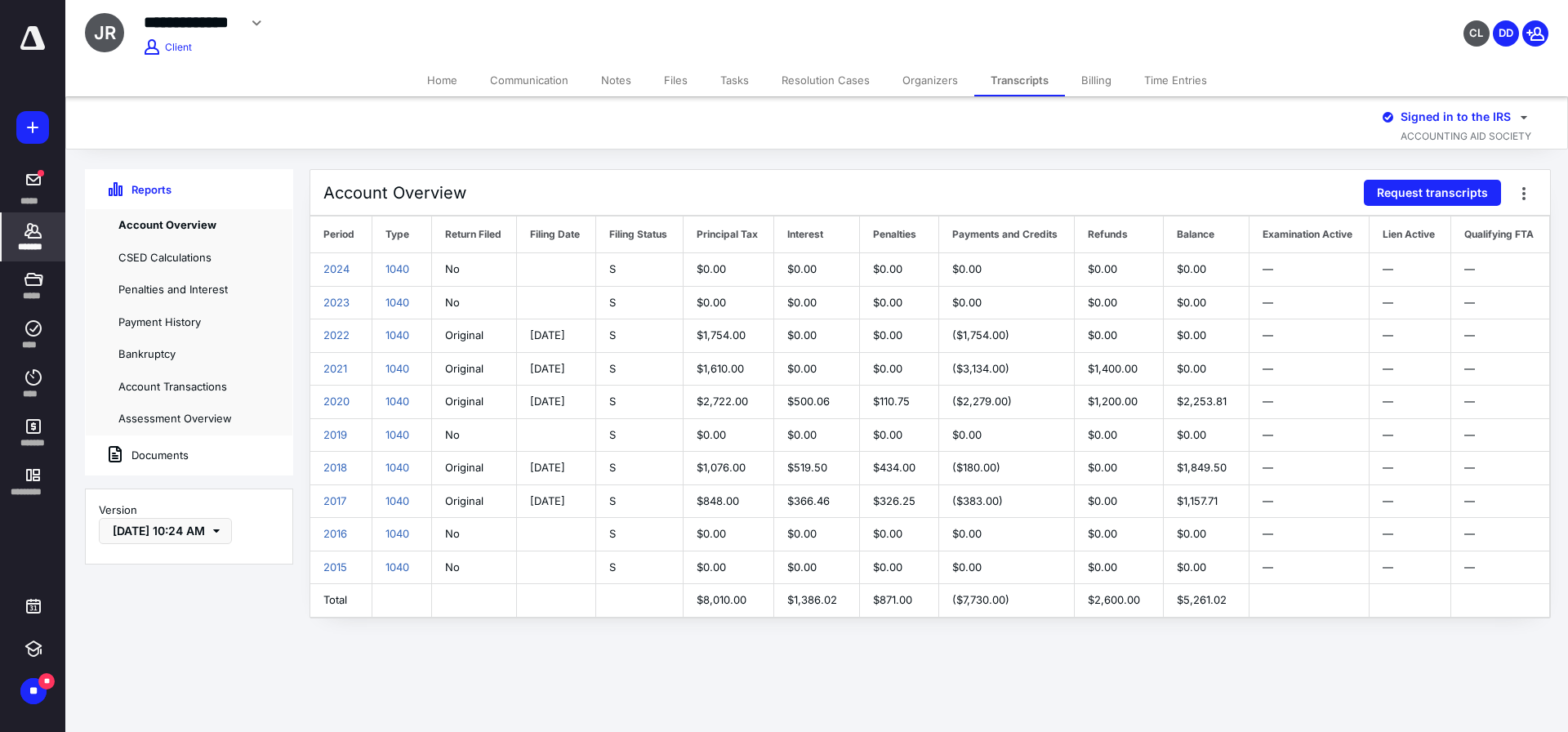 click on "Transcripts" at bounding box center (1019, 80) 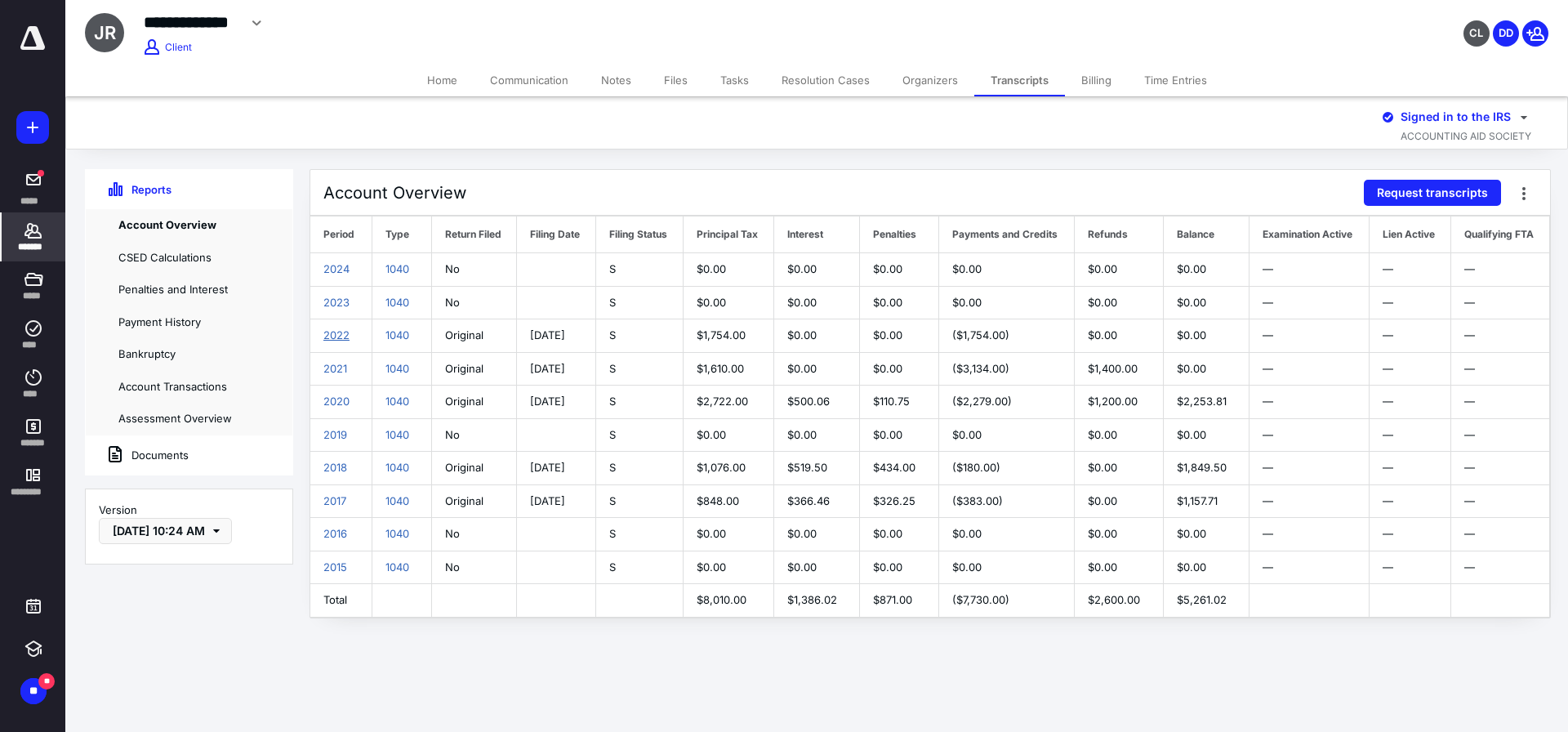click on "2022" at bounding box center (336, 335) 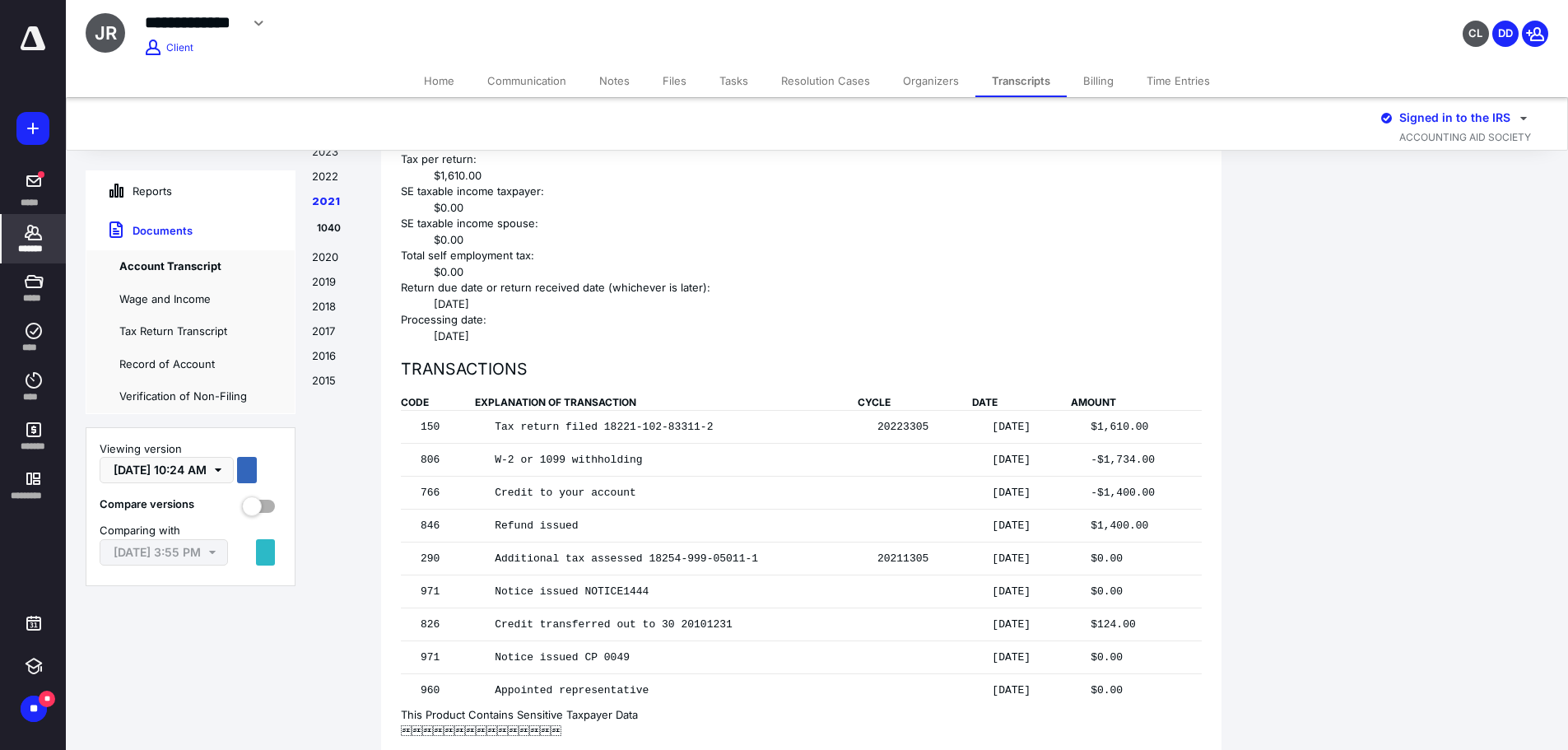 scroll, scrollTop: 4442, scrollLeft: 0, axis: vertical 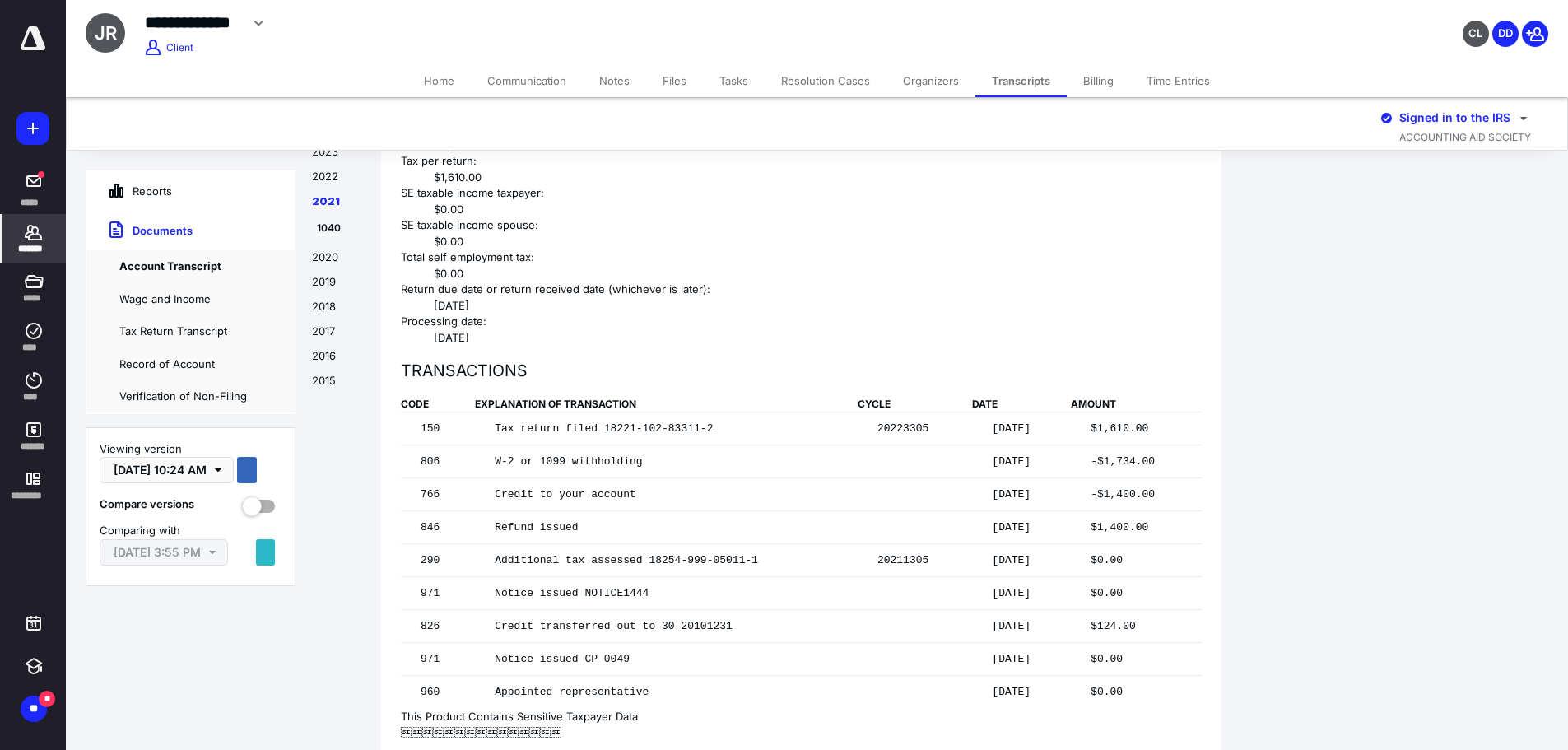 click on "Transcripts" at bounding box center (1021, 81) 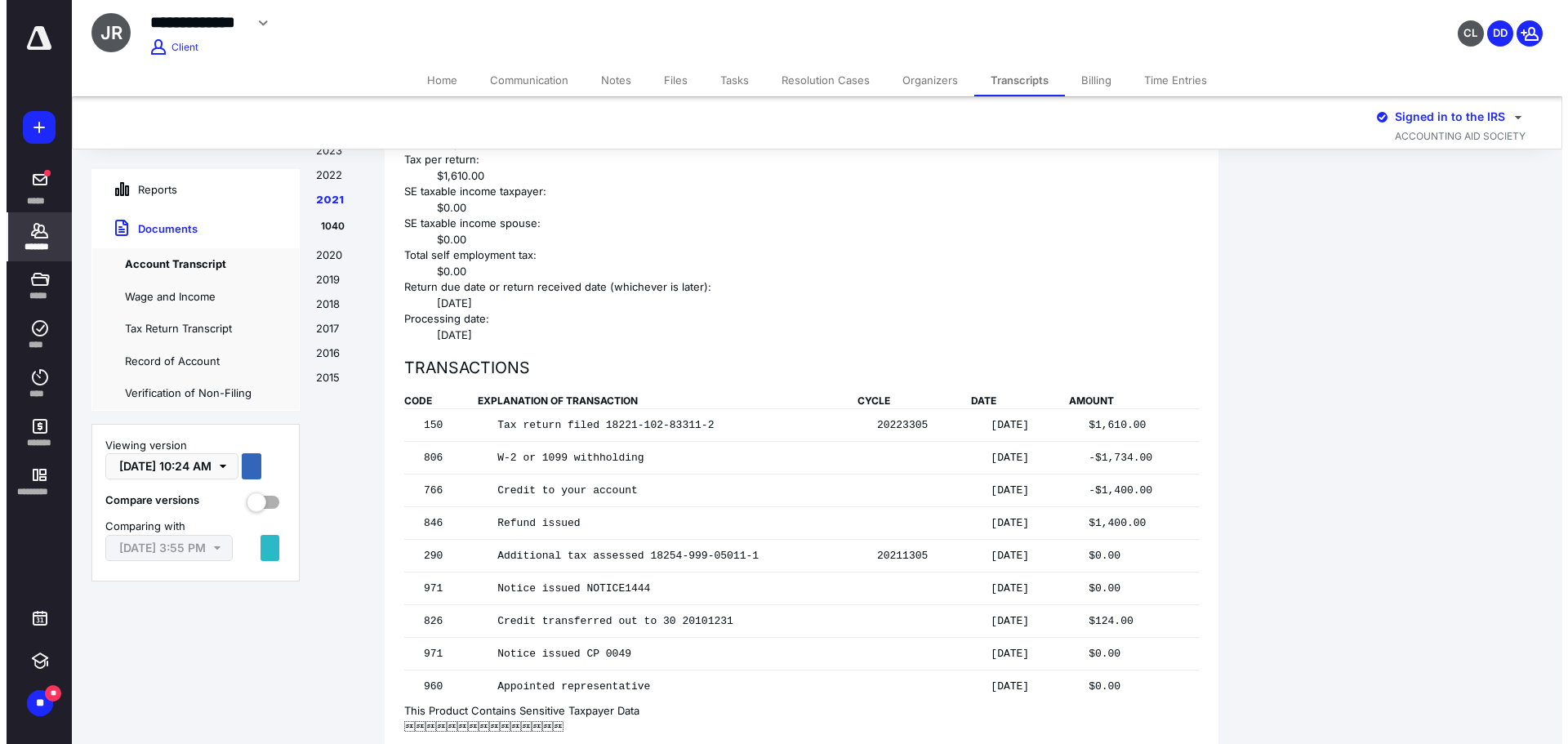 scroll, scrollTop: 0, scrollLeft: 0, axis: both 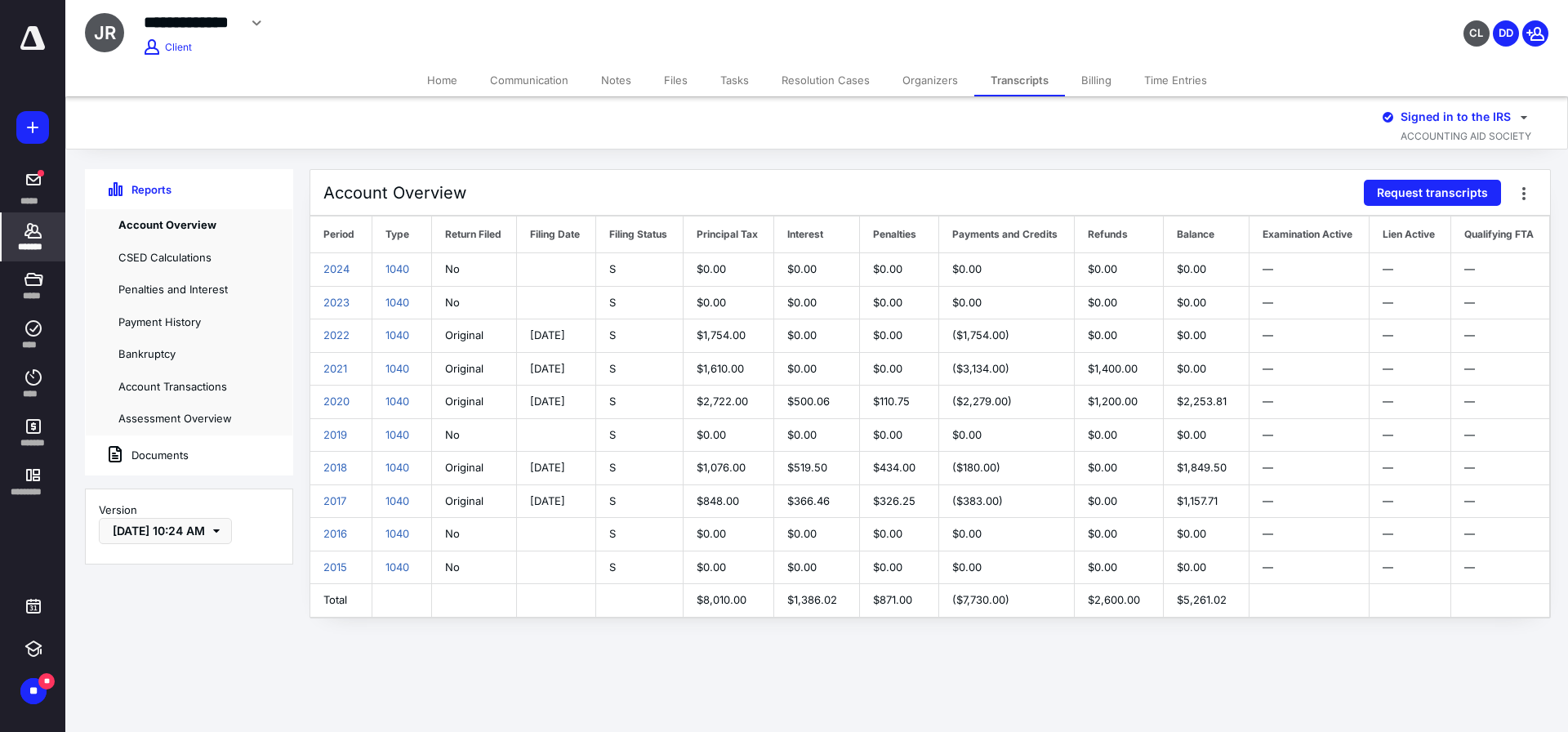 click on "2020" at bounding box center (341, 402) 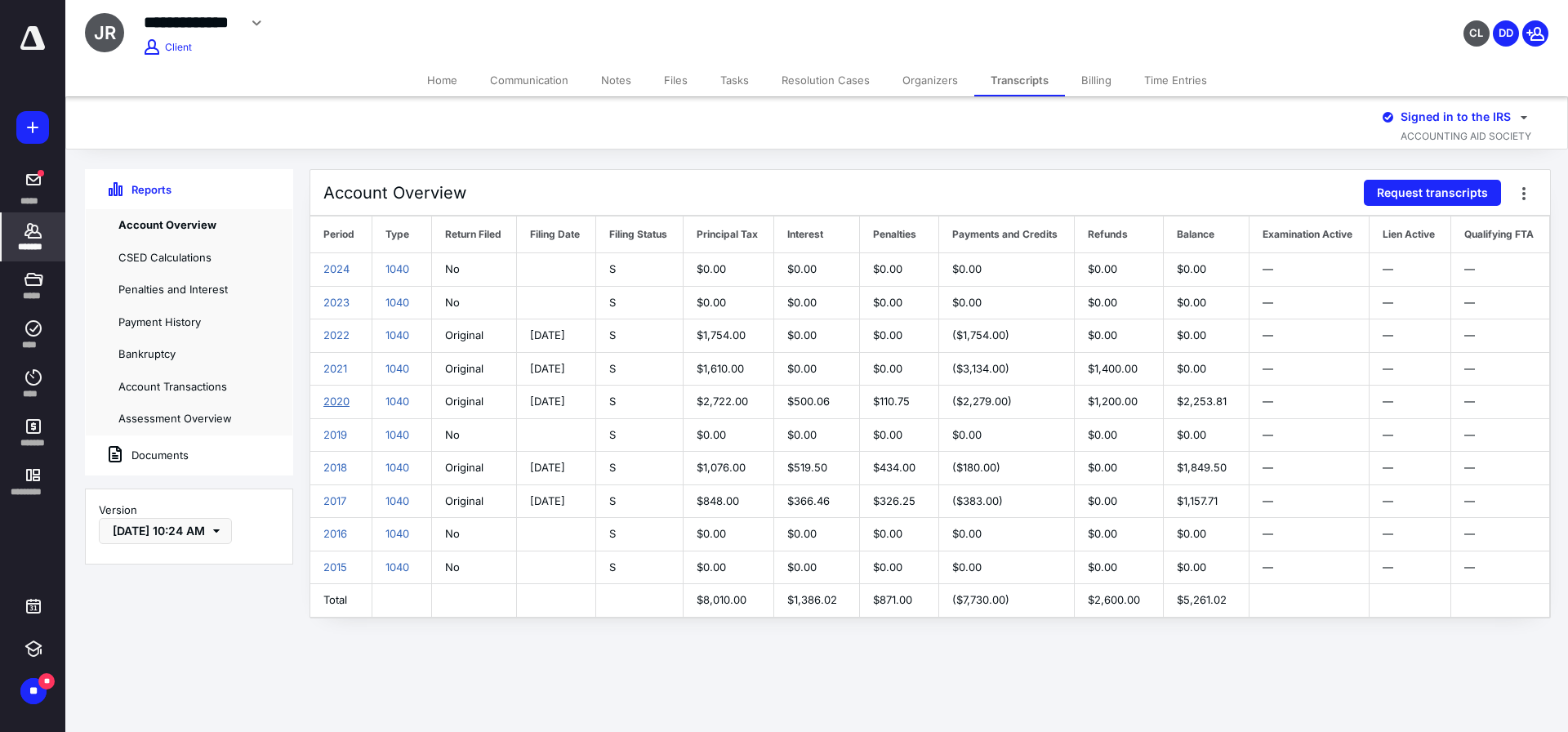 click on "2020" at bounding box center [336, 401] 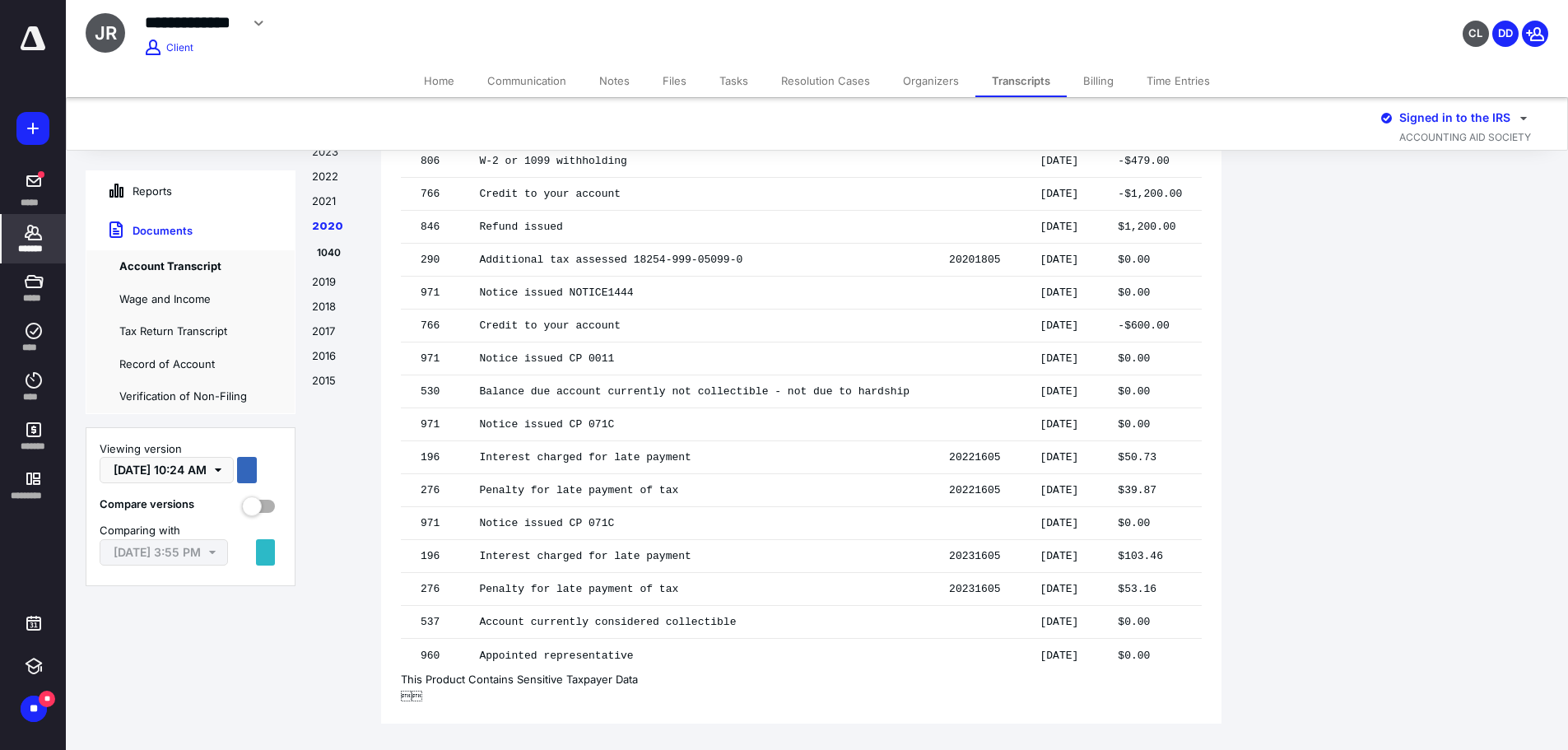 scroll, scrollTop: 6943, scrollLeft: 0, axis: vertical 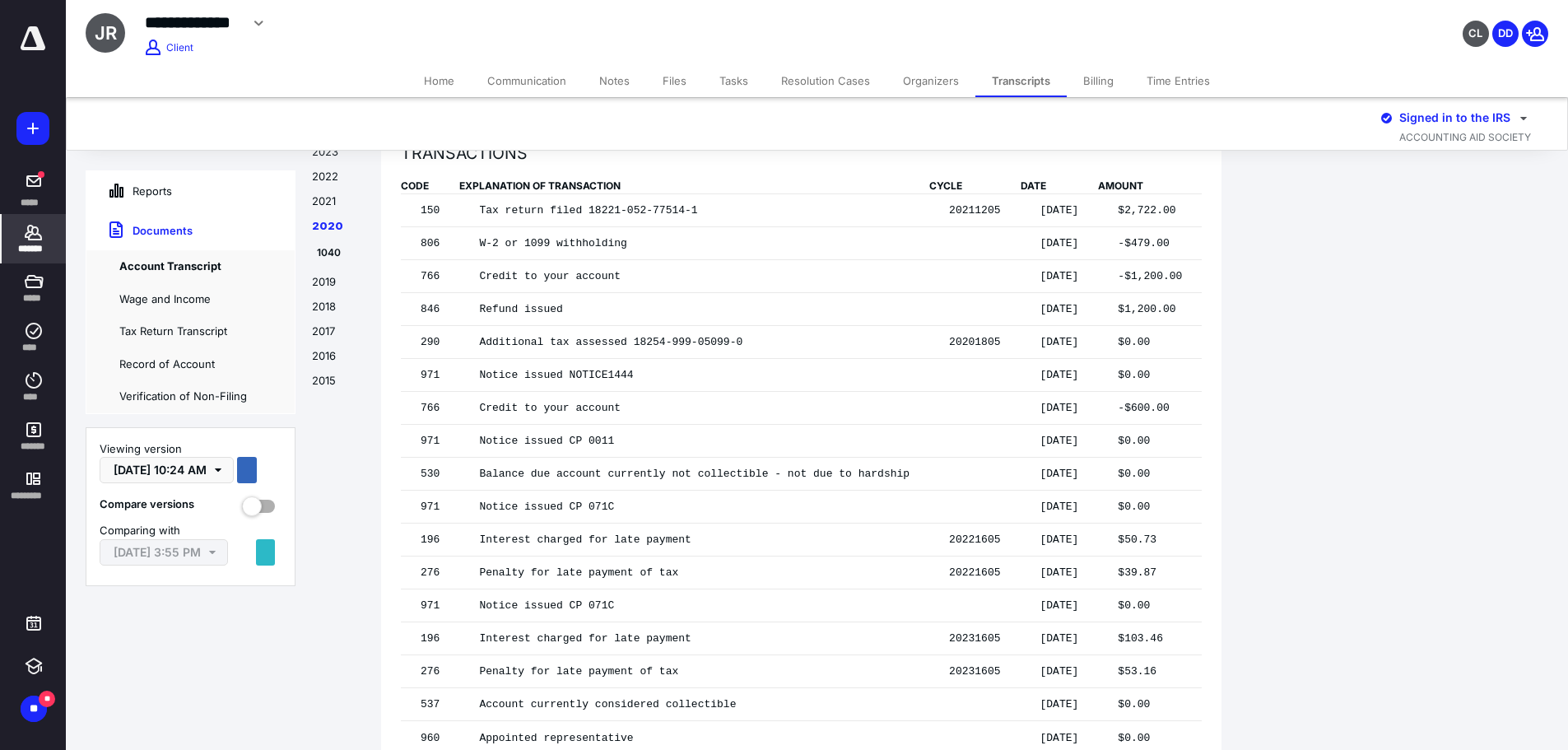 click on "Transcripts" at bounding box center (1021, 81) 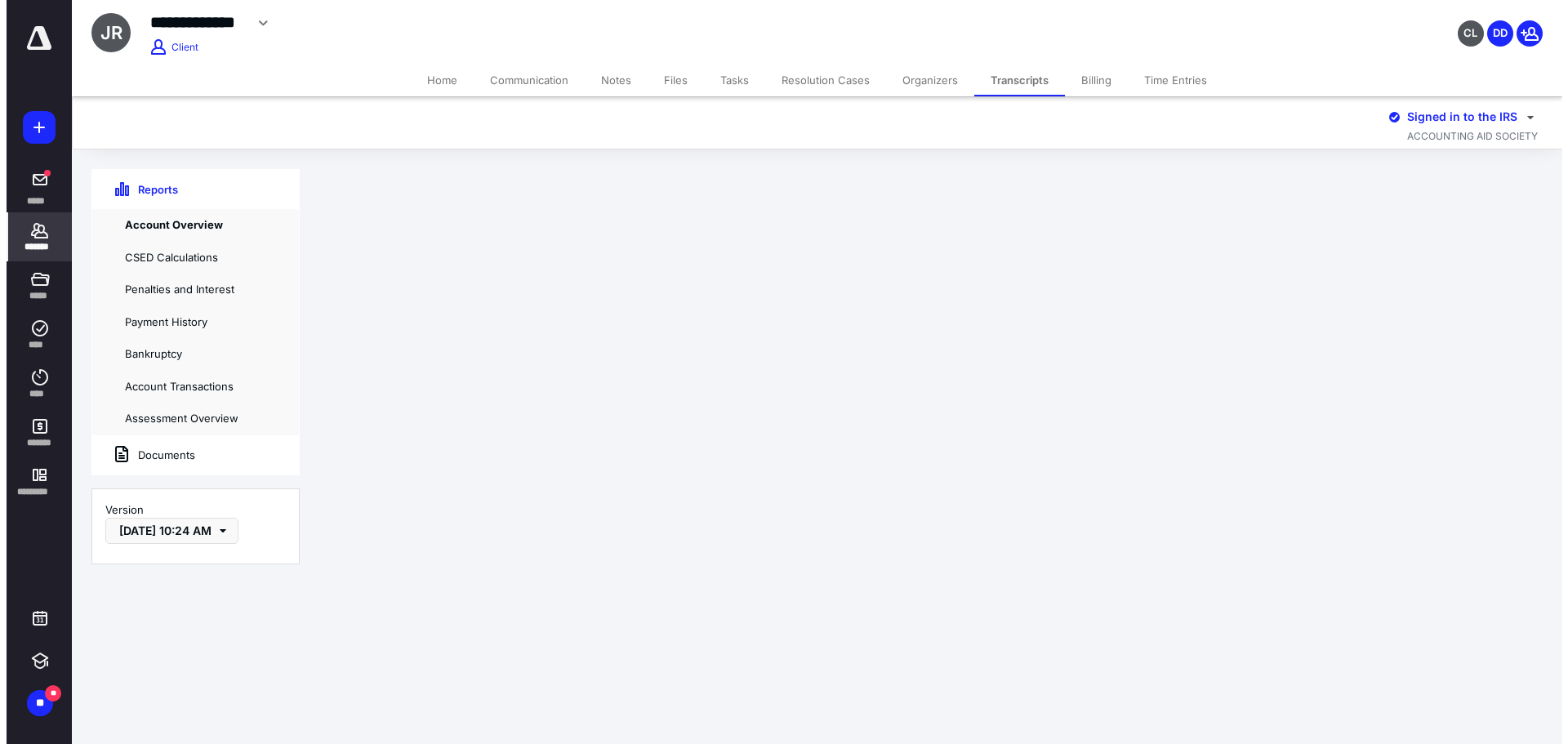 scroll, scrollTop: 0, scrollLeft: 0, axis: both 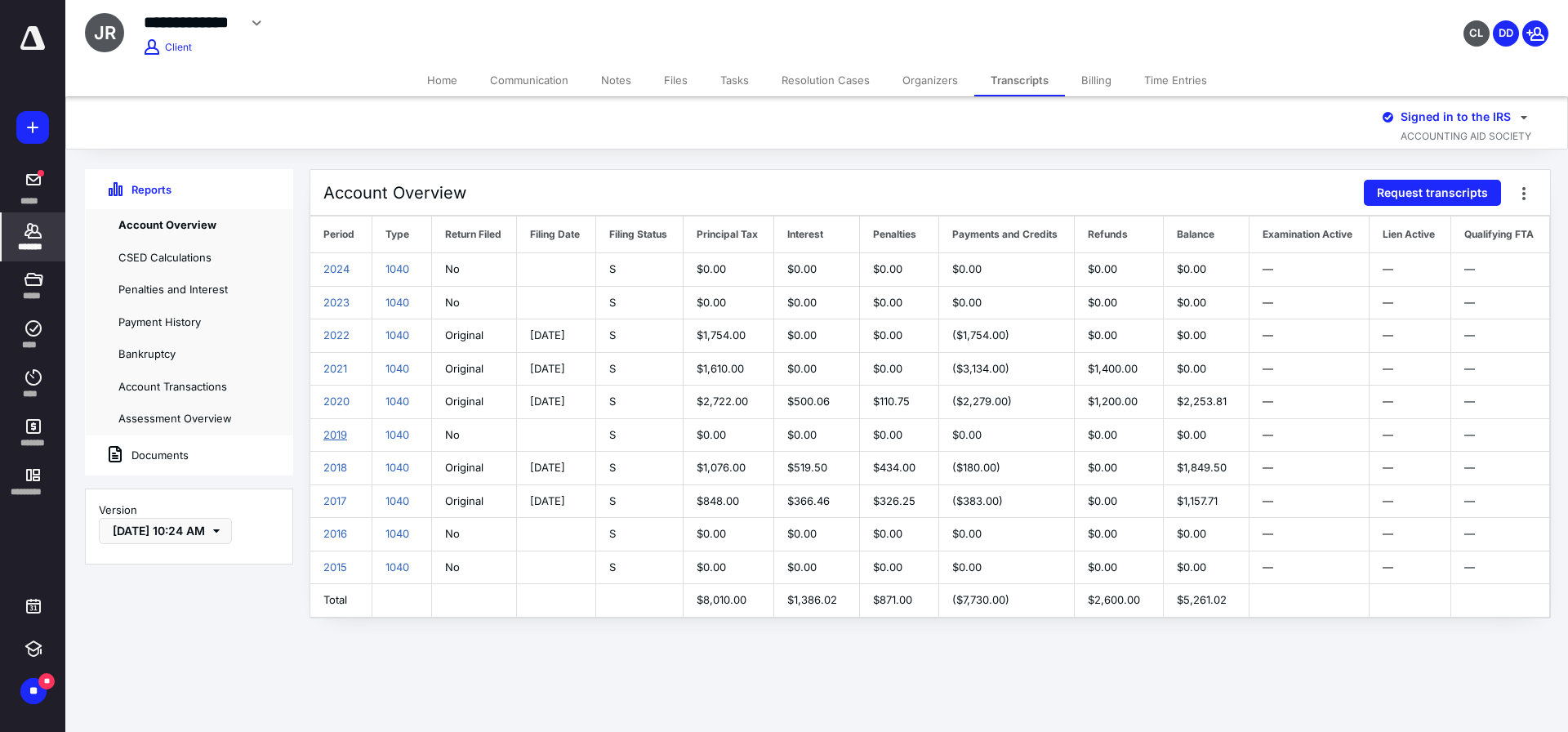 click on "2019" at bounding box center (335, 435) 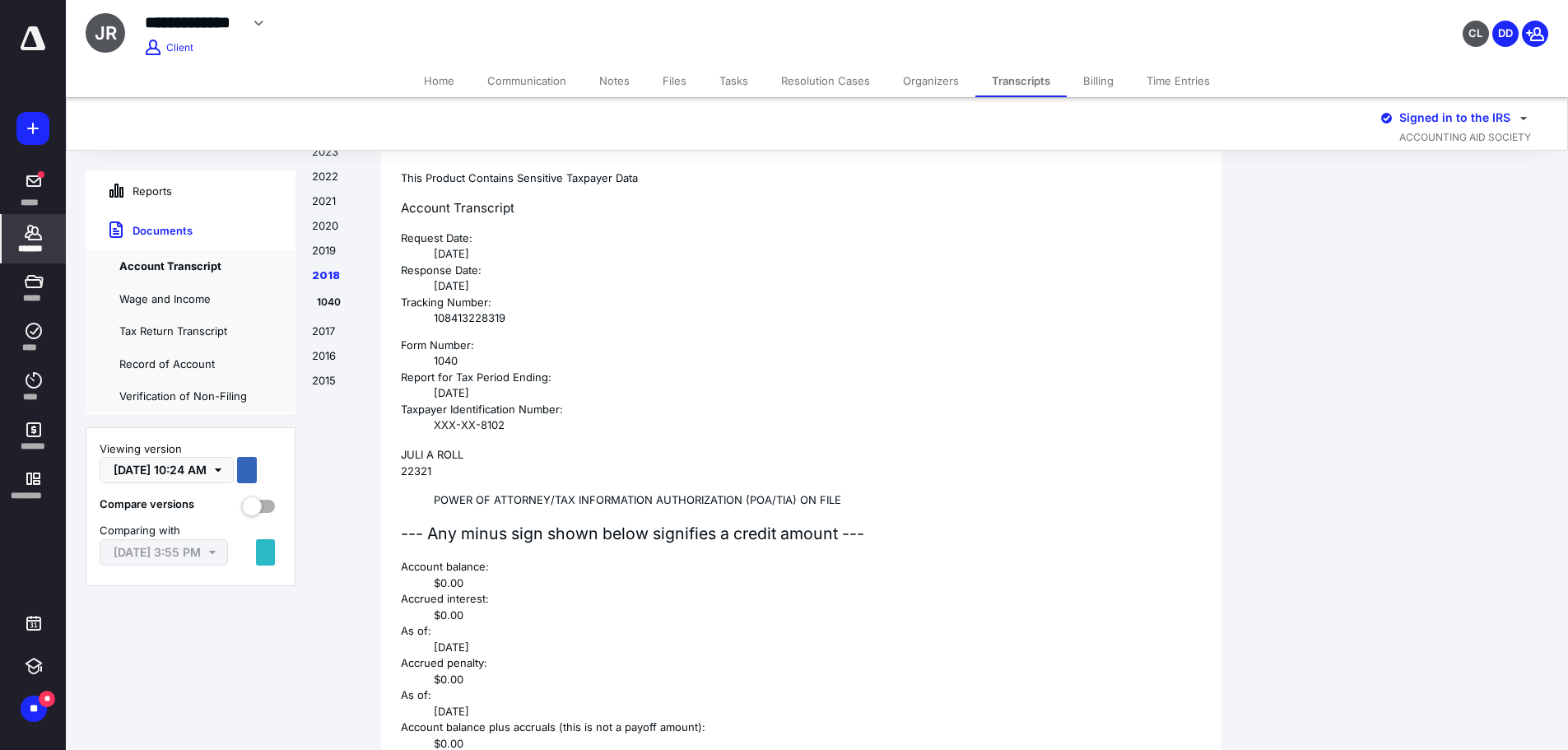 scroll, scrollTop: 9436, scrollLeft: 0, axis: vertical 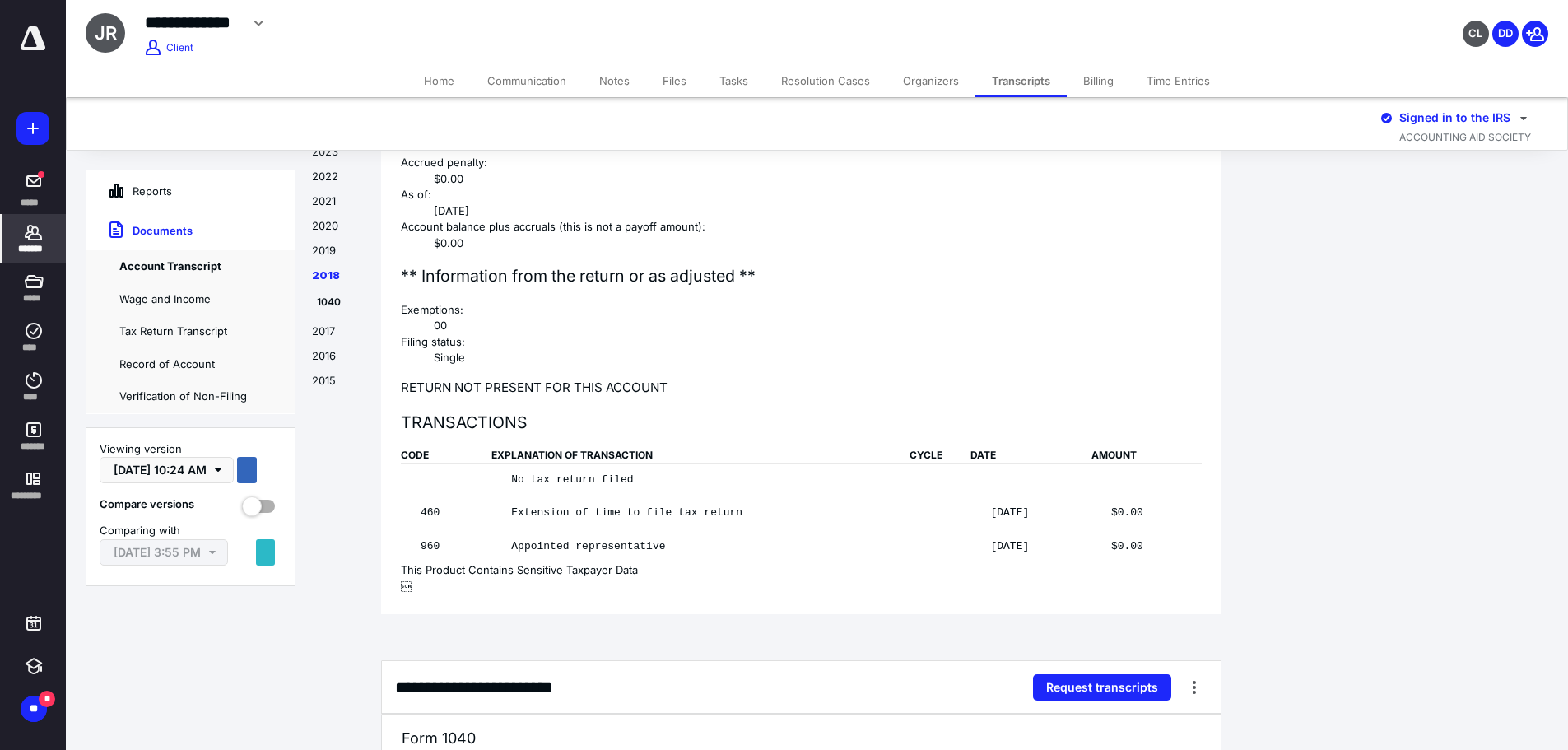 click on "Wage and Income" at bounding box center [190, 300] 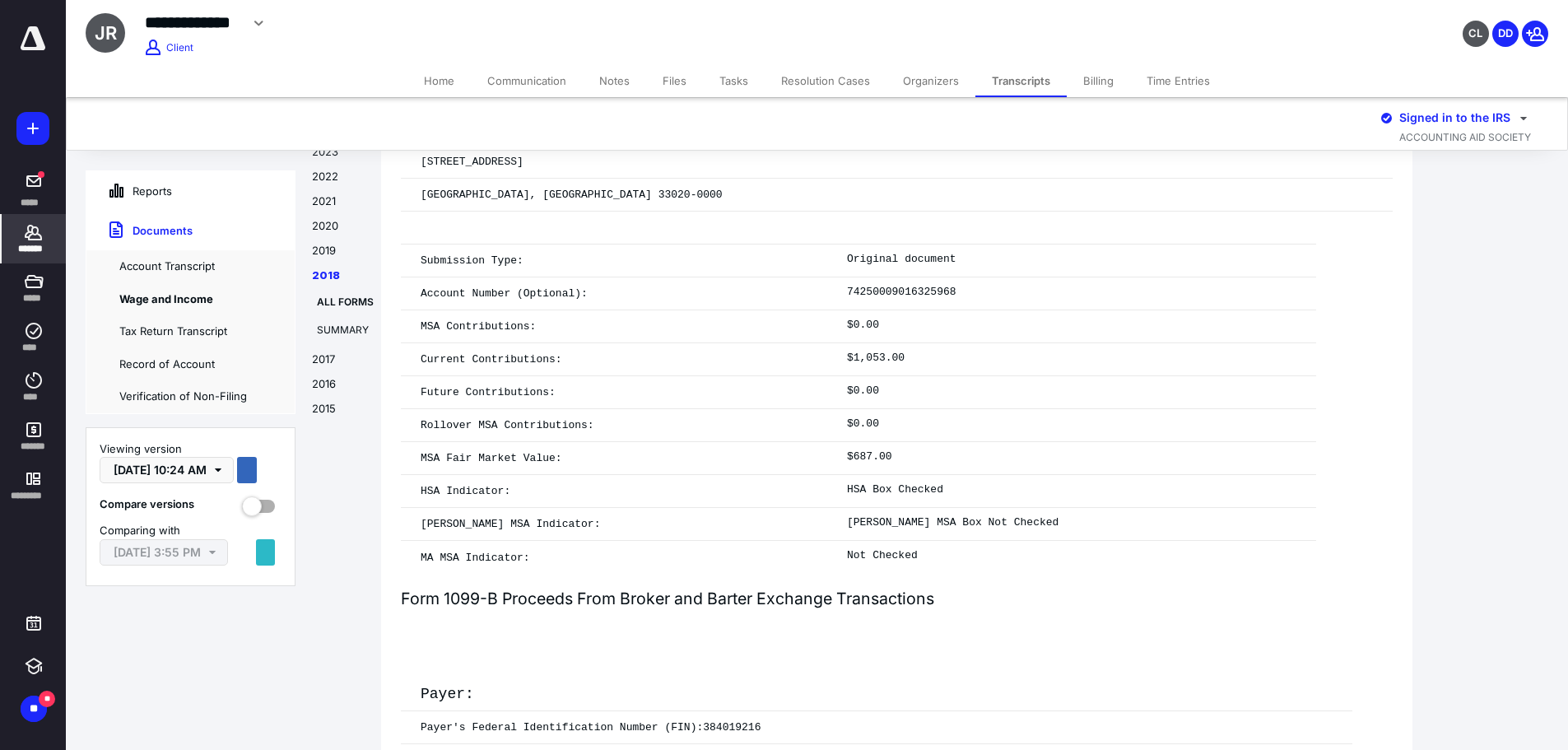 scroll, scrollTop: 33385, scrollLeft: 0, axis: vertical 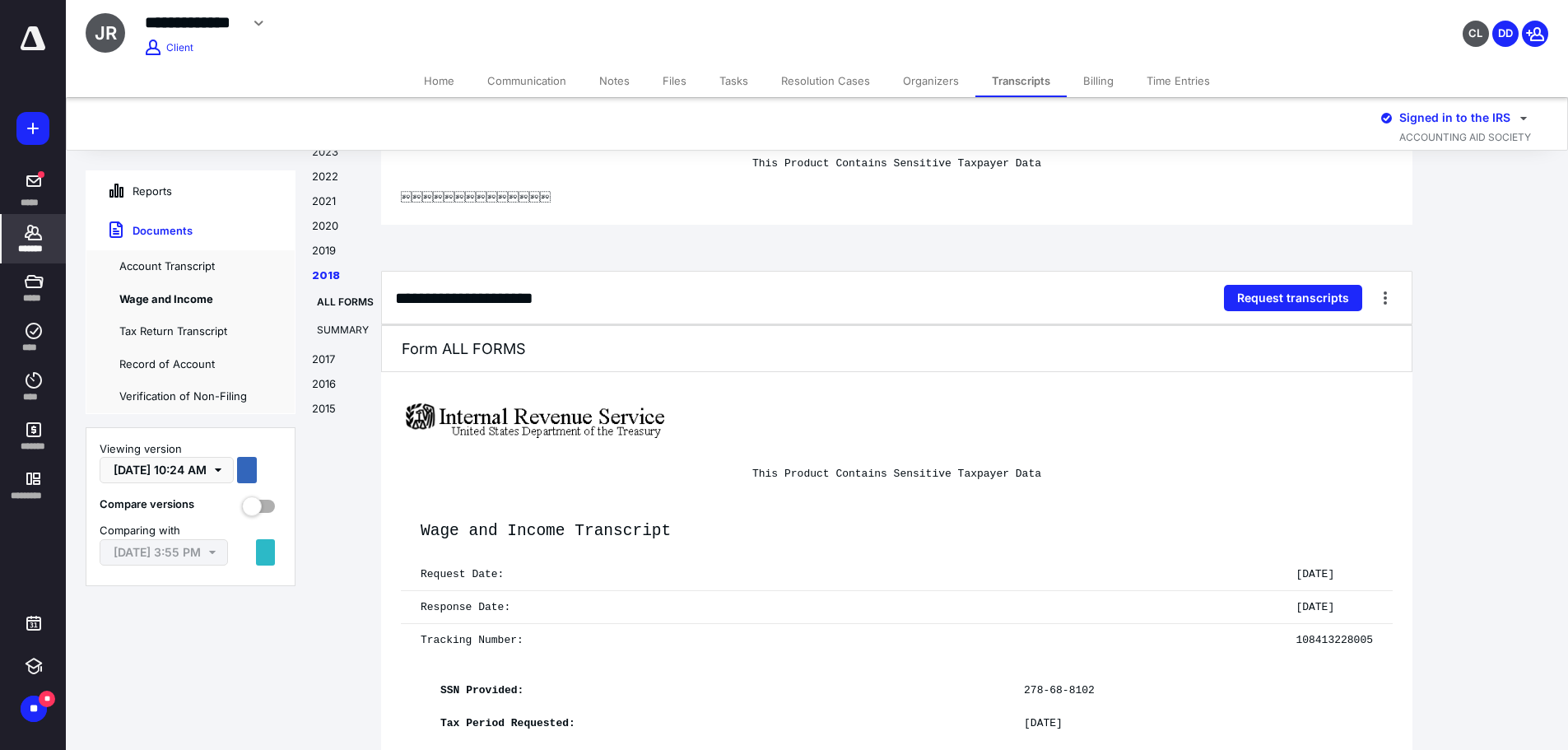 click on "SUMMARY" at bounding box center [350, 330] 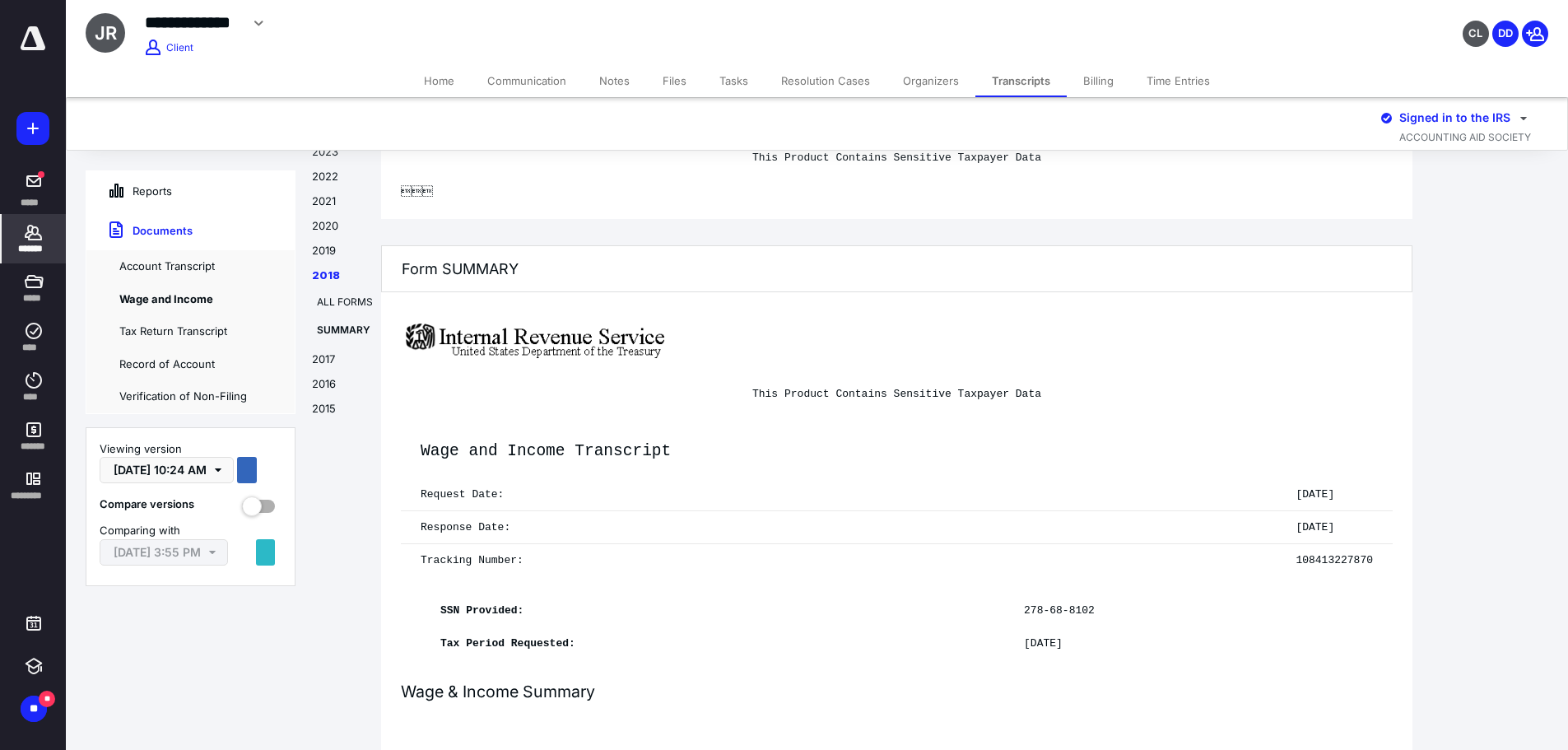 scroll, scrollTop: 51101, scrollLeft: 0, axis: vertical 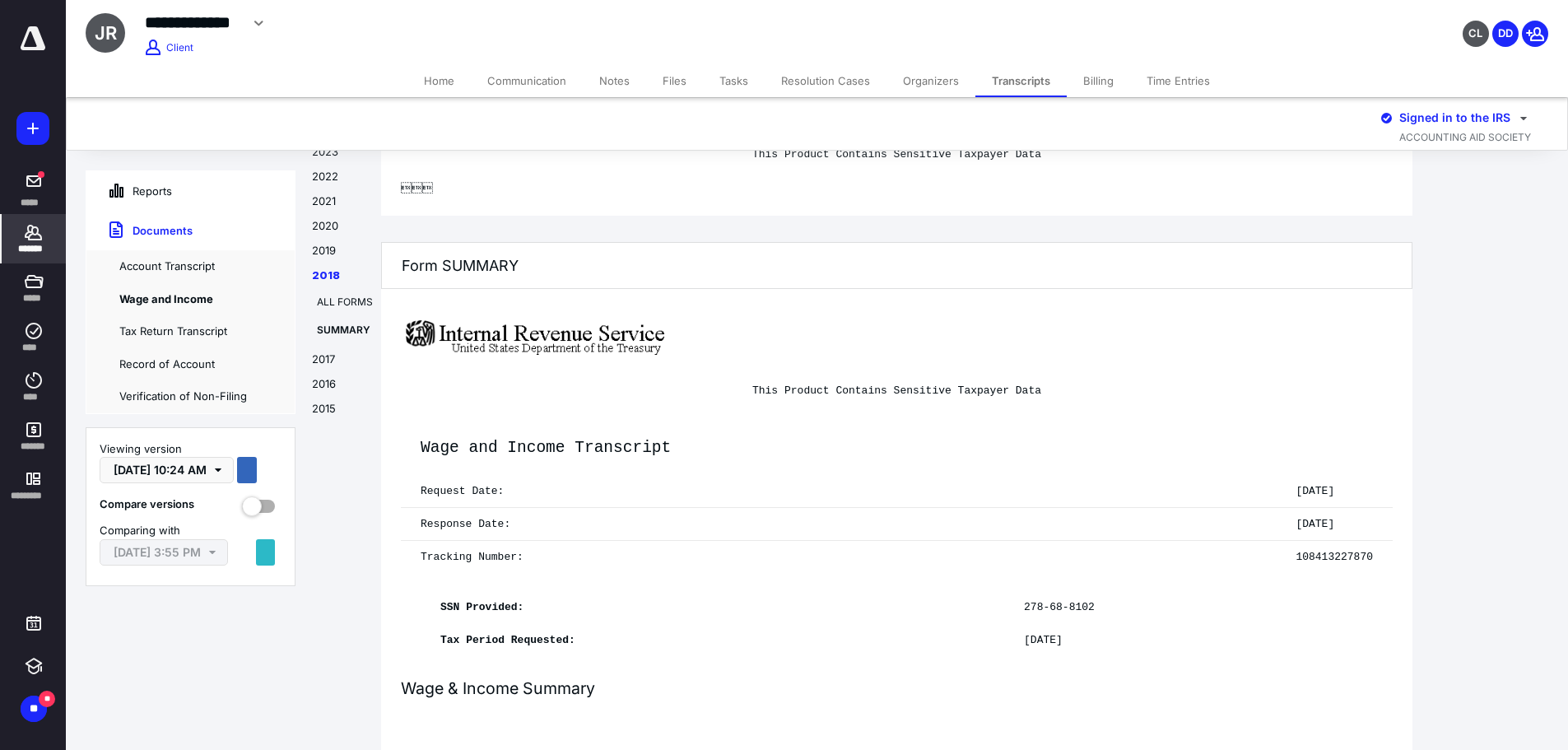 click on "2019" at bounding box center [338, 255] 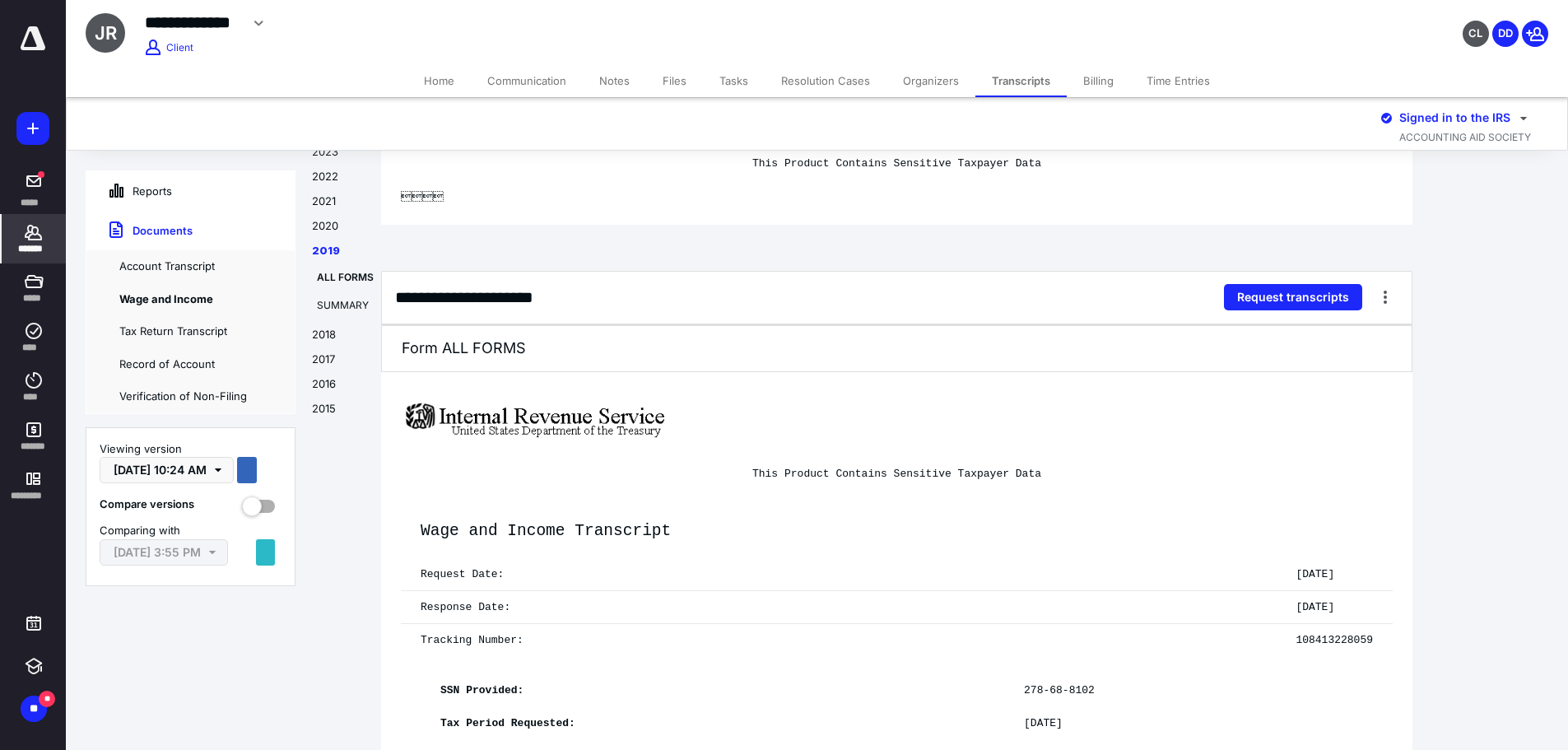 click on "SUMMARY" at bounding box center (350, 305) 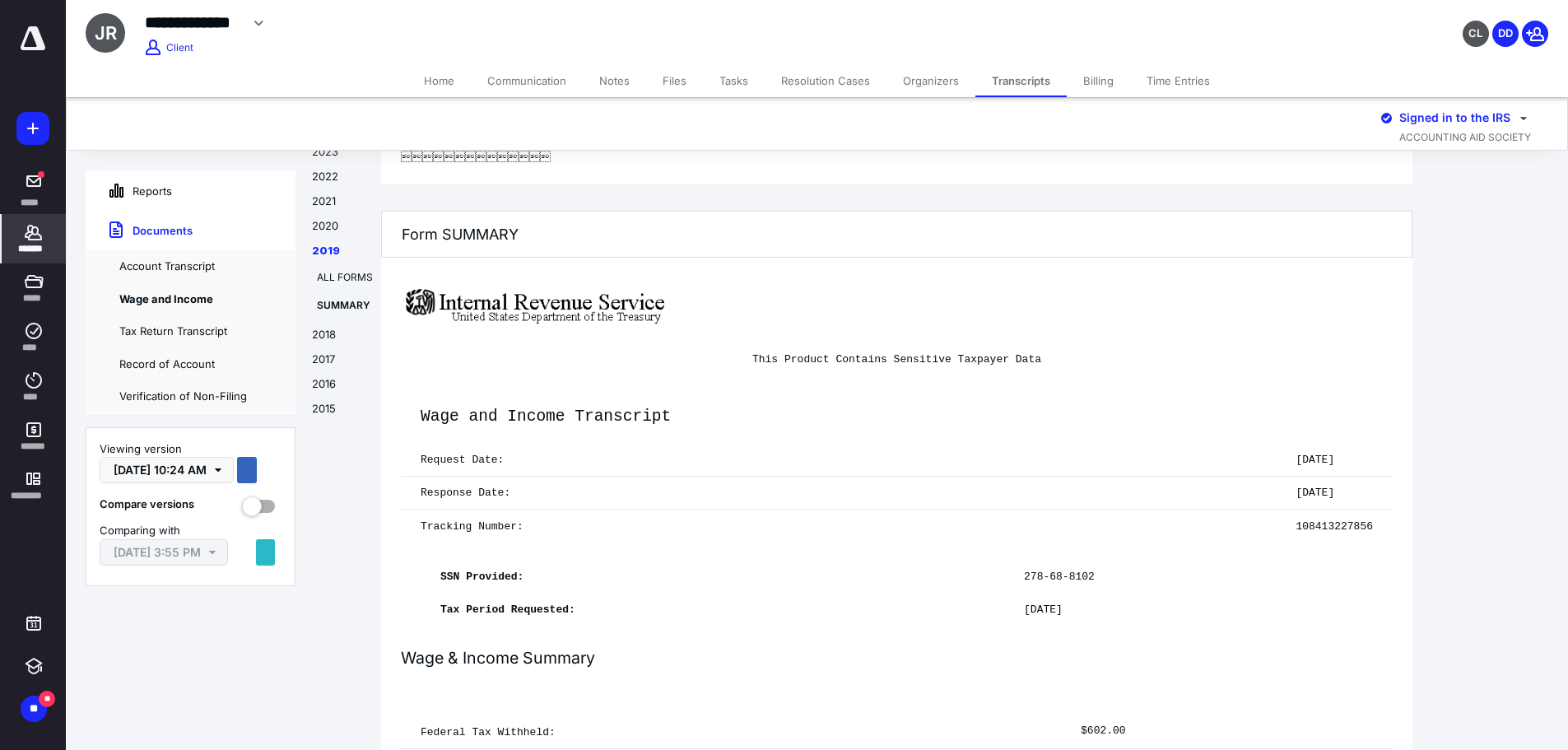 scroll, scrollTop: 36346, scrollLeft: 0, axis: vertical 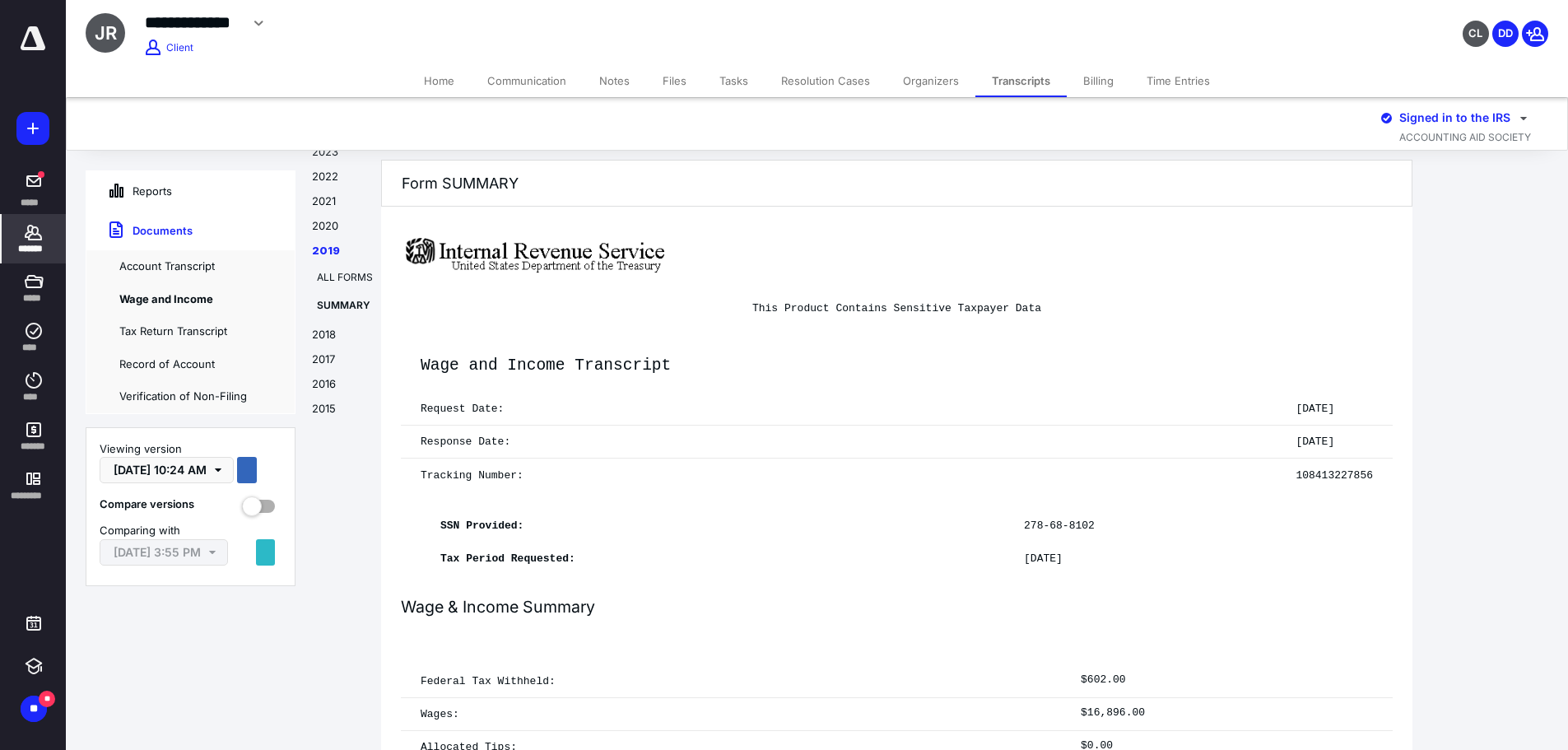 click on "Reports" at bounding box center [129, 191] 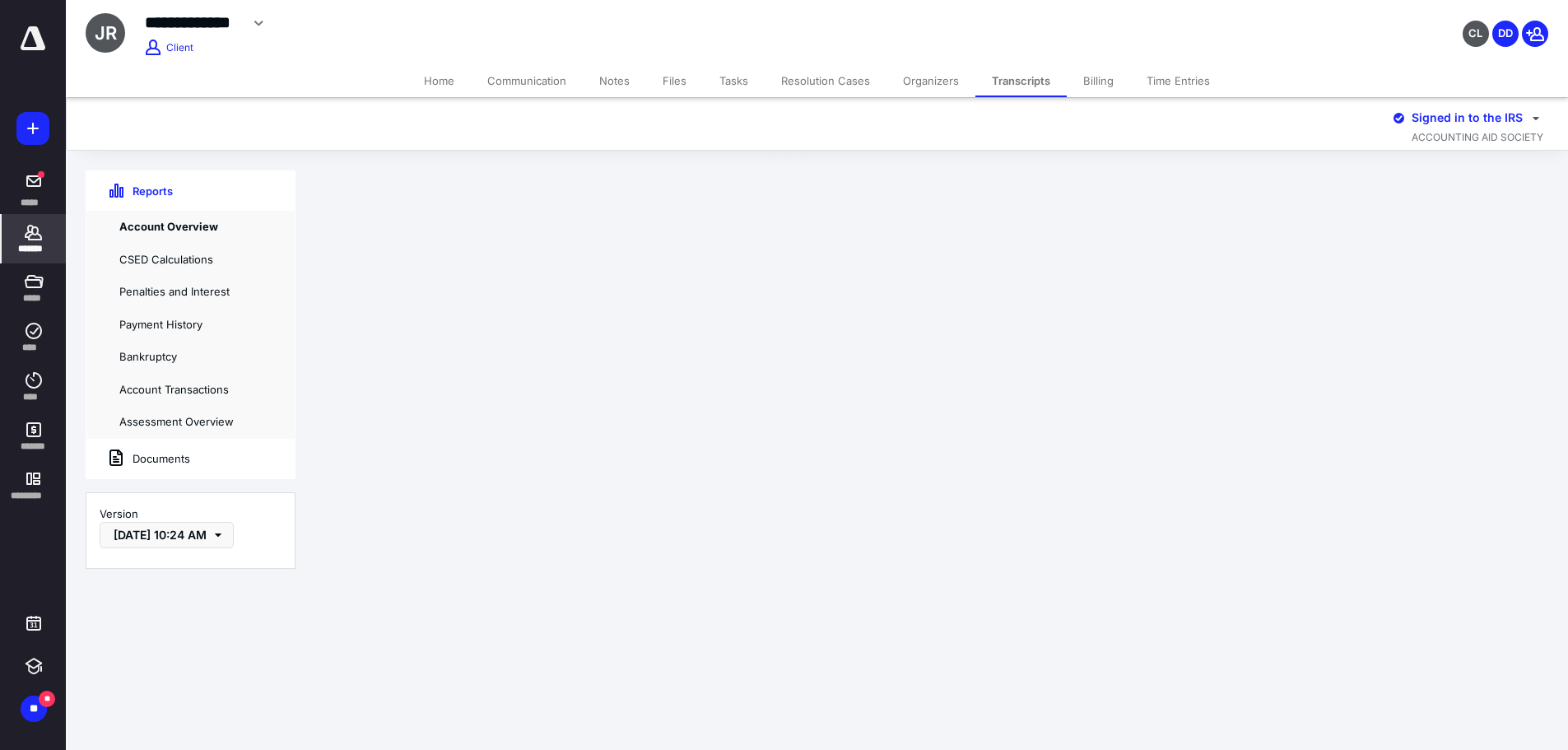 scroll, scrollTop: 0, scrollLeft: 0, axis: both 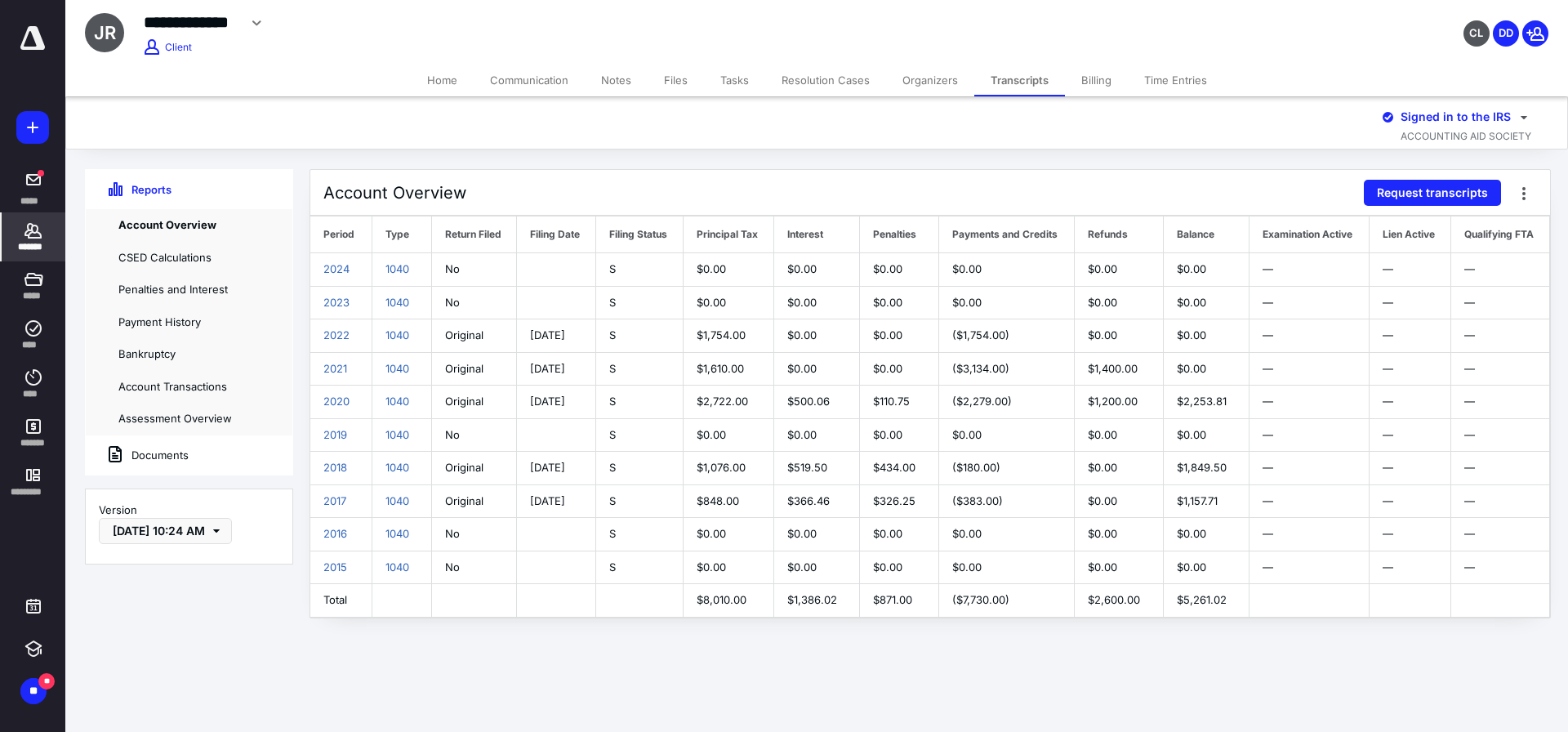 click on "Tasks" at bounding box center (734, 80) 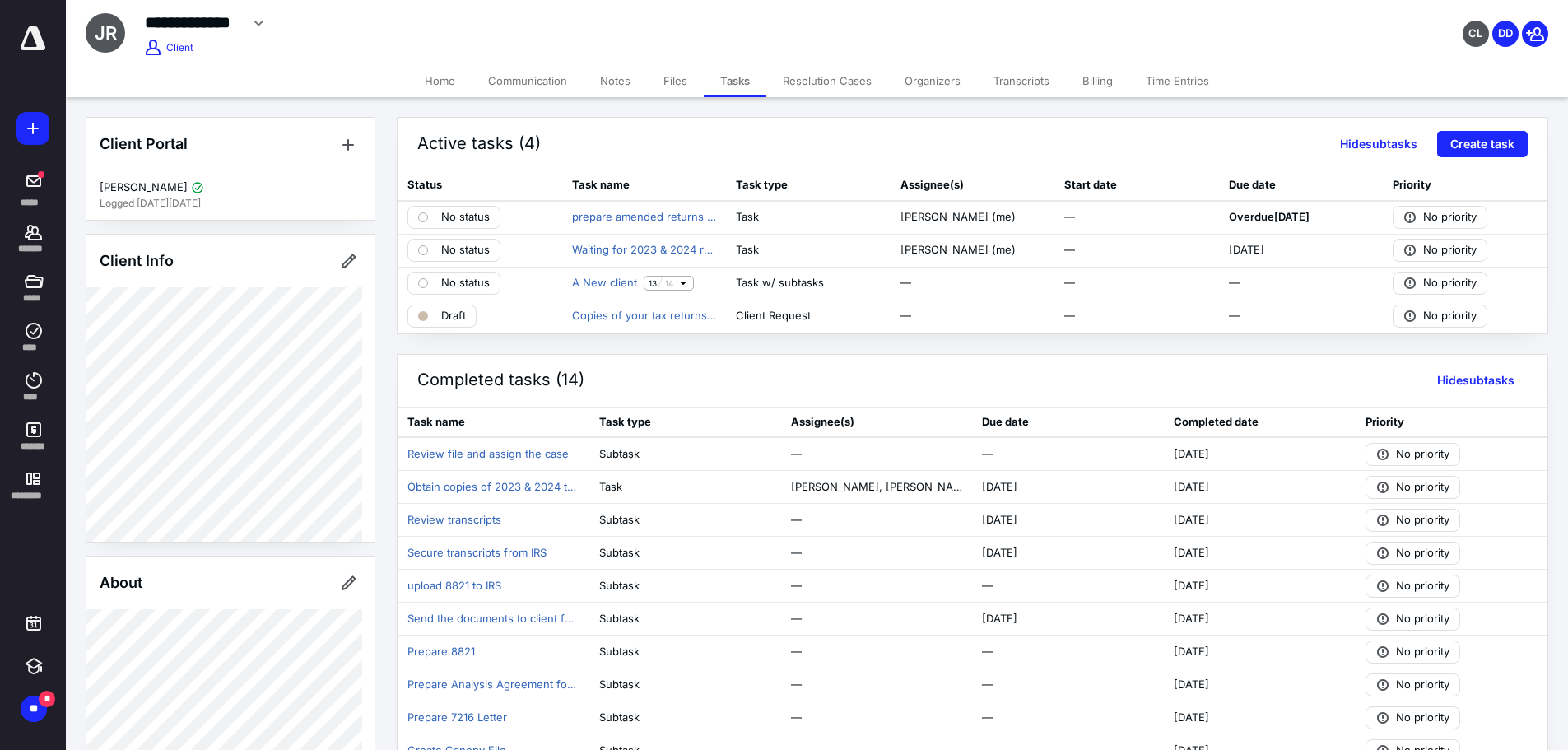 click on "7/14/2025" at bounding box center (1246, 250) 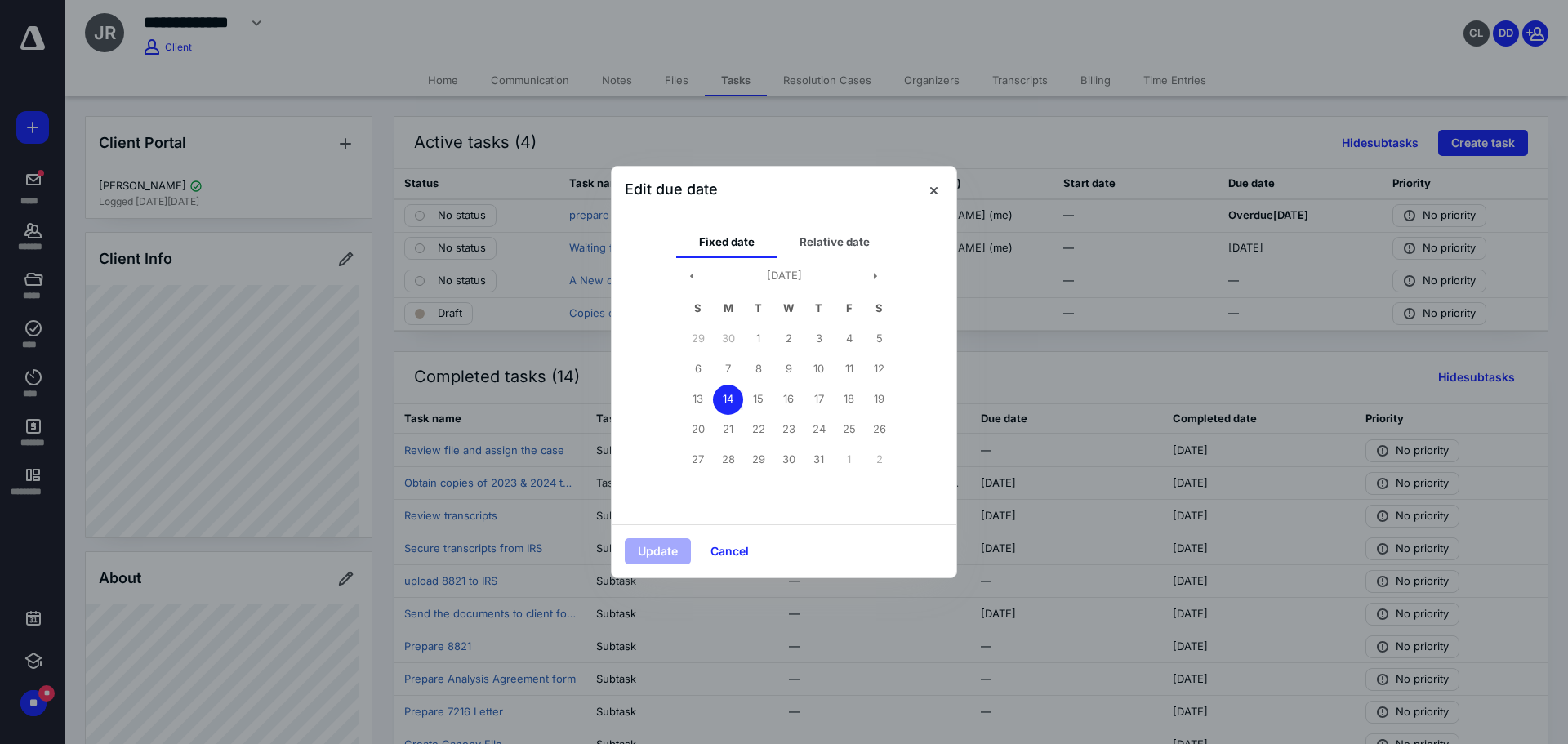 click on "28" at bounding box center (728, 460) 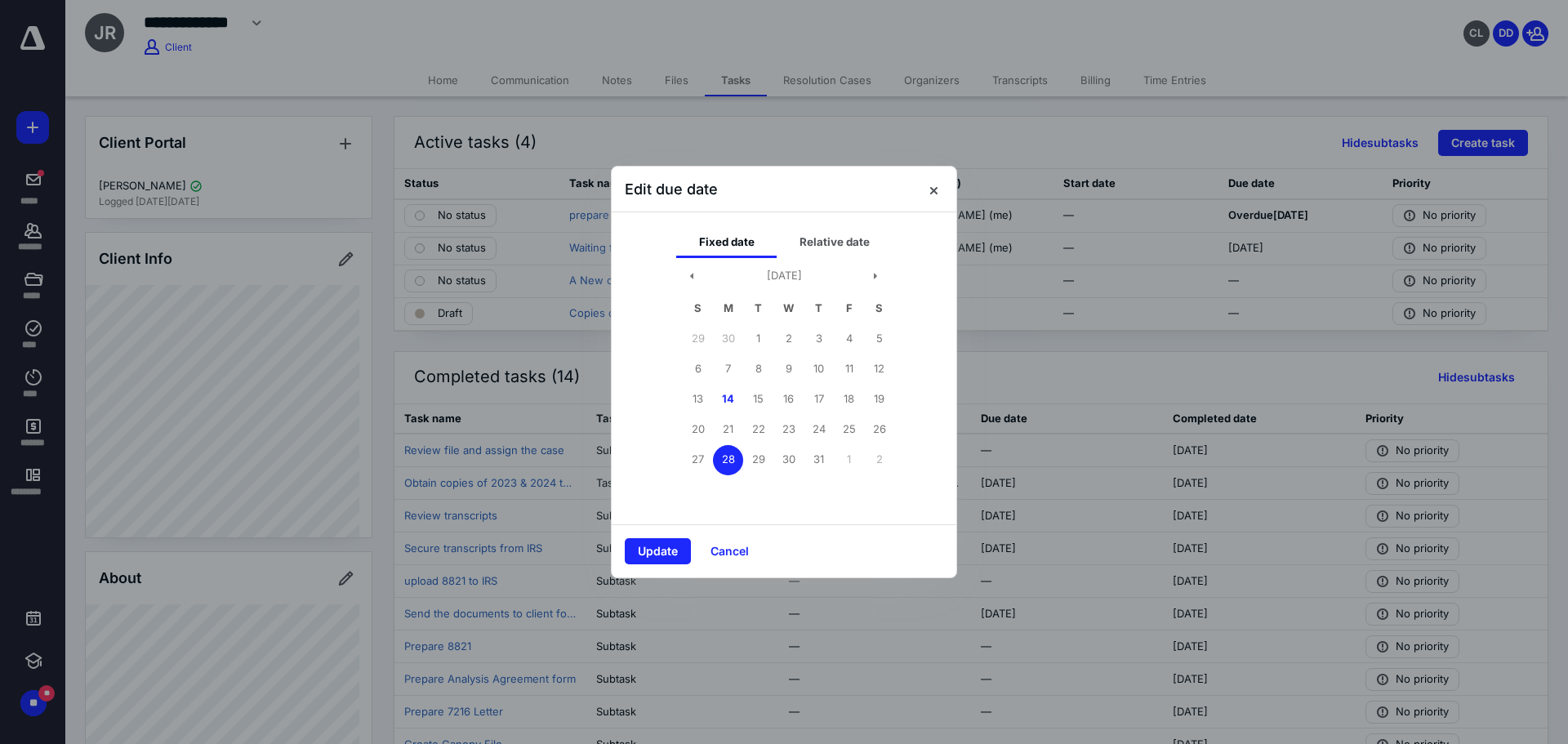 click on "Update" at bounding box center (657, 551) 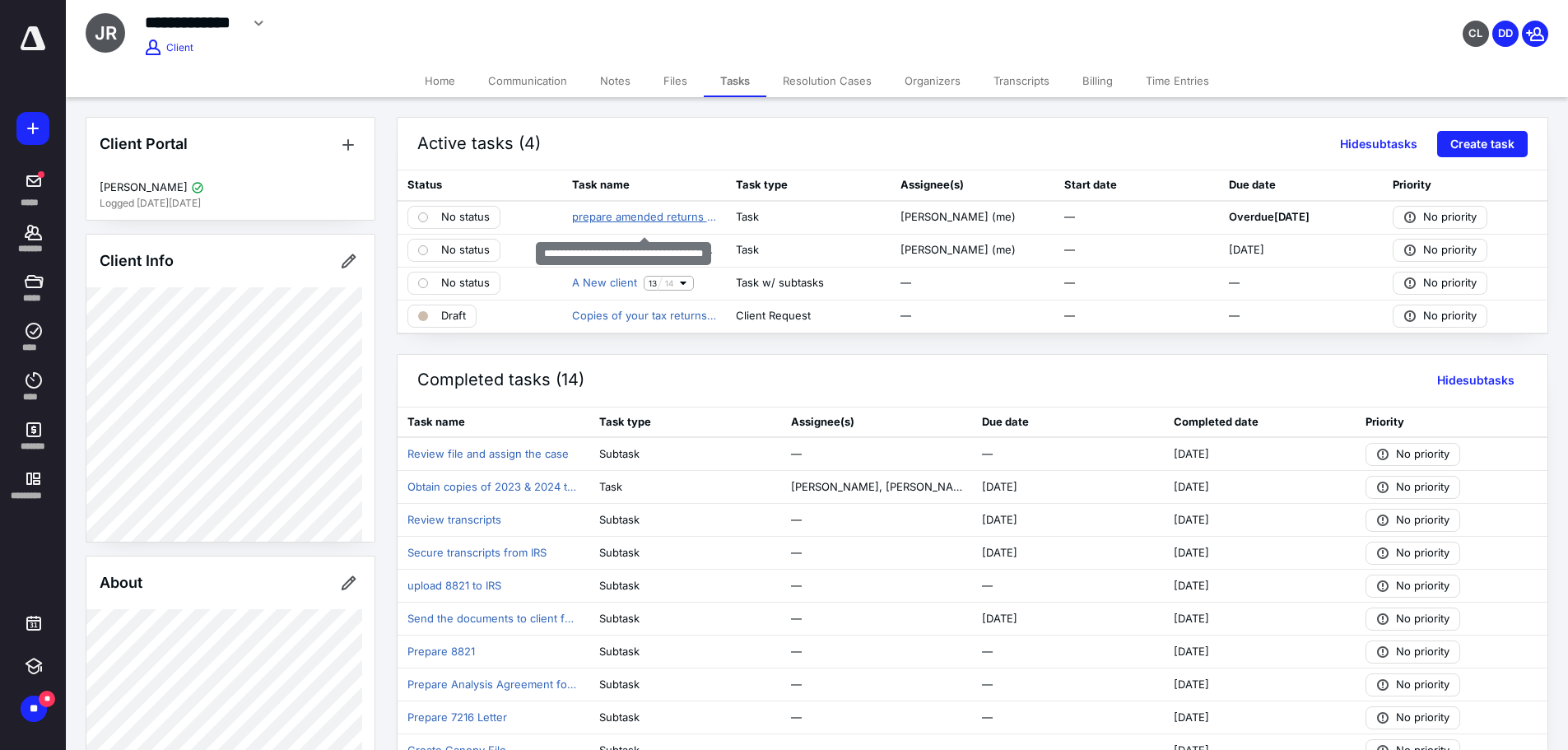 click on "prepare amended returns for 2023 & 2024" at bounding box center (644, 217) 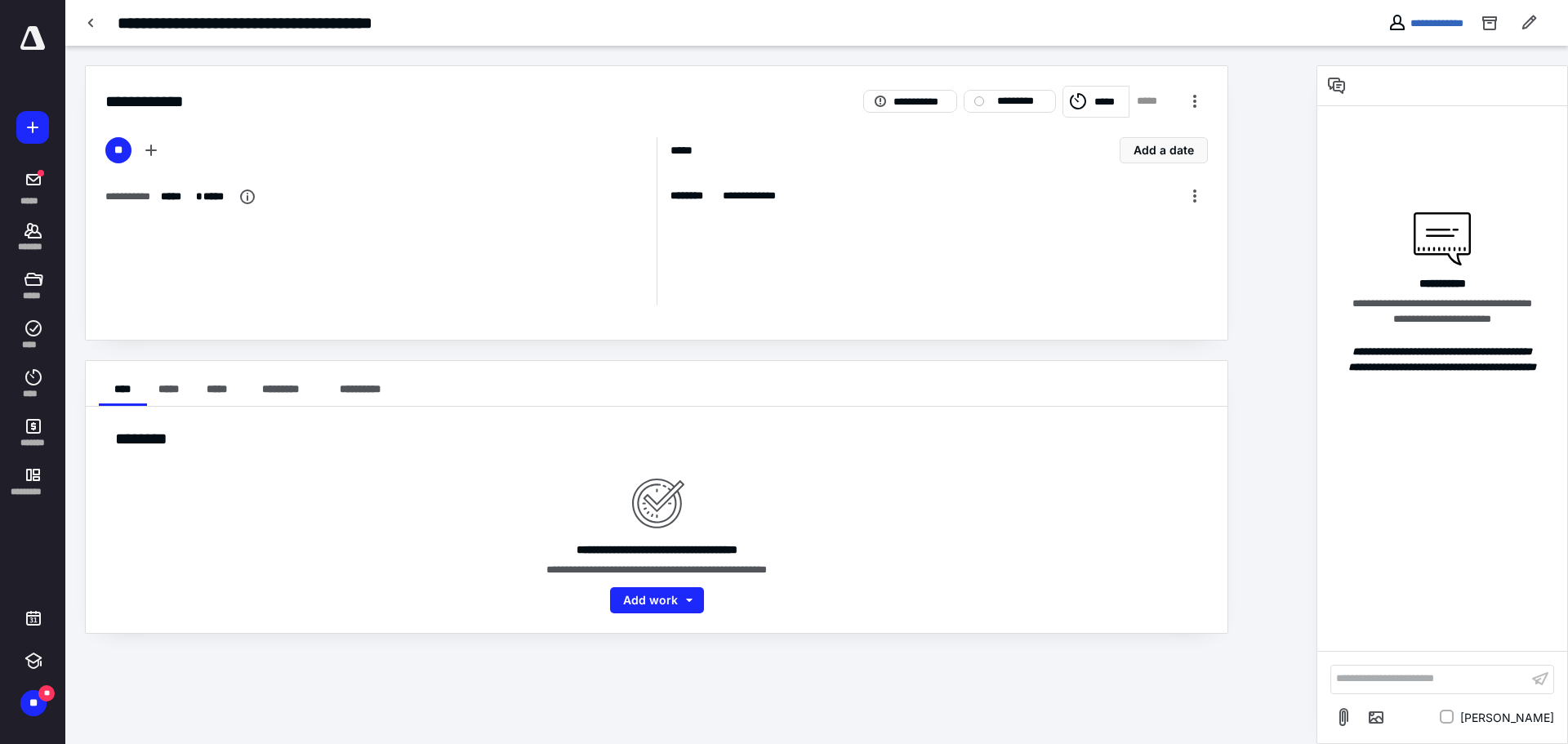 click at bounding box center (1195, 196) 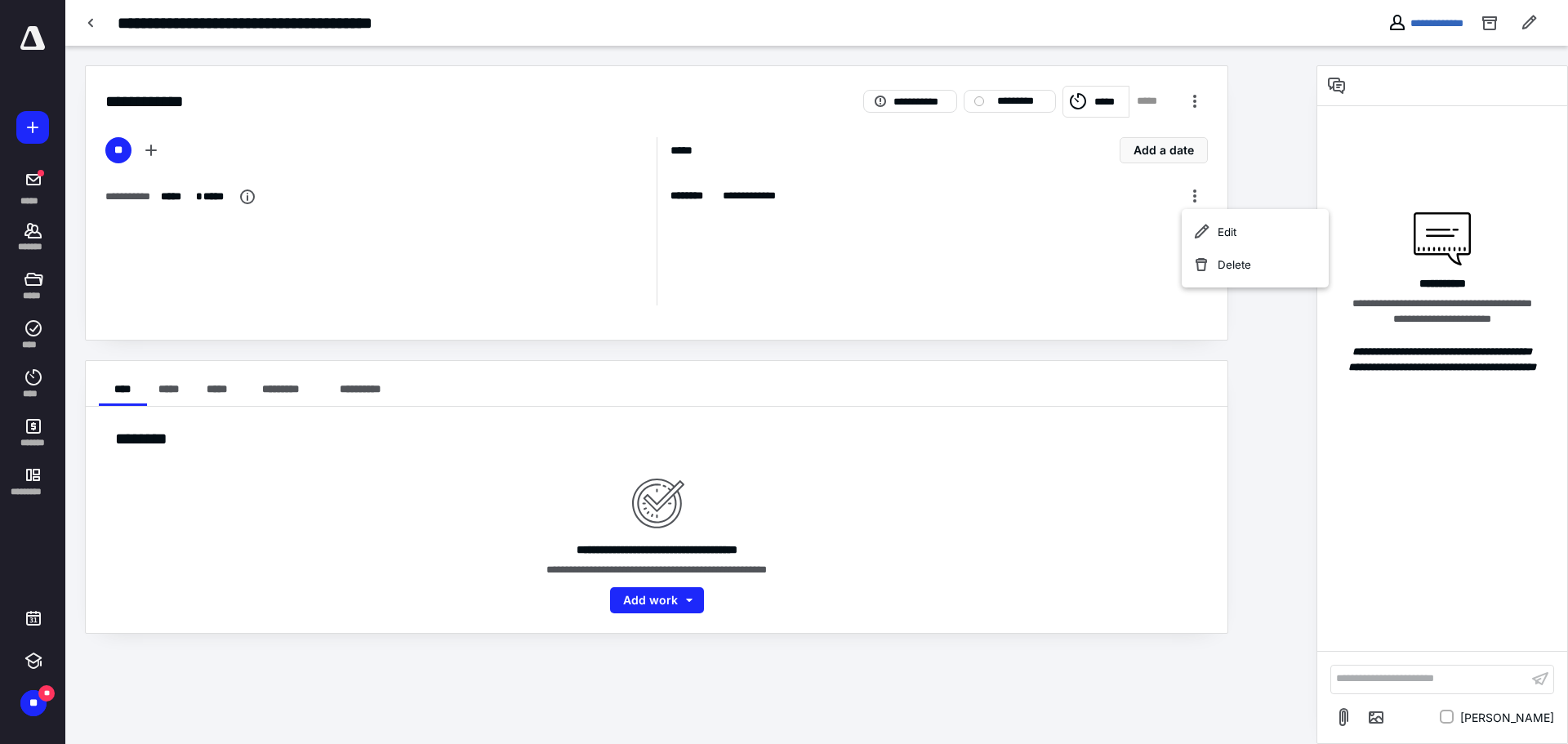 click on "Edit" at bounding box center [1255, 232] 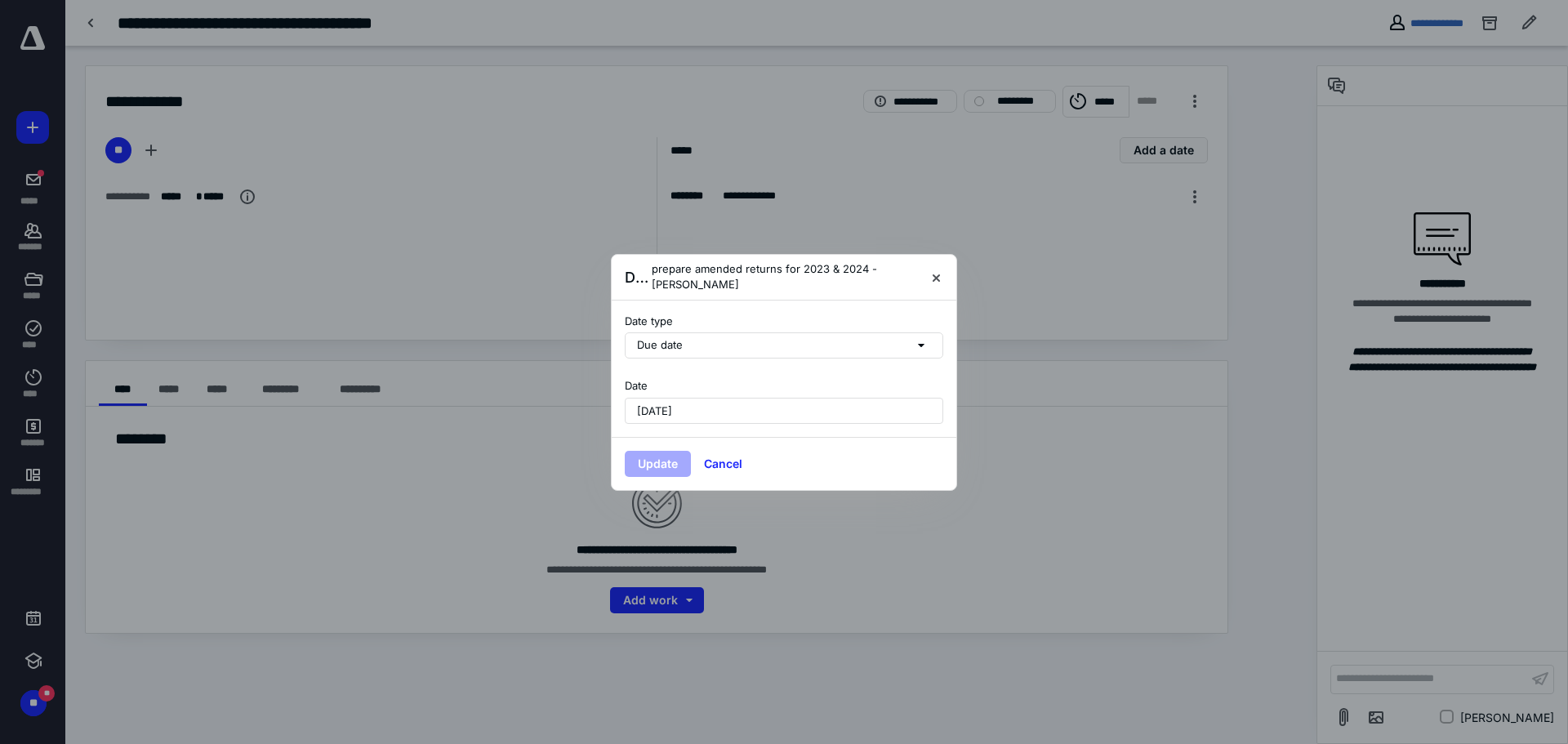 click on "June 24, 2025" at bounding box center [784, 411] 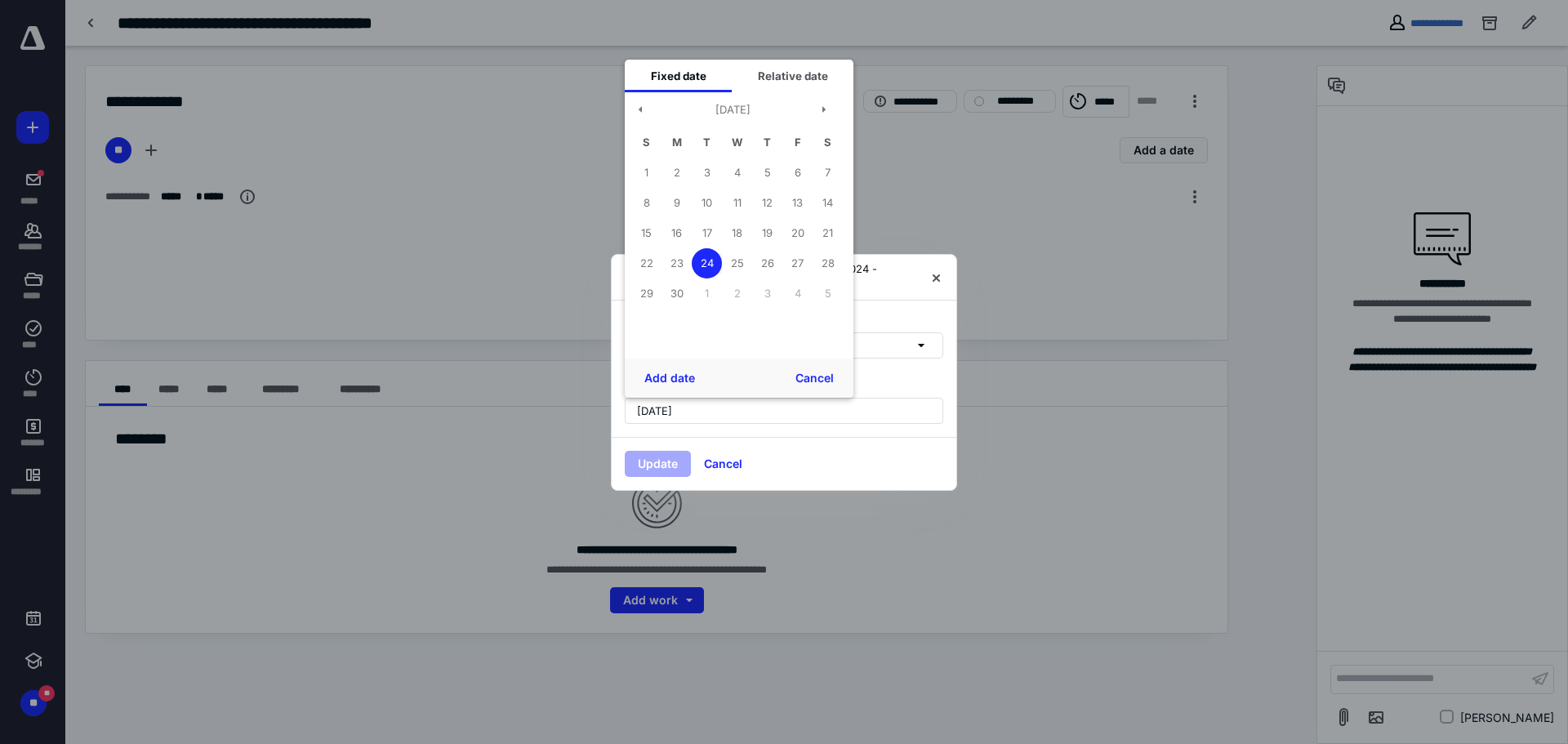 click at bounding box center (824, 109) 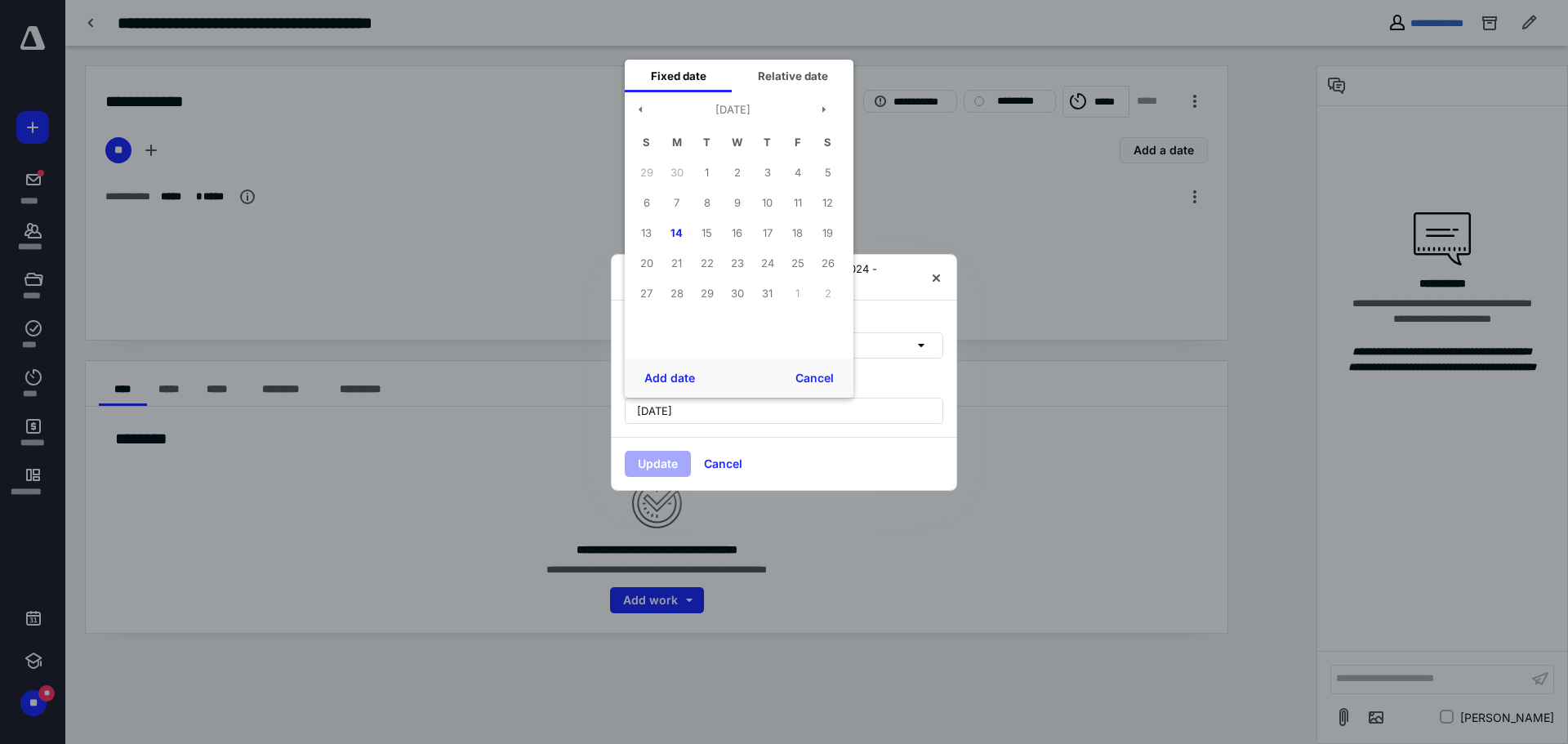 click on "28" at bounding box center [676, 293] 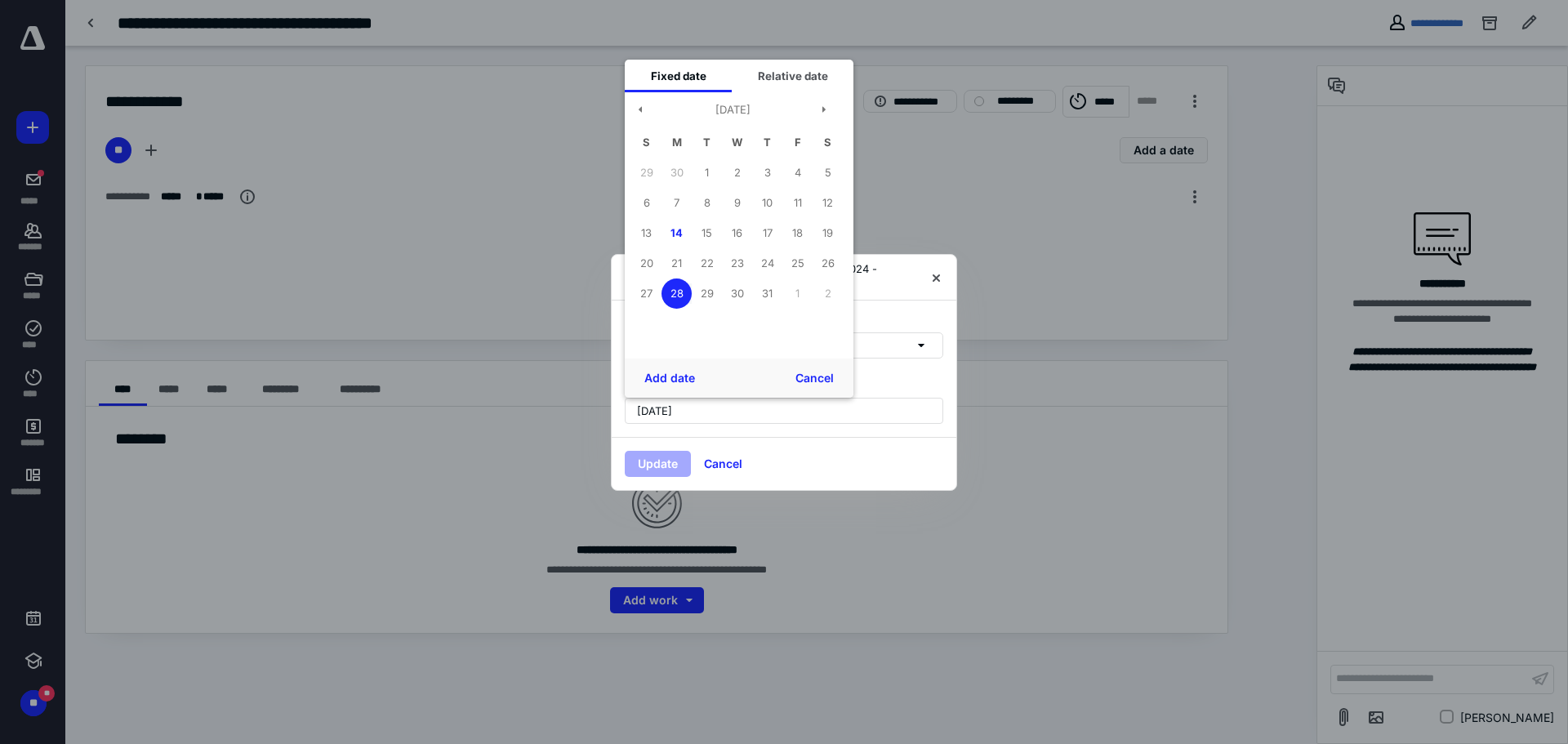 click on "Add date" at bounding box center (670, 378) 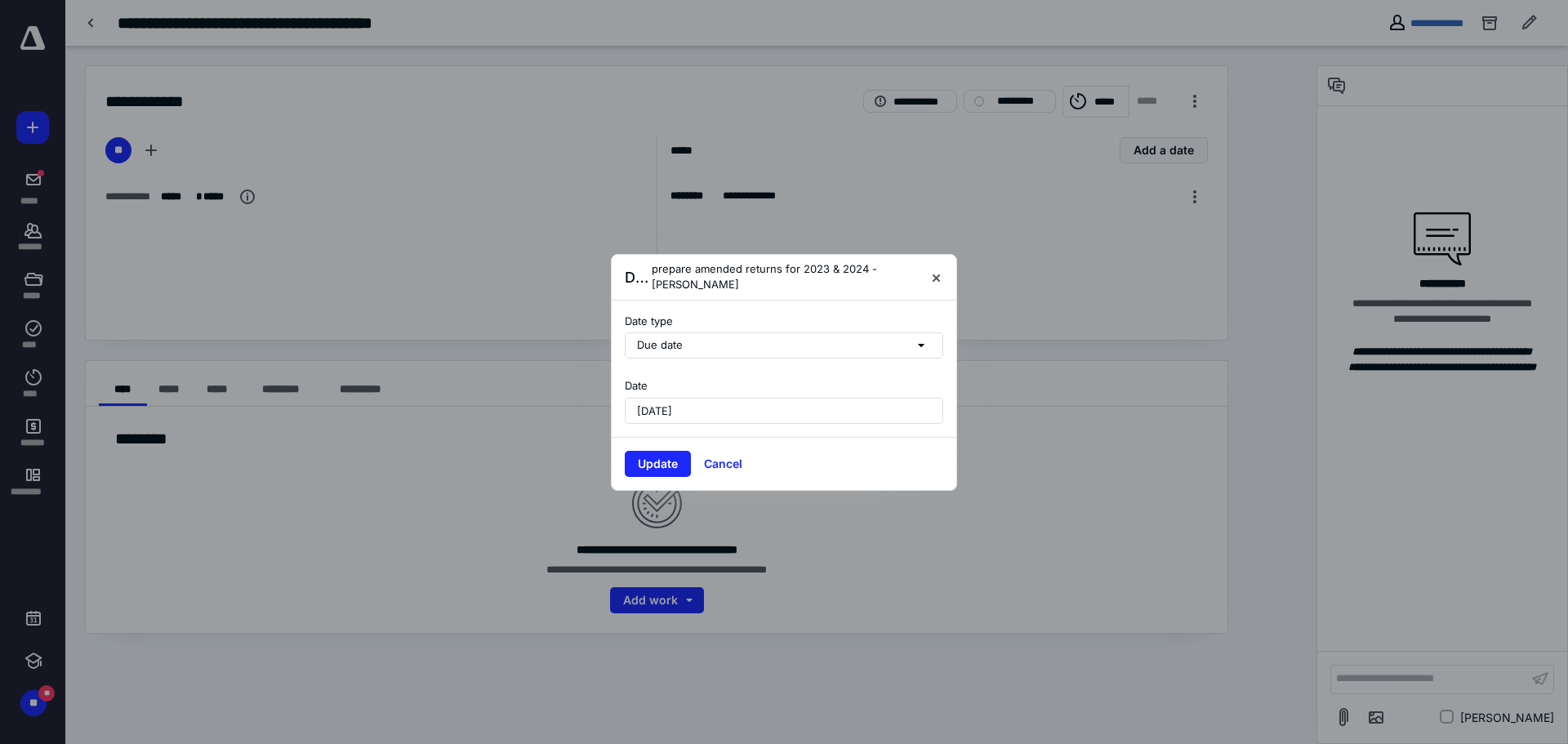 click on "Update" at bounding box center [657, 464] 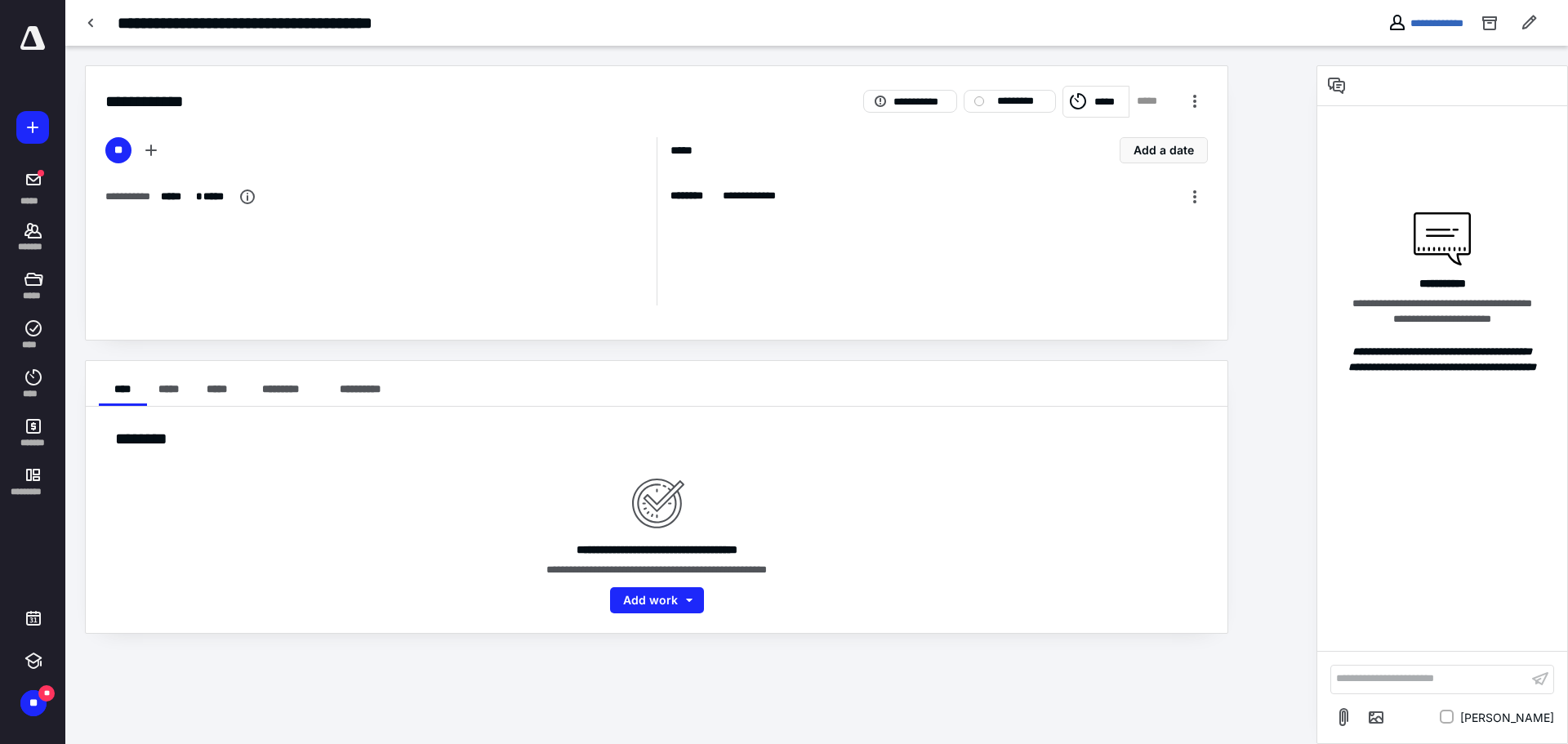 click at bounding box center (91, 23) 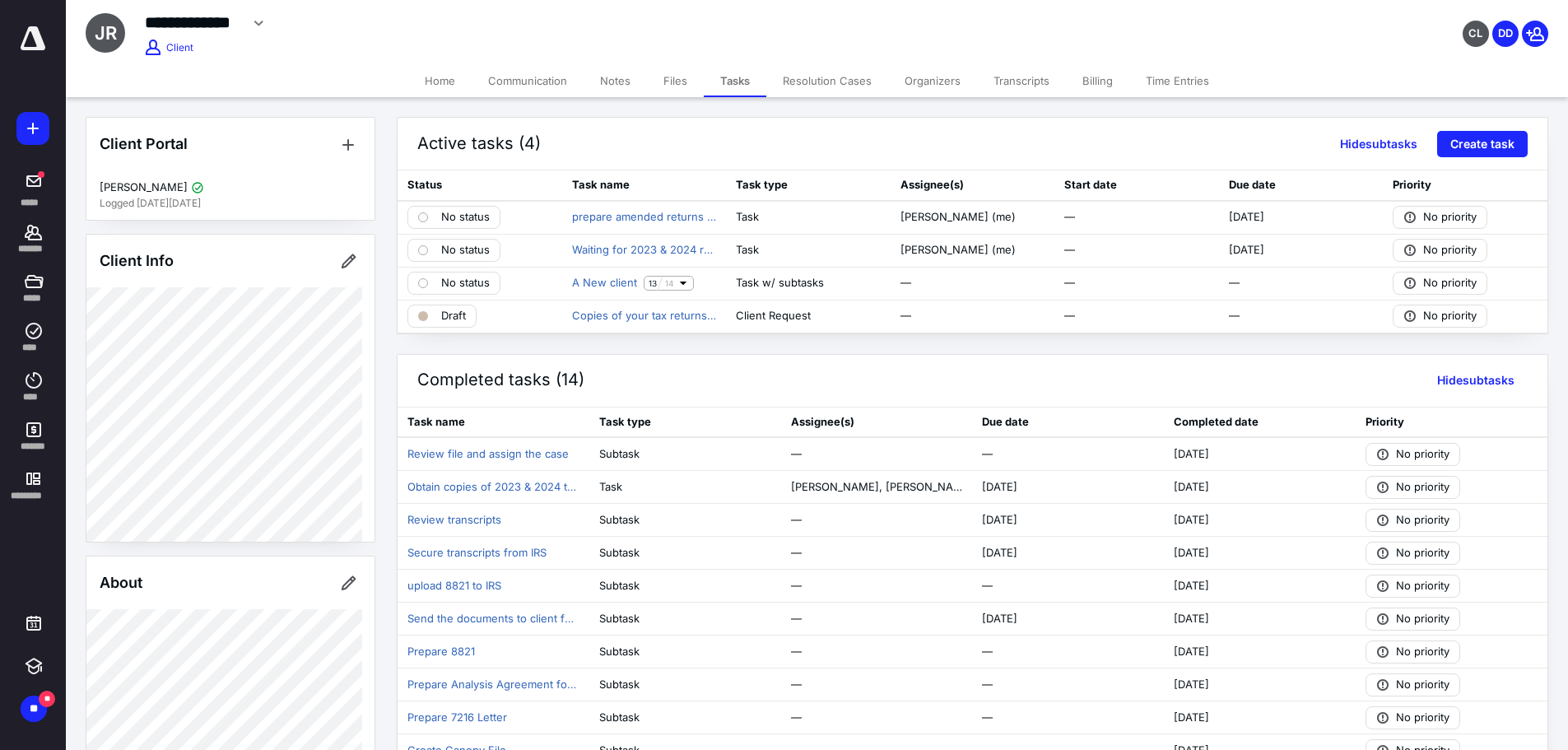 click 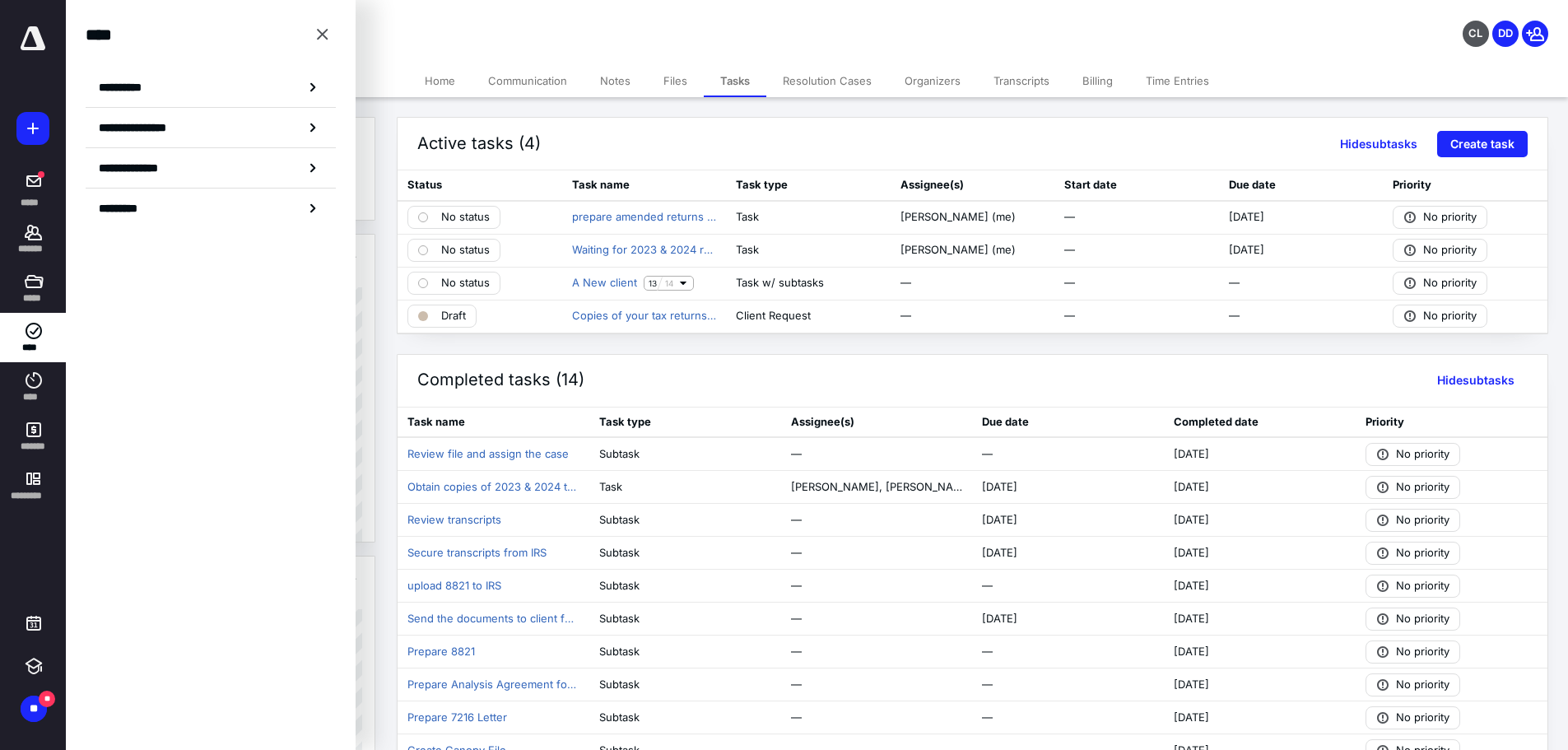 click on "**********" at bounding box center (126, 87) 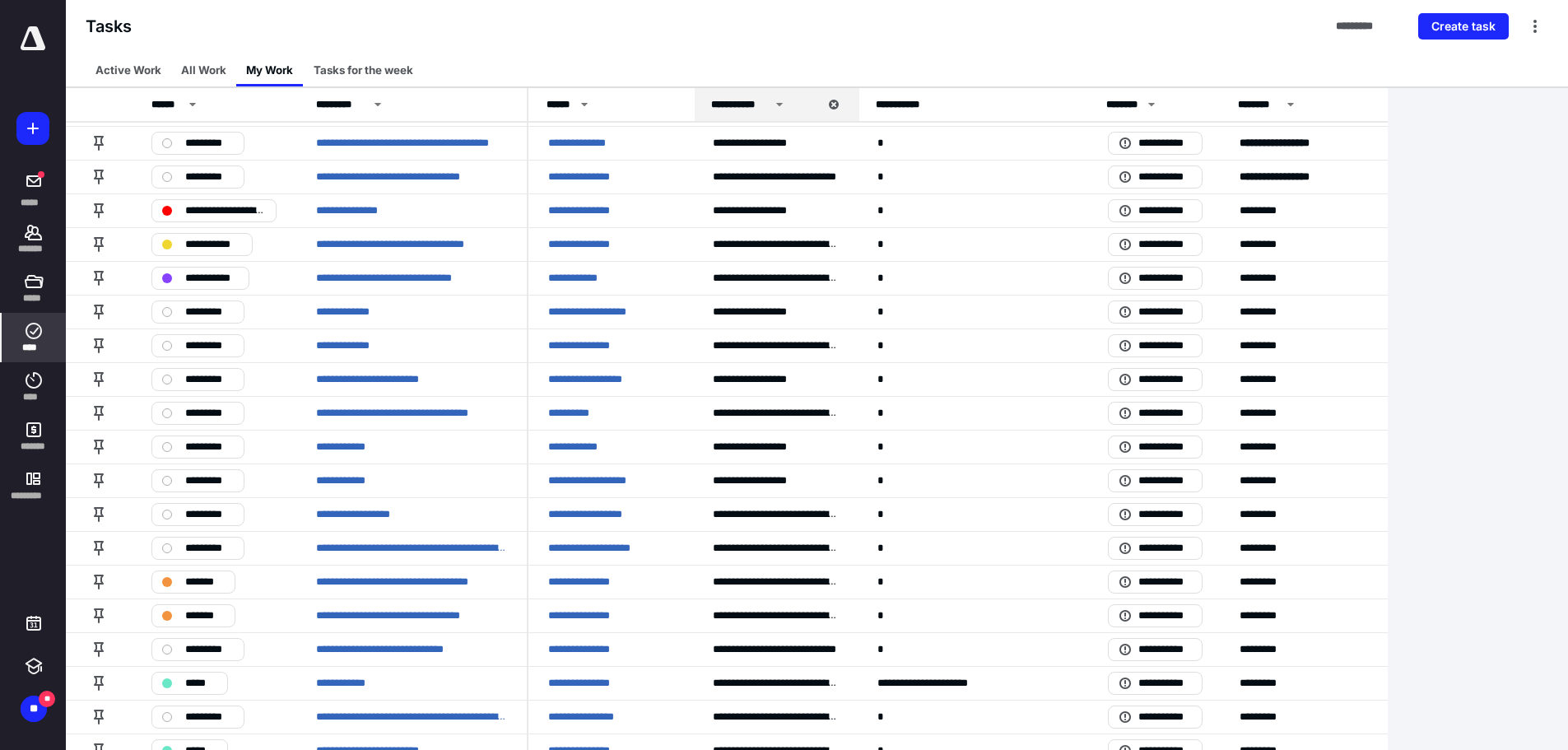 scroll, scrollTop: 1235, scrollLeft: 0, axis: vertical 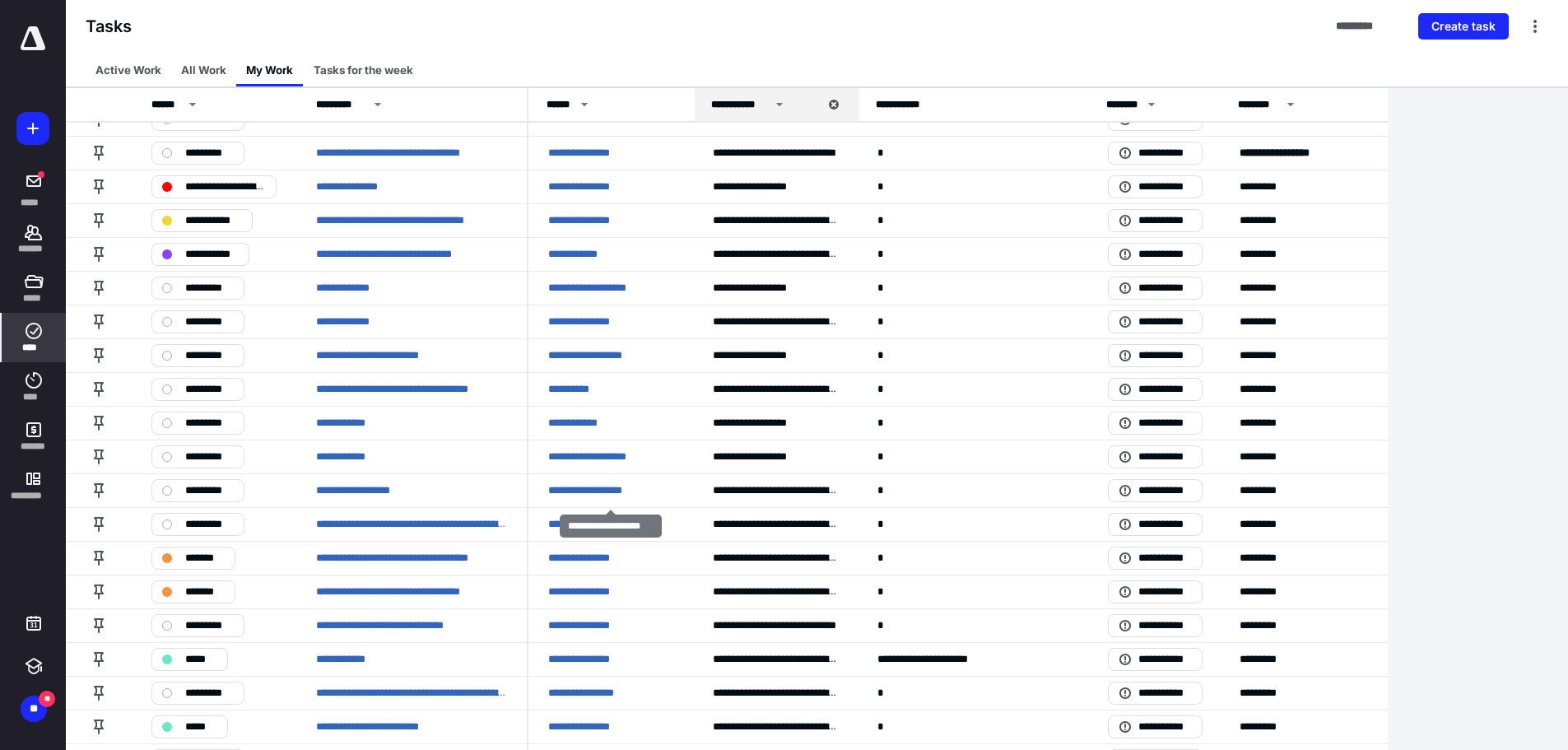 click on "**********" at bounding box center [593, 491] 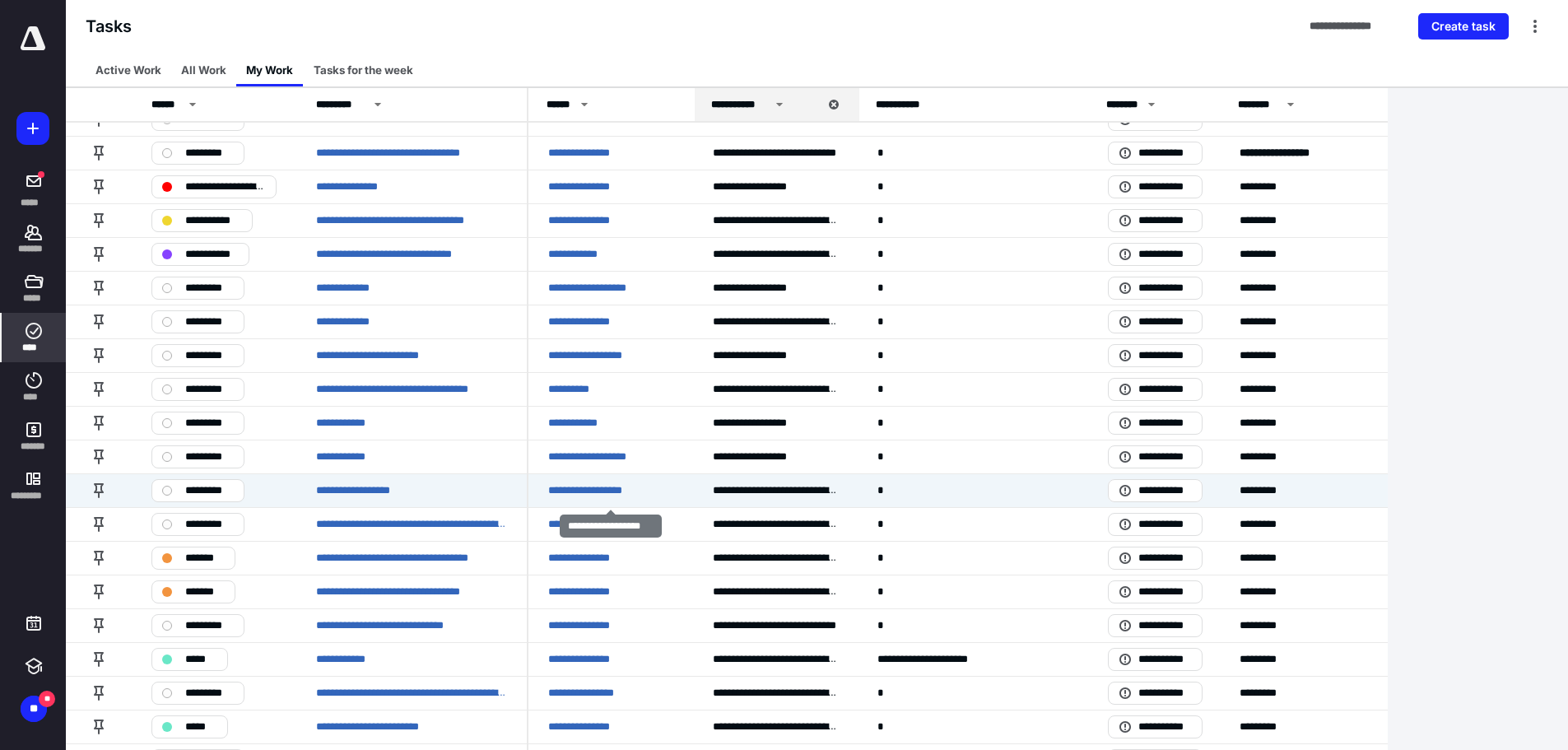 scroll, scrollTop: 0, scrollLeft: 0, axis: both 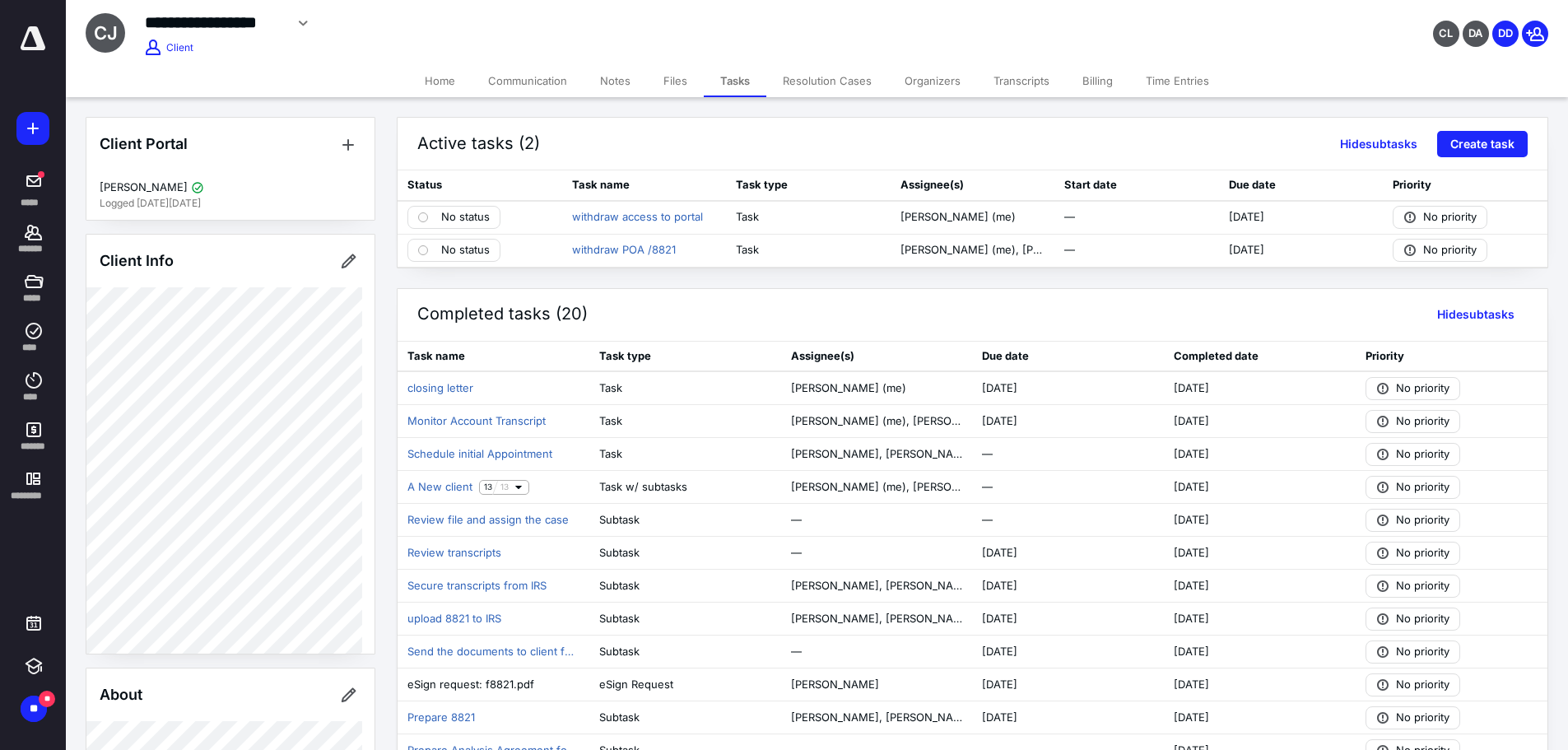 click on "7/14/2025" at bounding box center [1246, 217] 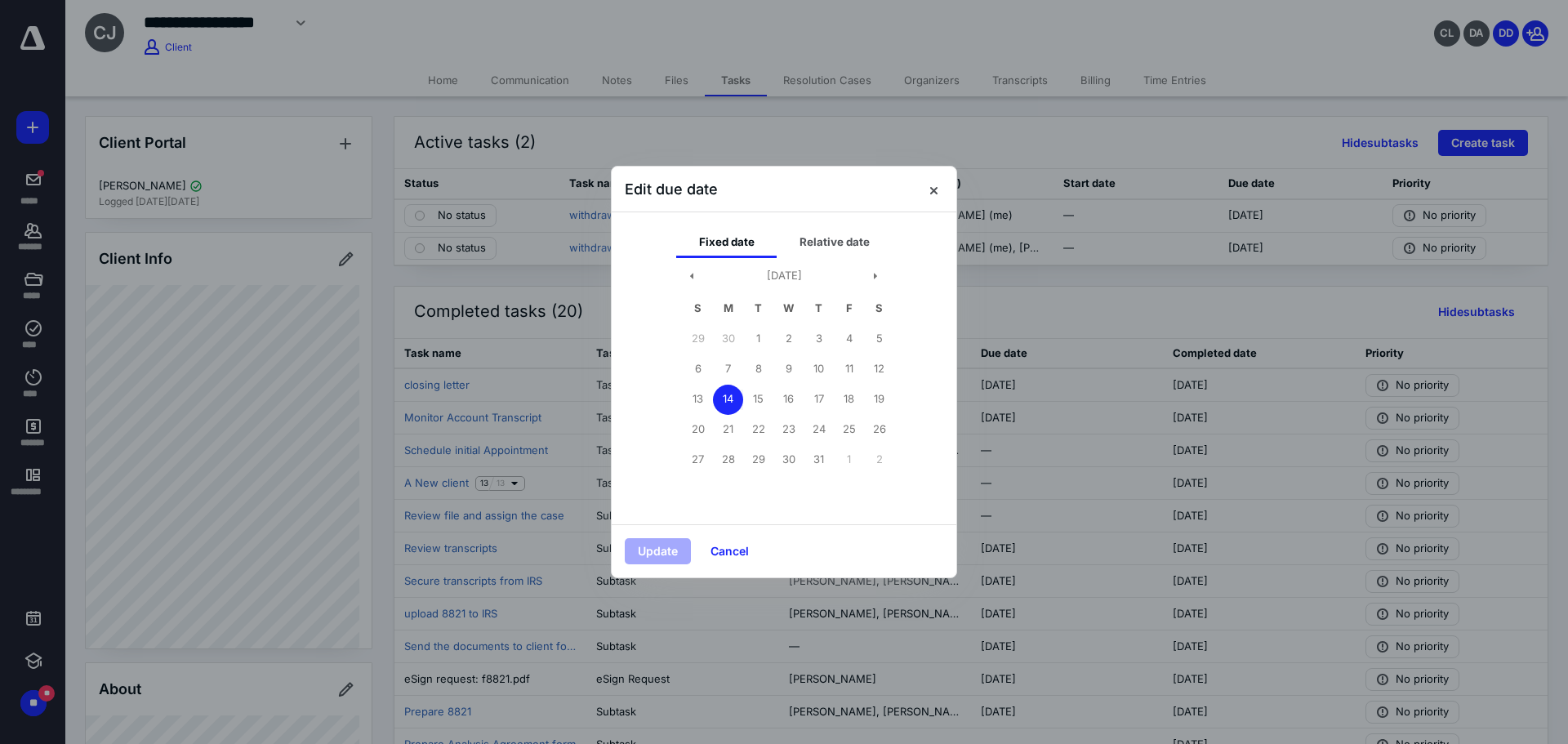 click on "28" at bounding box center [728, 460] 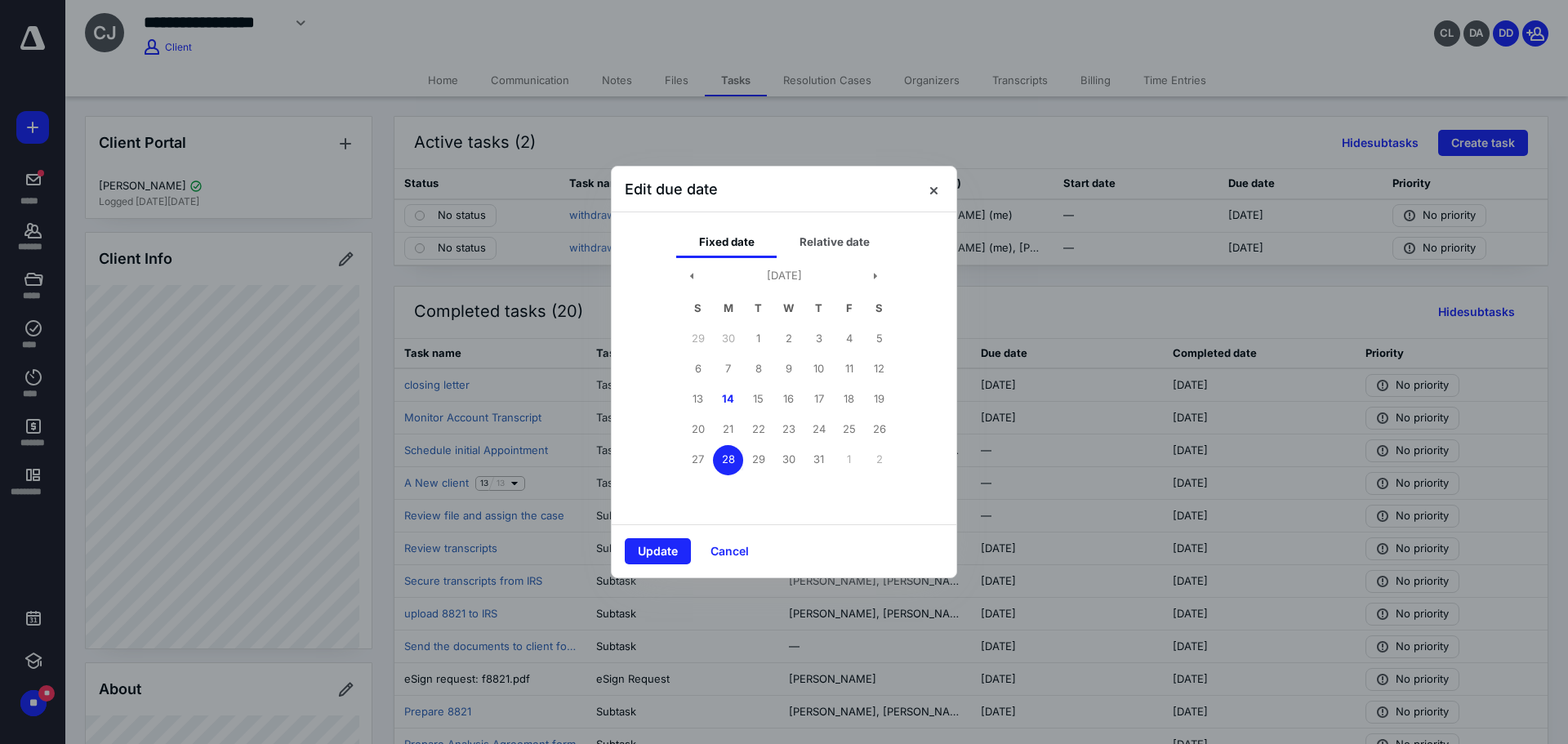 click on "Update" at bounding box center [657, 551] 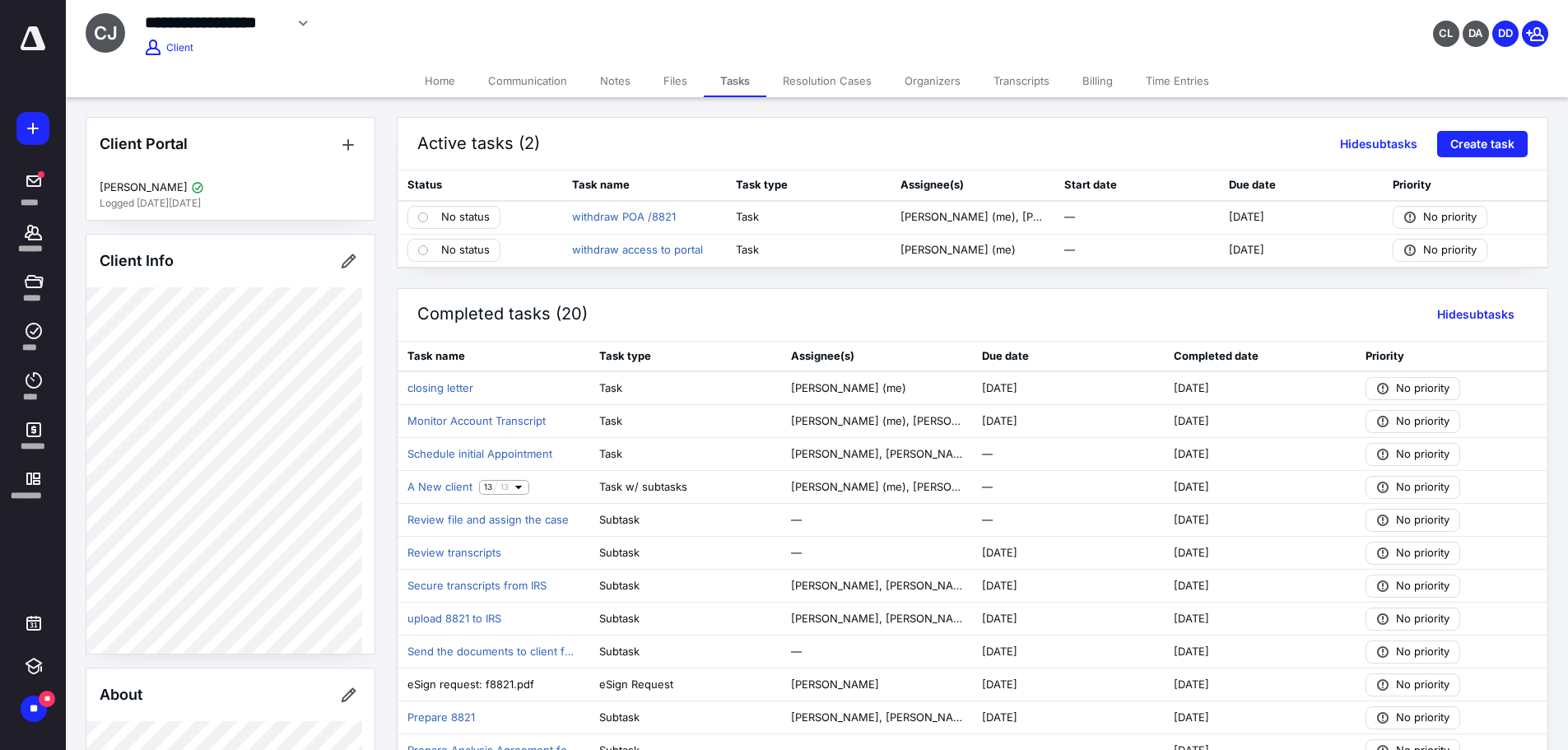 click on "7/14/2025" at bounding box center (1246, 217) 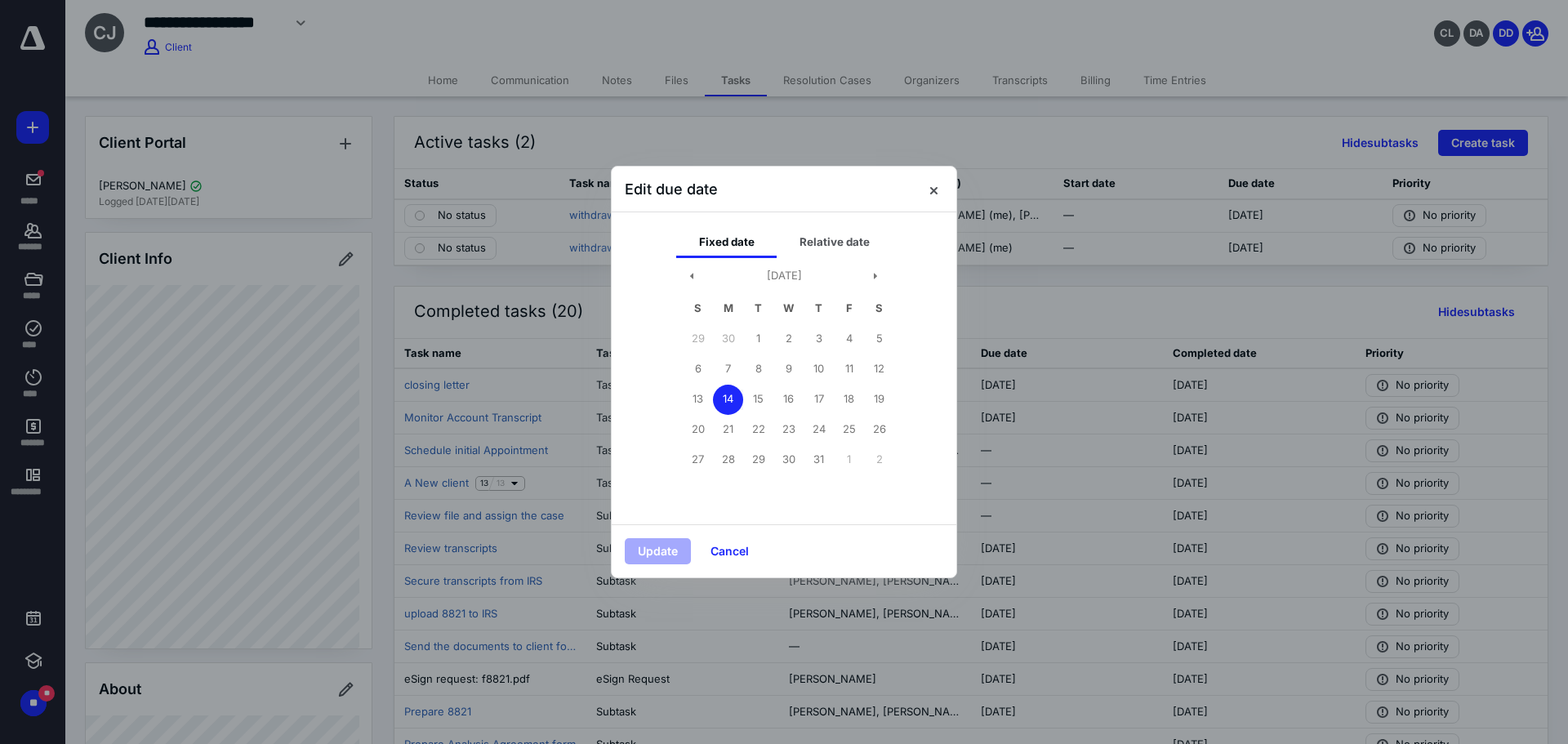 click on "28" at bounding box center [728, 460] 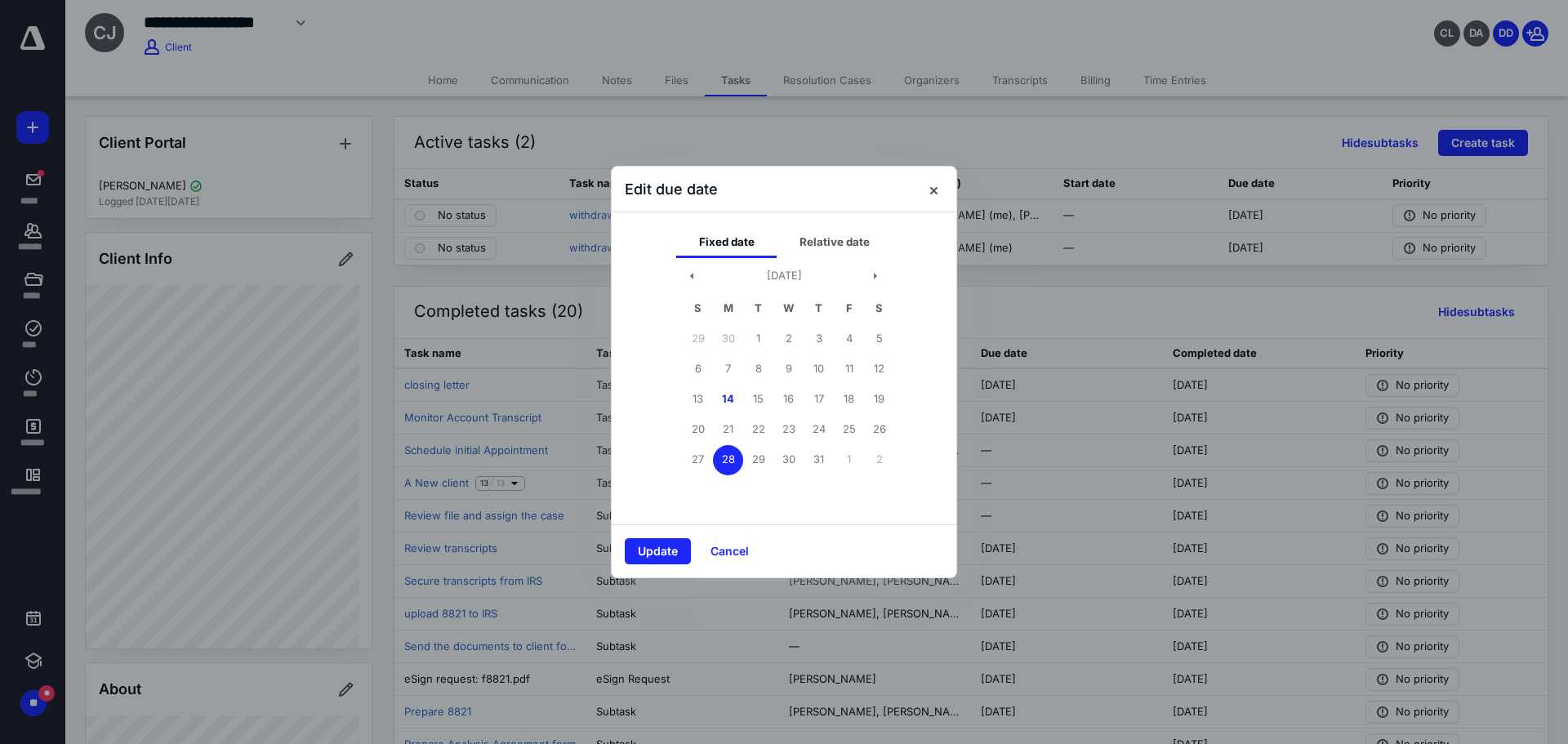 click on "Update" at bounding box center (657, 551) 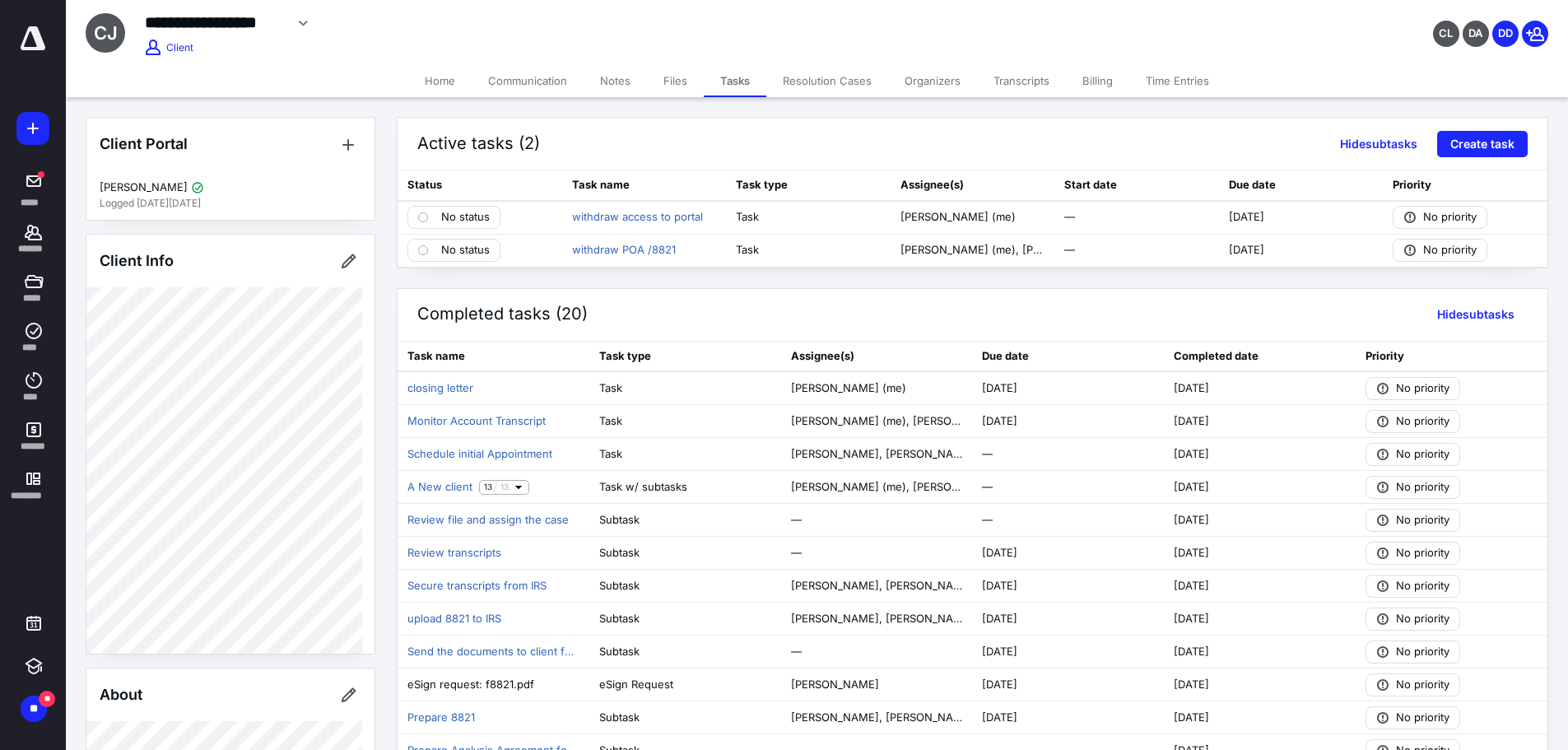 click 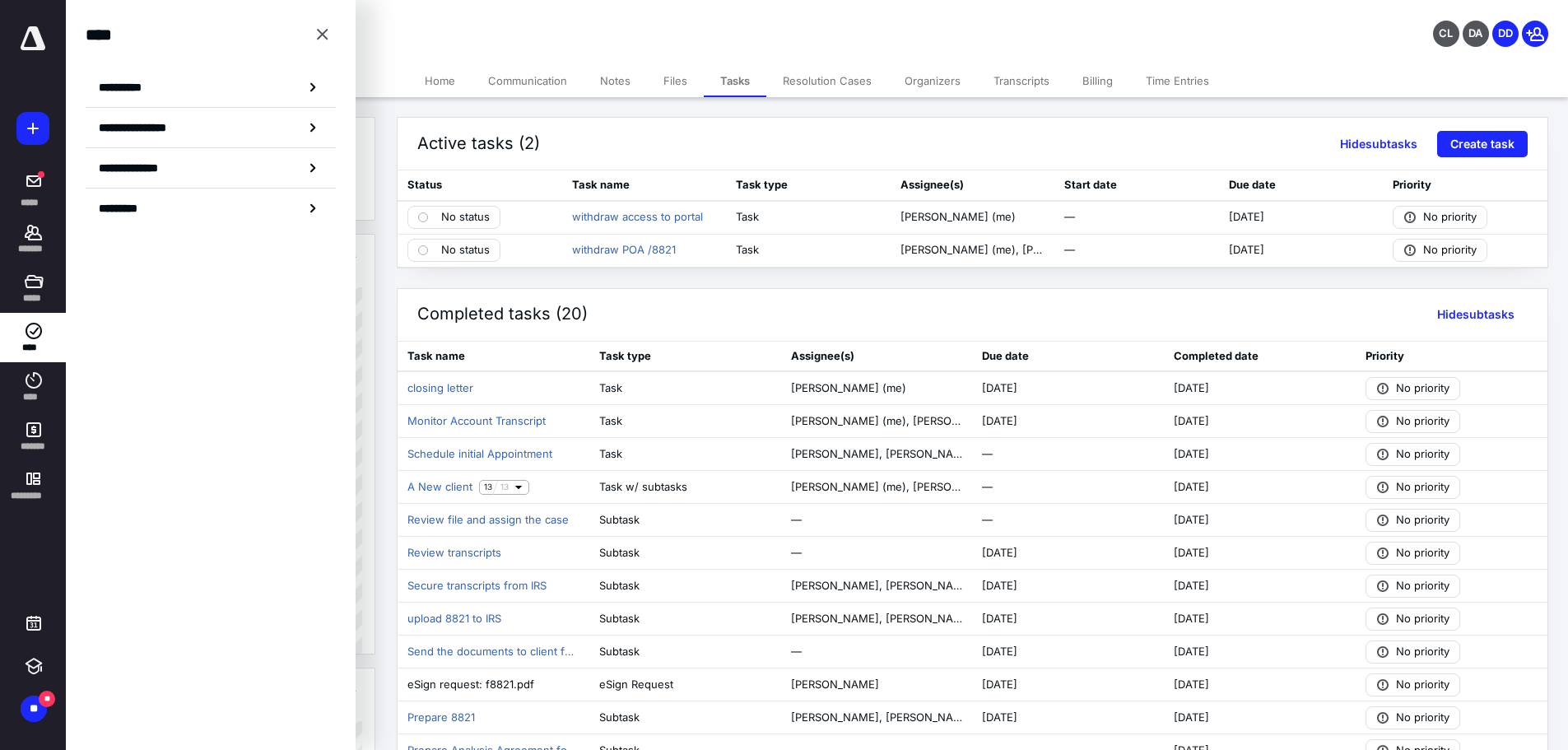 click on "**********" at bounding box center (126, 87) 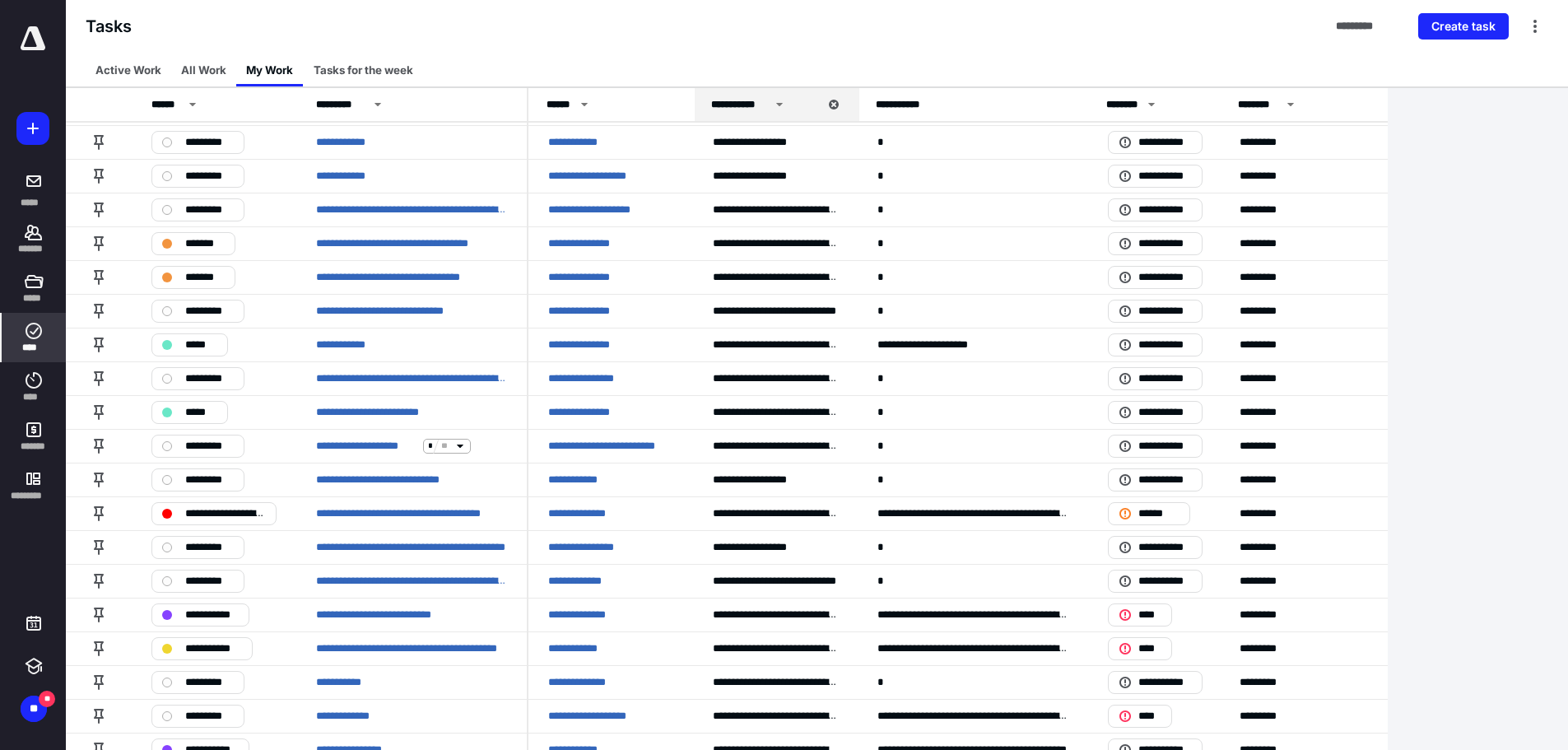 scroll, scrollTop: 1235, scrollLeft: 0, axis: vertical 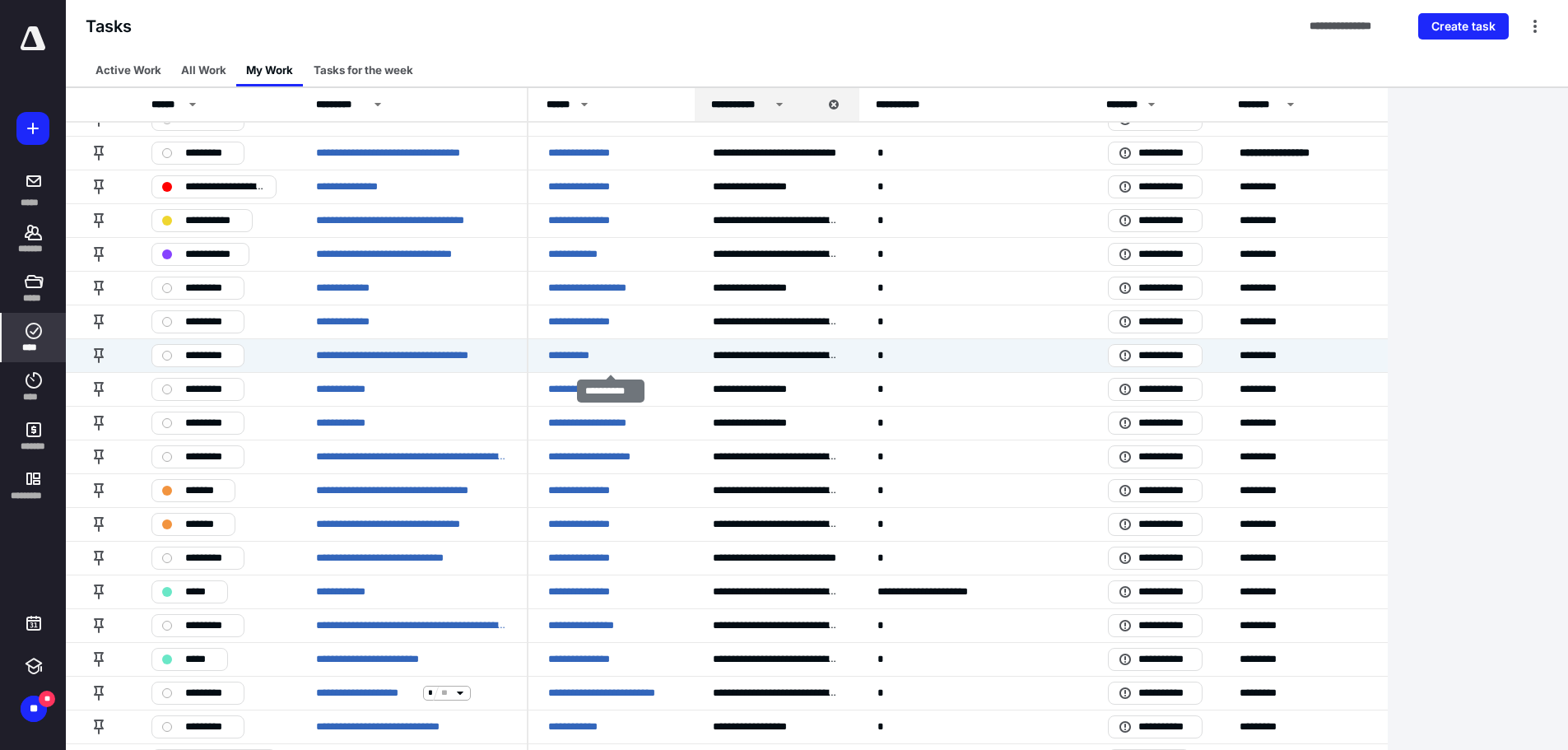 click on "**********" at bounding box center (575, 356) 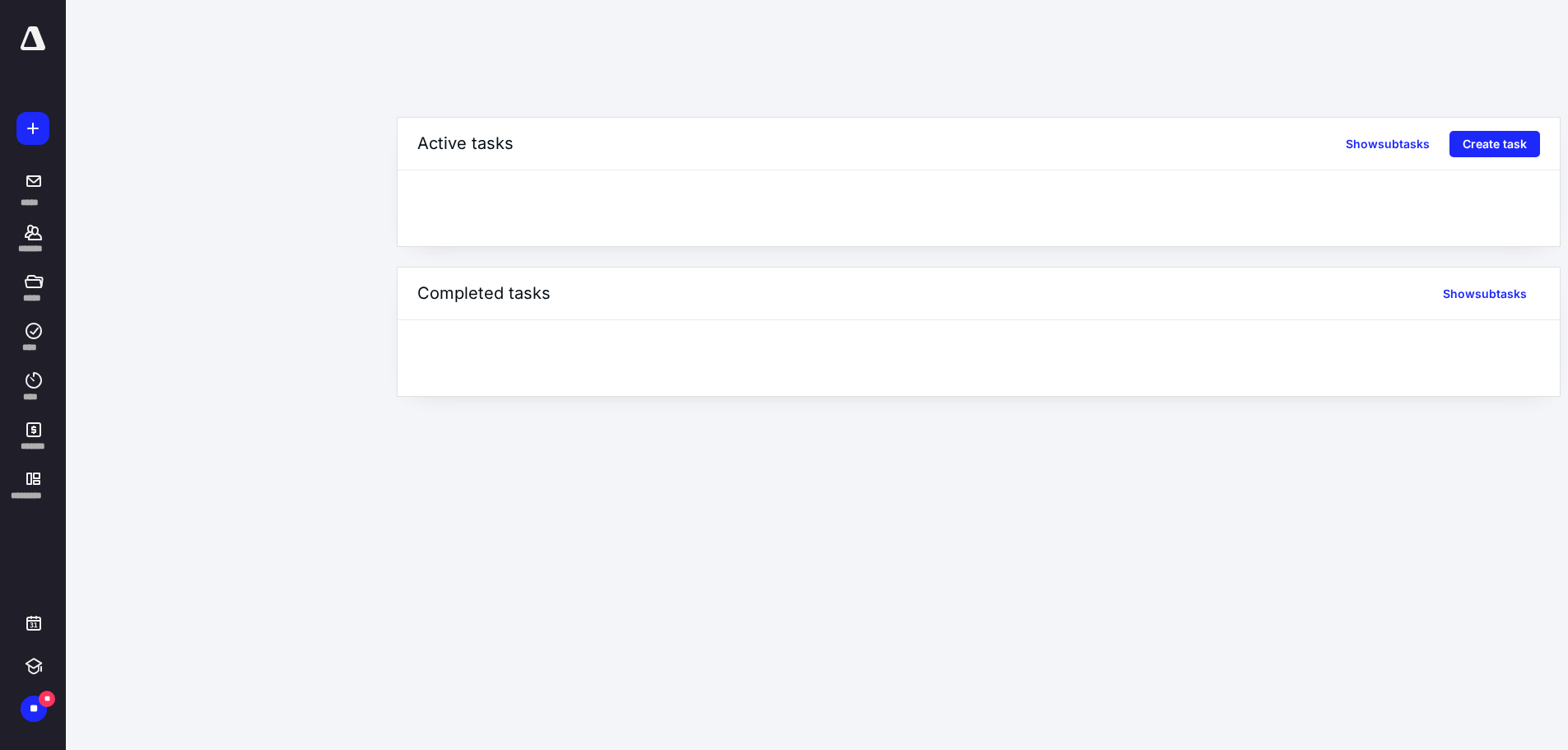 scroll, scrollTop: 0, scrollLeft: 0, axis: both 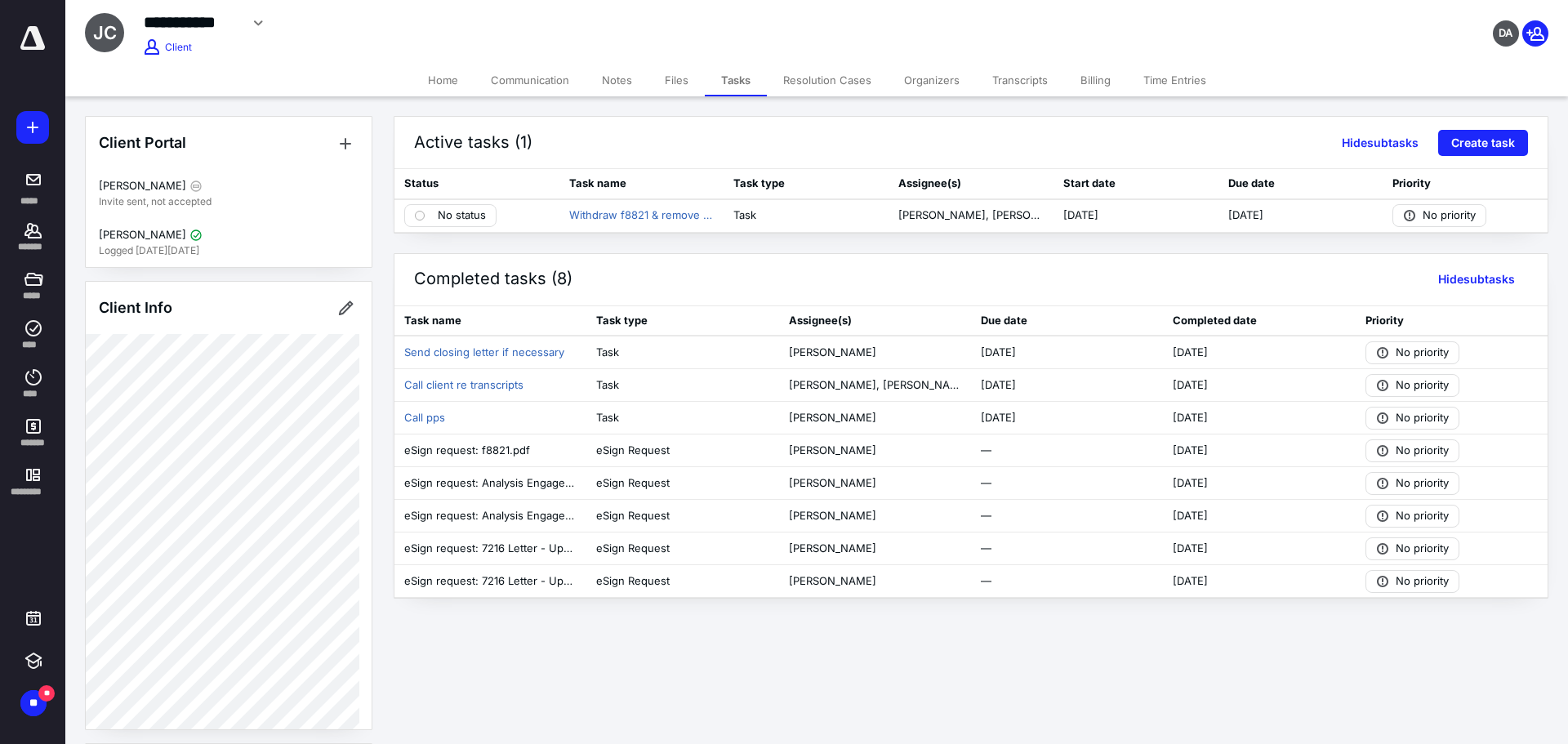 click 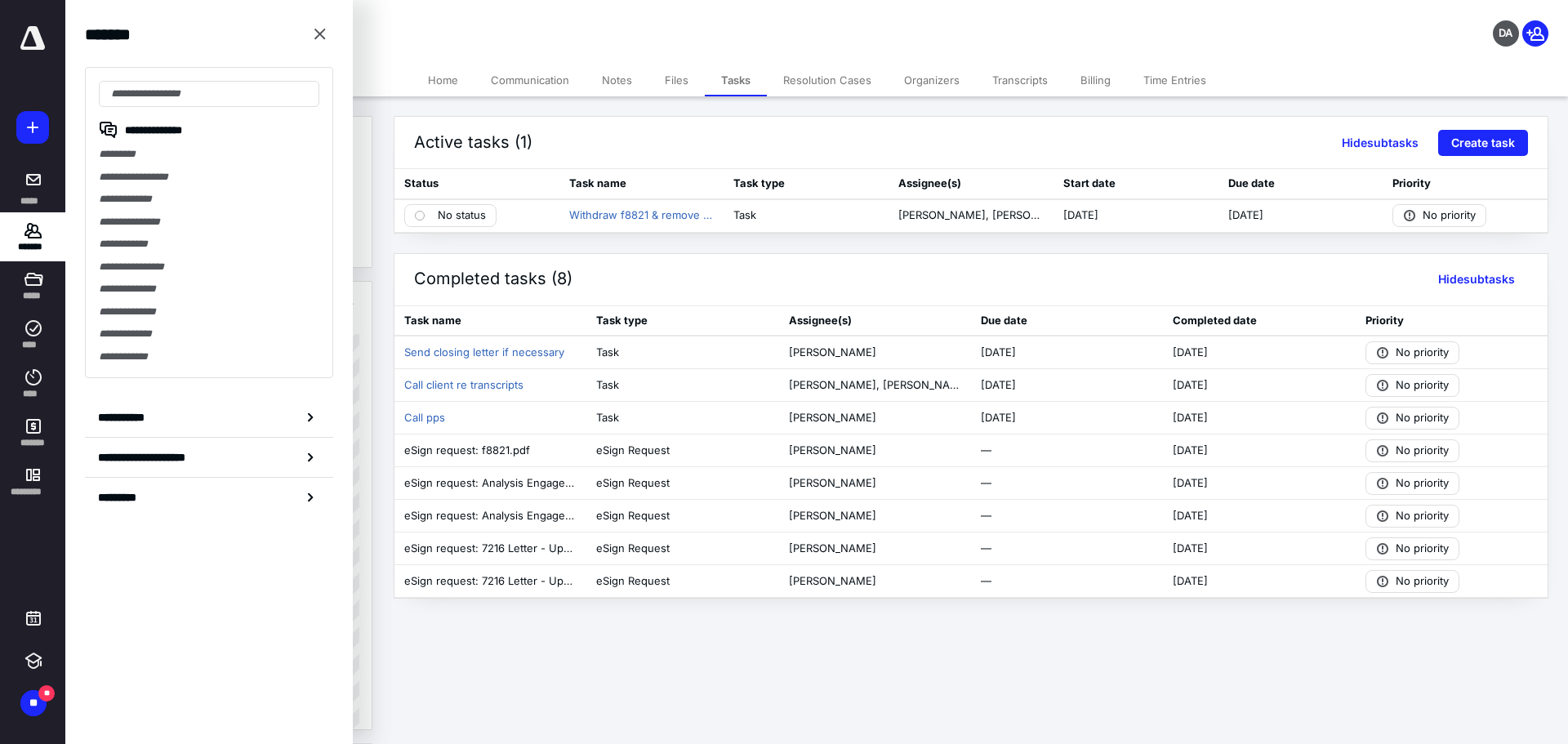 click on "**********" at bounding box center (158, 457) 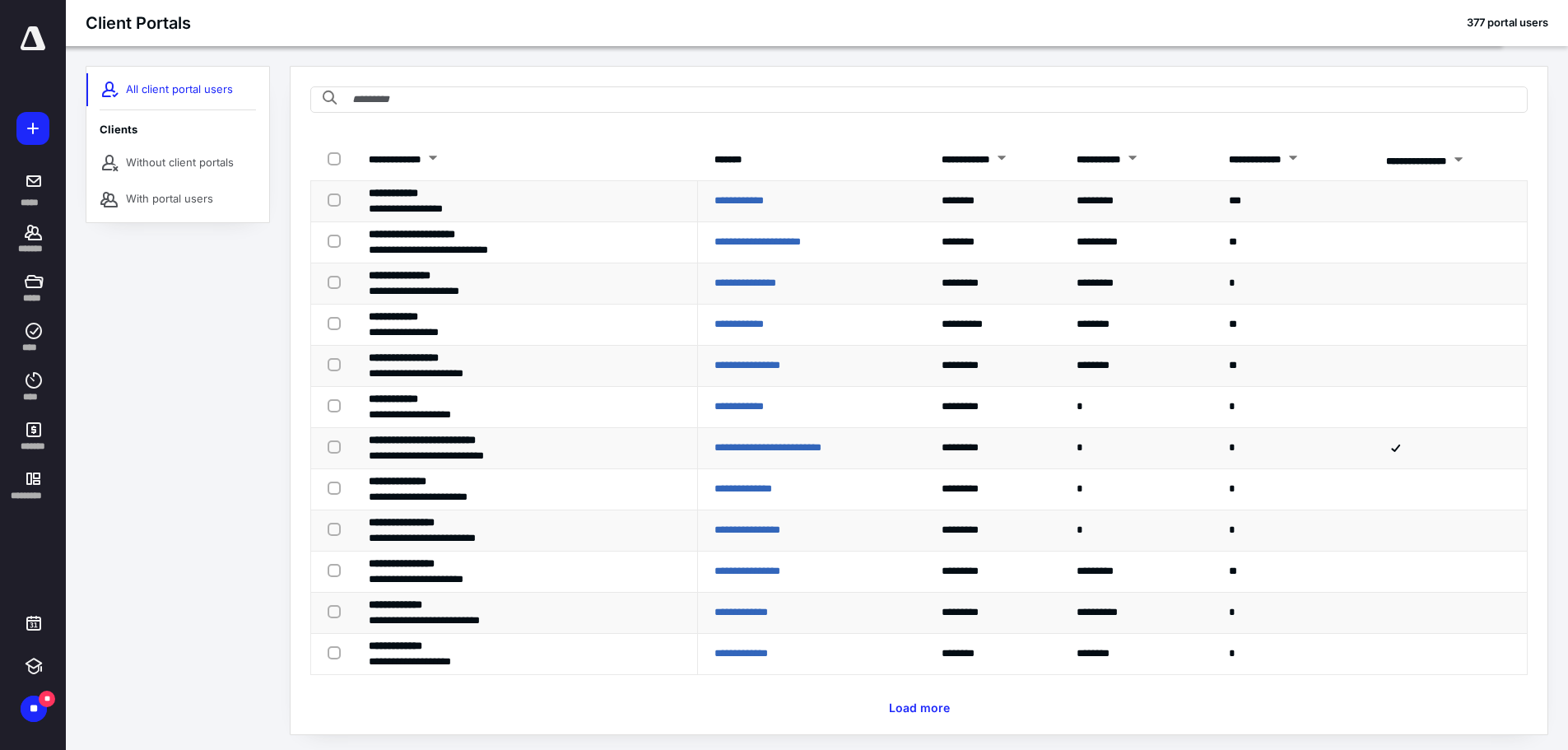 scroll, scrollTop: 5, scrollLeft: 0, axis: vertical 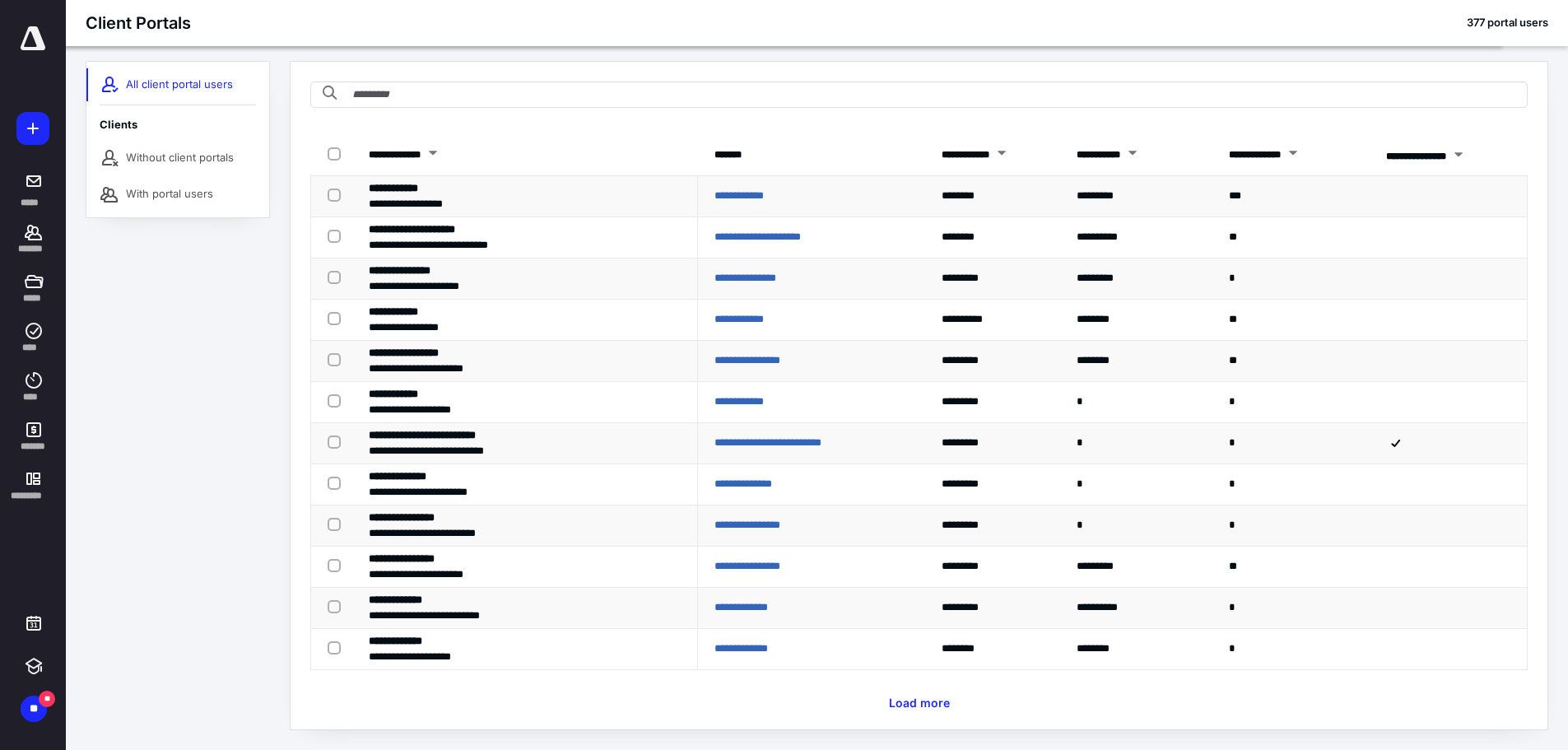 click on "Load more" at bounding box center (919, 703) 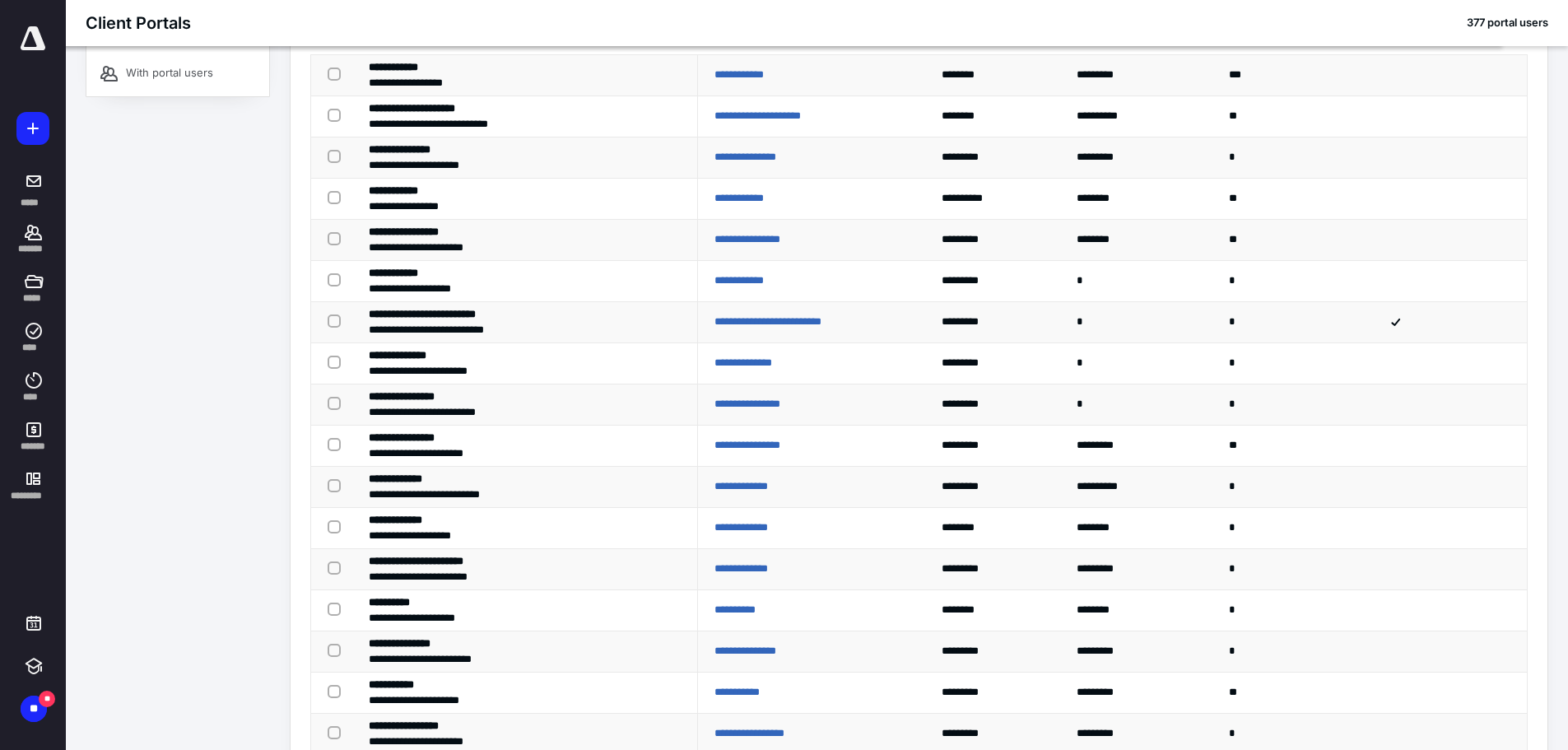 scroll, scrollTop: 252, scrollLeft: 0, axis: vertical 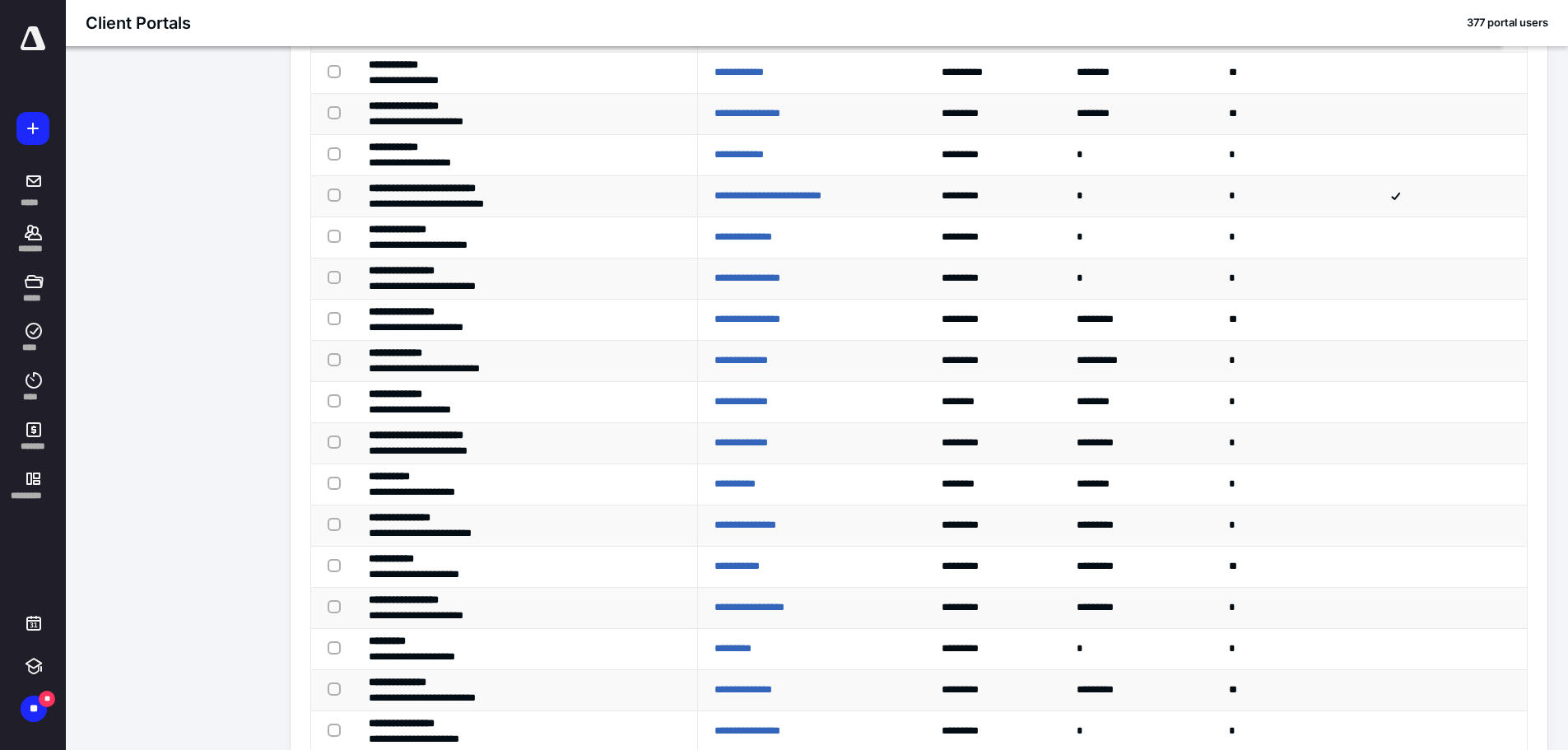 click at bounding box center [337, 647] 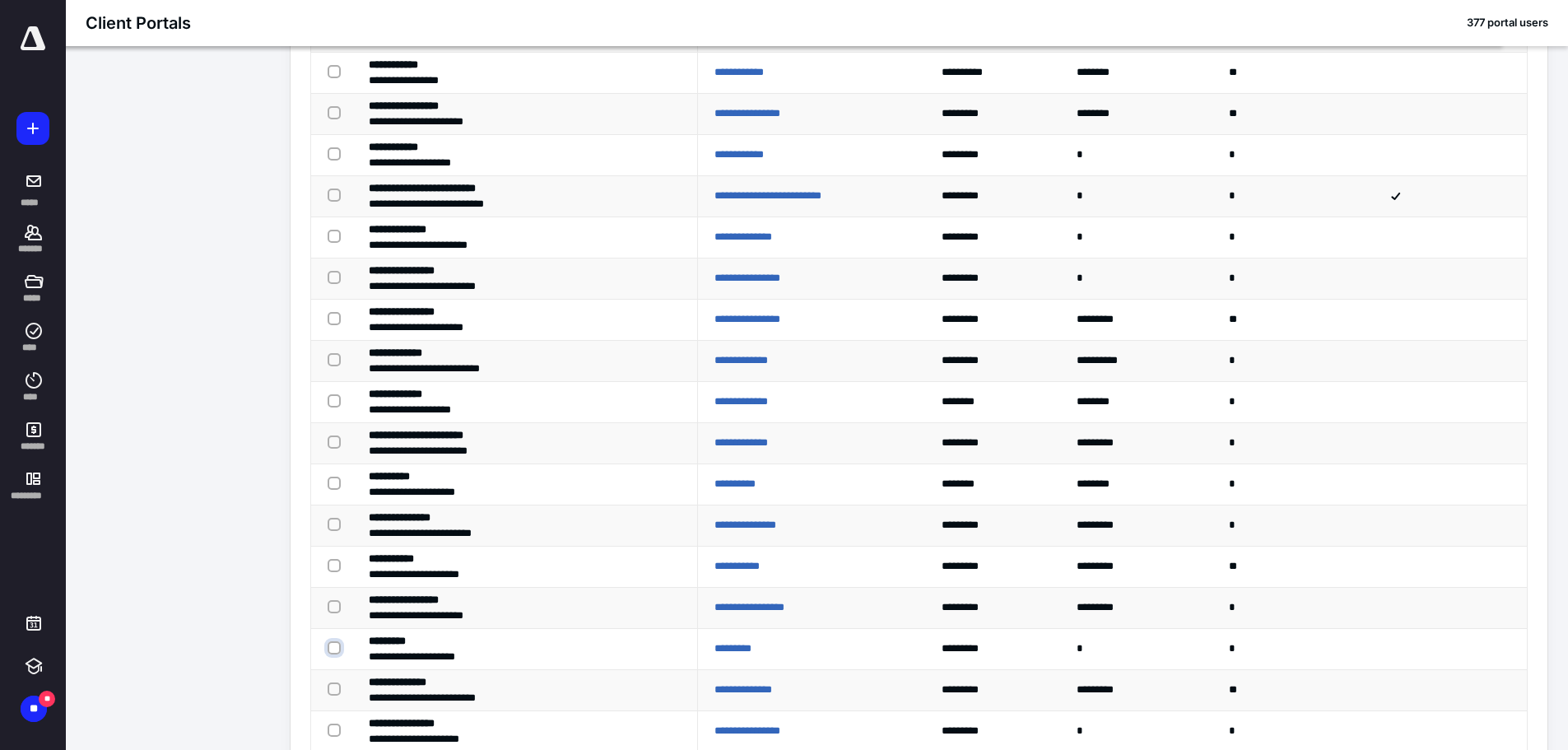 click at bounding box center (336, 648) 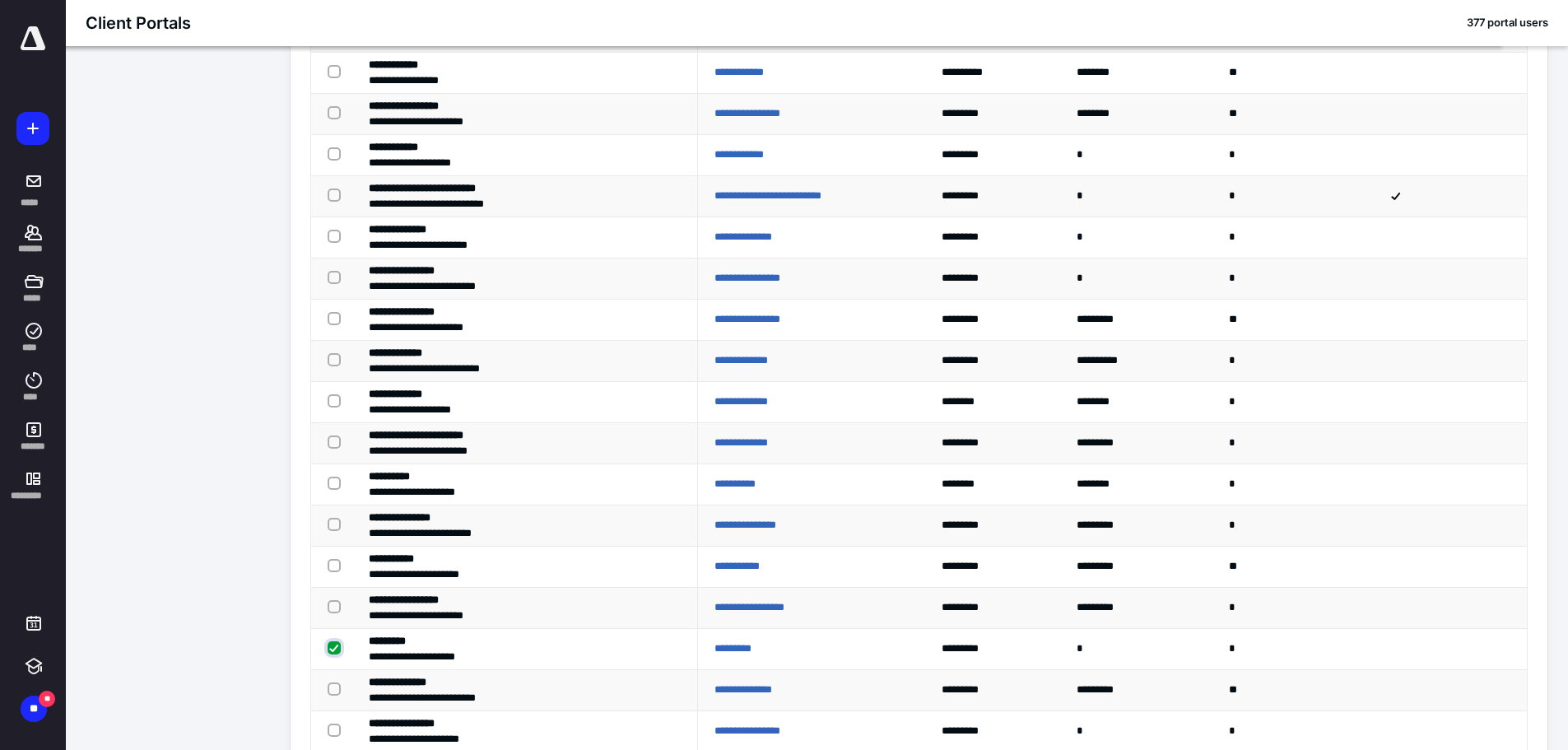 checkbox on "true" 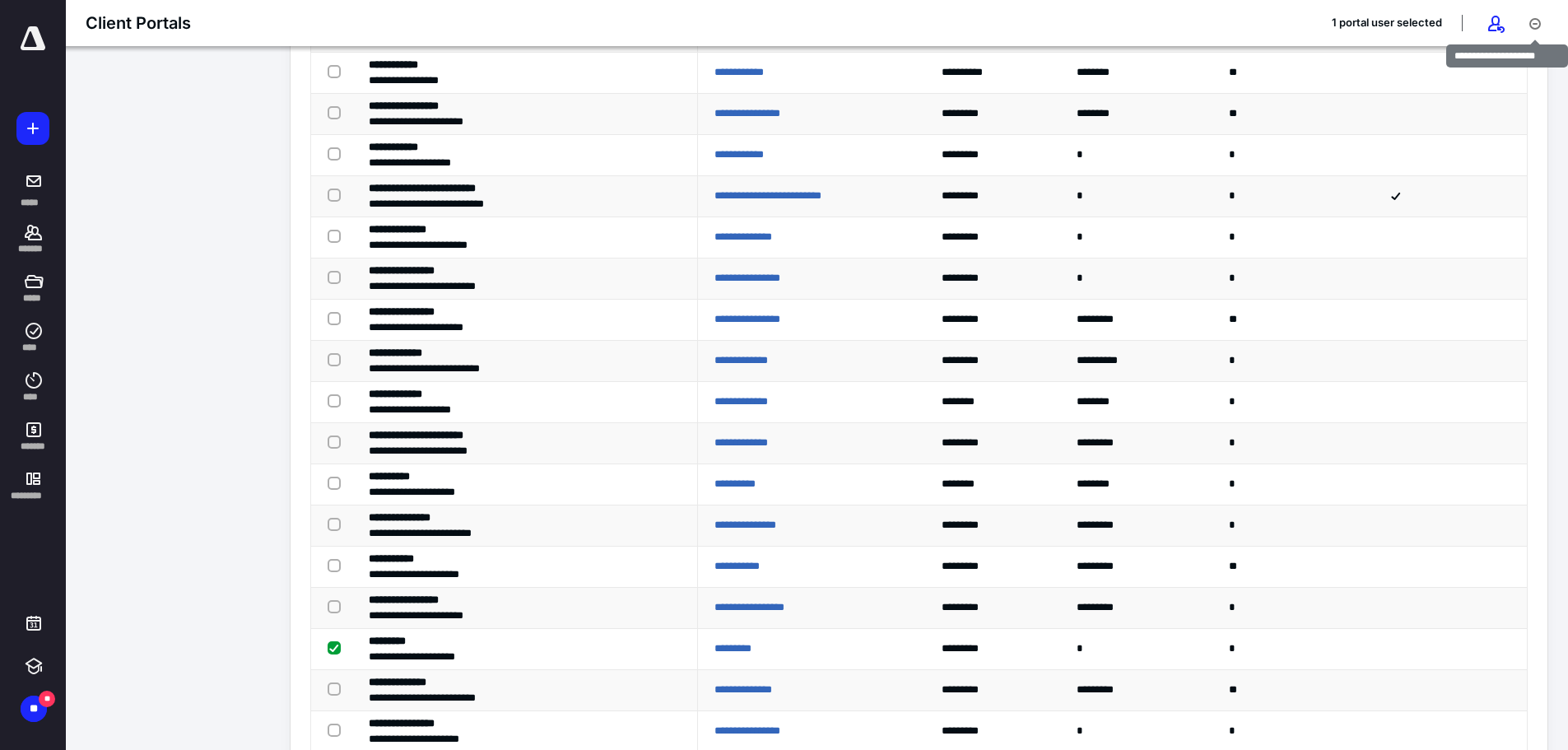 click at bounding box center [1535, 23] 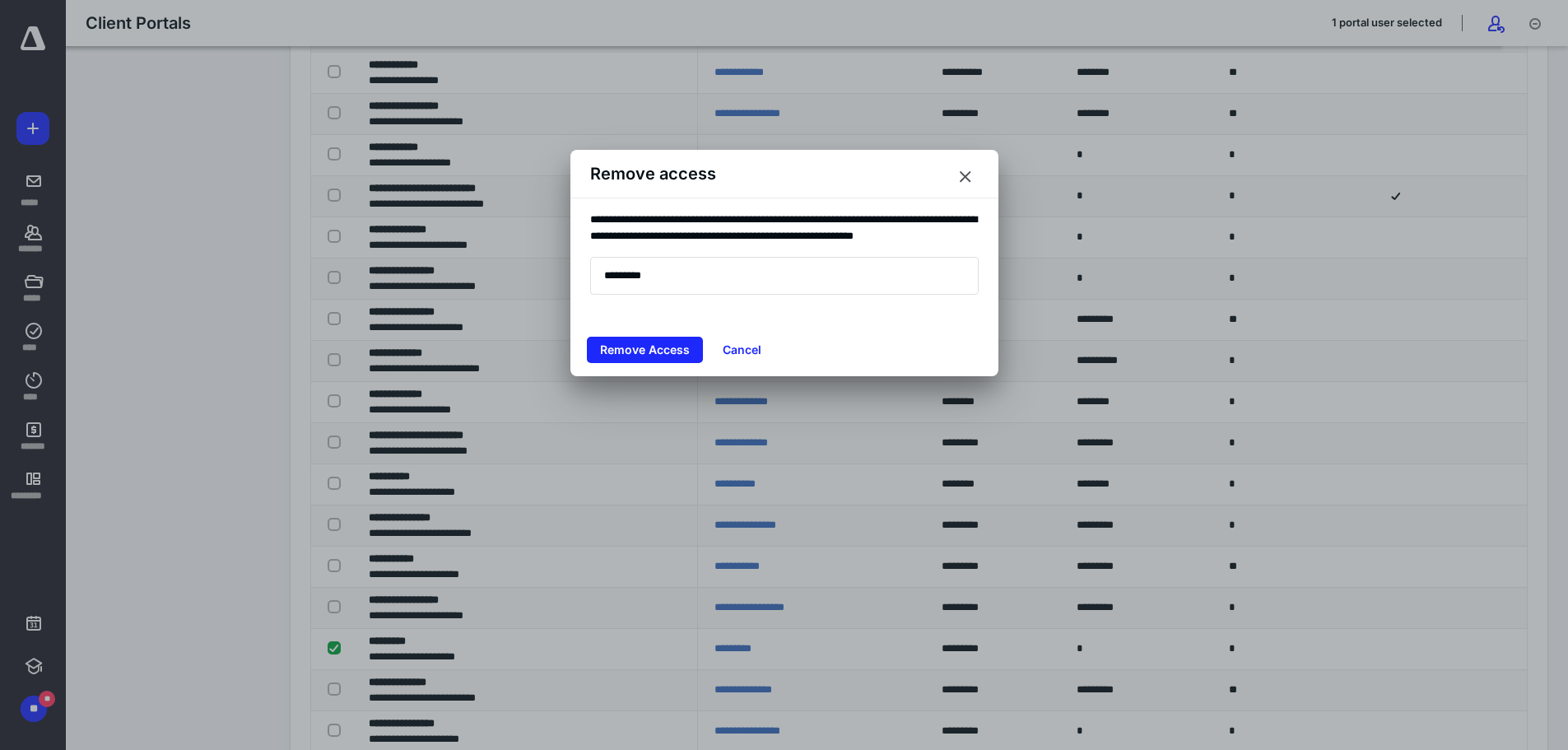 click on "Remove Access" at bounding box center [644, 350] 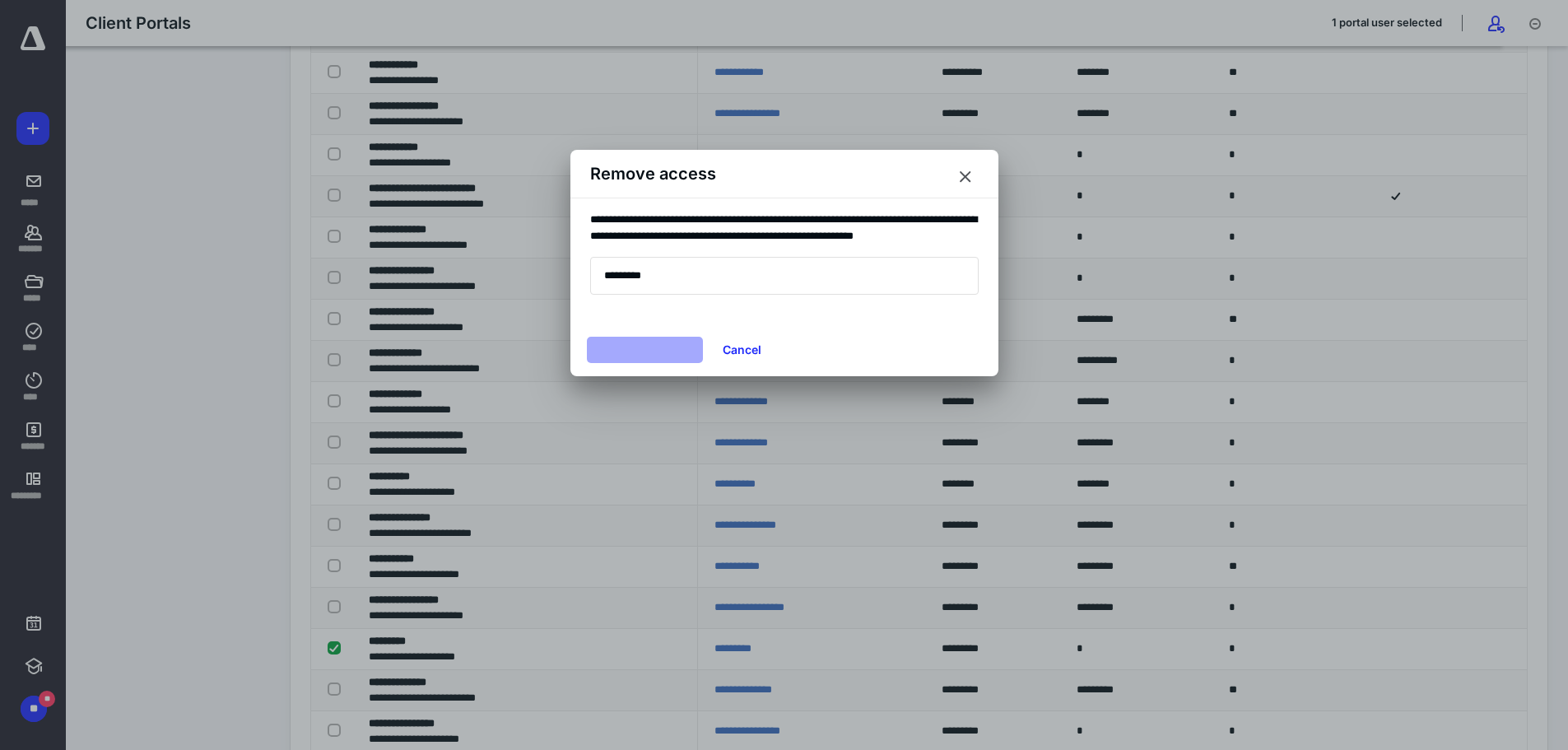 scroll, scrollTop: 0, scrollLeft: 0, axis: both 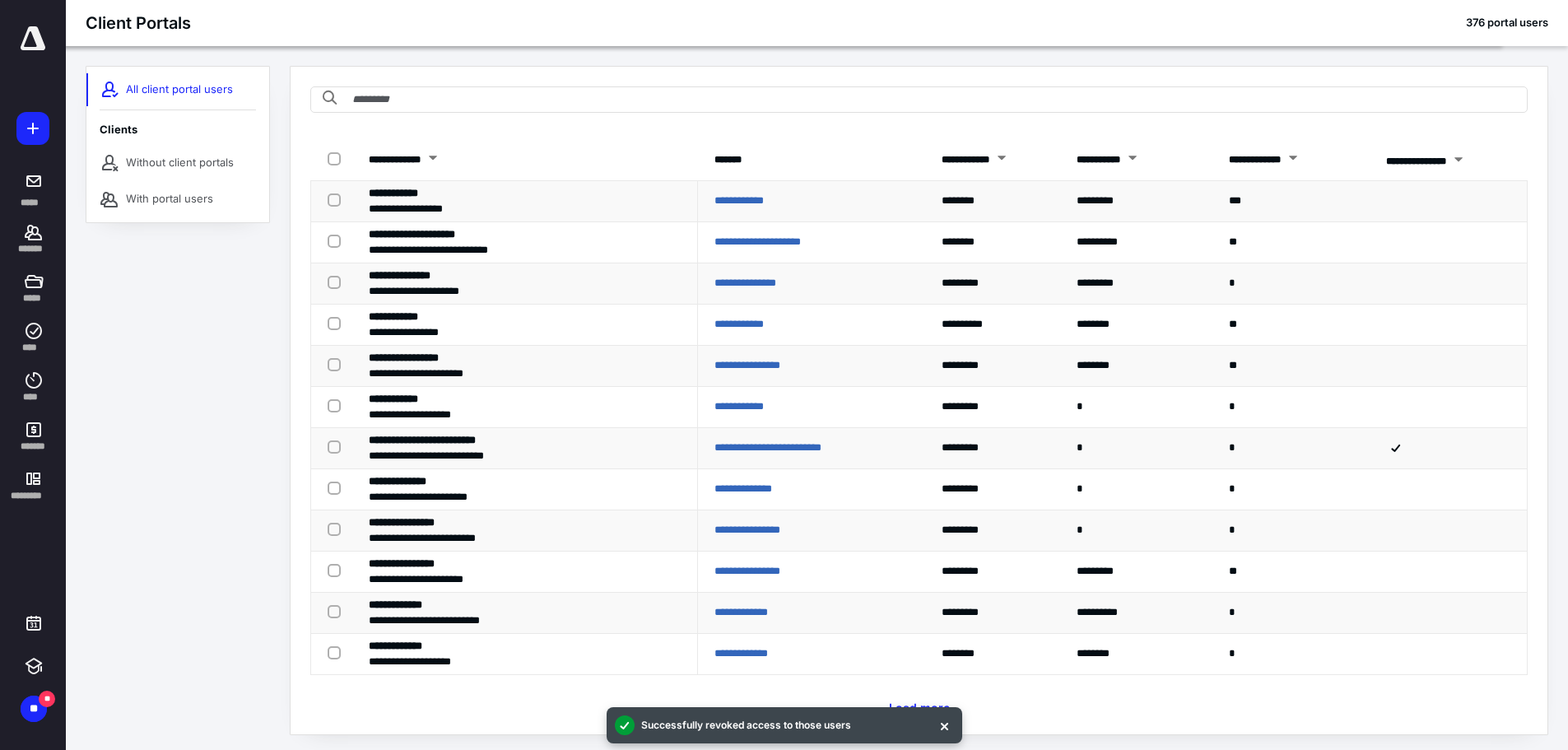 click 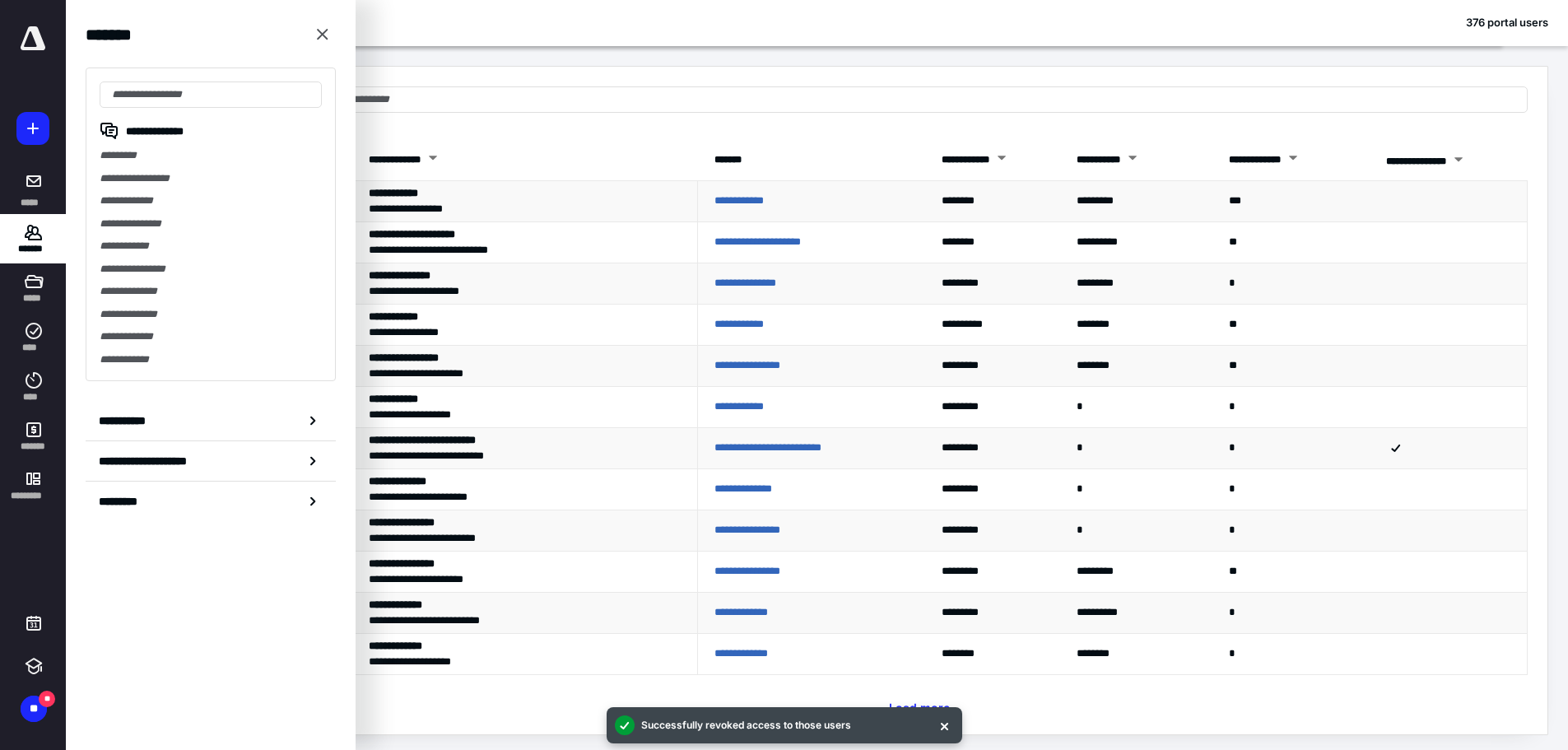 click on "*********" at bounding box center (211, 156) 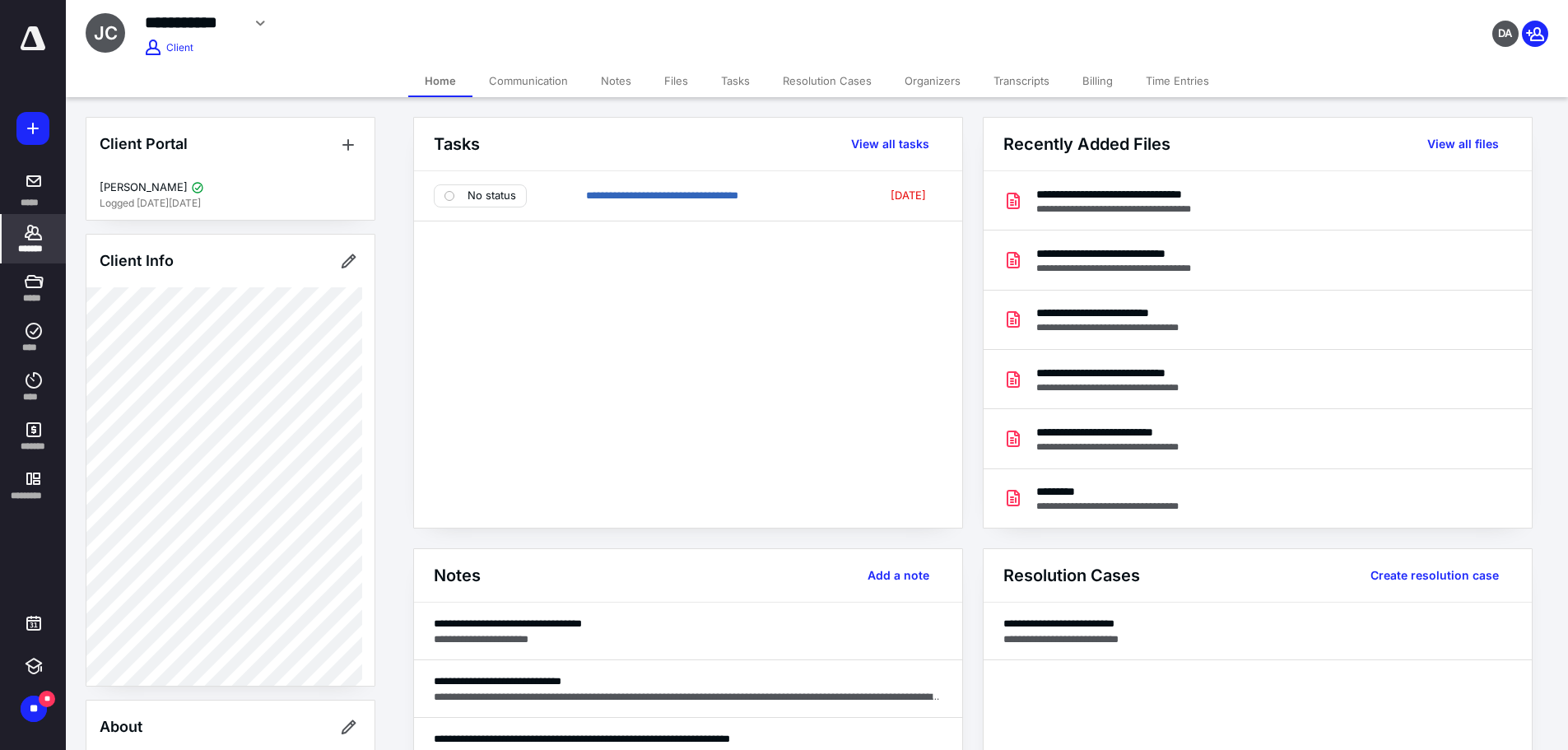 click 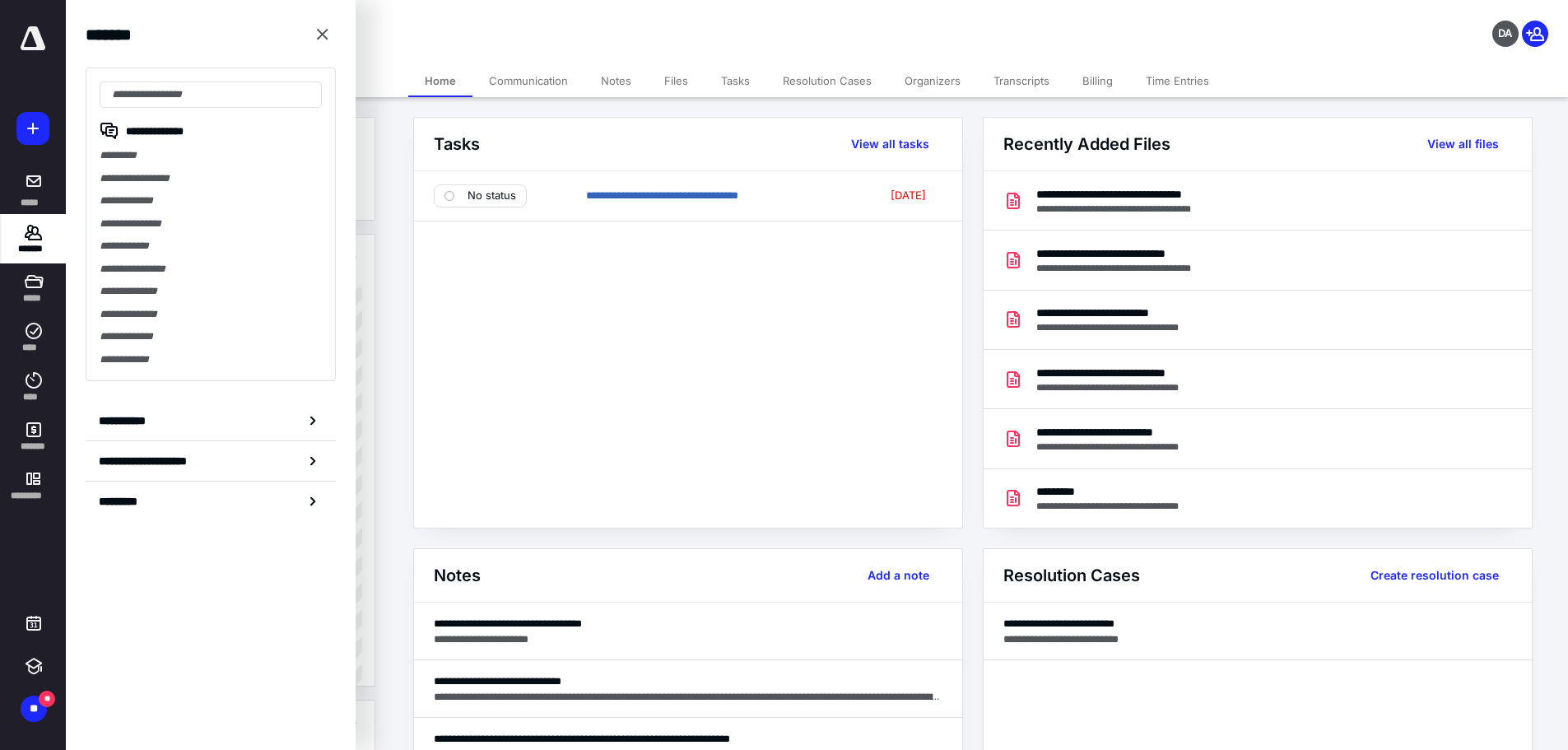 click on "**********" at bounding box center [160, 461] 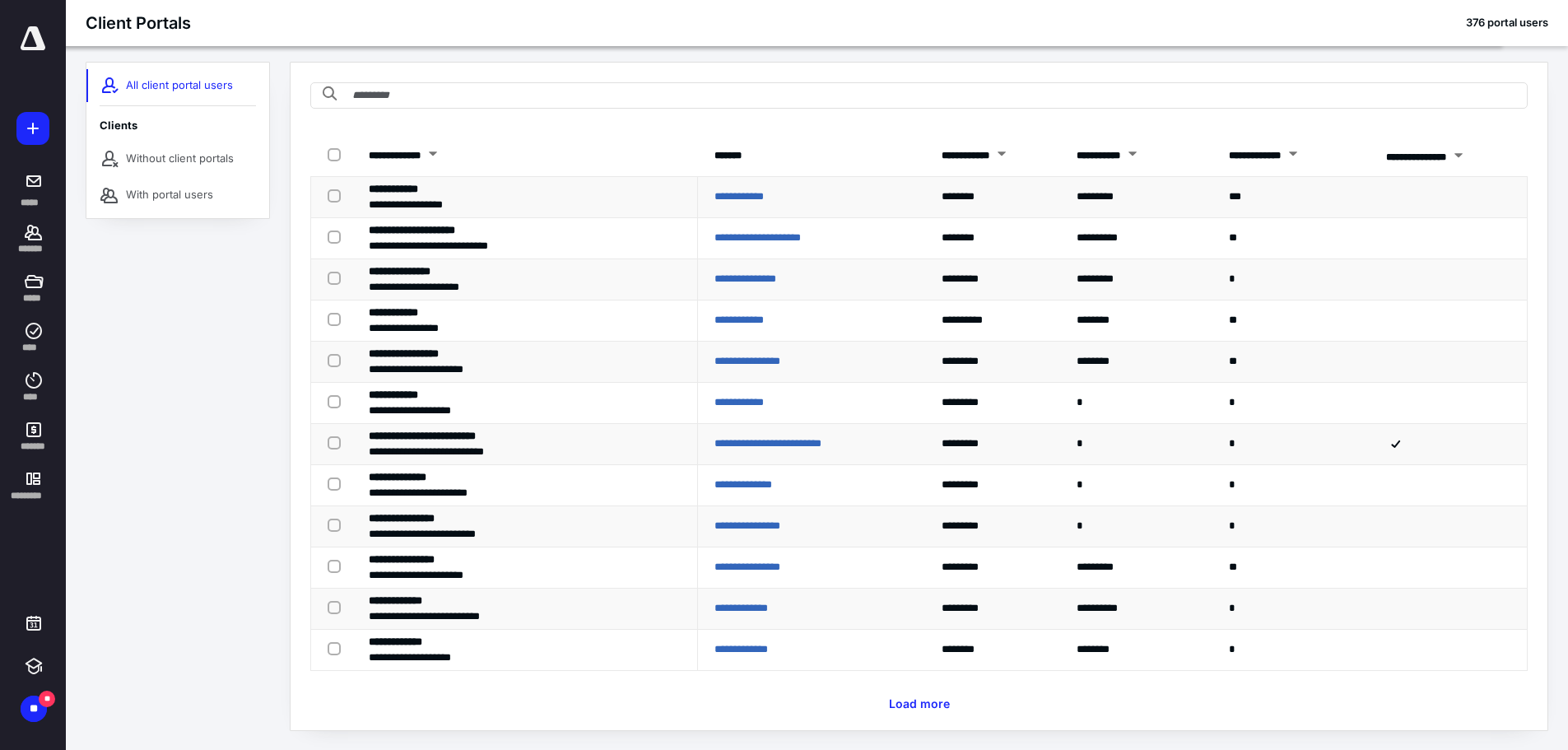 scroll, scrollTop: 5, scrollLeft: 0, axis: vertical 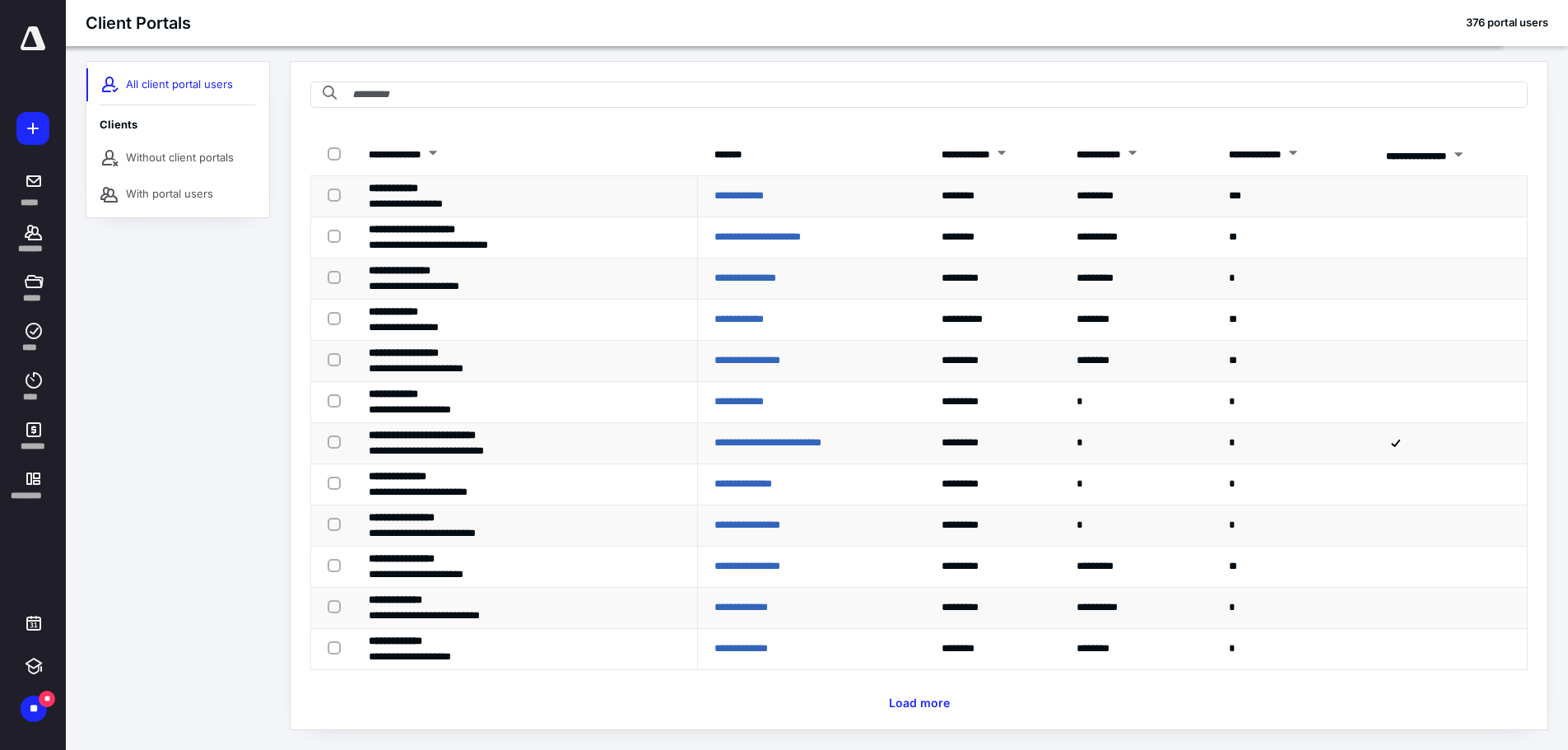 click on "Load more" at bounding box center [919, 703] 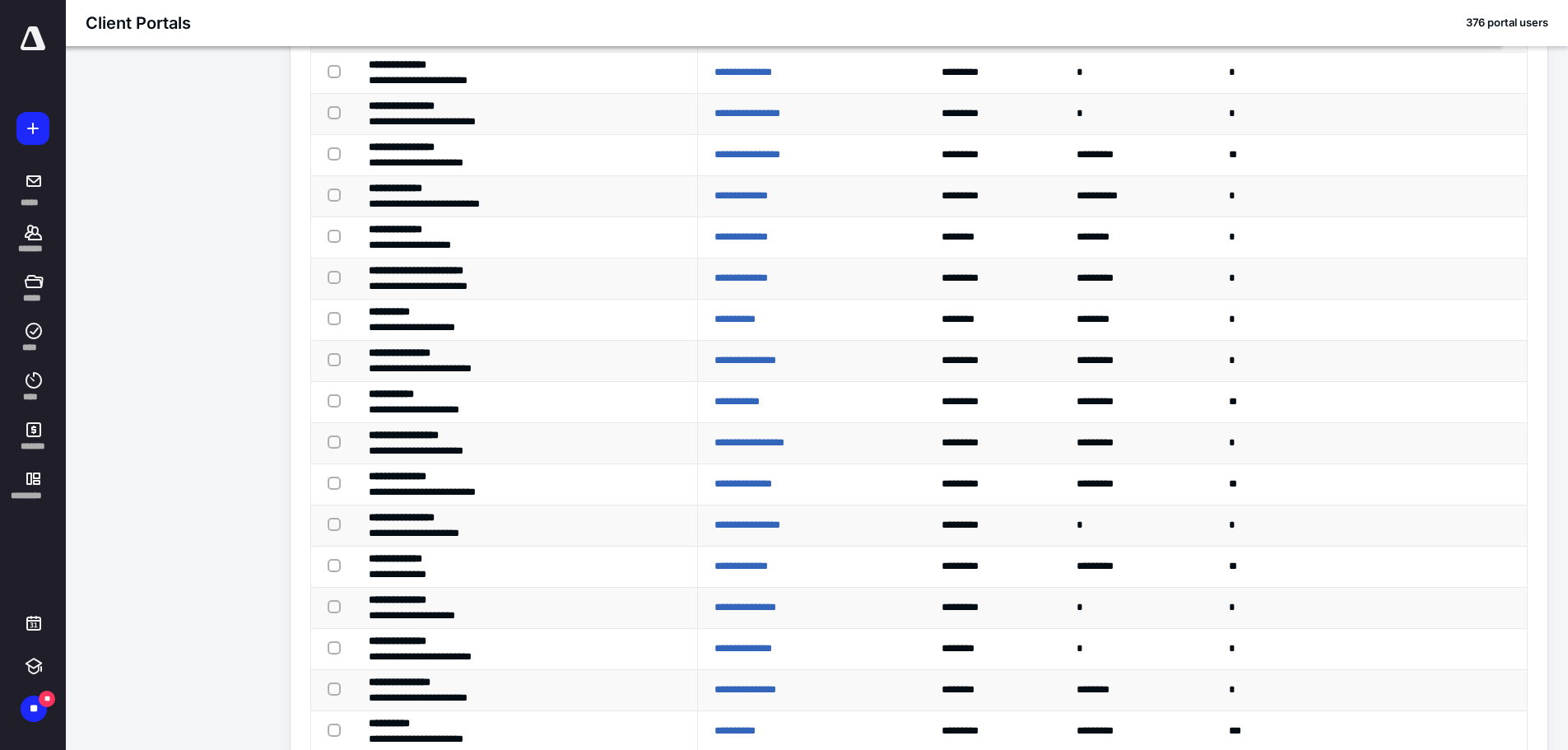 scroll, scrollTop: 540, scrollLeft: 0, axis: vertical 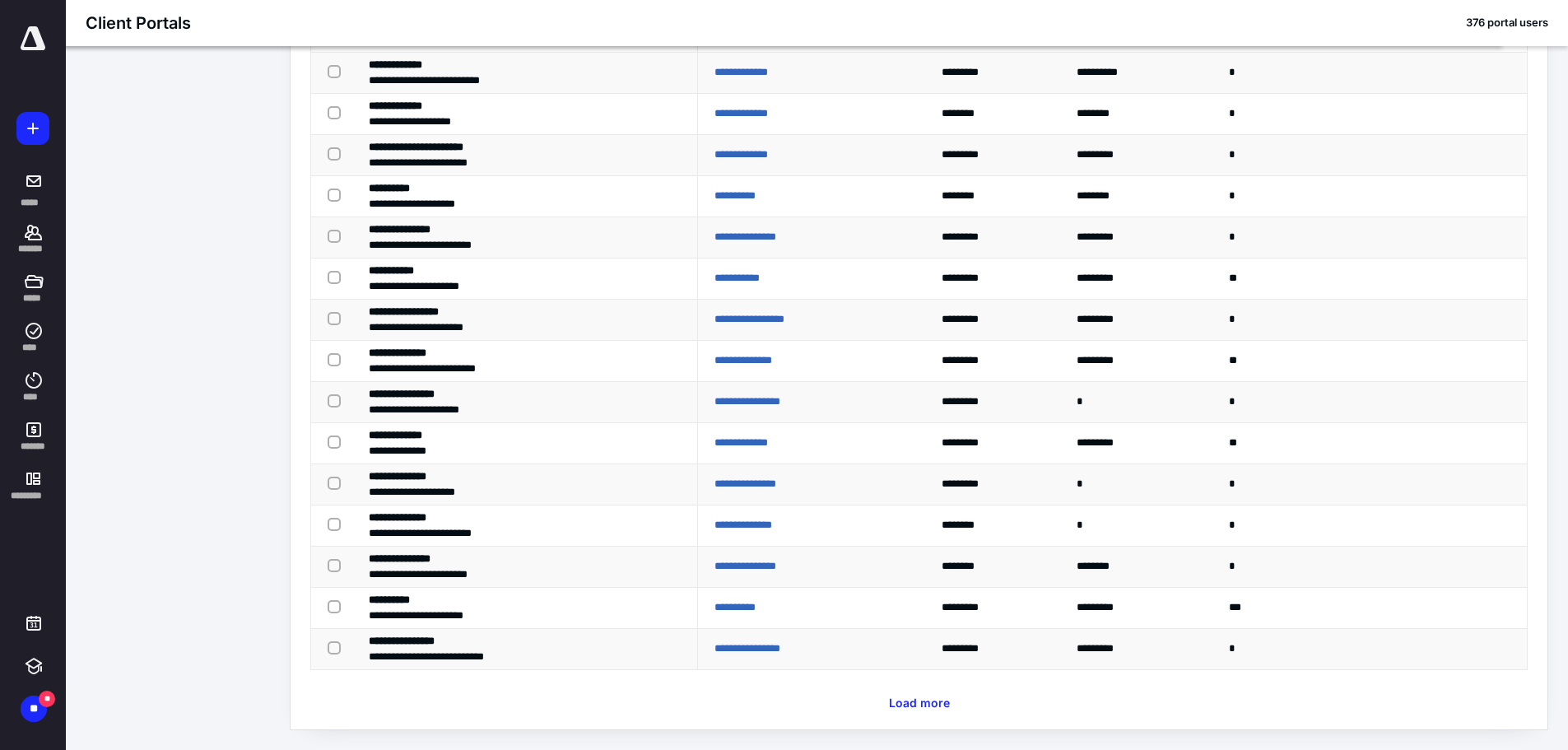 click on "Load more" at bounding box center [919, 703] 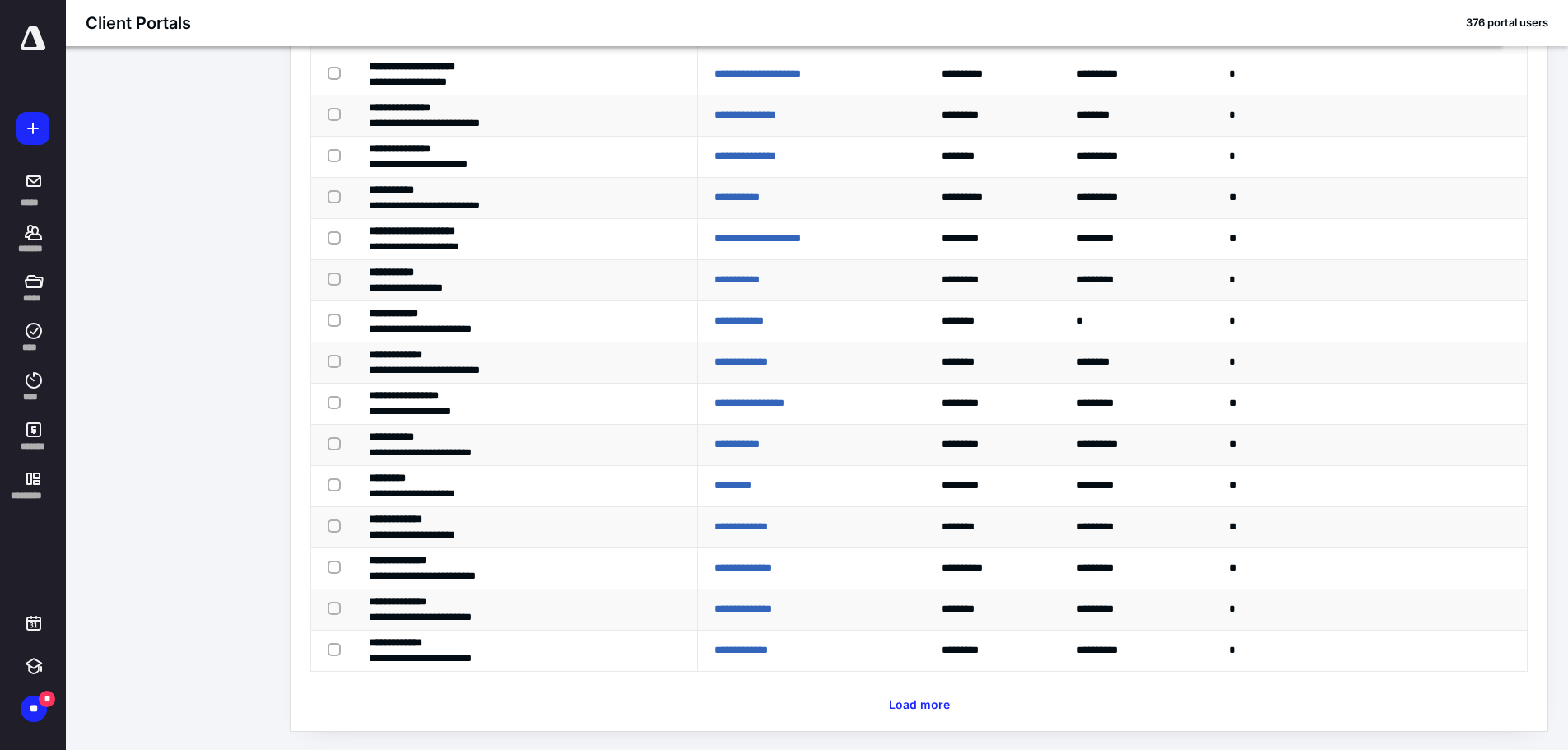 scroll, scrollTop: 1240, scrollLeft: 0, axis: vertical 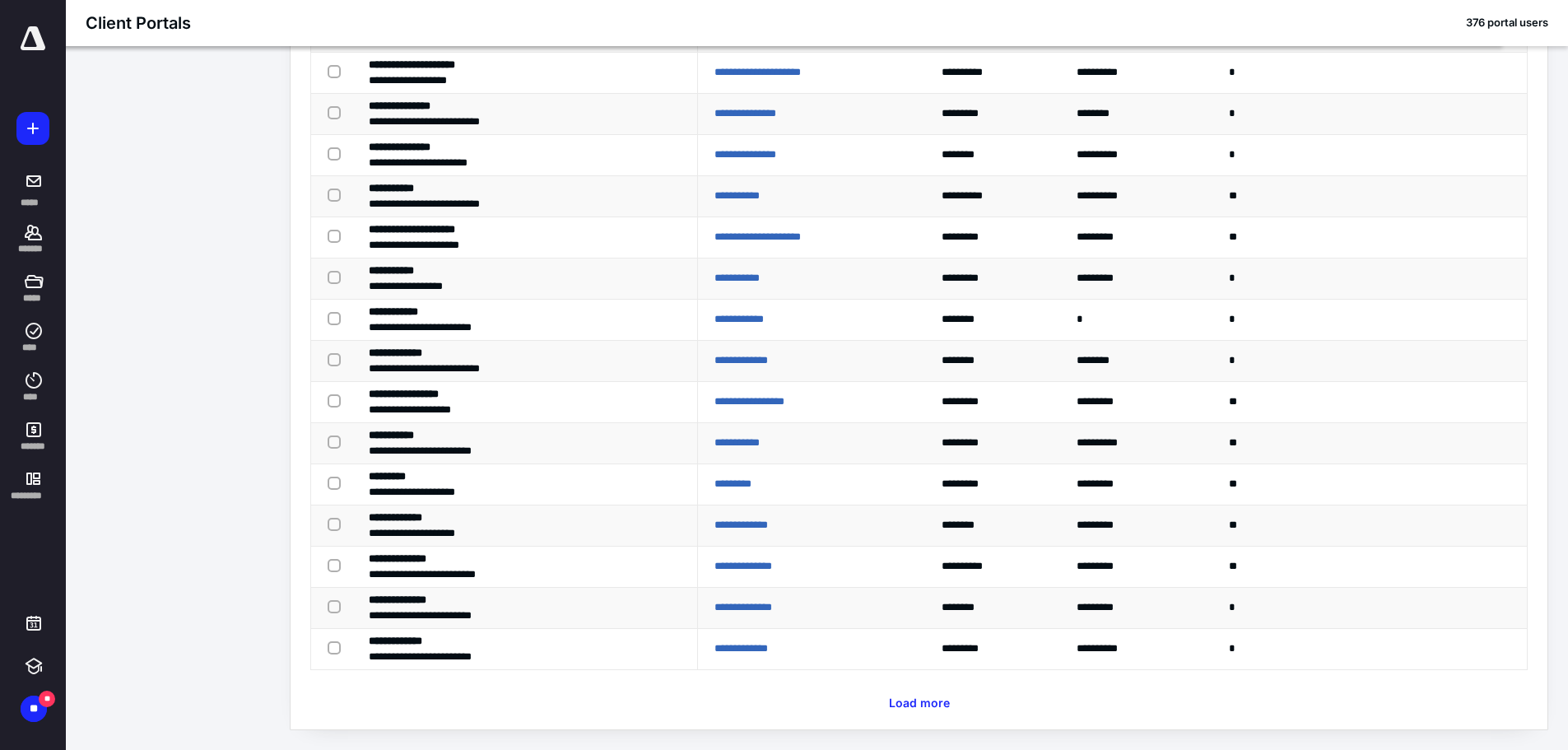 click on "Load more" at bounding box center (919, 703) 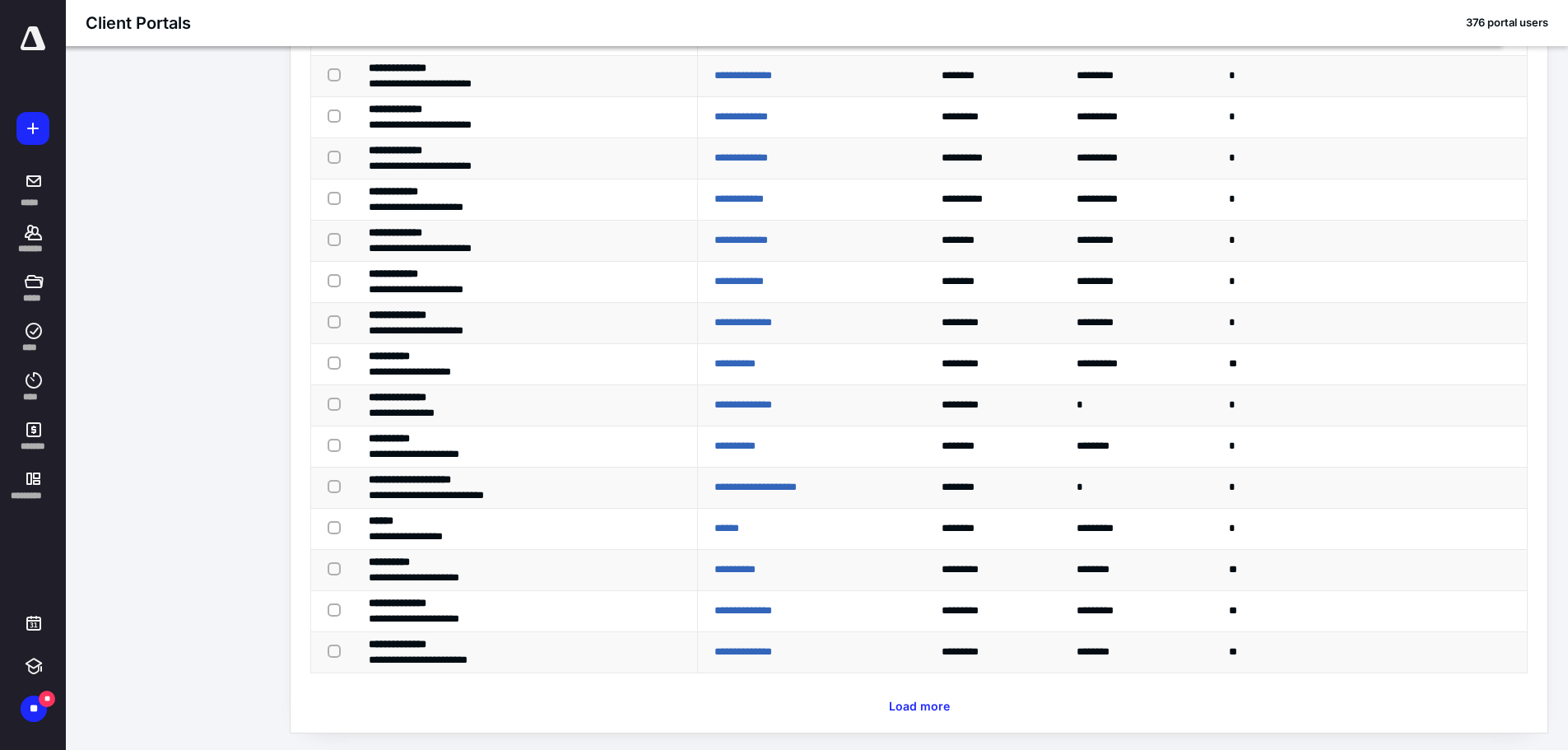 scroll, scrollTop: 1775, scrollLeft: 0, axis: vertical 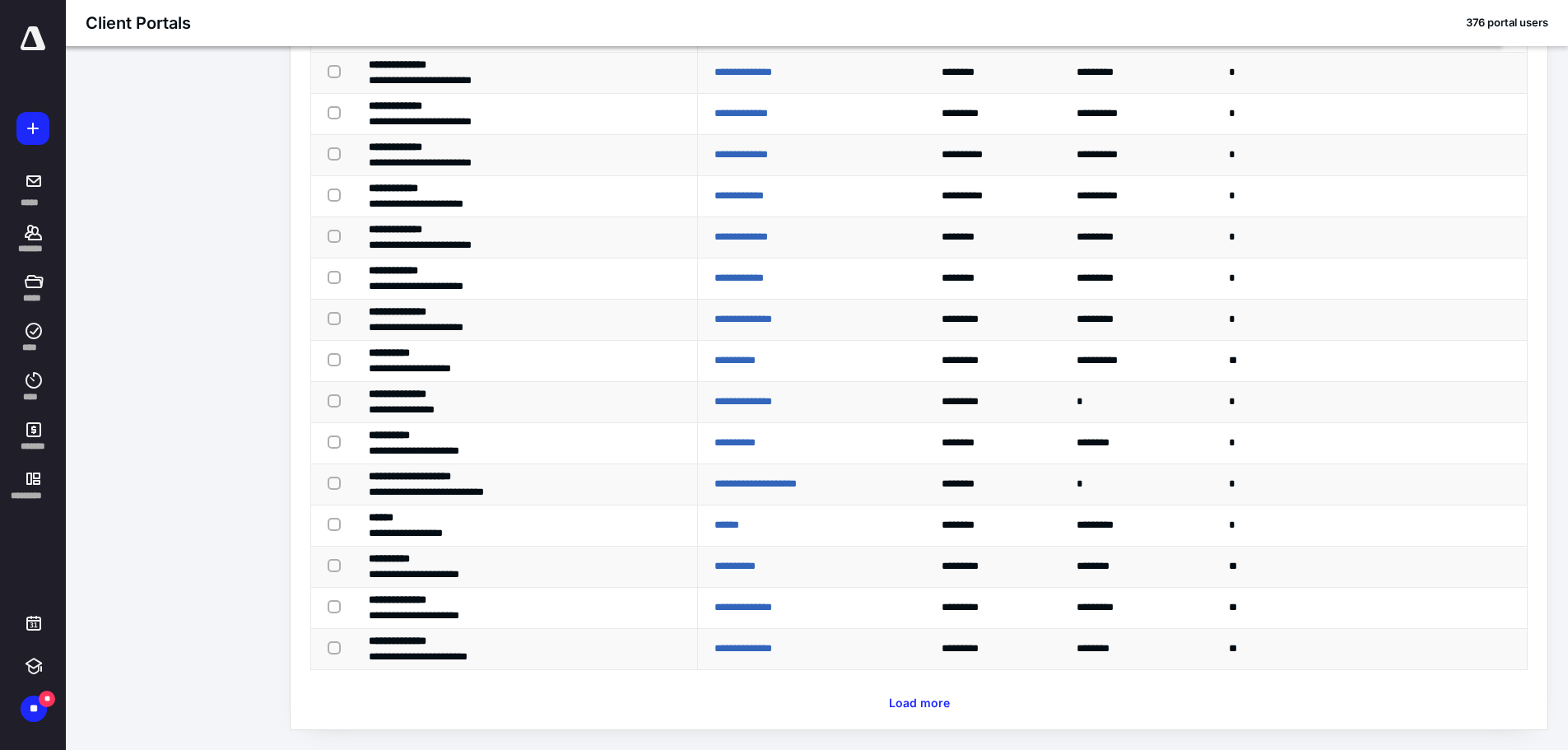 click on "Load more" at bounding box center (919, 703) 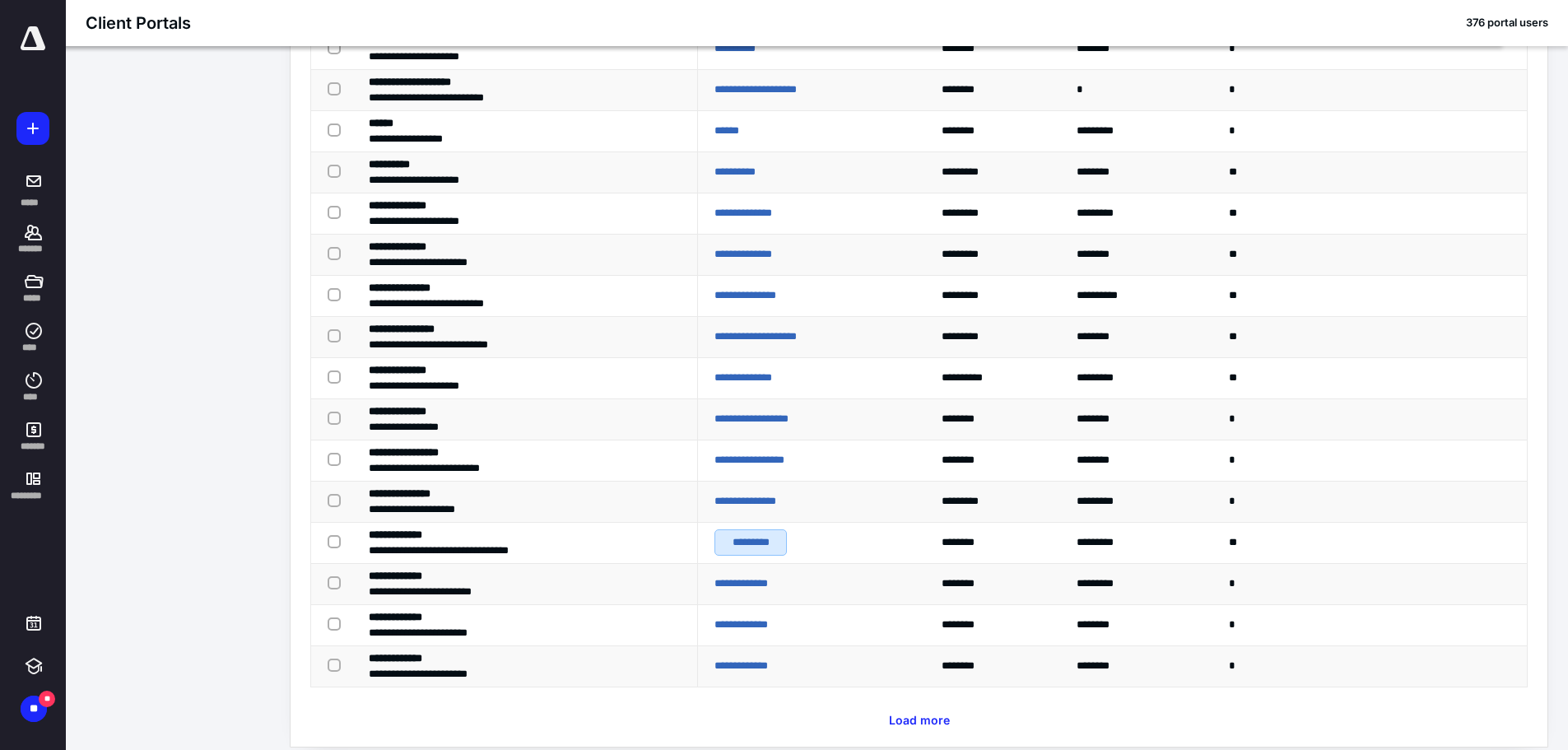 scroll, scrollTop: 2187, scrollLeft: 0, axis: vertical 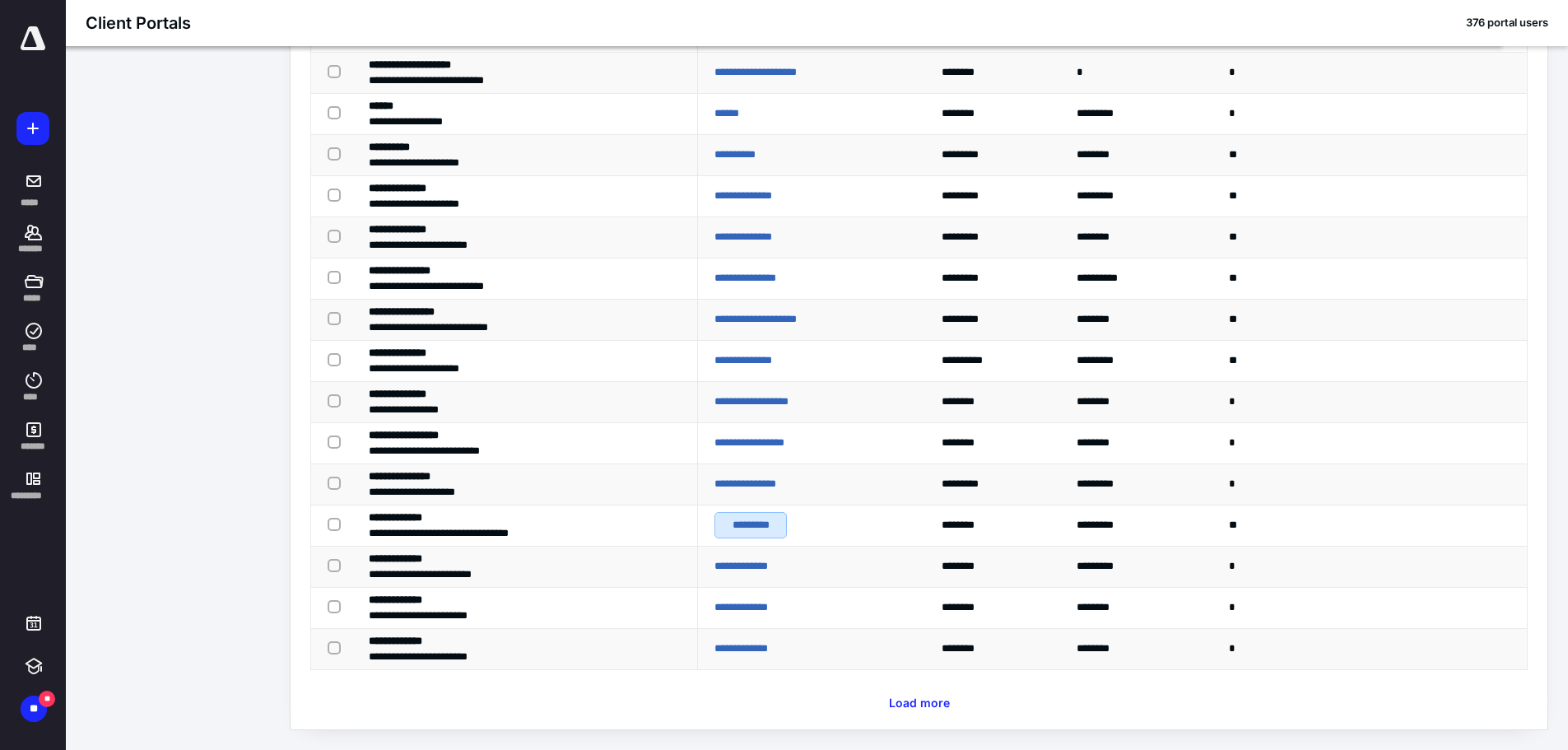 click on "Load more" at bounding box center (919, 703) 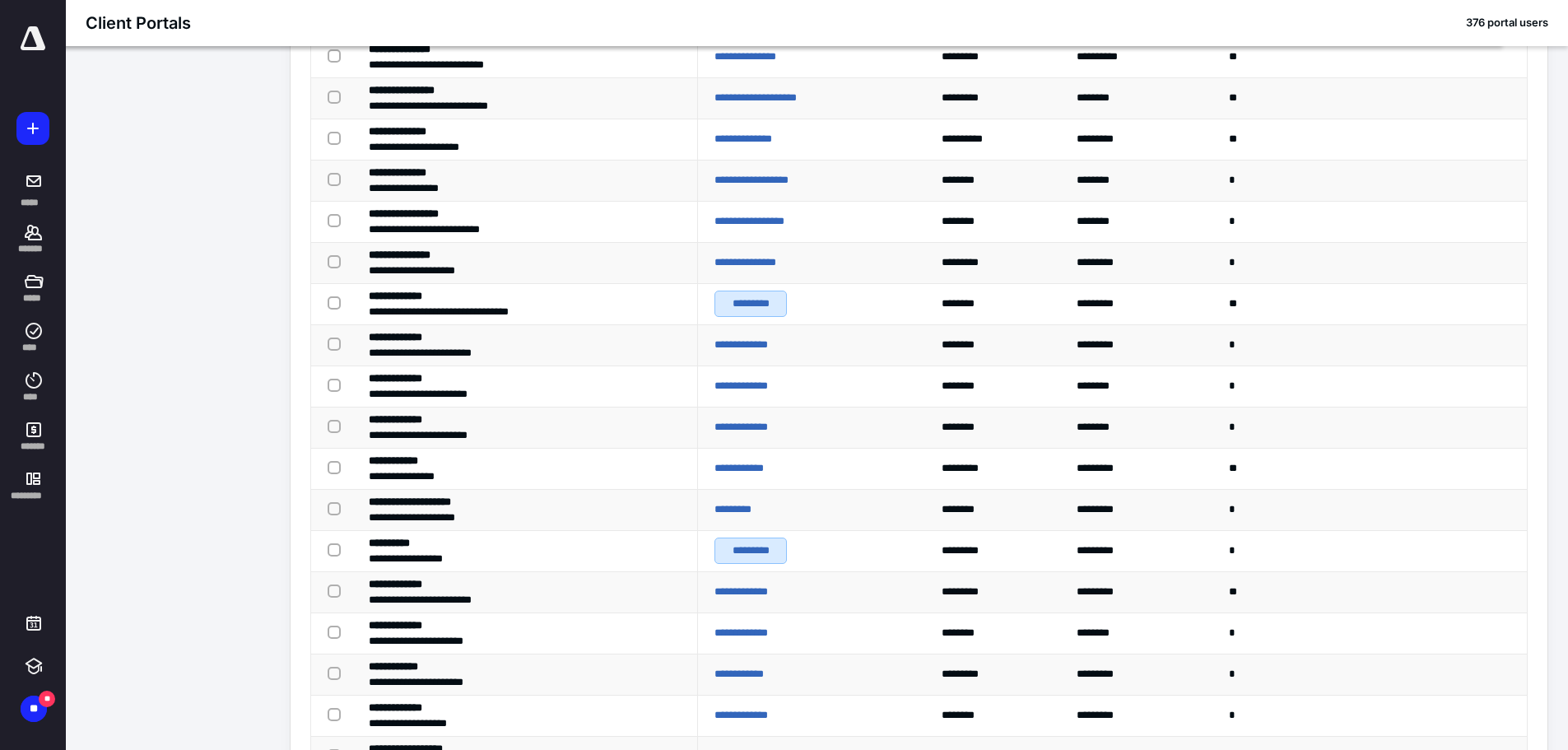 scroll, scrollTop: 2434, scrollLeft: 0, axis: vertical 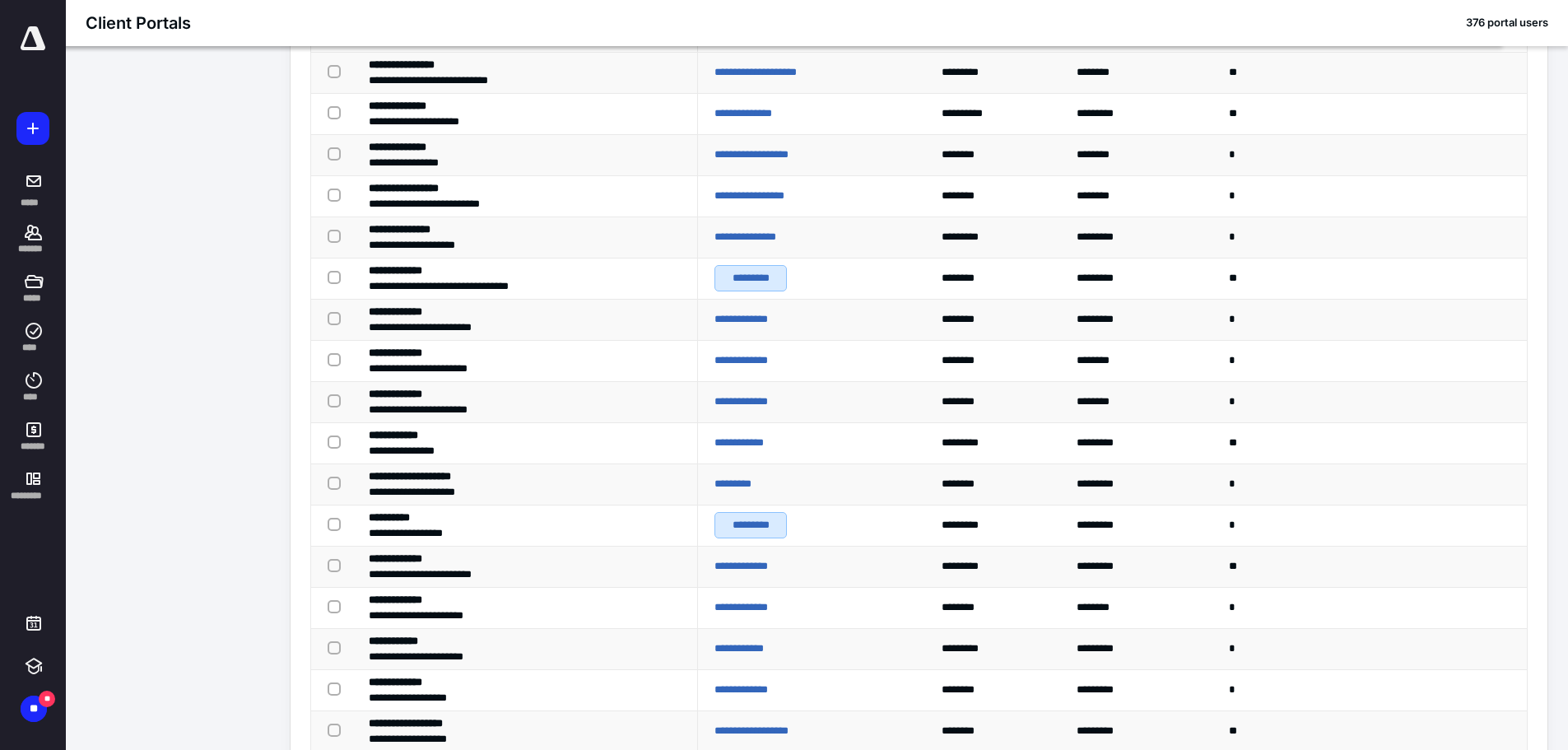 click at bounding box center (337, 482) 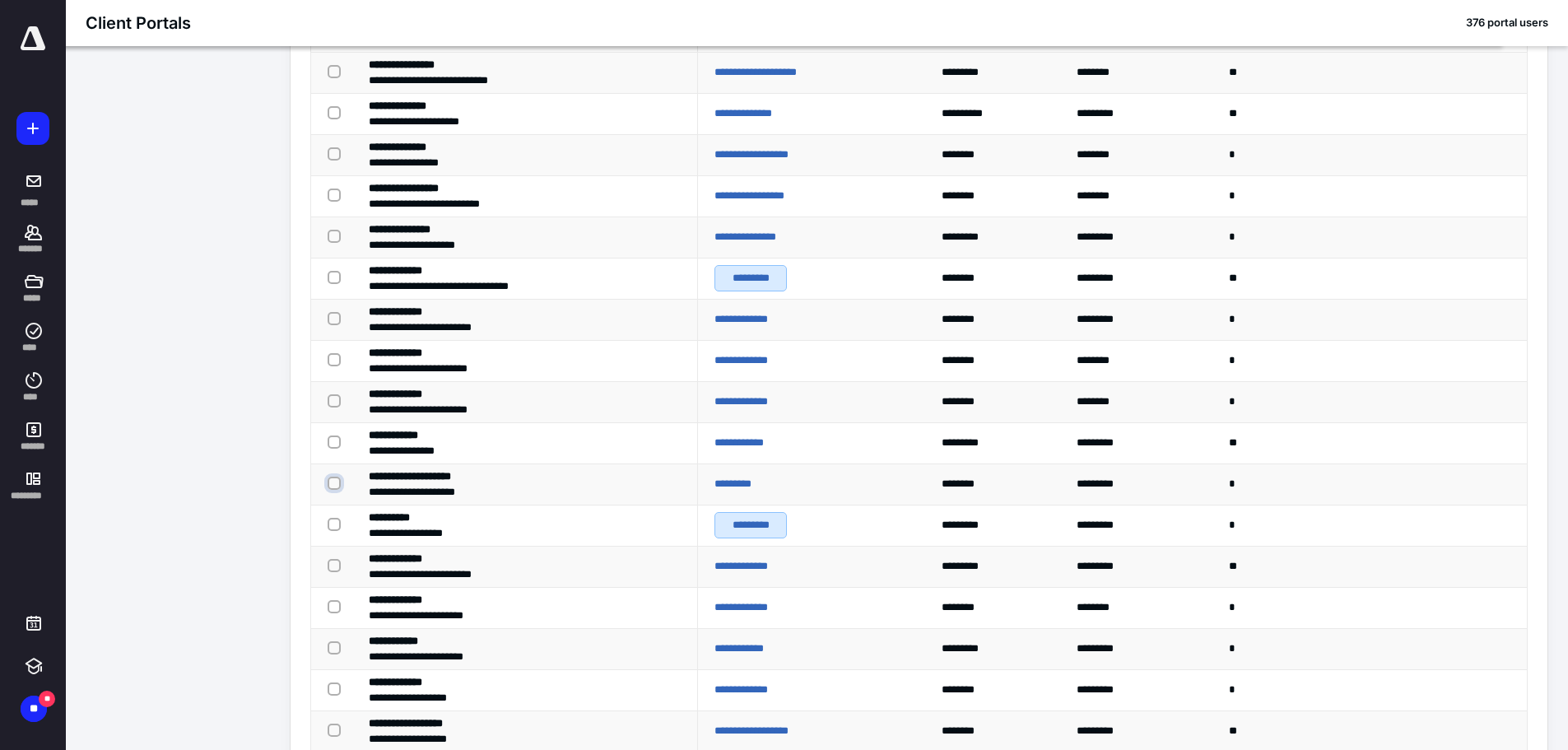 click at bounding box center [336, 483] 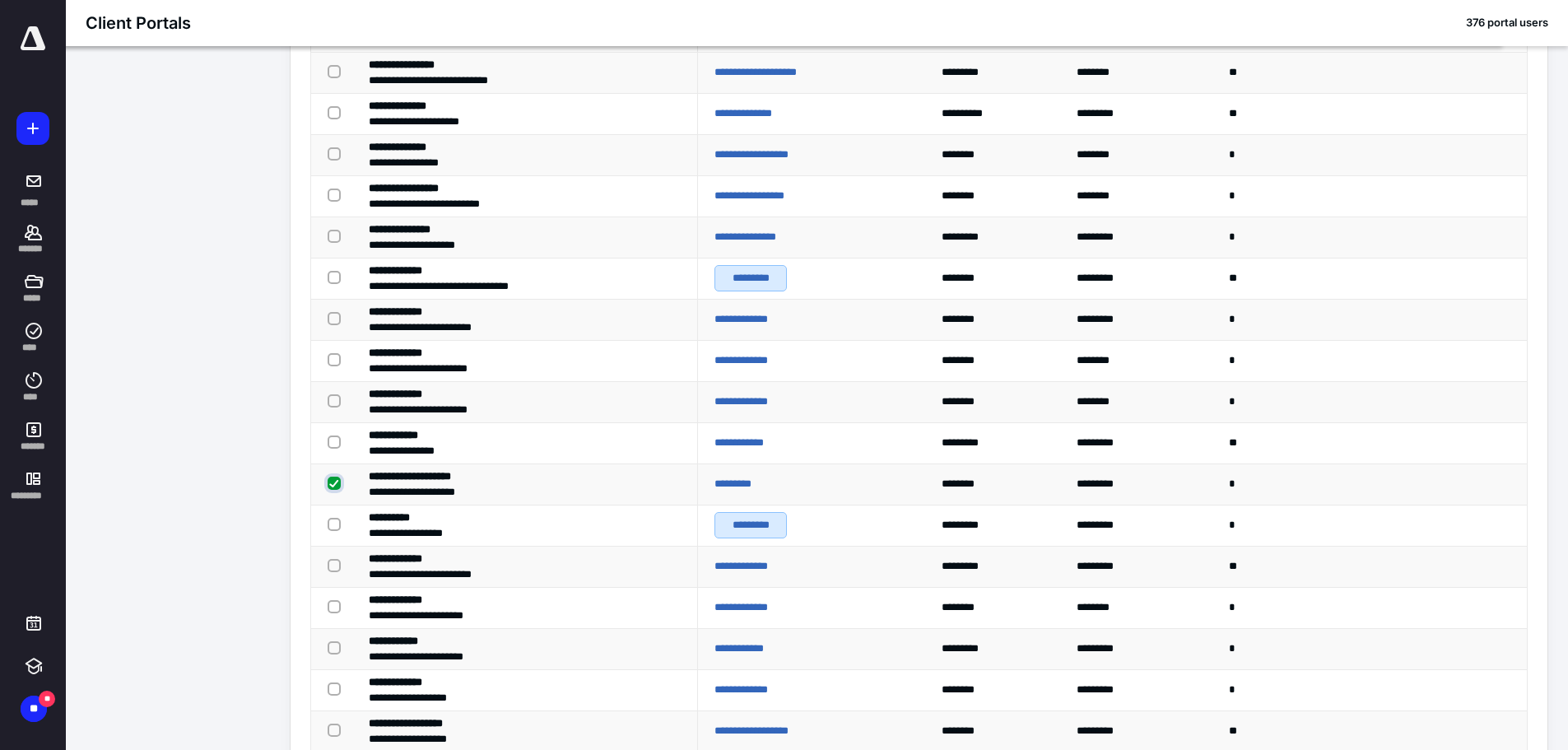 checkbox on "true" 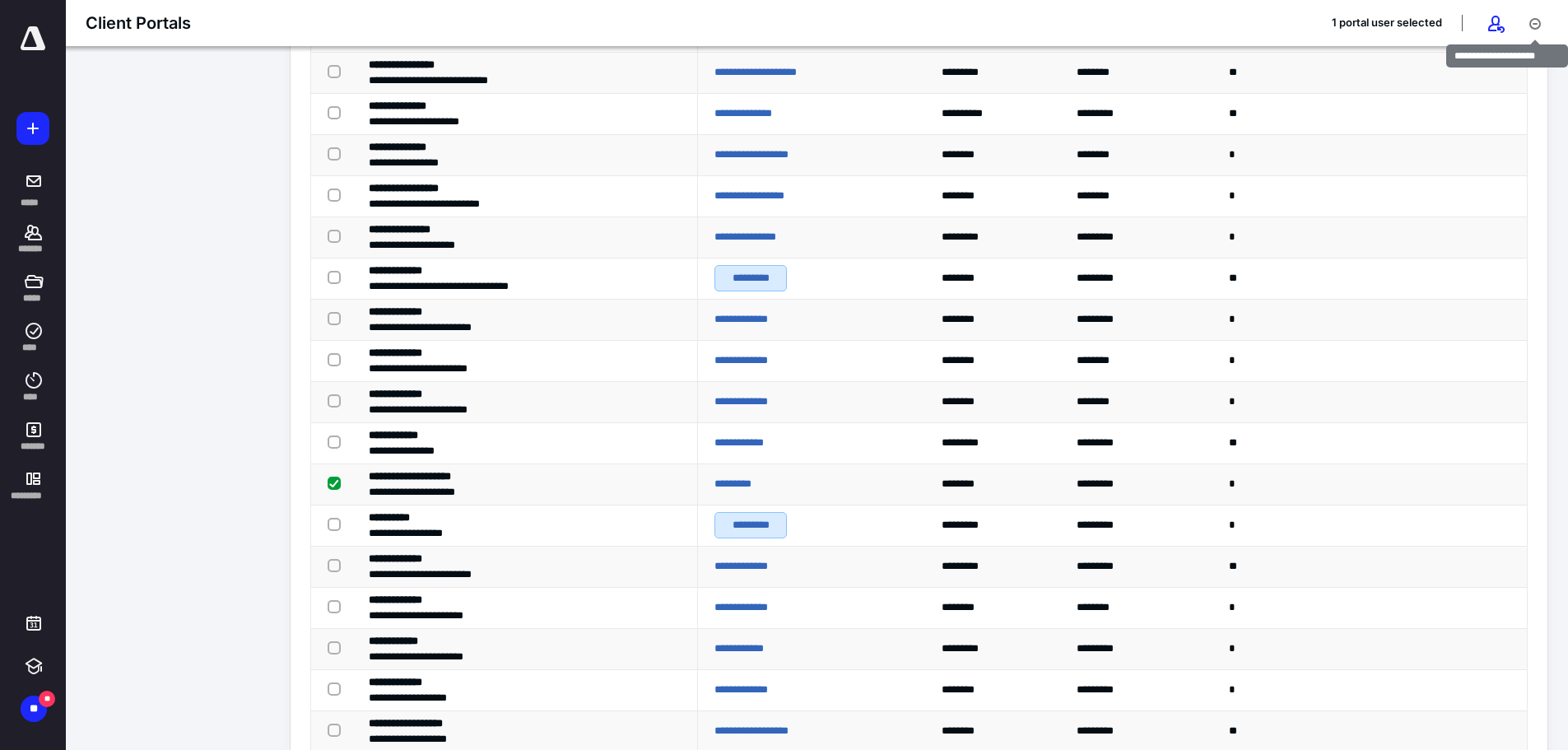 click at bounding box center (1535, 23) 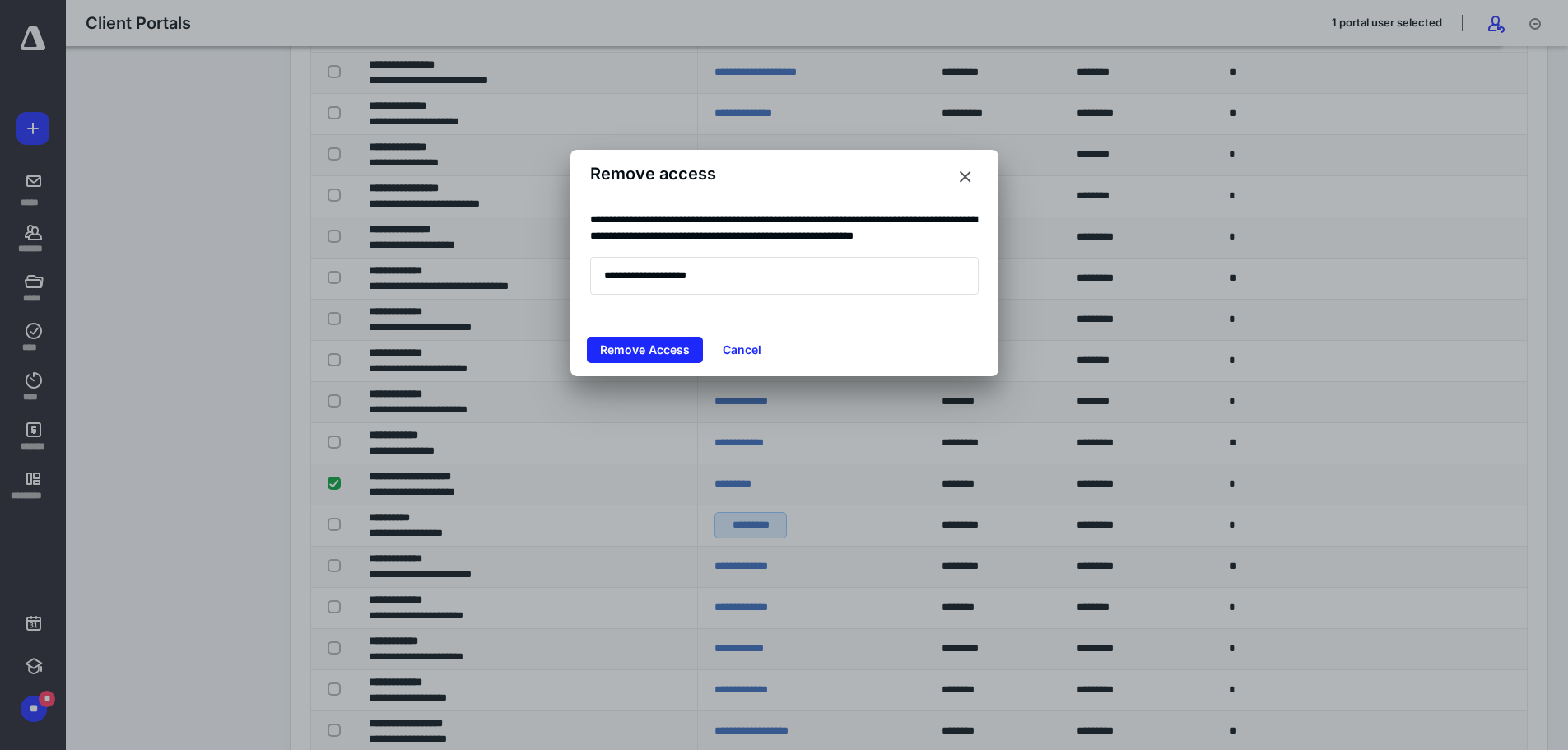 click on "Remove Access" at bounding box center [644, 350] 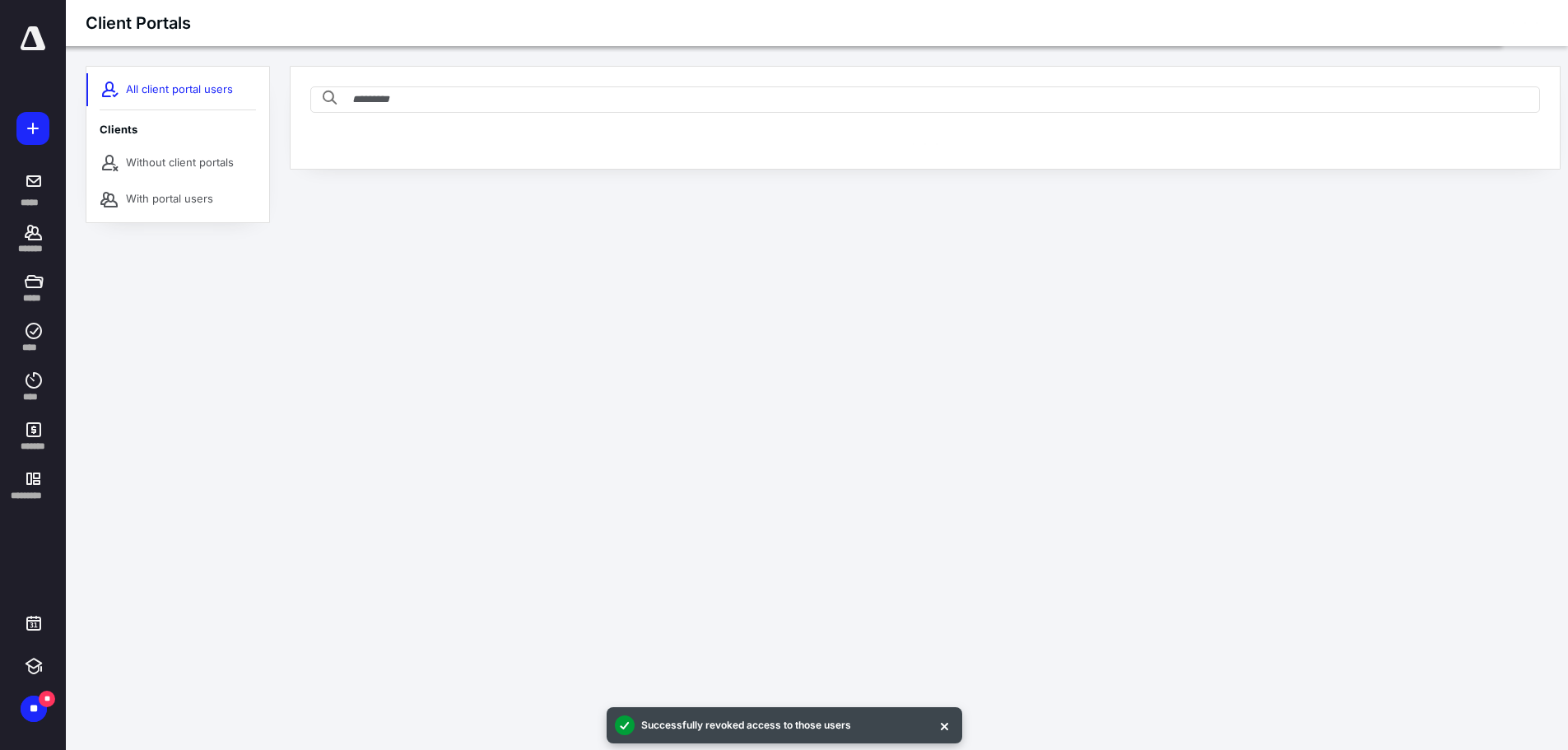 scroll, scrollTop: 0, scrollLeft: 0, axis: both 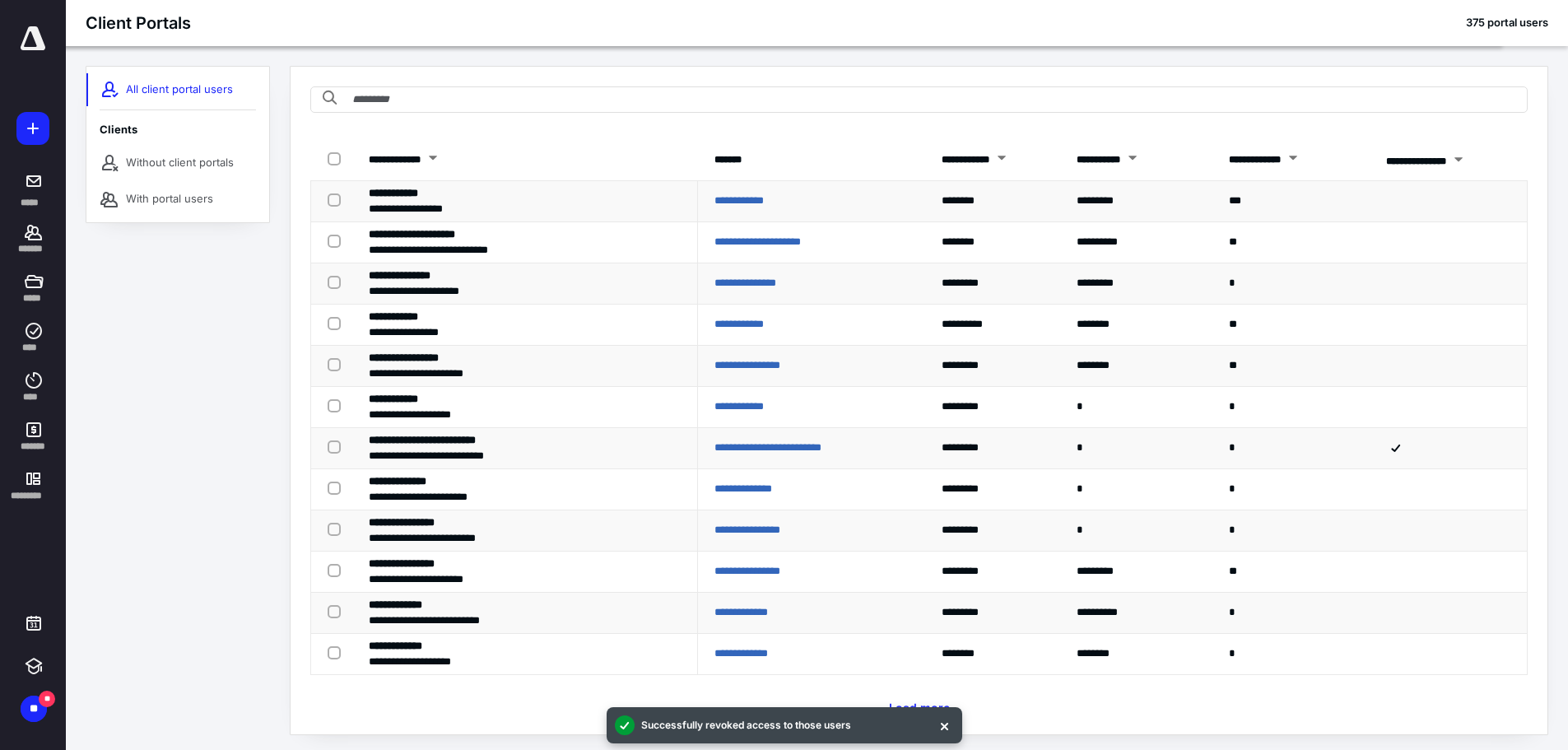 click 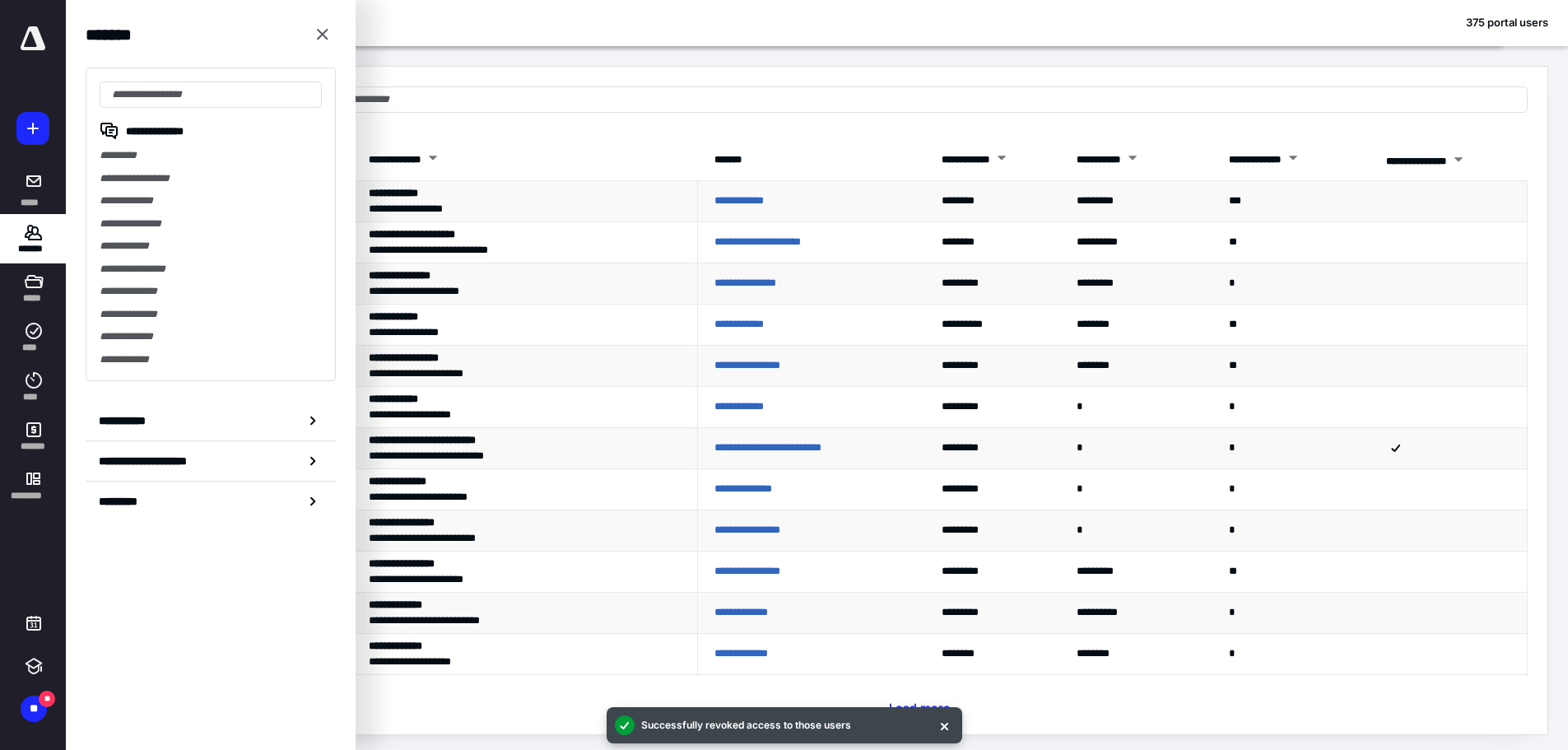 click on "*********" at bounding box center (211, 156) 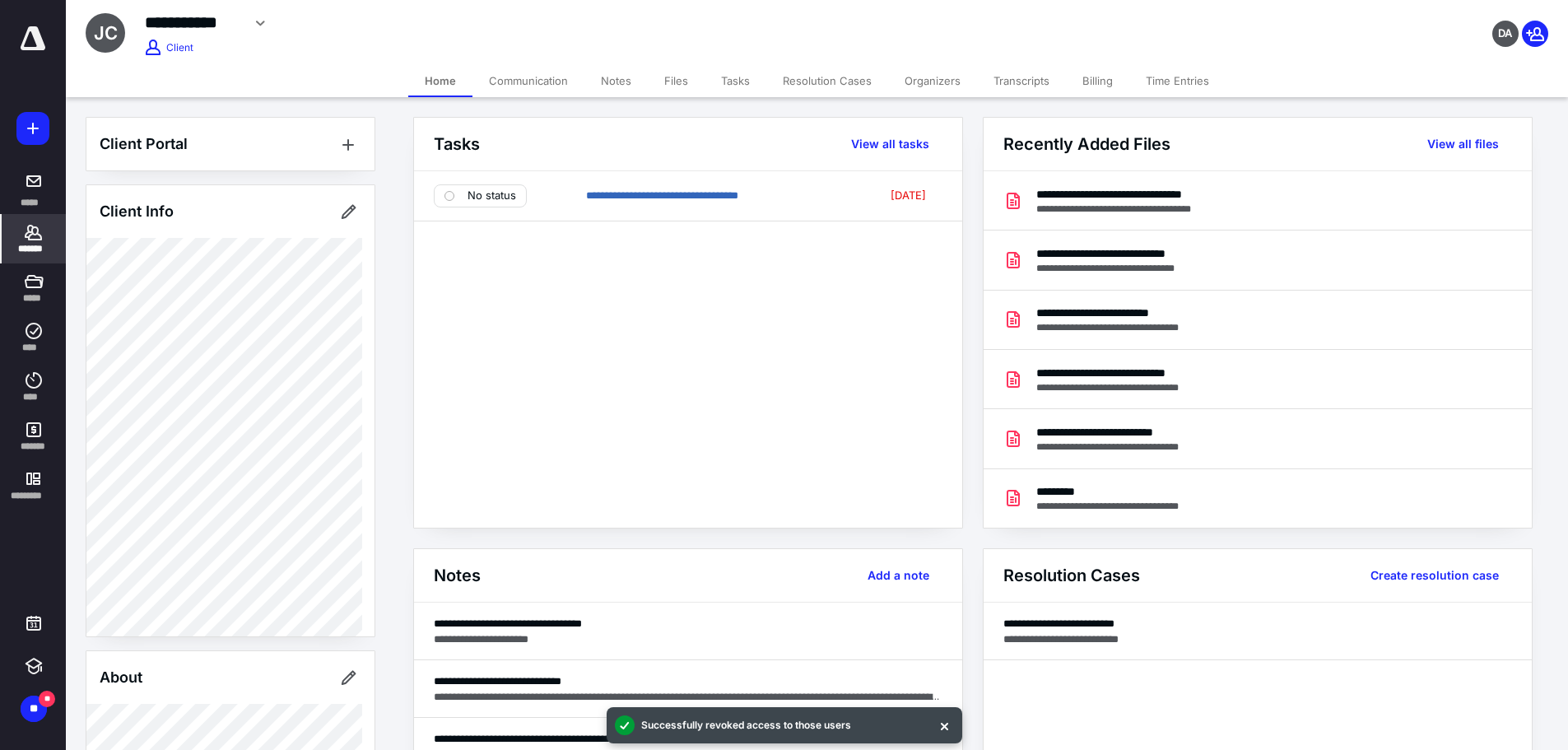 click at bounding box center (449, 196) 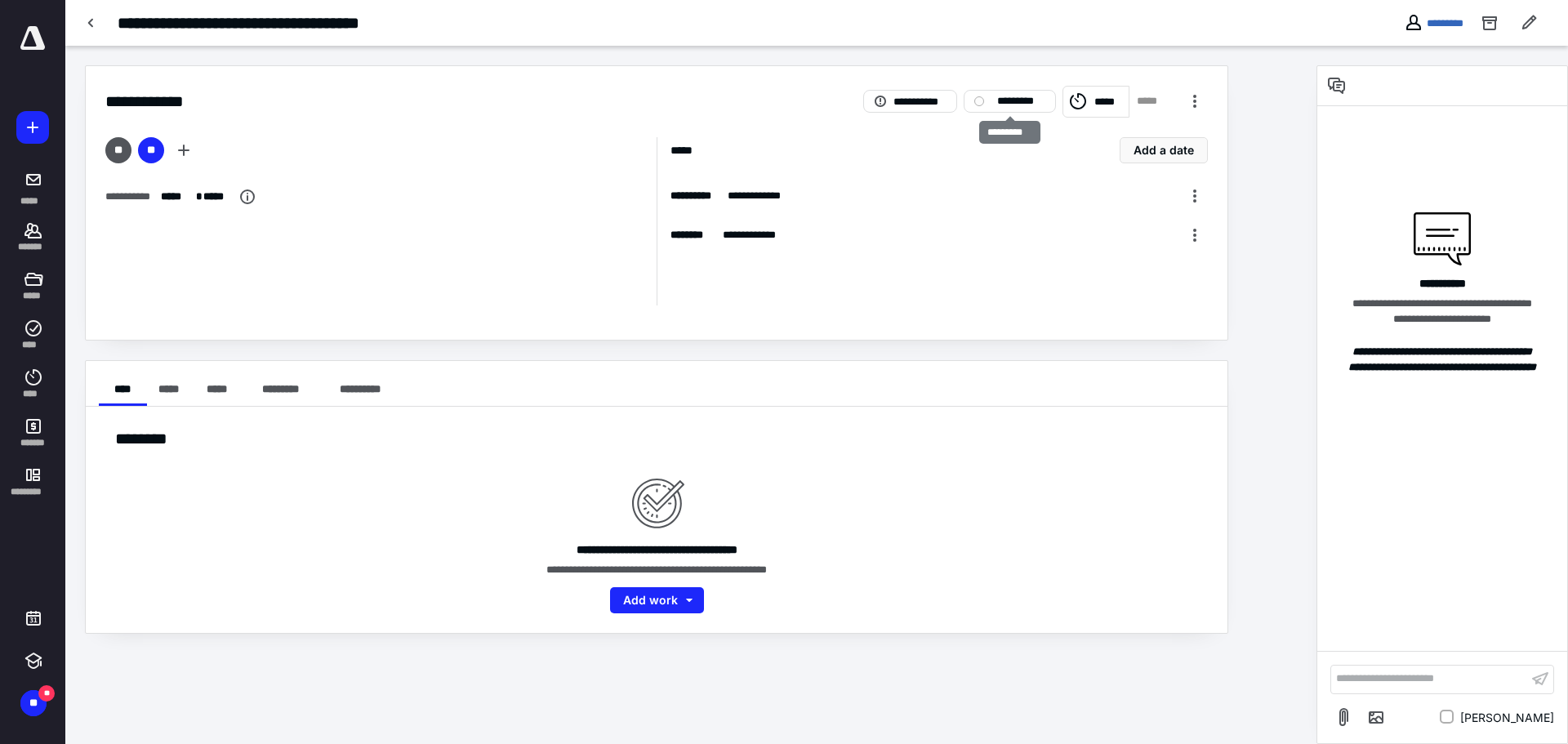 click on "*********" at bounding box center [1021, 101] 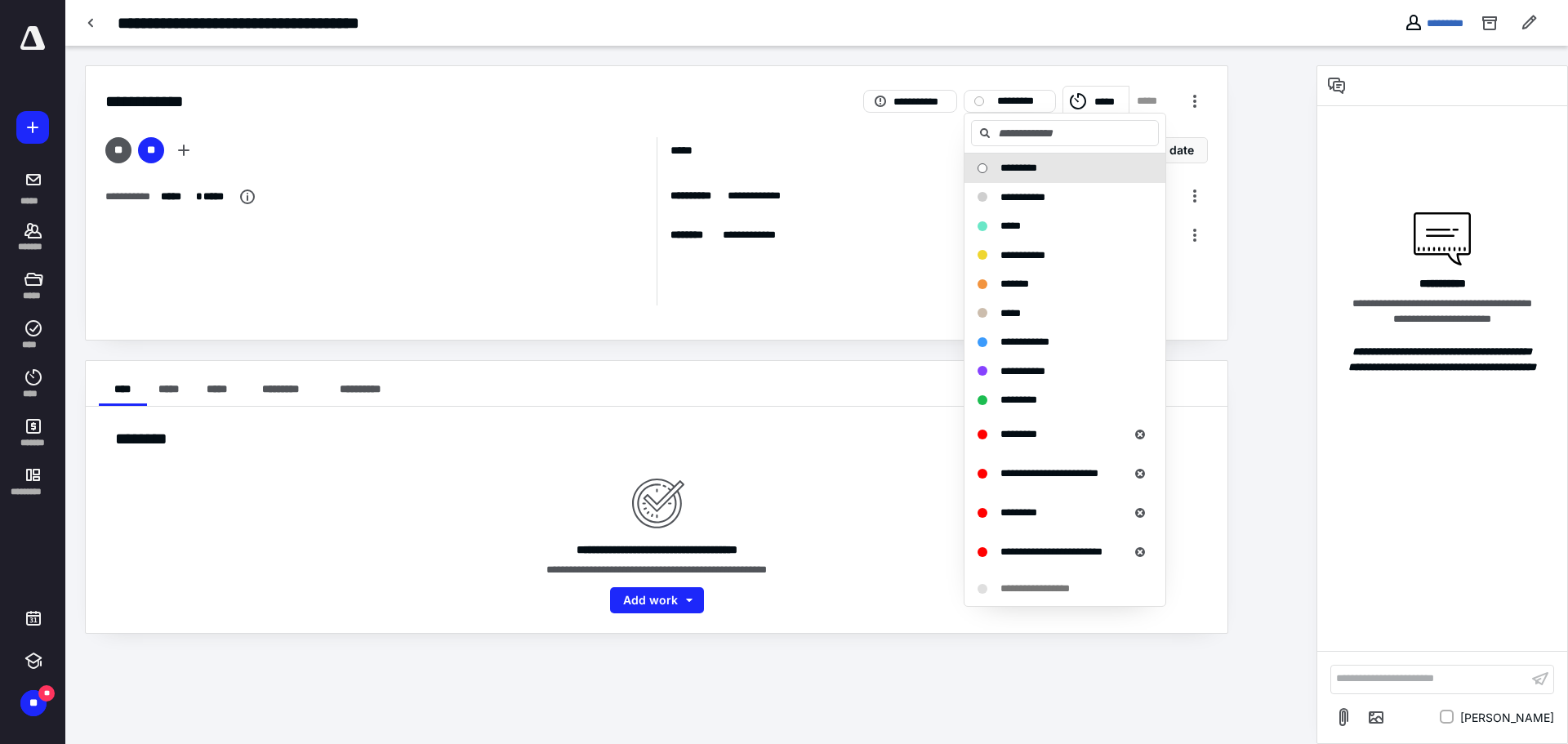 click on "*********" at bounding box center (1018, 399) 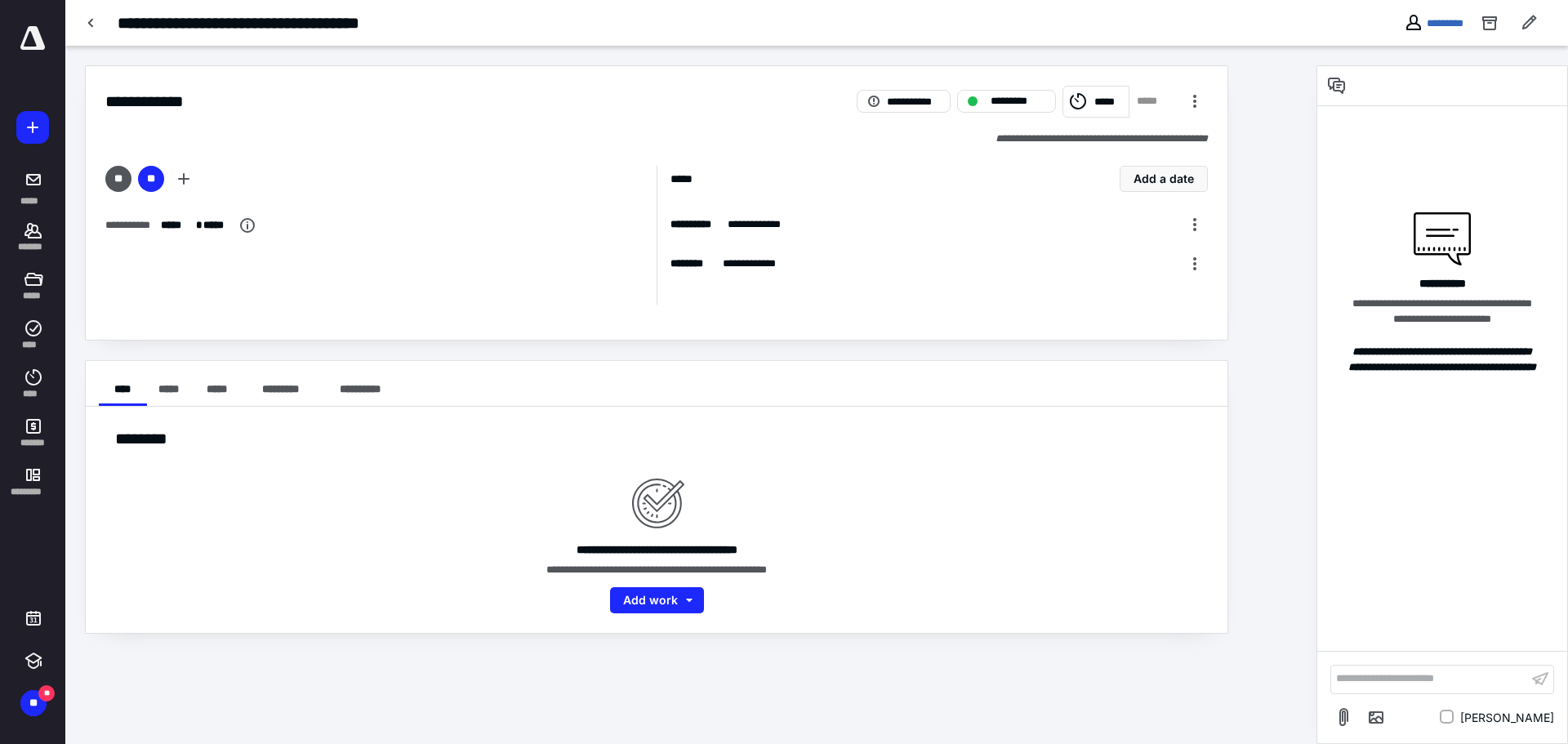 click at bounding box center [91, 23] 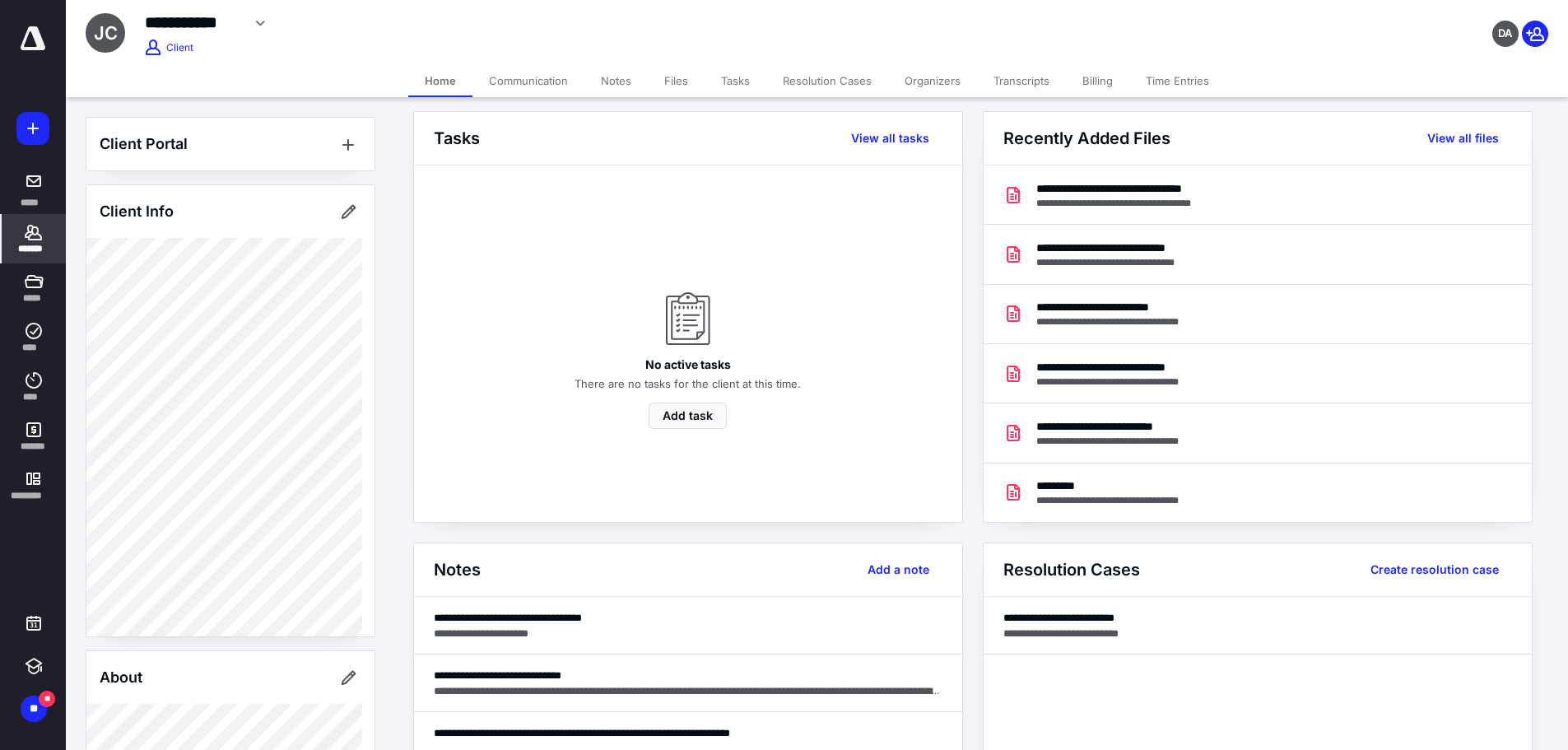 scroll, scrollTop: 0, scrollLeft: 0, axis: both 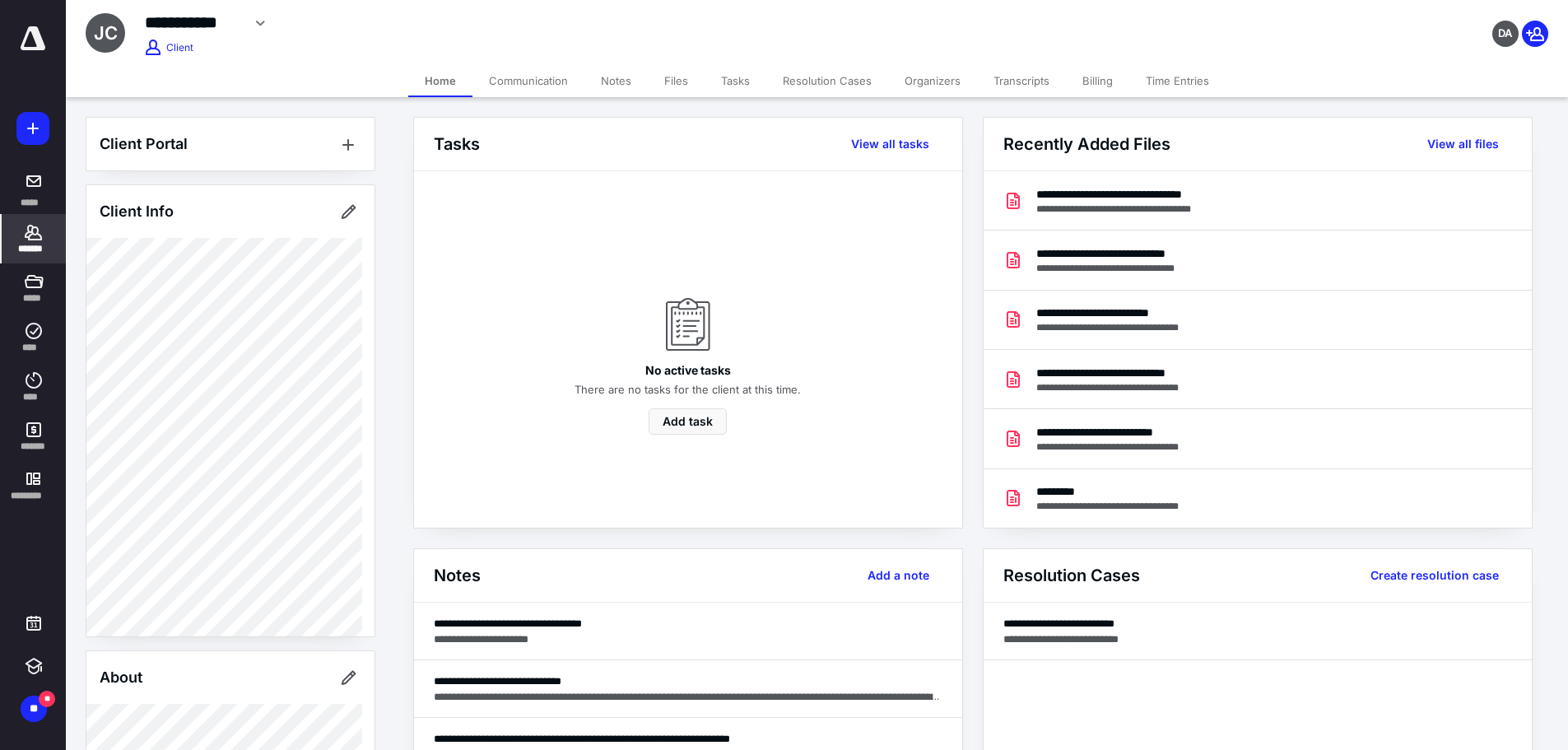 click at bounding box center [261, 23] 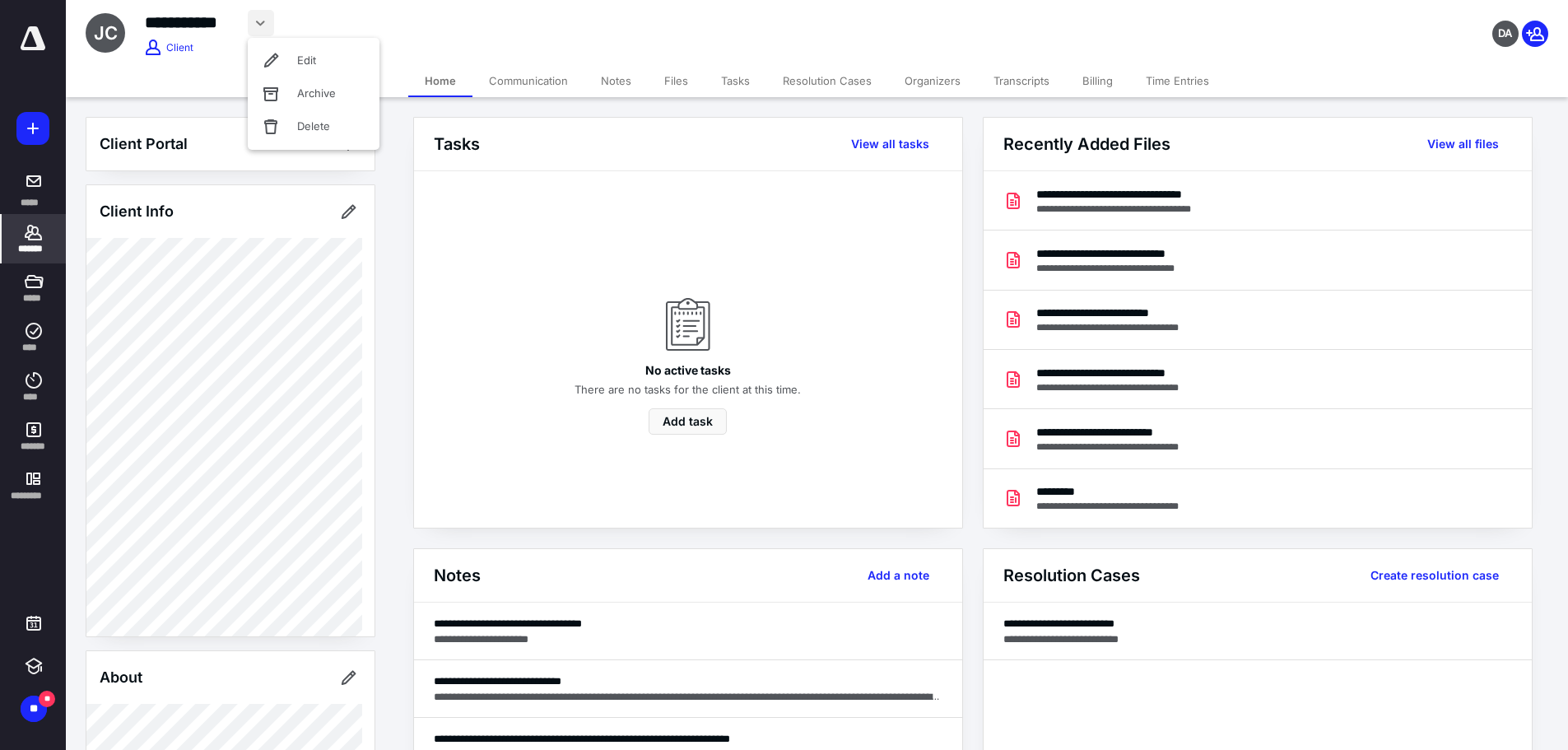 click on "Archive" at bounding box center [314, 94] 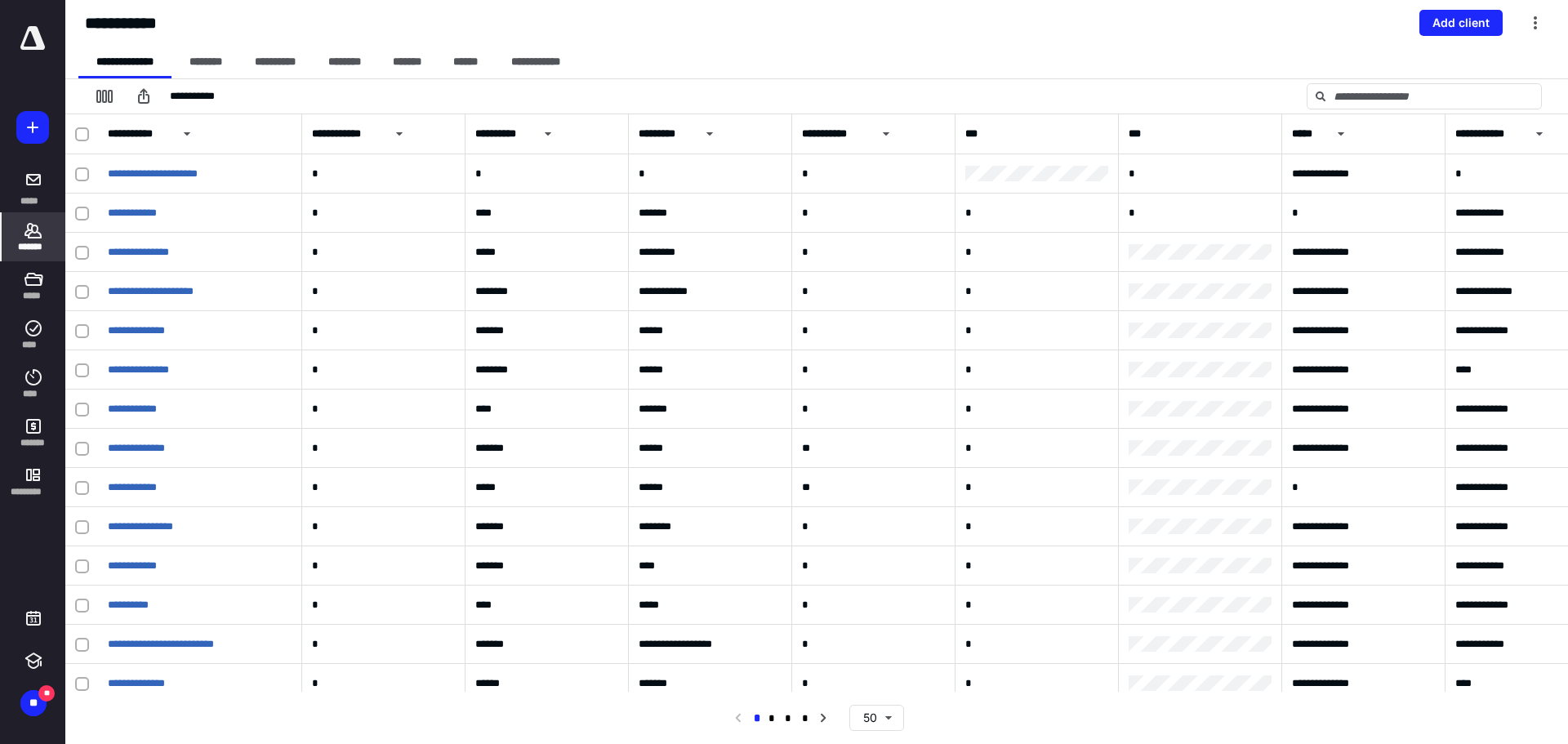 click 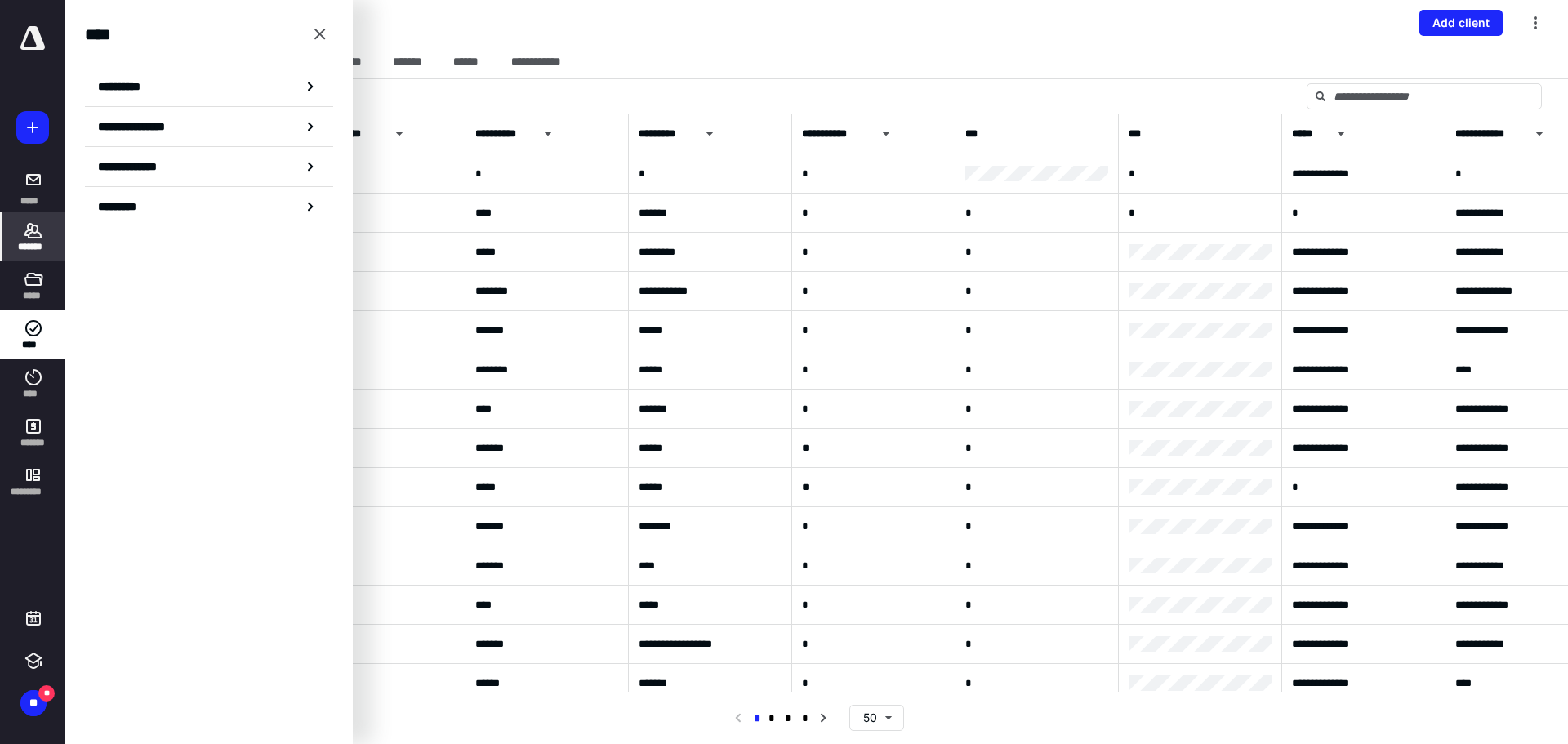 click 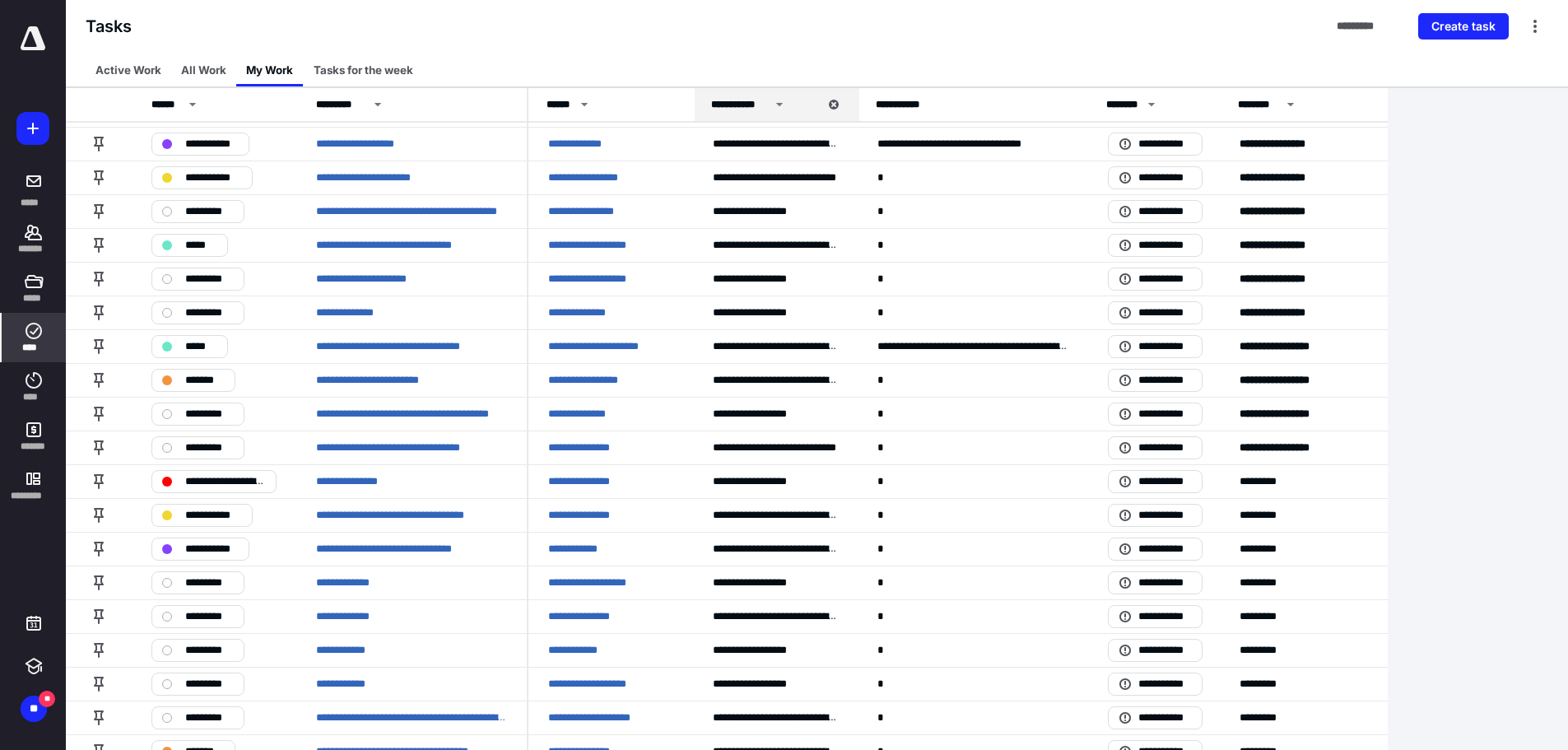 scroll, scrollTop: 988, scrollLeft: 0, axis: vertical 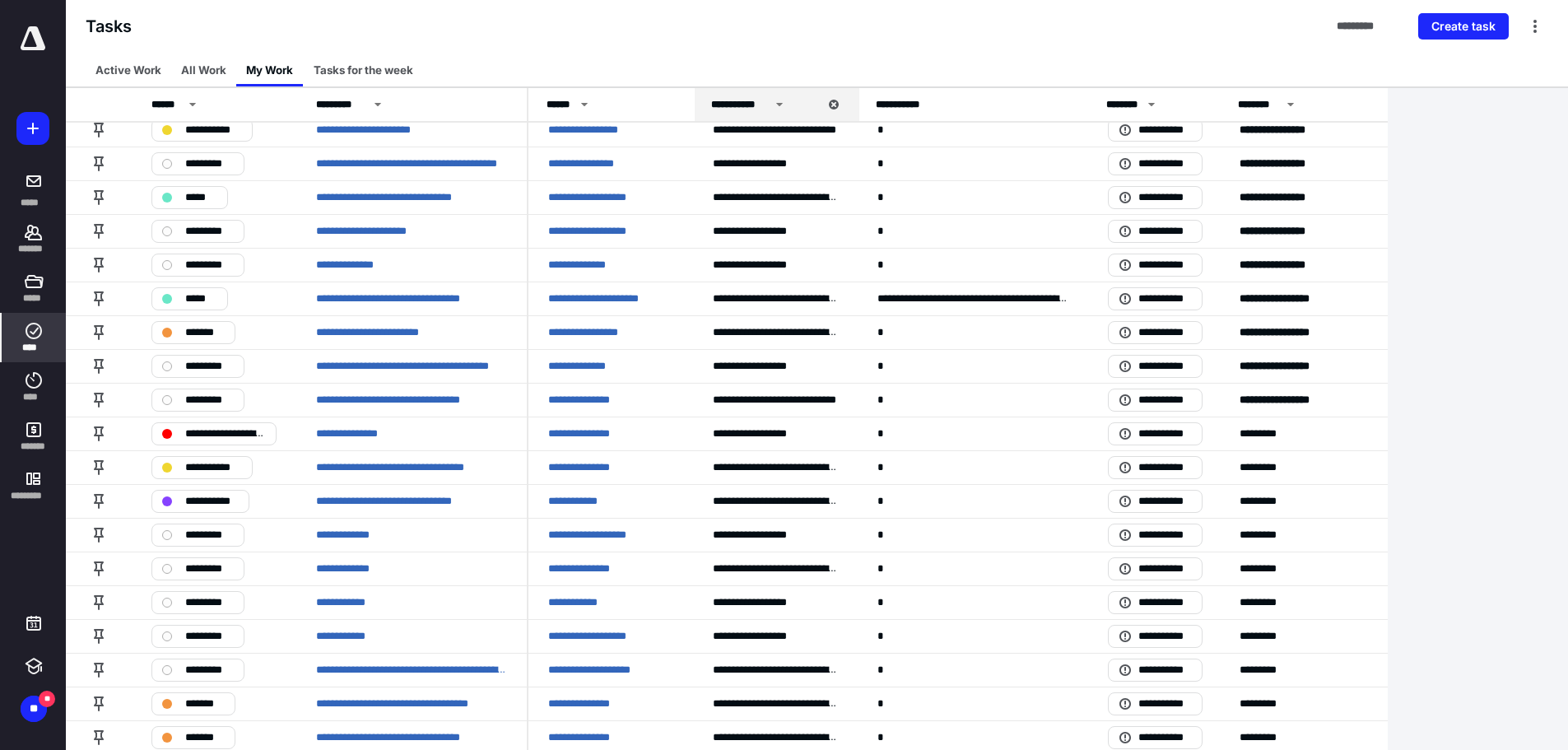 click on "**********" at bounding box center [590, 569] 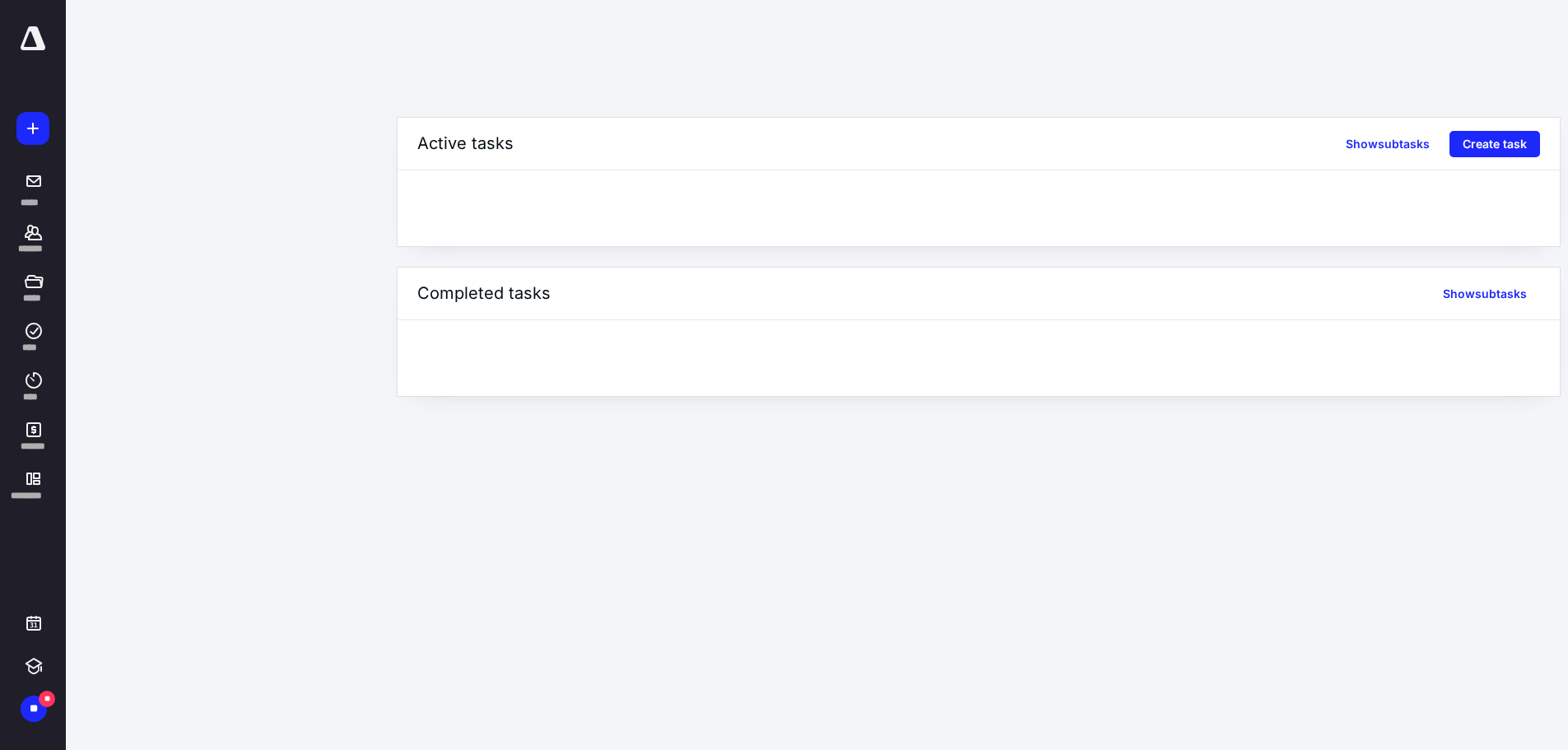 scroll, scrollTop: 0, scrollLeft: 0, axis: both 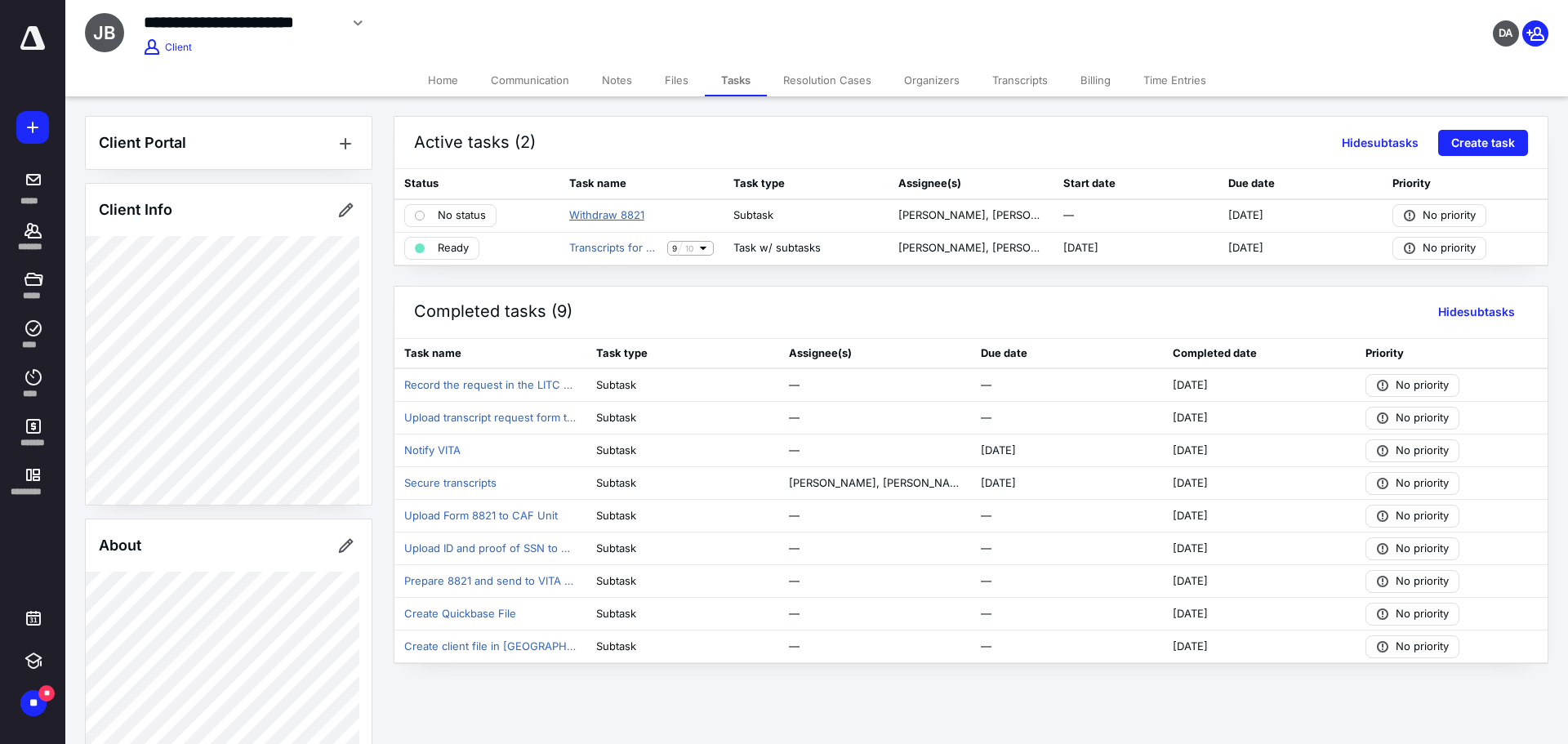 click on "Withdraw 8821" at bounding box center (607, 216) 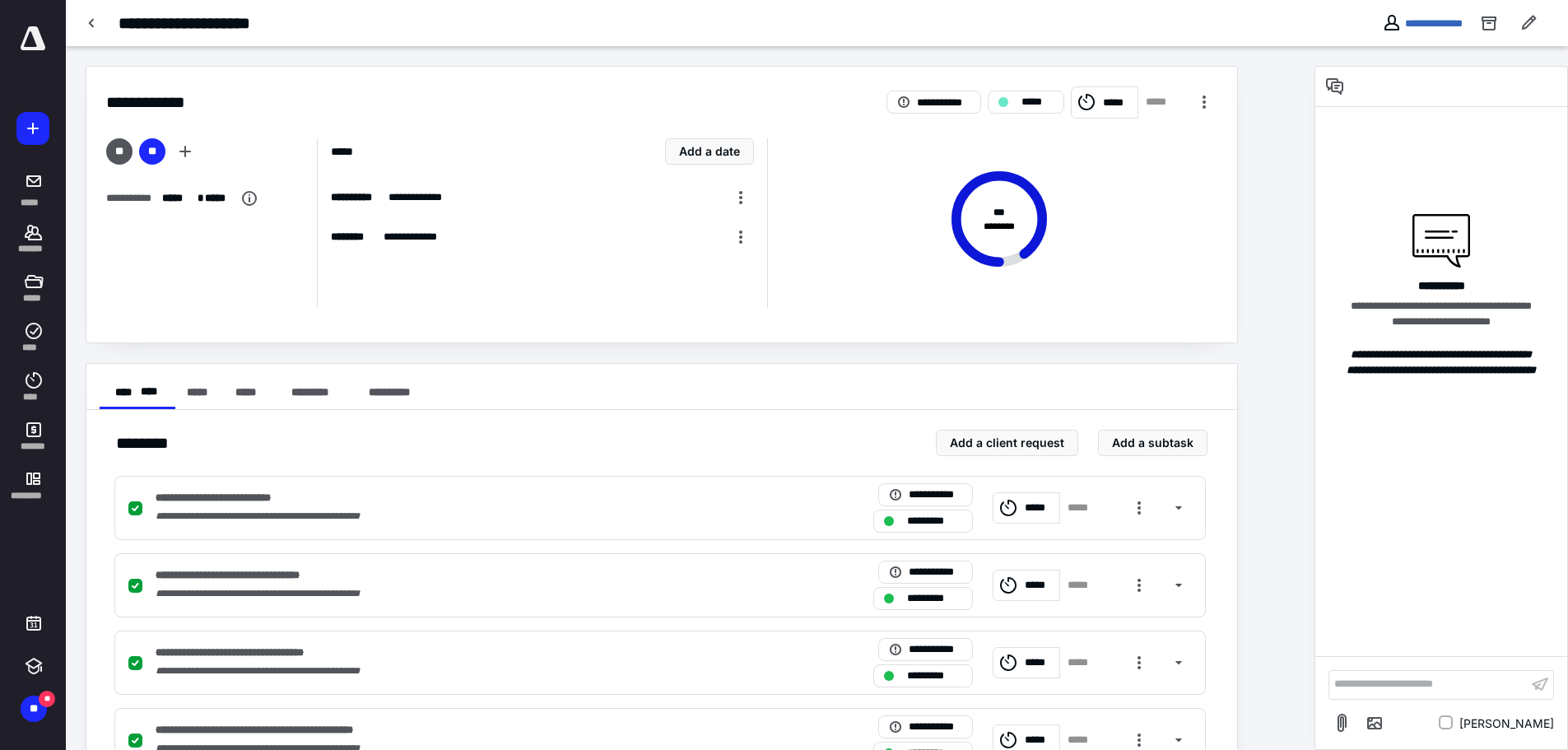 click at bounding box center [1204, 102] 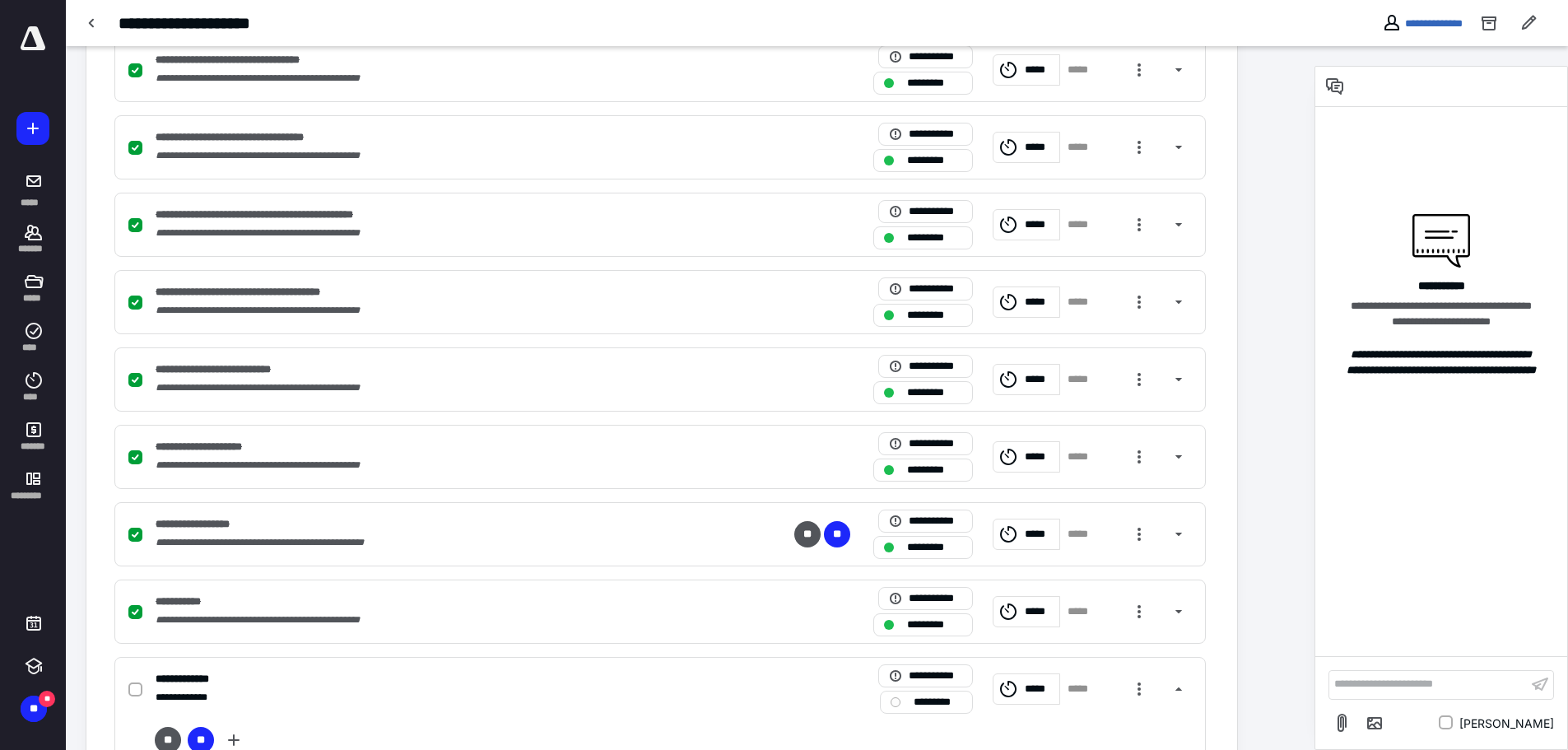 scroll, scrollTop: 659, scrollLeft: 0, axis: vertical 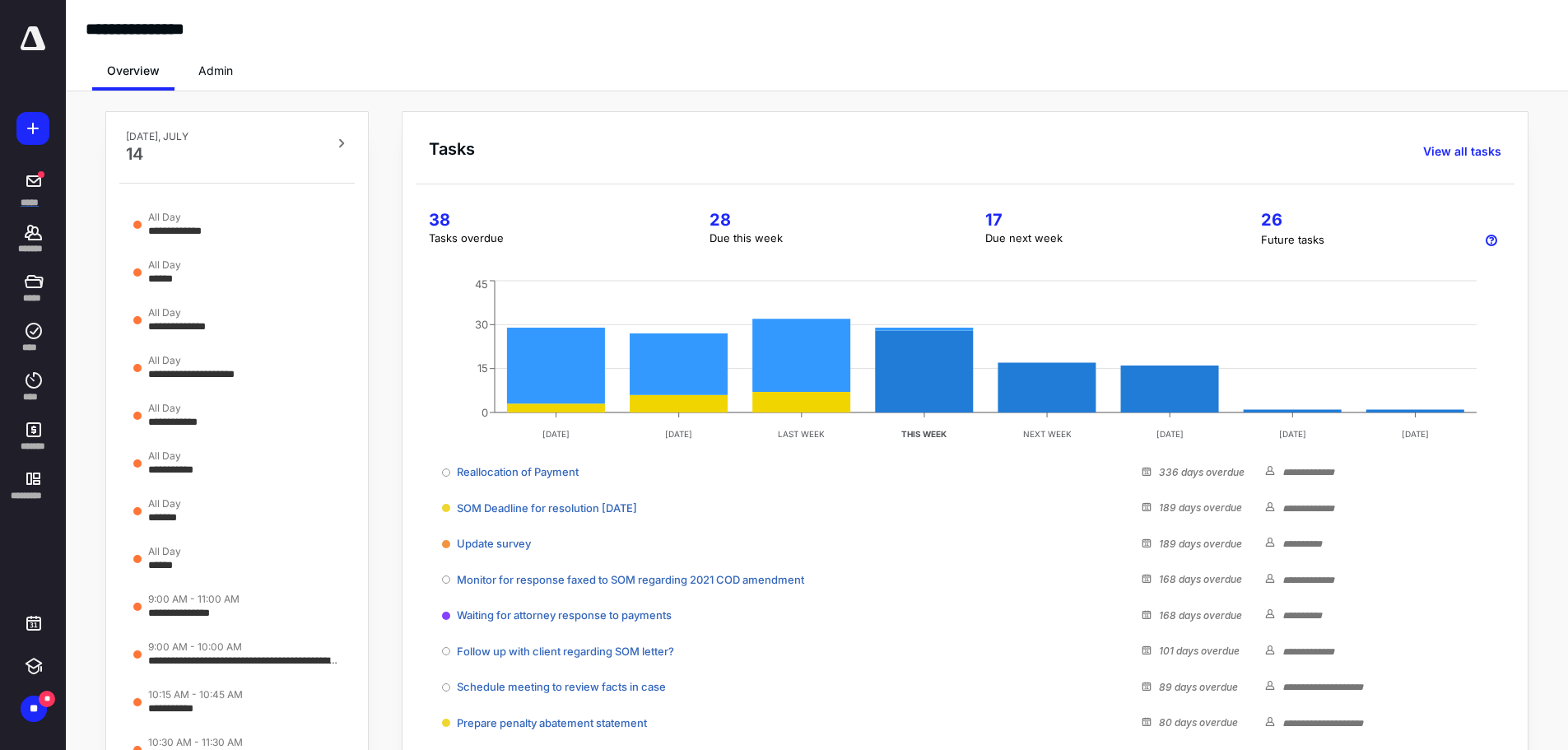click 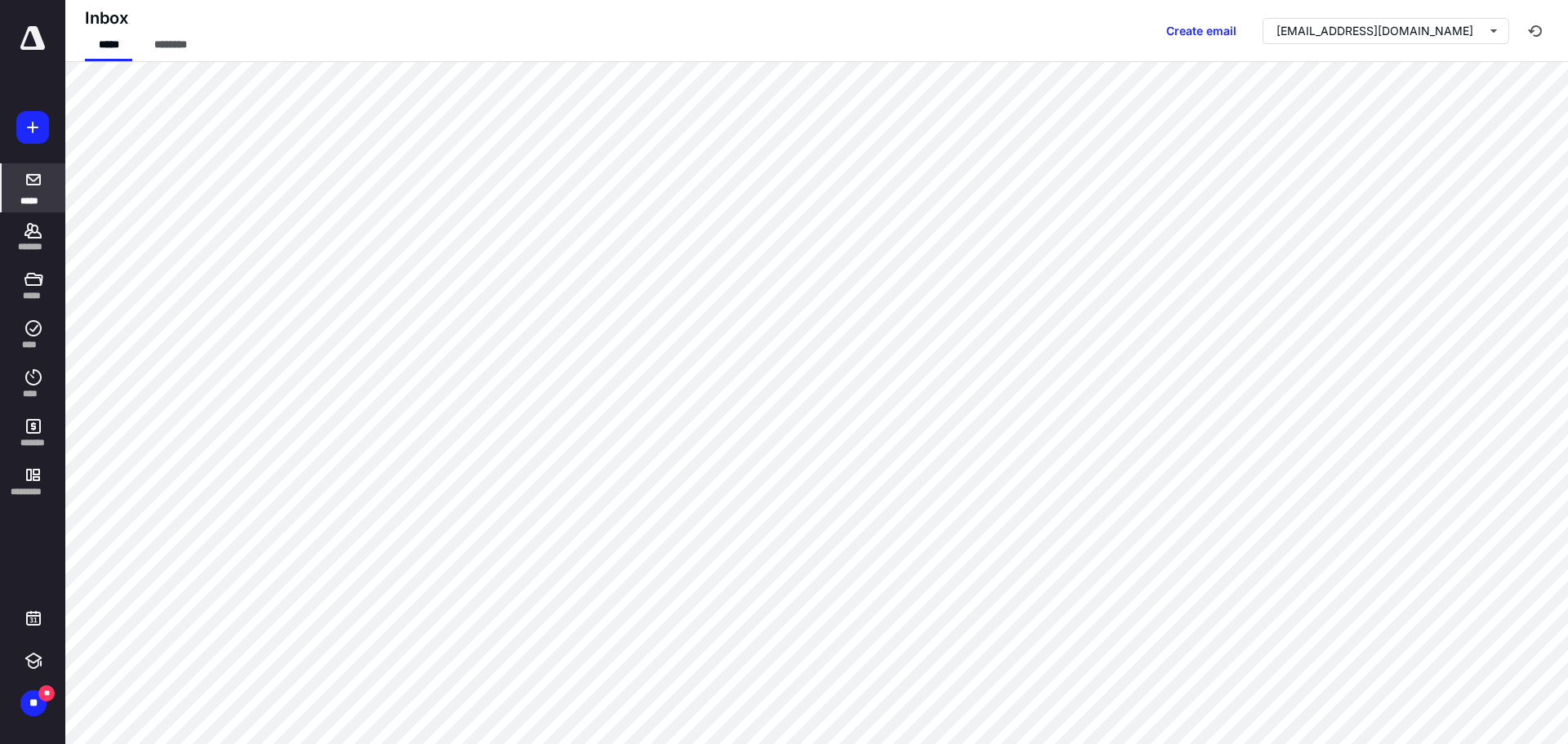 click 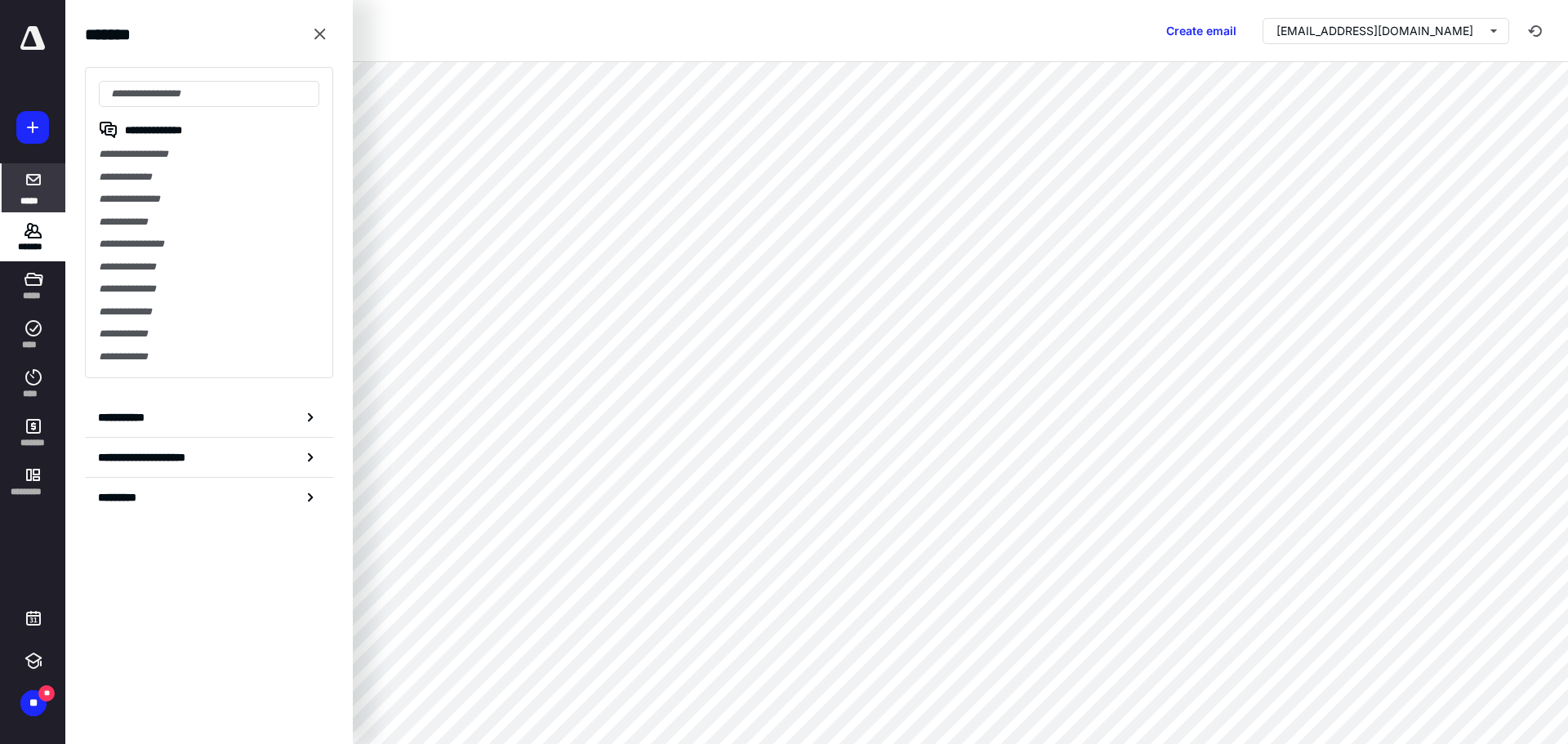 click 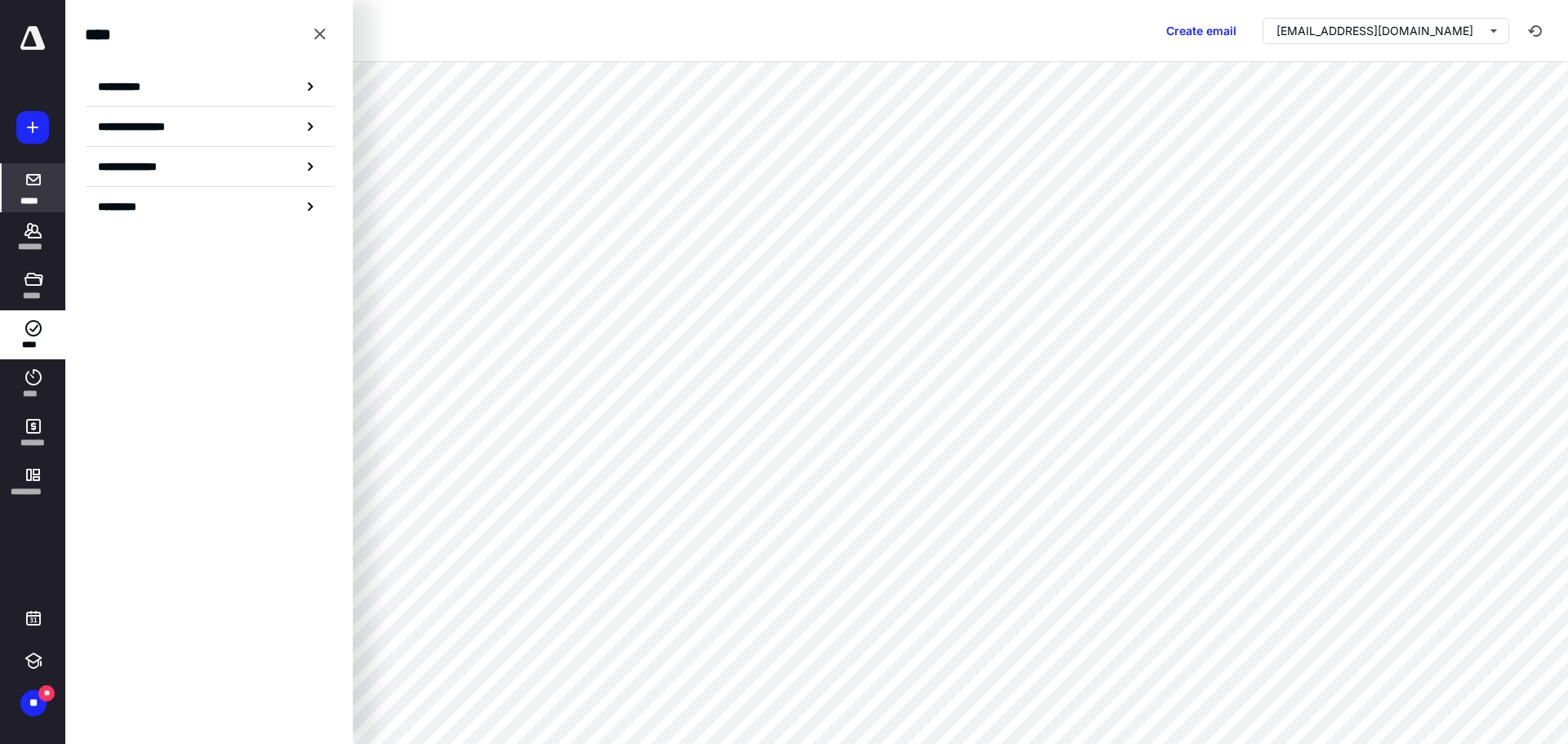 click 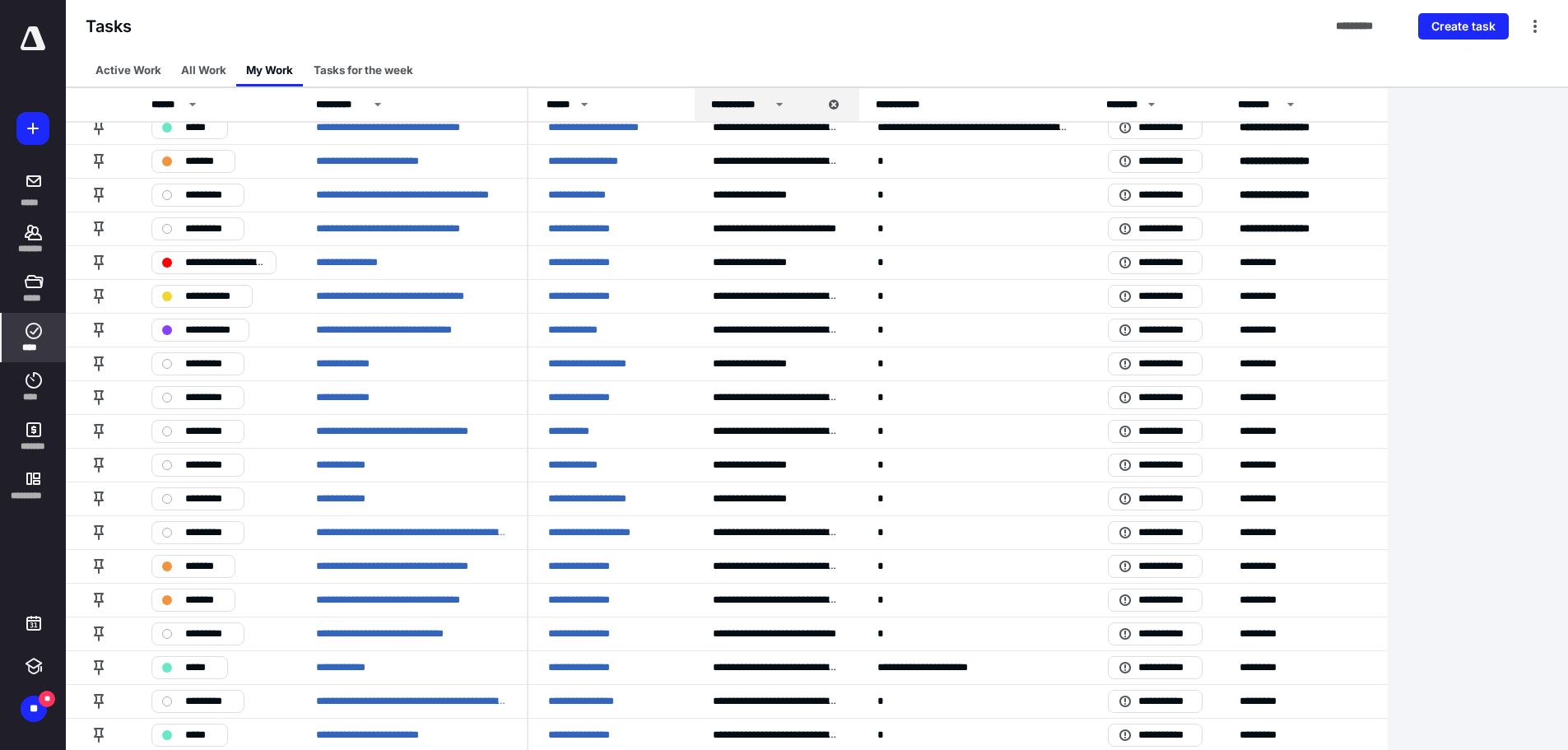 scroll, scrollTop: 1153, scrollLeft: 0, axis: vertical 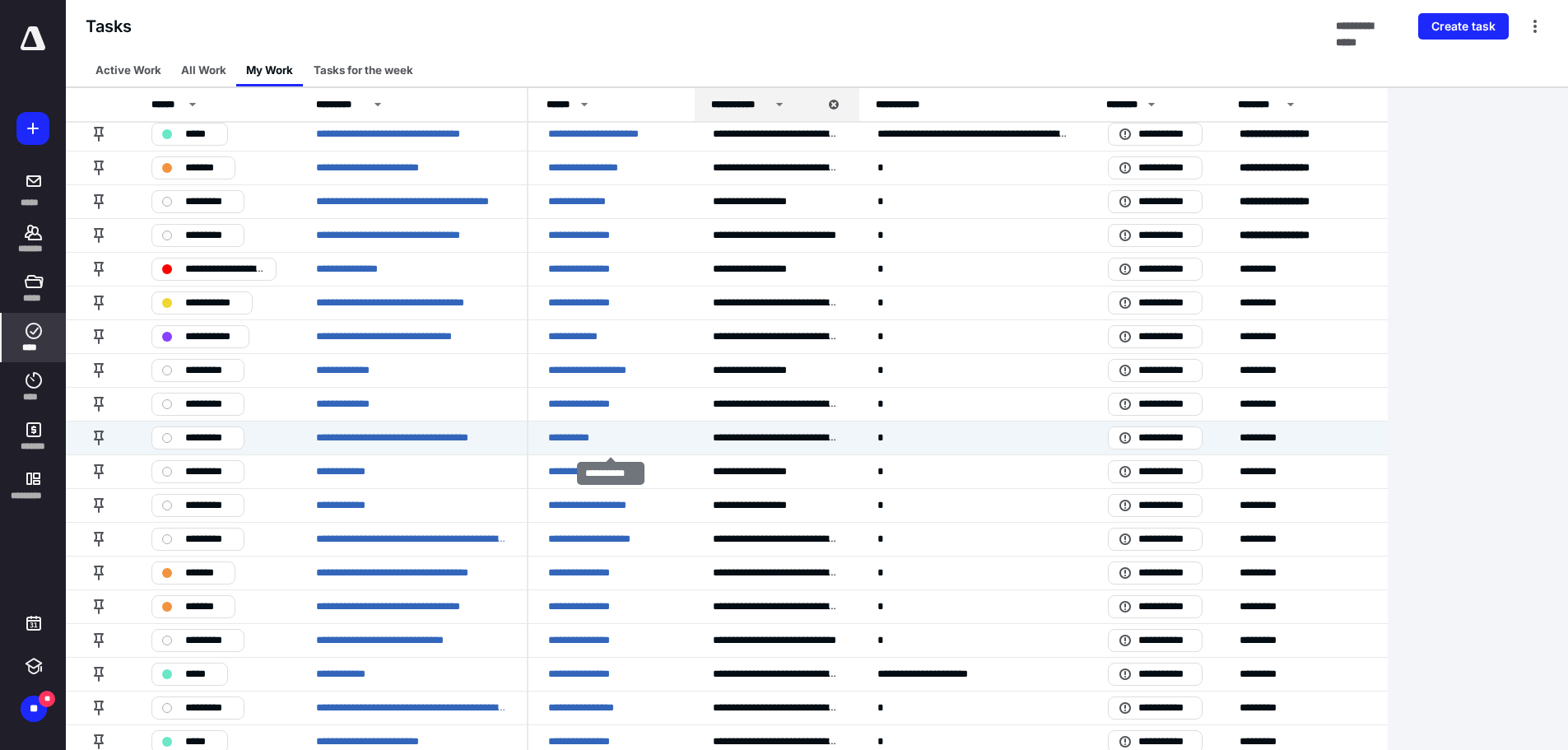click on "**********" at bounding box center [575, 438] 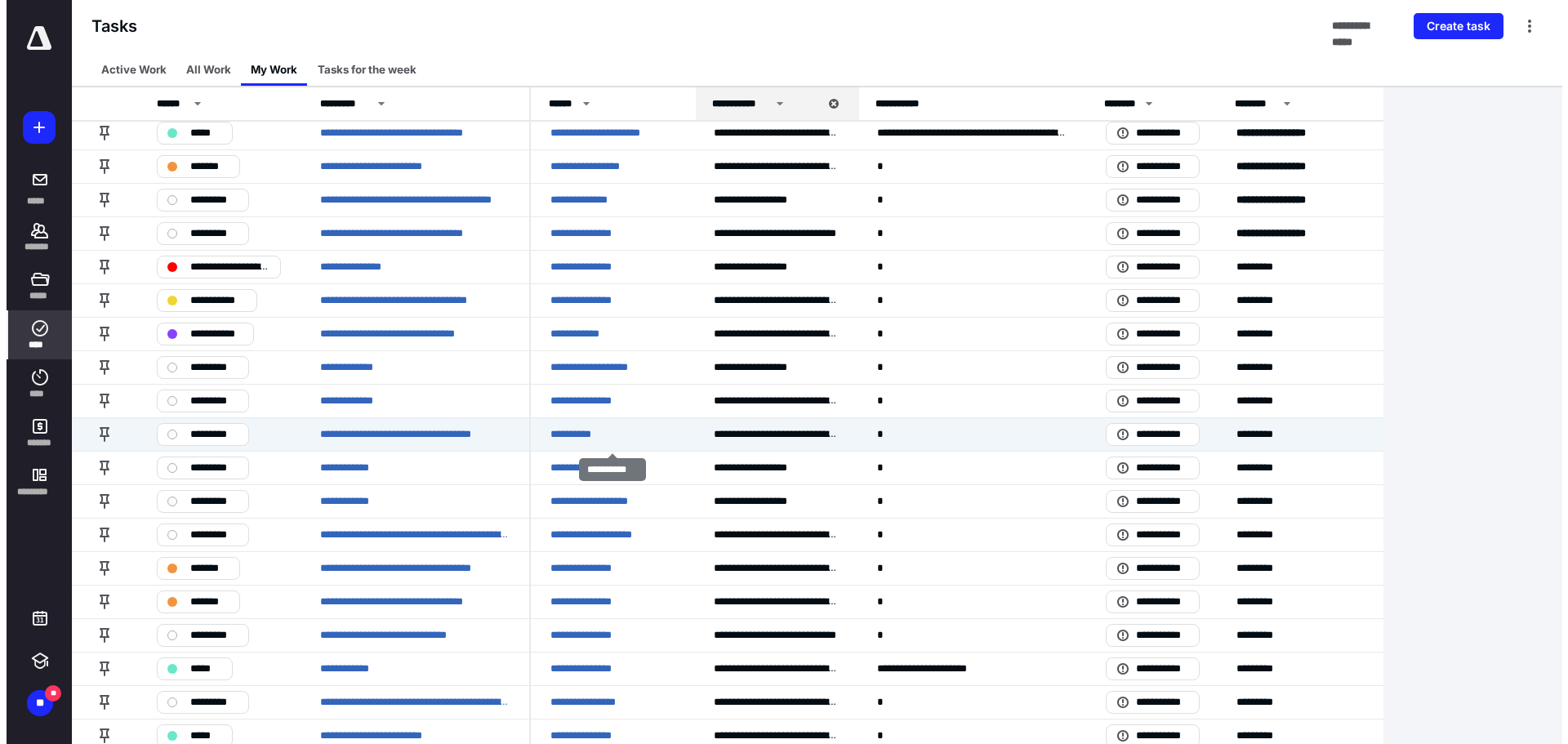 scroll, scrollTop: 0, scrollLeft: 0, axis: both 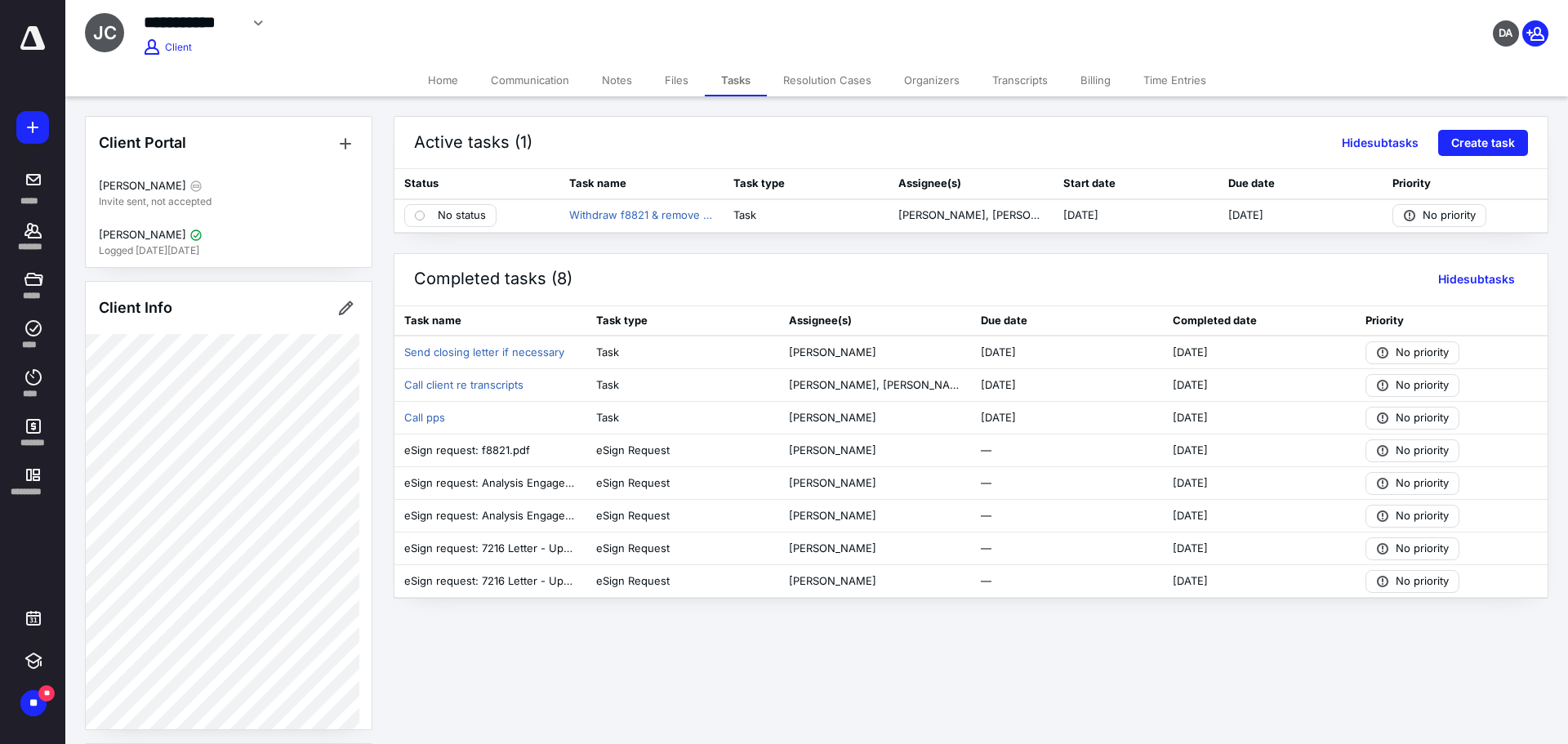 click on "Files" at bounding box center [676, 80] 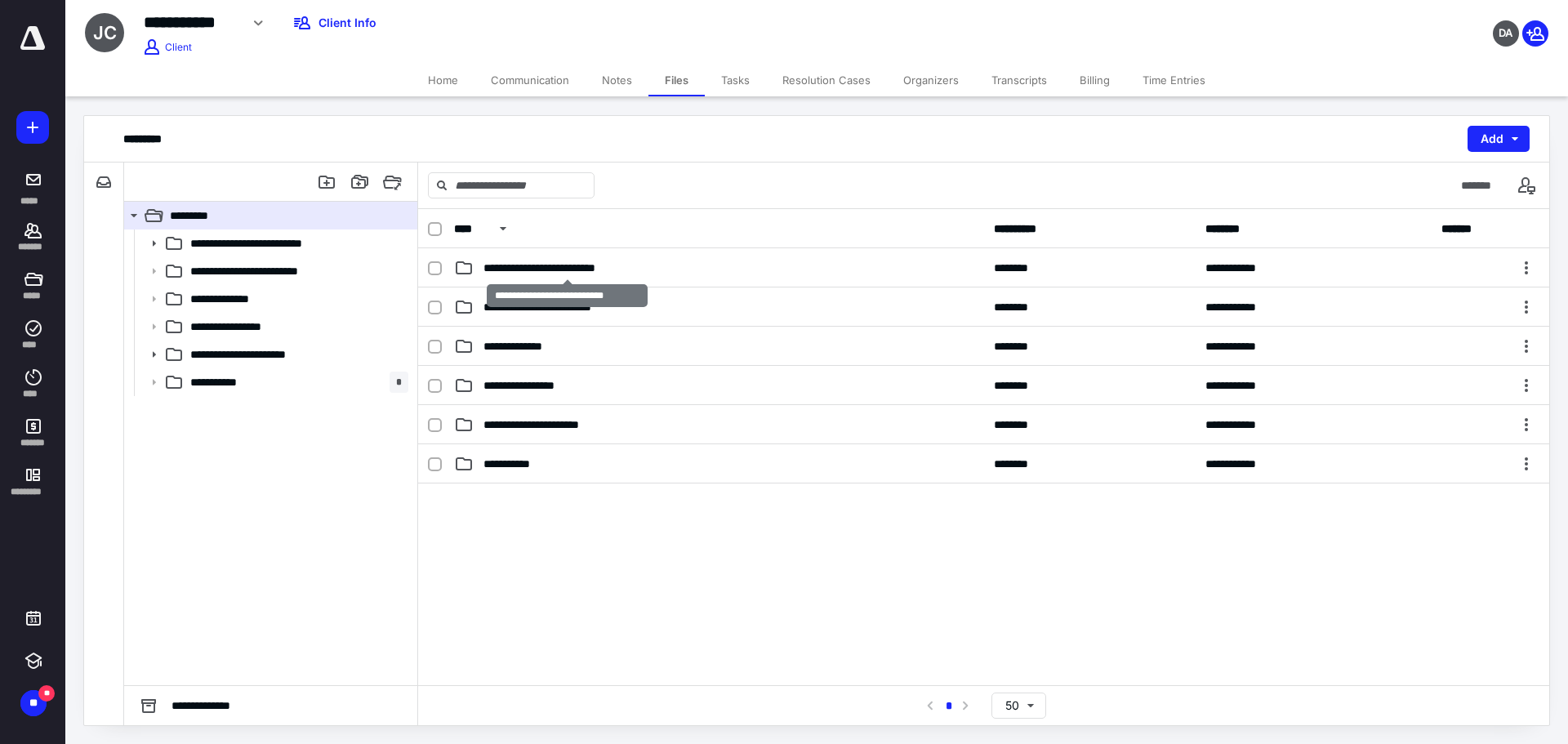 click on "**********" at bounding box center [567, 268] 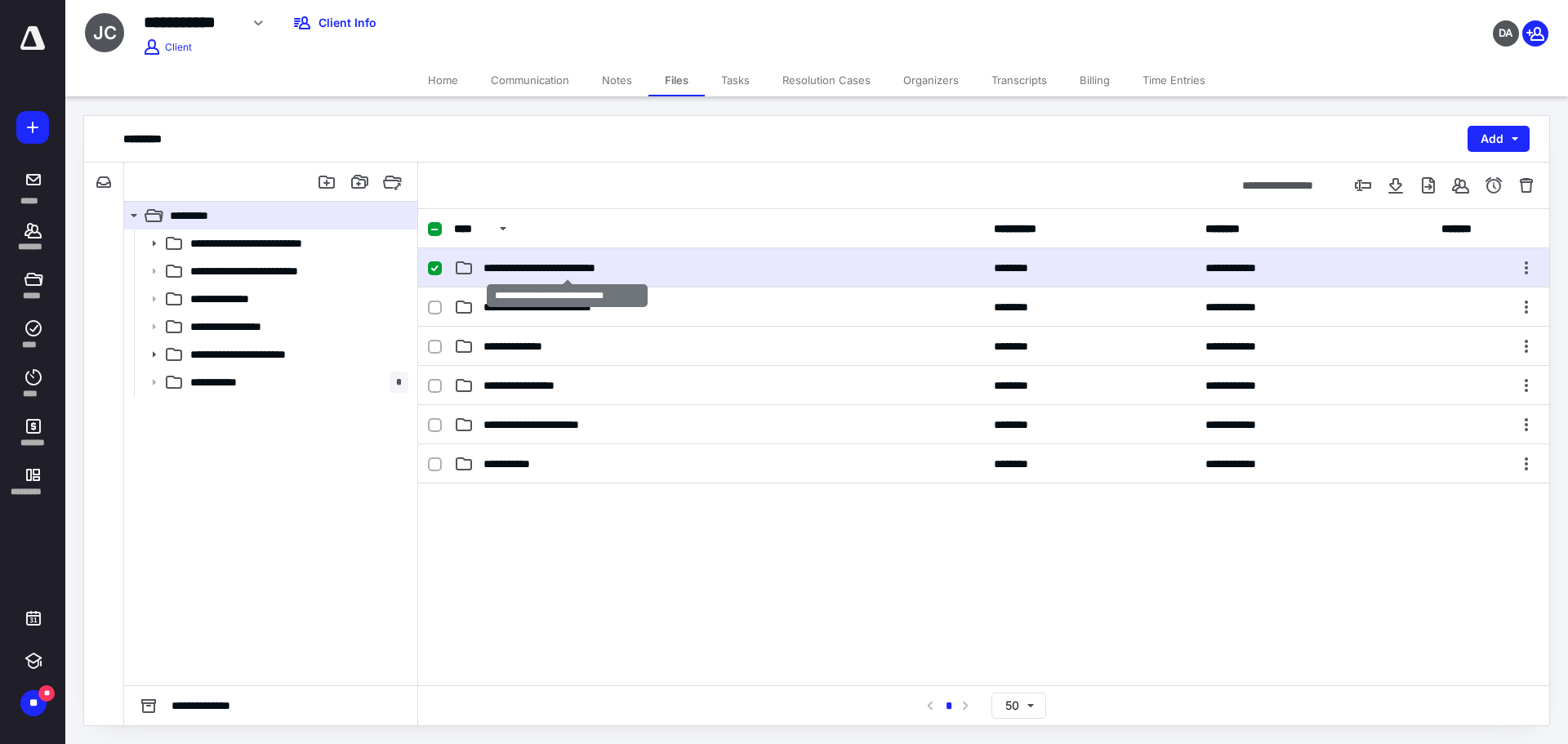 click on "**********" at bounding box center (567, 268) 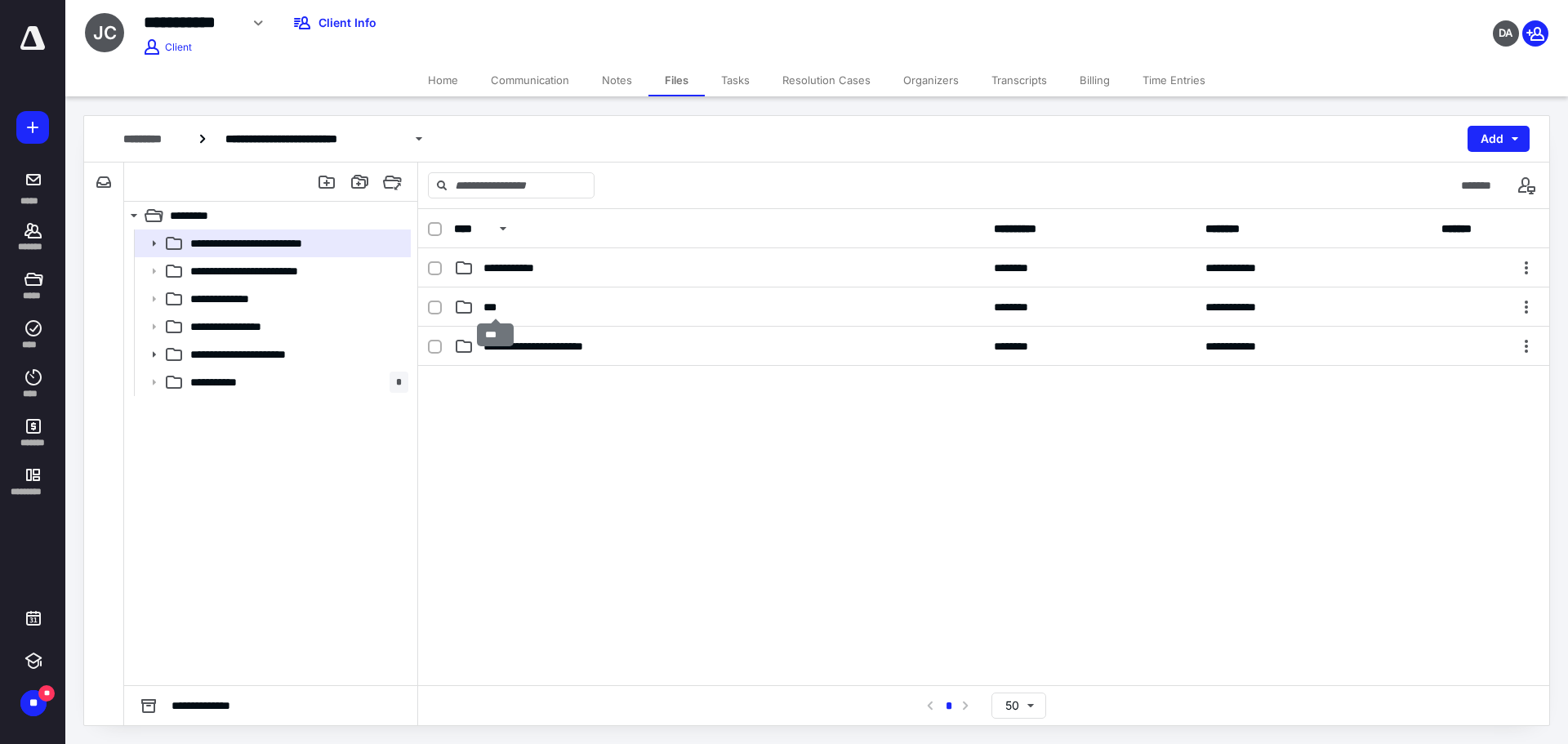 click on "***" at bounding box center (495, 307) 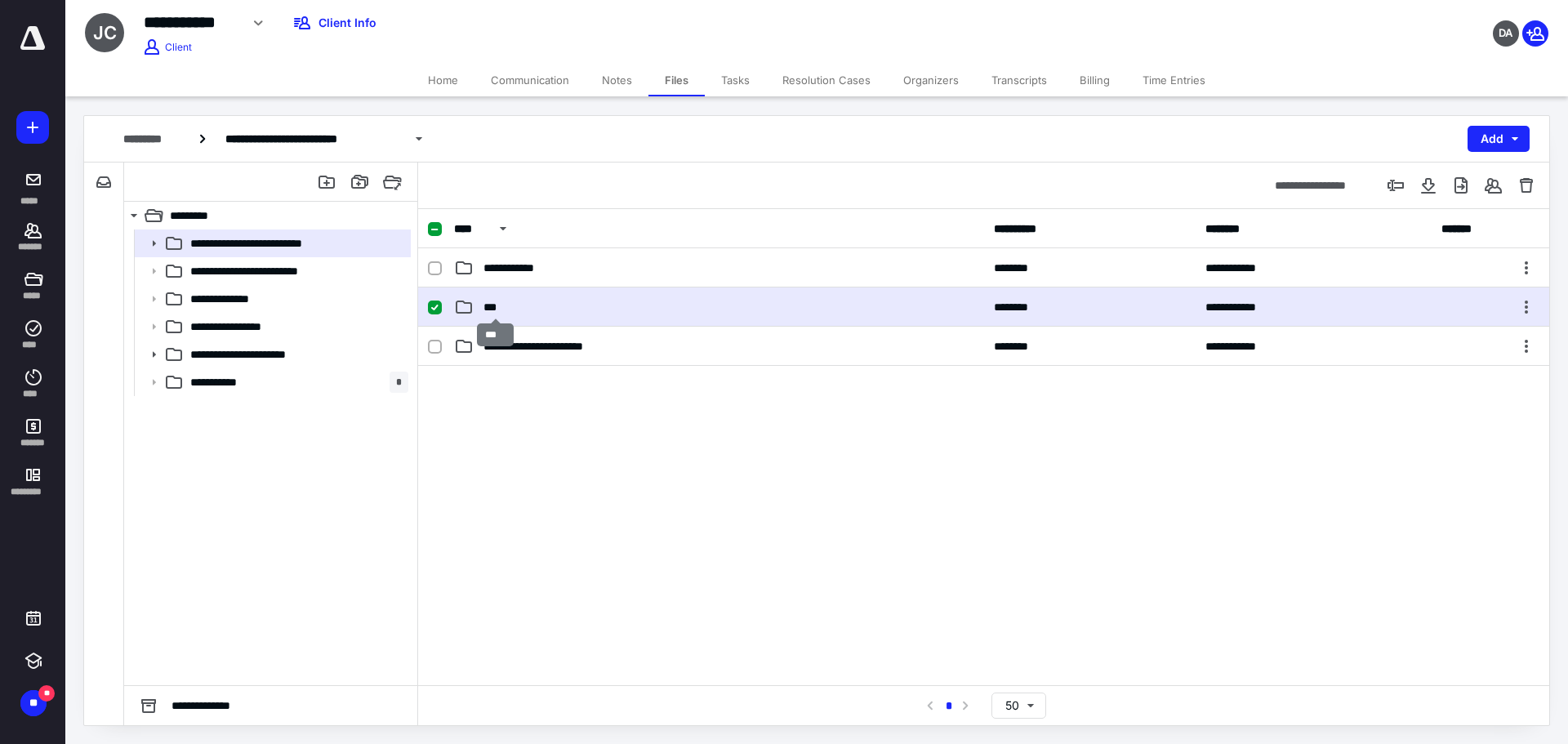 click on "***" at bounding box center [495, 307] 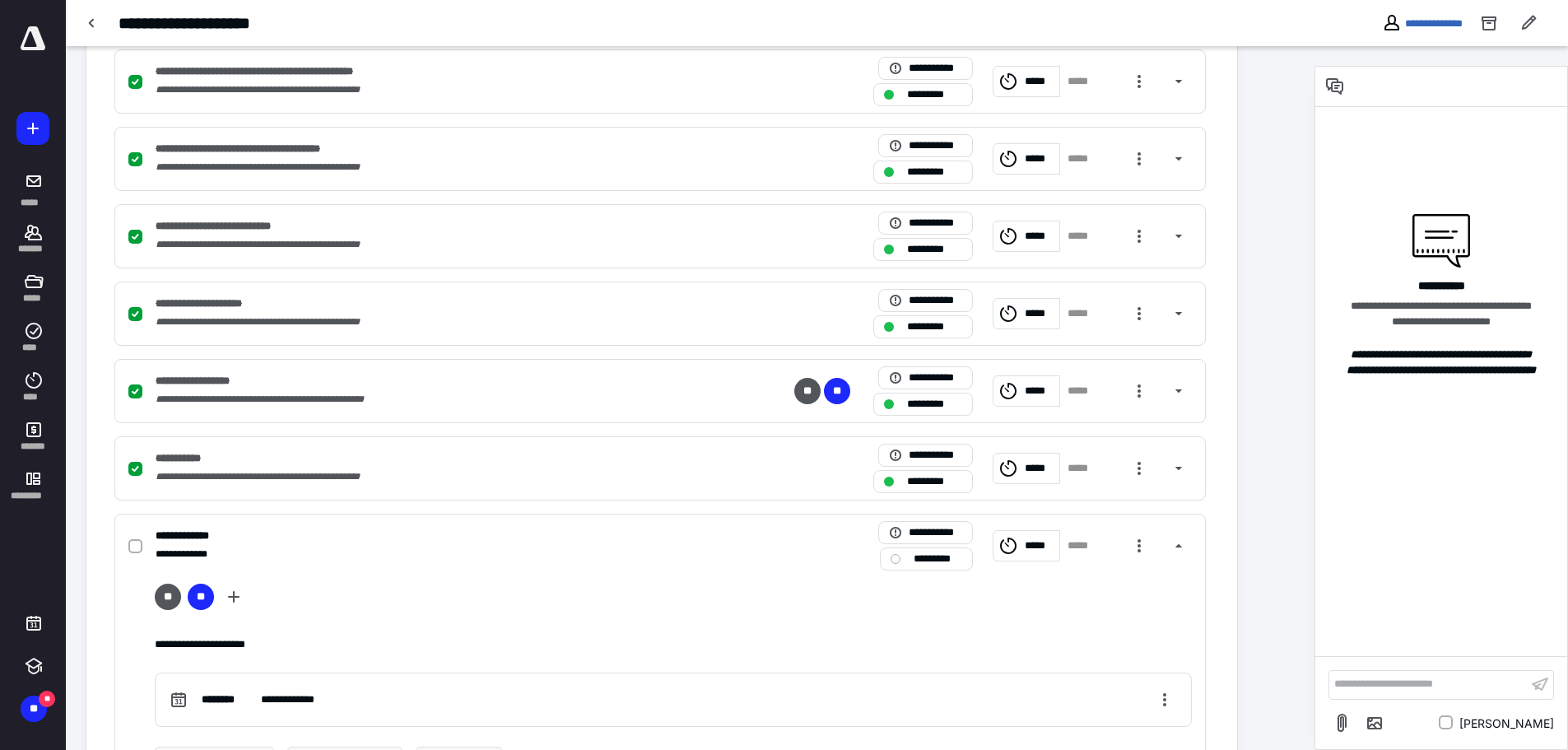 scroll, scrollTop: 0, scrollLeft: 0, axis: both 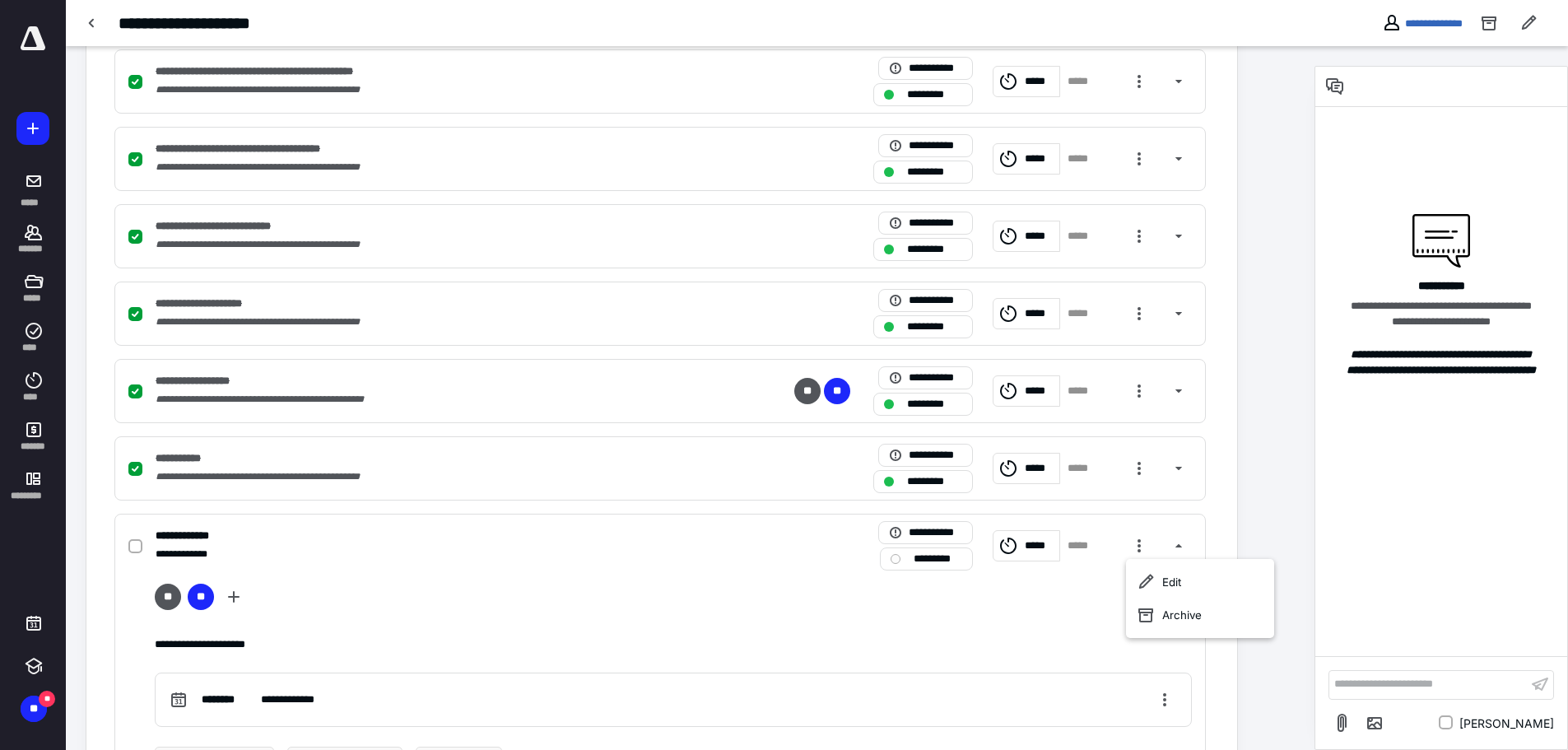 click 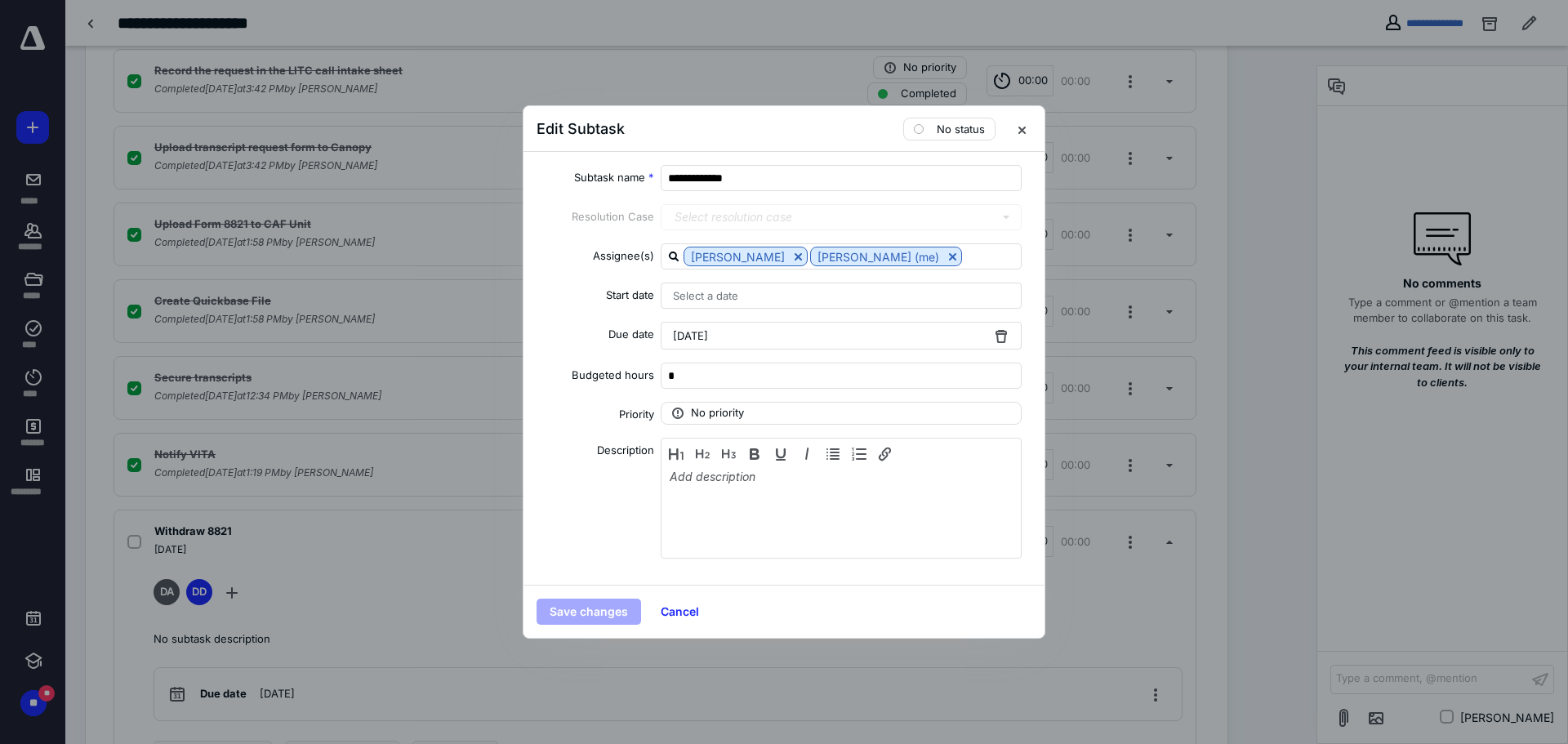 click at bounding box center (952, 256) 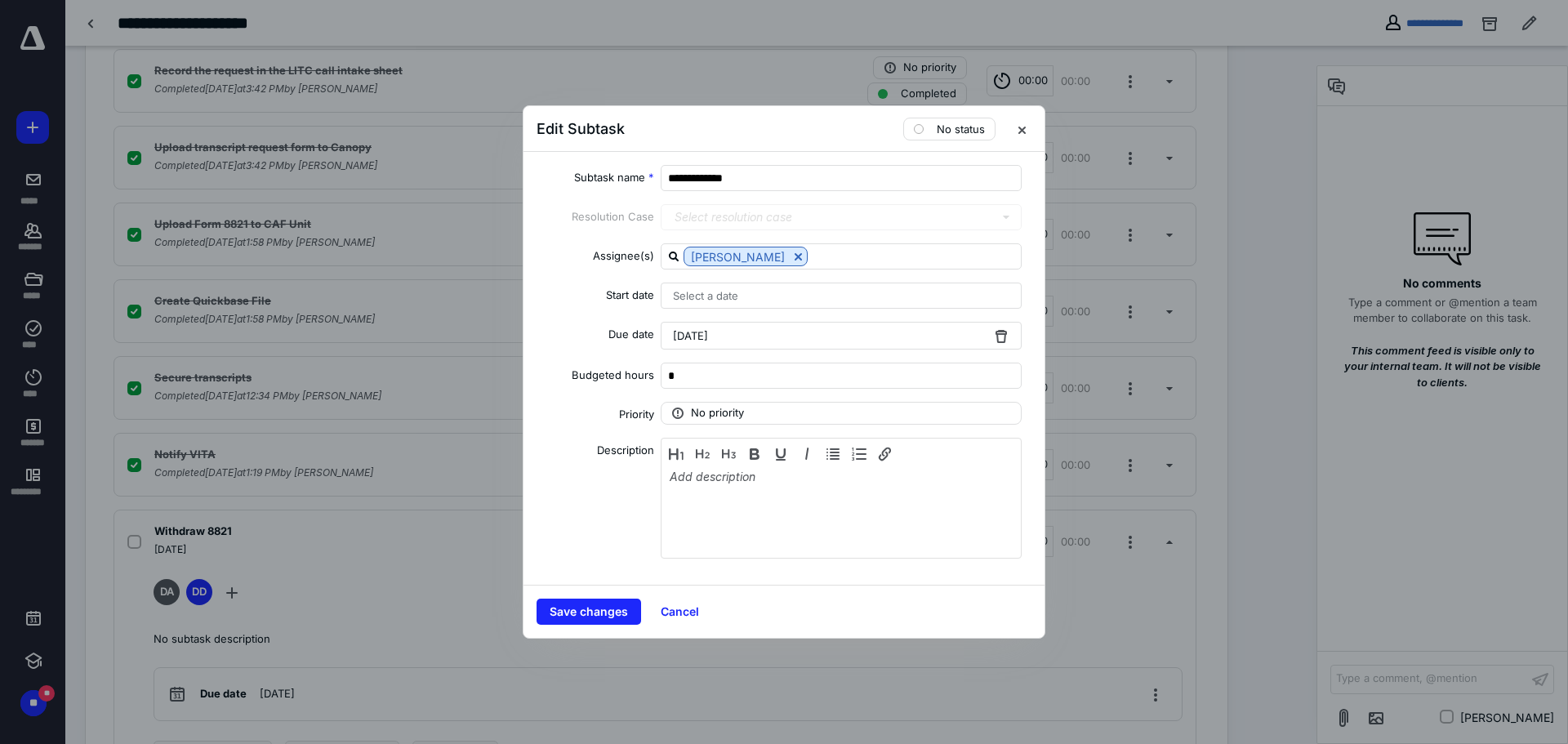 click on "Save changes" at bounding box center (589, 612) 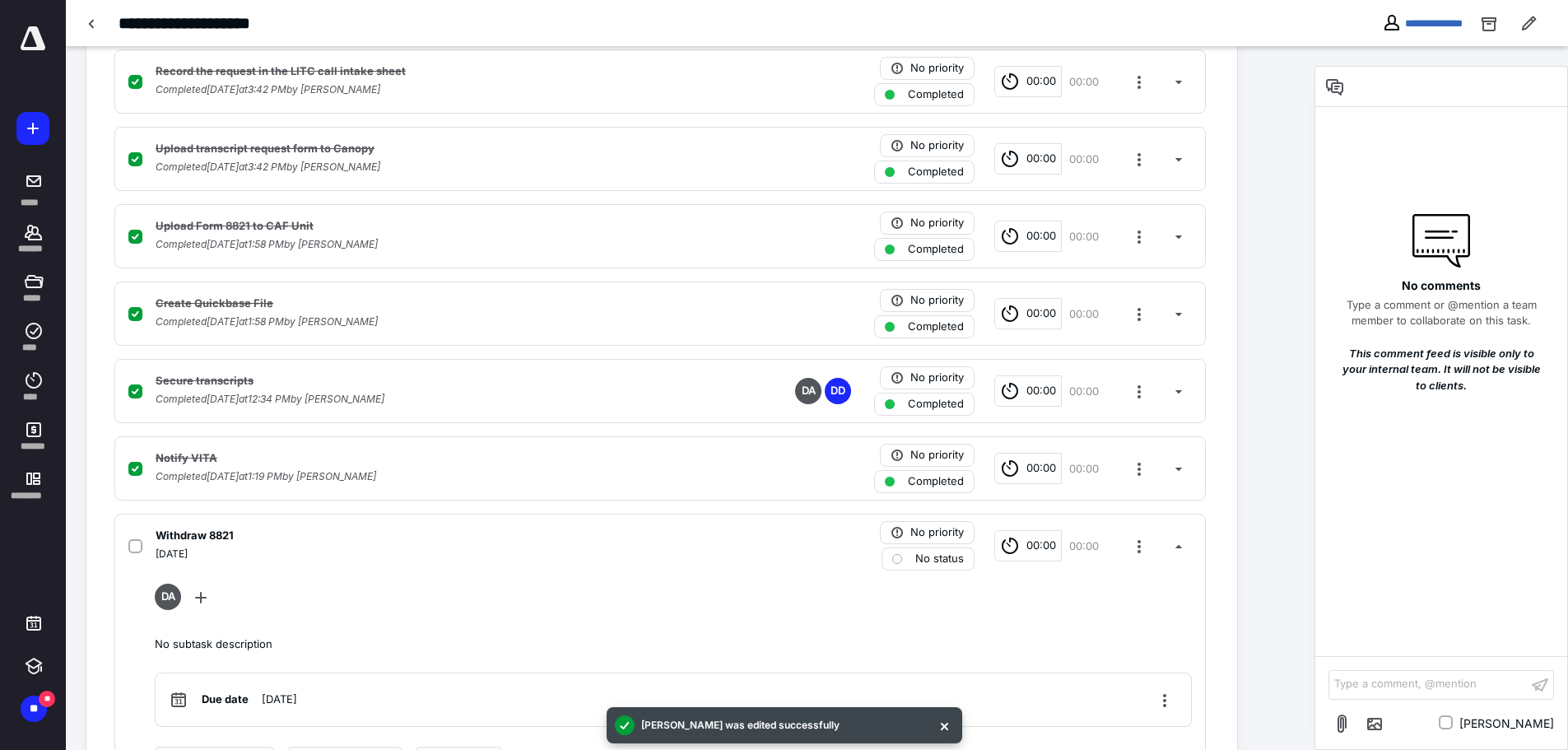 click at bounding box center [92, 23] 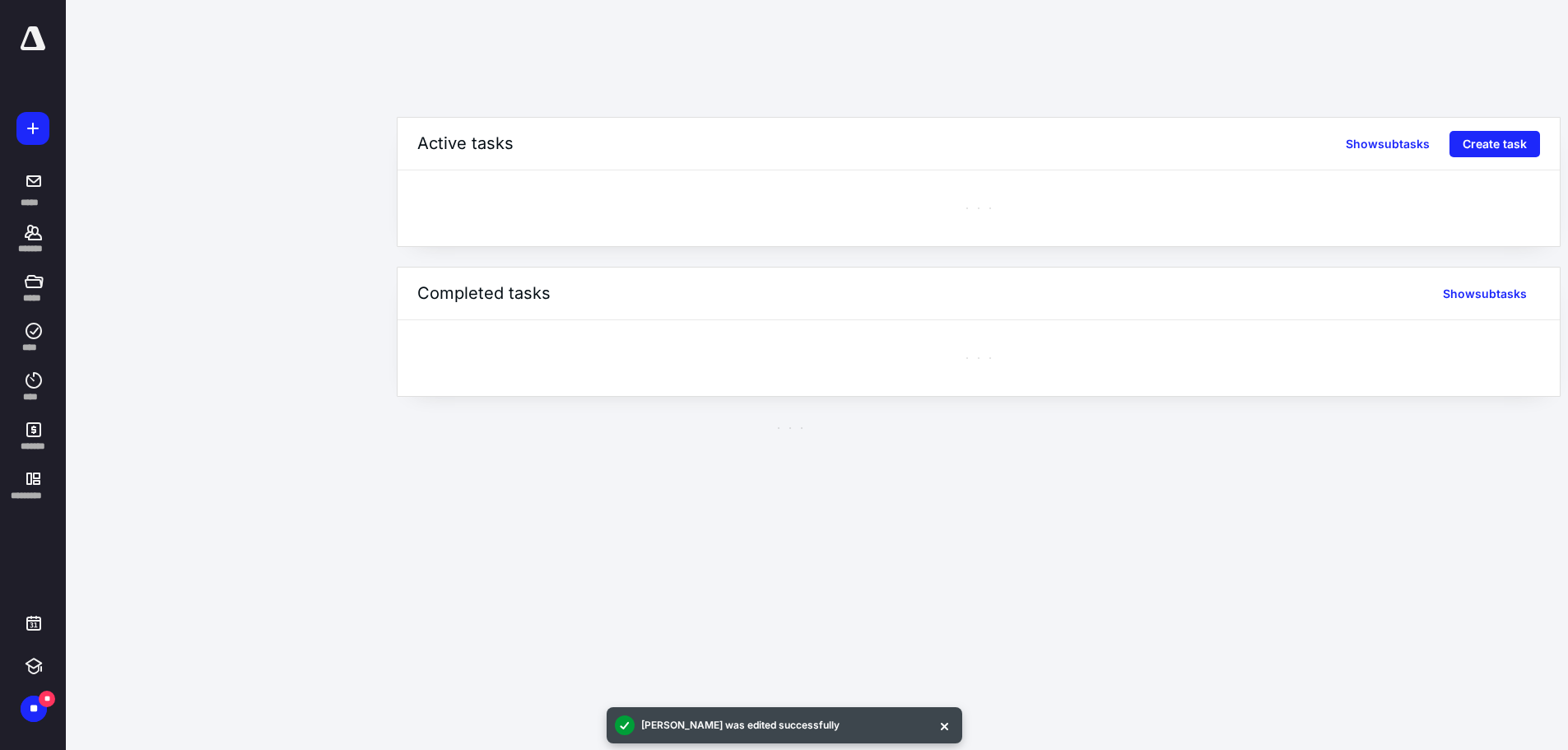 scroll, scrollTop: 0, scrollLeft: 0, axis: both 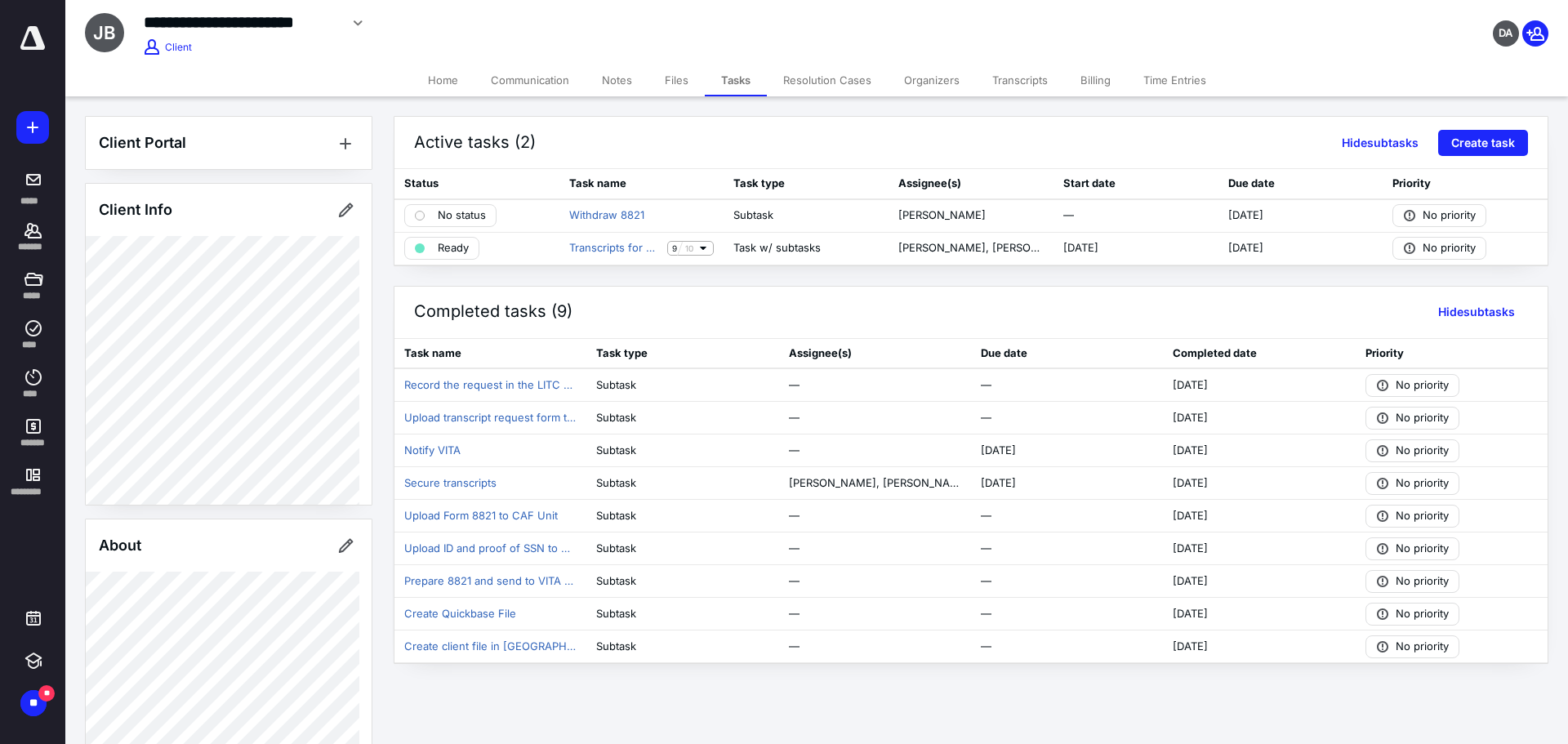 click 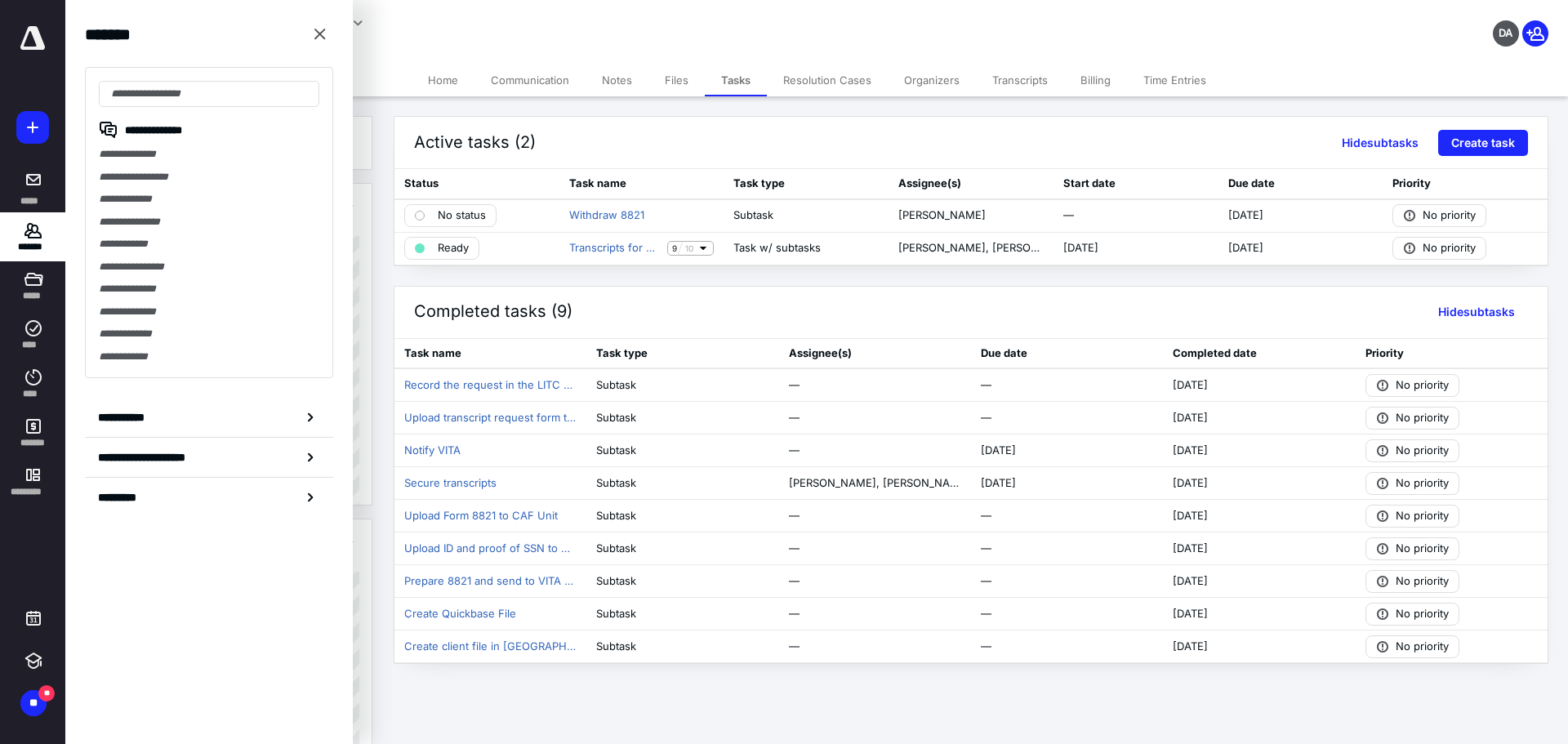 click on "****" at bounding box center [33, 345] 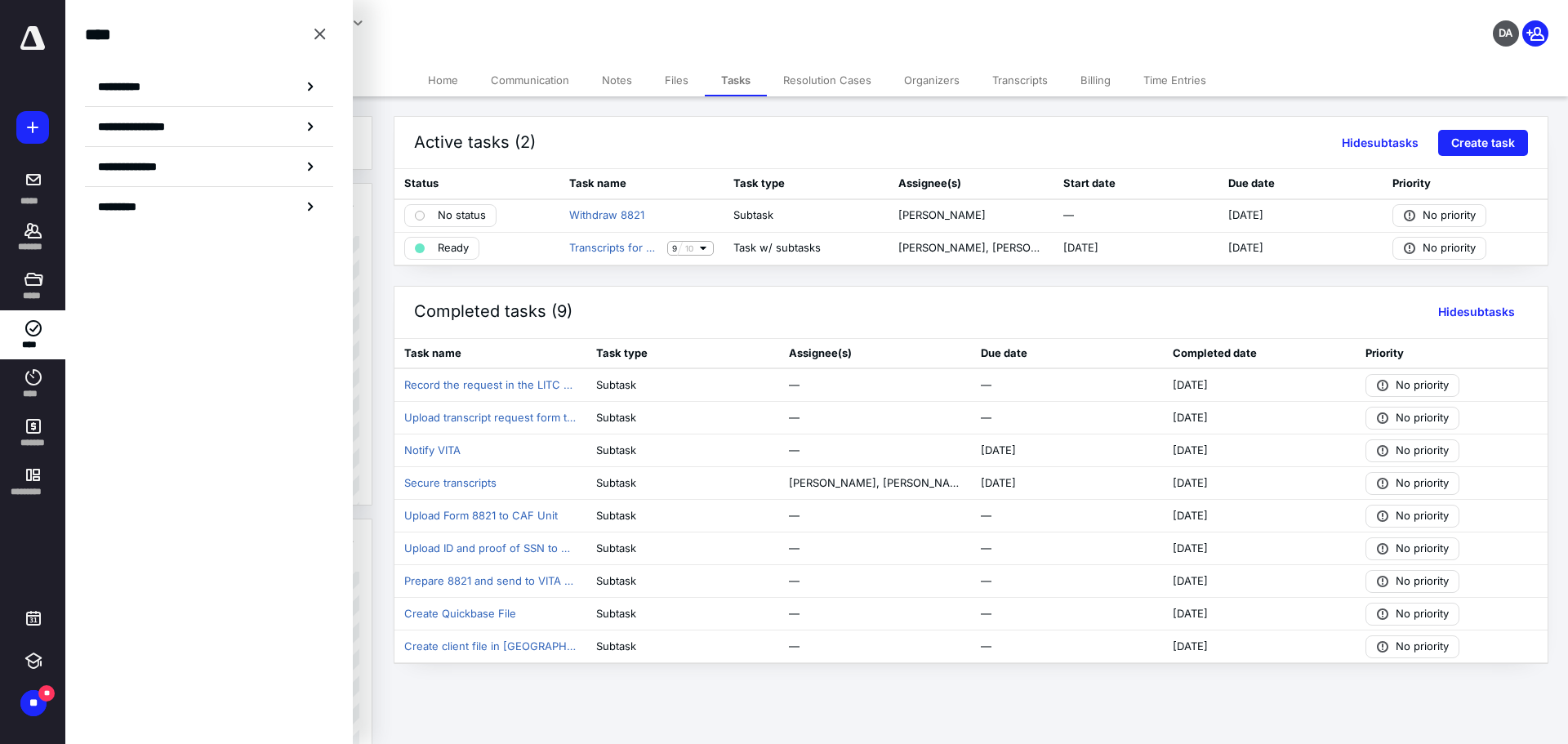 click on "**********" at bounding box center (125, 87) 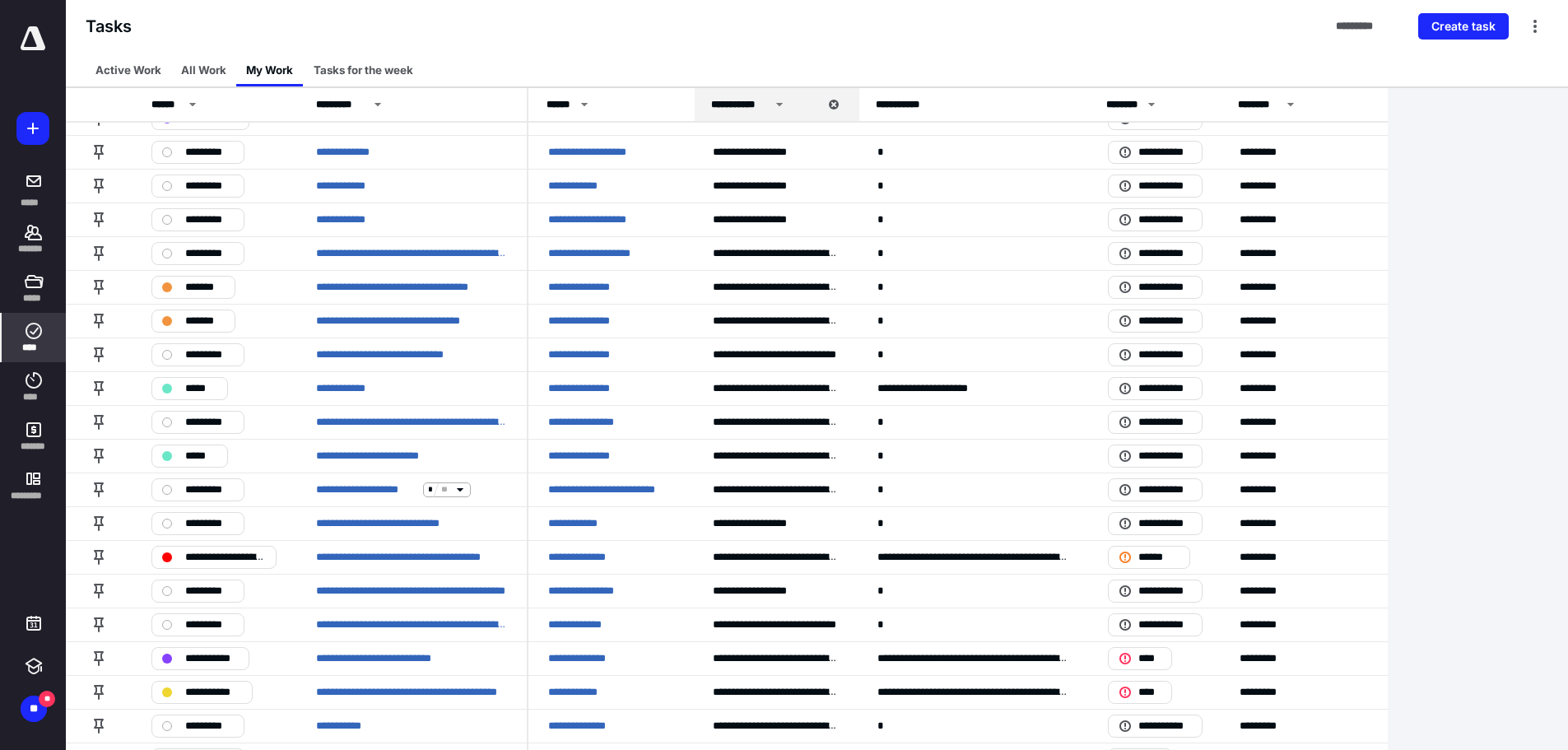 scroll, scrollTop: 1400, scrollLeft: 0, axis: vertical 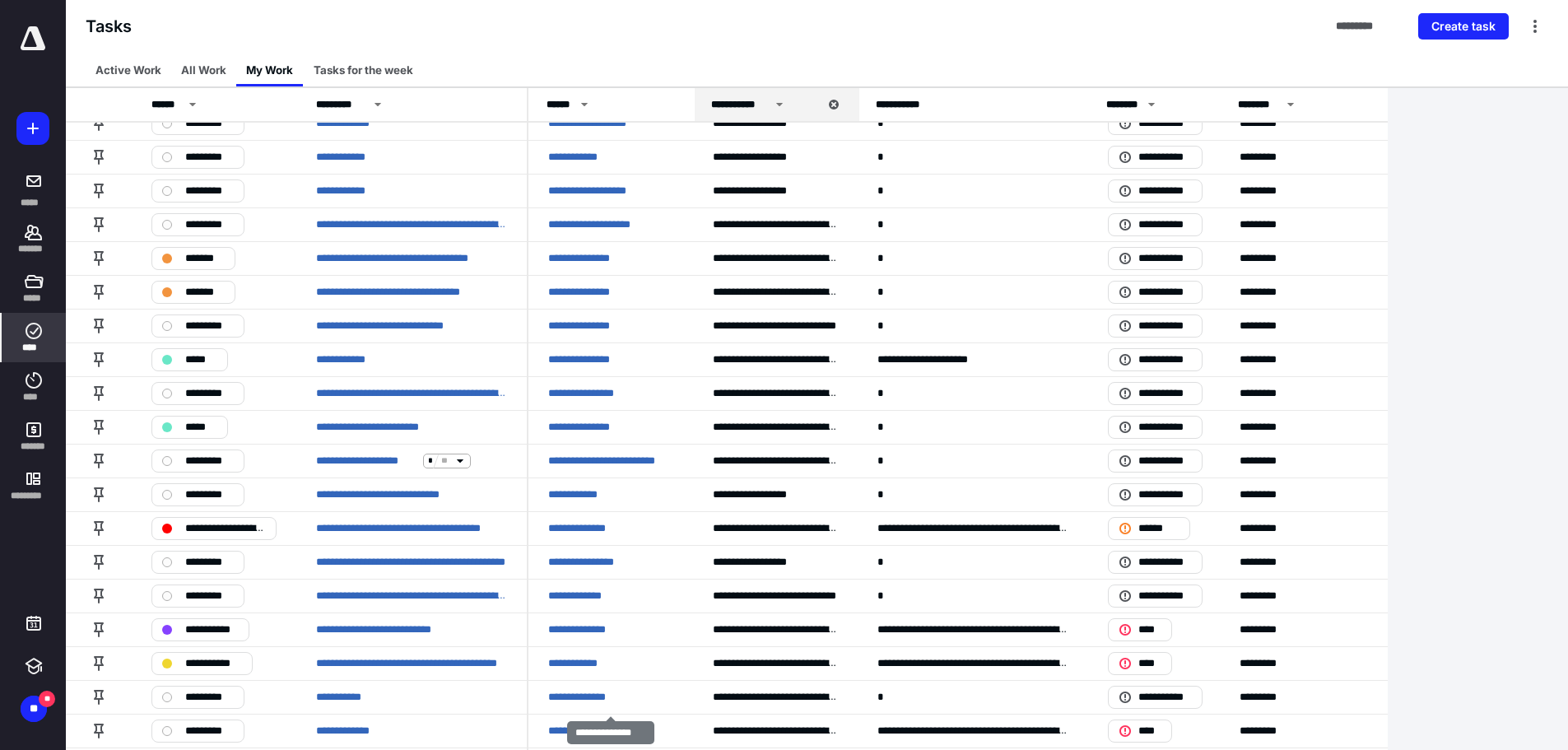 click on "**********" at bounding box center [586, 697] 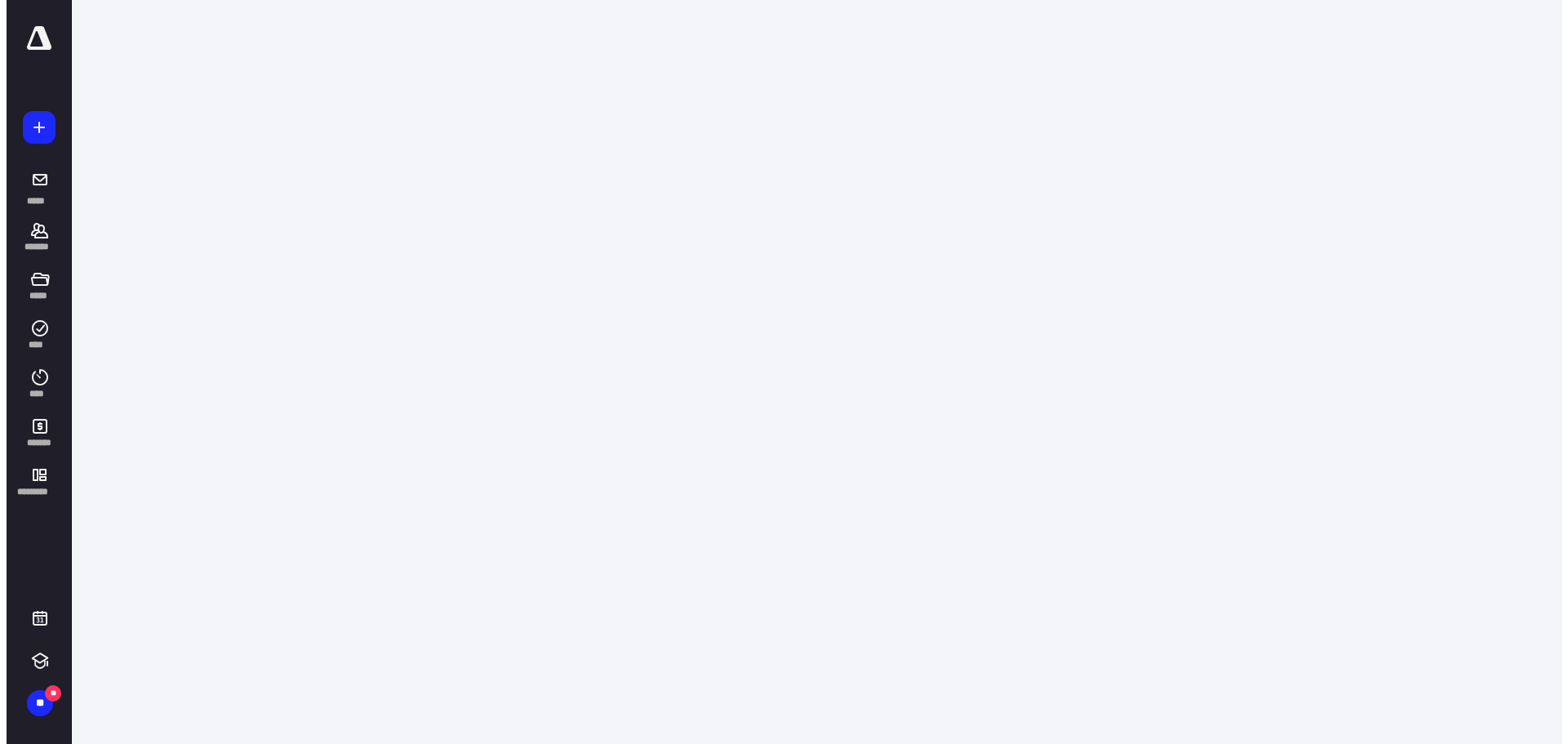 scroll, scrollTop: 0, scrollLeft: 0, axis: both 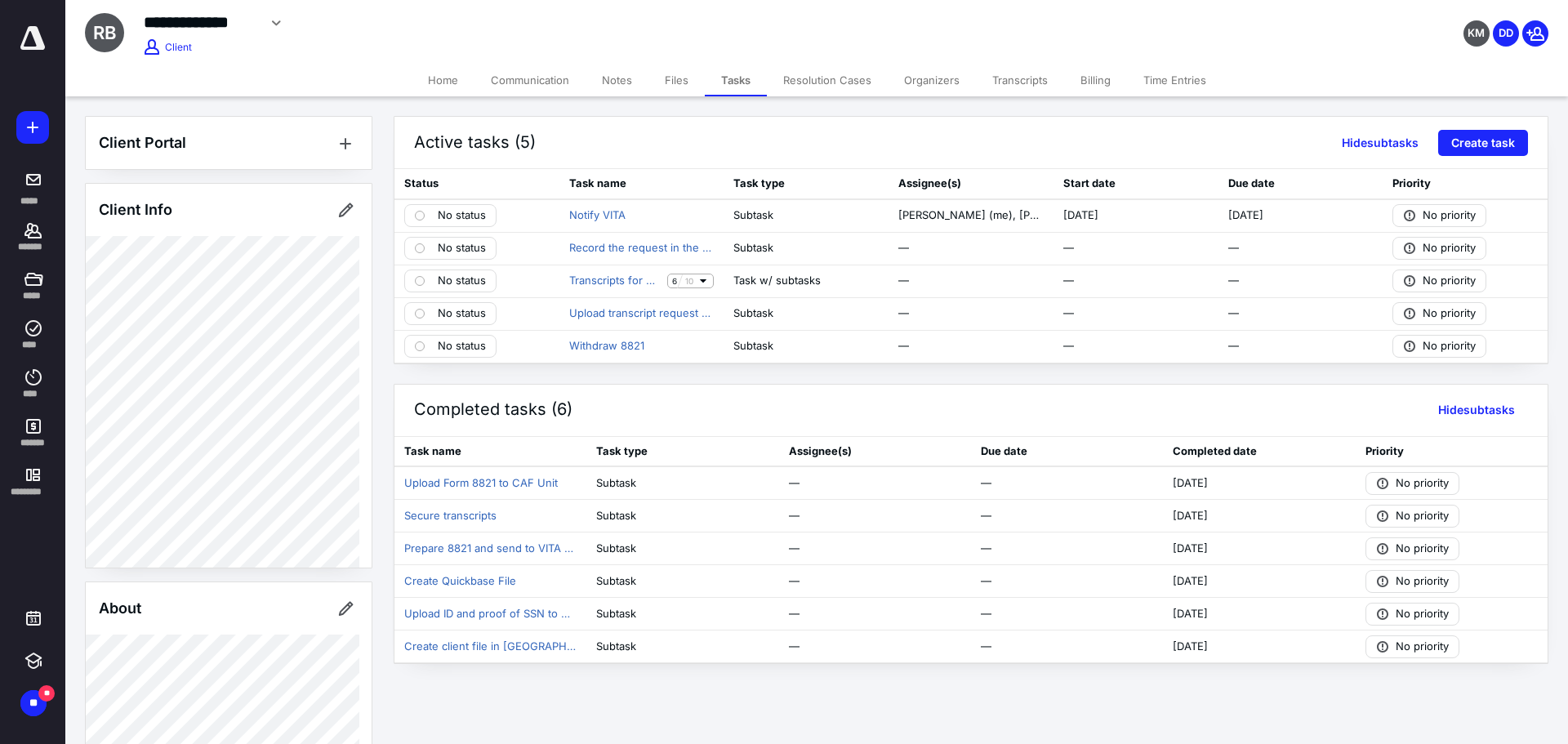 click on "Transcripts" at bounding box center [1020, 80] 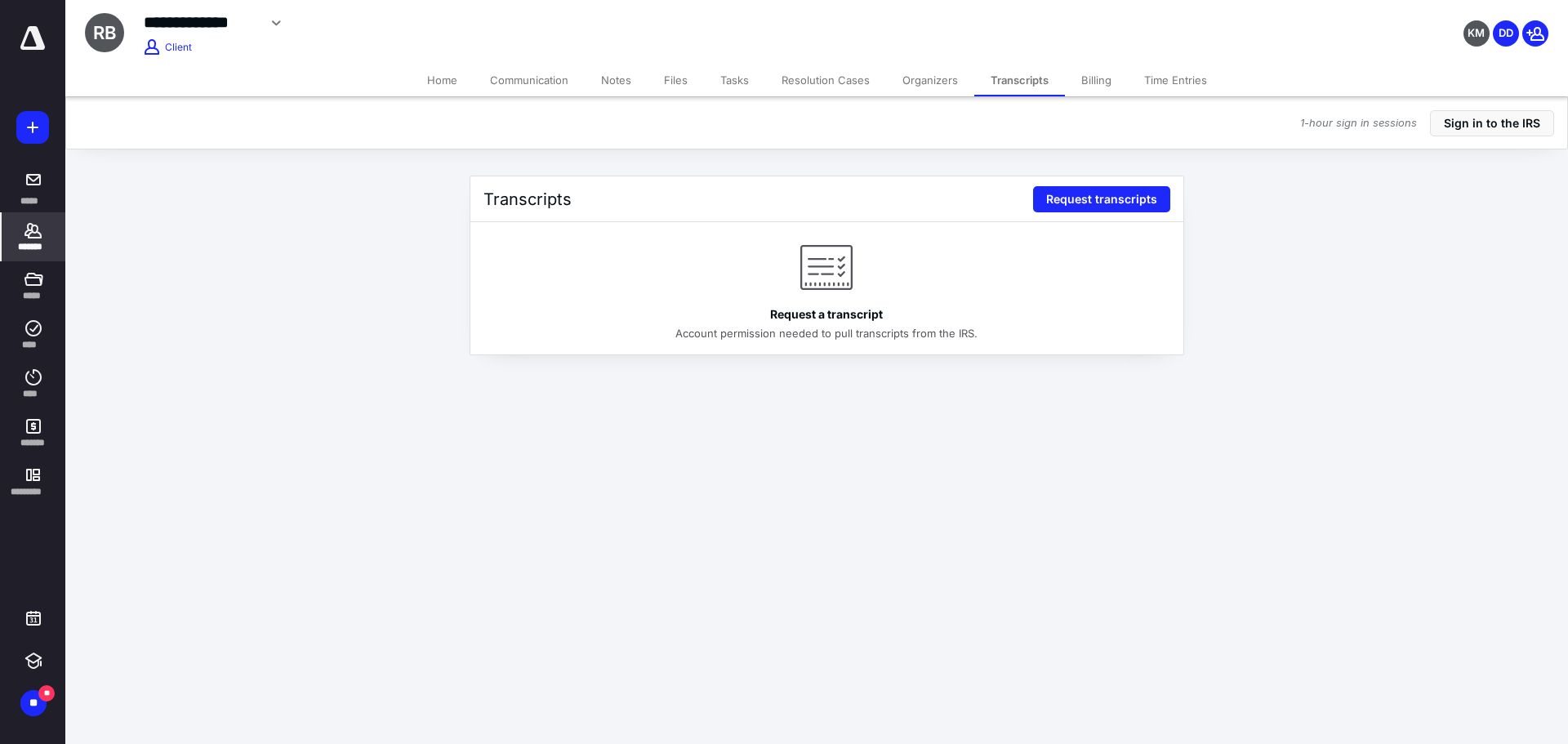 click on "Notes" at bounding box center (616, 80) 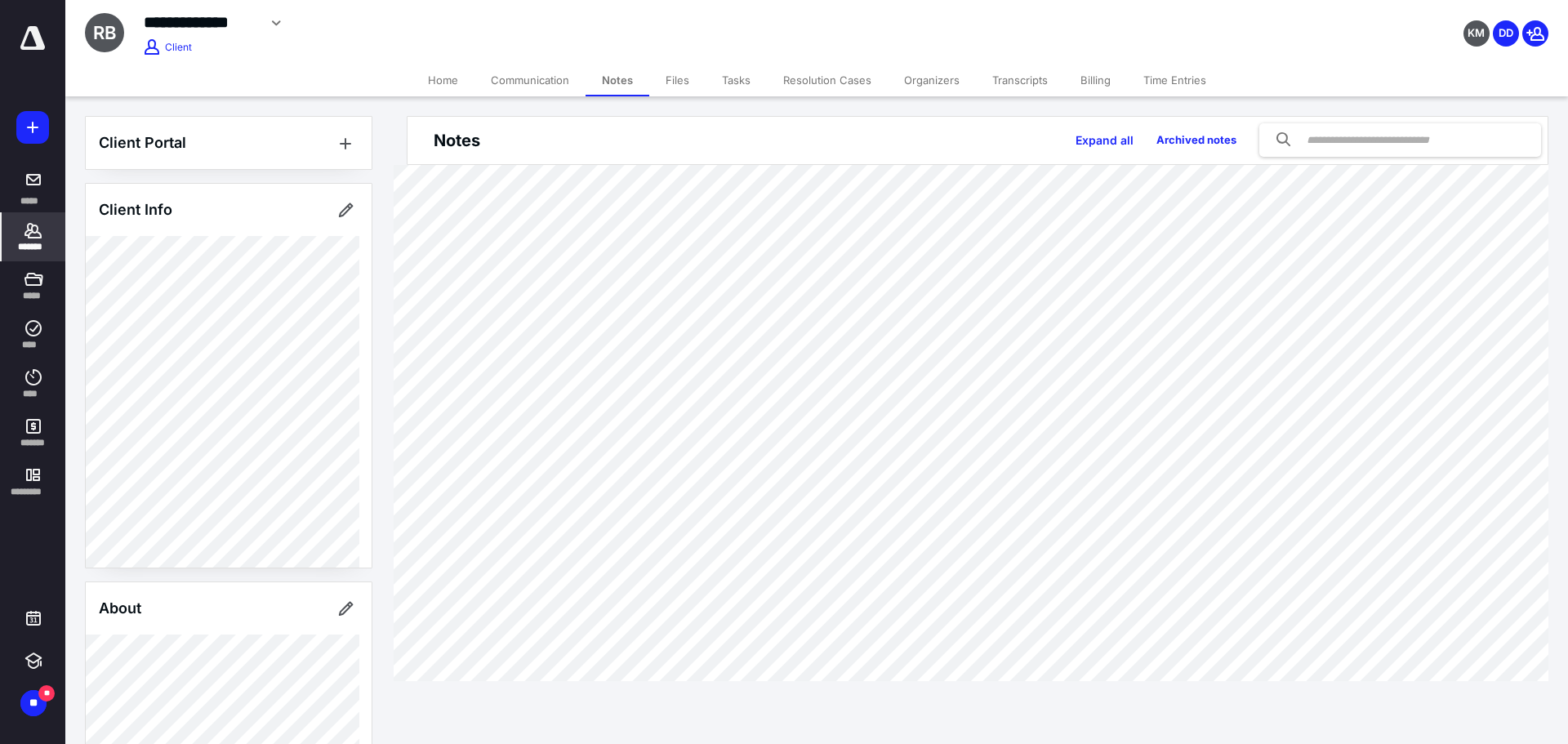 click on "Transcripts" at bounding box center [1020, 80] 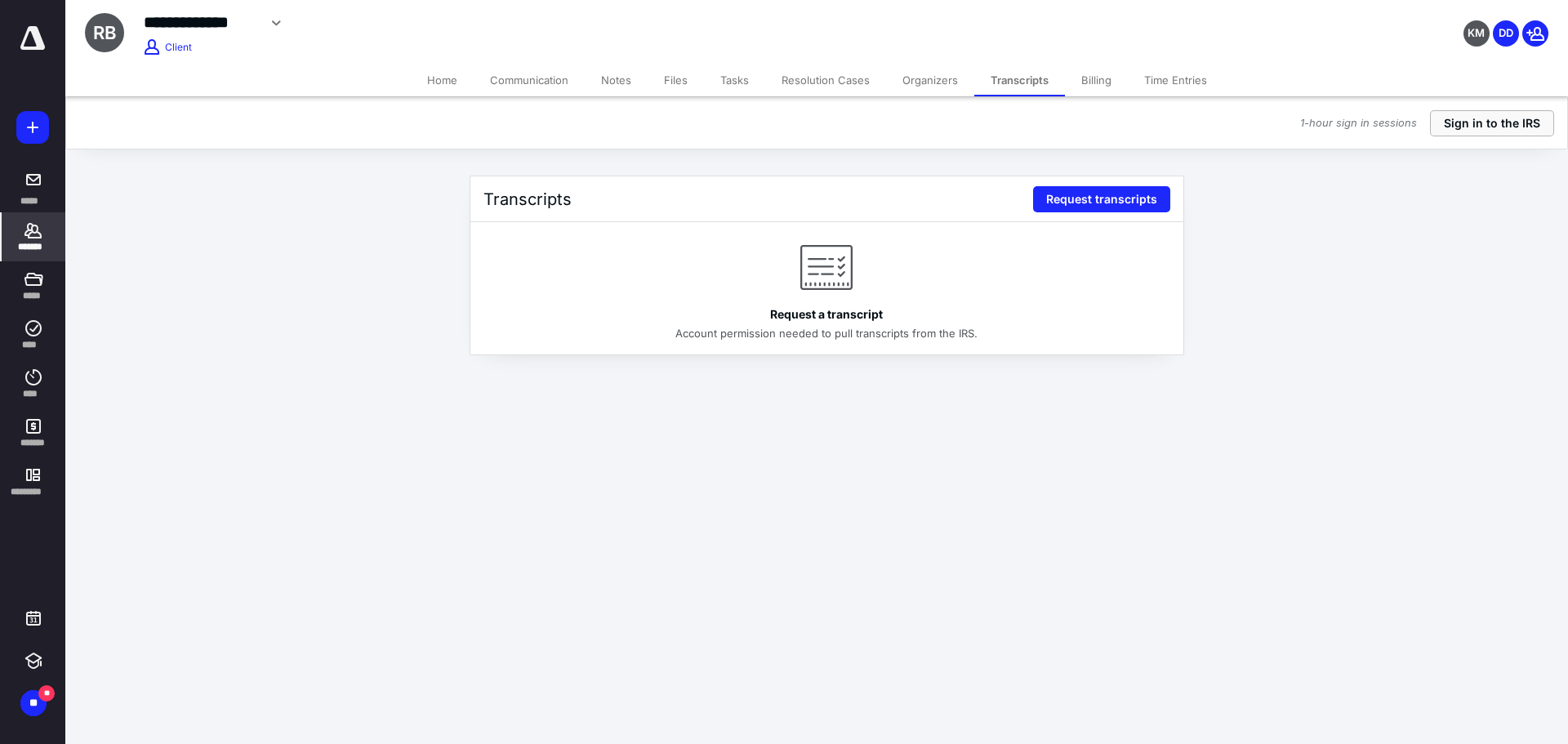 click on "Sign in to the IRS" at bounding box center [1492, 123] 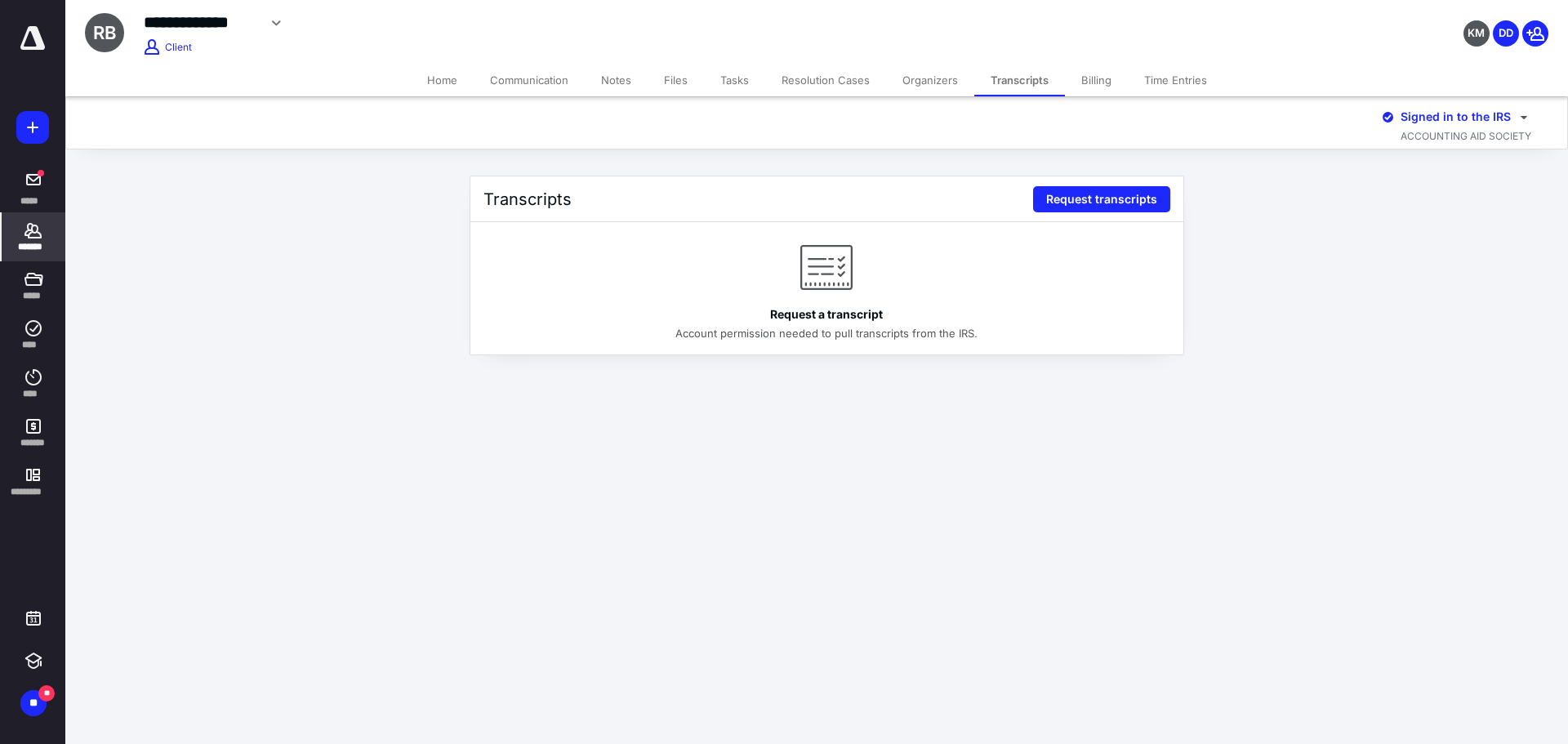 click on "Request transcripts" at bounding box center (1102, 199) 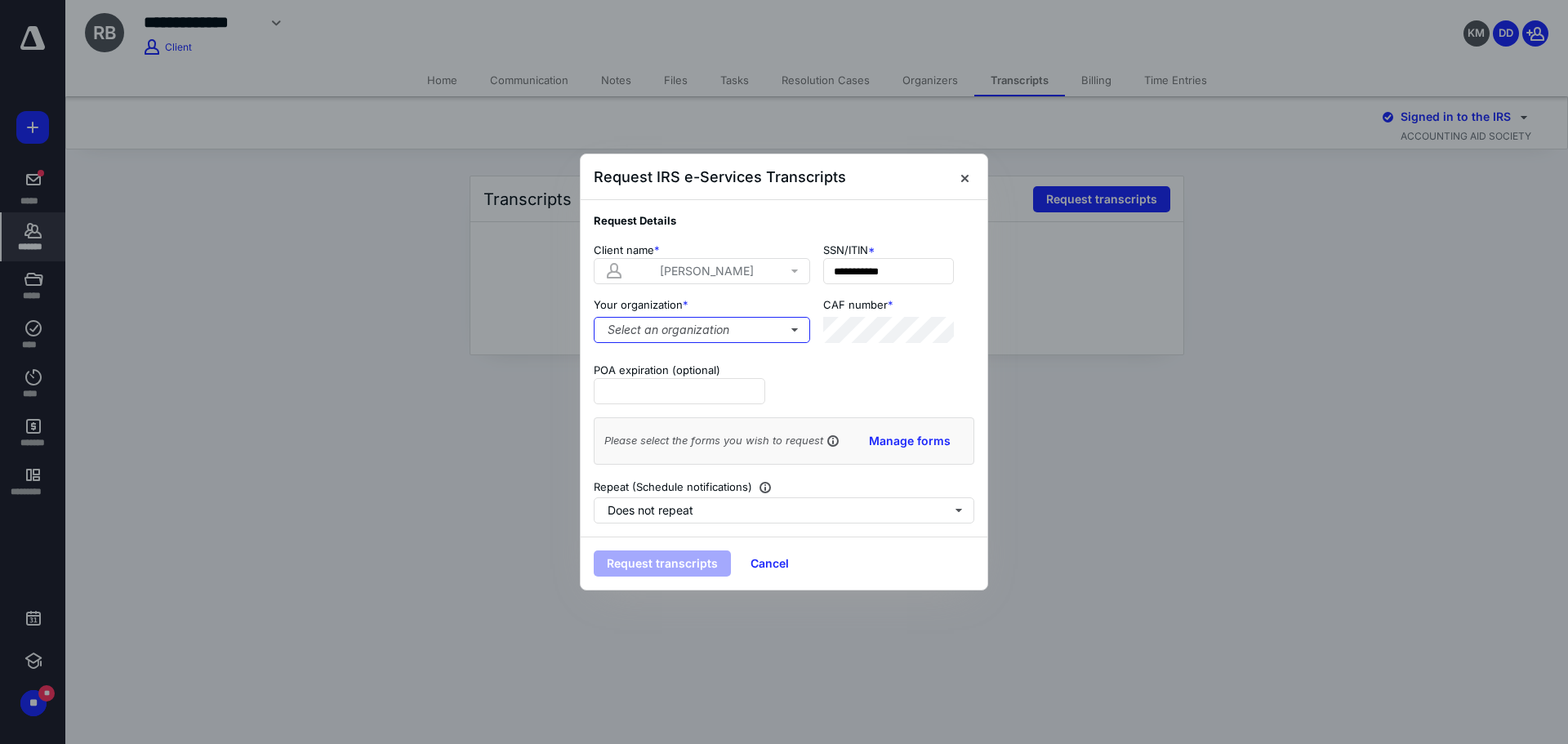 click on "Select an organization" at bounding box center (702, 330) 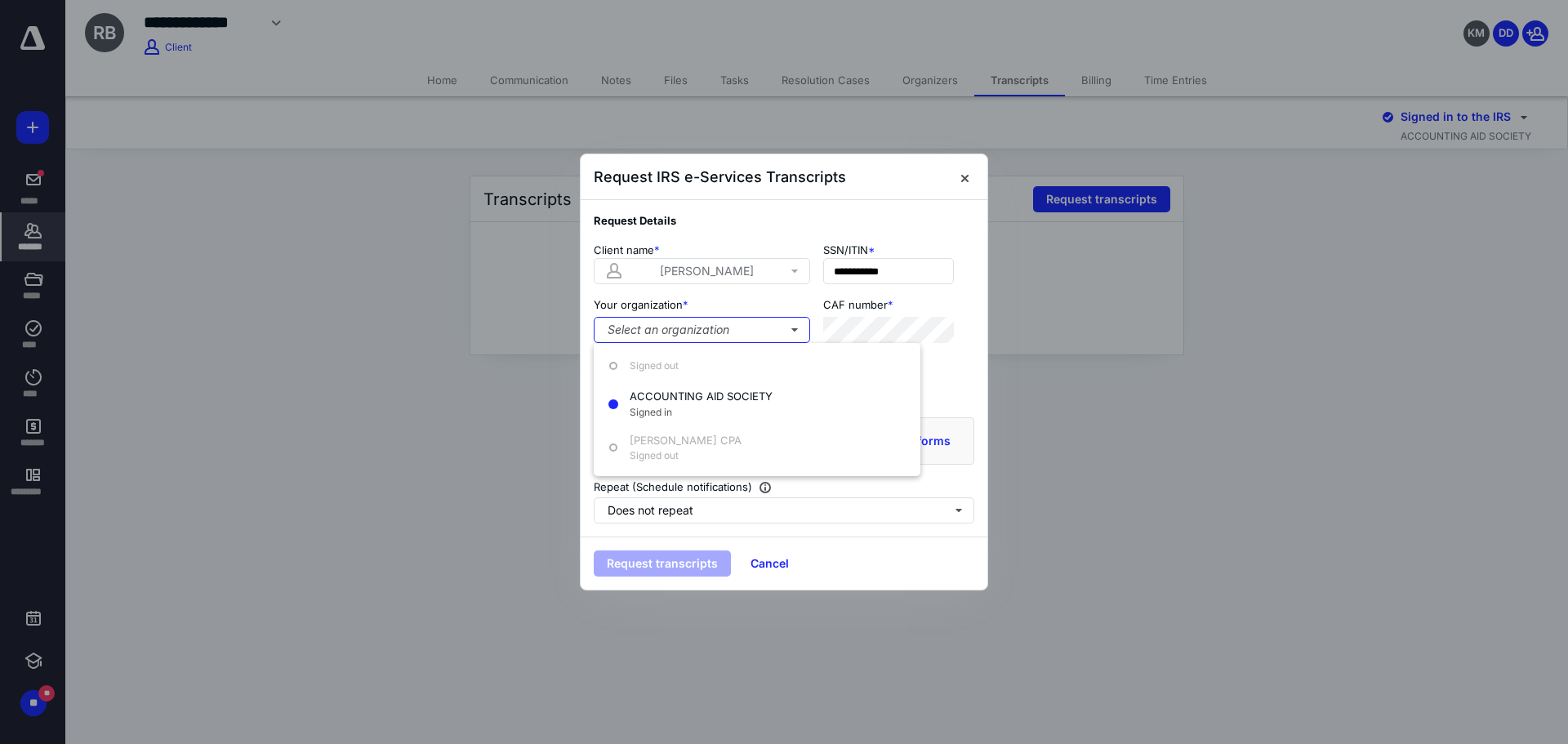 drag, startPoint x: 687, startPoint y: 395, endPoint x: 681, endPoint y: 456, distance: 61.294372 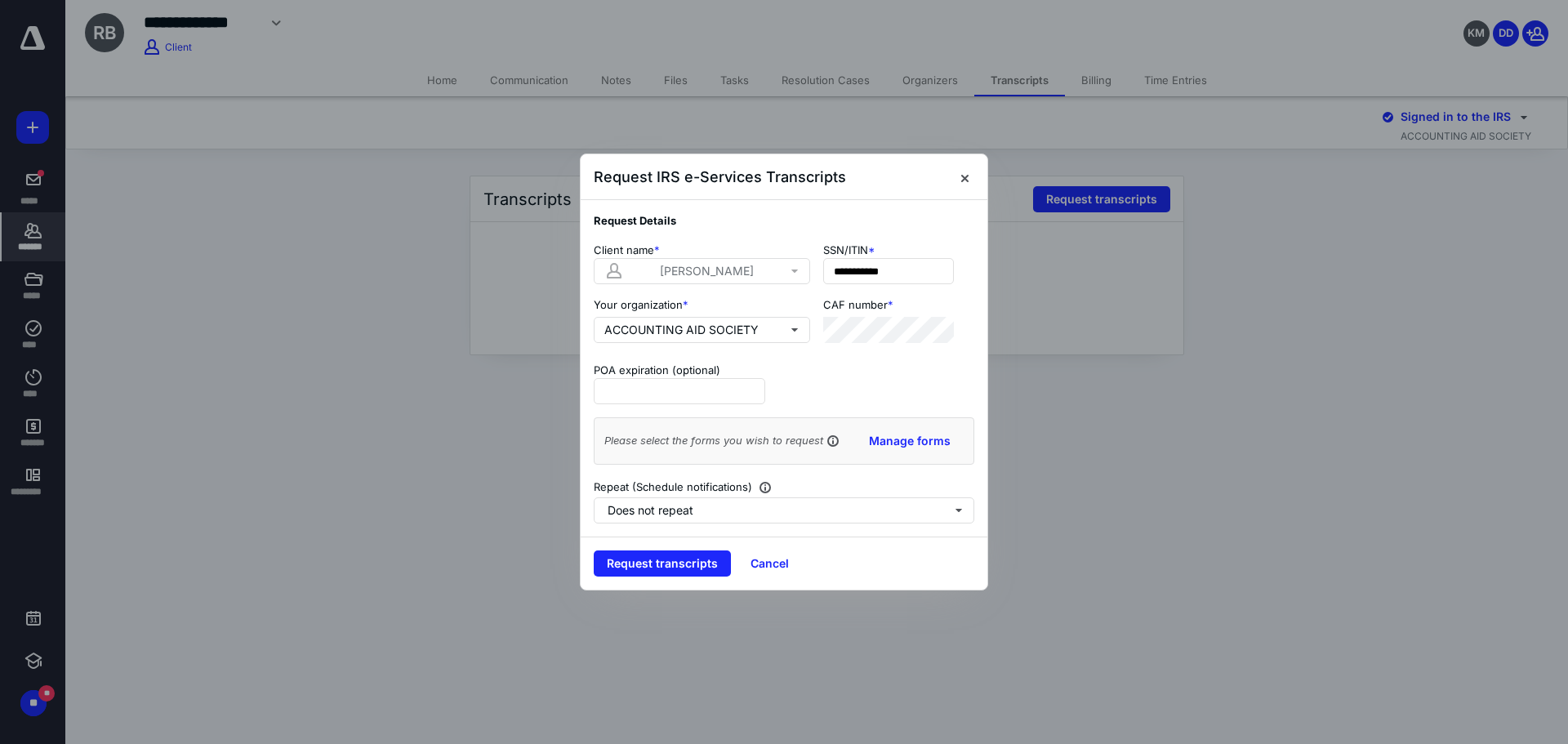 click on "Request transcripts" at bounding box center (662, 564) 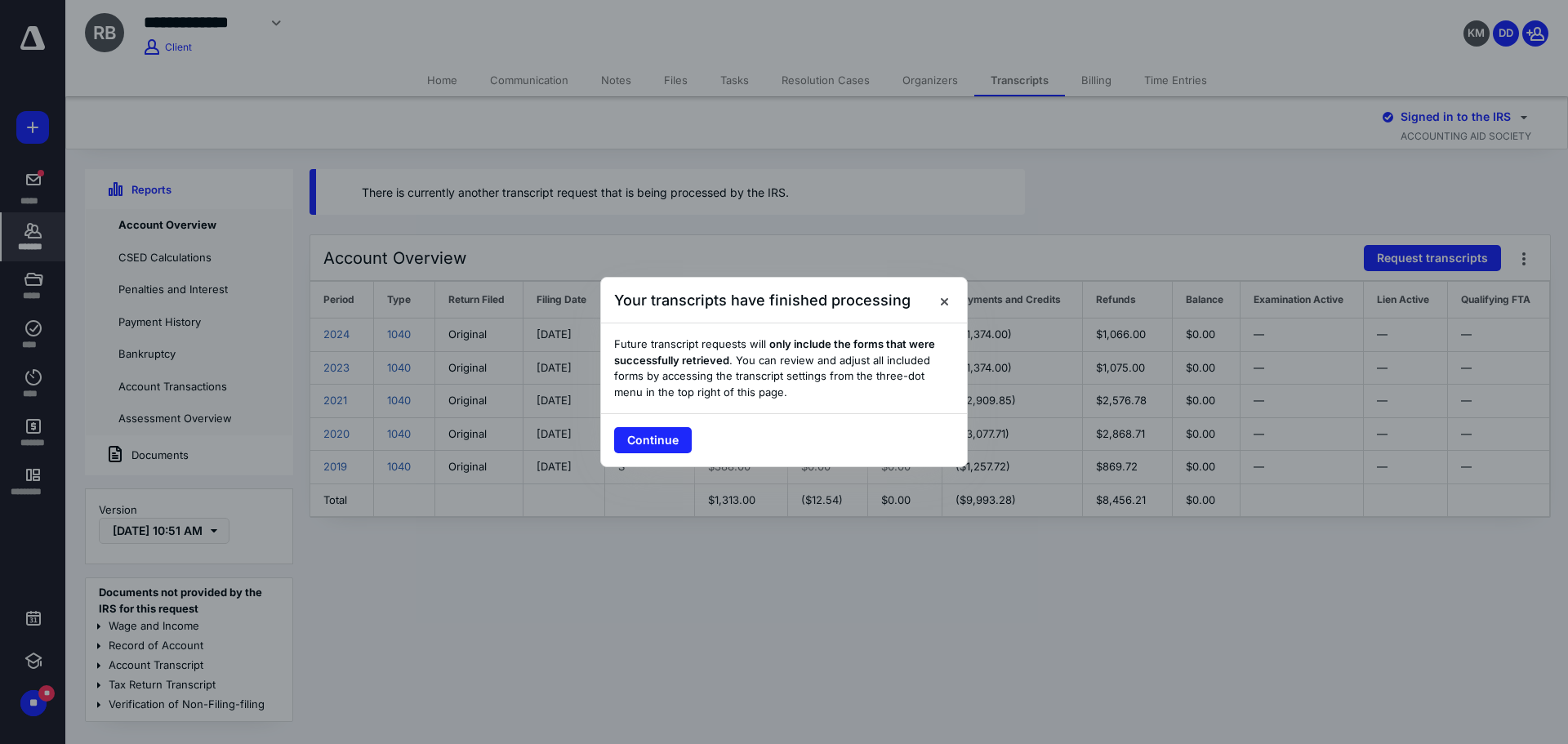 click on "Continue" at bounding box center [653, 440] 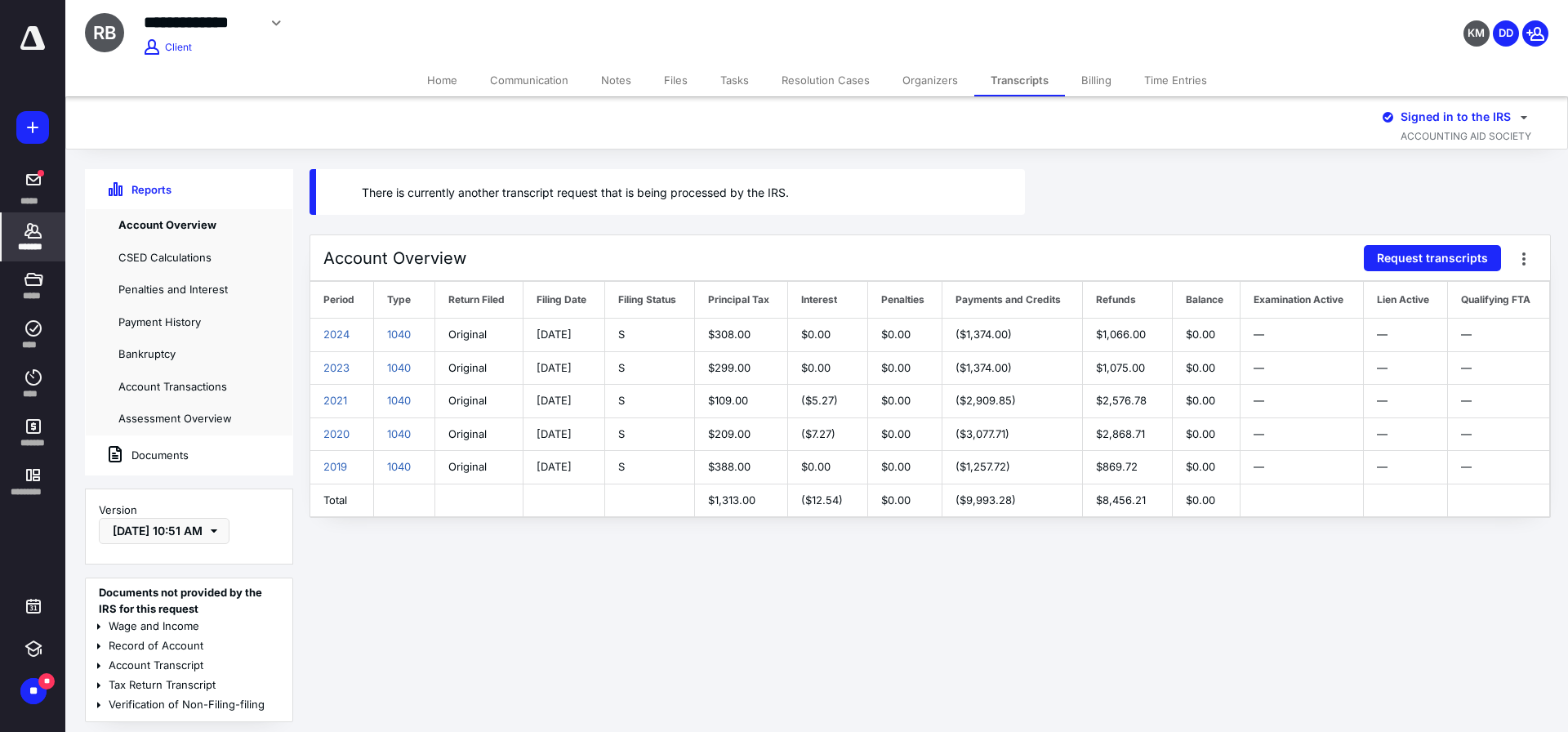 click on "Files" at bounding box center [675, 80] 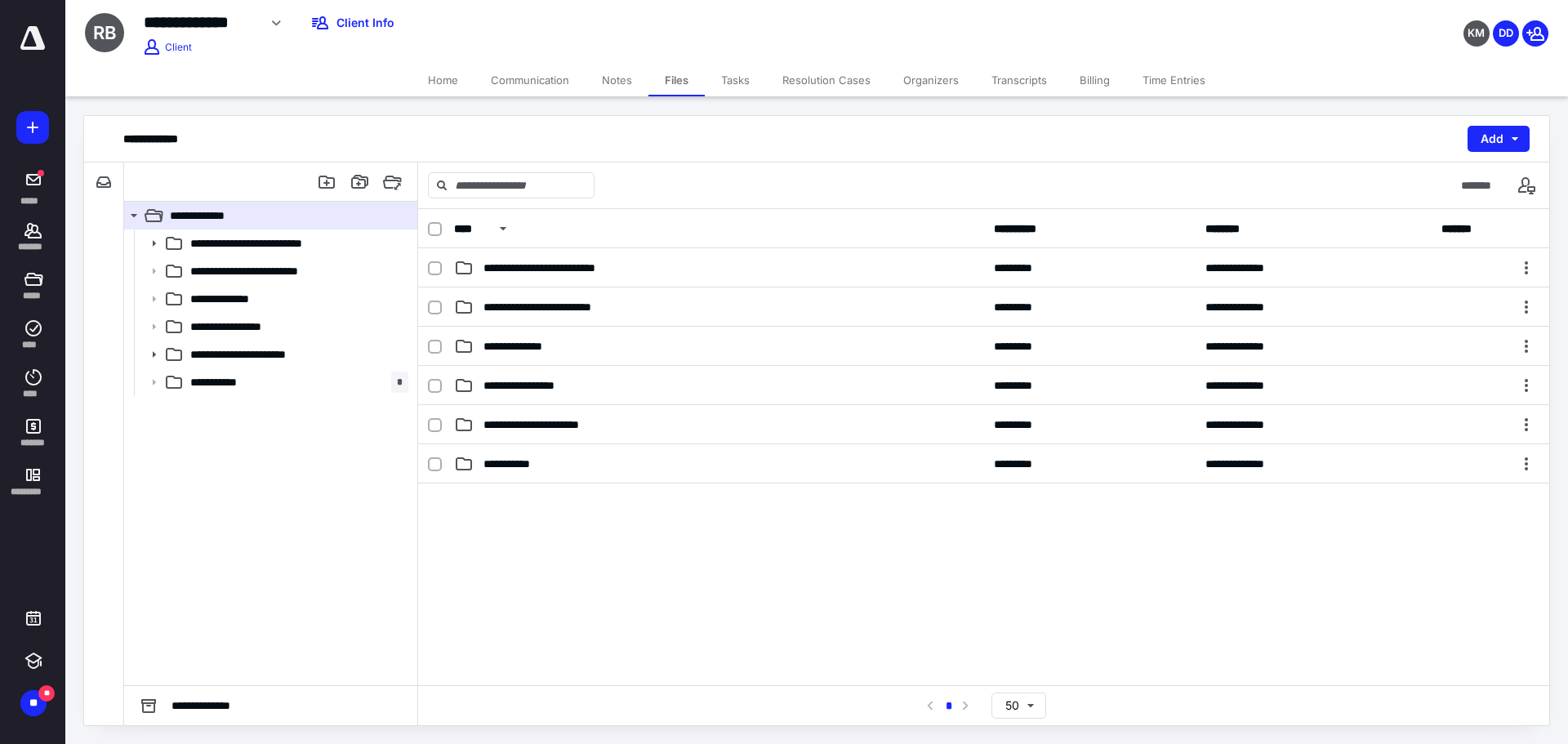 click on "Notes" at bounding box center (617, 80) 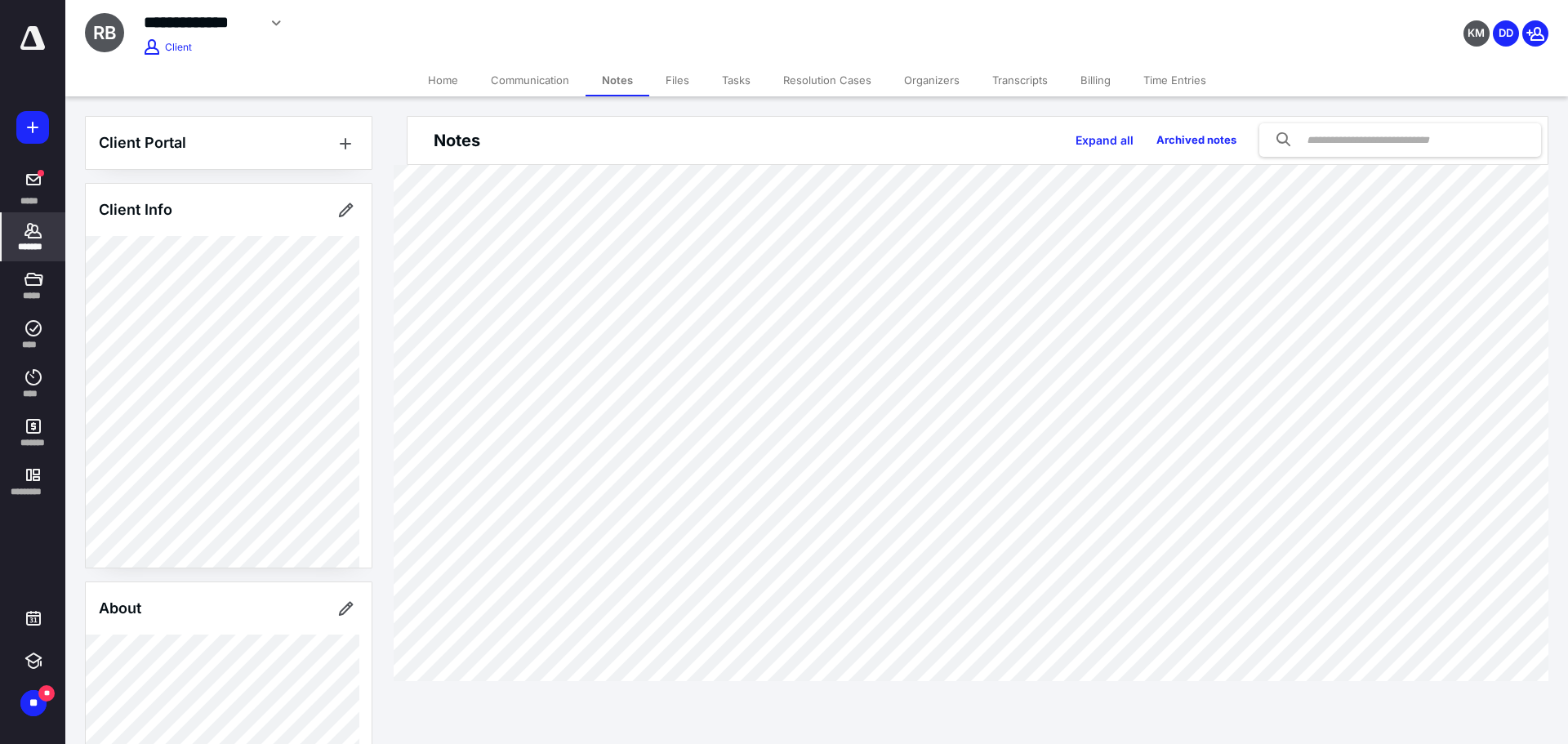 click on "Transcripts" at bounding box center (1020, 80) 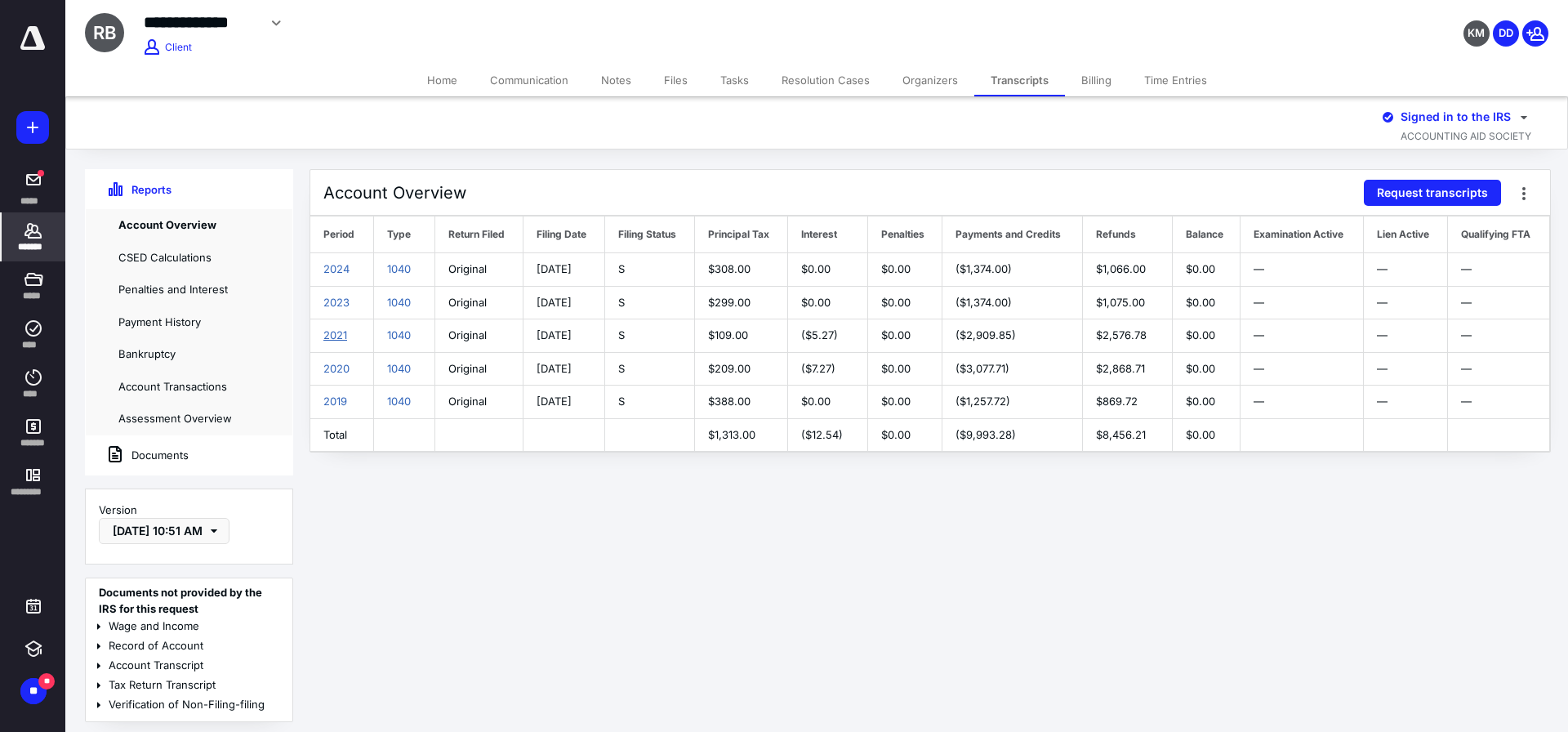 click on "2021" at bounding box center [335, 335] 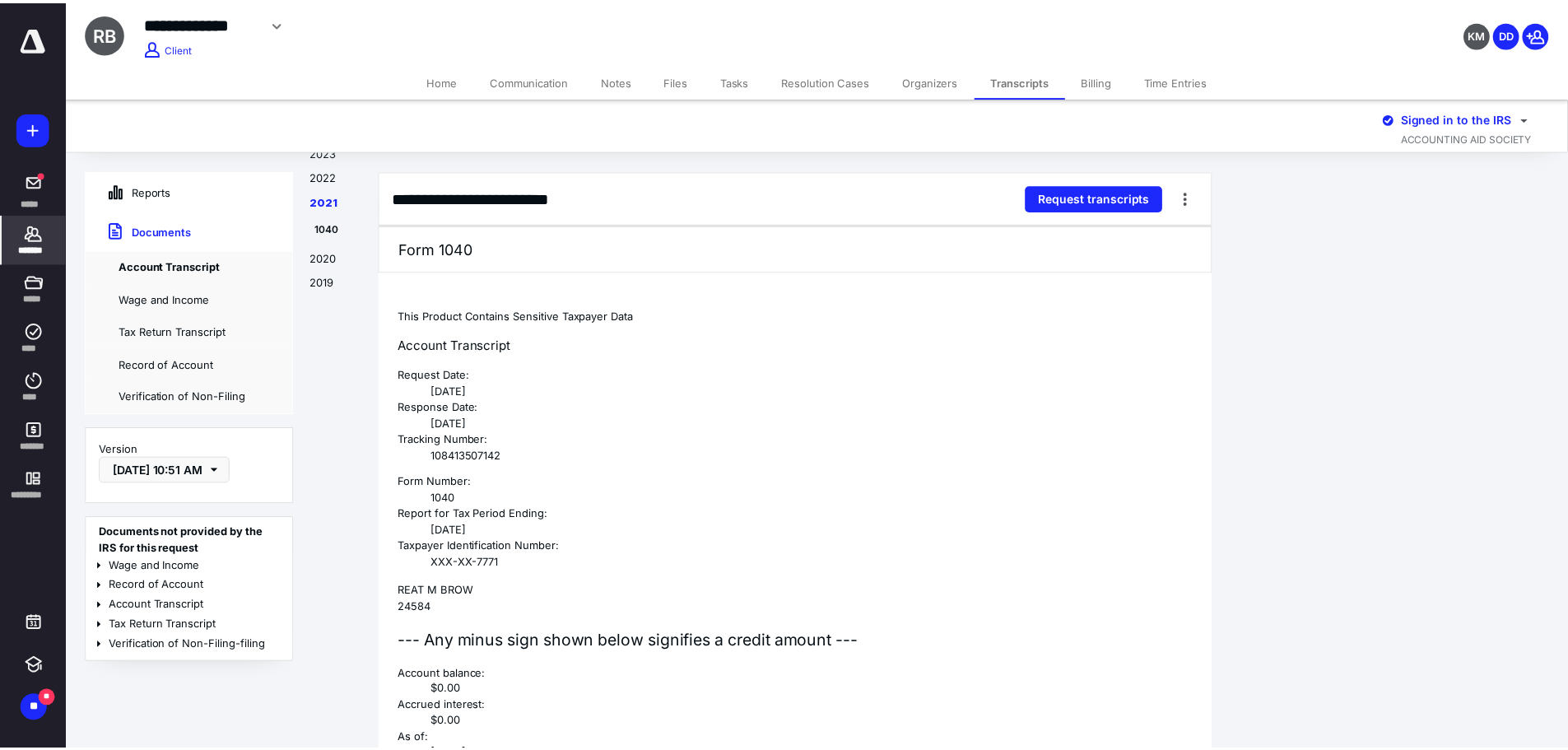 scroll, scrollTop: 3105, scrollLeft: 0, axis: vertical 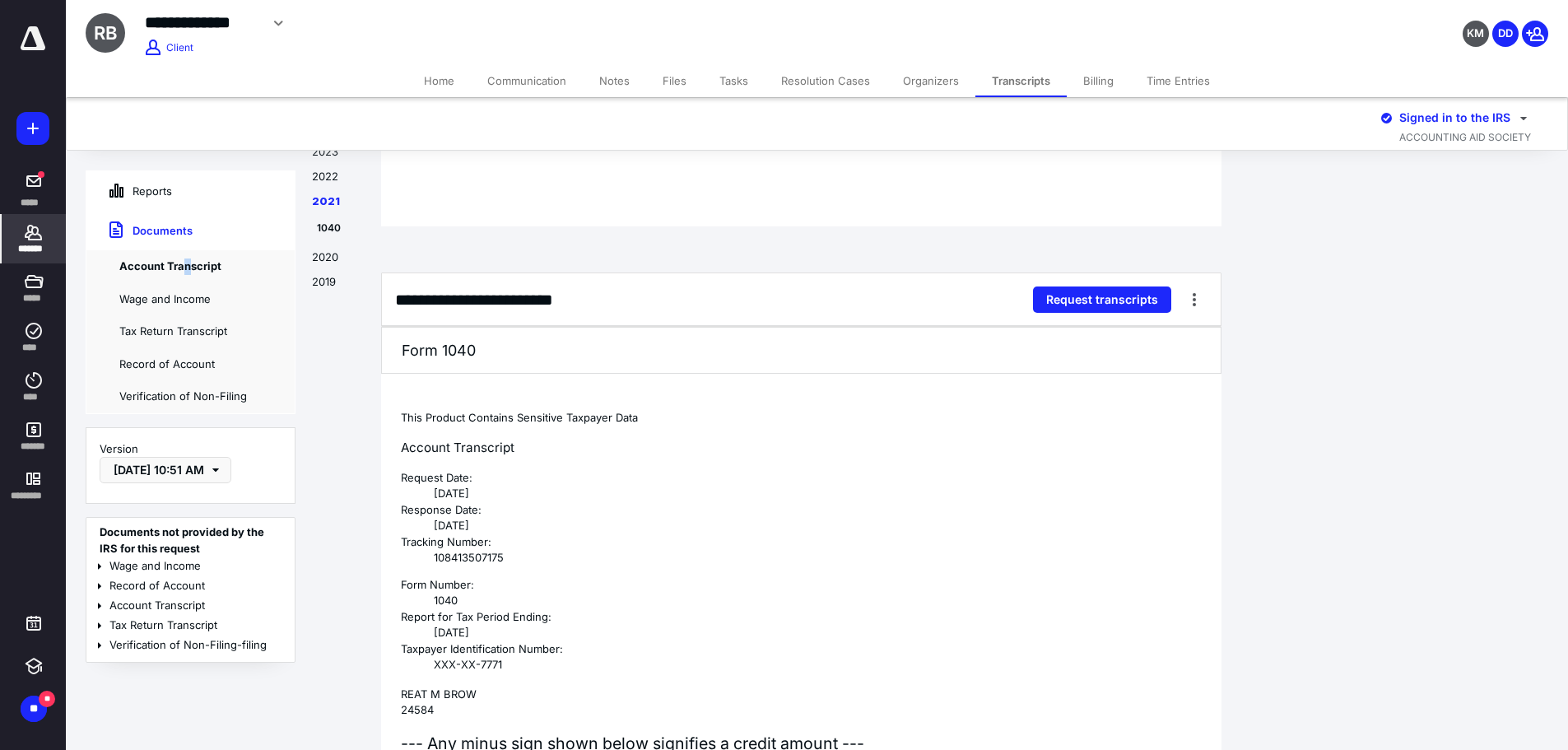 click on "Account Transcript" at bounding box center (190, 267) 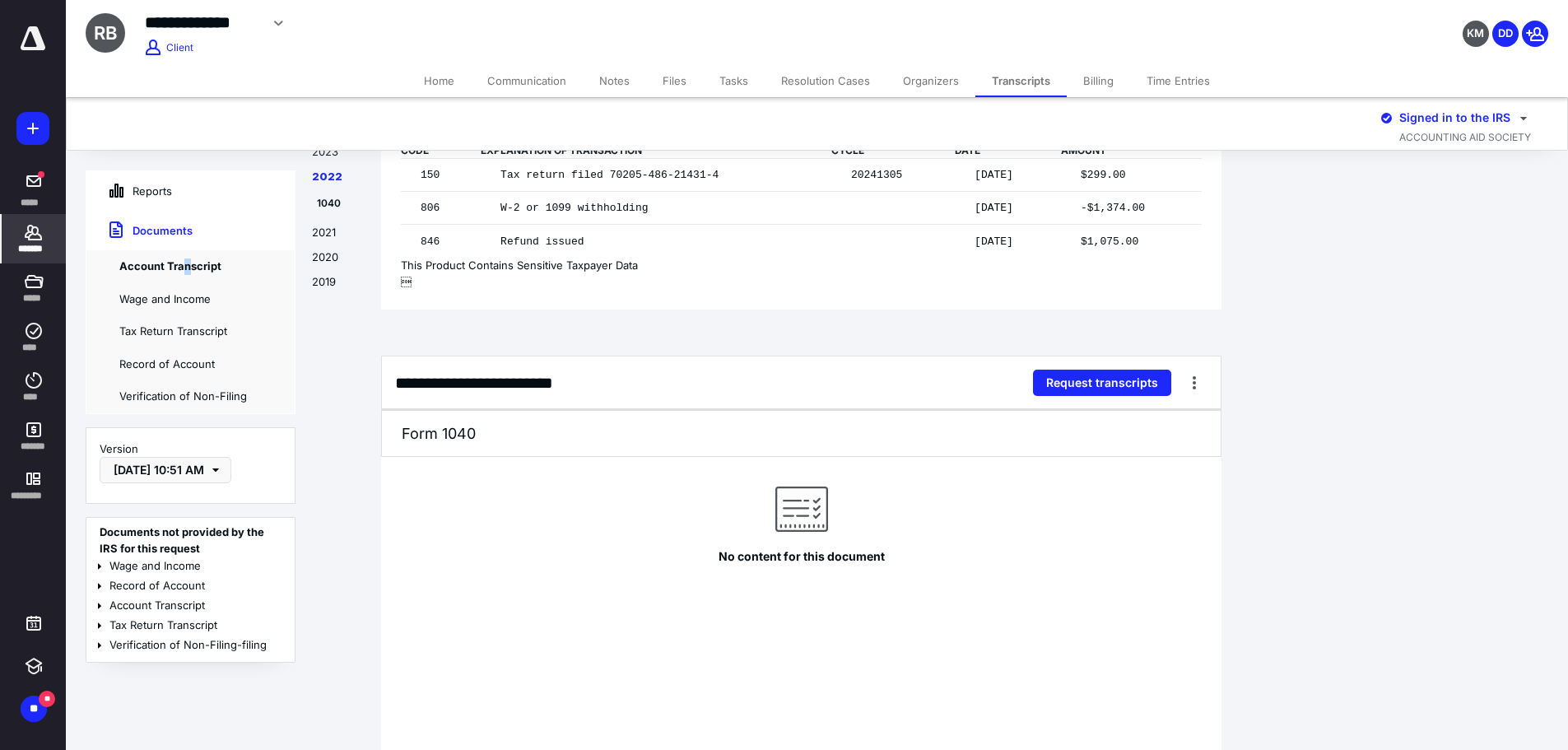 scroll, scrollTop: 2528, scrollLeft: 0, axis: vertical 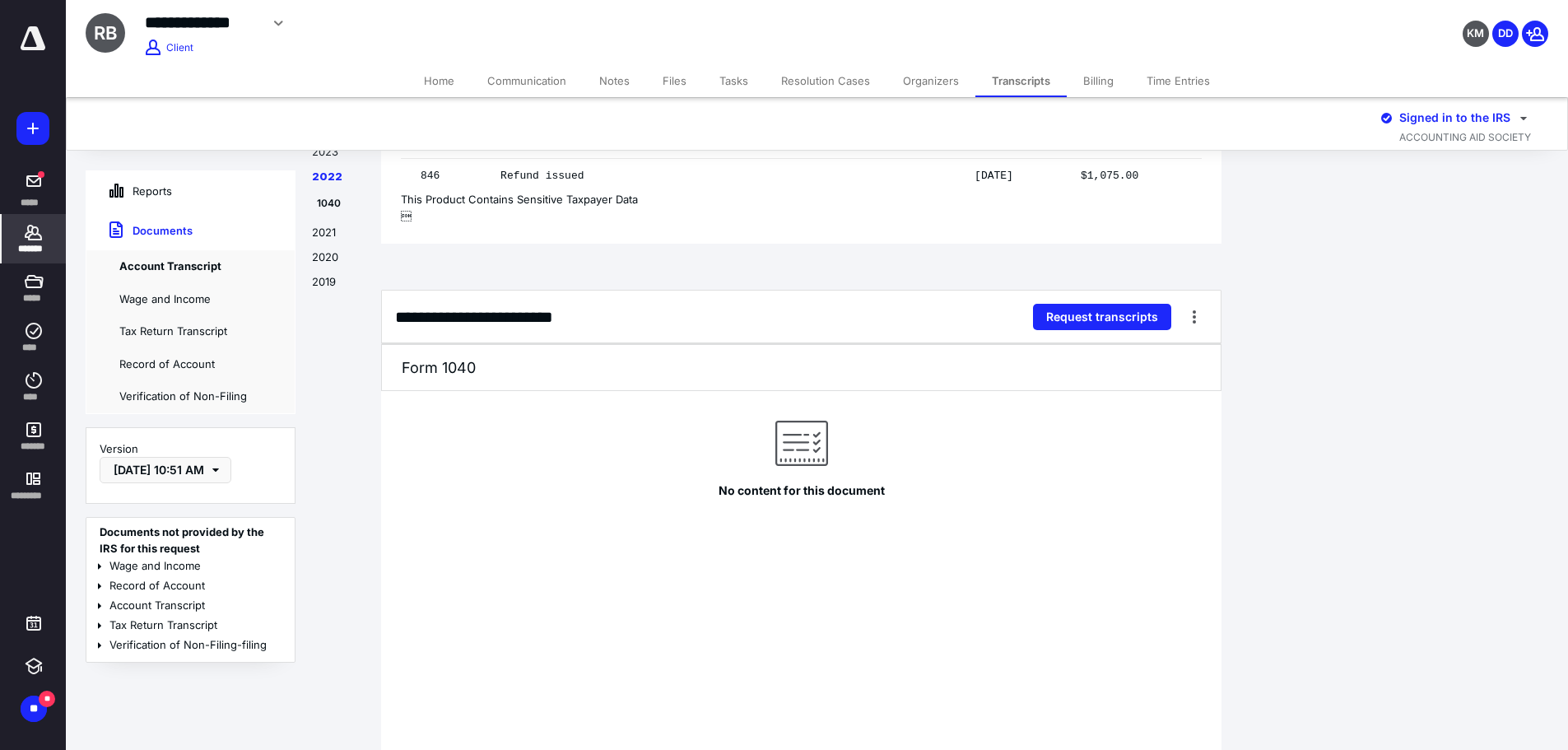 click on "Verification of Non-Filing" at bounding box center [190, 397] 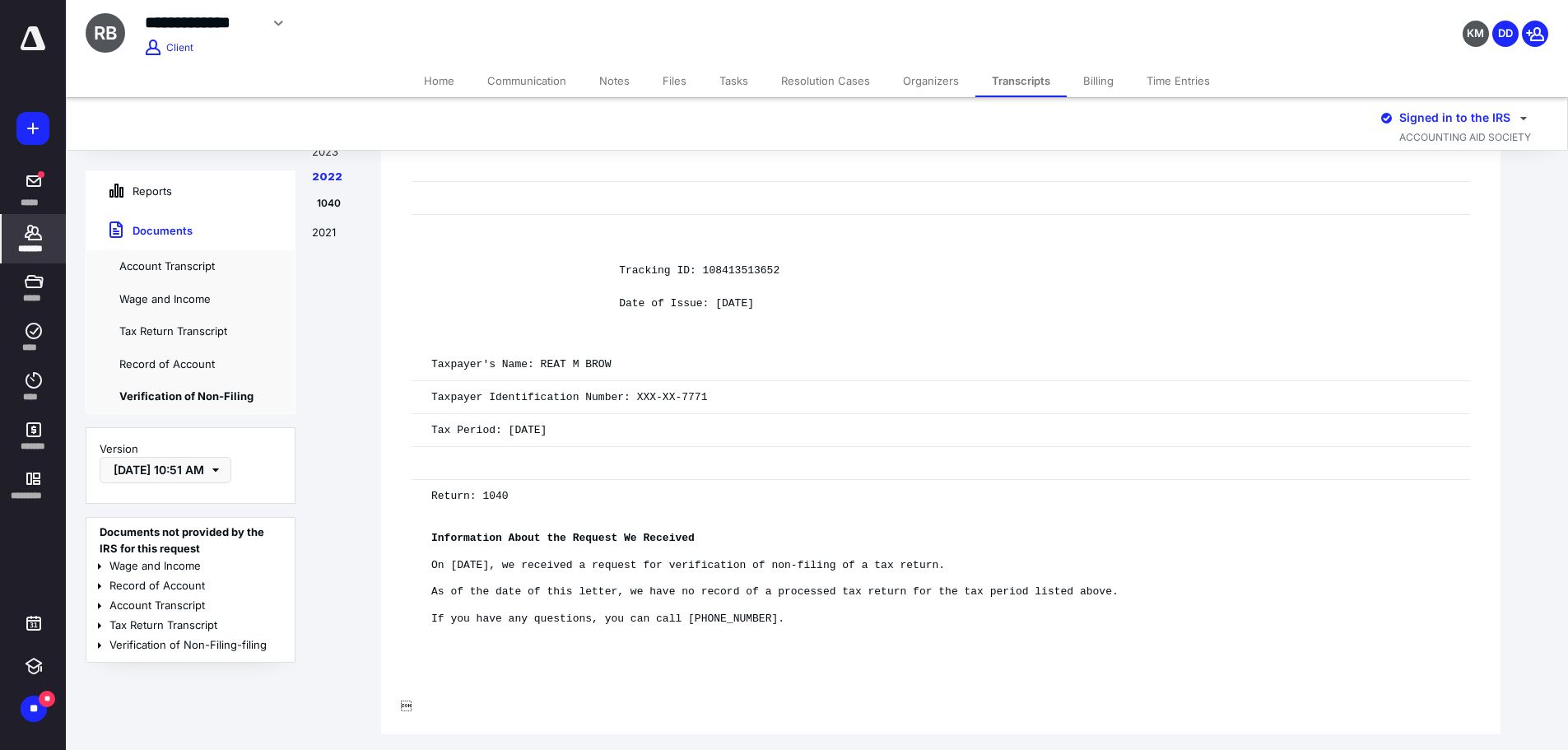 scroll, scrollTop: 22307, scrollLeft: 0, axis: vertical 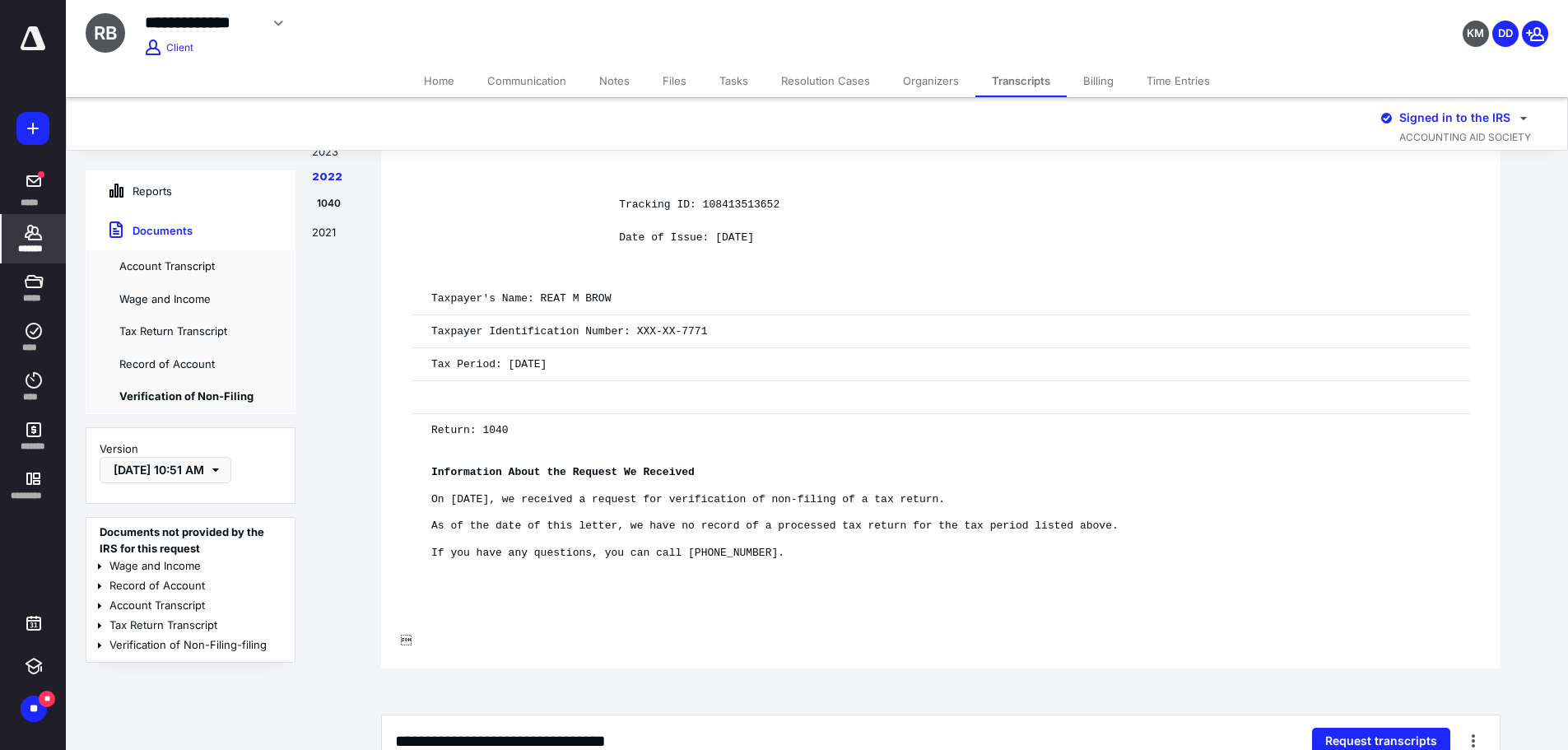 click on "Home" at bounding box center (439, 81) 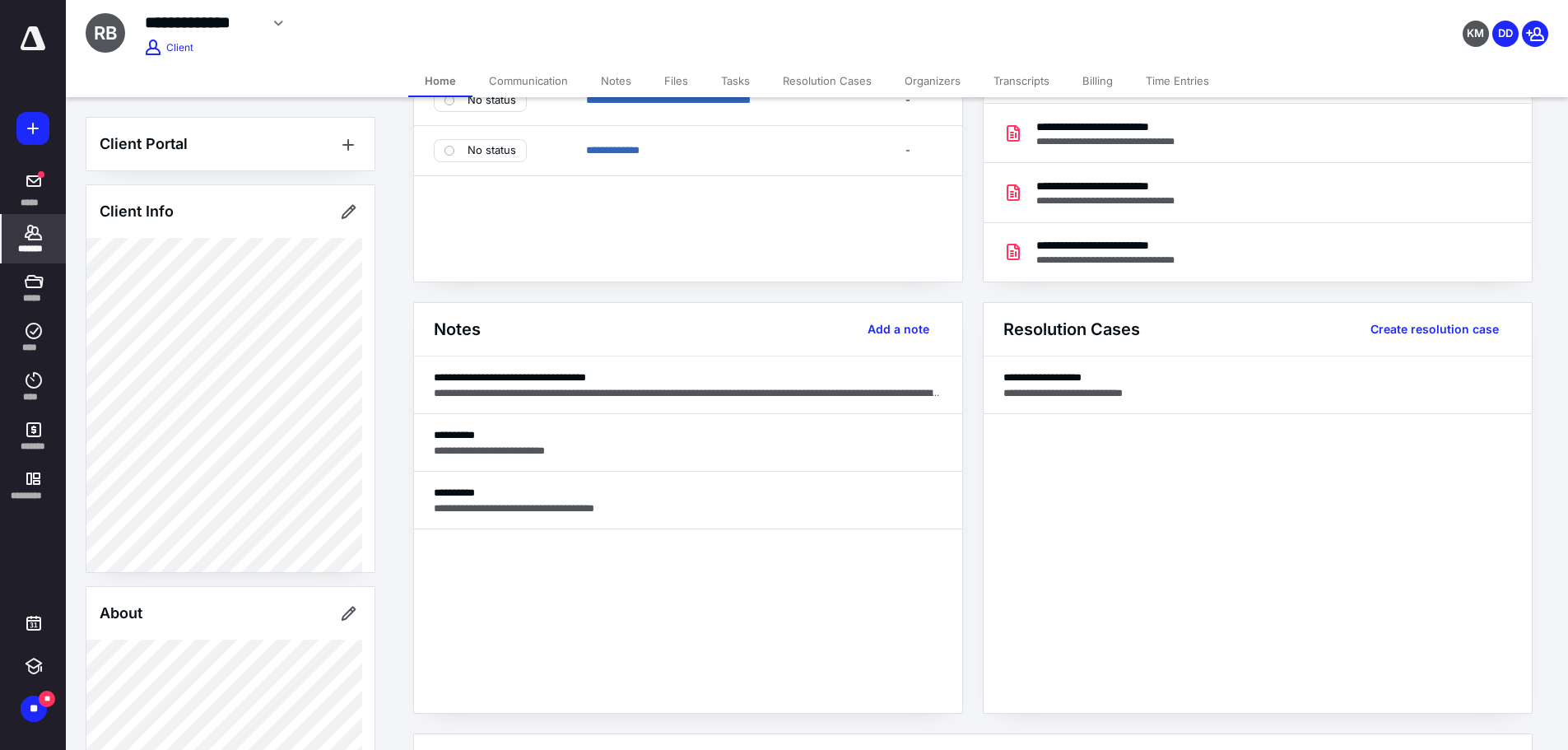 scroll, scrollTop: 247, scrollLeft: 0, axis: vertical 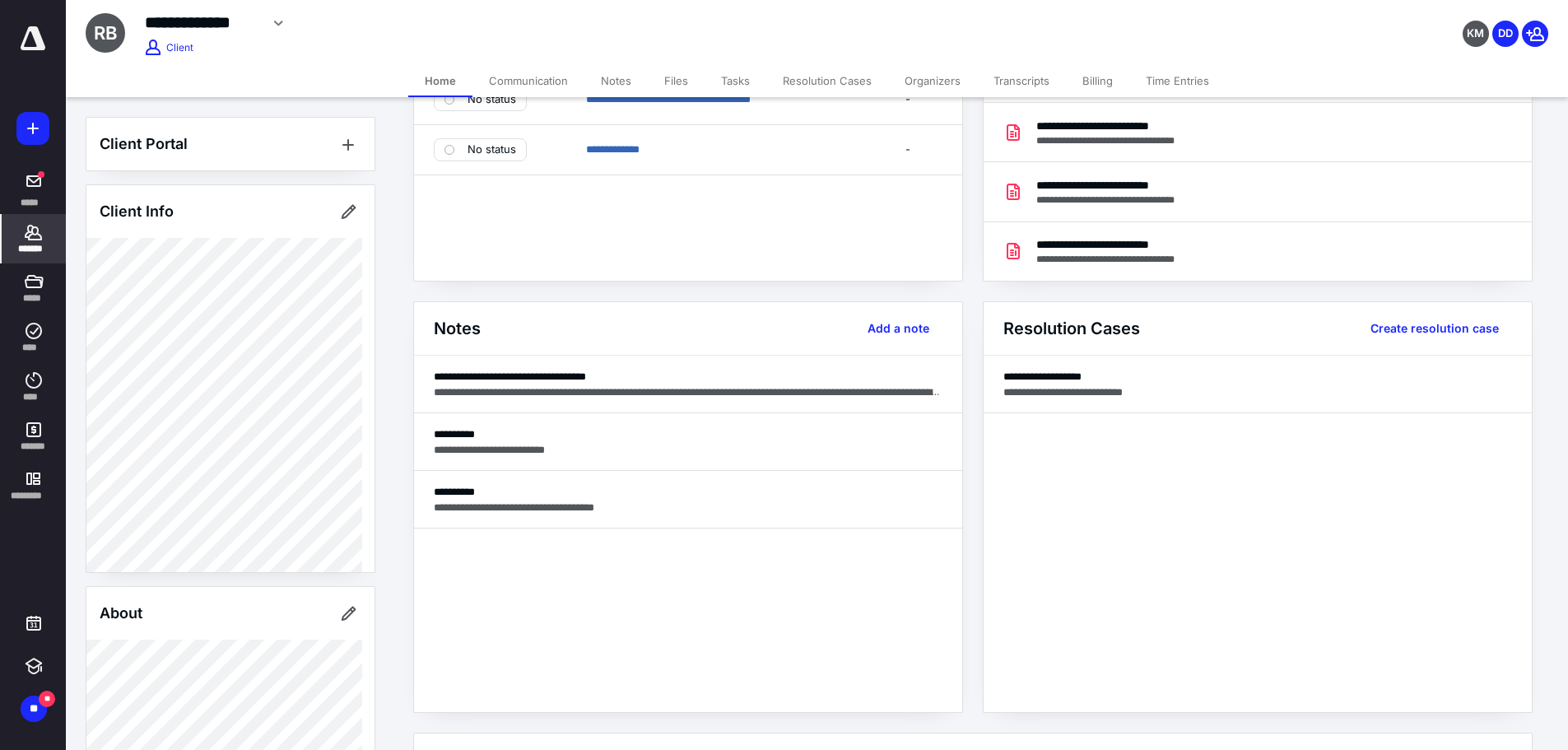 click on "Files" at bounding box center (676, 81) 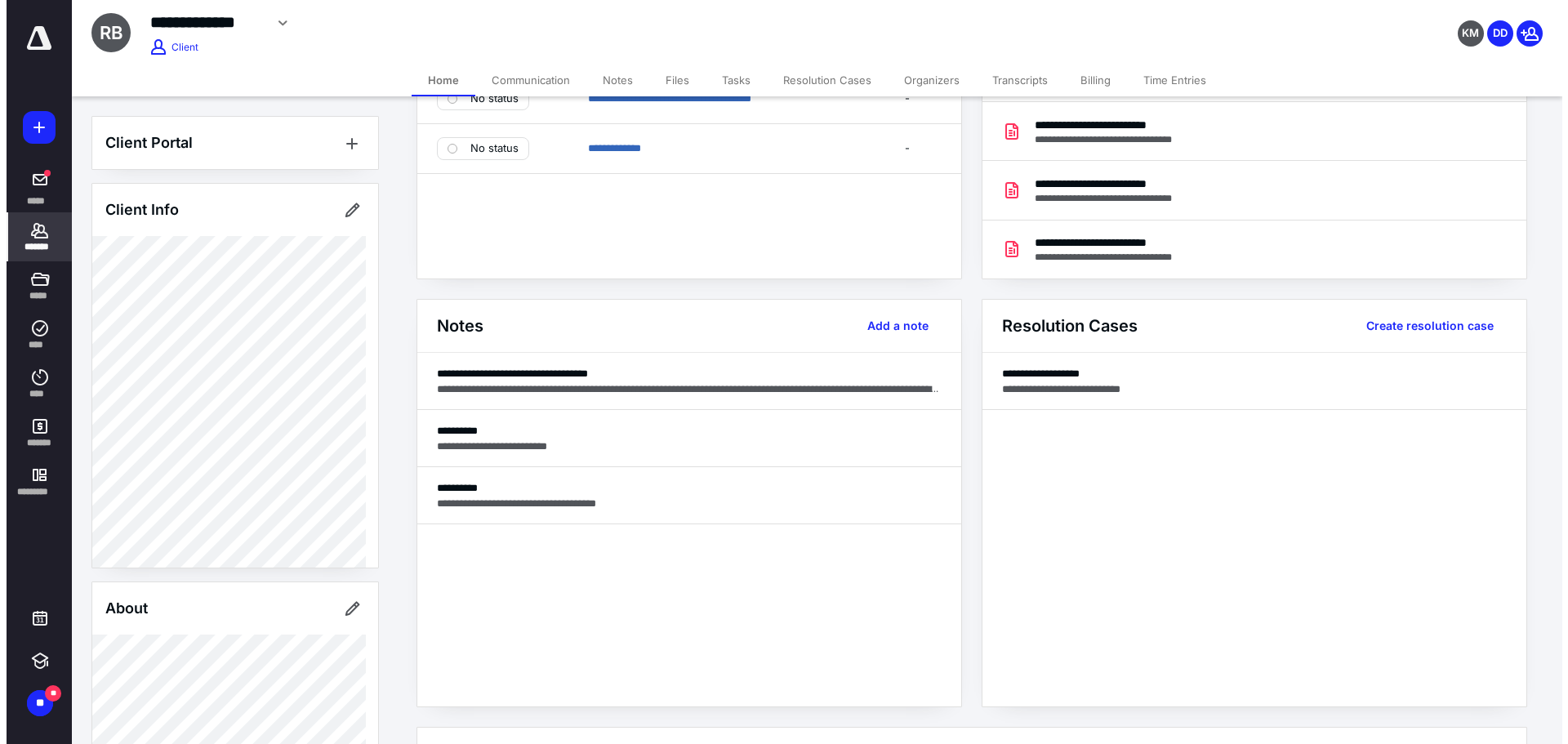 scroll, scrollTop: 0, scrollLeft: 0, axis: both 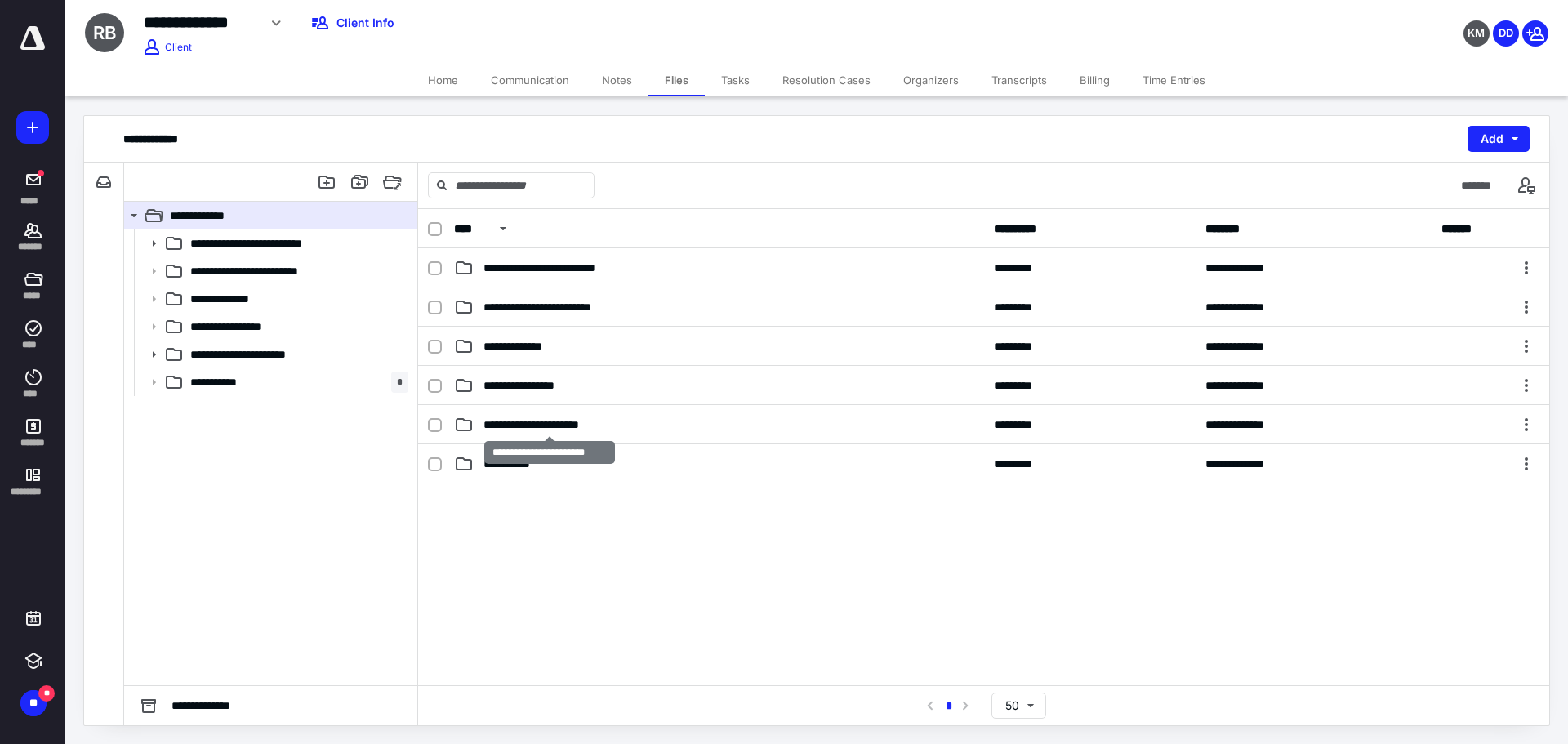 click on "**********" at bounding box center [549, 425] 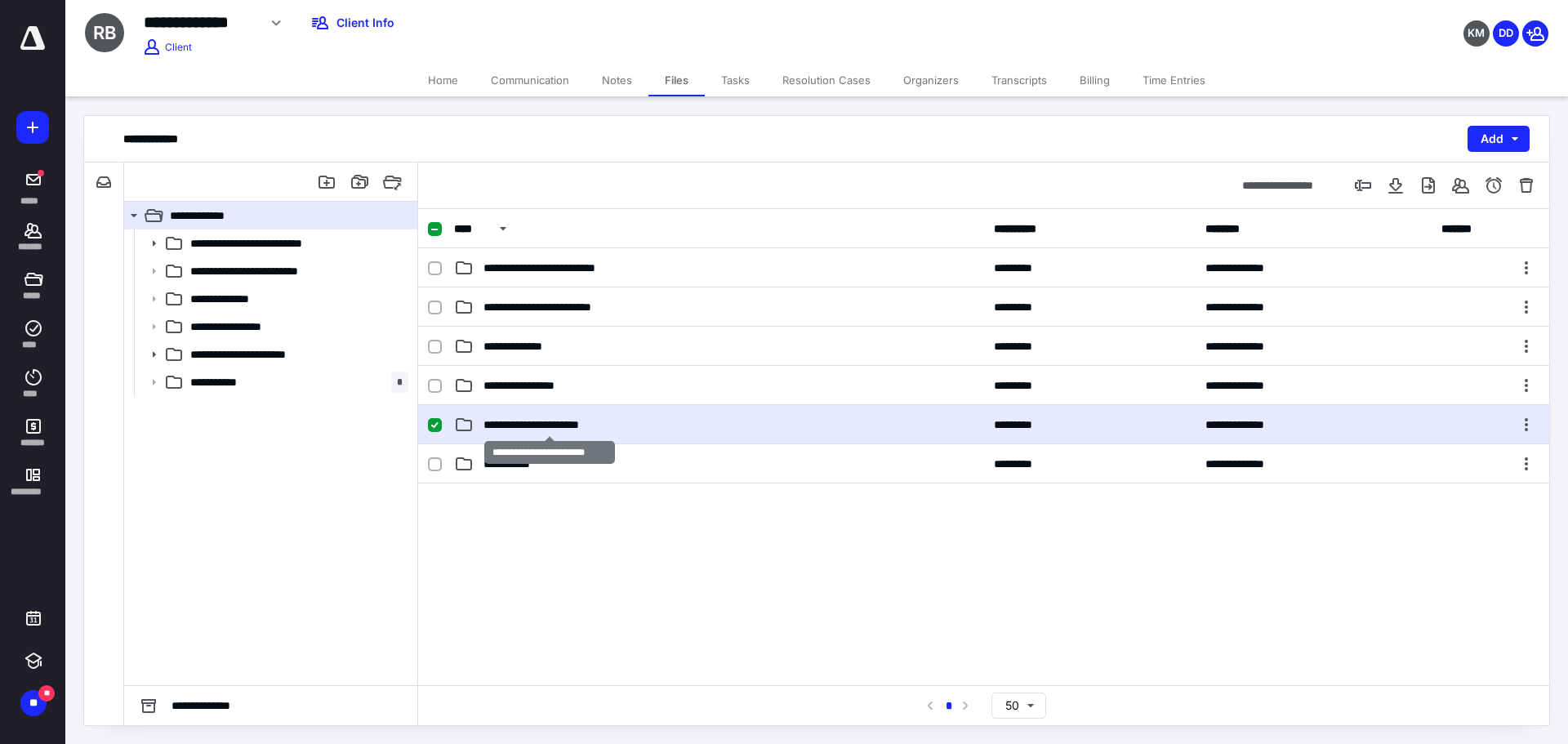 click on "**********" at bounding box center (549, 425) 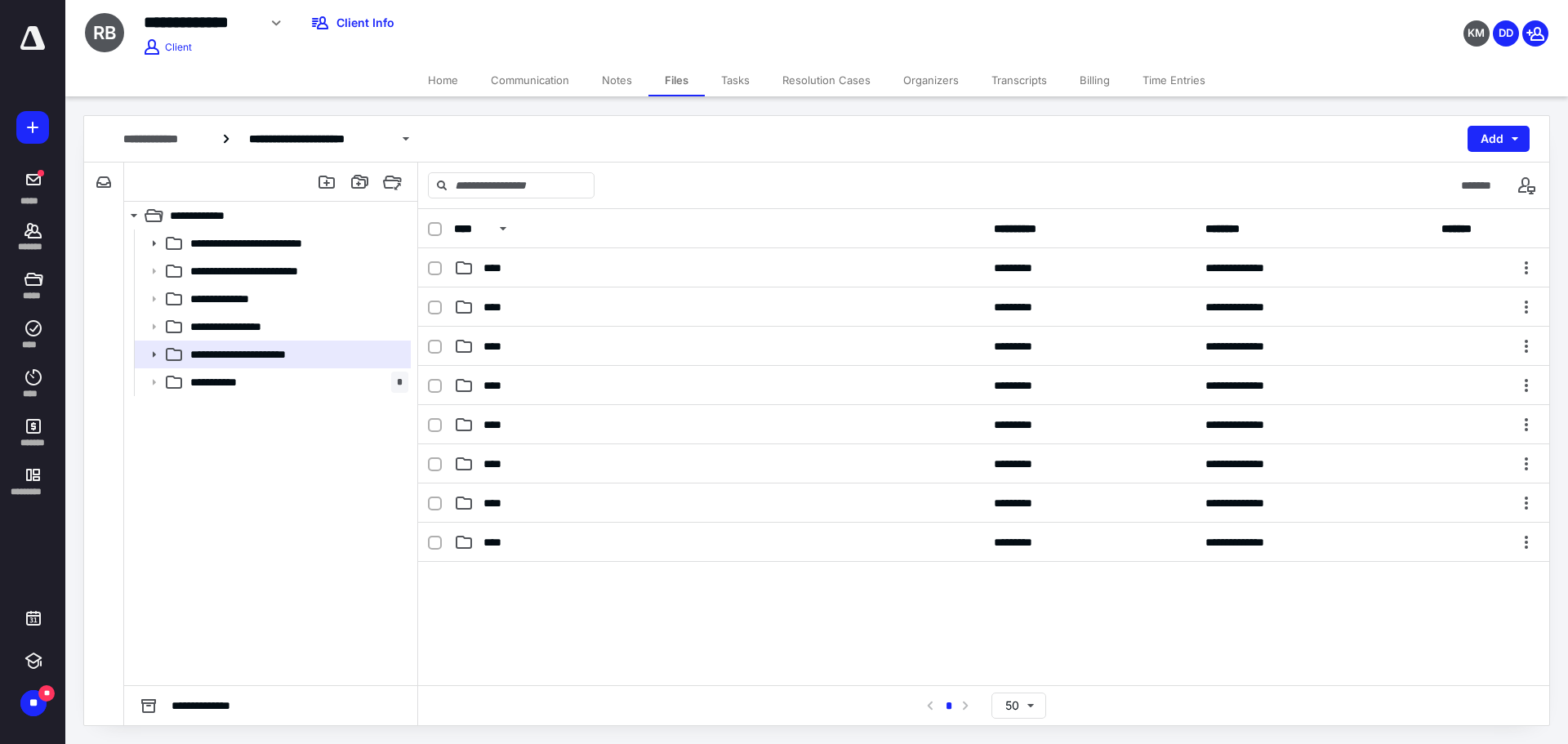 click on "****" at bounding box center (497, 464) 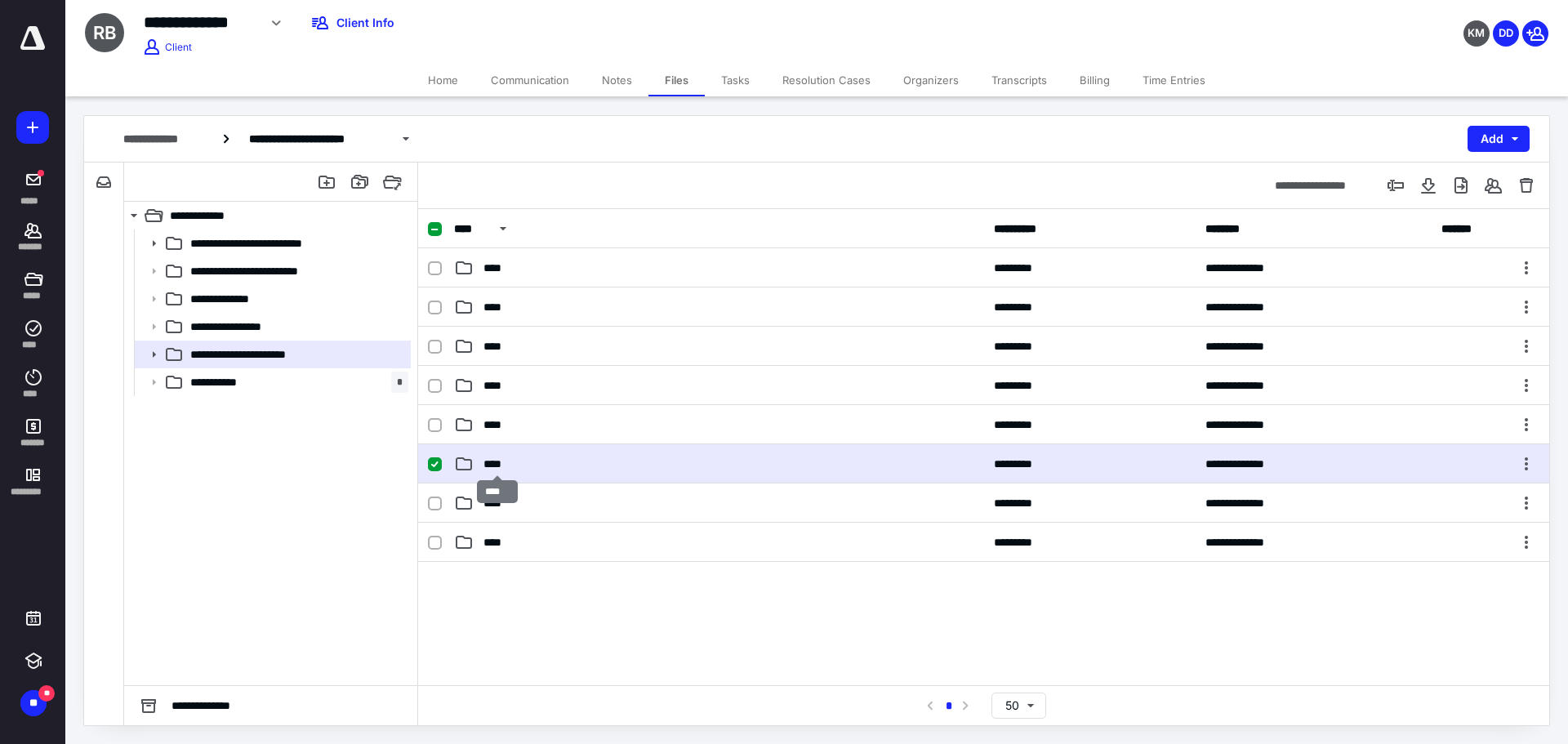 click on "****" at bounding box center (497, 464) 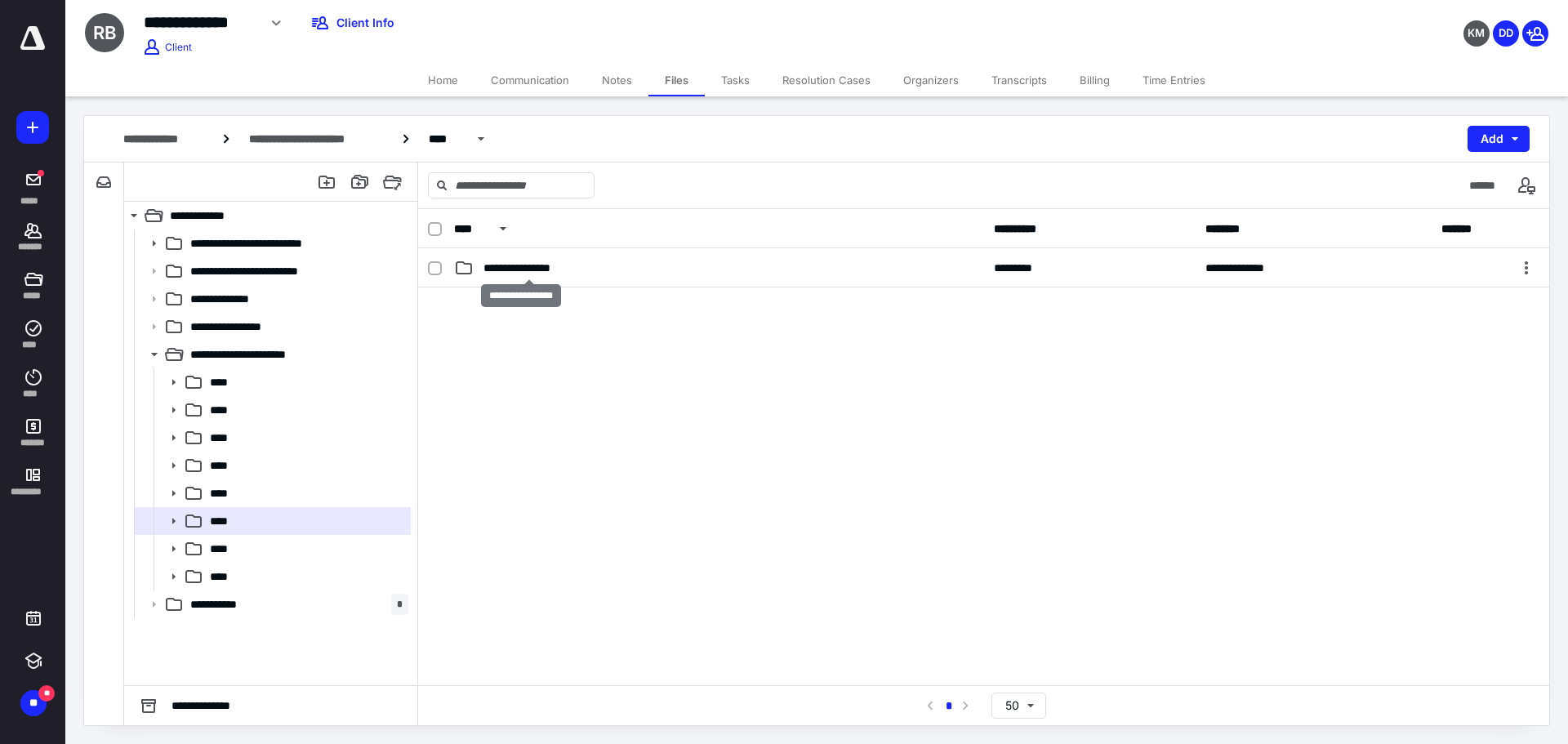 click on "**********" at bounding box center [529, 268] 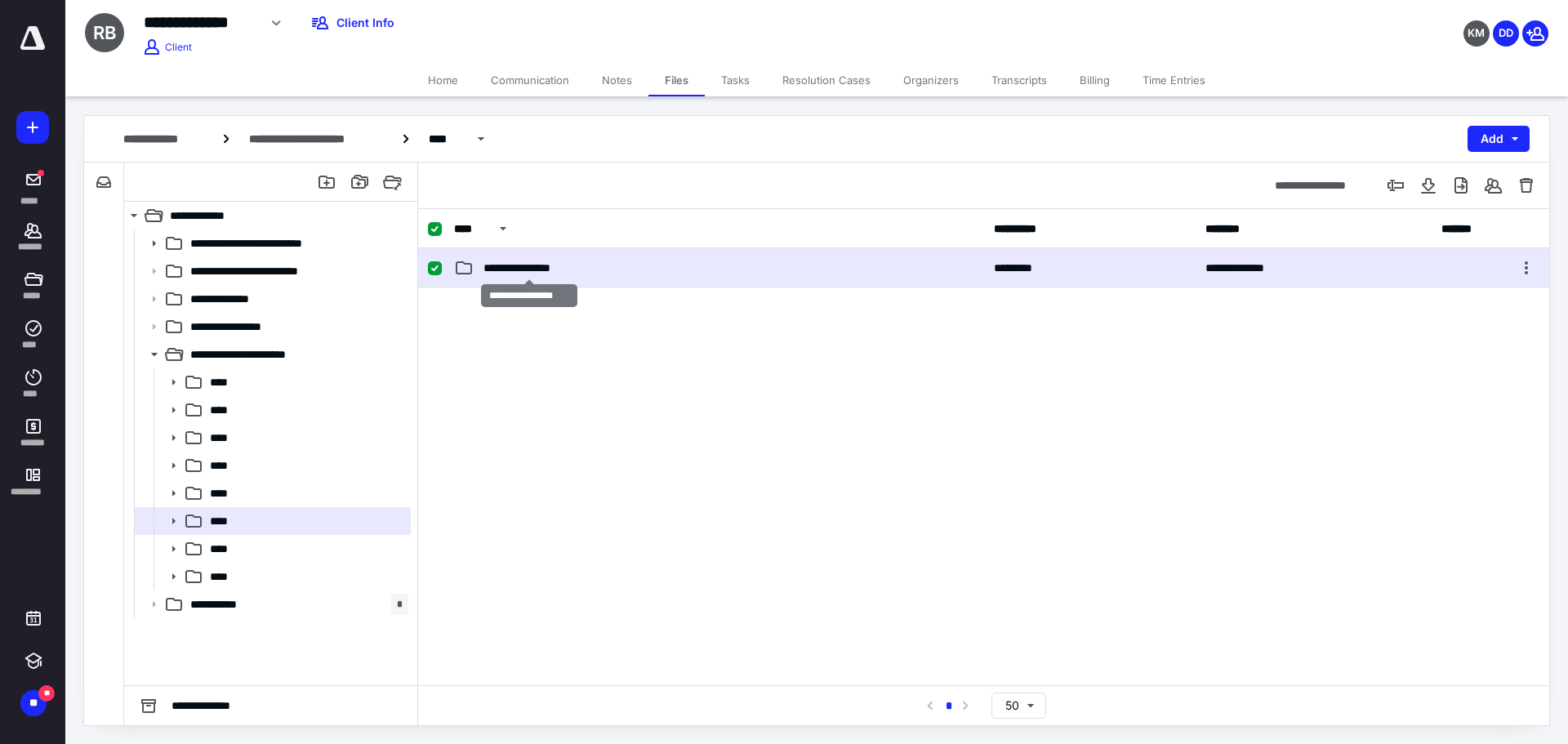 click on "**********" at bounding box center [529, 268] 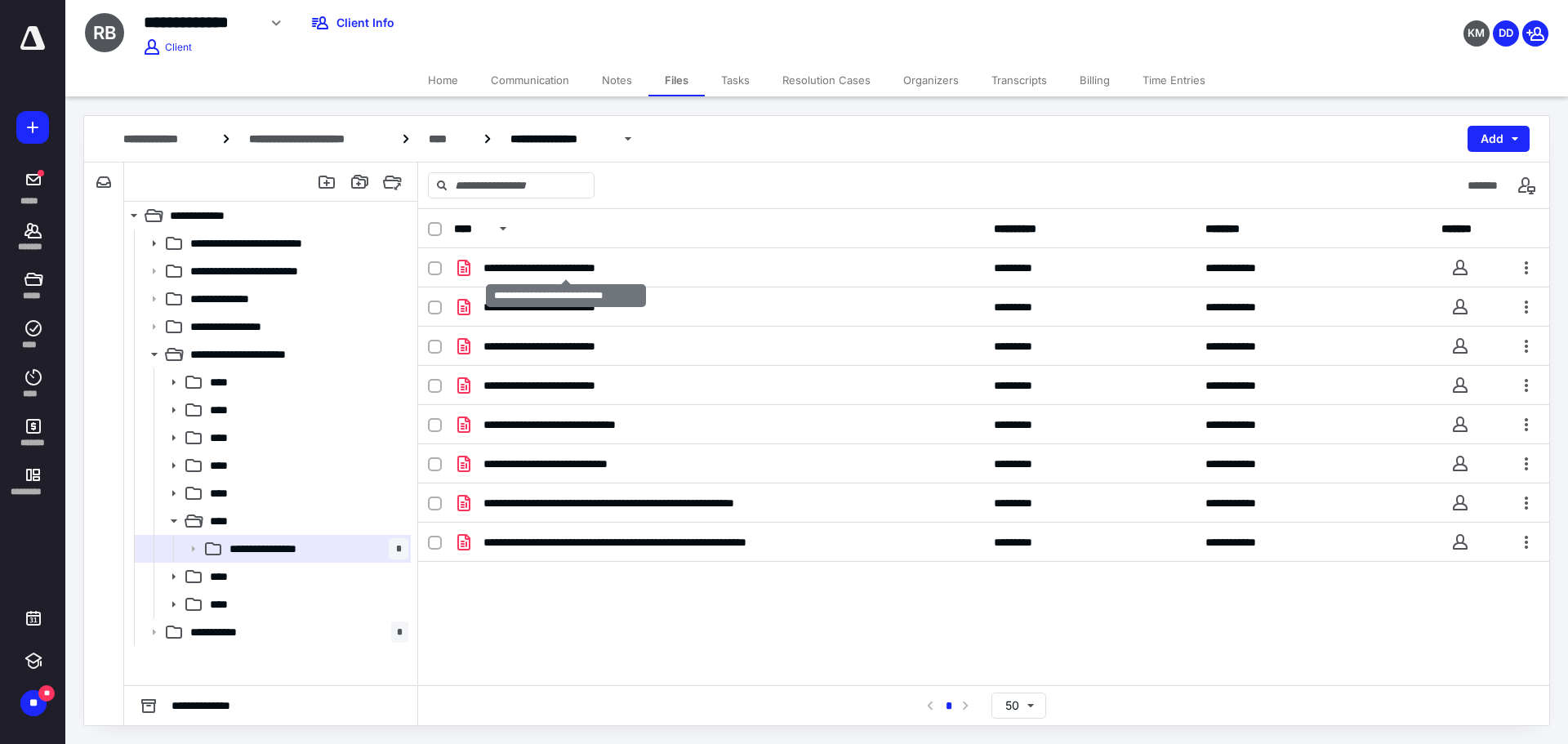 click on "**********" at bounding box center [566, 268] 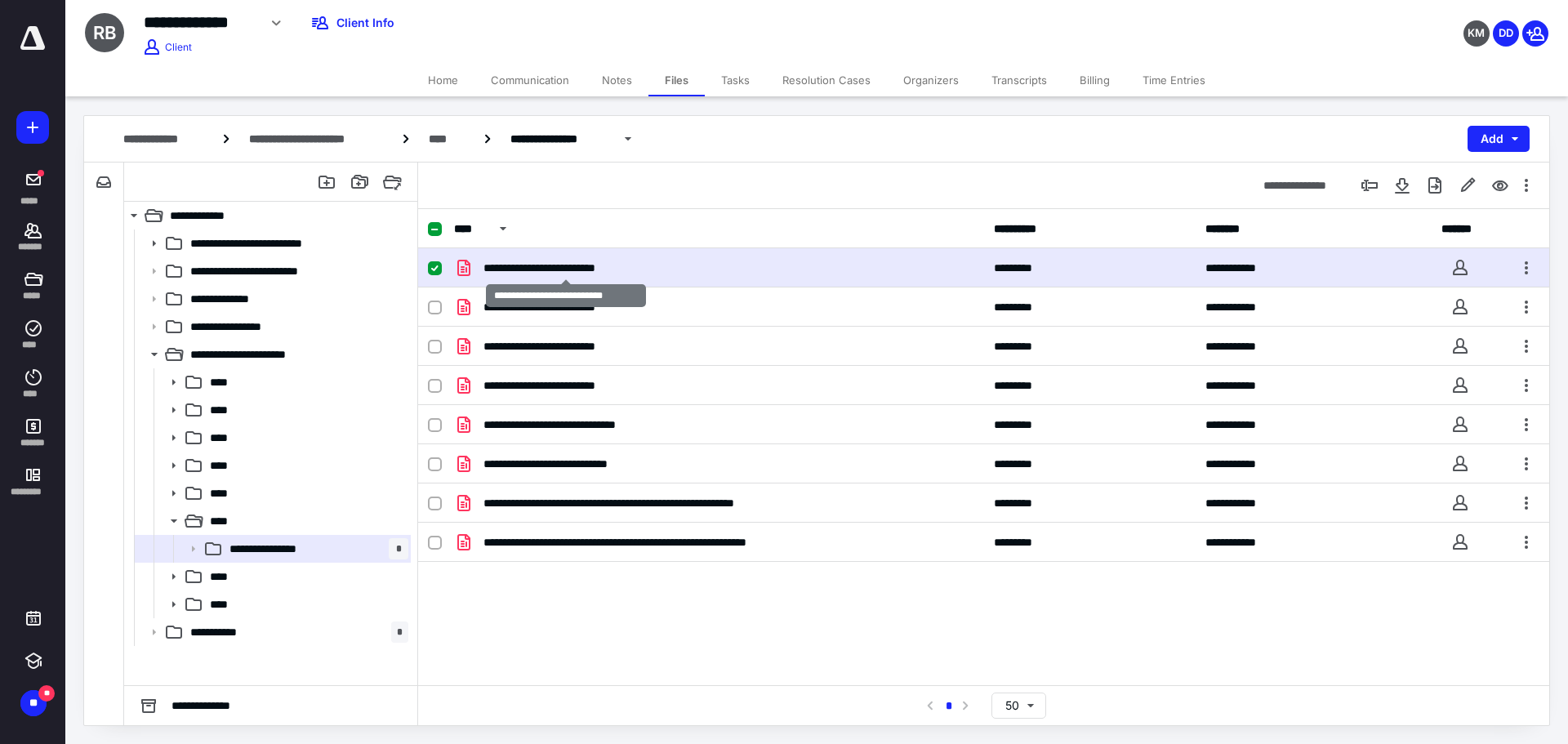 click on "**********" at bounding box center (566, 268) 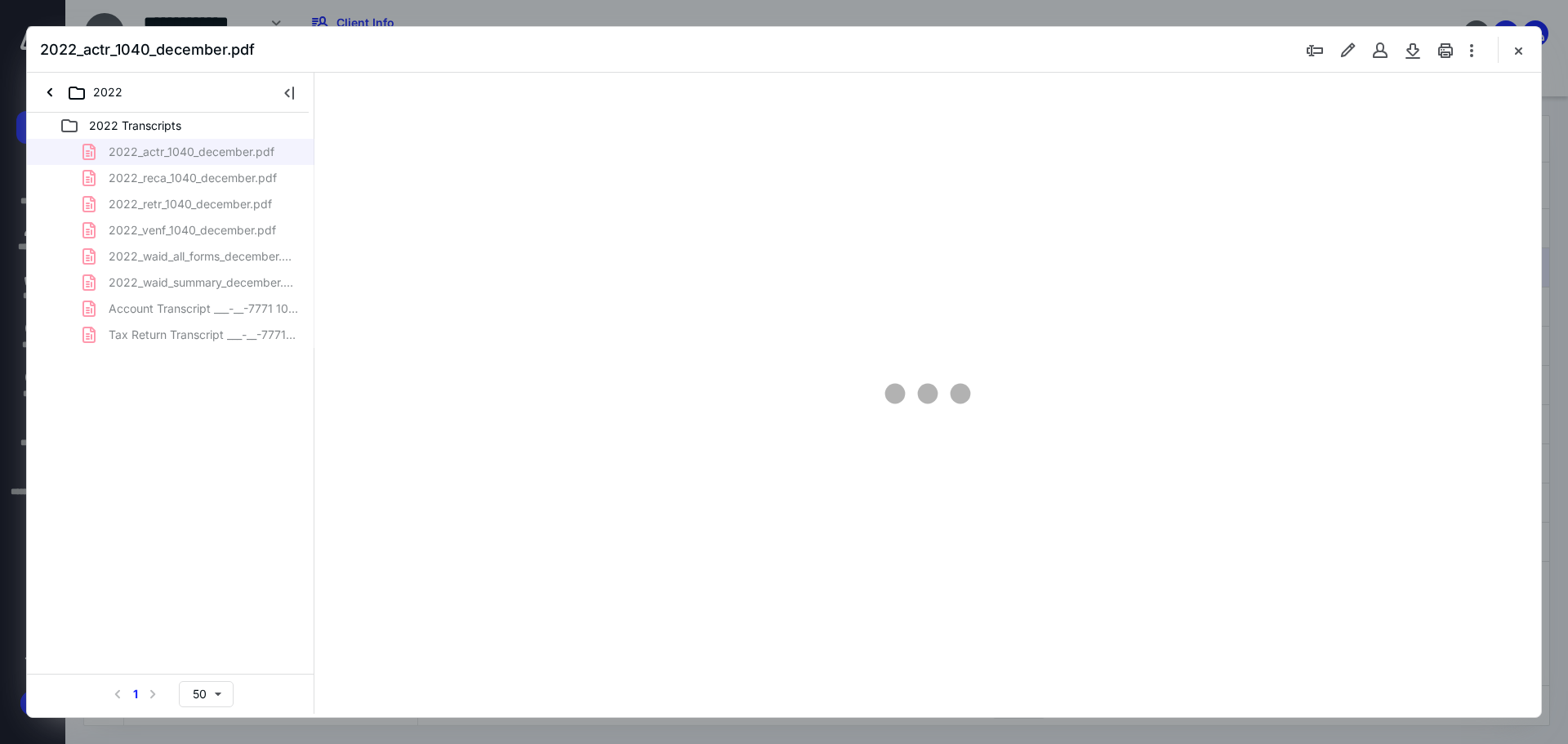 scroll, scrollTop: 0, scrollLeft: 0, axis: both 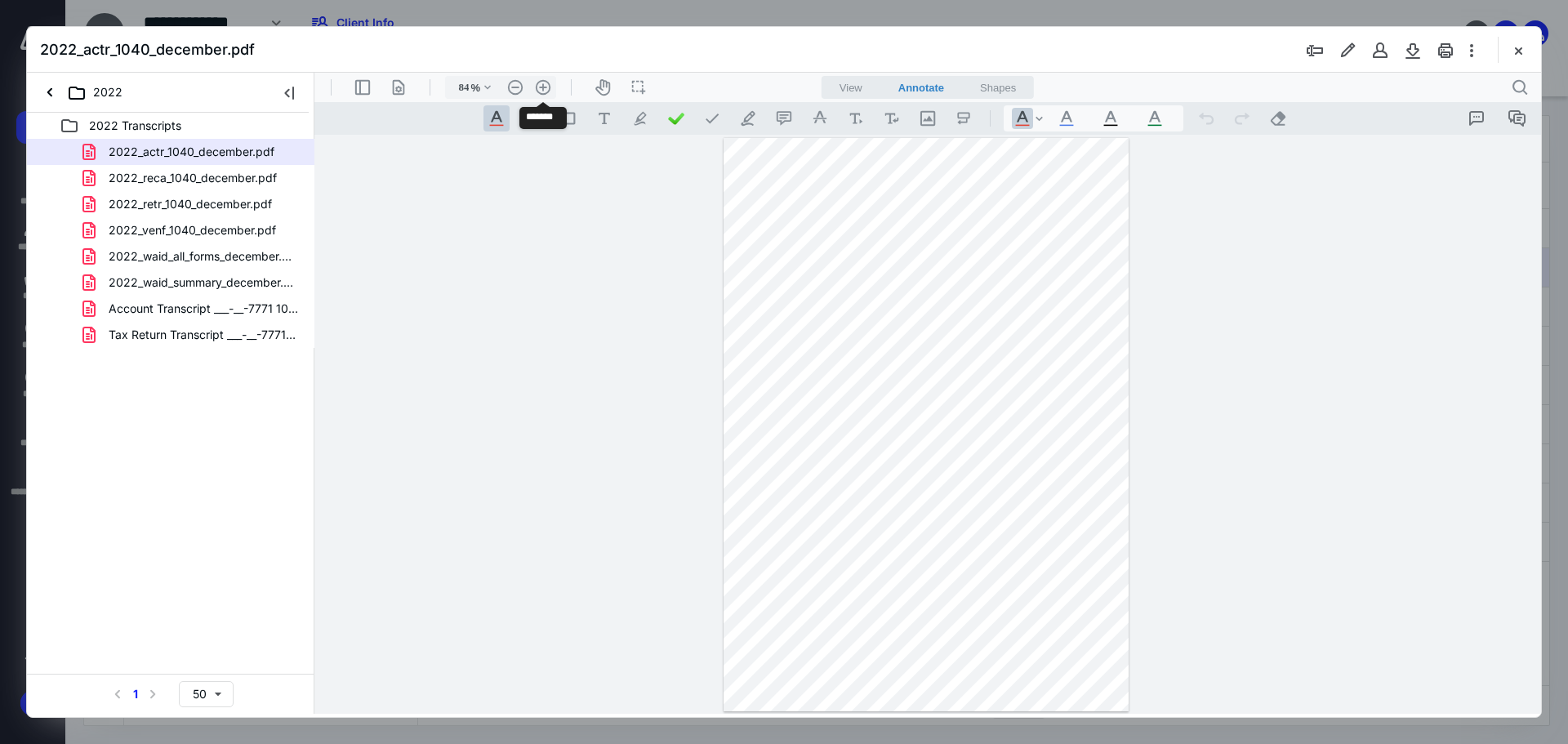 click on ".cls-1{fill:#abb0c4;} icon - header - zoom - in - line" at bounding box center [543, 87] 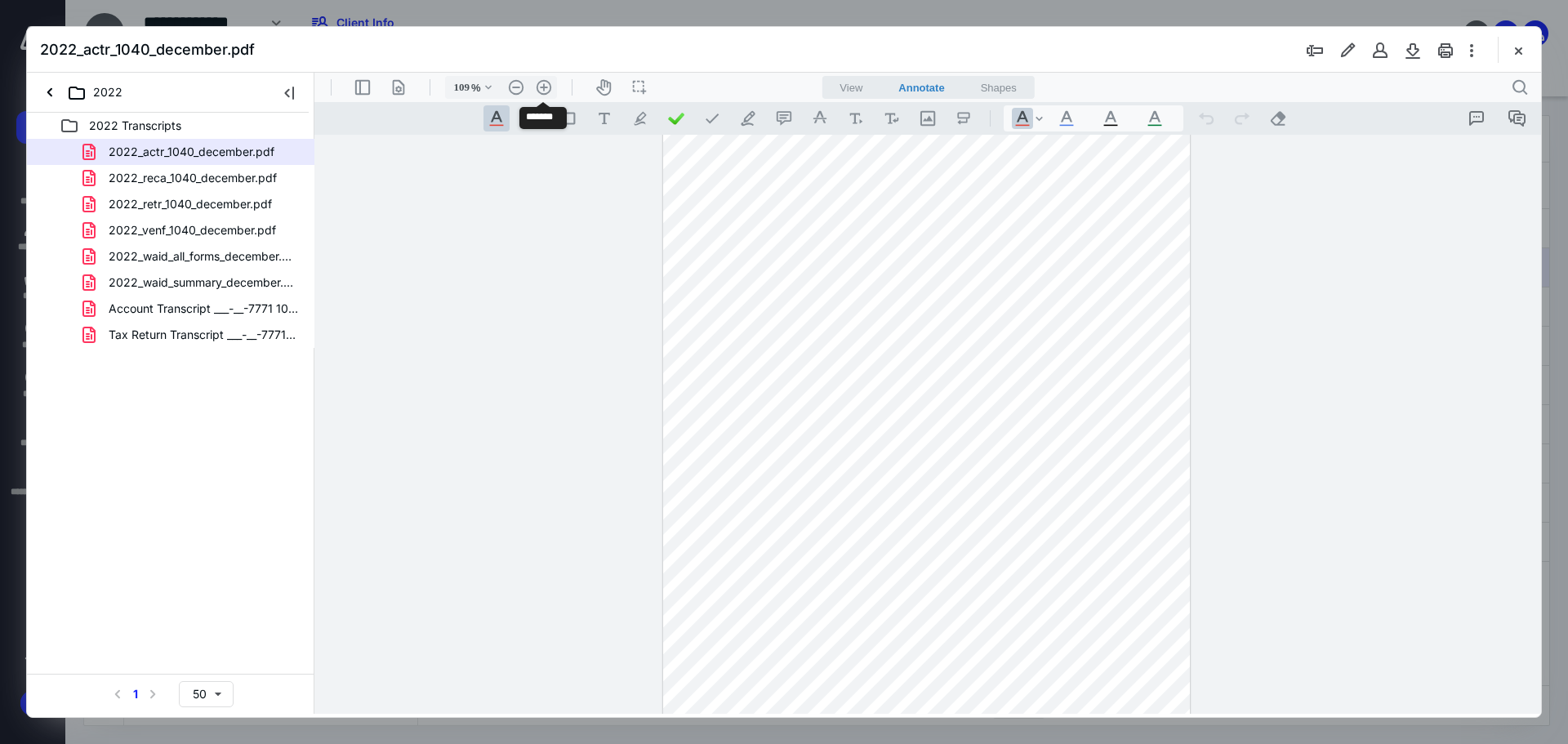 click on ".cls-1{fill:#abb0c4;} icon - header - zoom - in - line" at bounding box center (544, 87) 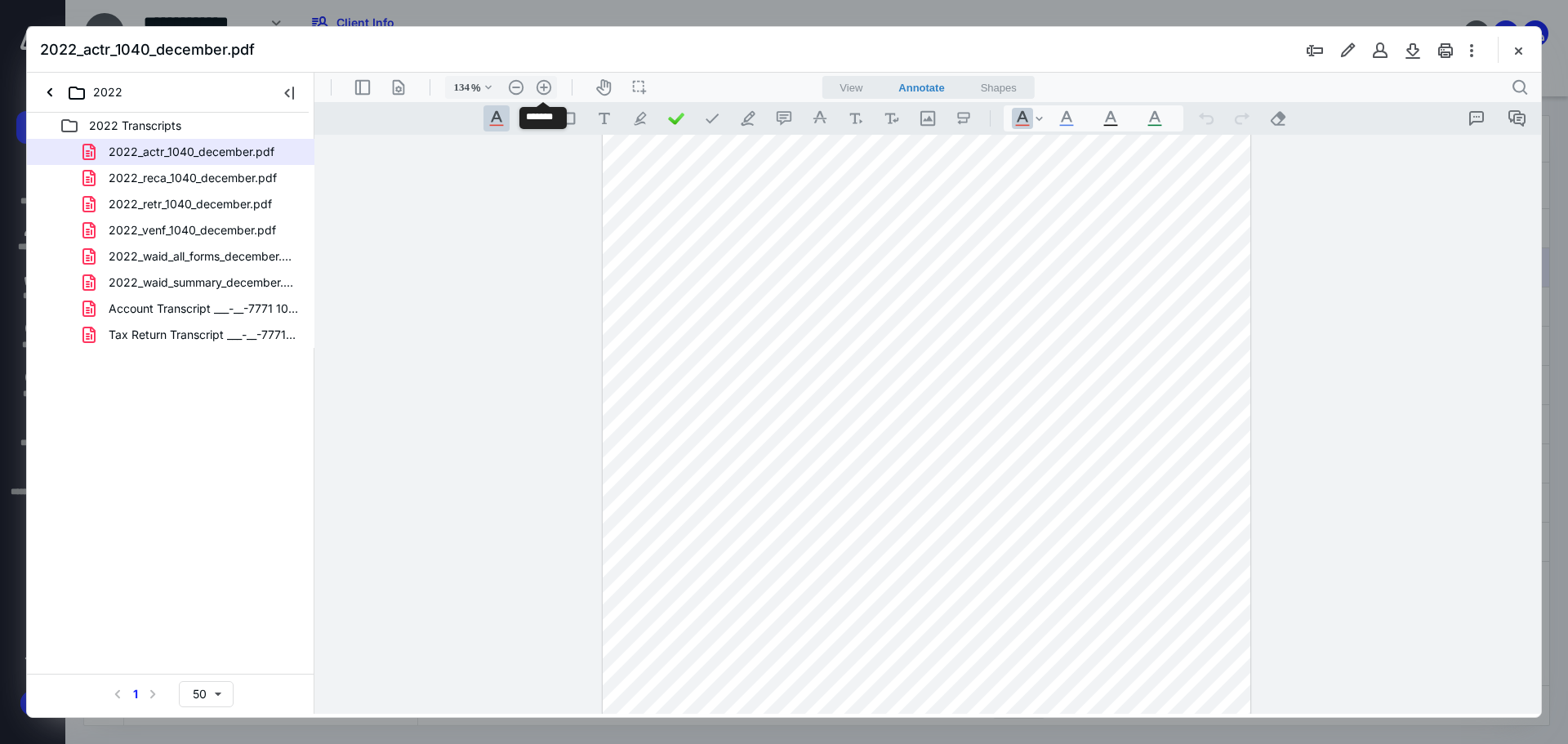 click on ".cls-1{fill:#abb0c4;} icon - header - zoom - in - line" at bounding box center [544, 87] 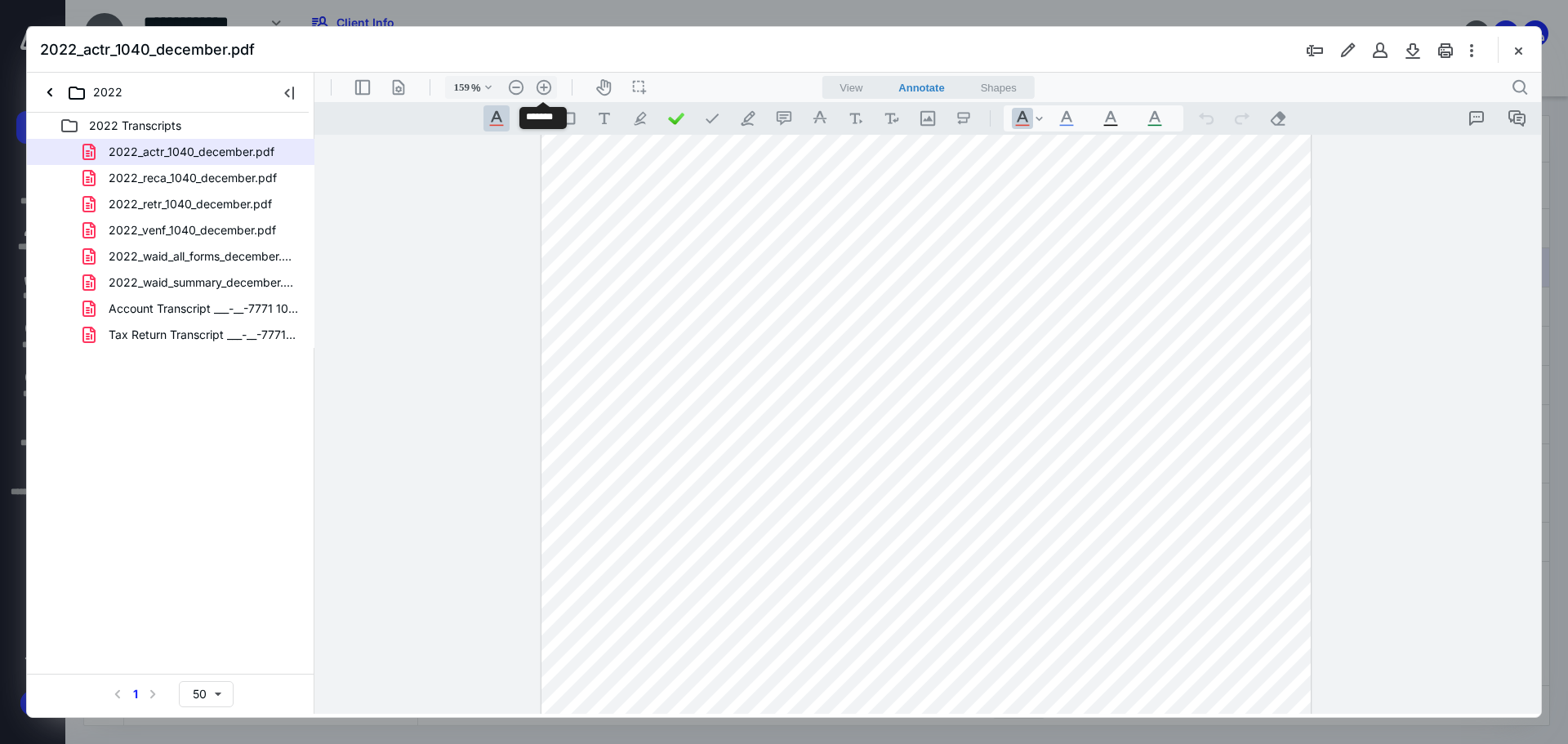 click on ".cls-1{fill:#abb0c4;} icon - header - zoom - in - line" at bounding box center (544, 87) 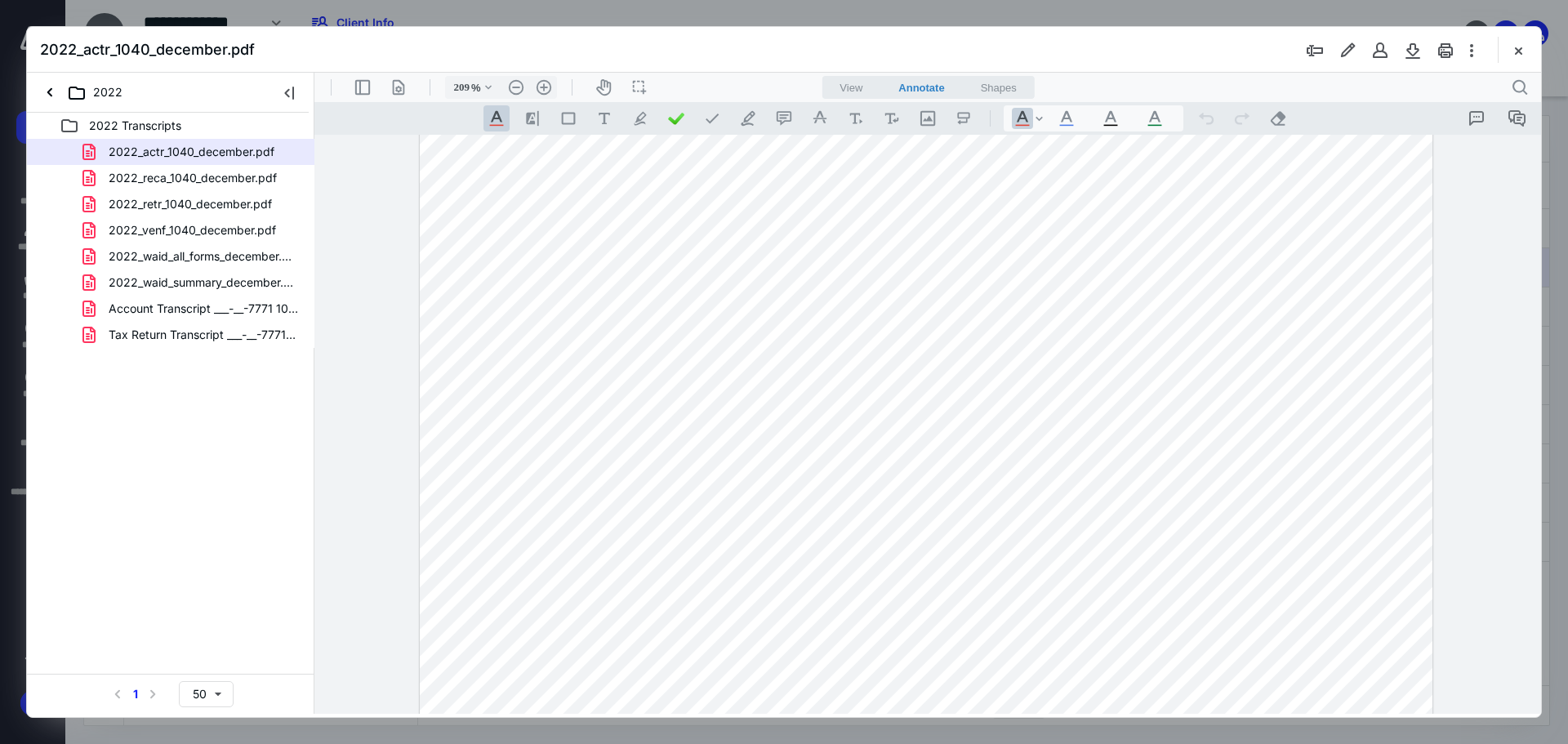 scroll, scrollTop: 142, scrollLeft: 0, axis: vertical 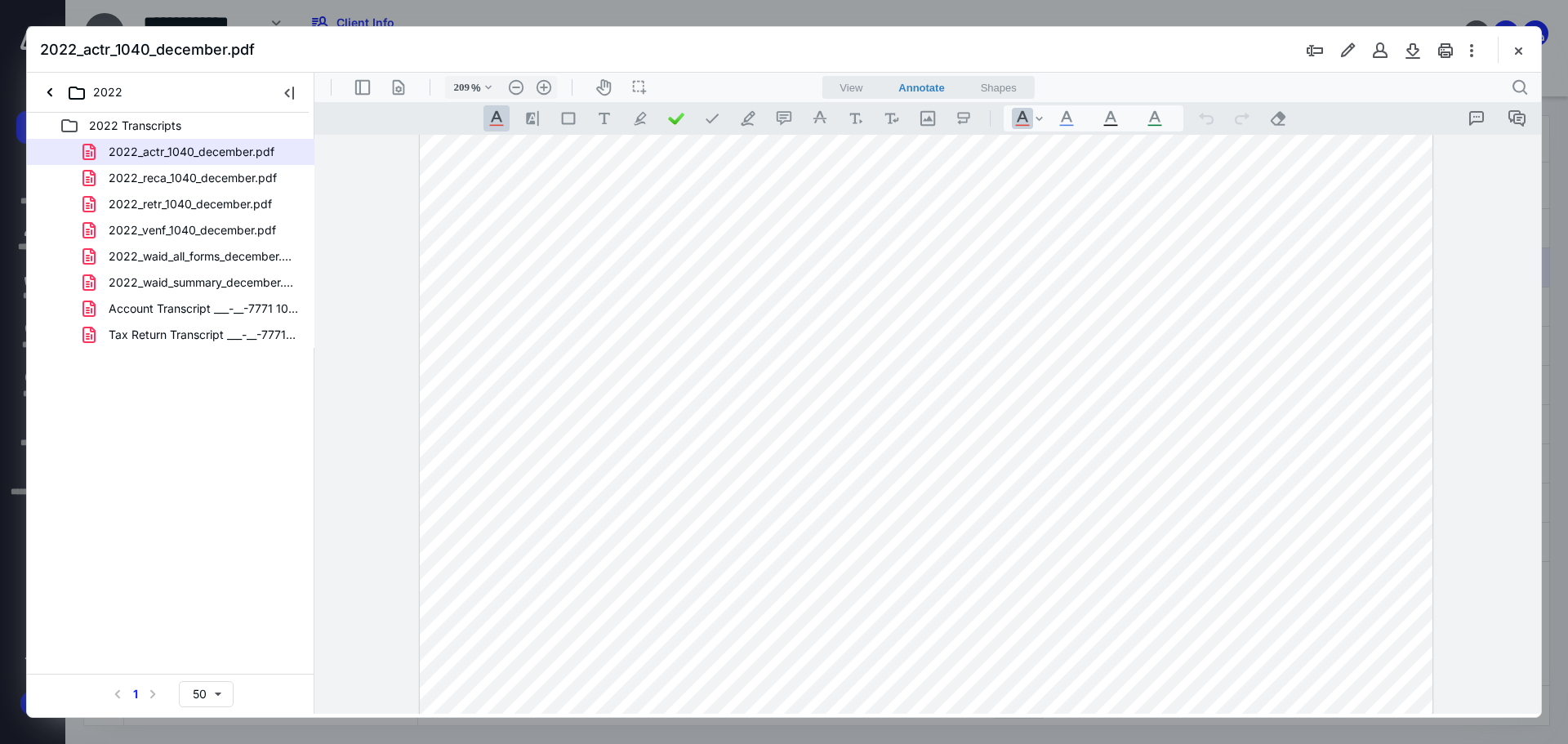 click at bounding box center [1518, 50] 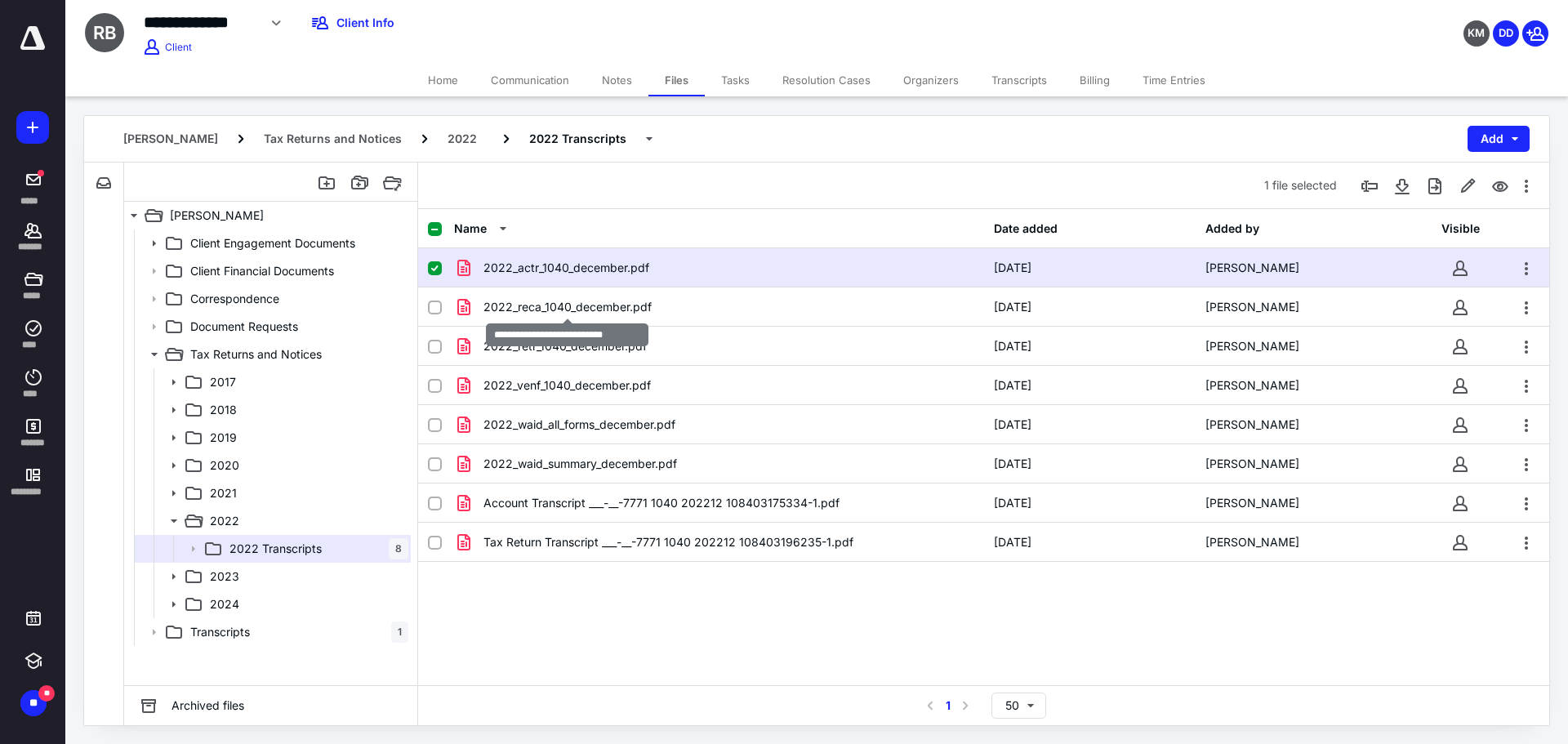 click on "2022_reca_1040_december.pdf" at bounding box center (568, 307) 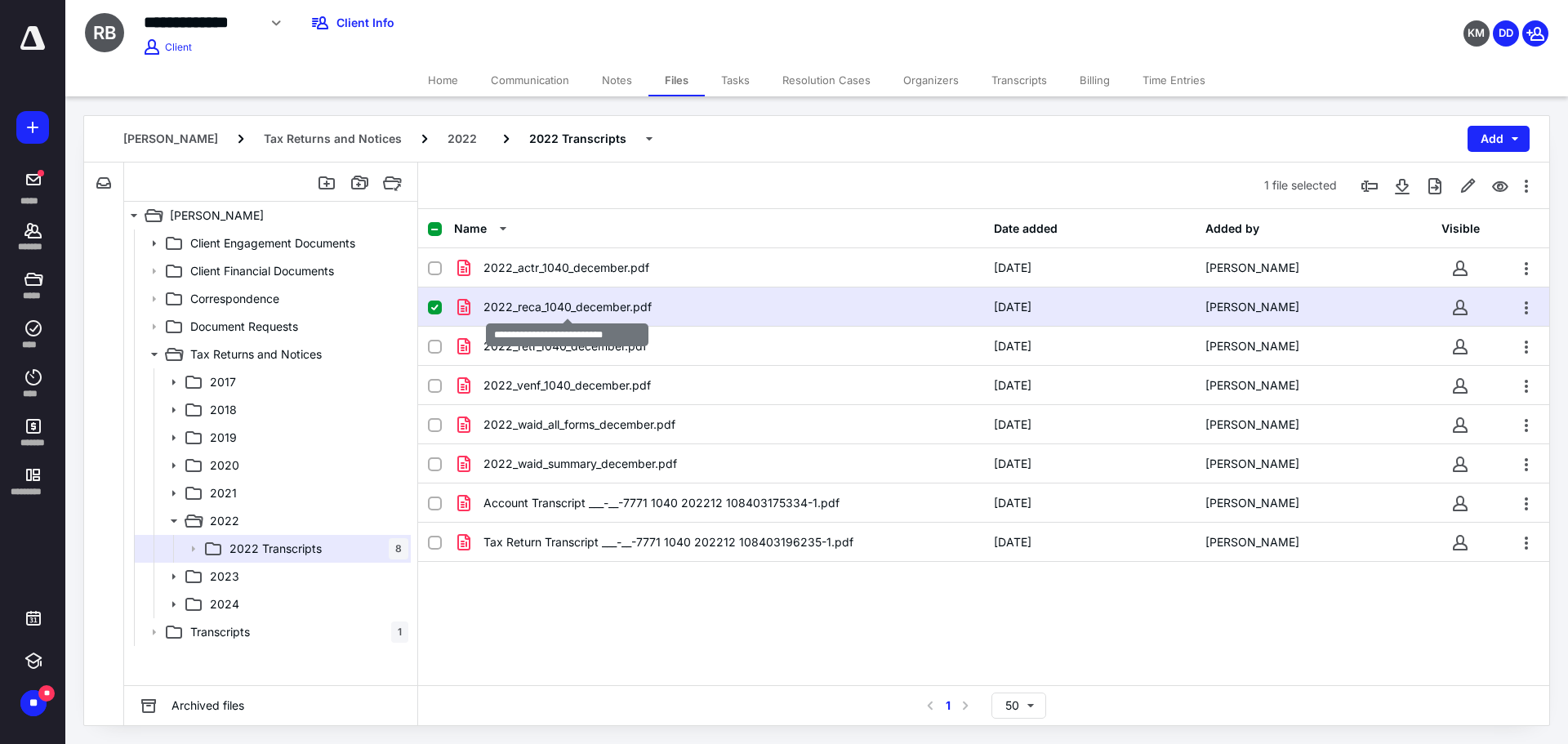 click on "2022_reca_1040_december.pdf" at bounding box center [568, 307] 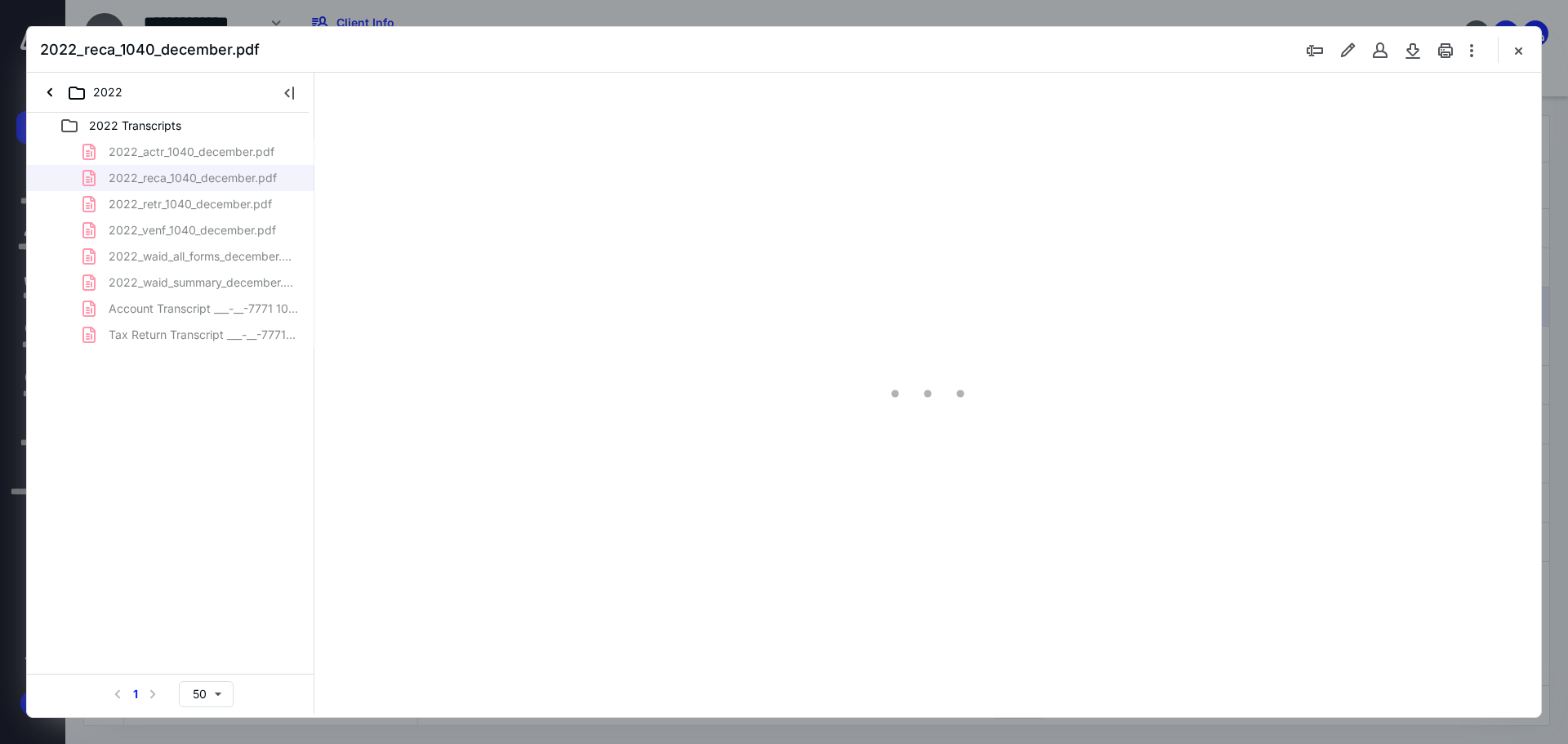 scroll, scrollTop: 0, scrollLeft: 0, axis: both 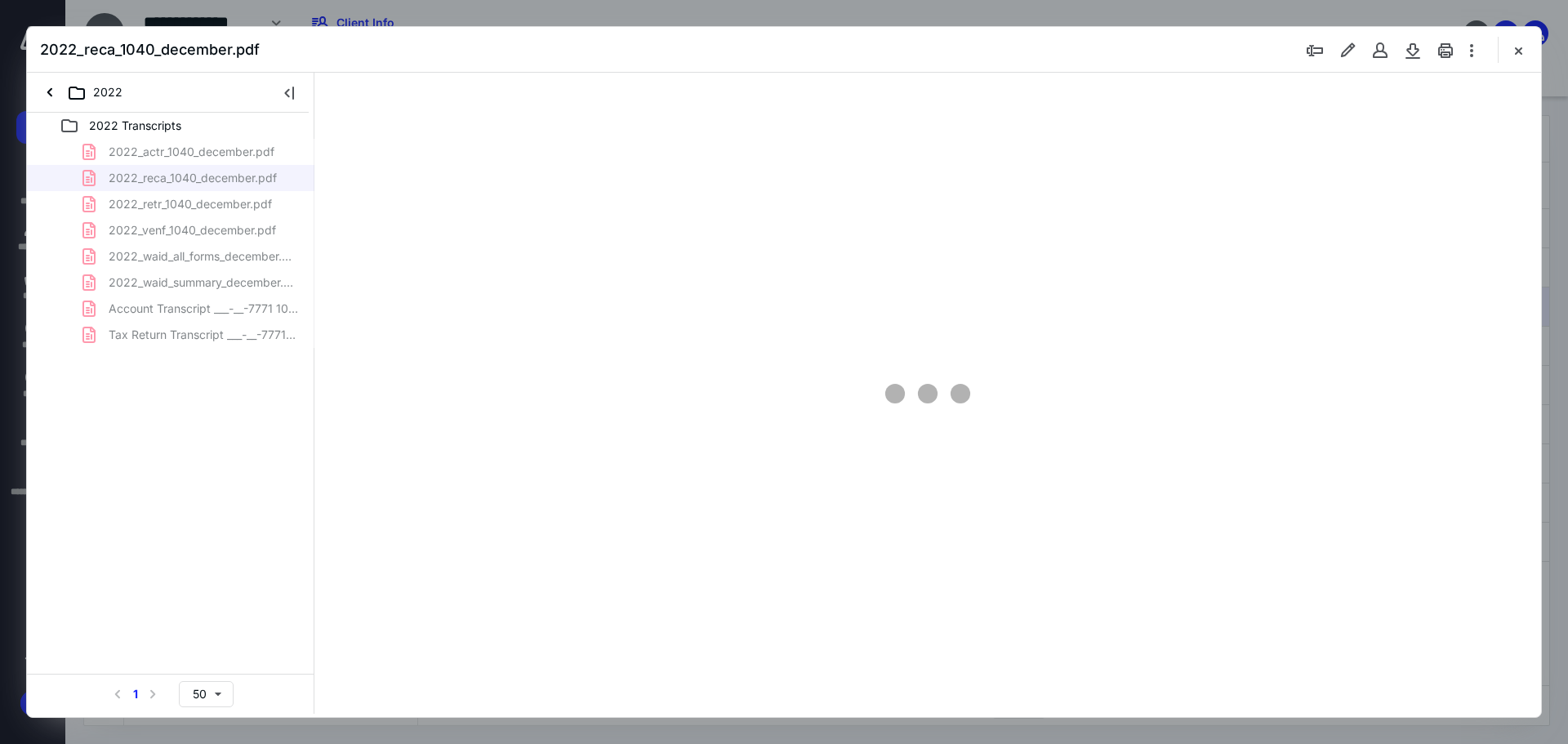type on "84" 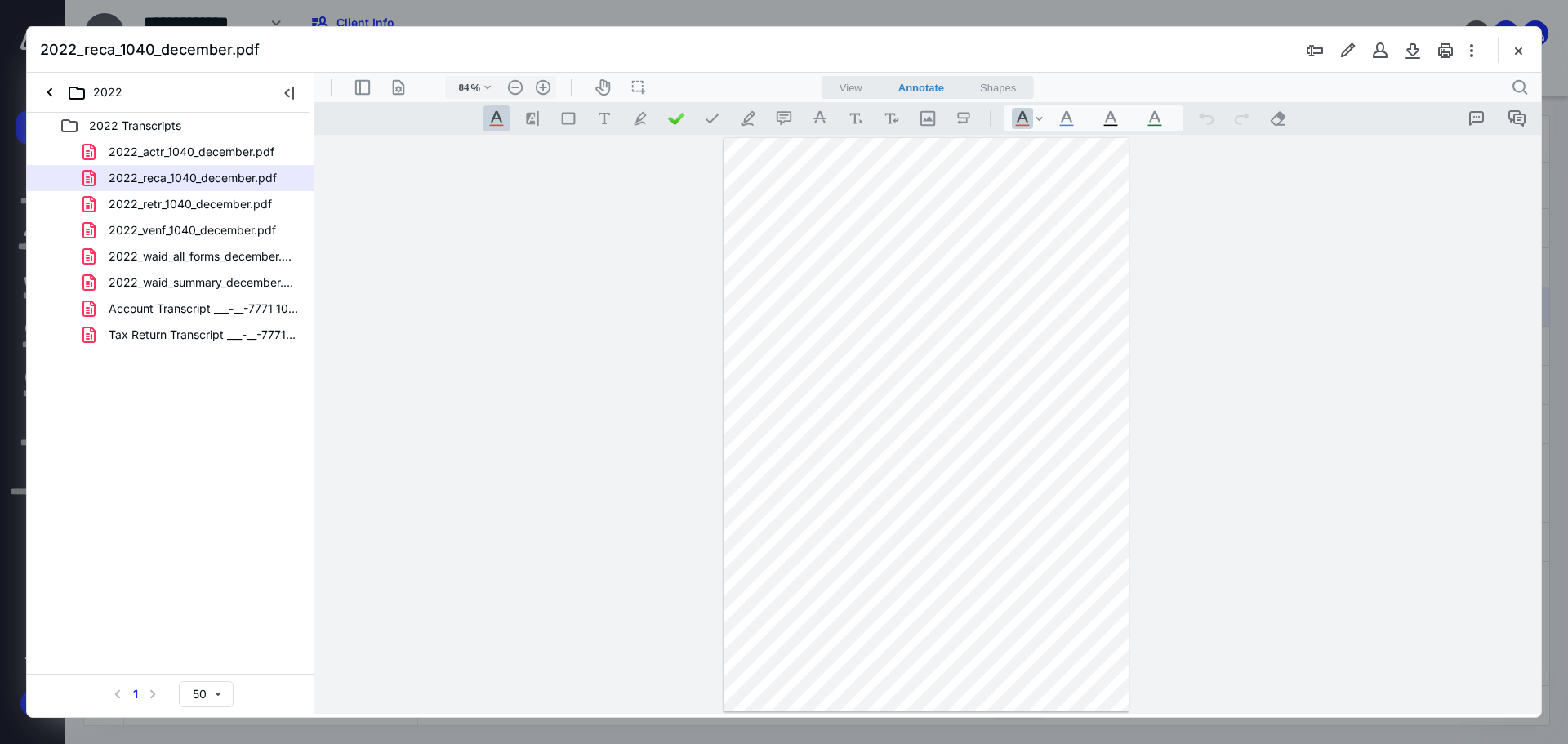 click at bounding box center (1518, 50) 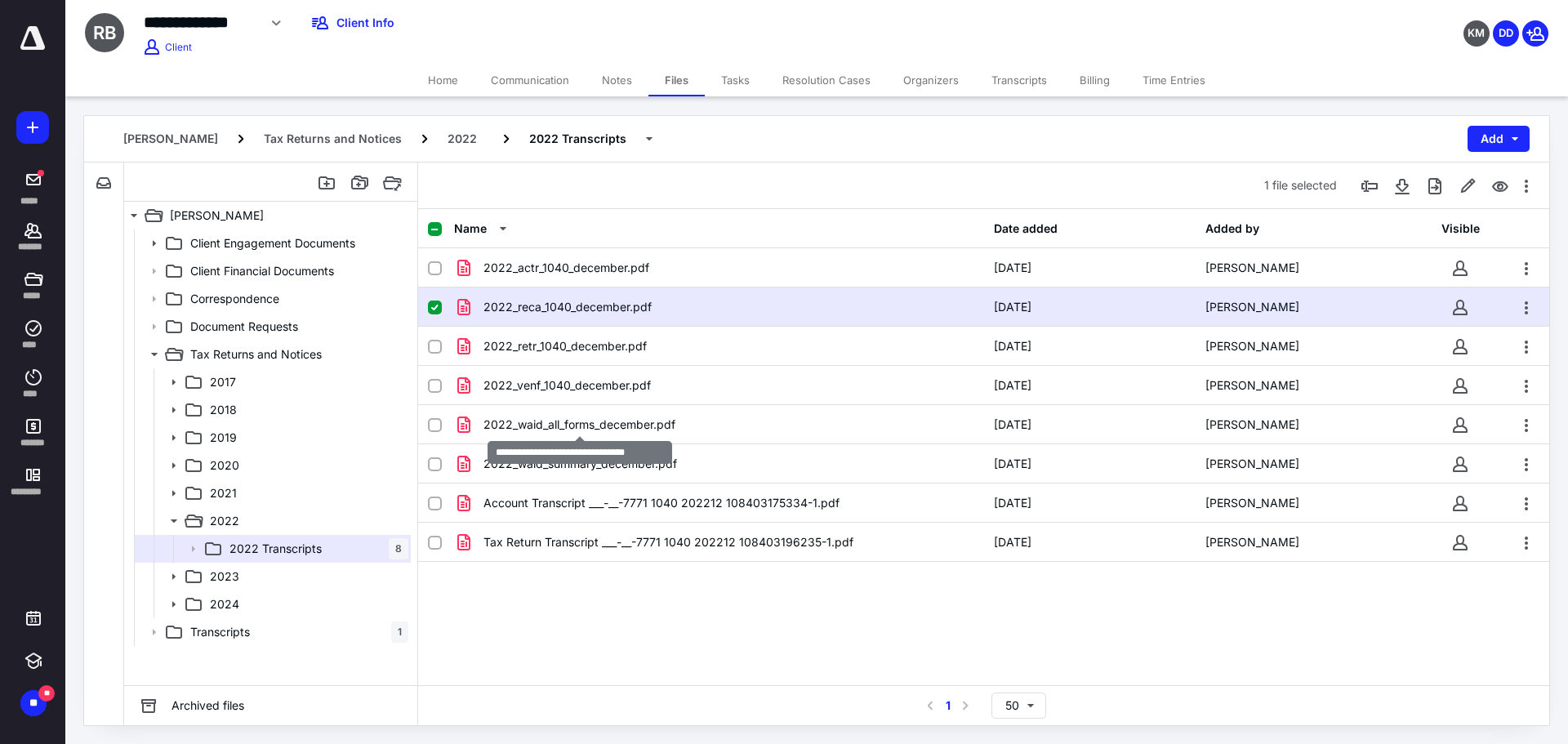 click on "2022_waid_all_forms_december.pdf" at bounding box center (579, 425) 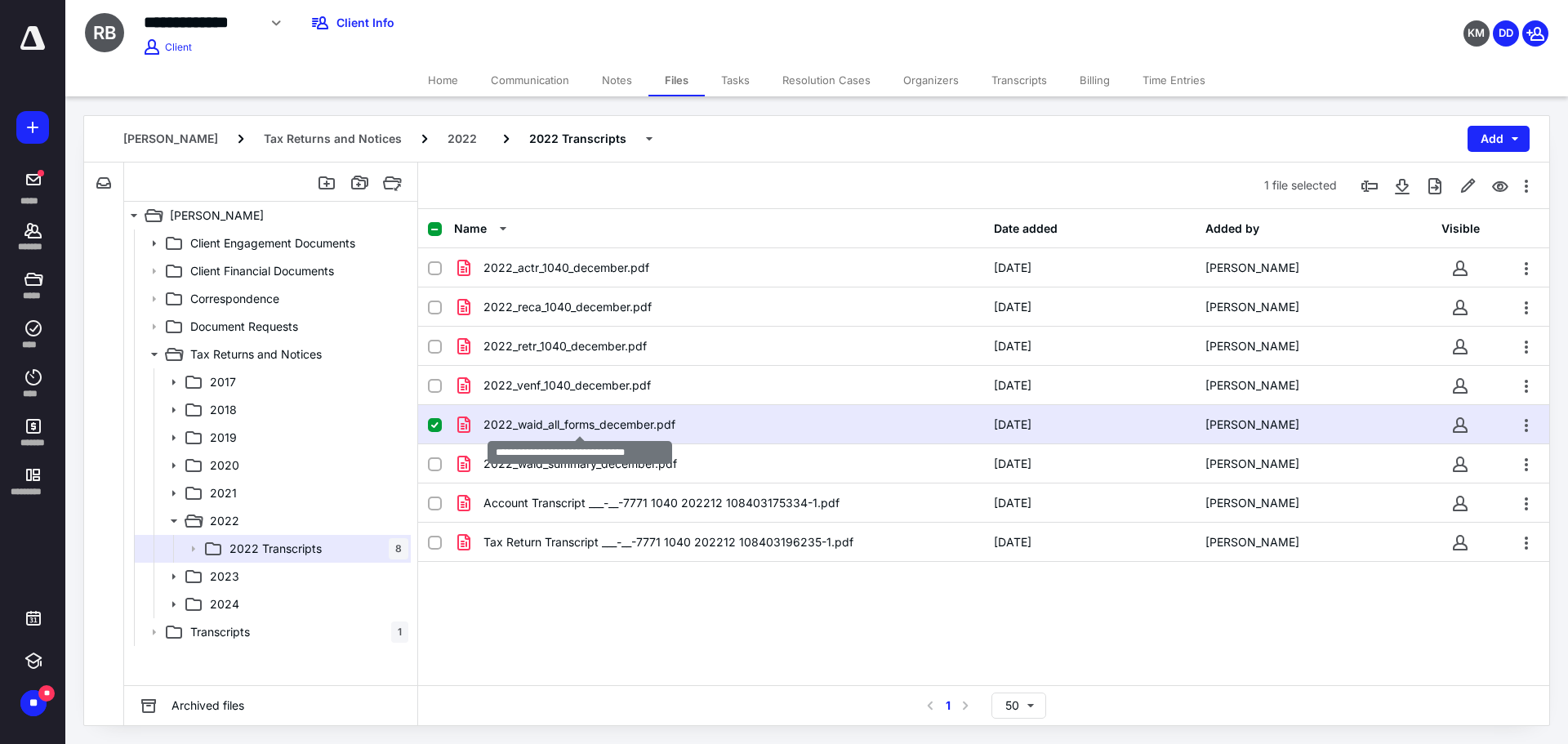 click on "2022_waid_all_forms_december.pdf" at bounding box center [579, 425] 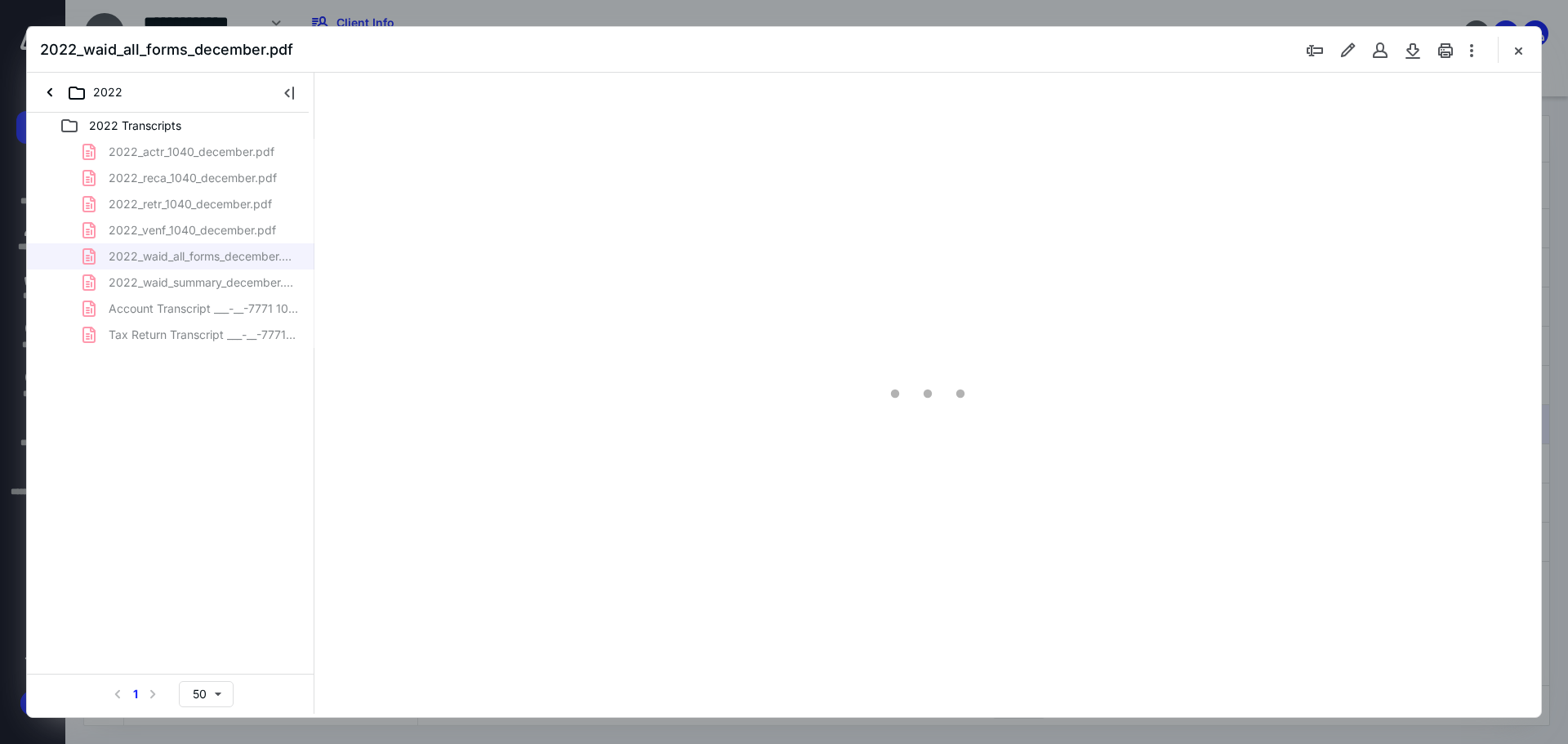 scroll, scrollTop: 0, scrollLeft: 0, axis: both 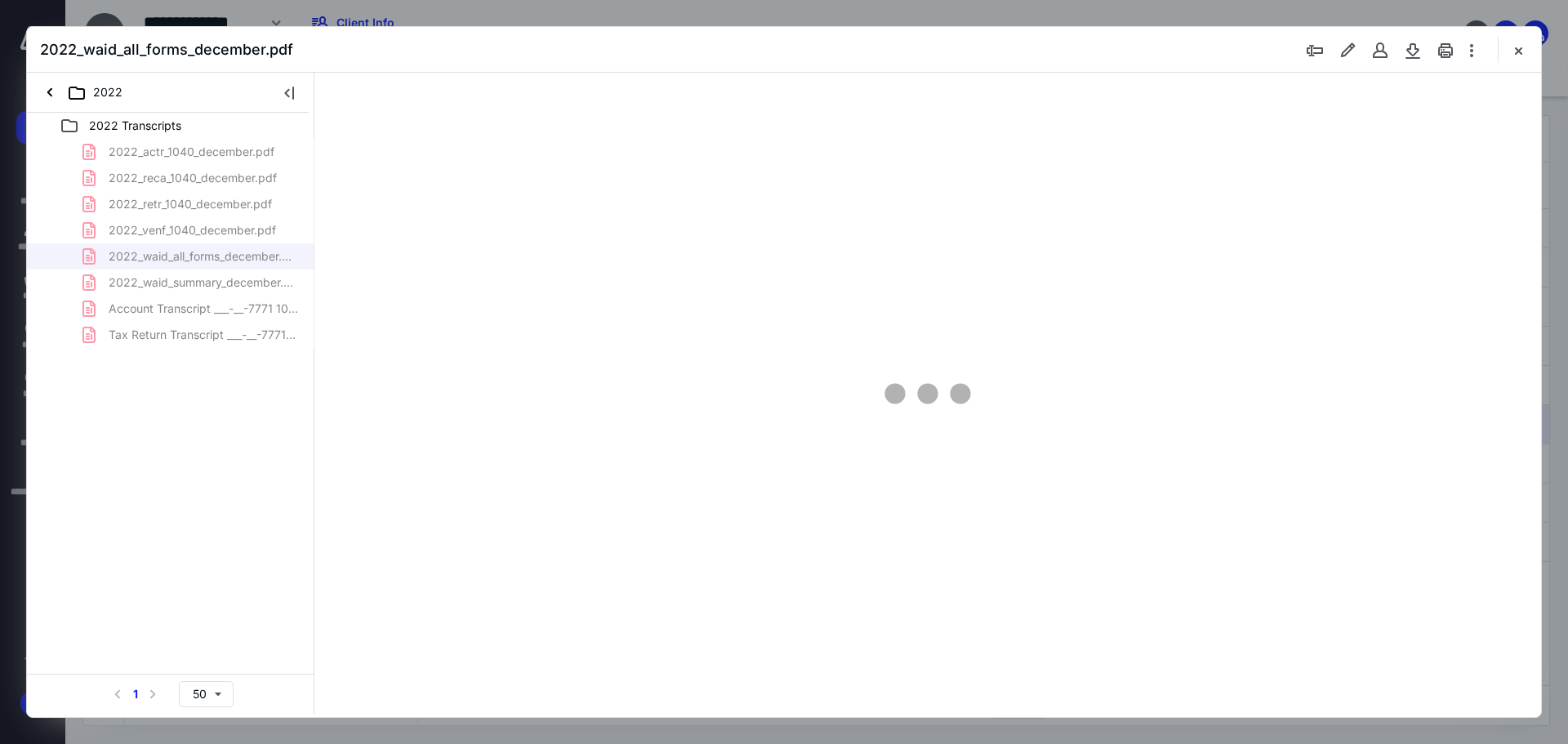 type on "84" 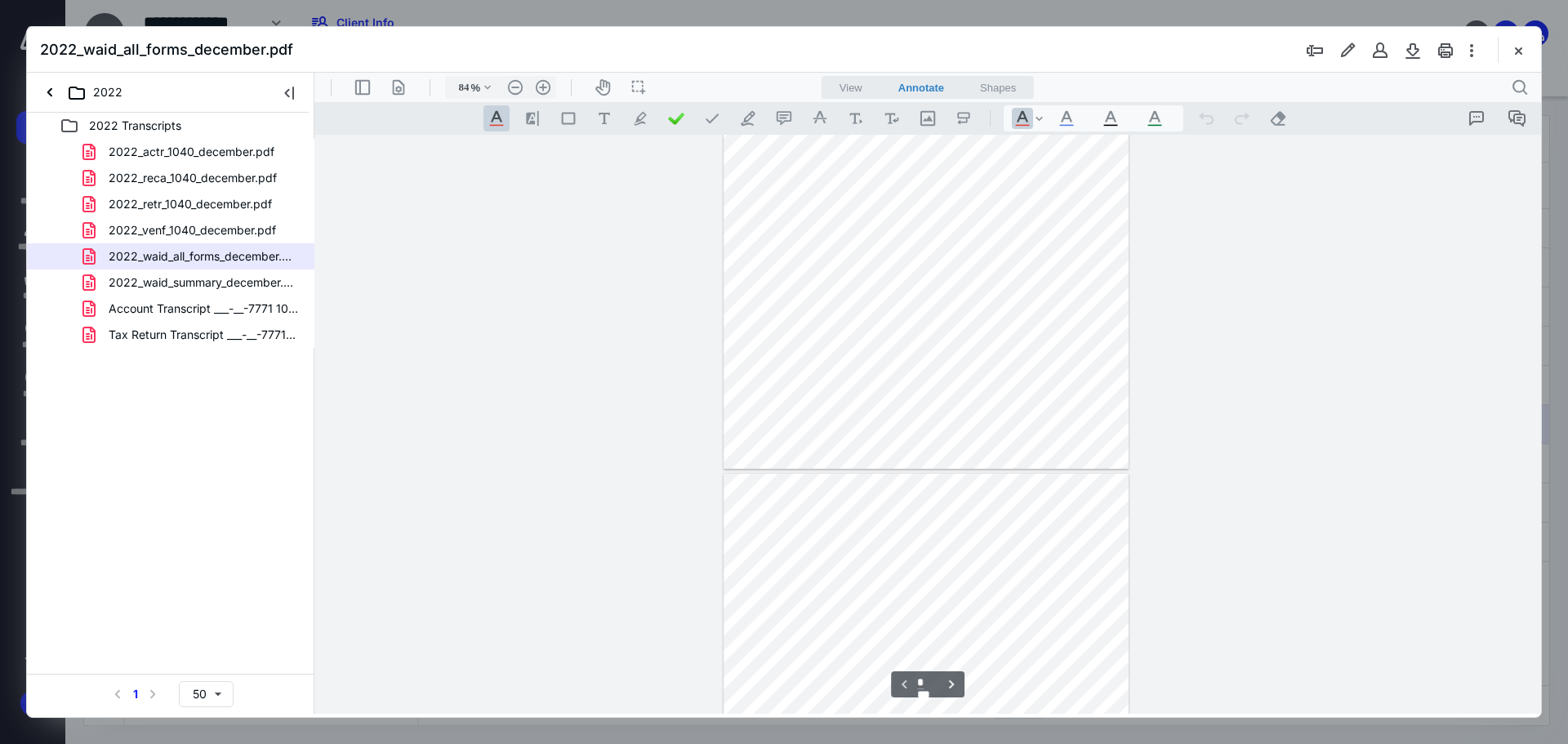 scroll, scrollTop: 245, scrollLeft: 0, axis: vertical 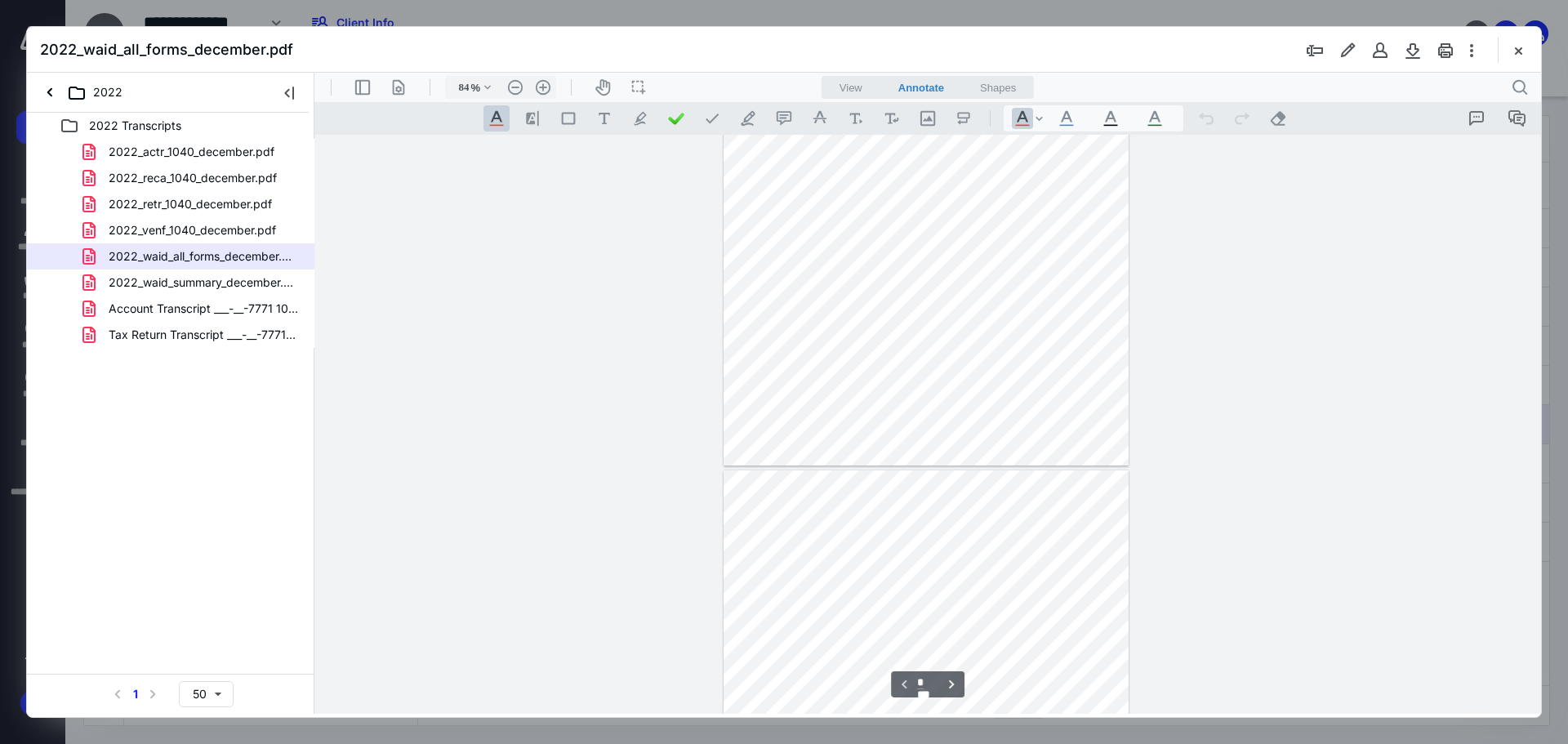click at bounding box center [1518, 50] 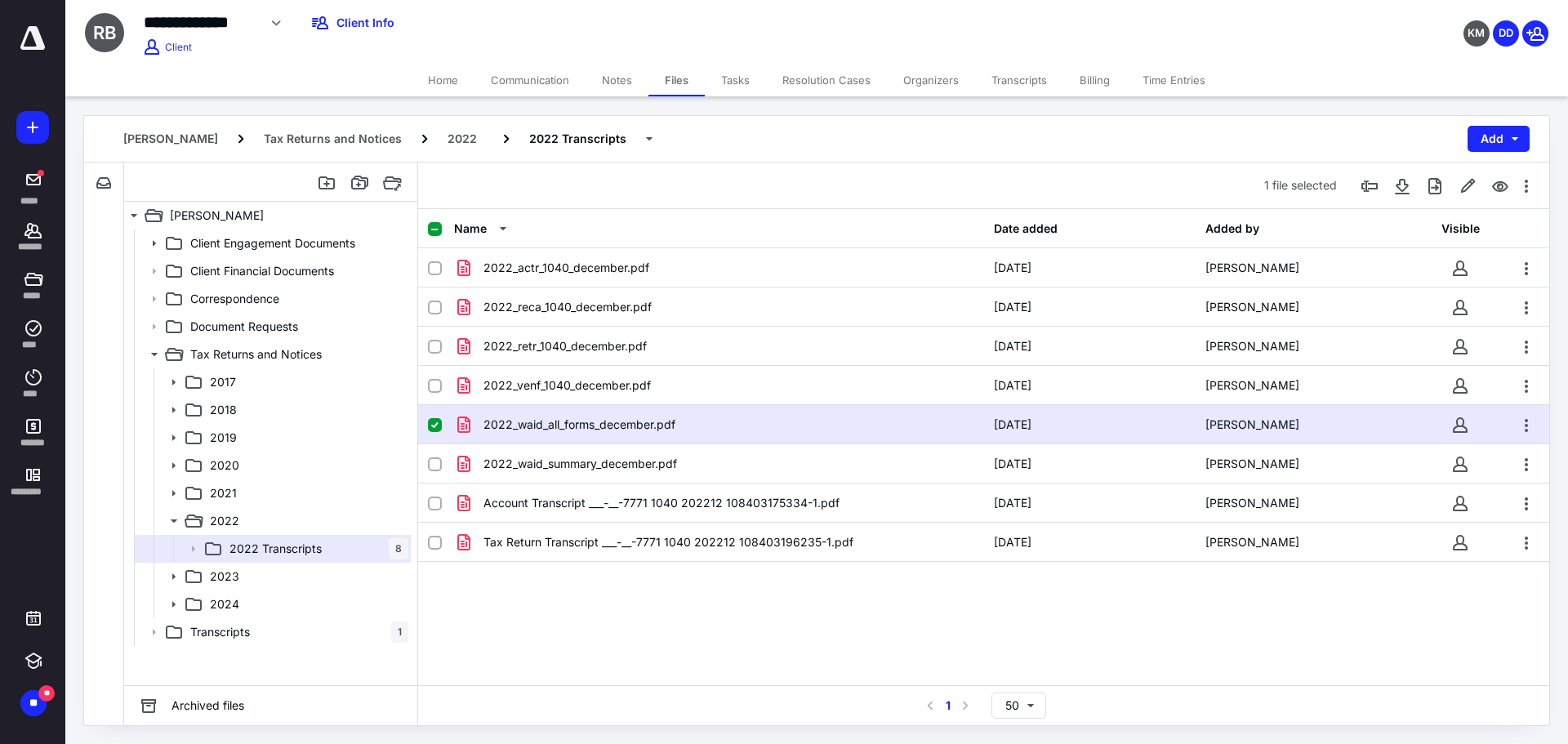 click on "Notes" at bounding box center [617, 80] 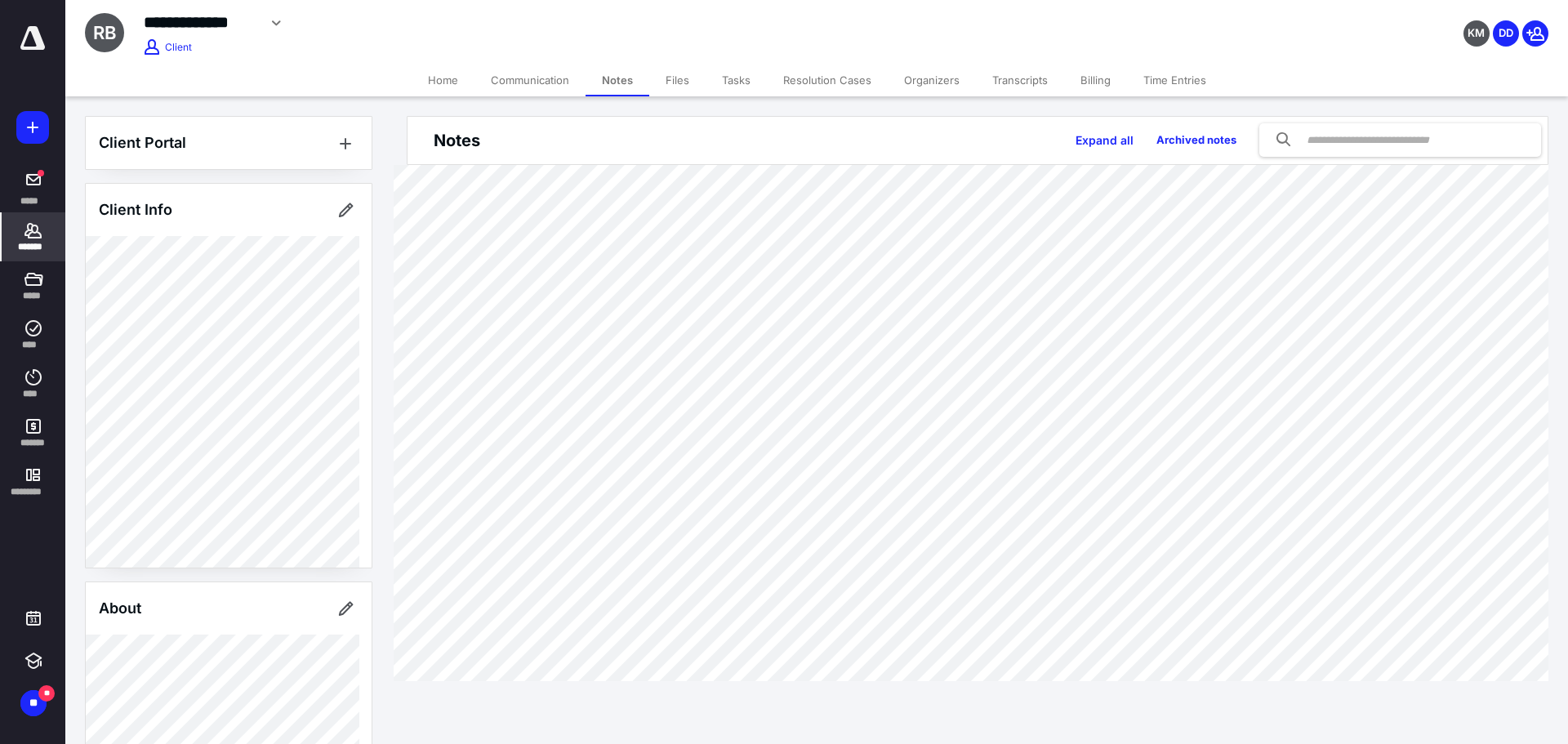 click 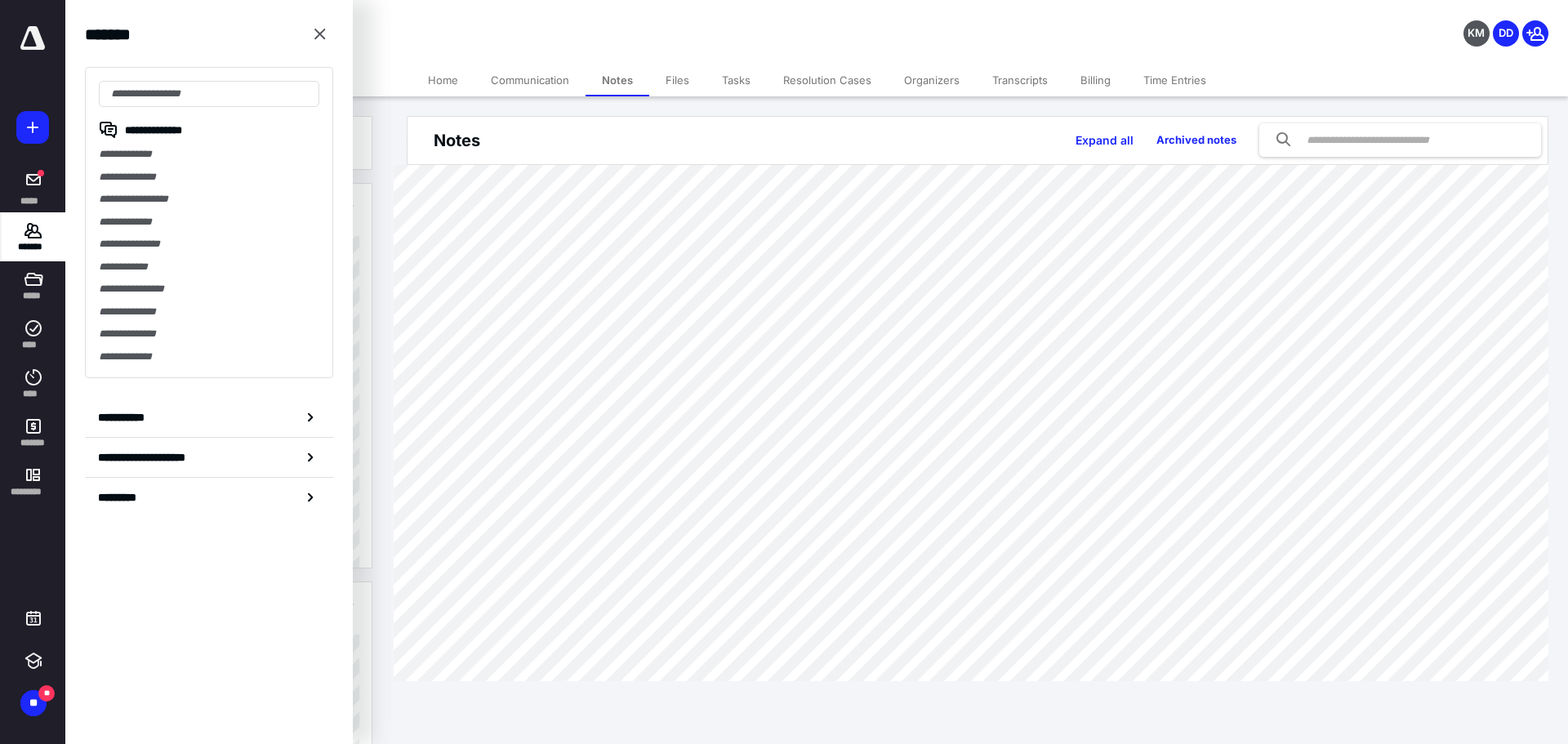 click at bounding box center (209, 94) 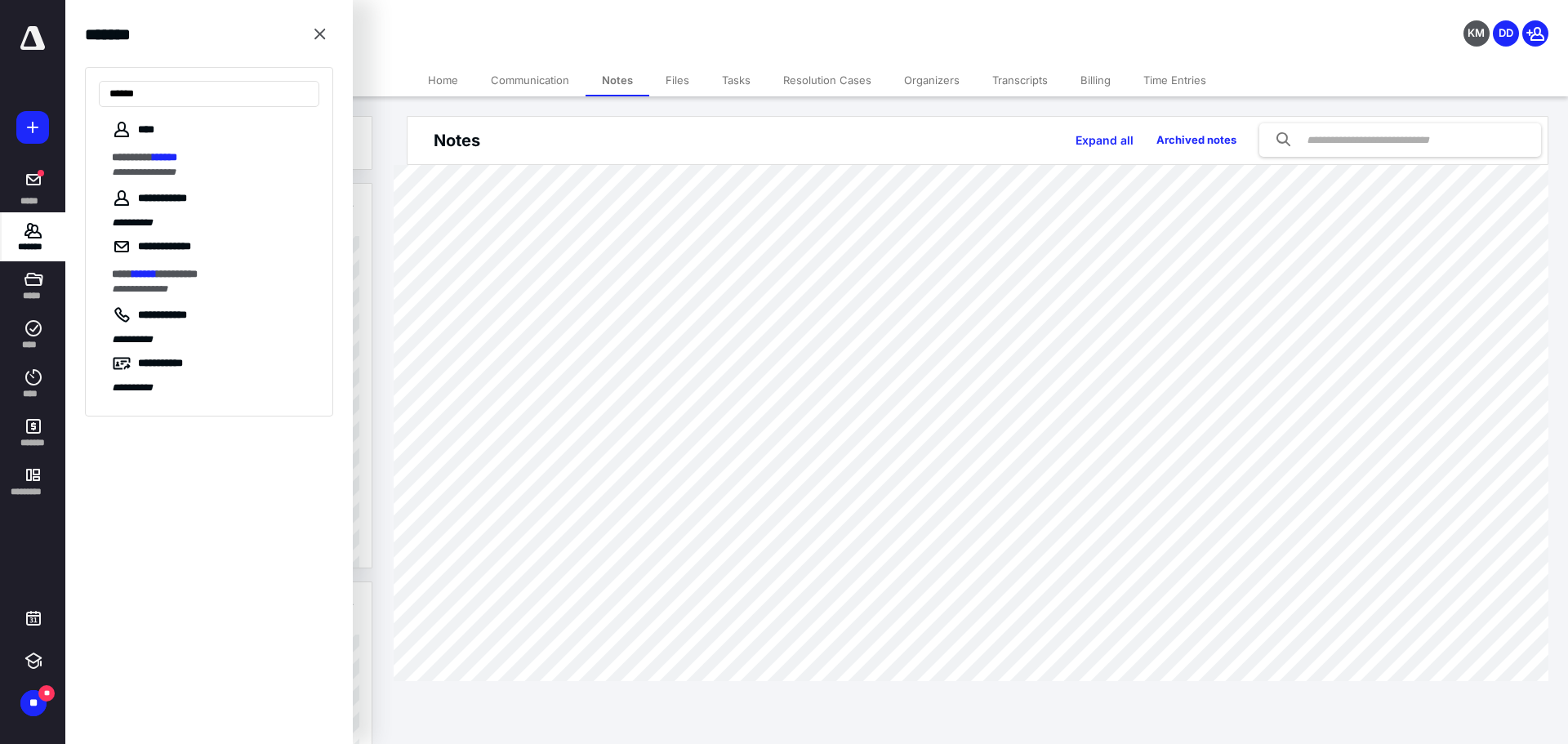 type on "******" 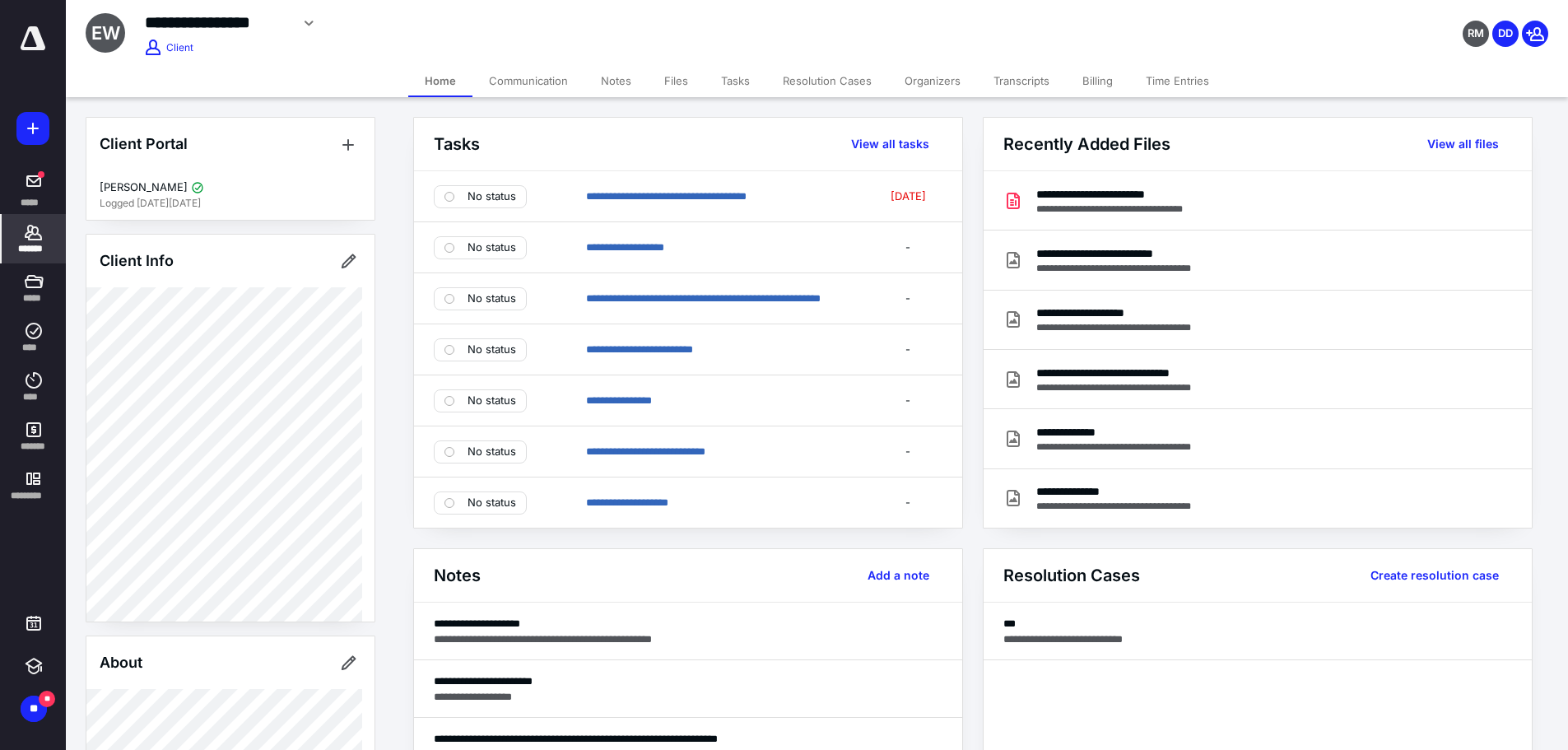 click on "Files" at bounding box center (676, 81) 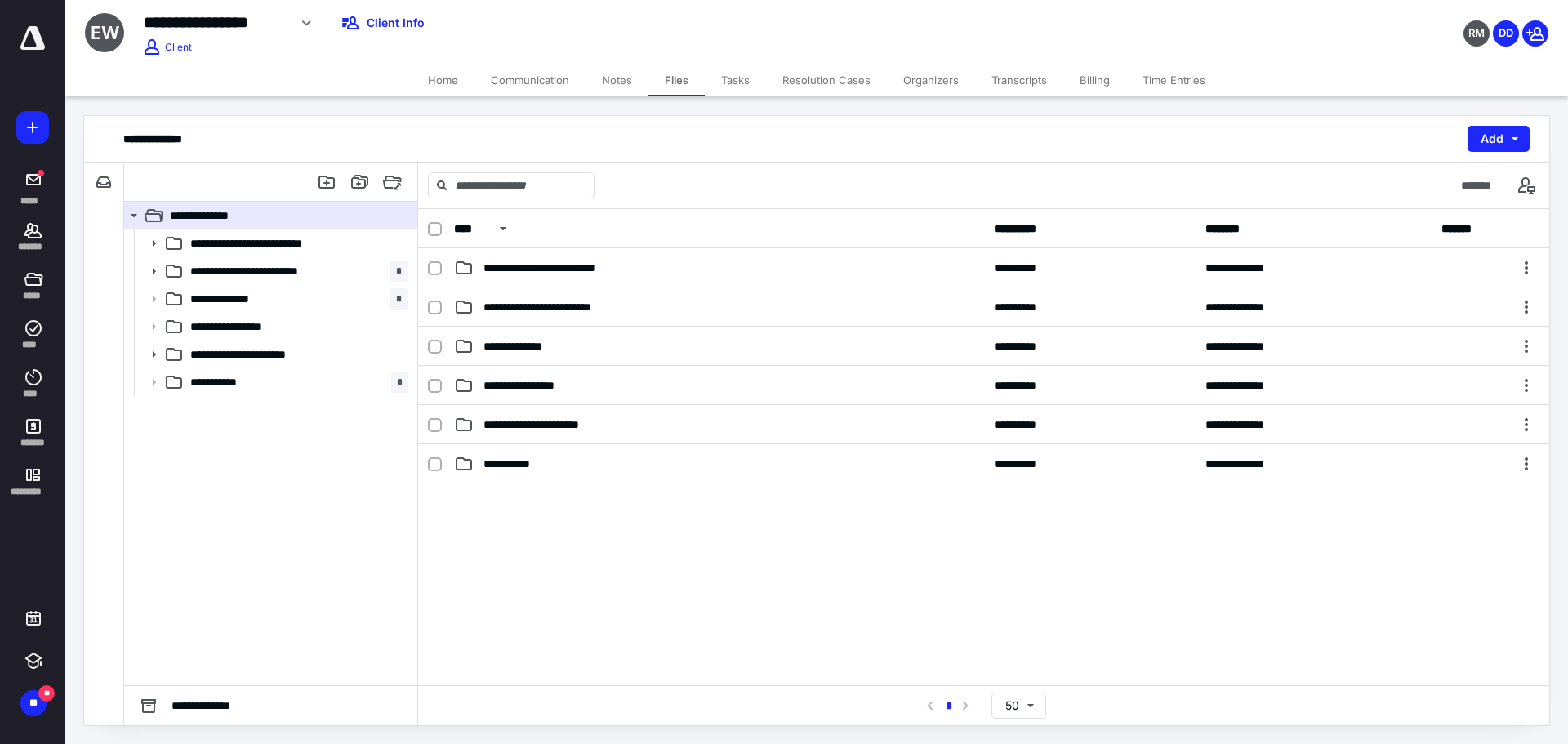 click 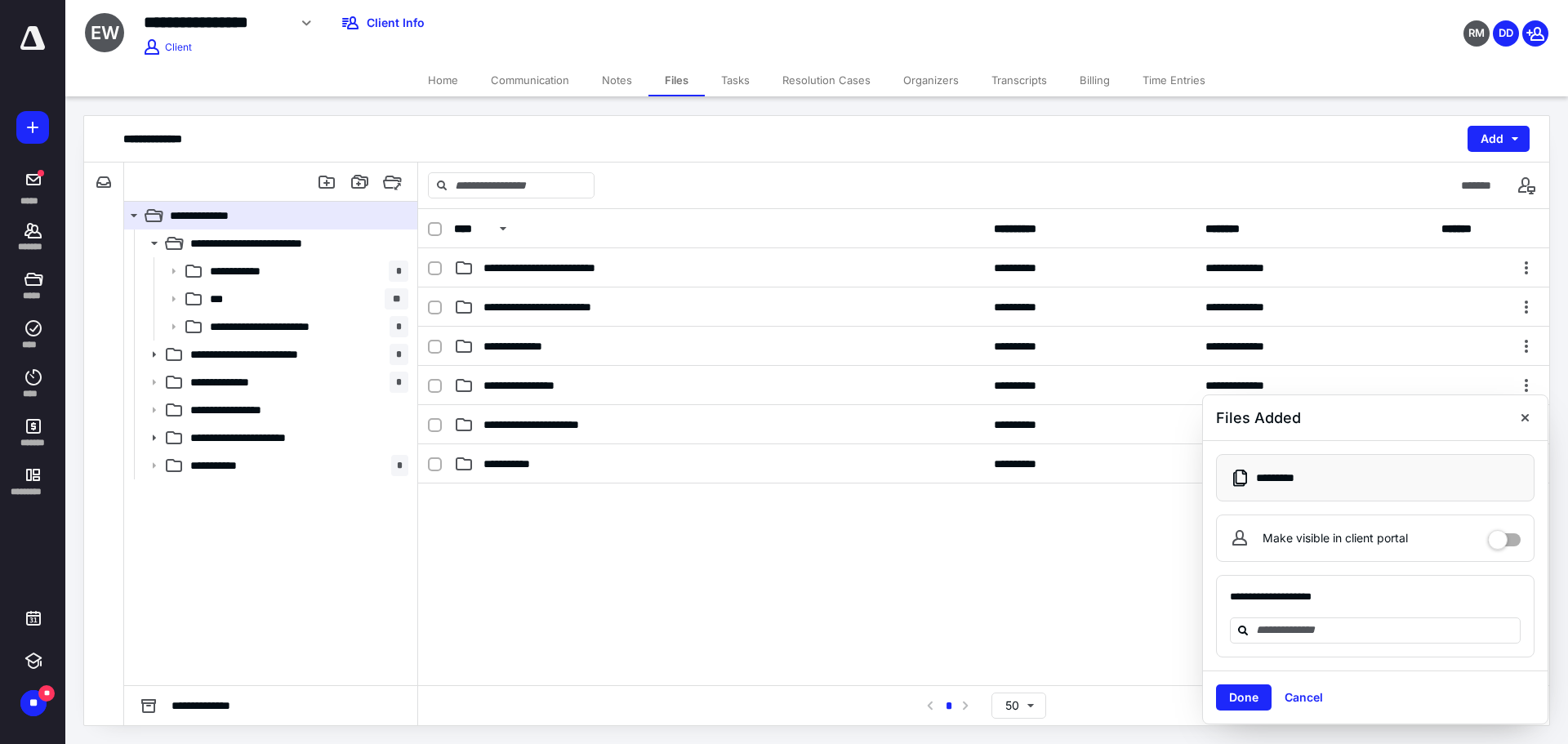 click at bounding box center [1385, 630] 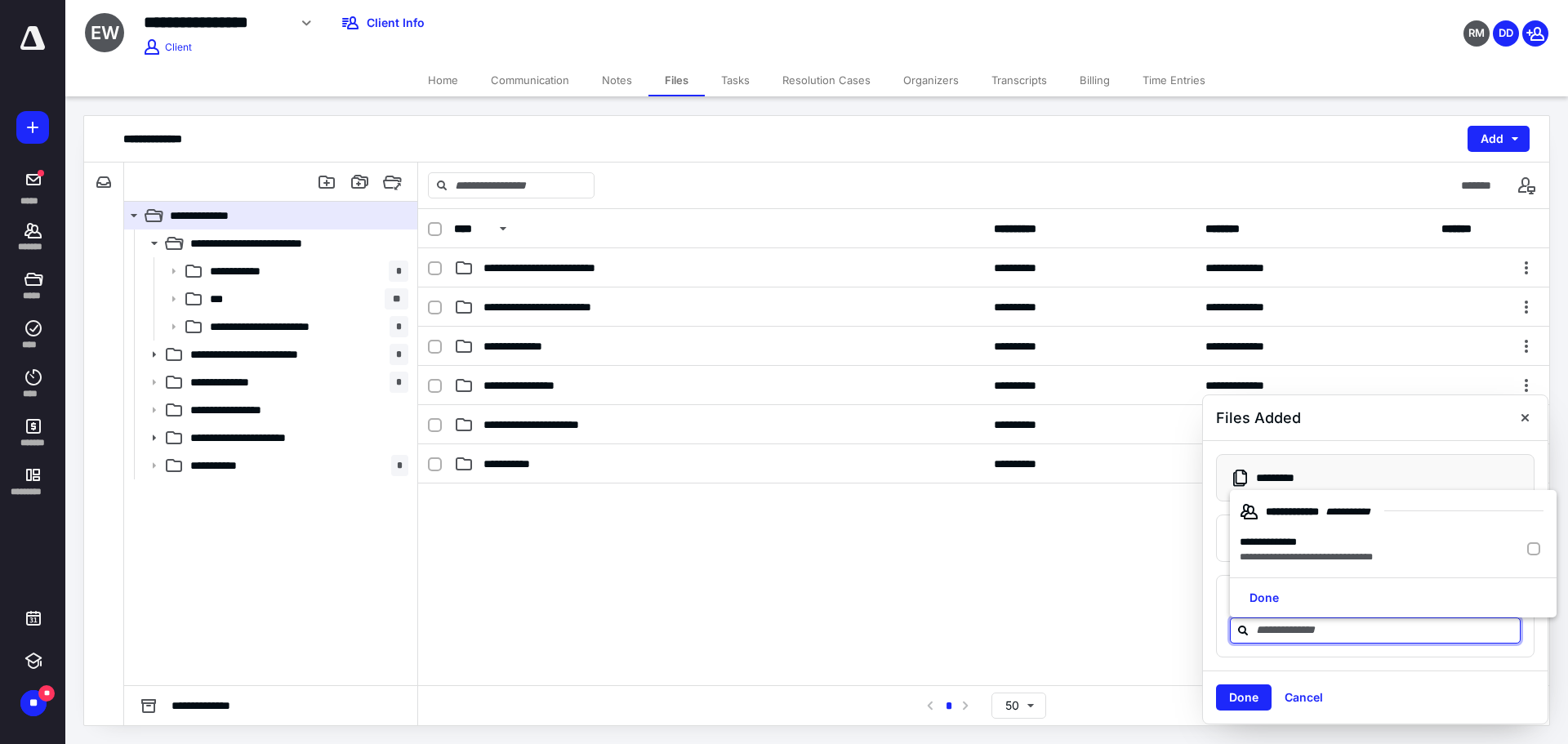 click on "Done" at bounding box center (1264, 598) 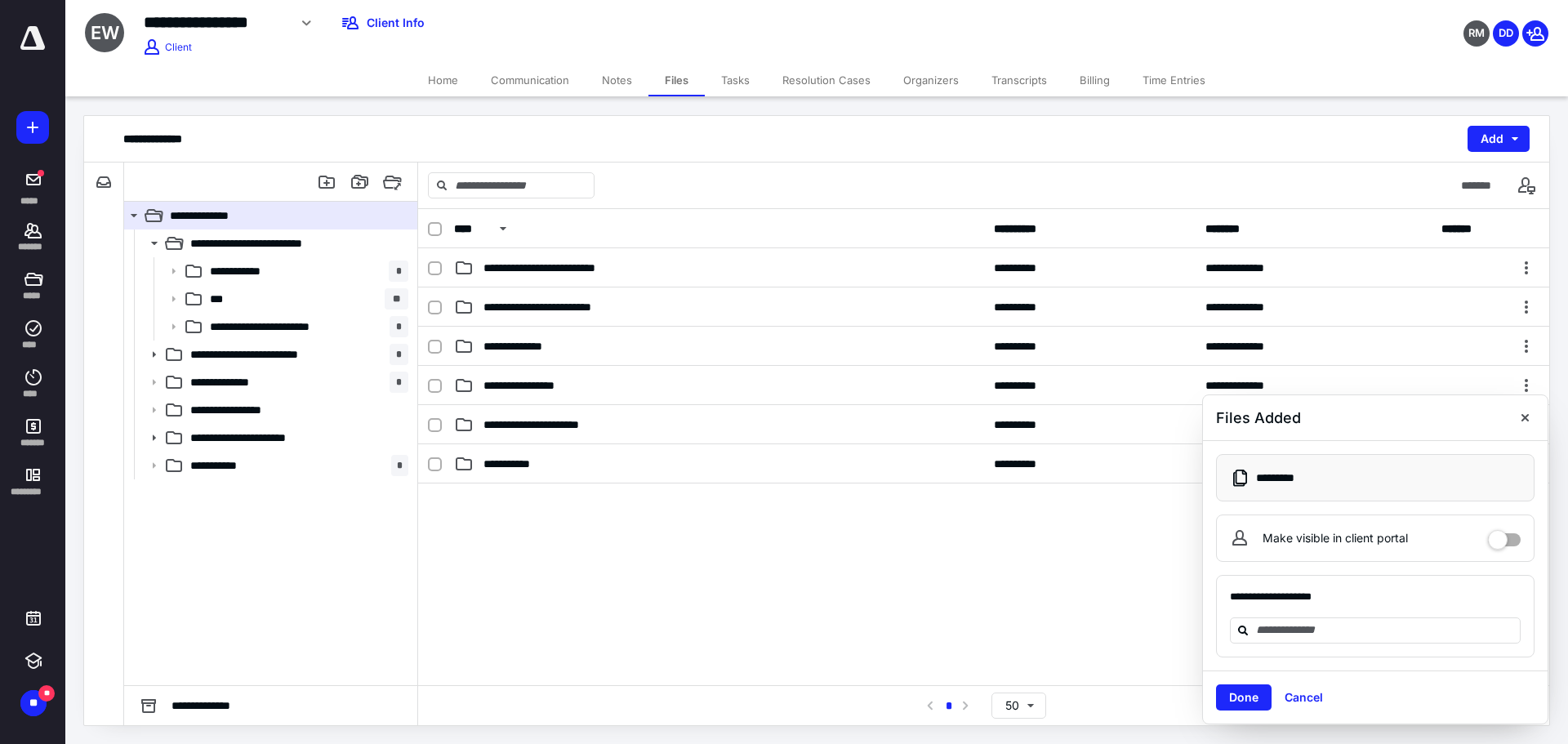 click 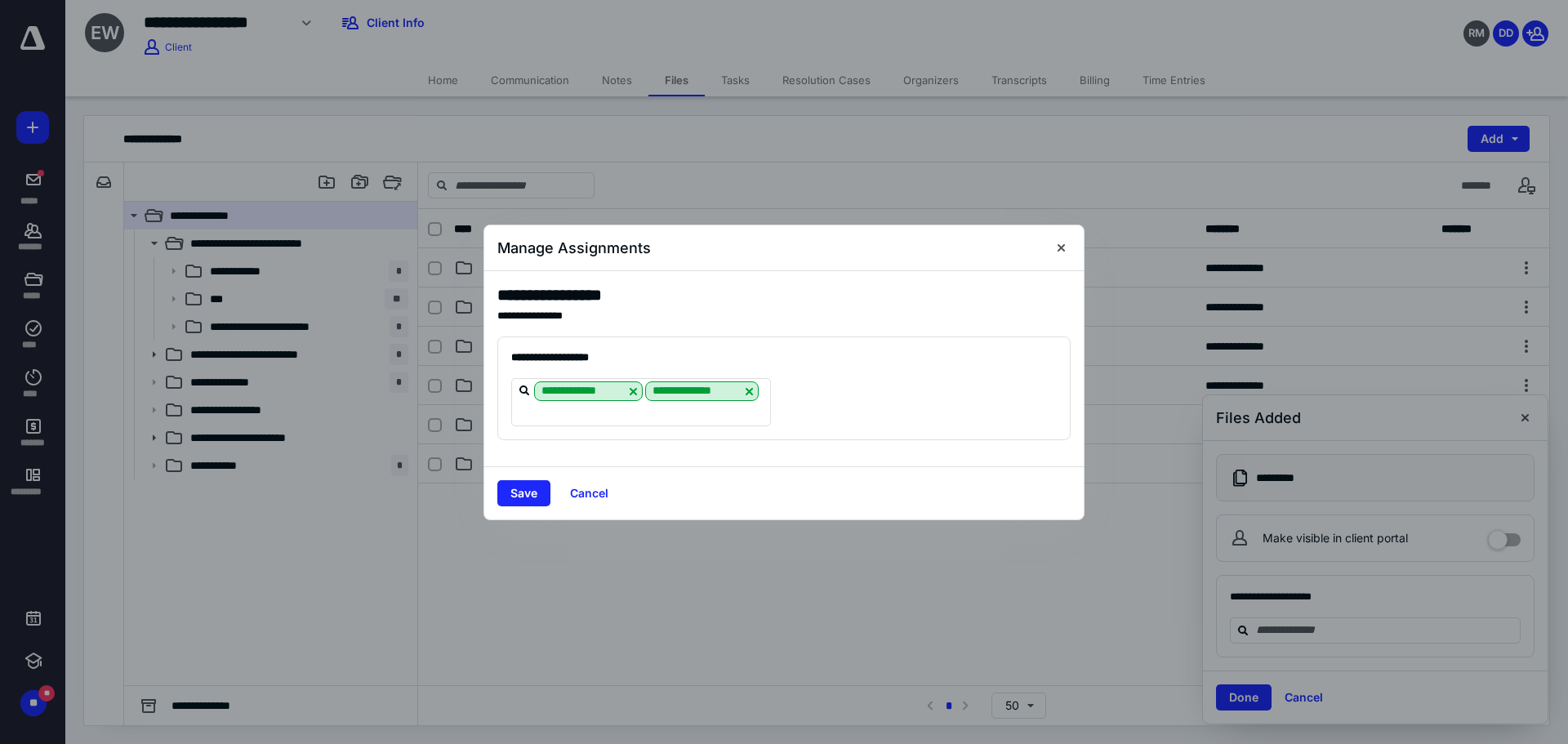 click at bounding box center (749, 391) 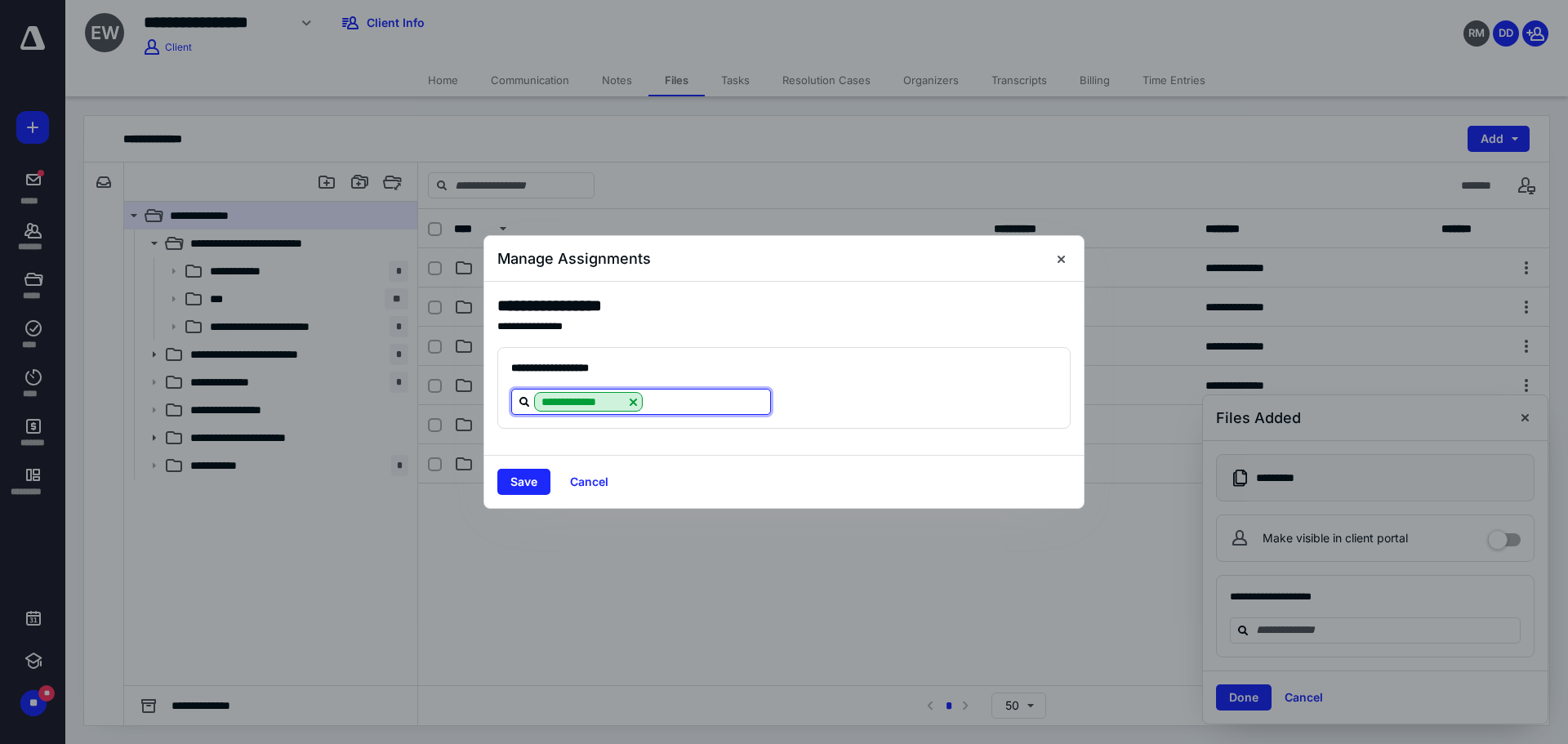 click at bounding box center (706, 401) 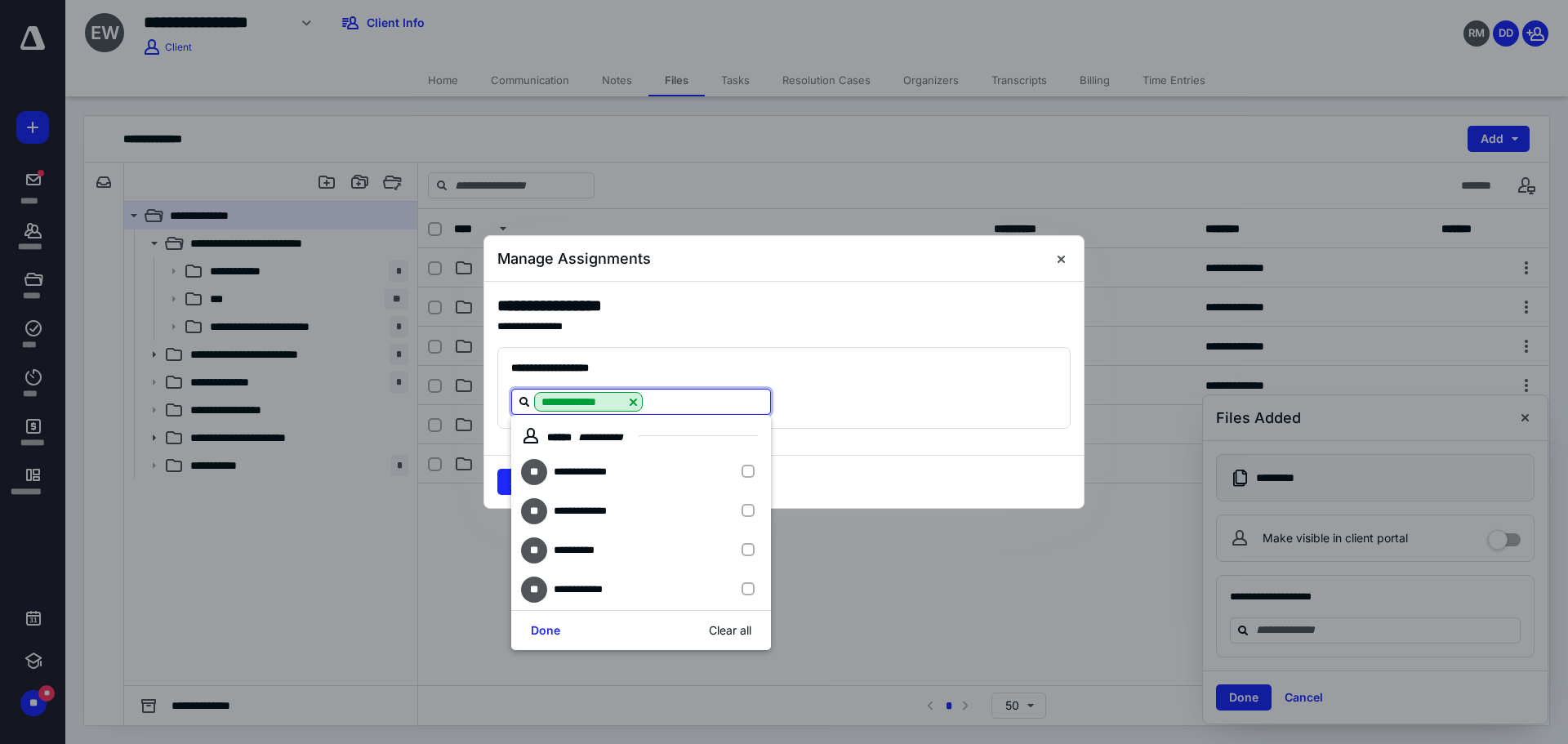 click at bounding box center [751, 472] 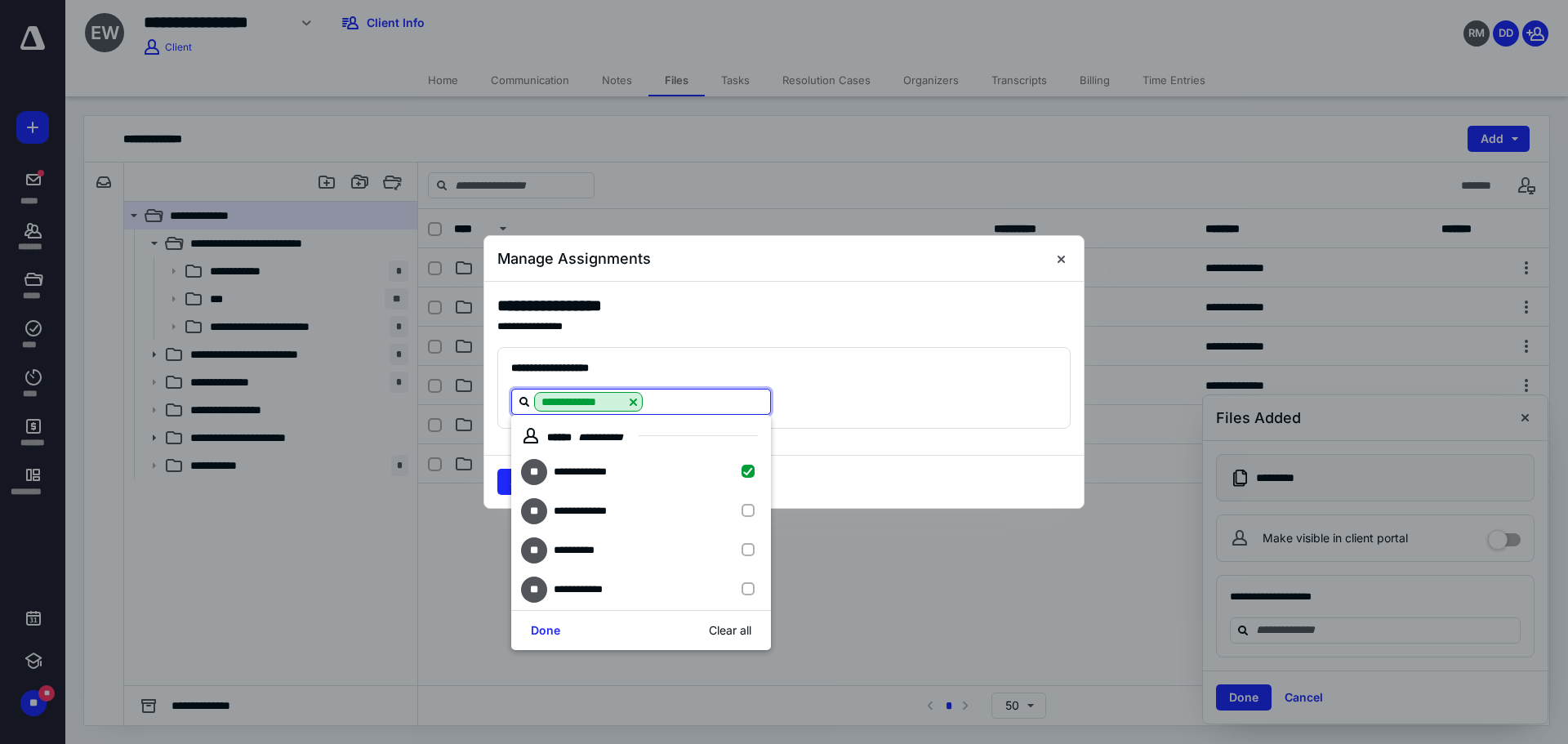 checkbox on "true" 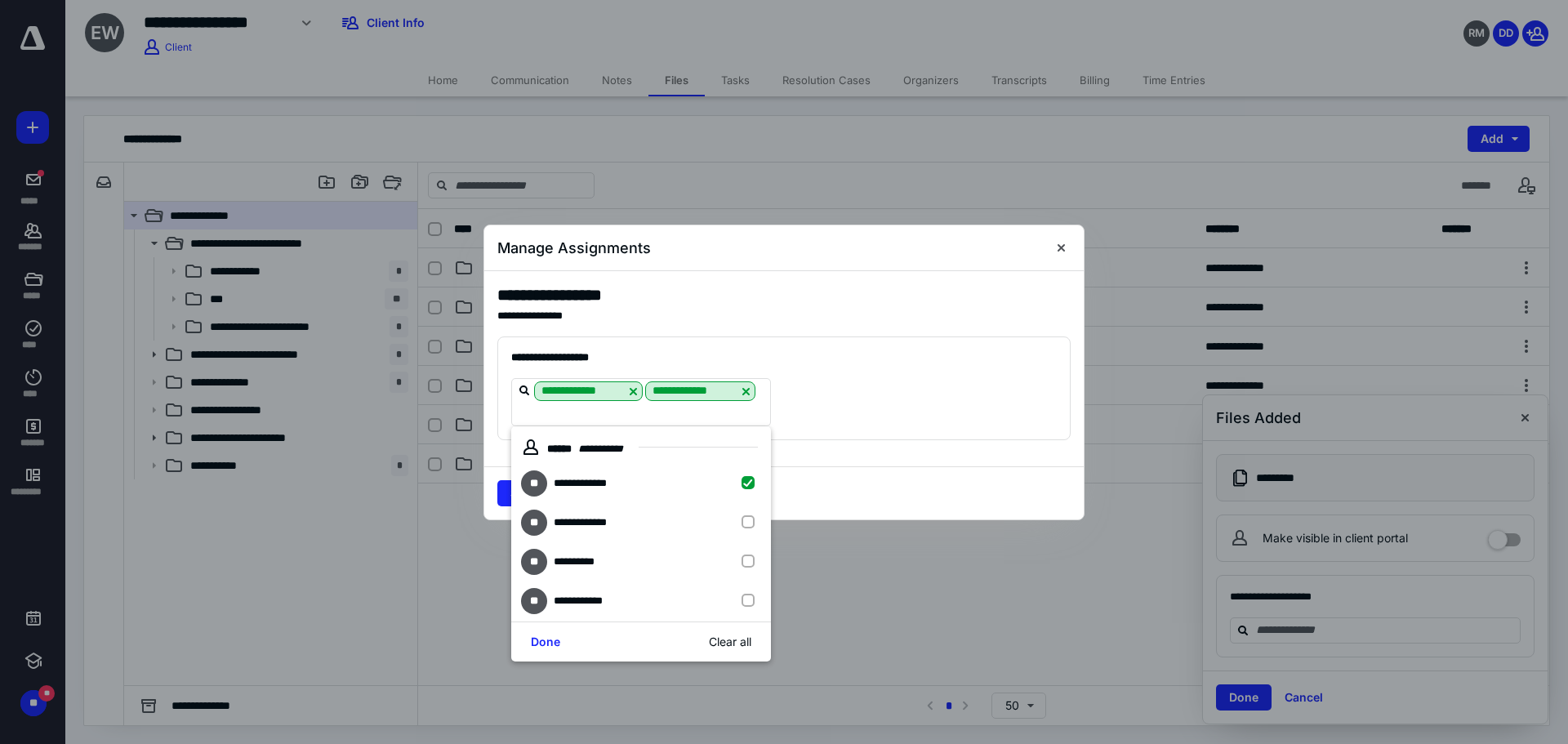 click on "Done" at bounding box center [546, 642] 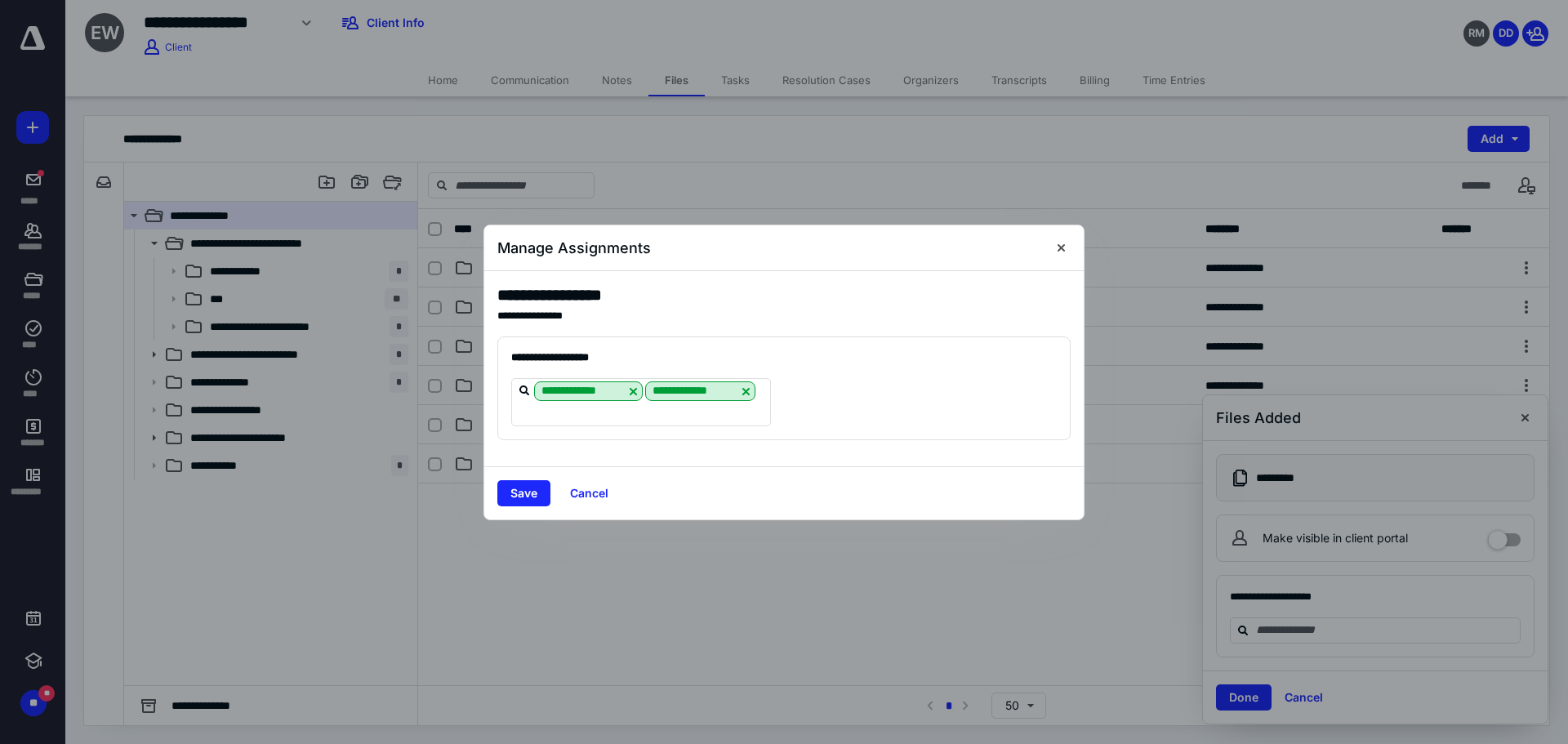 click on "Save" at bounding box center (523, 493) 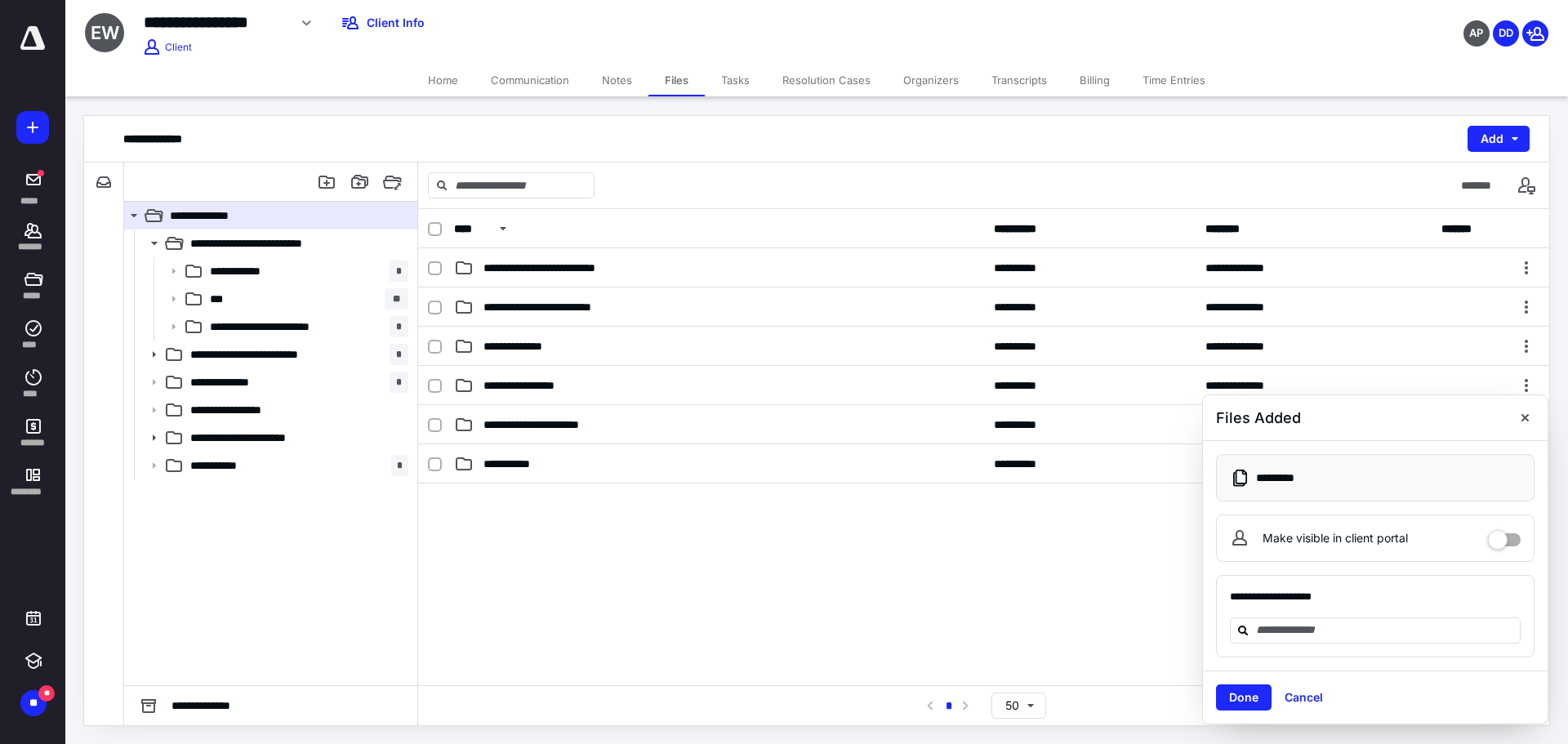click on "Cancel" at bounding box center [1303, 697] 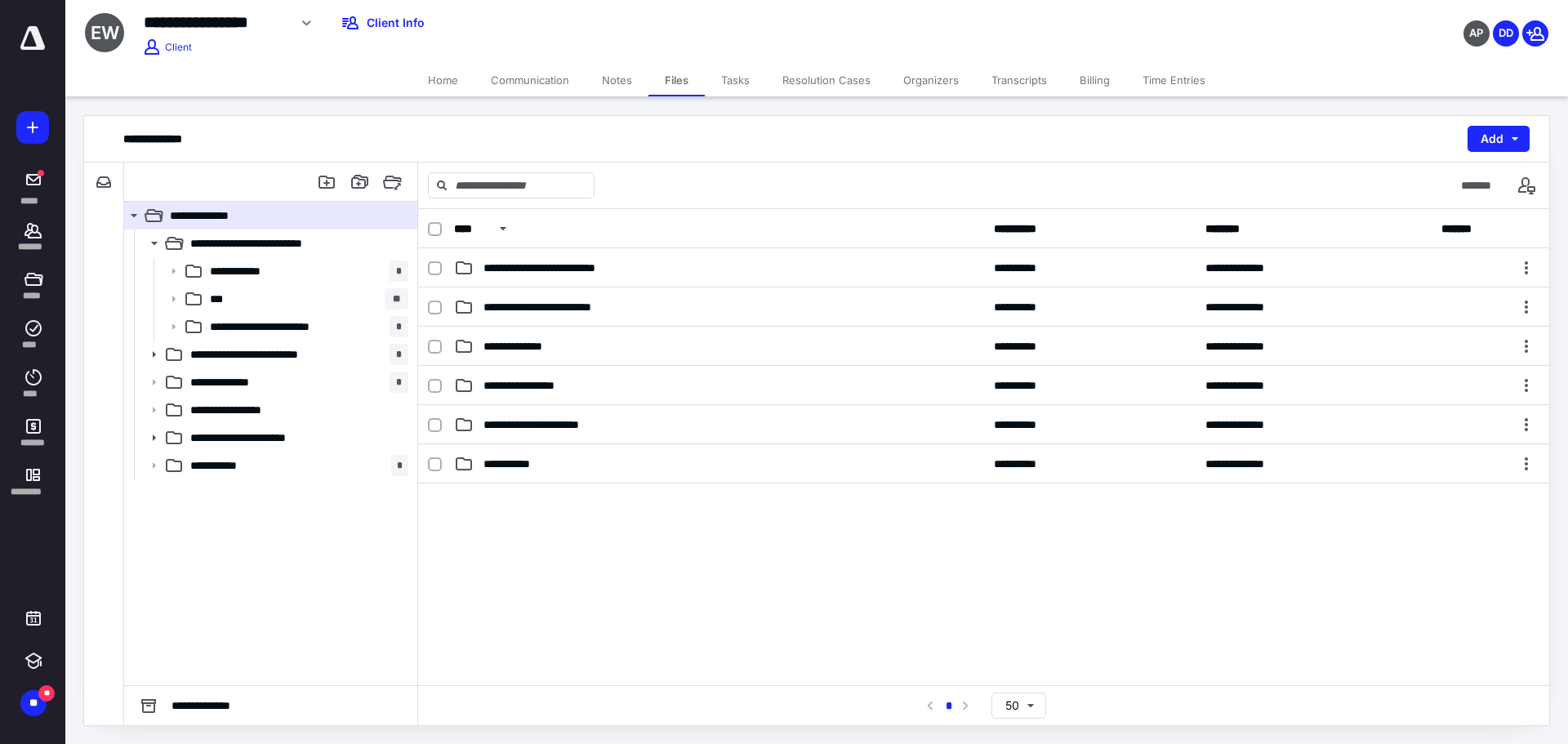 click 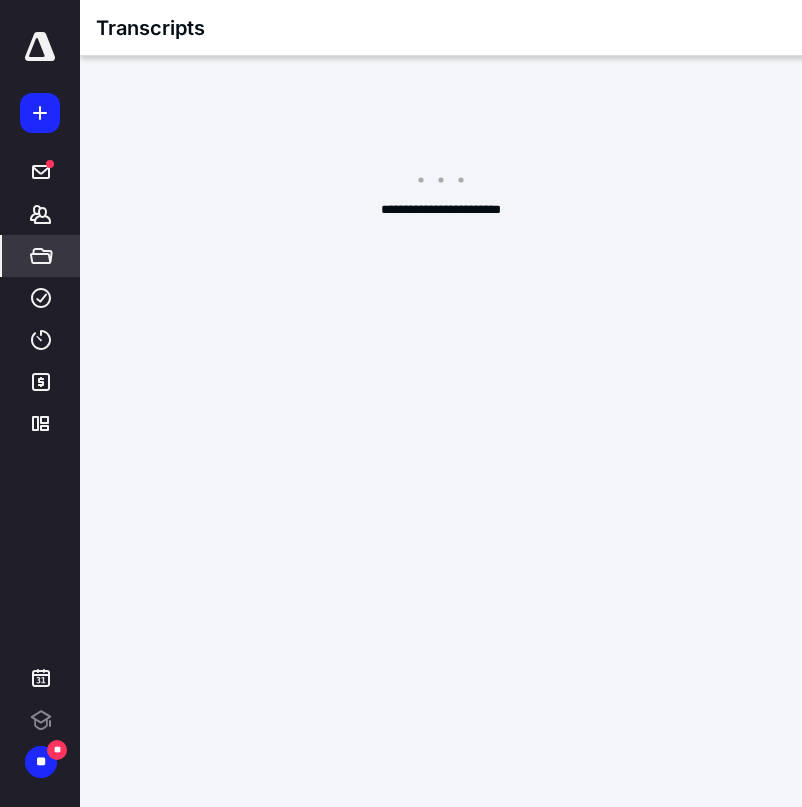 scroll, scrollTop: 0, scrollLeft: 0, axis: both 